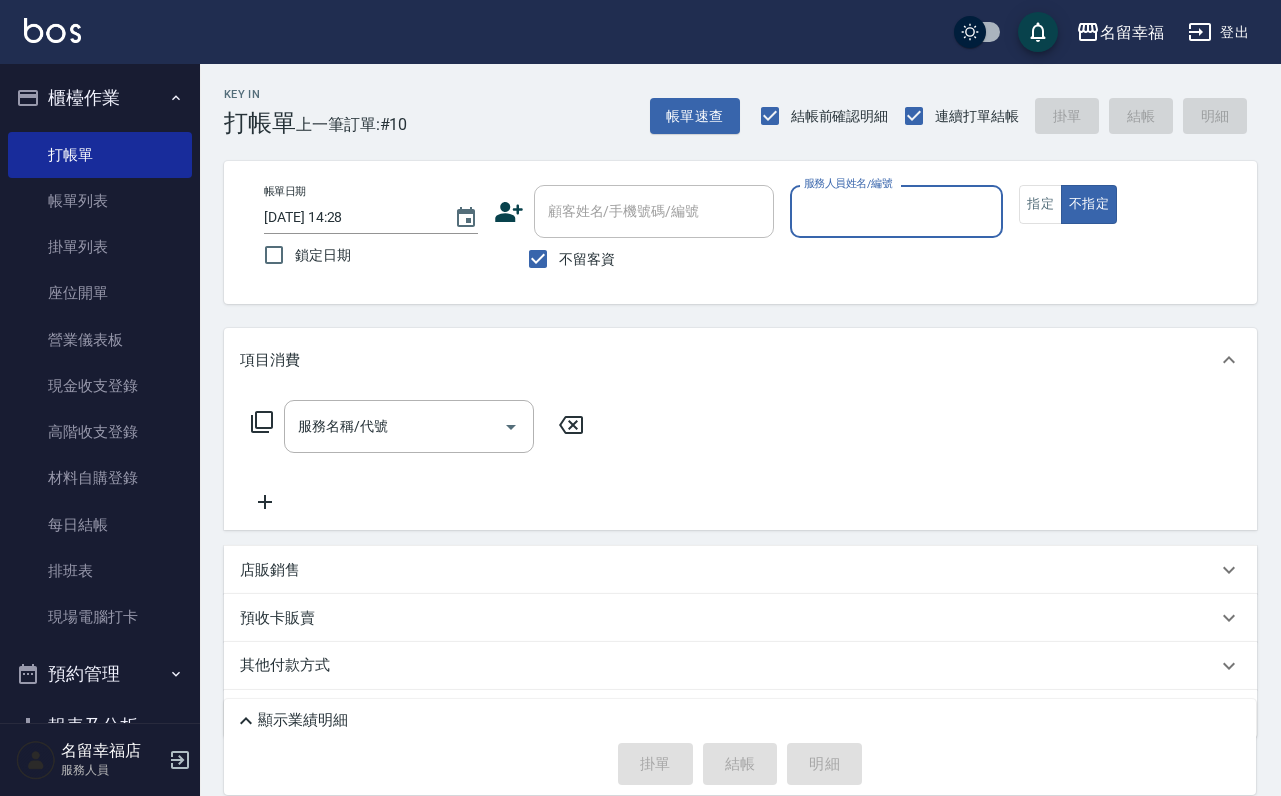 scroll, scrollTop: 0, scrollLeft: 0, axis: both 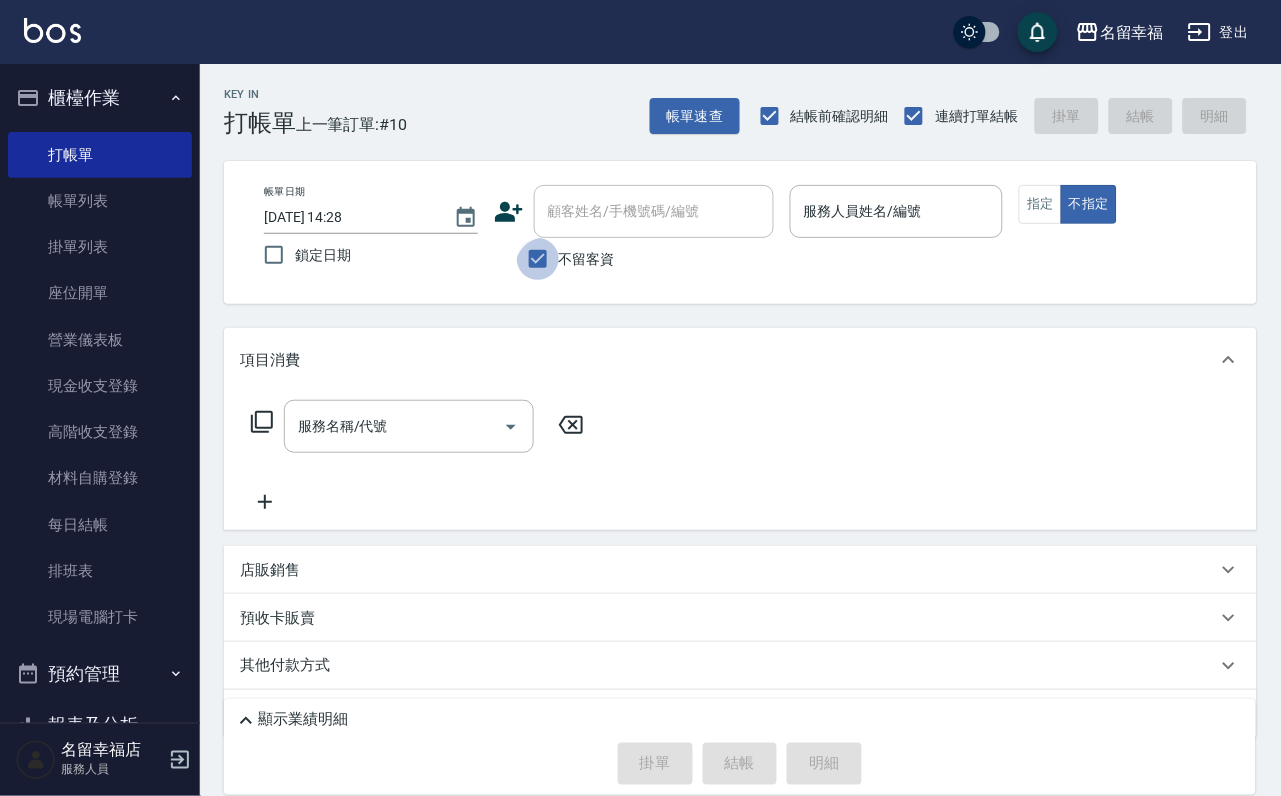 click on "不留客資" at bounding box center [538, 259] 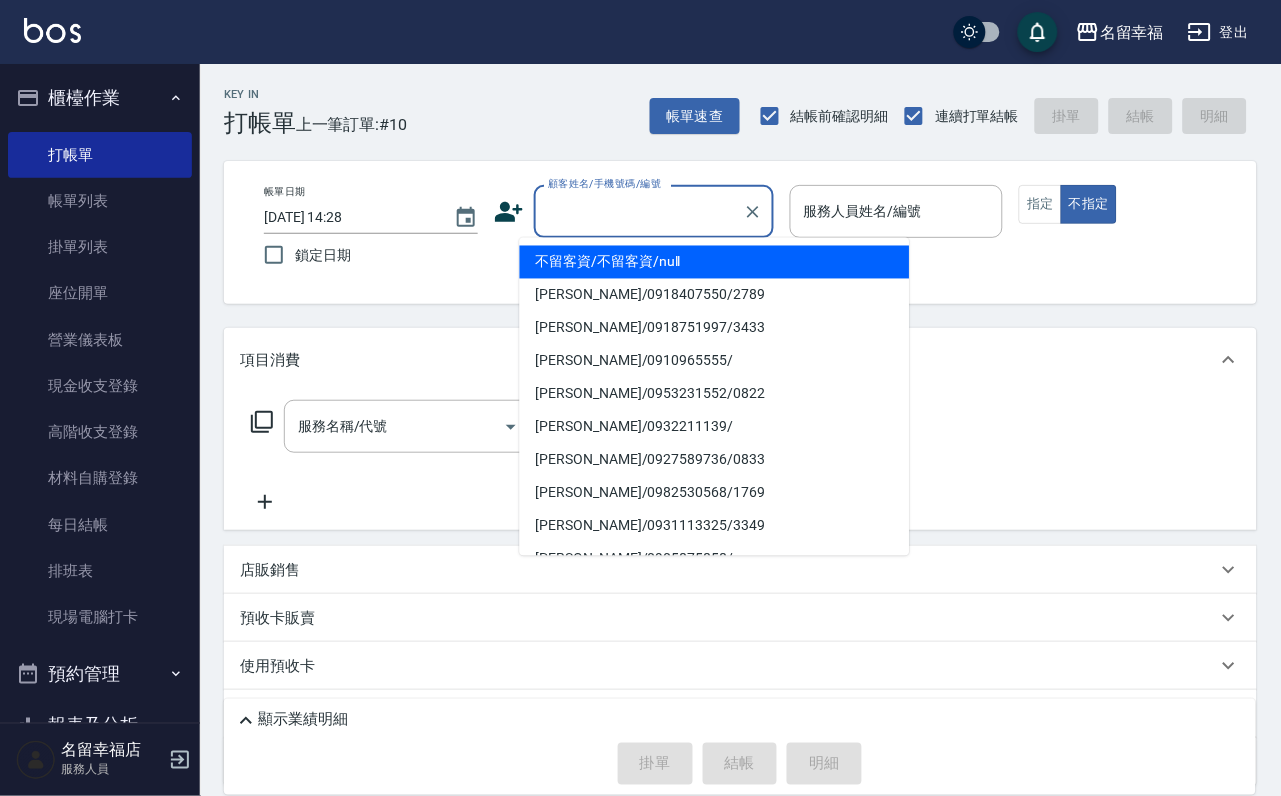 click on "顧客姓名/手機號碼/編號" at bounding box center [639, 211] 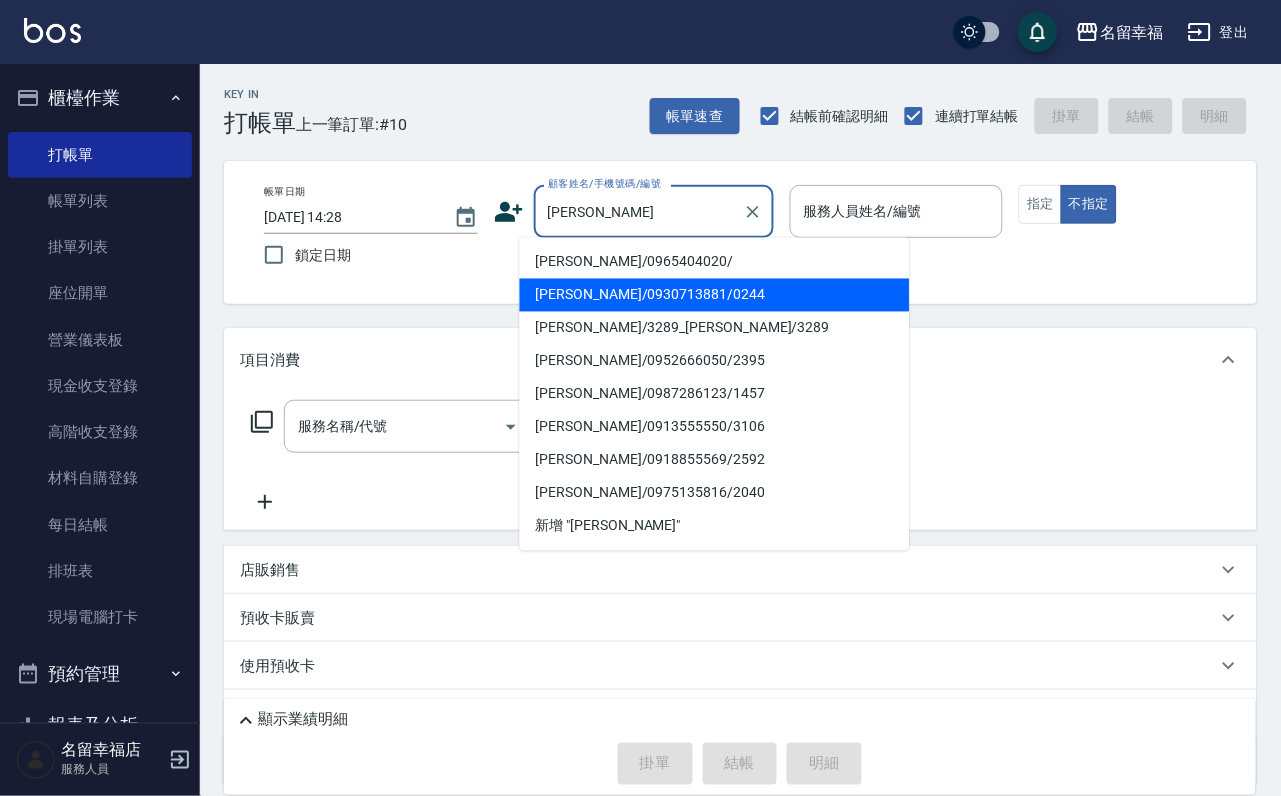 click on "[PERSON_NAME]/0930713881/0244" at bounding box center [715, 295] 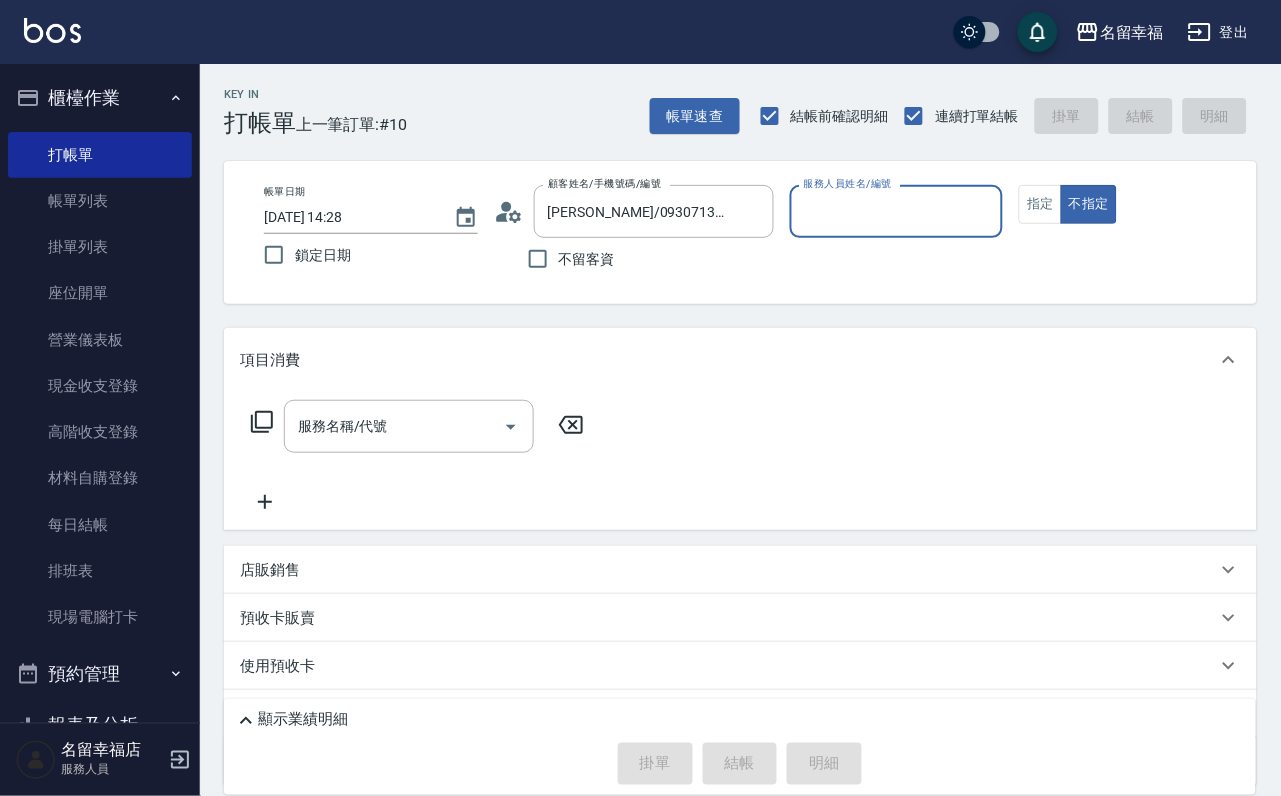 type on "[PERSON_NAME]-7" 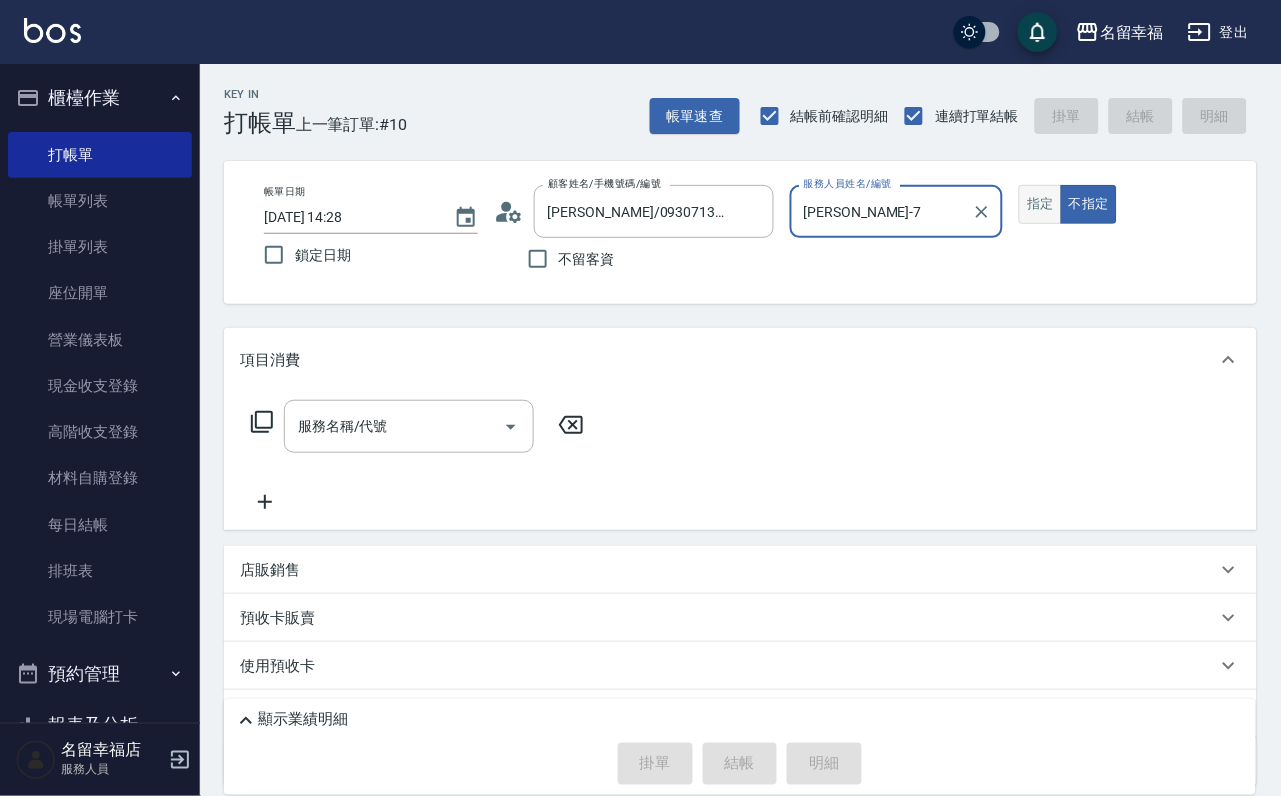 click on "指定" at bounding box center (1040, 204) 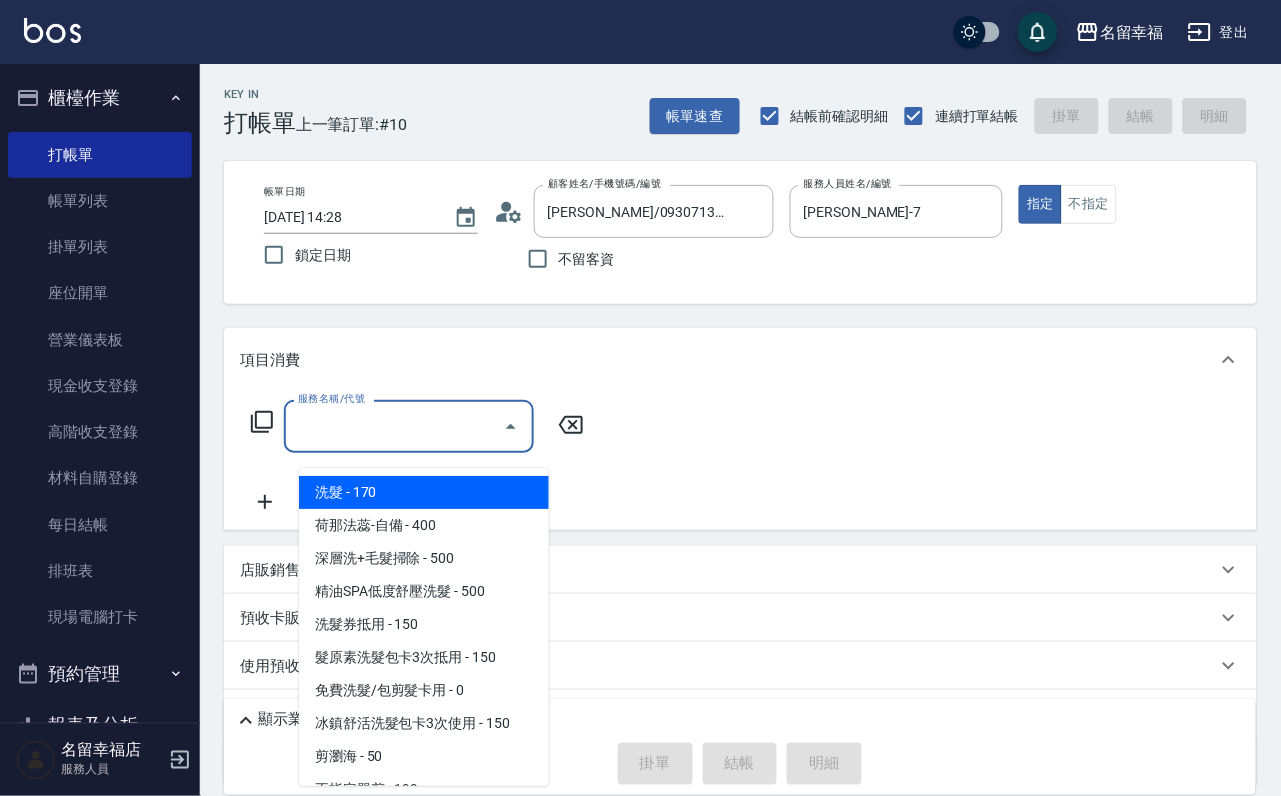 click on "服務名稱/代號" at bounding box center (394, 426) 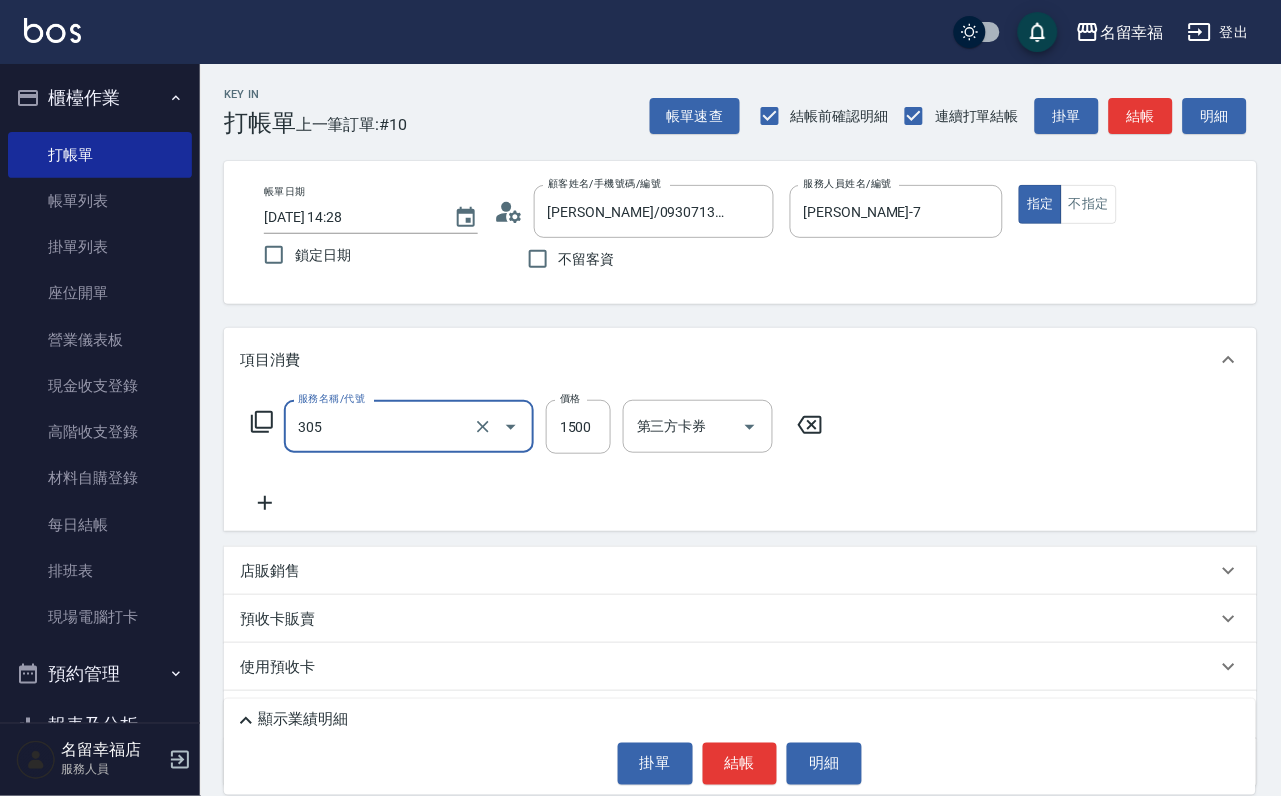 type on "設計燙髮1500(305)" 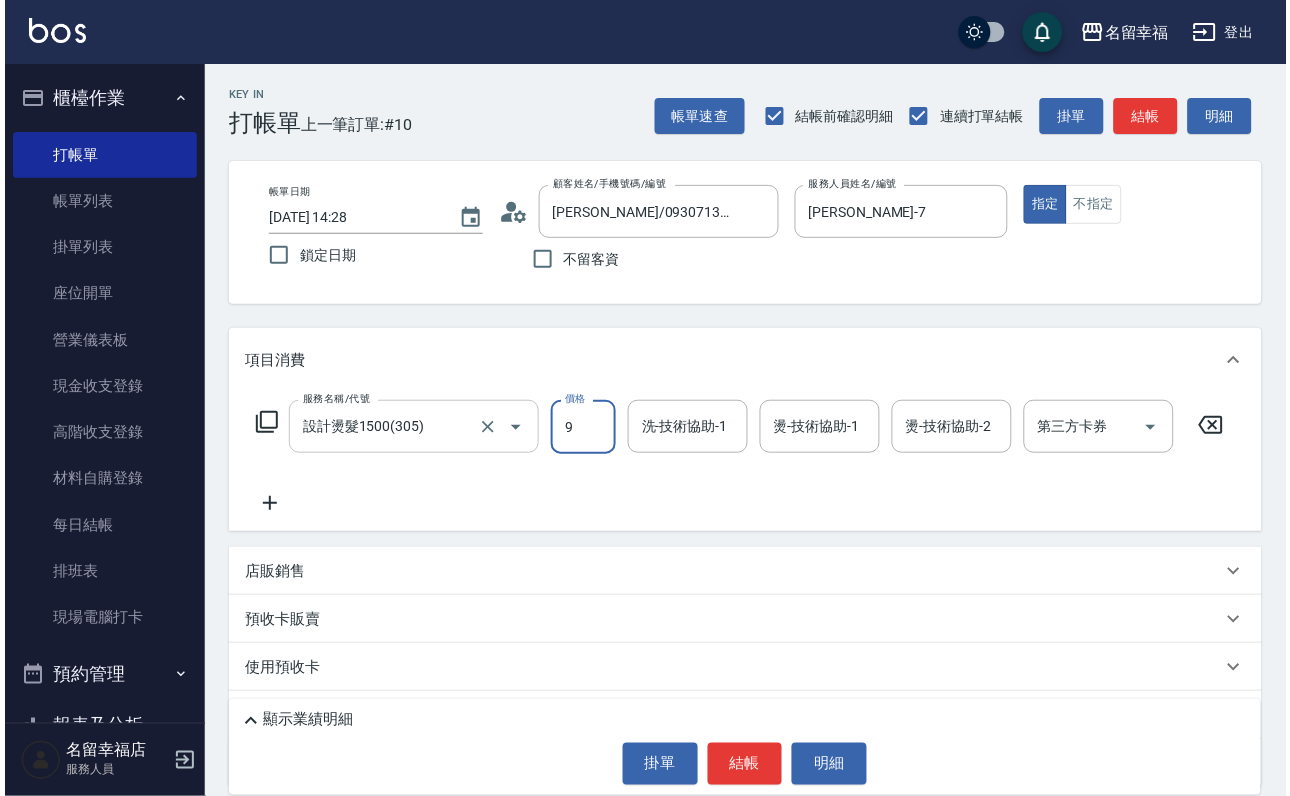 scroll, scrollTop: 0, scrollLeft: 0, axis: both 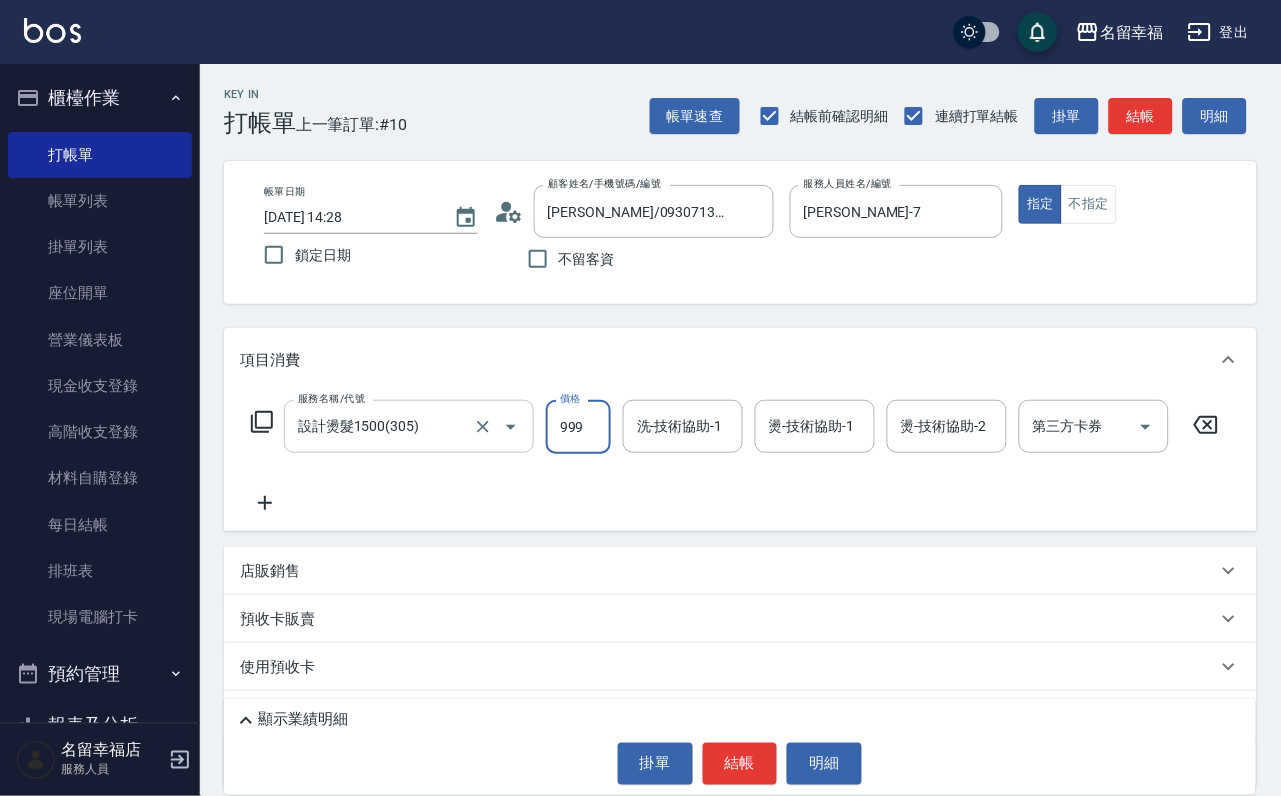 type on "999" 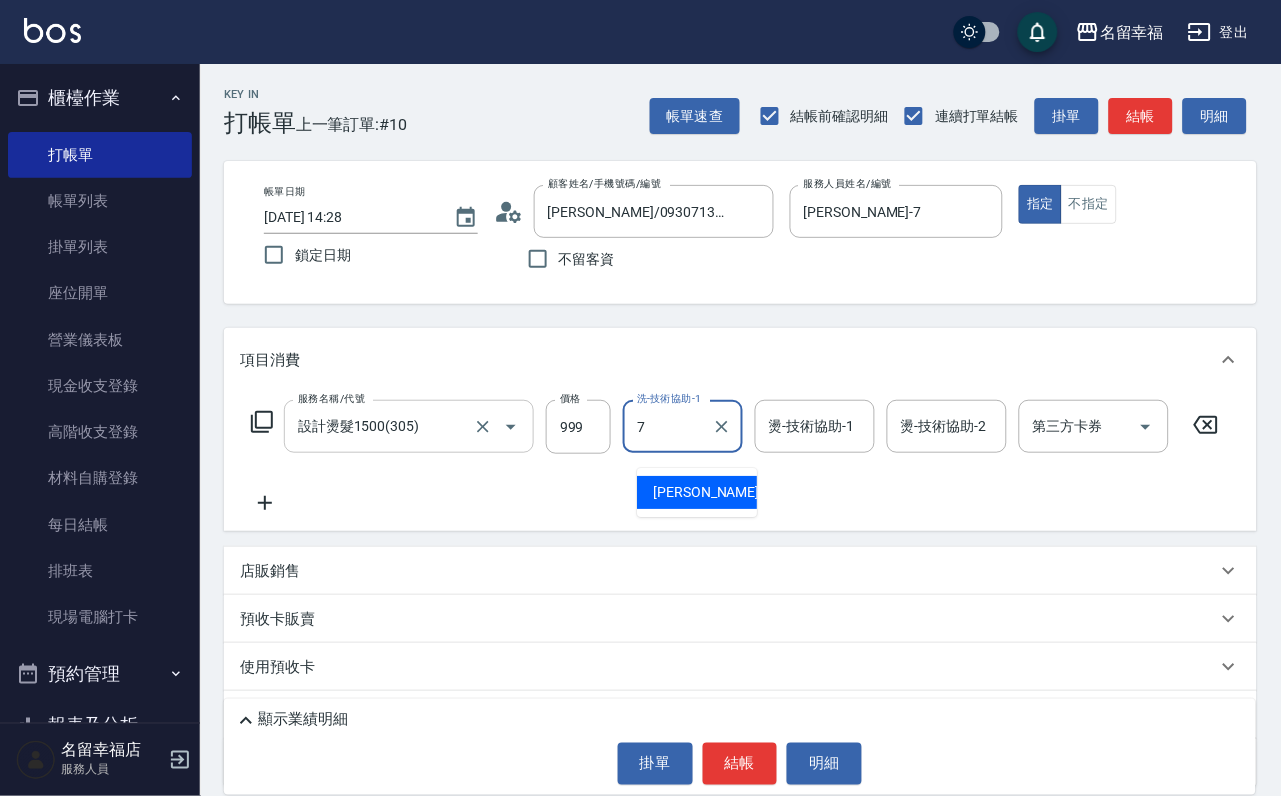 type on "[PERSON_NAME]-7" 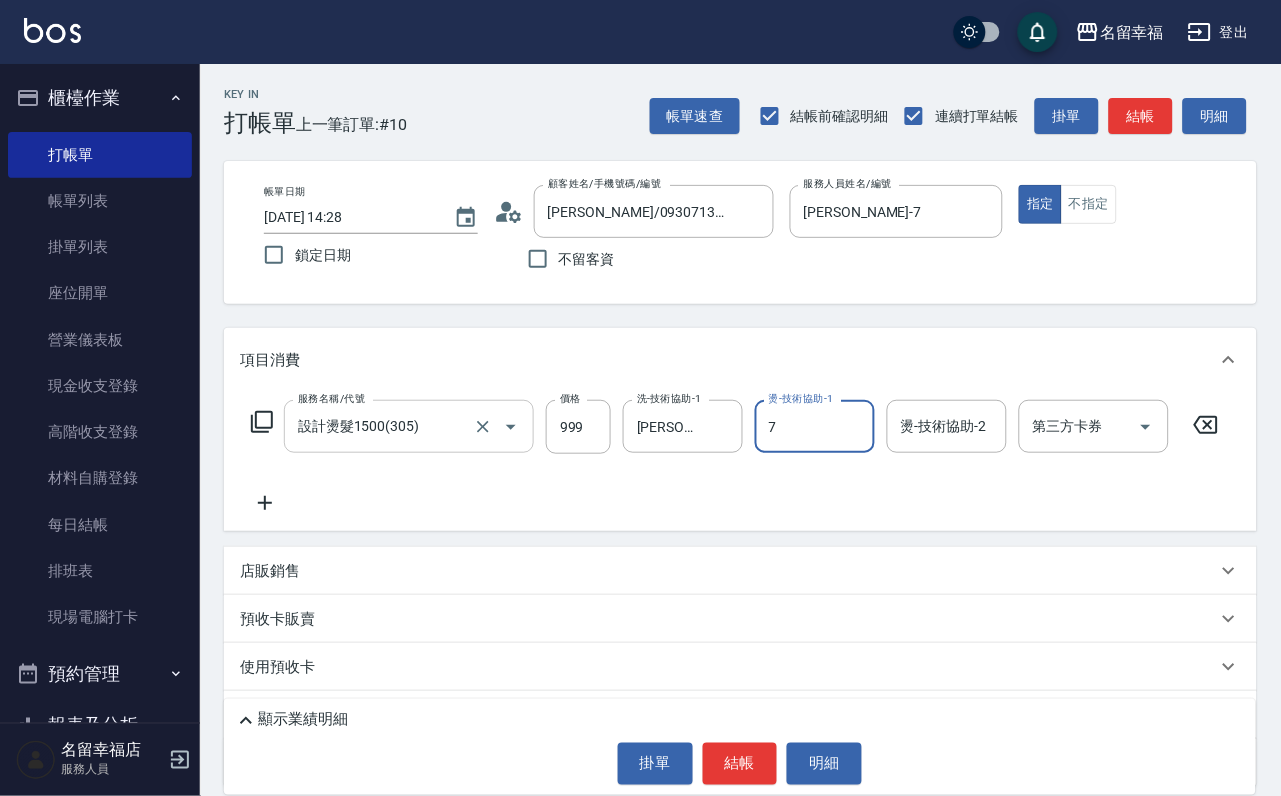 type on "[PERSON_NAME]-7" 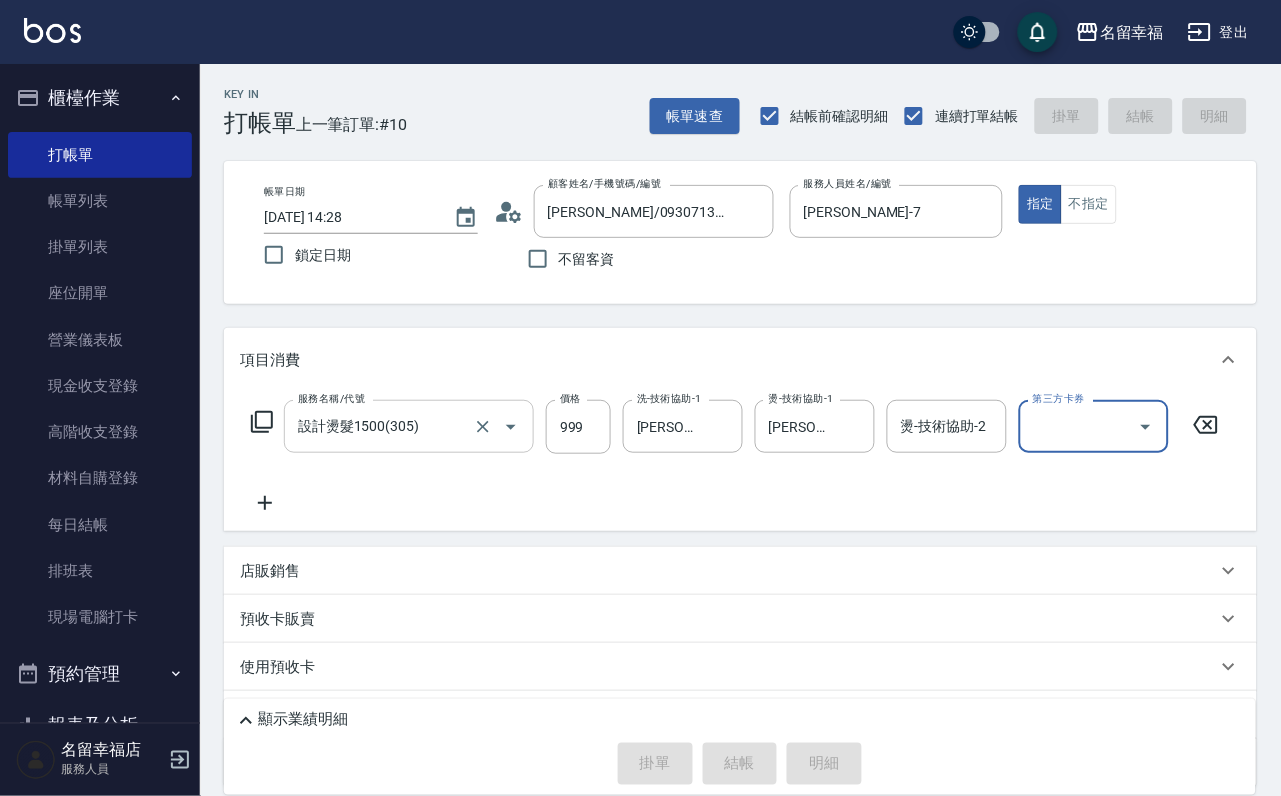 type on "[DATE] 15:18" 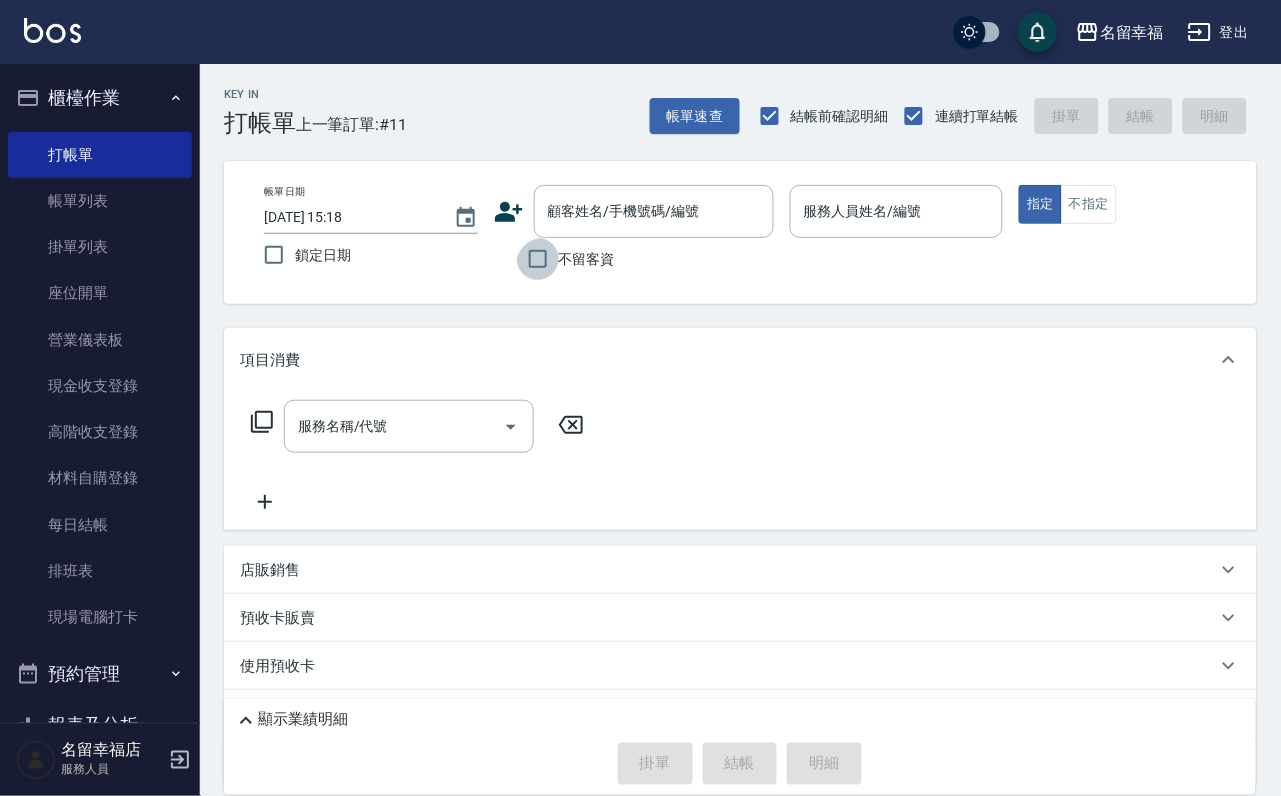 click on "不留客資" at bounding box center (538, 259) 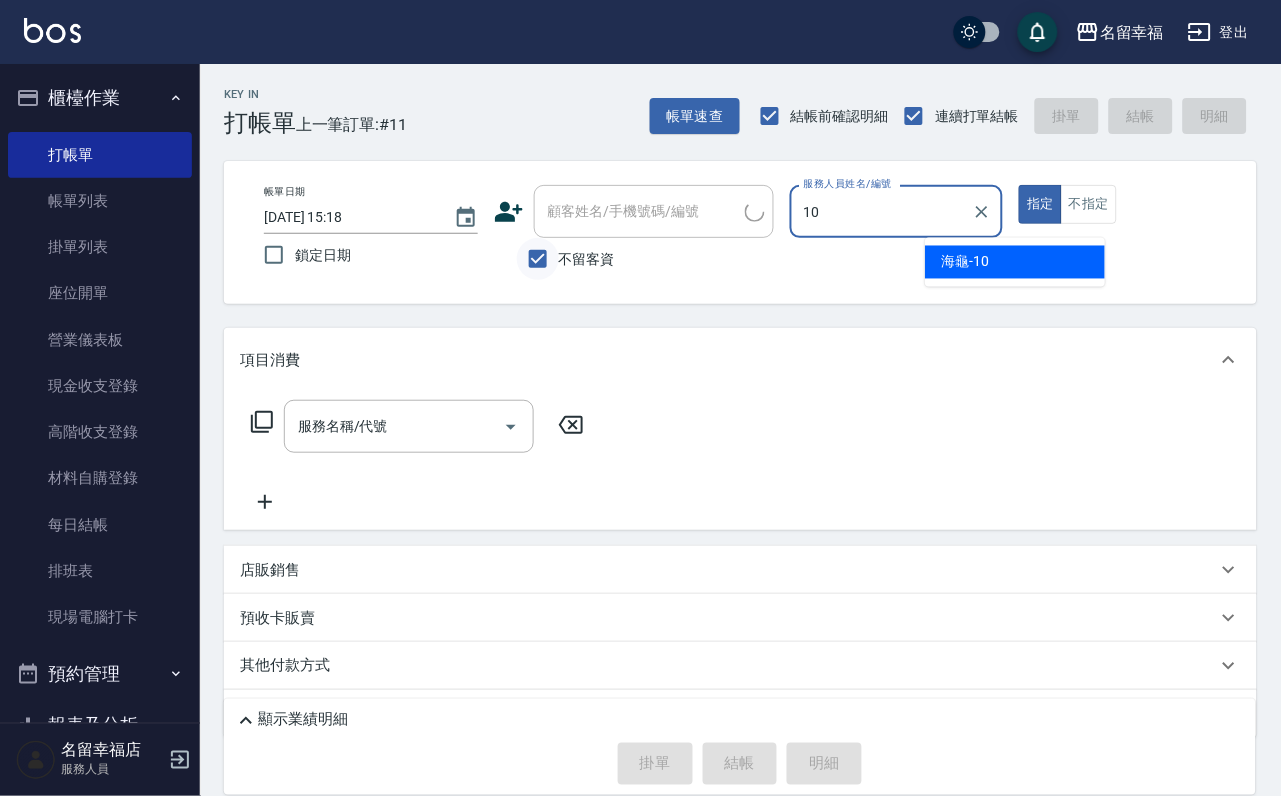 type on "海龜-10" 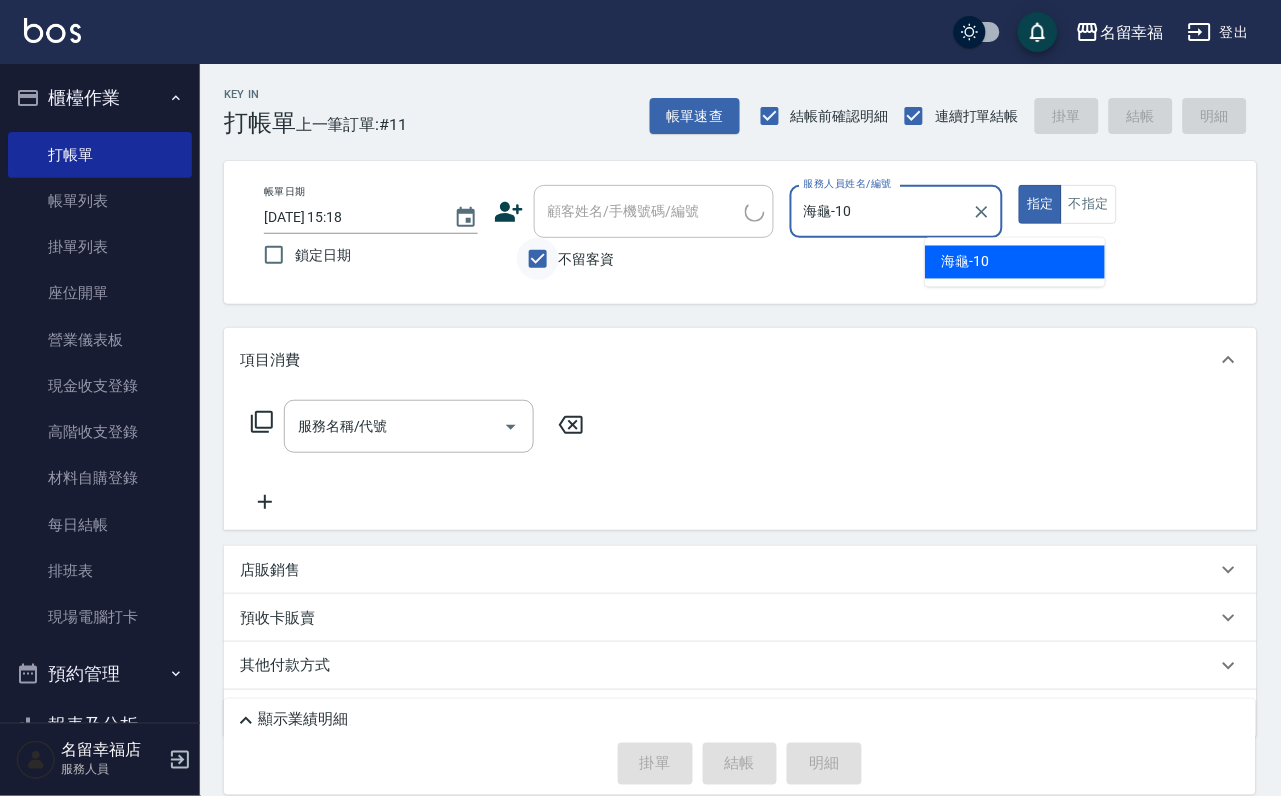 type on "true" 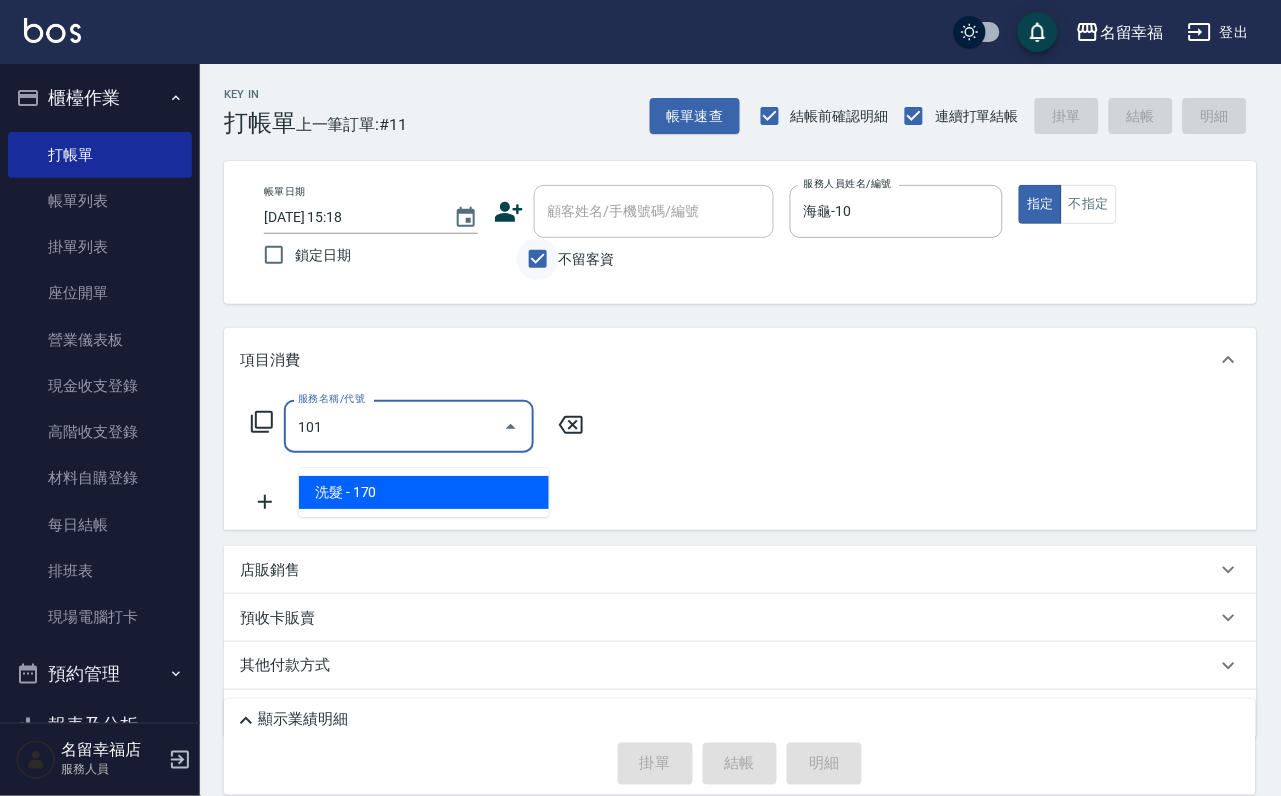type on "洗髮(101)" 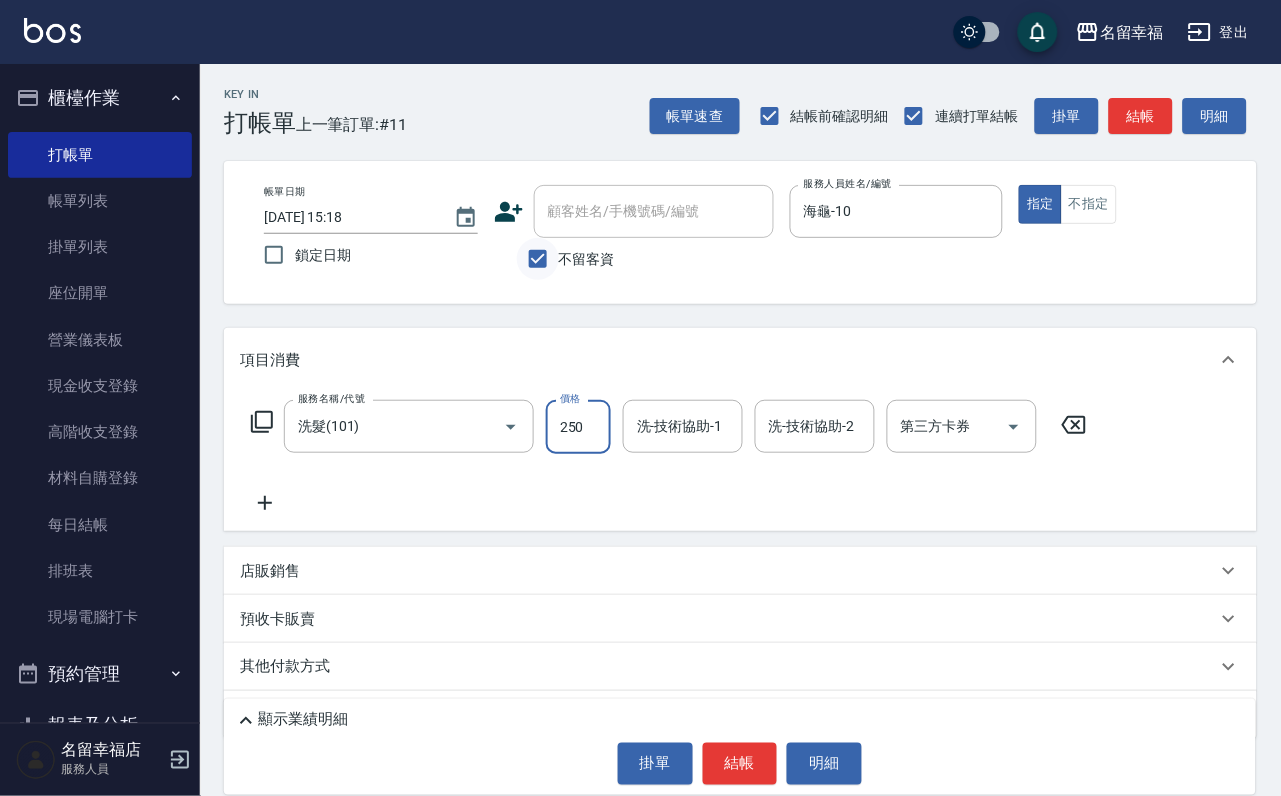 type on "250" 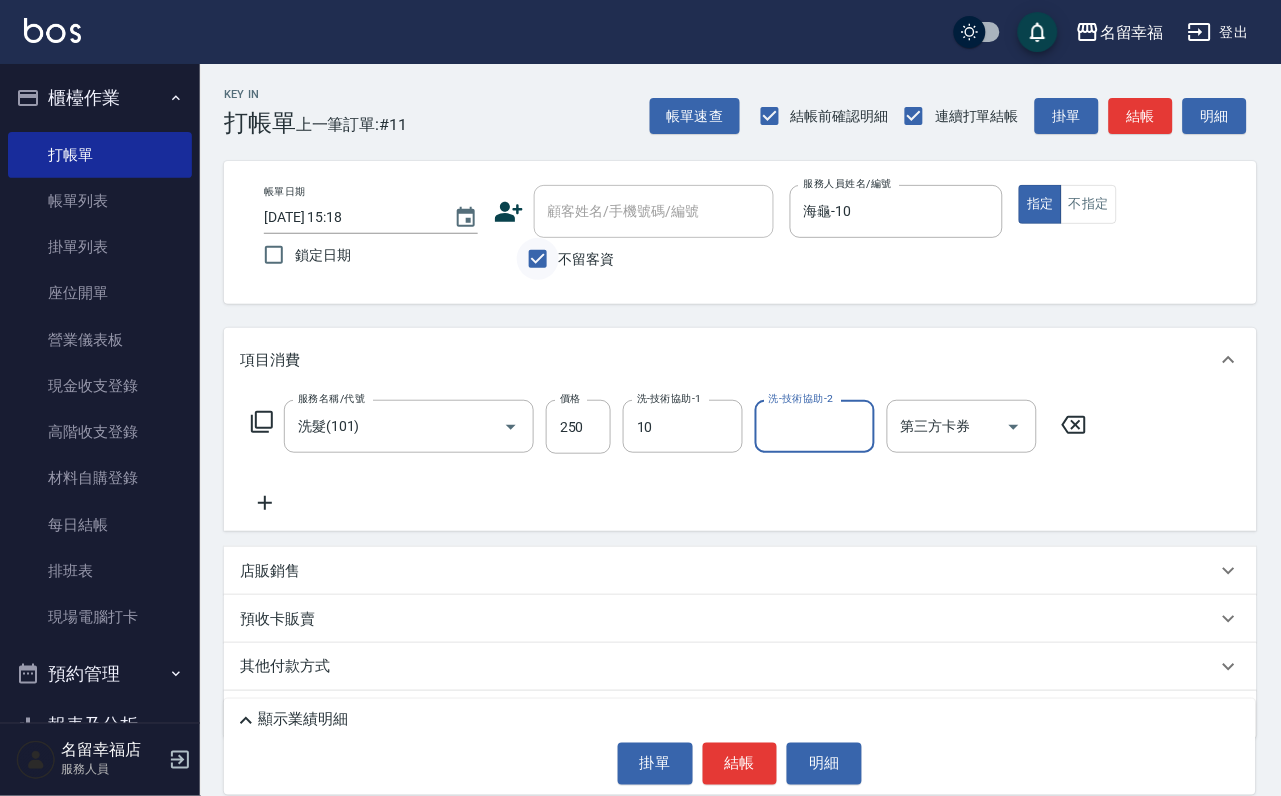 type on "海龜-10" 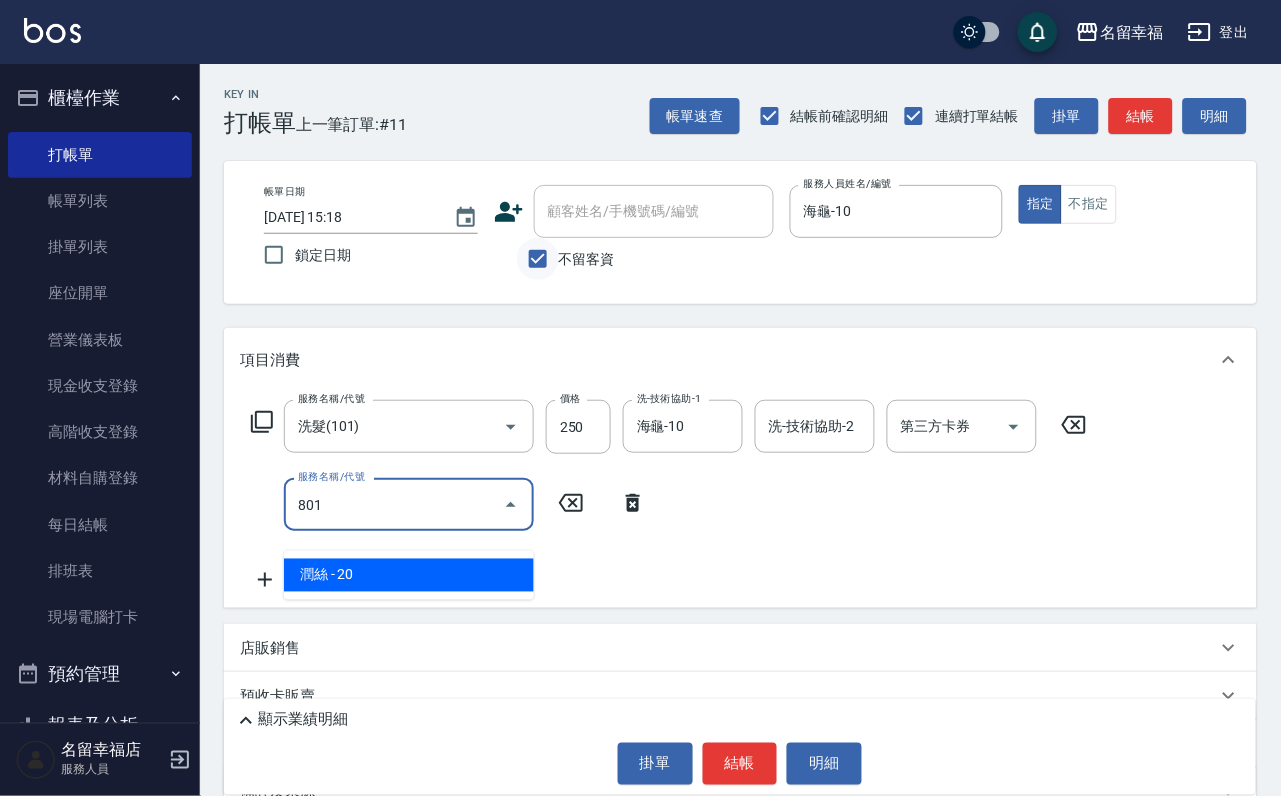 type on "潤絲(801)" 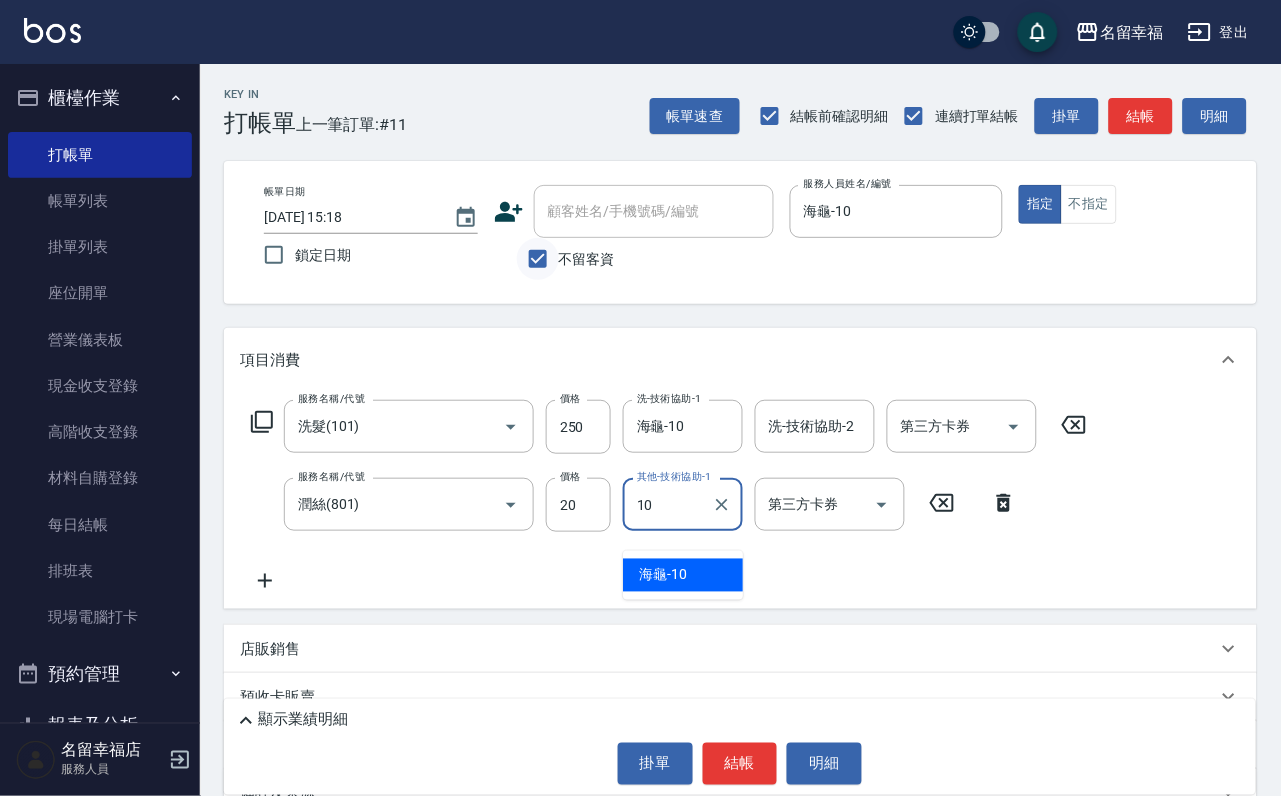 type on "海龜-10" 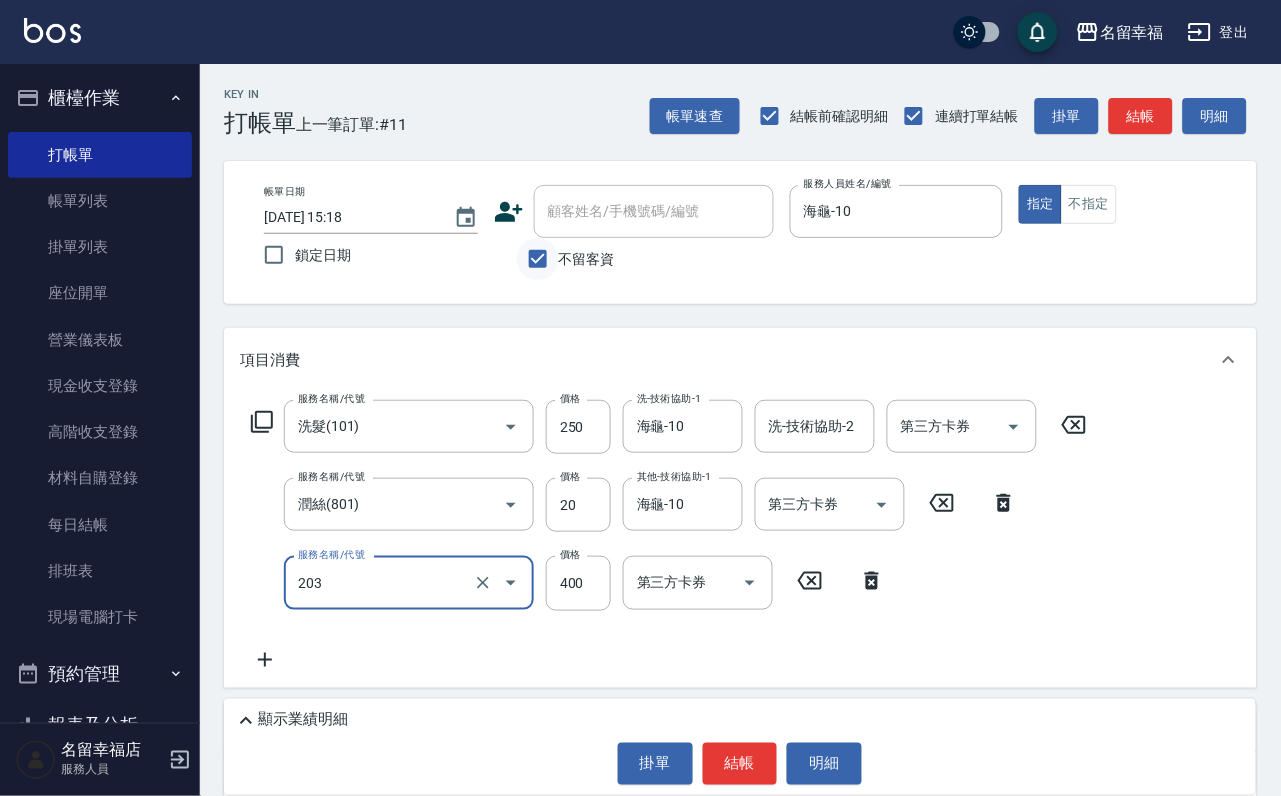 type on "指定單剪(203)" 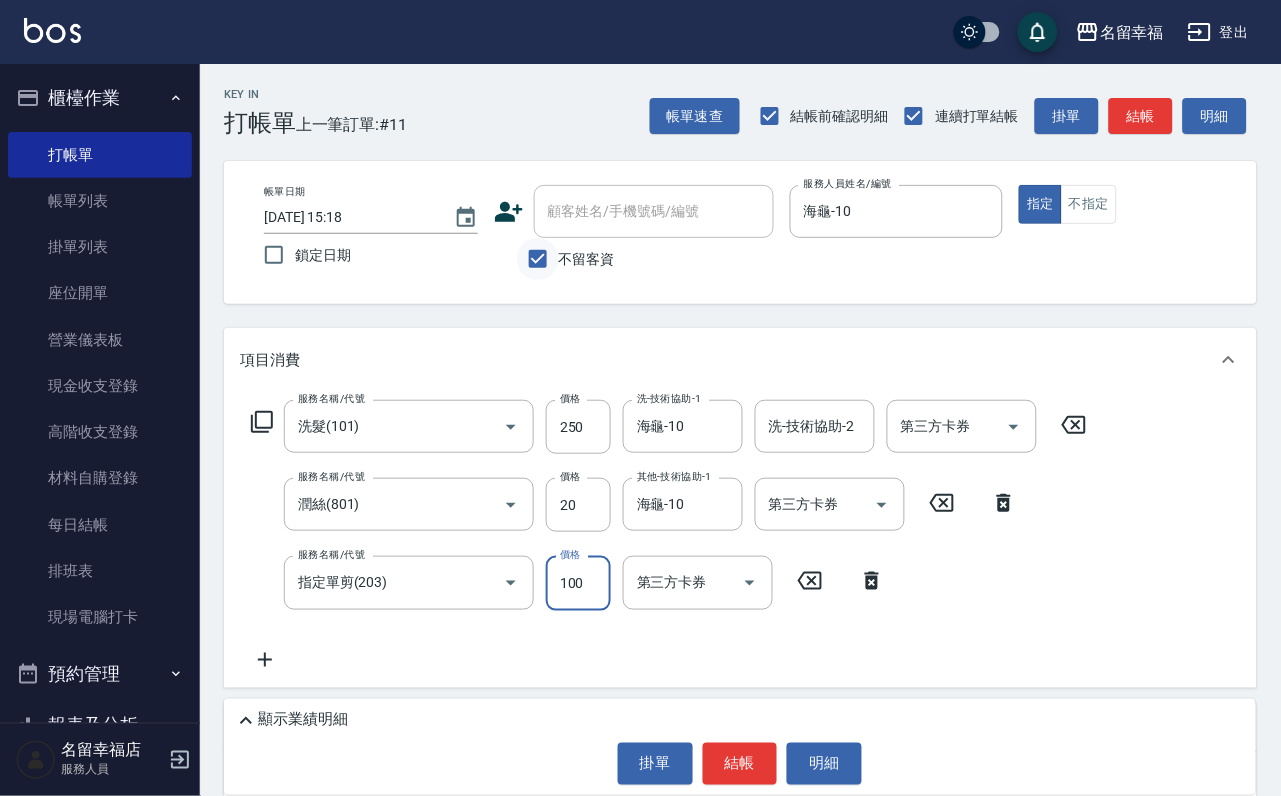 type on "100" 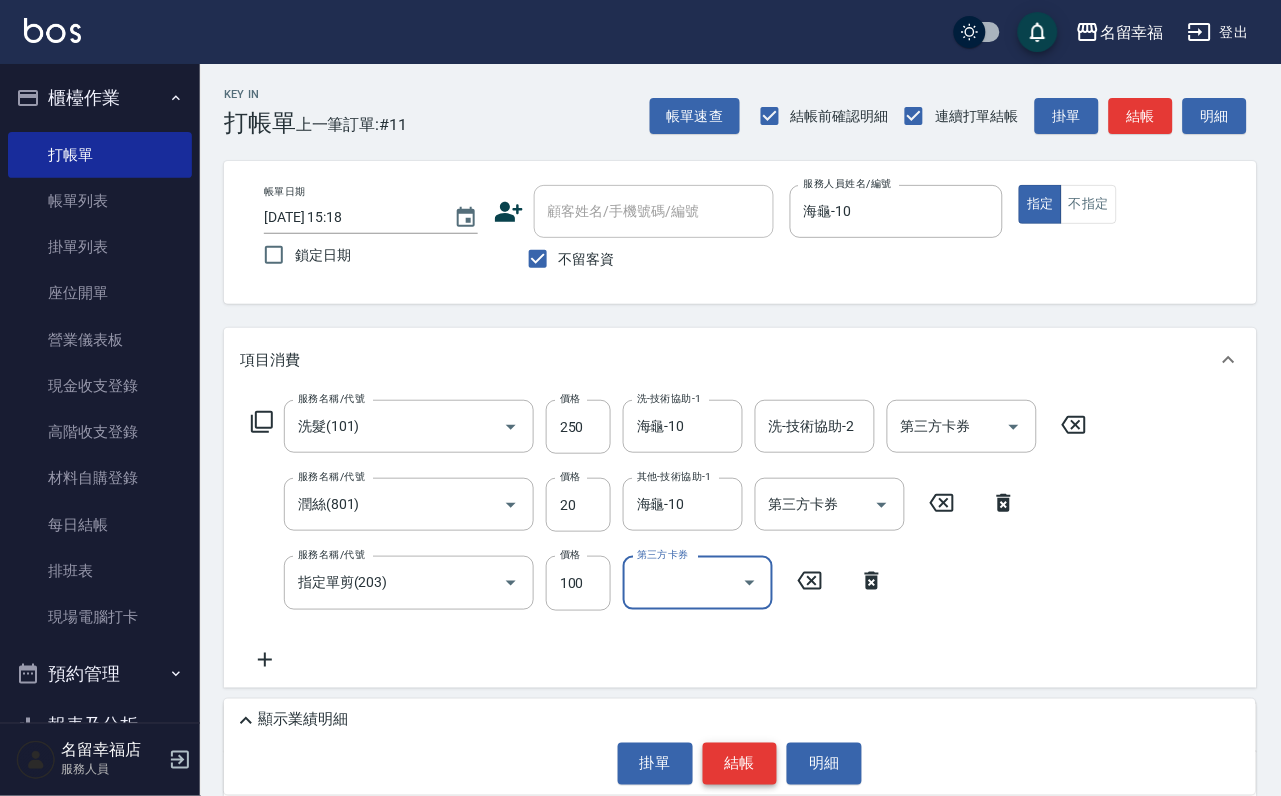 click on "結帳" at bounding box center (740, 764) 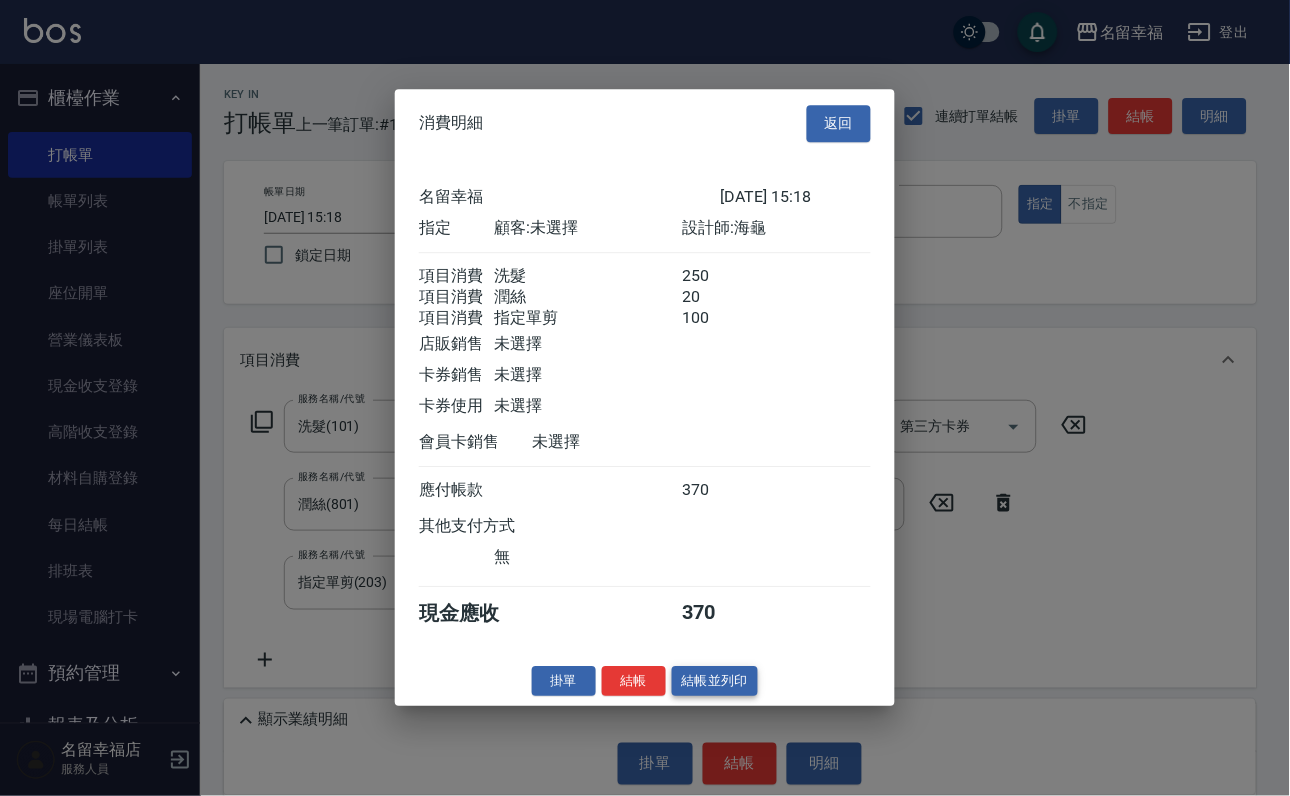 scroll, scrollTop: 396, scrollLeft: 0, axis: vertical 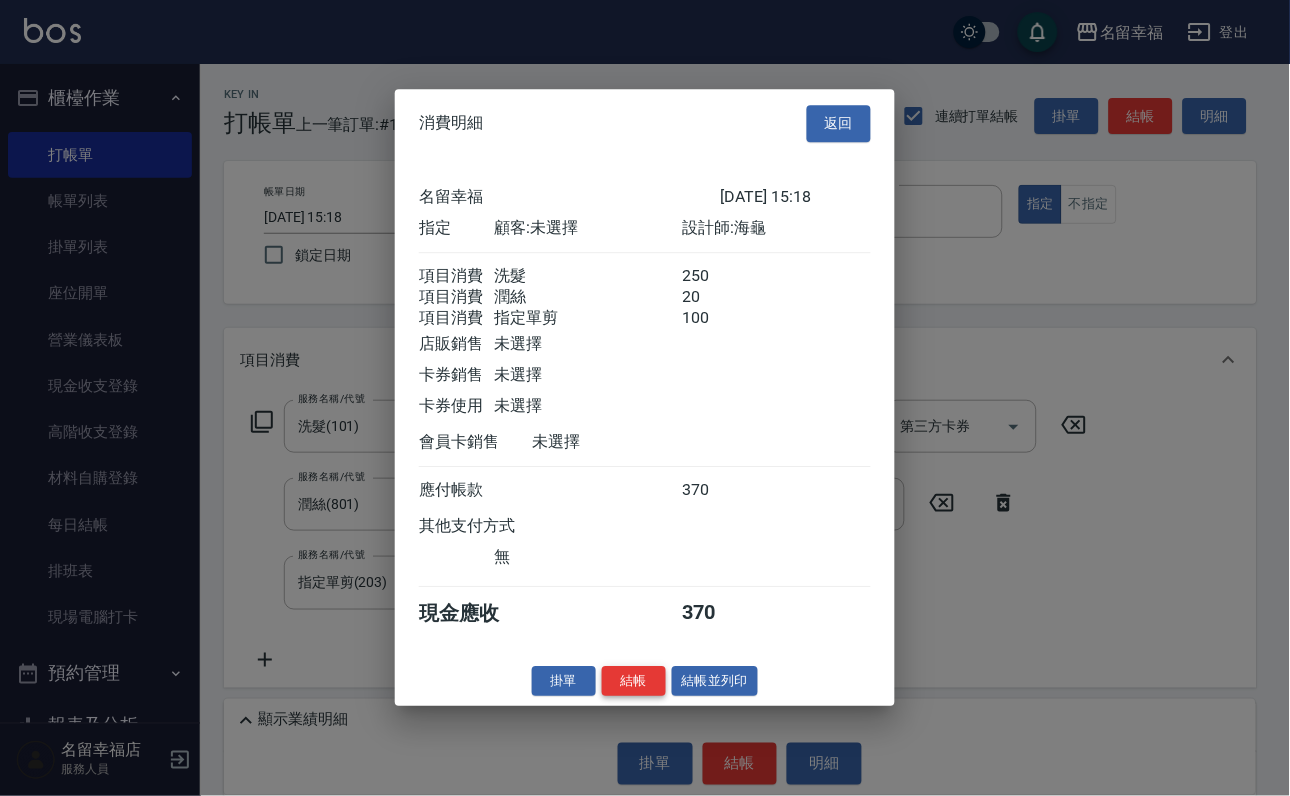 click on "結帳" at bounding box center [634, 681] 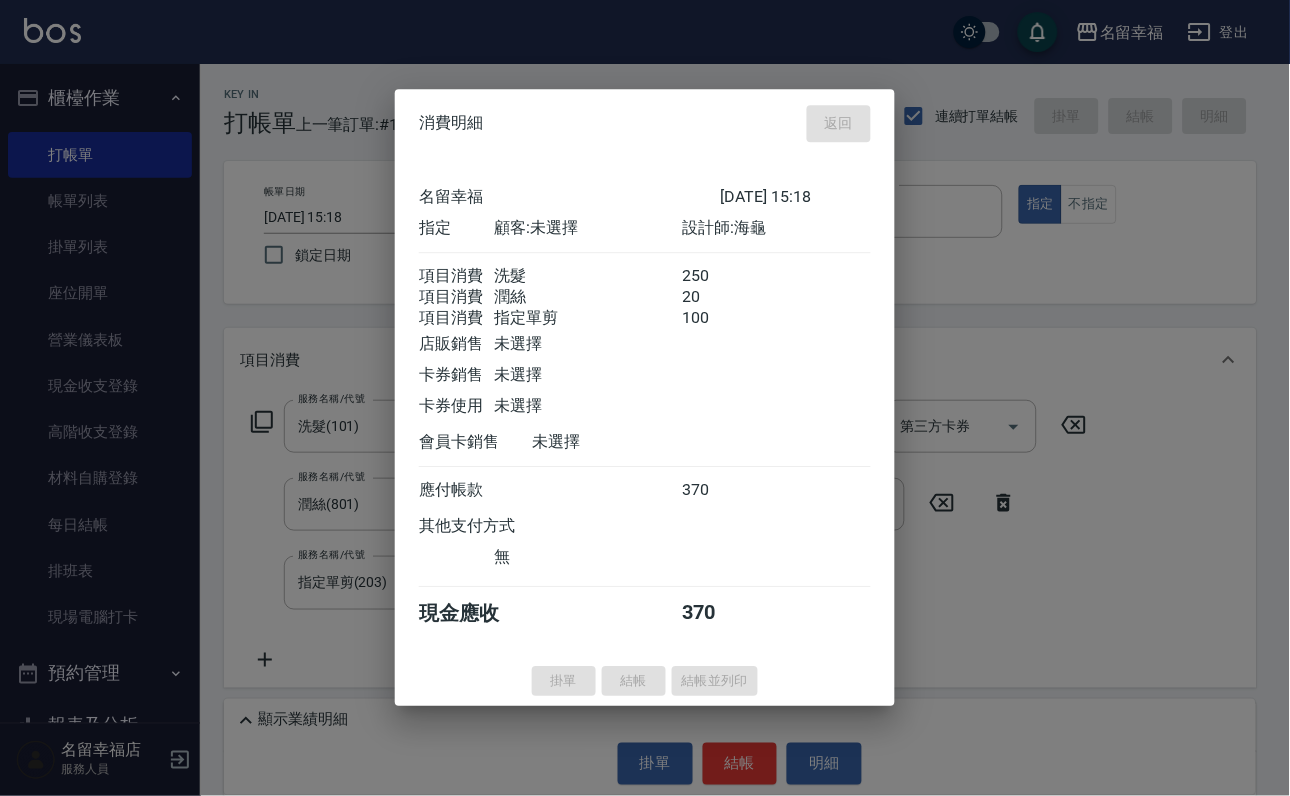 type on "[DATE] 15:30" 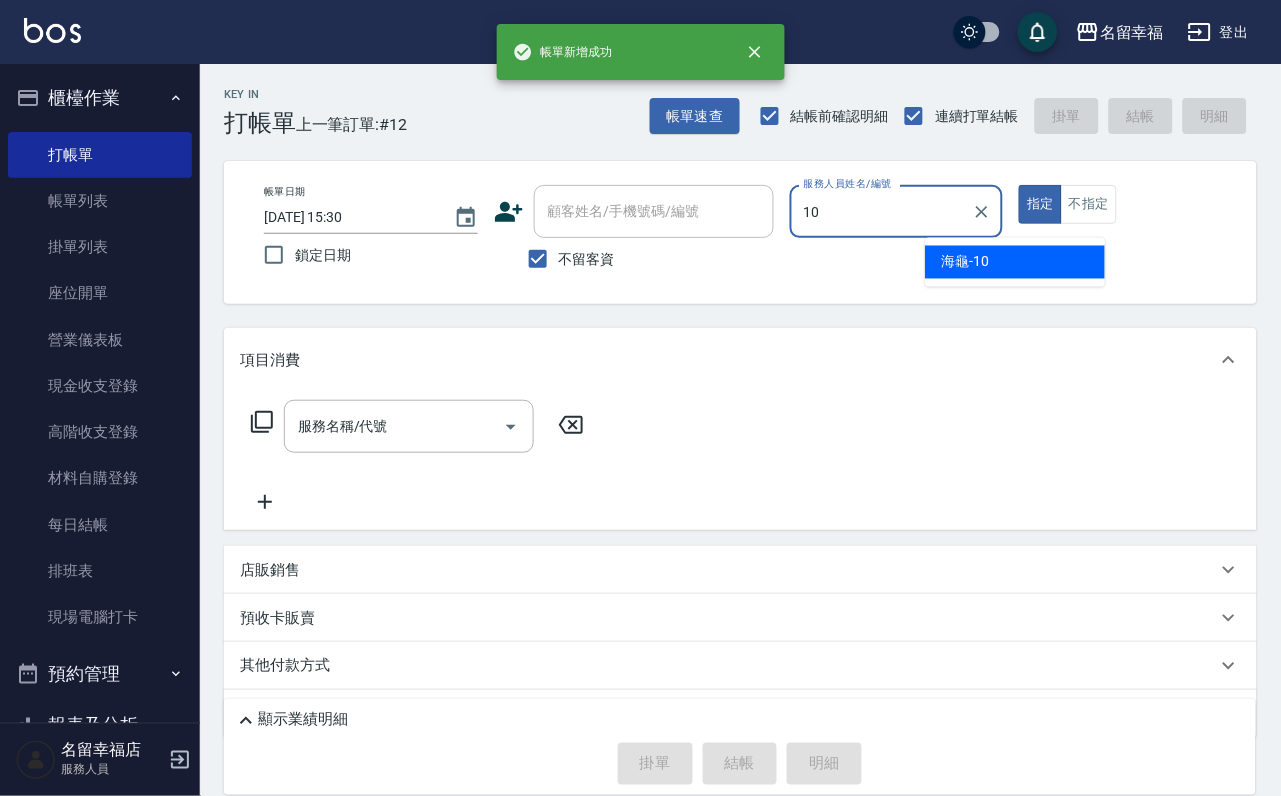 type on "海龜-10" 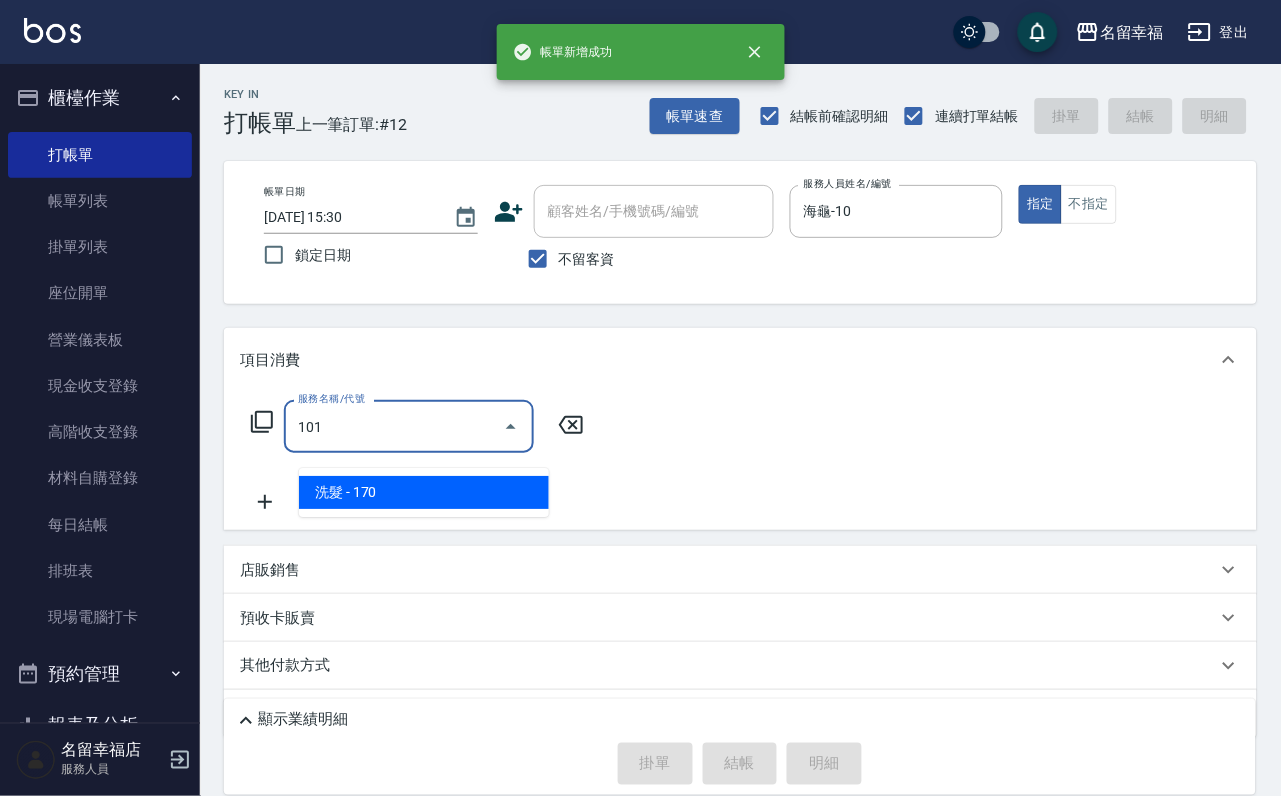 type on "洗髮(101)" 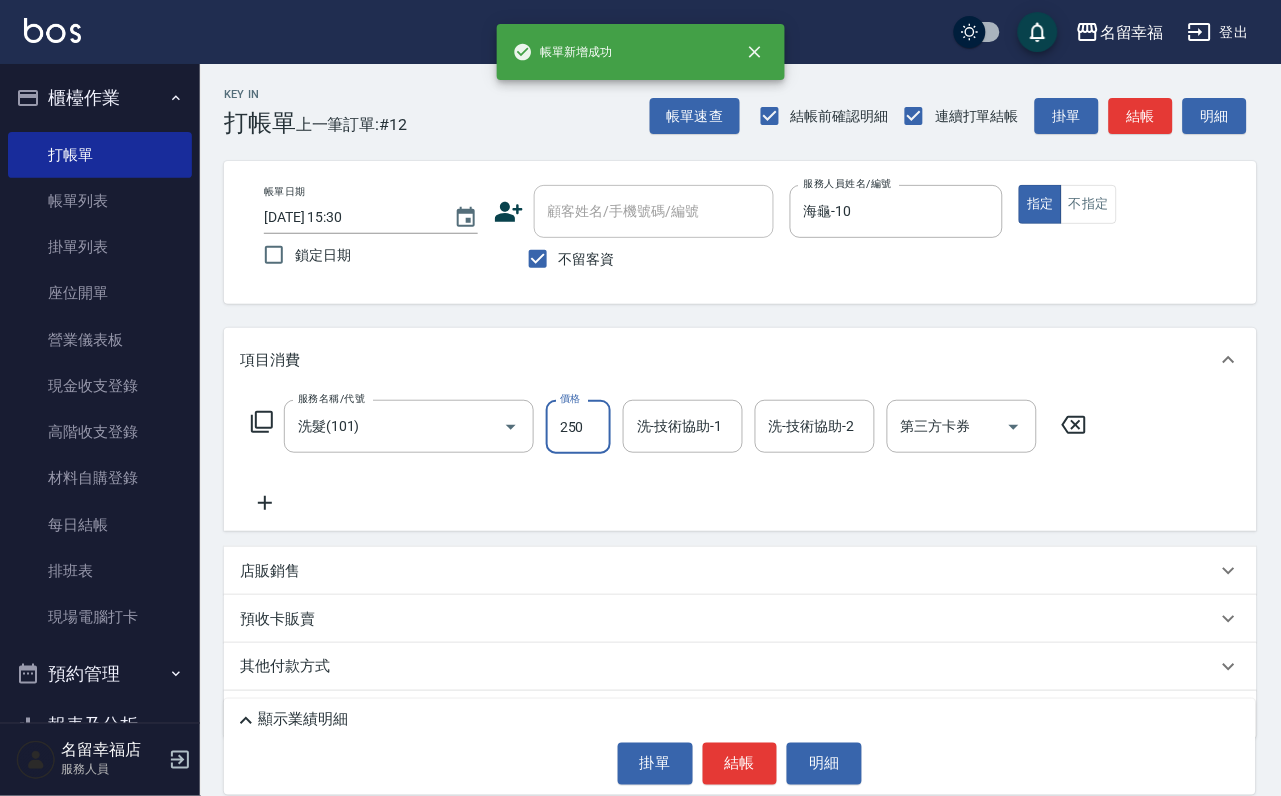 type on "250" 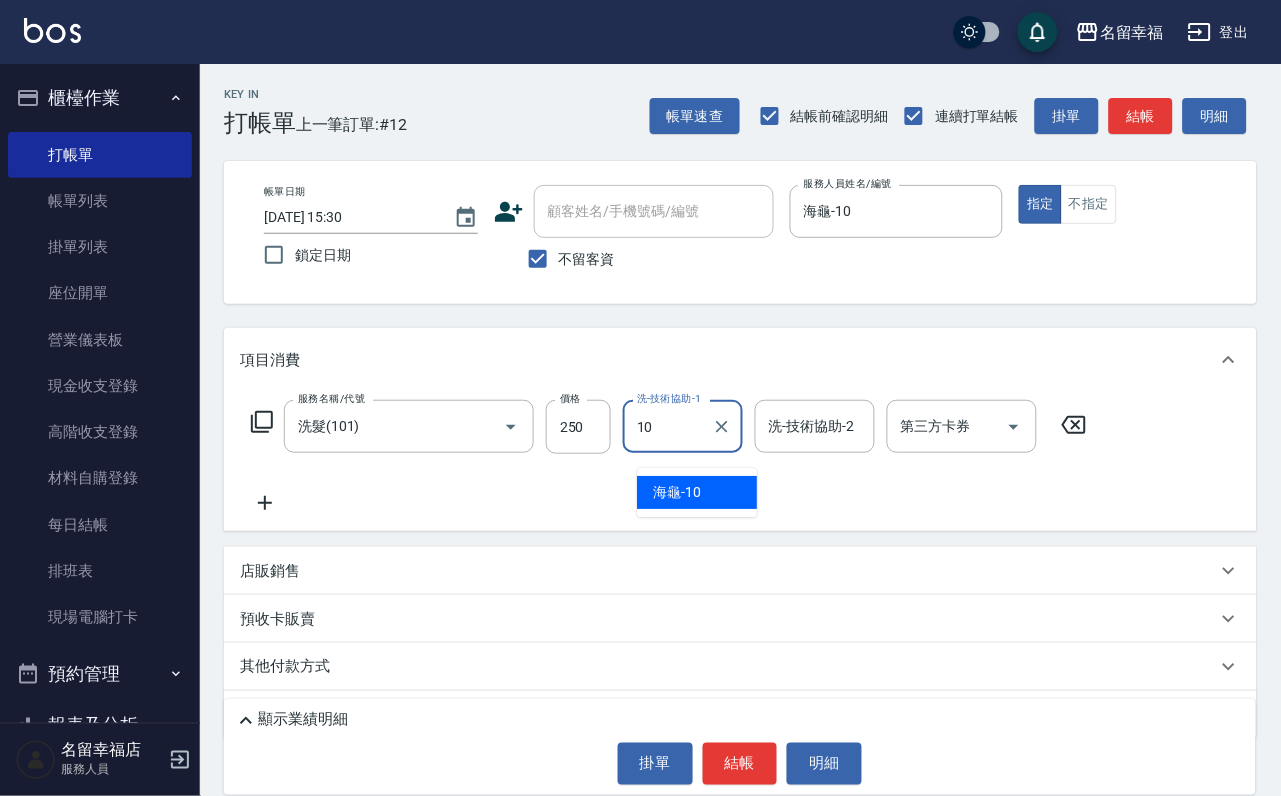 type on "海龜-10" 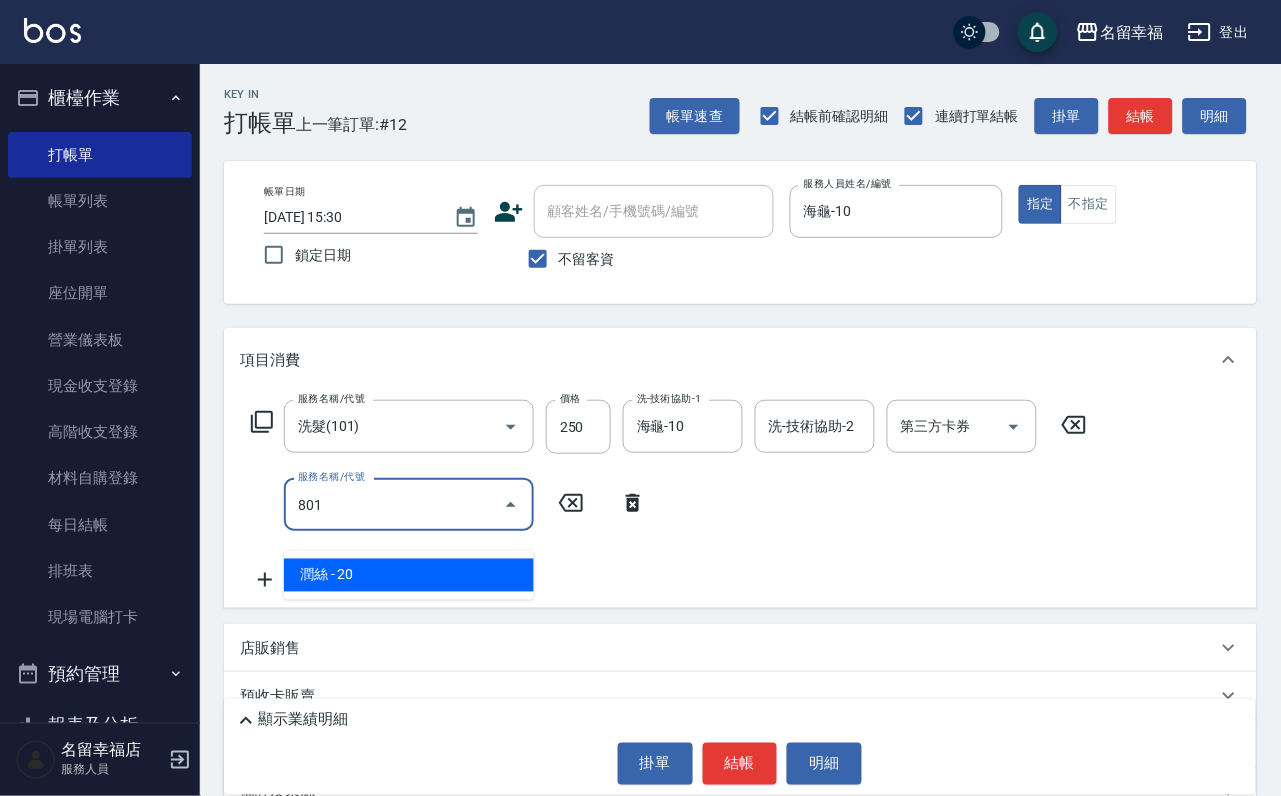 type on "潤絲(801)" 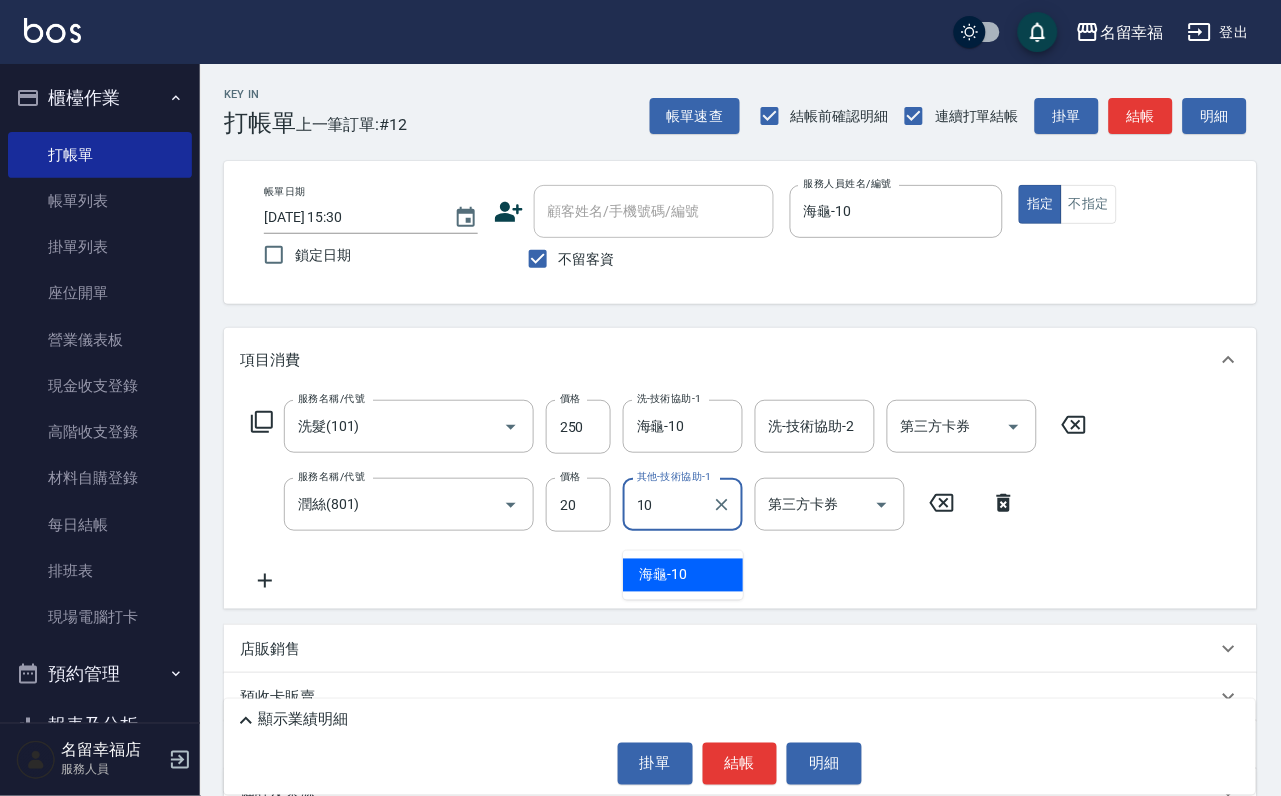type on "海龜-10" 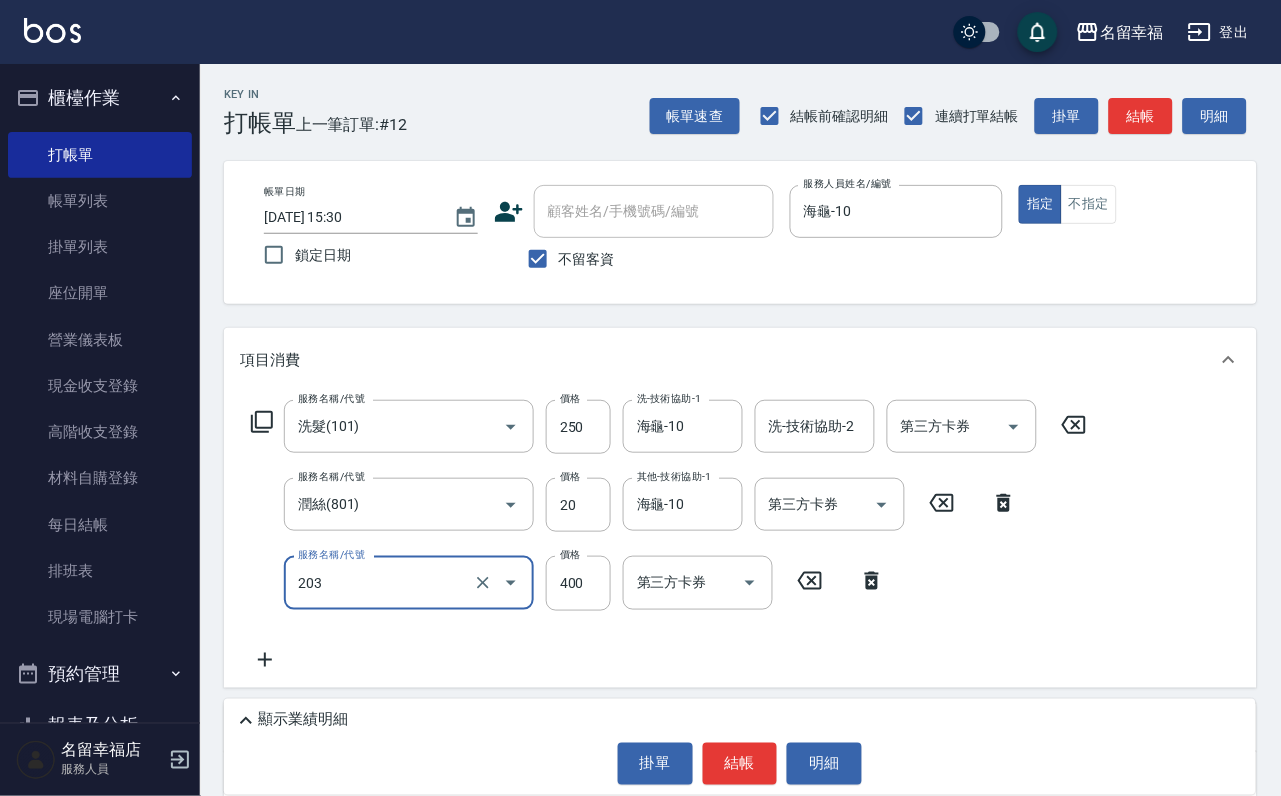 type on "指定單剪(203)" 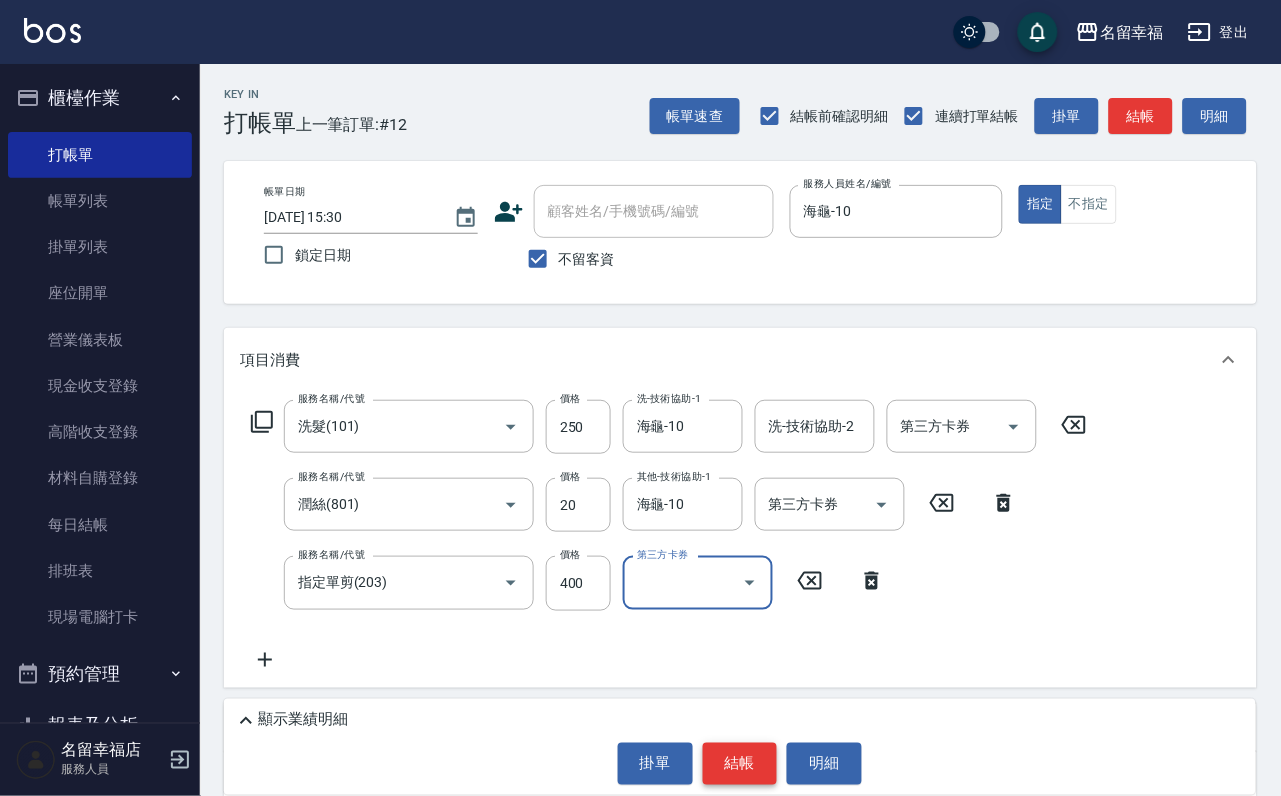 click on "結帳" at bounding box center (740, 764) 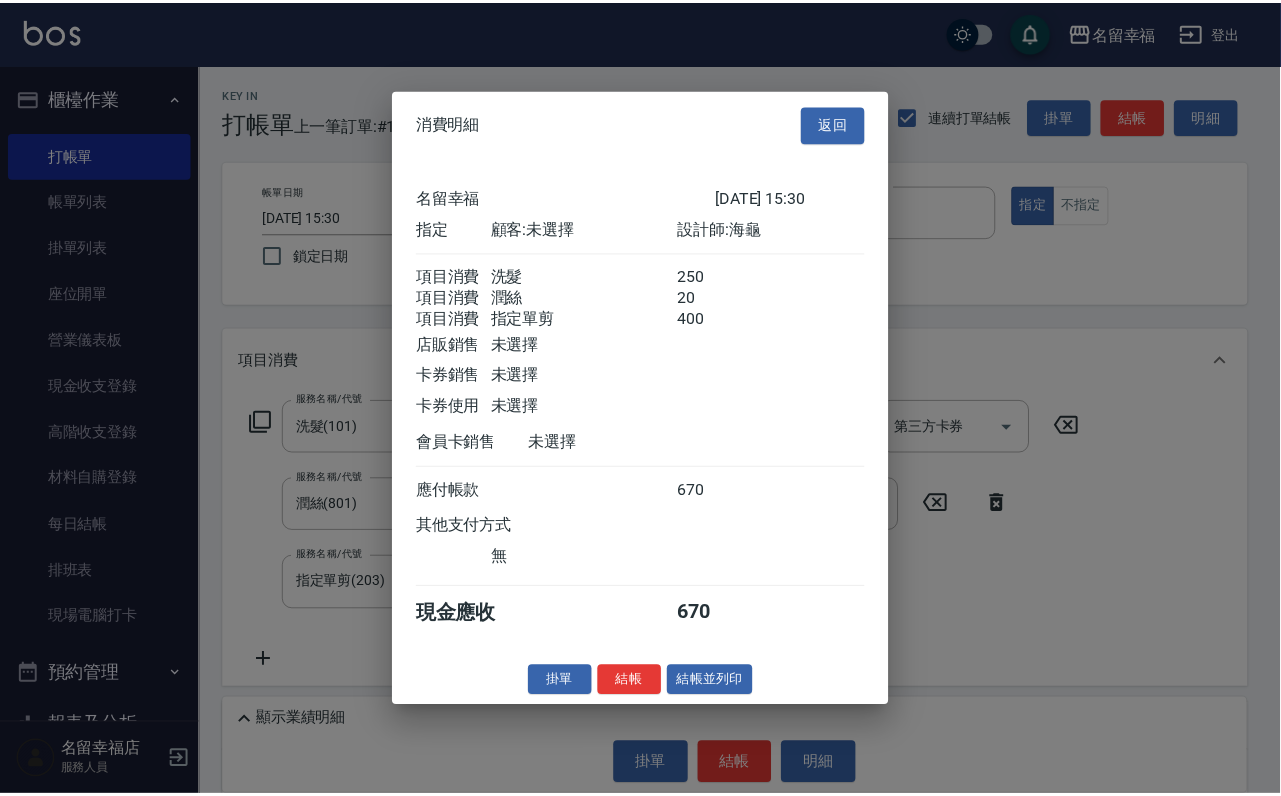 scroll, scrollTop: 396, scrollLeft: 0, axis: vertical 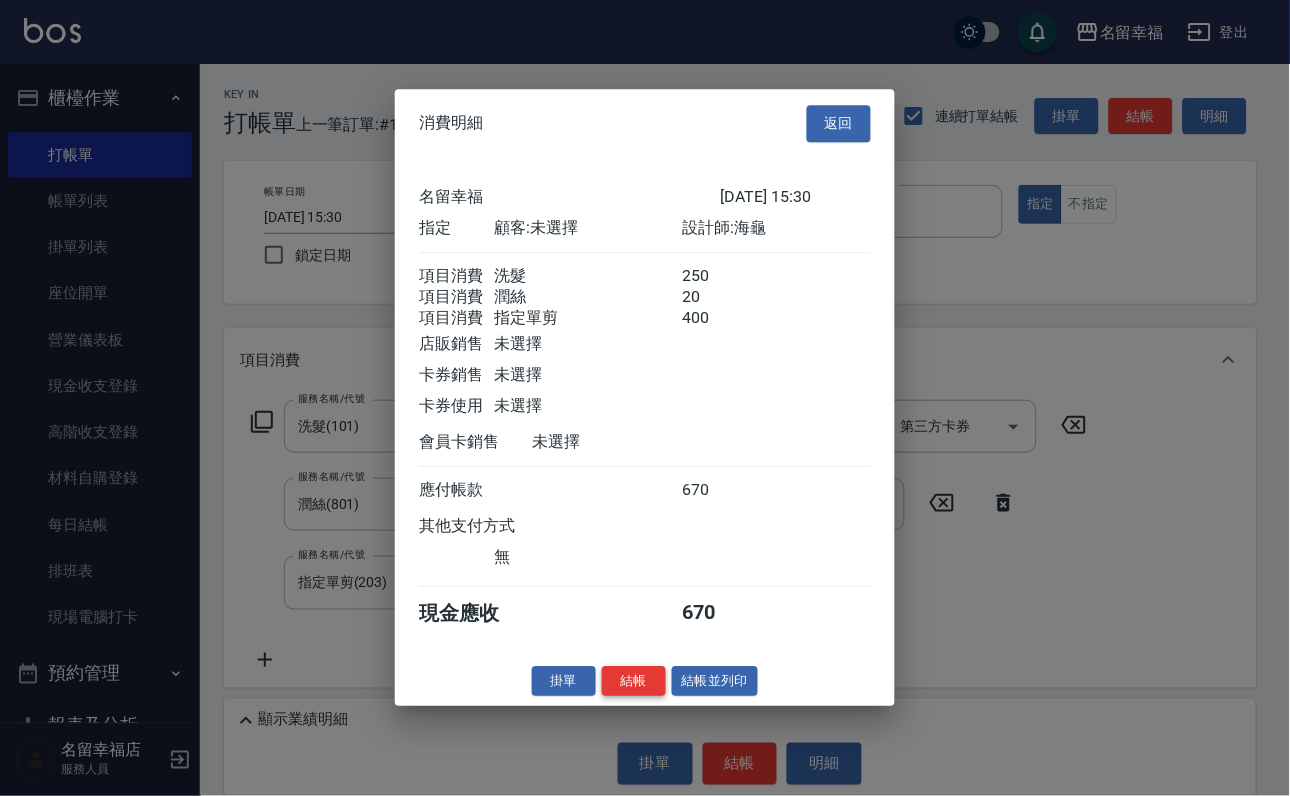 click on "結帳" at bounding box center [634, 681] 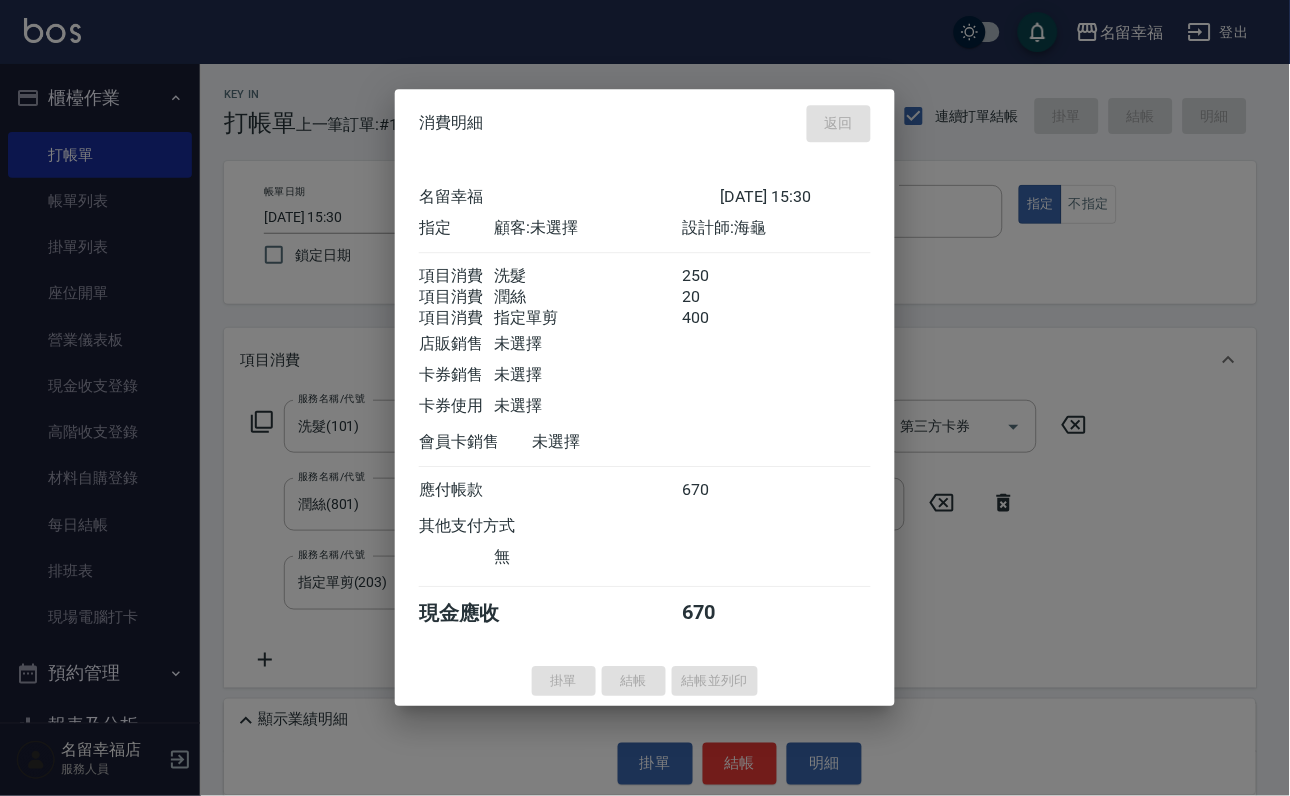 type 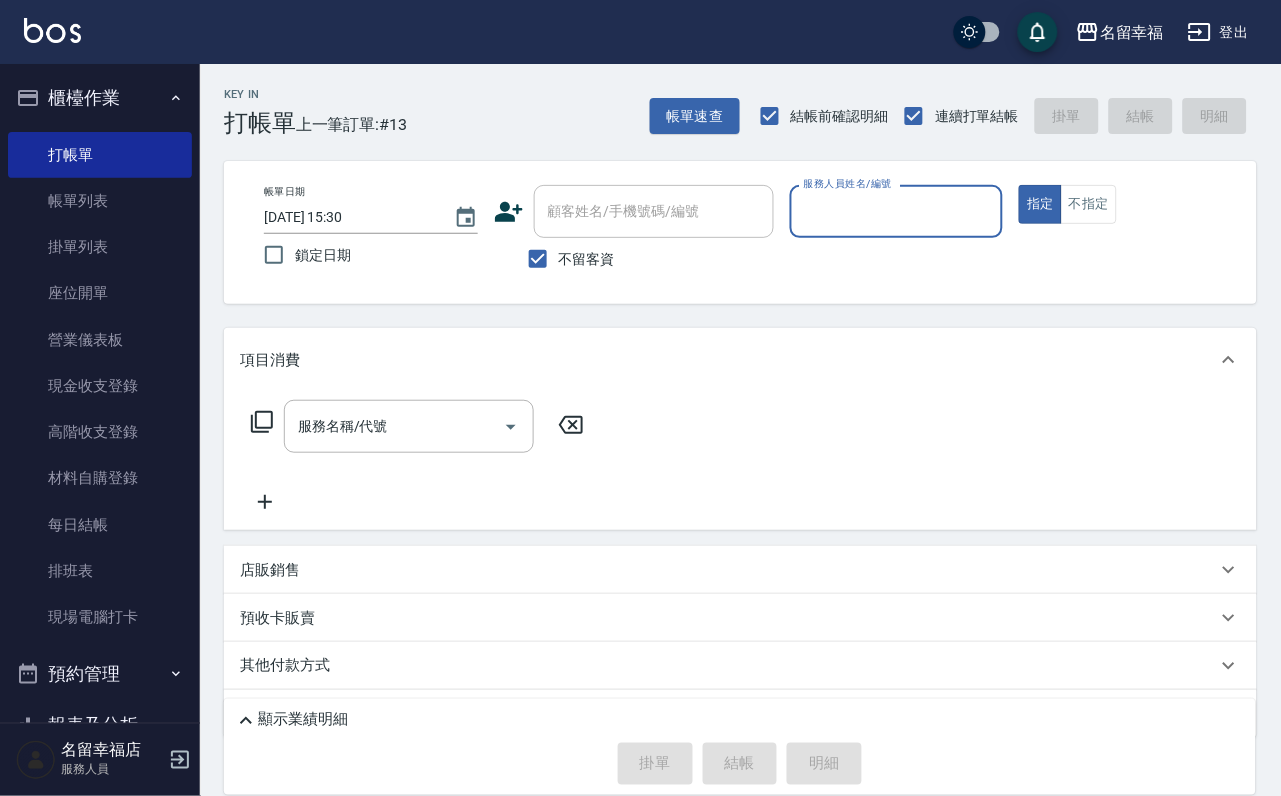 drag, startPoint x: 1058, startPoint y: 206, endPoint x: 1045, endPoint y: 209, distance: 13.341664 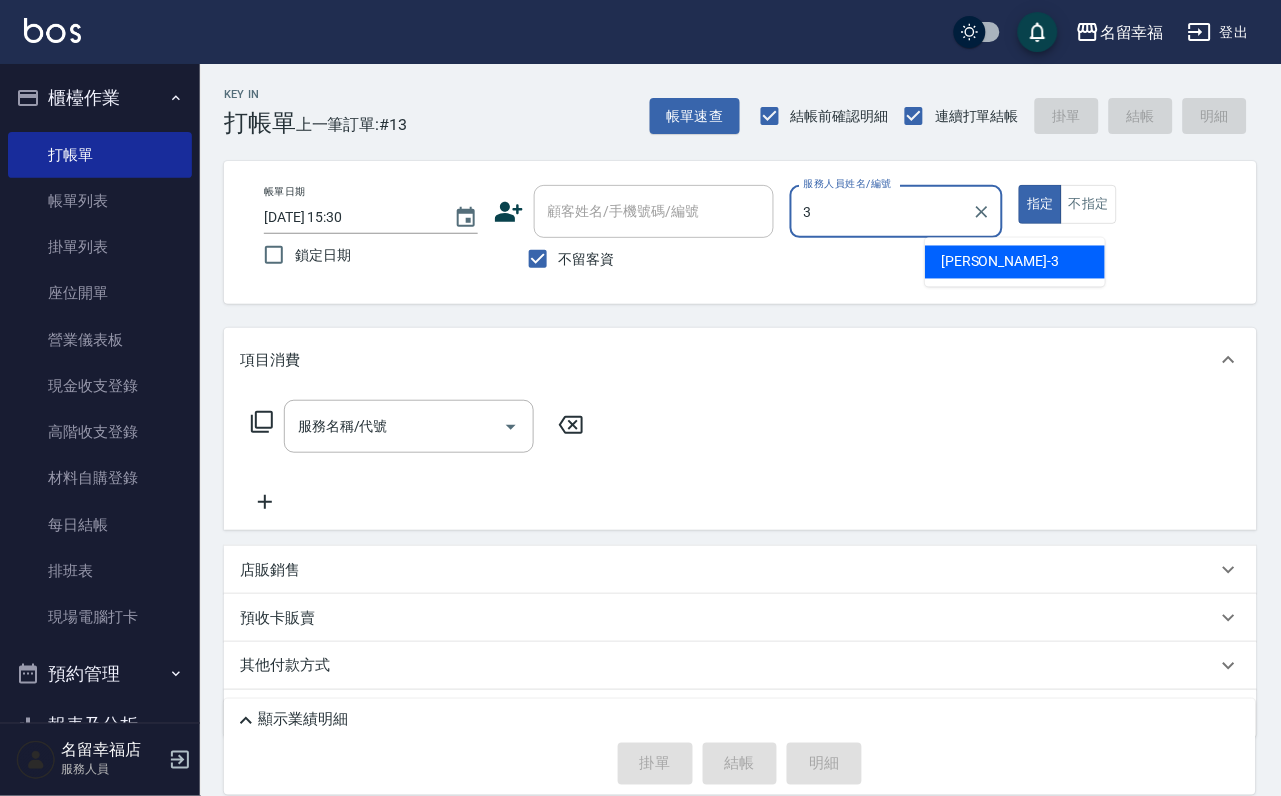 type on "[PERSON_NAME]-3" 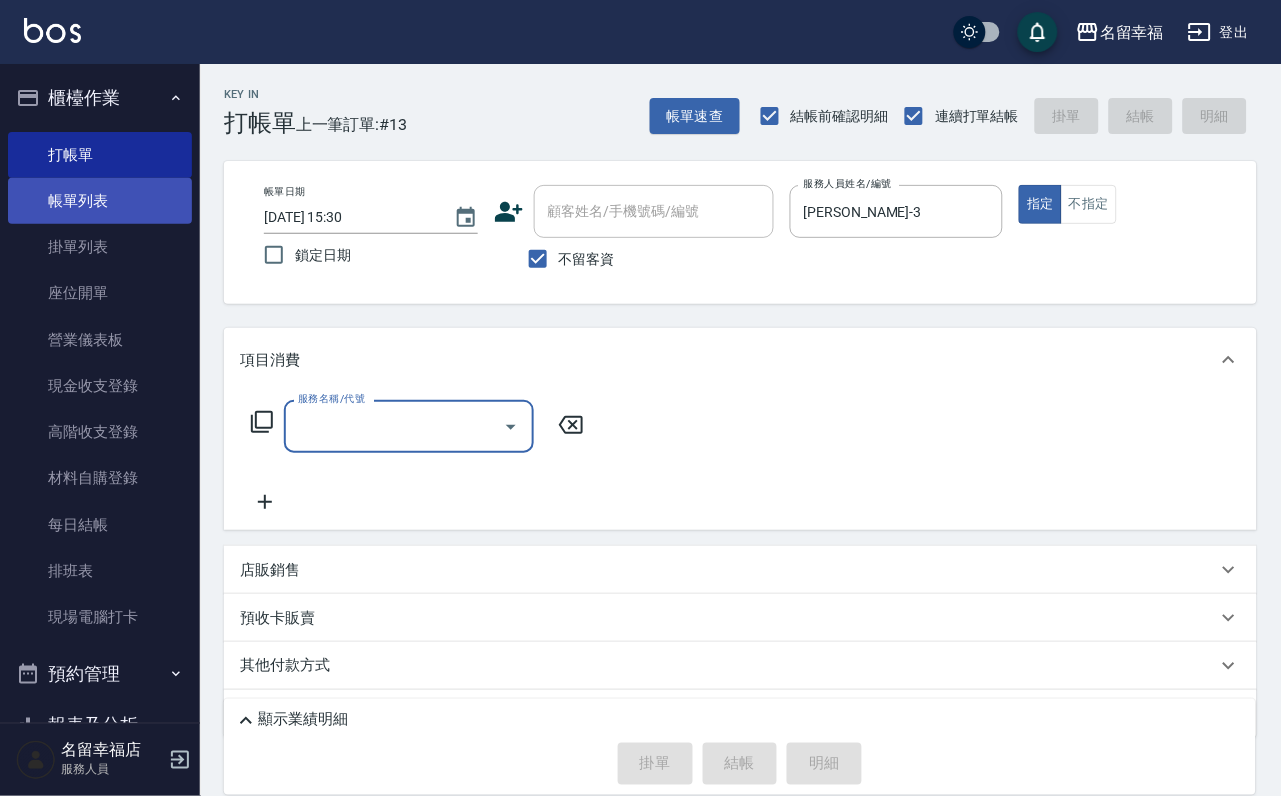 drag, startPoint x: 88, startPoint y: 233, endPoint x: 118, endPoint y: 214, distance: 35.510563 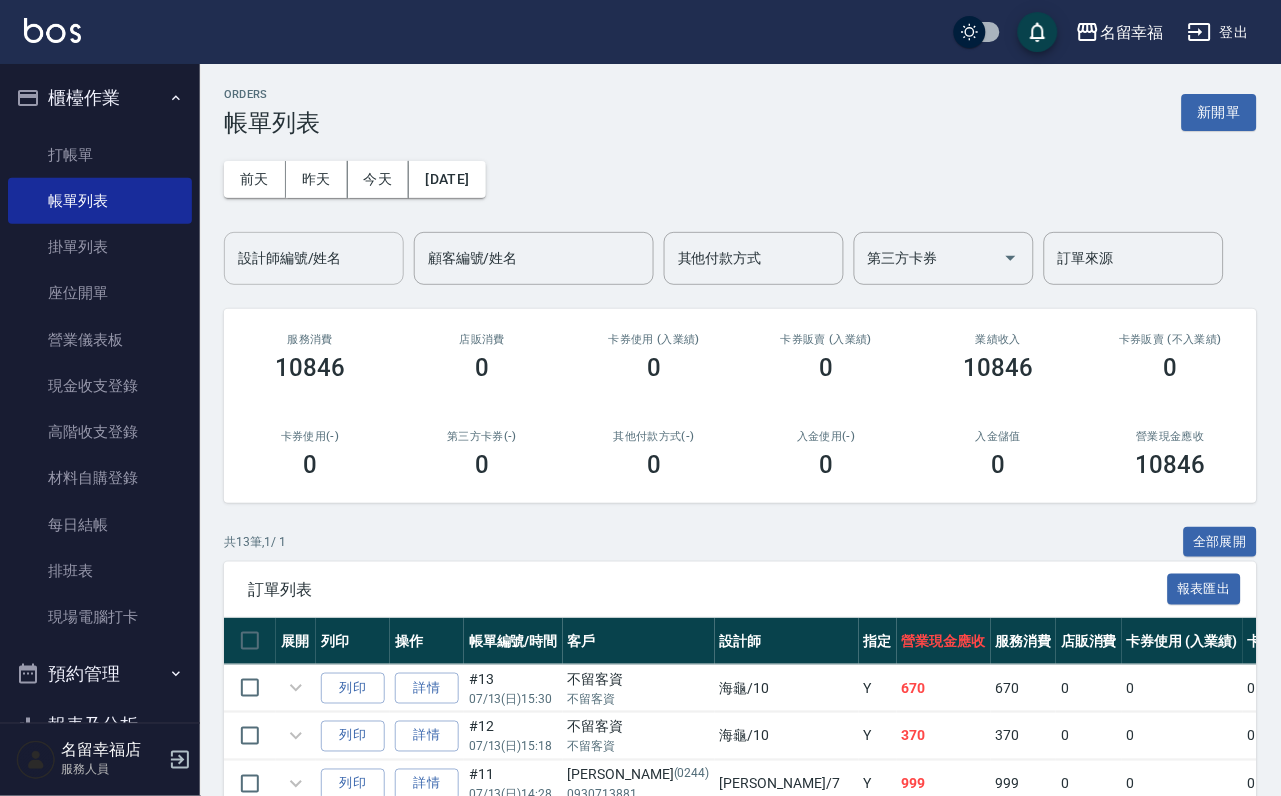 click on "設計師編號/姓名" at bounding box center (314, 258) 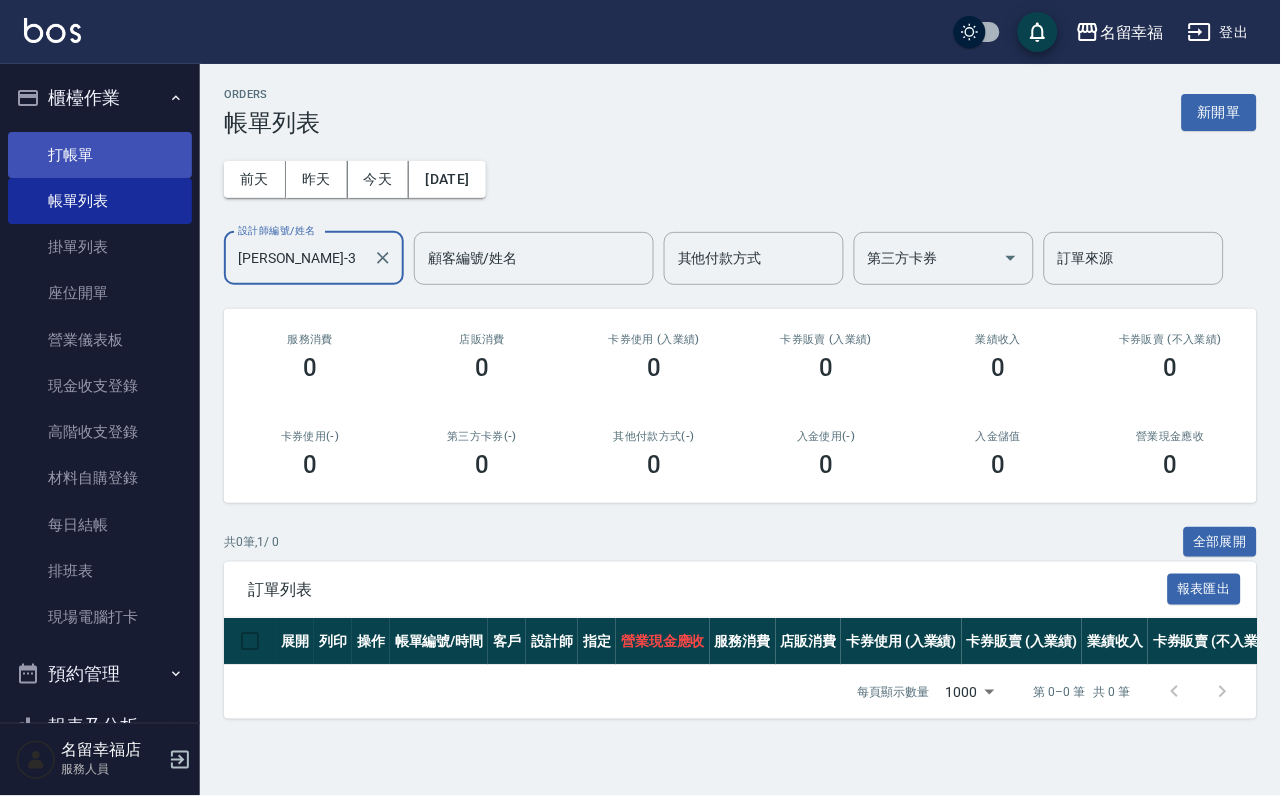 type on "[PERSON_NAME]-3" 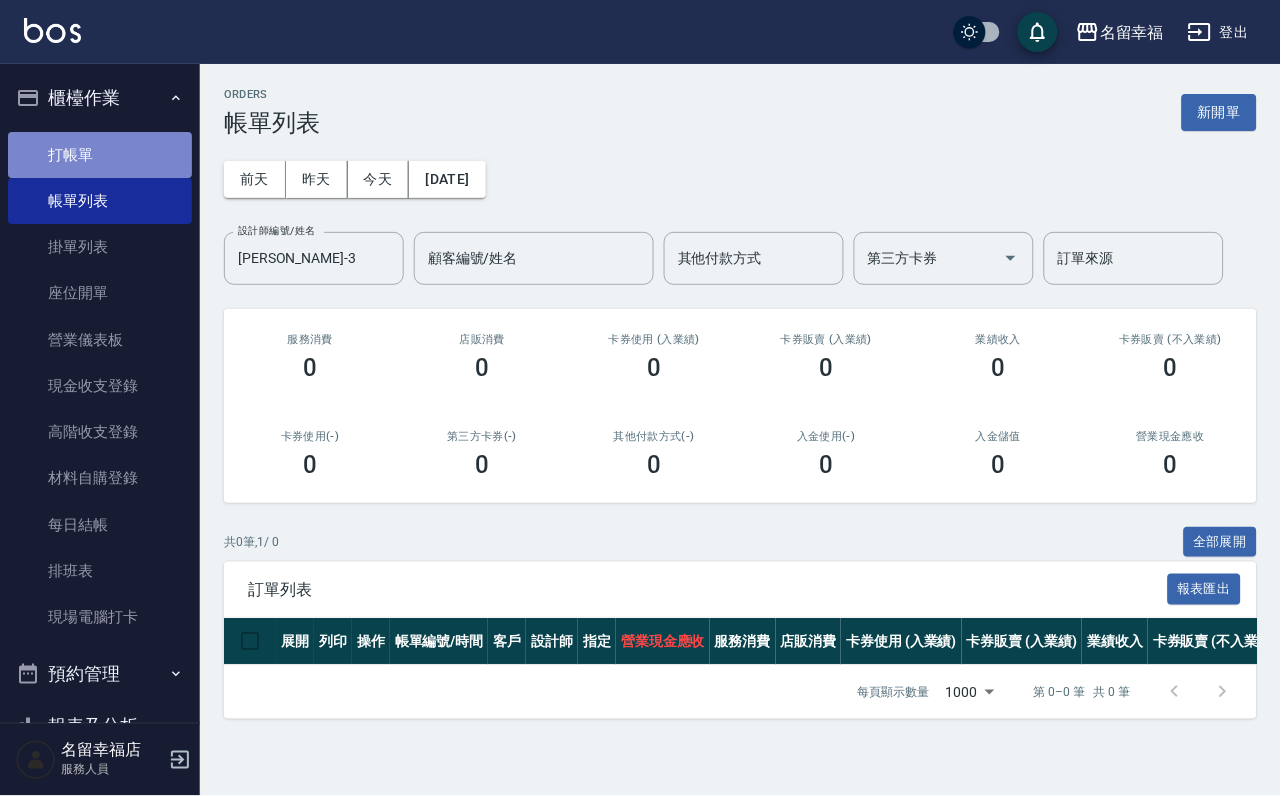 click on "打帳單" at bounding box center [100, 155] 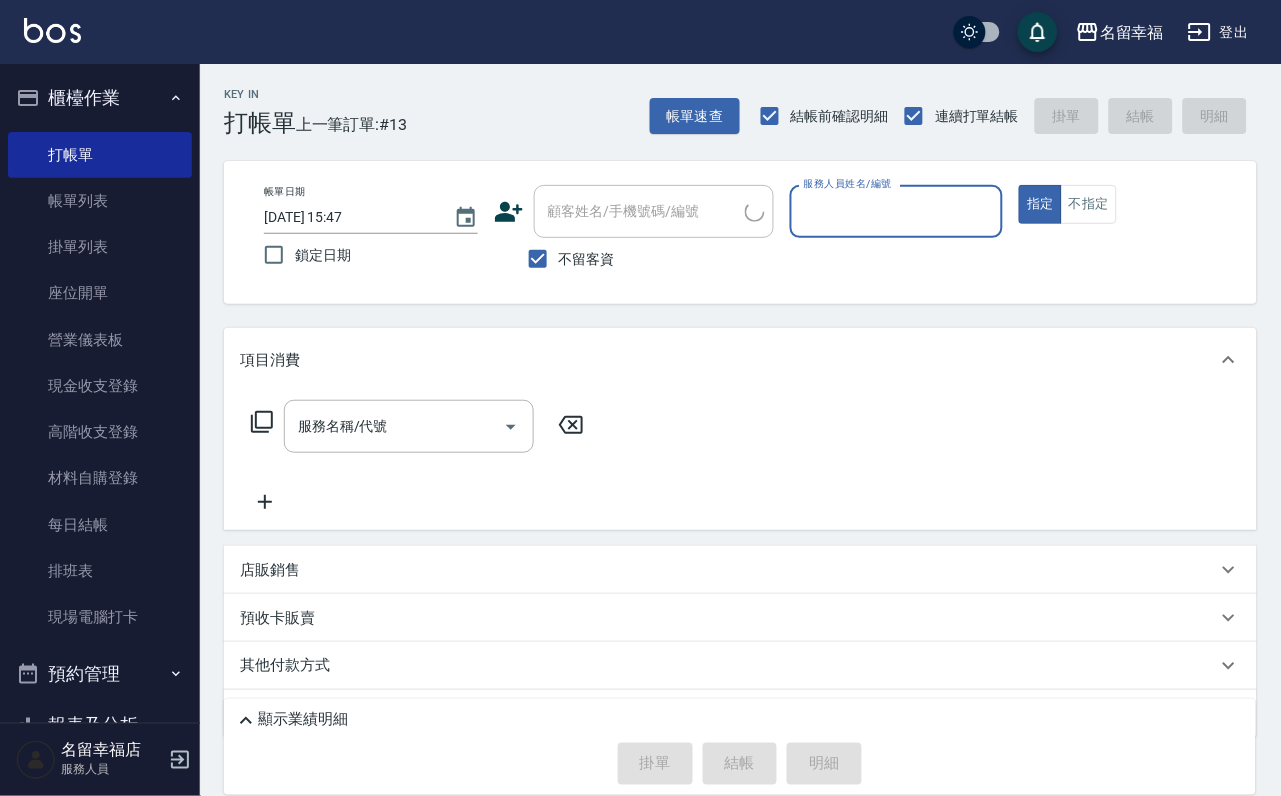 click on "服務人員姓名/編號" at bounding box center [897, 211] 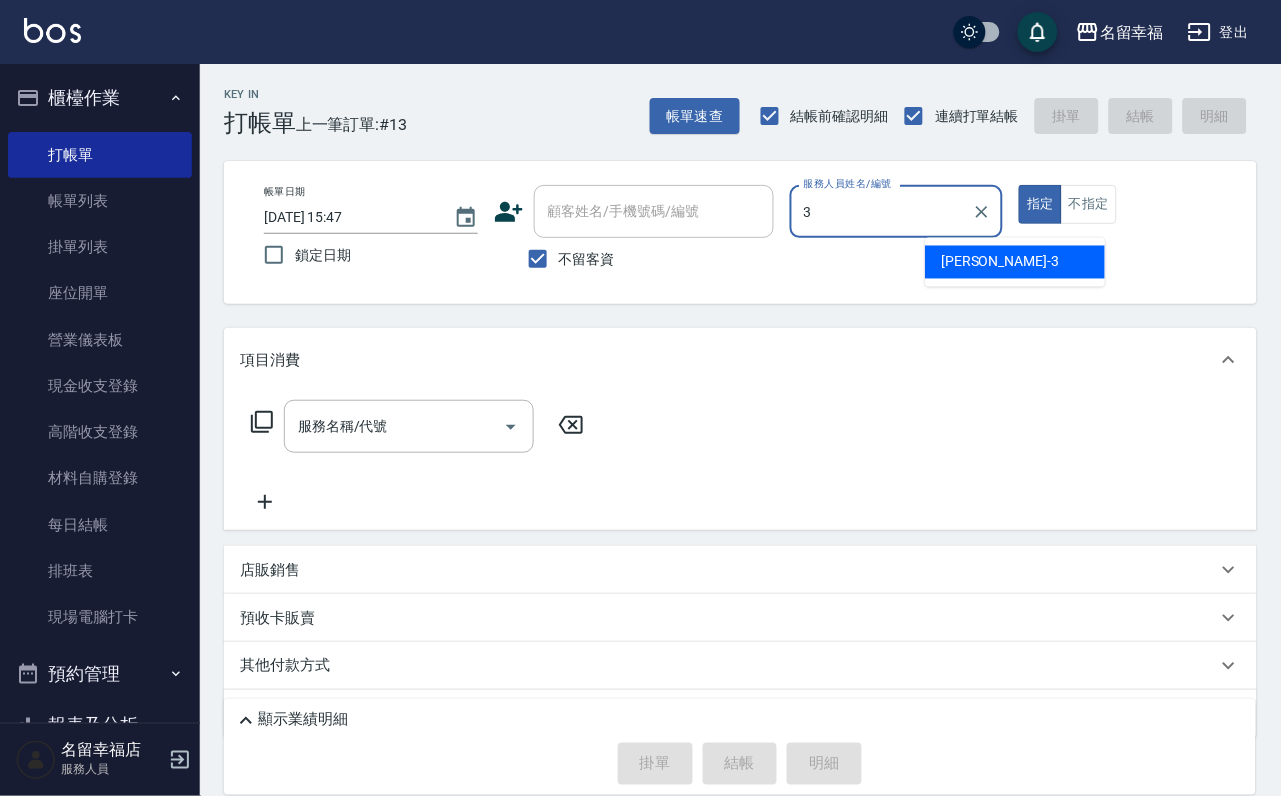 type on "[PERSON_NAME]-3" 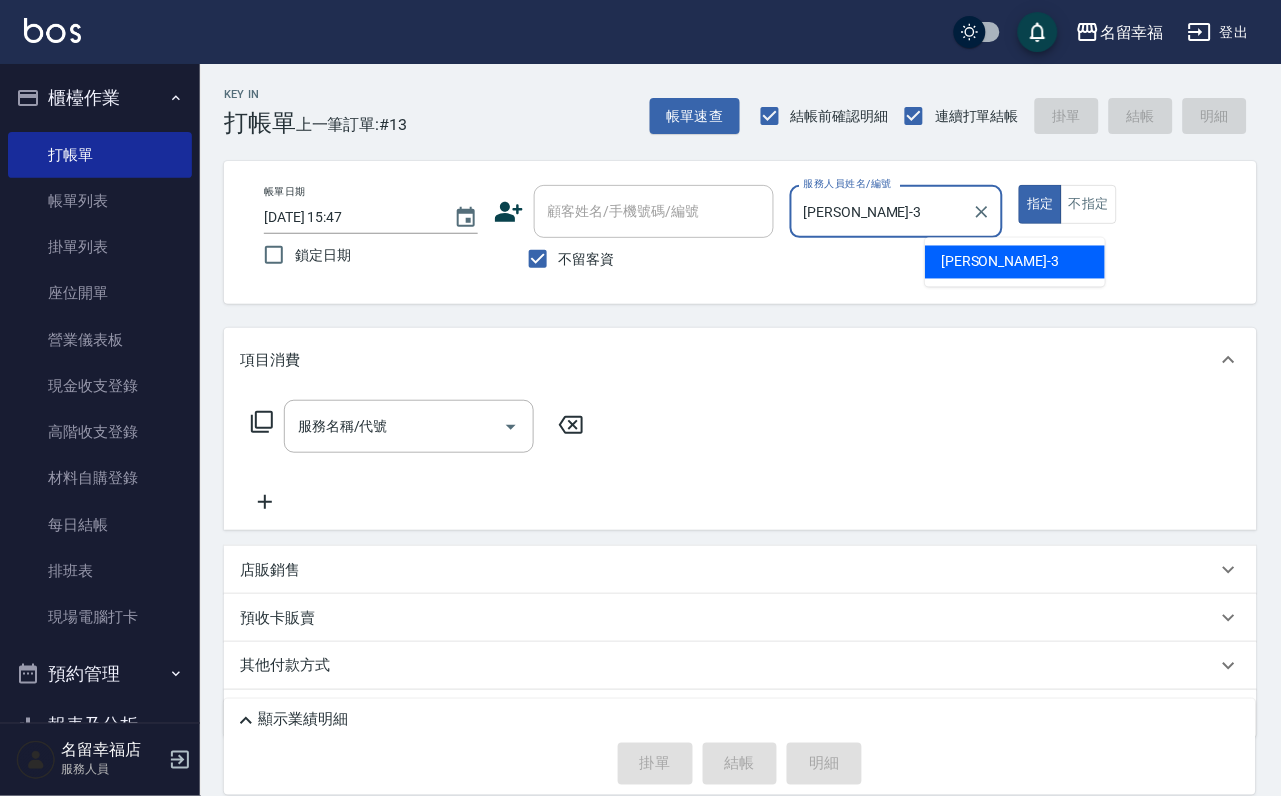 type on "true" 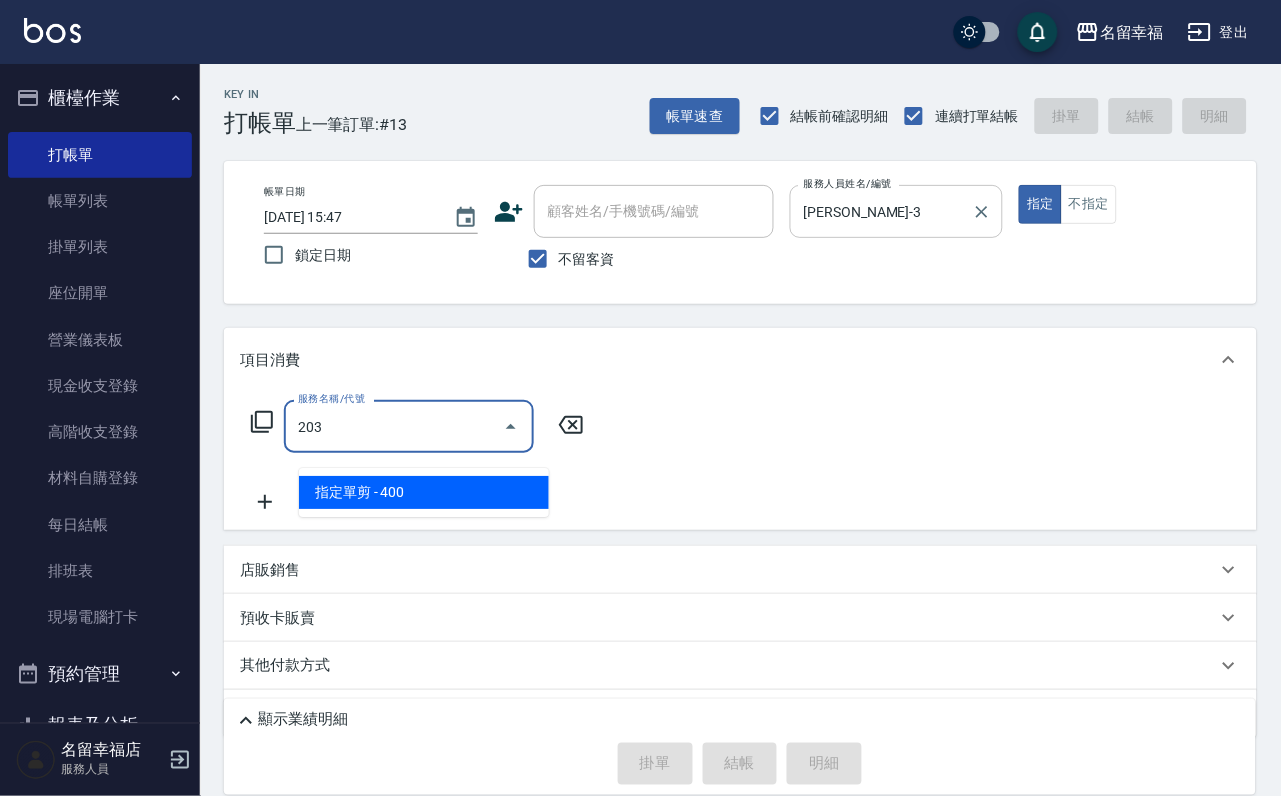 type on "指定單剪(203)" 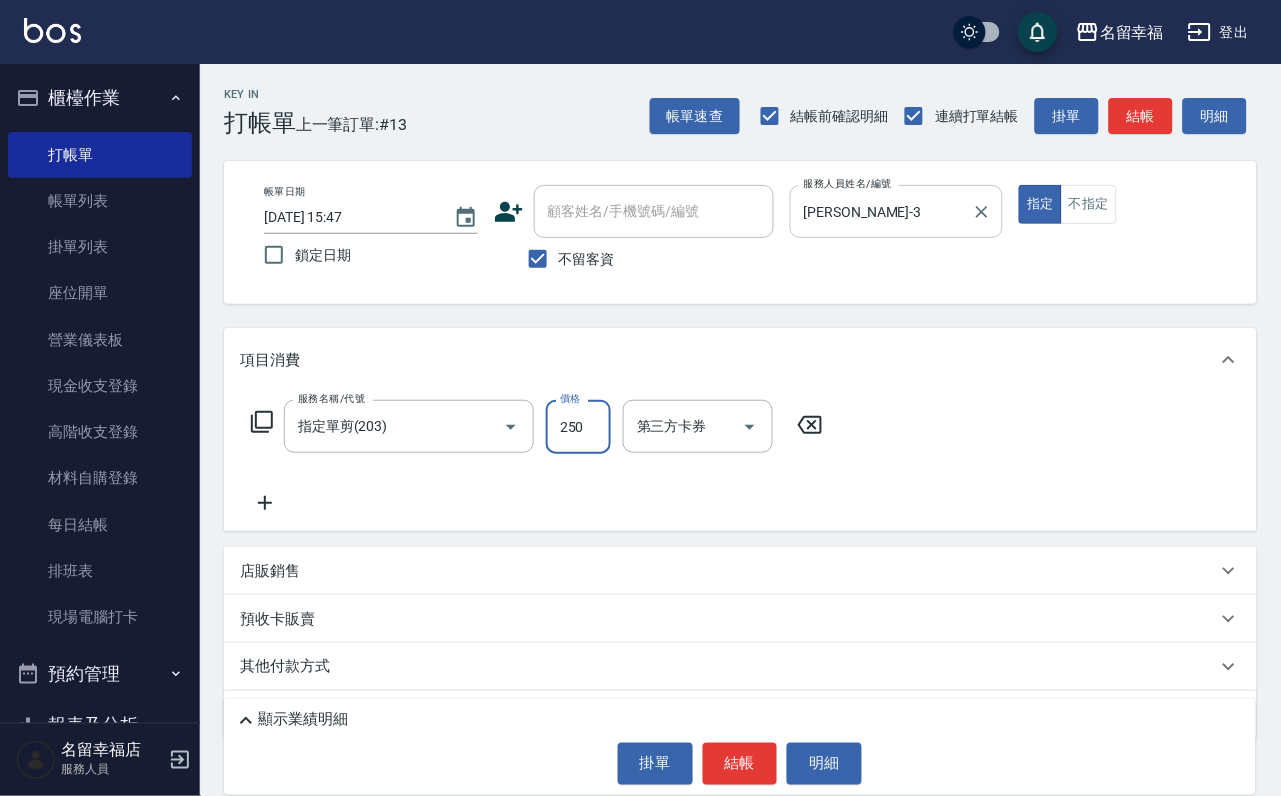 type on "250" 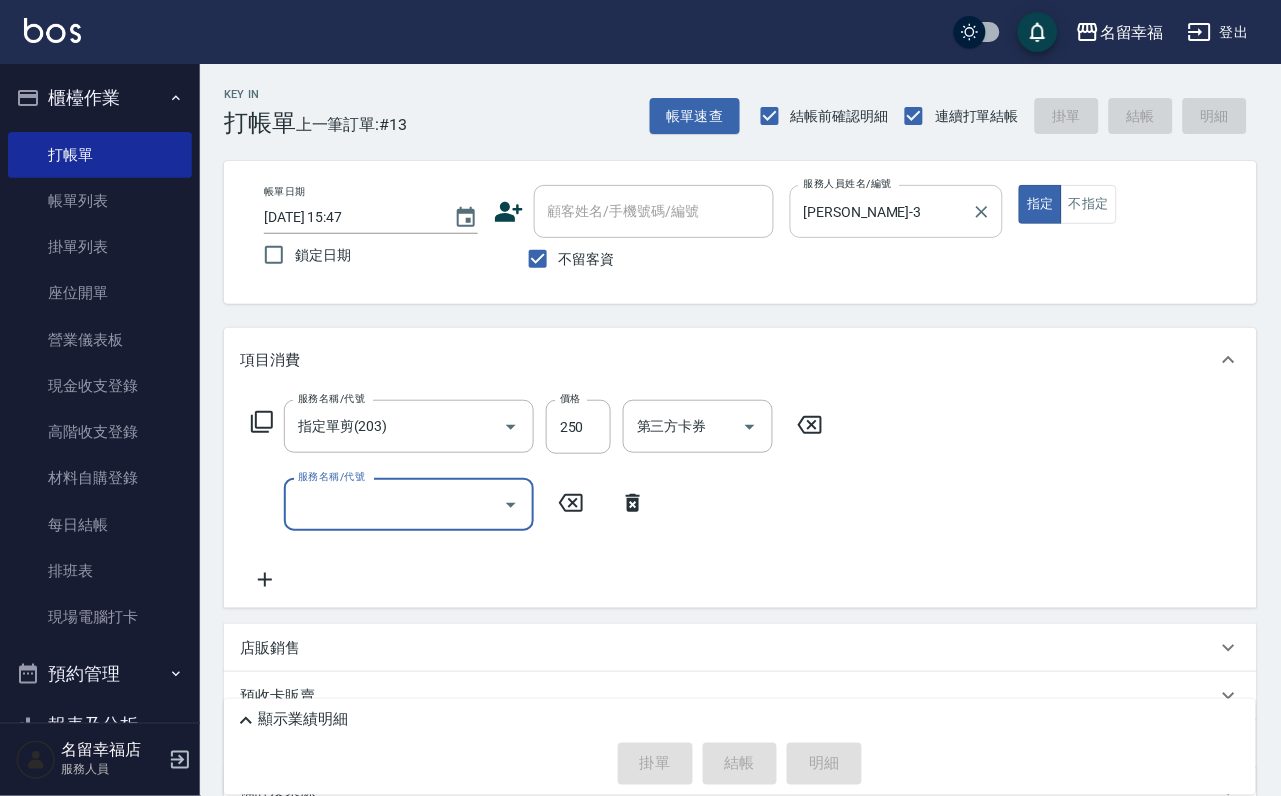 type 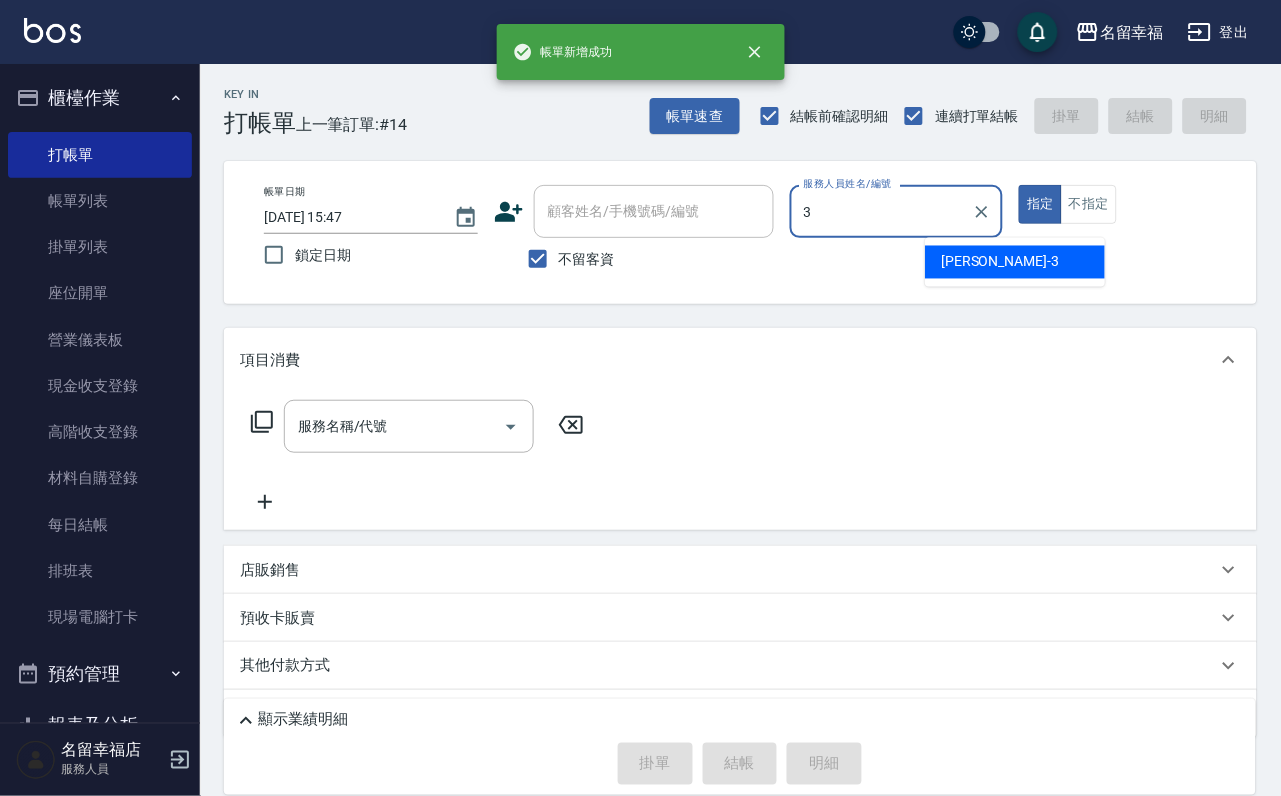 type on "[PERSON_NAME]-3" 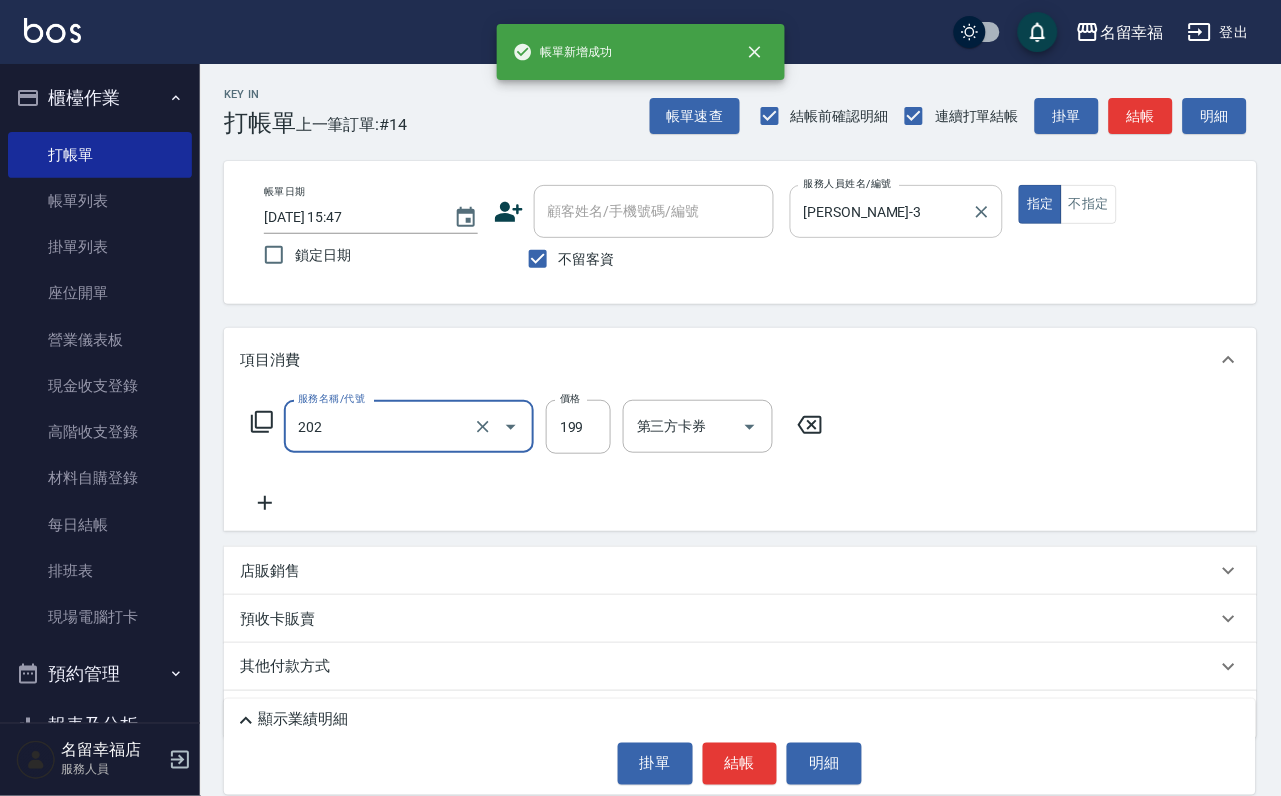 type on "不指定單剪(202)" 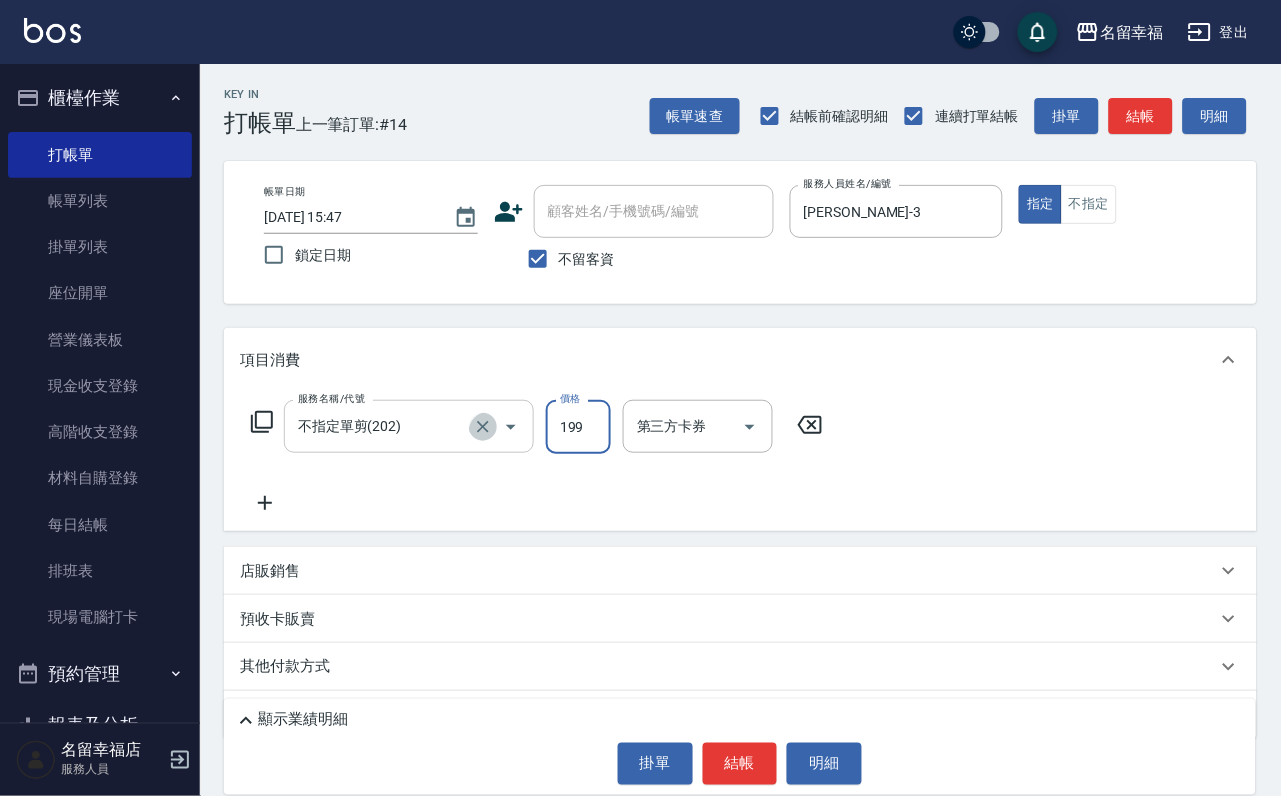 click 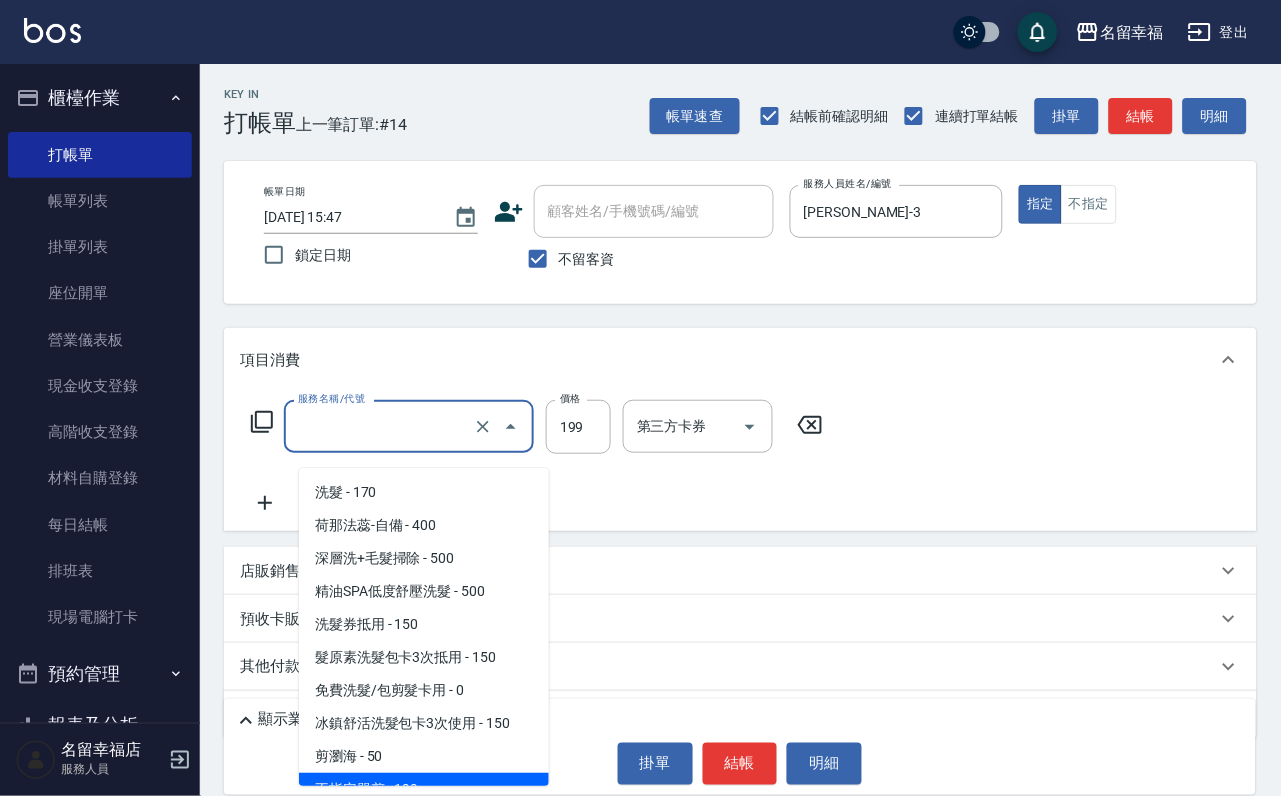 click on "服務名稱/代號" at bounding box center (381, 426) 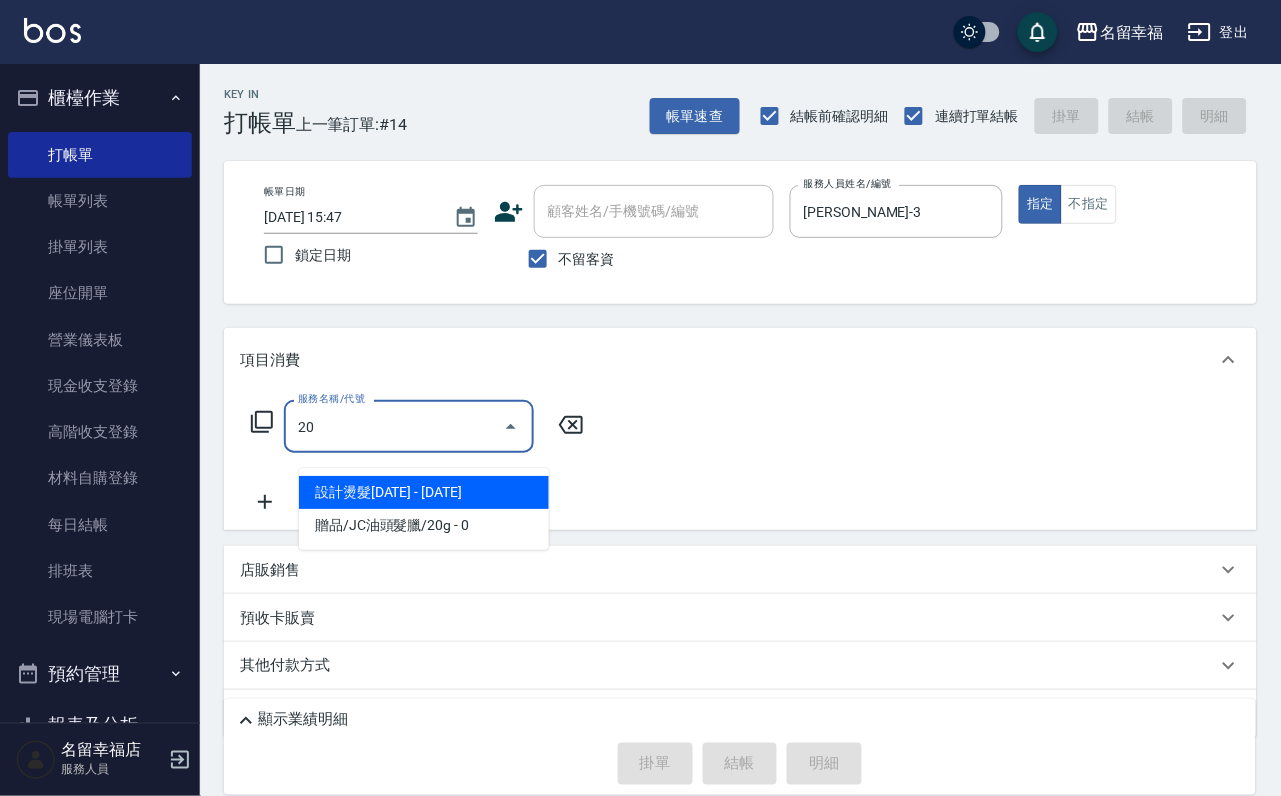 scroll, scrollTop: 0, scrollLeft: 0, axis: both 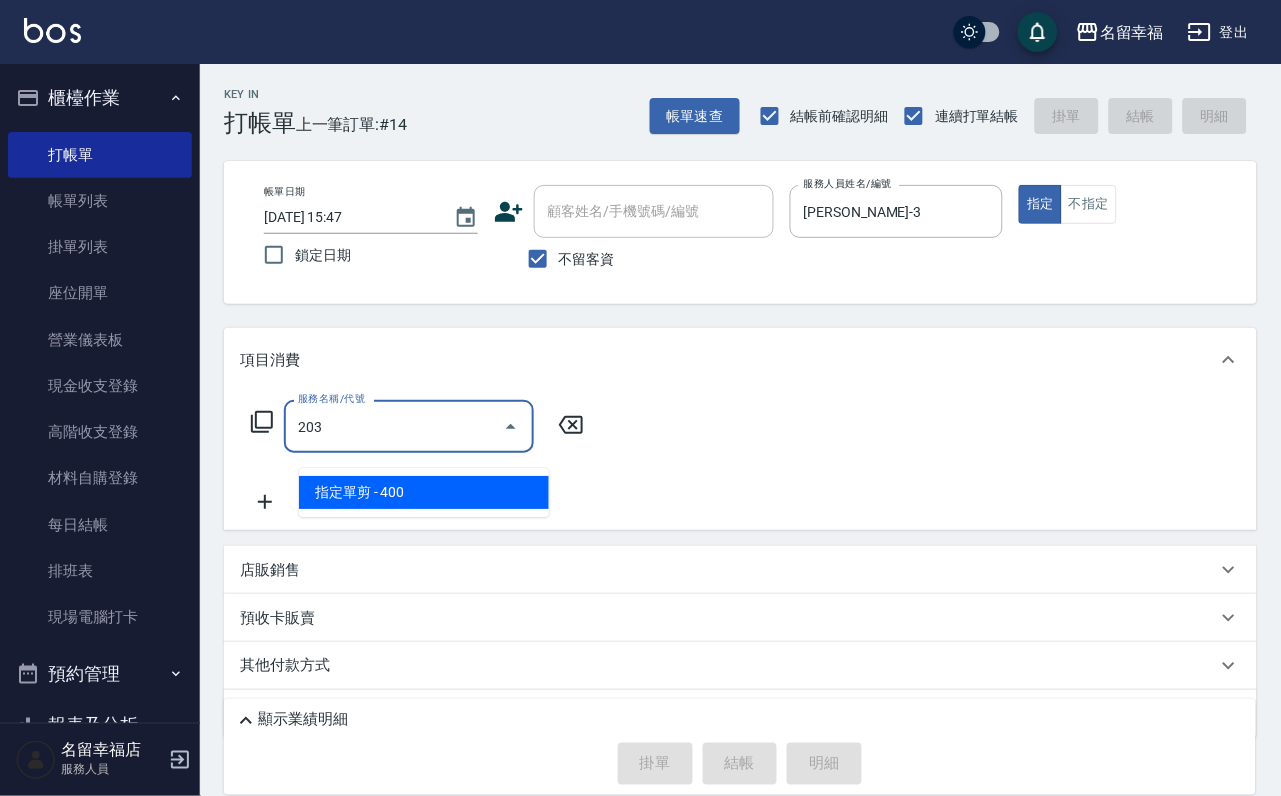 type on "指定單剪(203)" 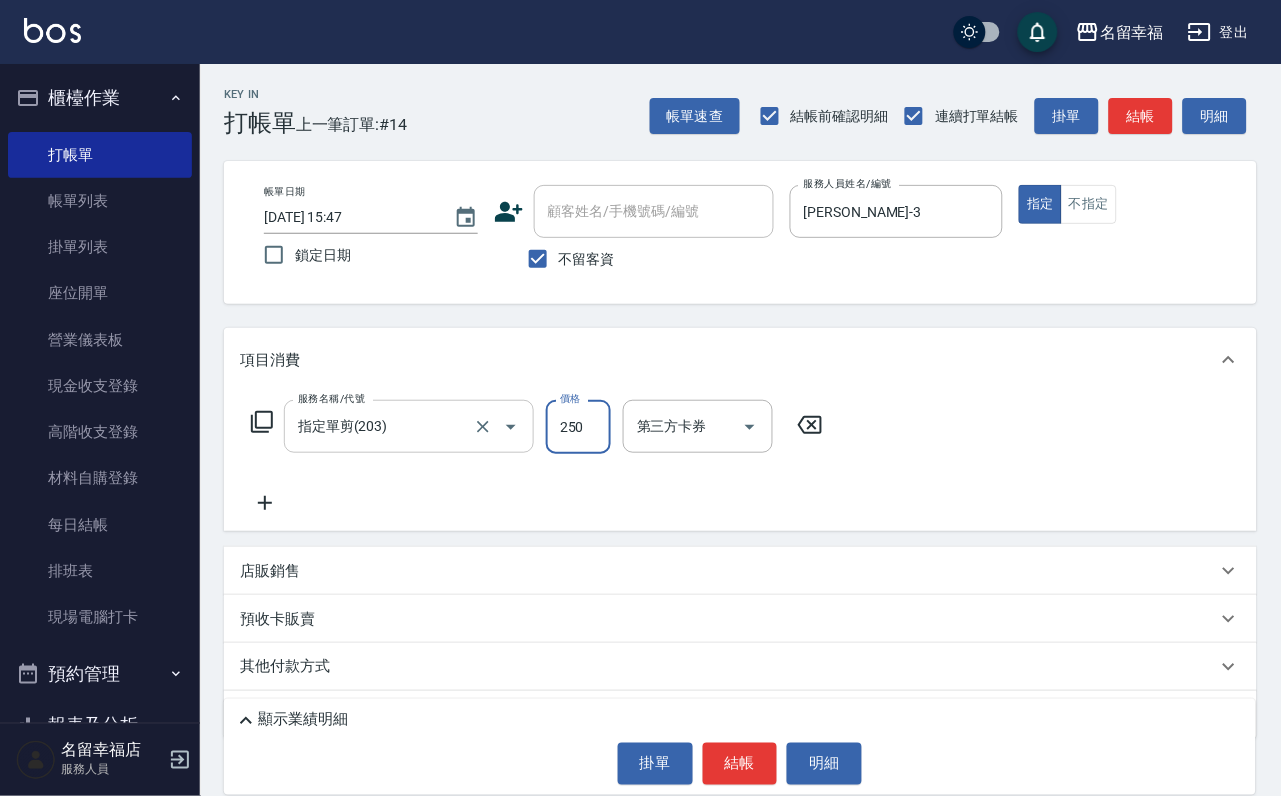 type on "250" 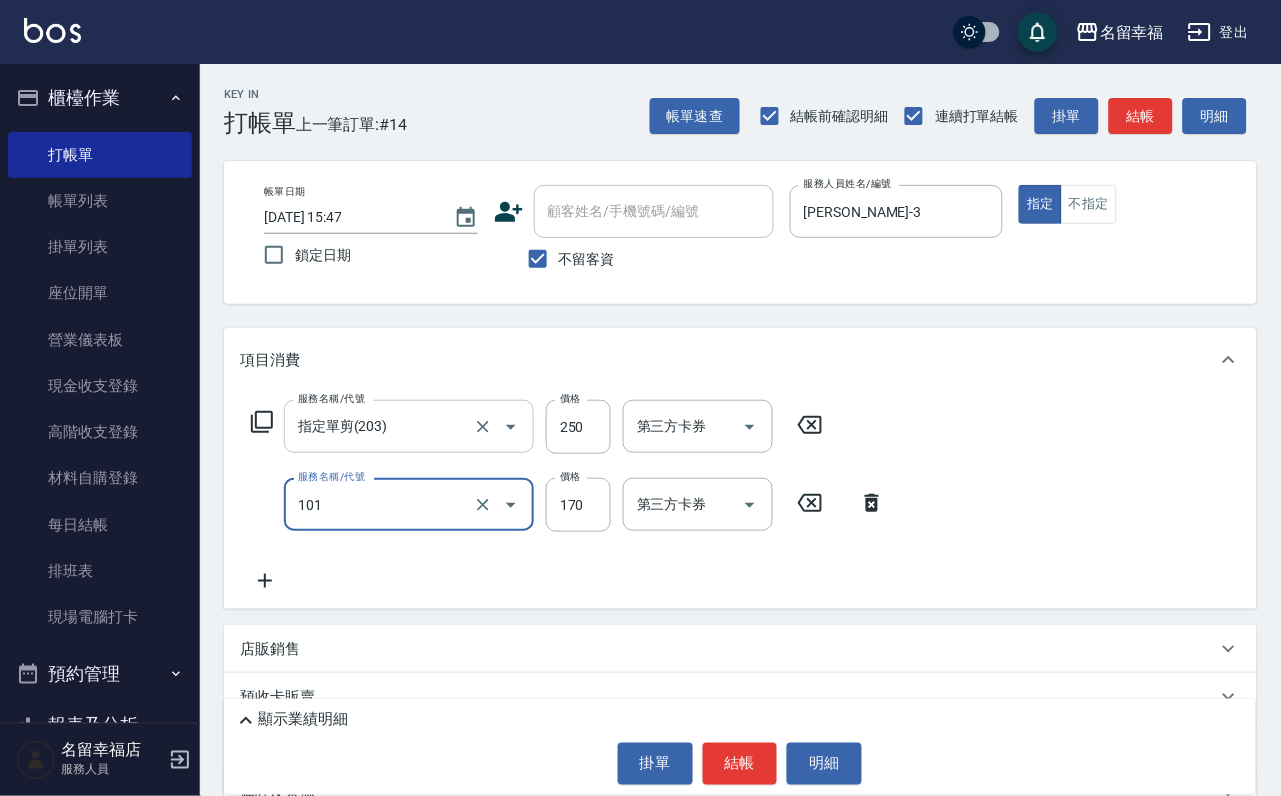 type on "洗髮(101)" 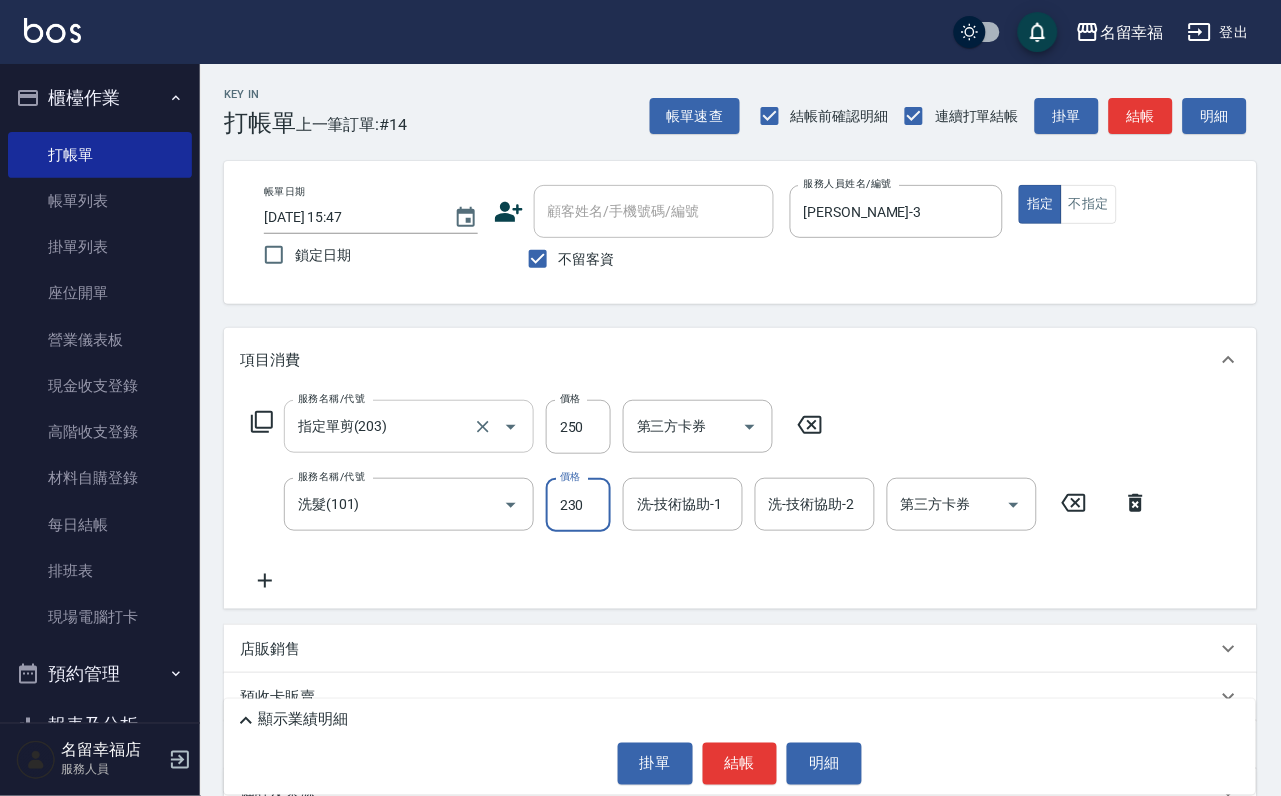 type on "230" 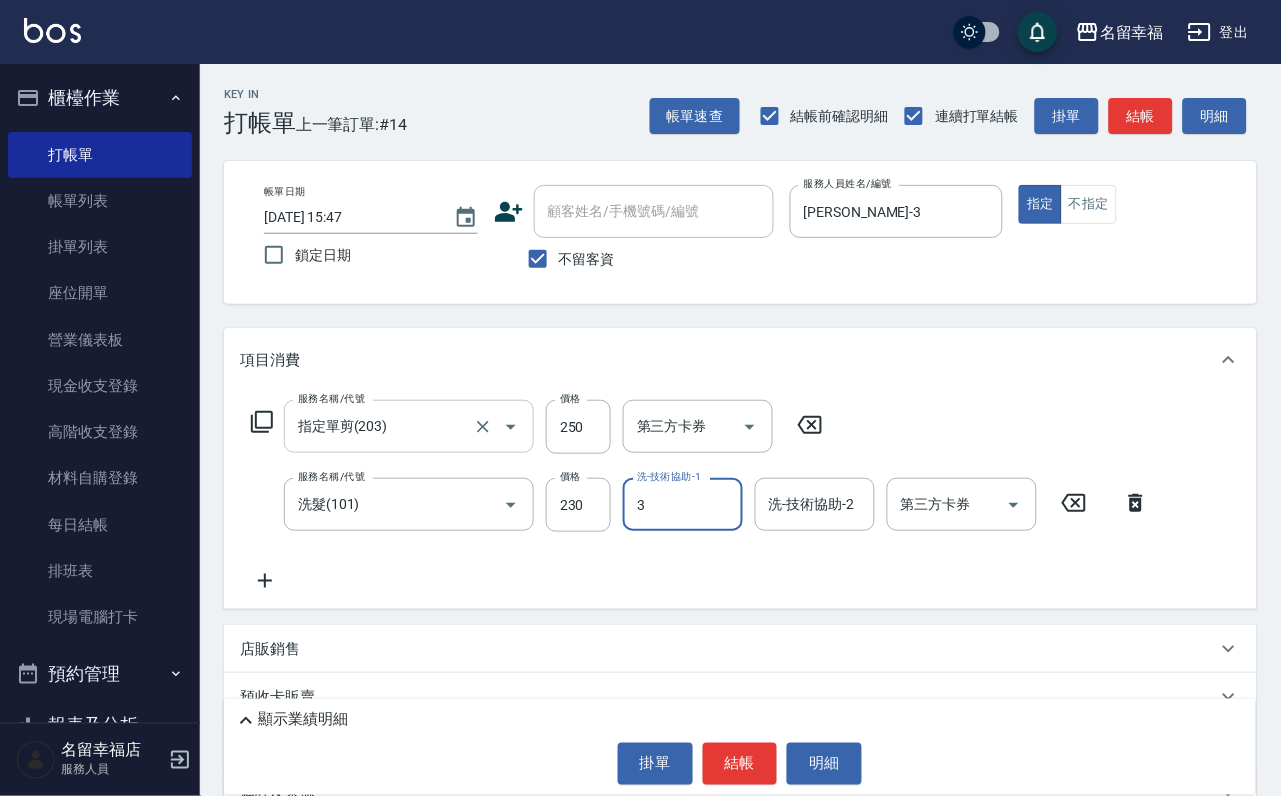 type on "[PERSON_NAME]-3" 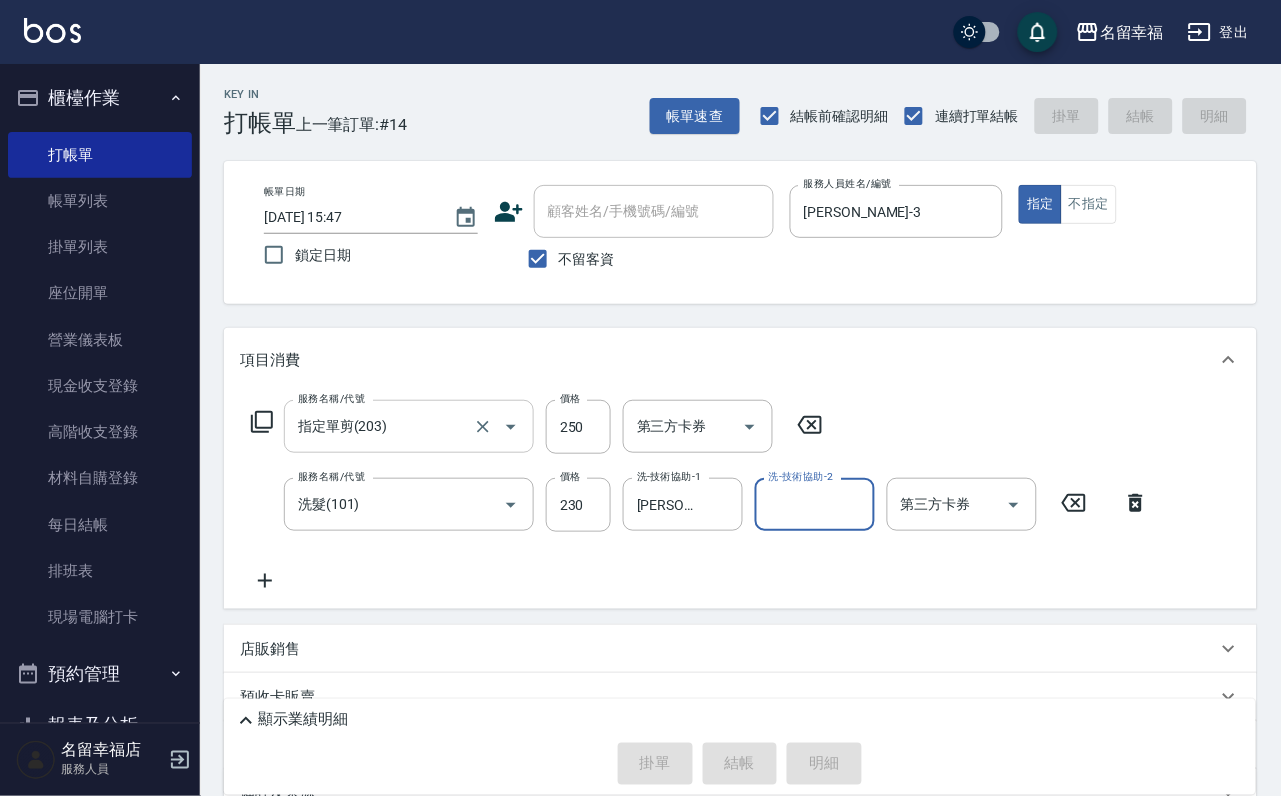 type 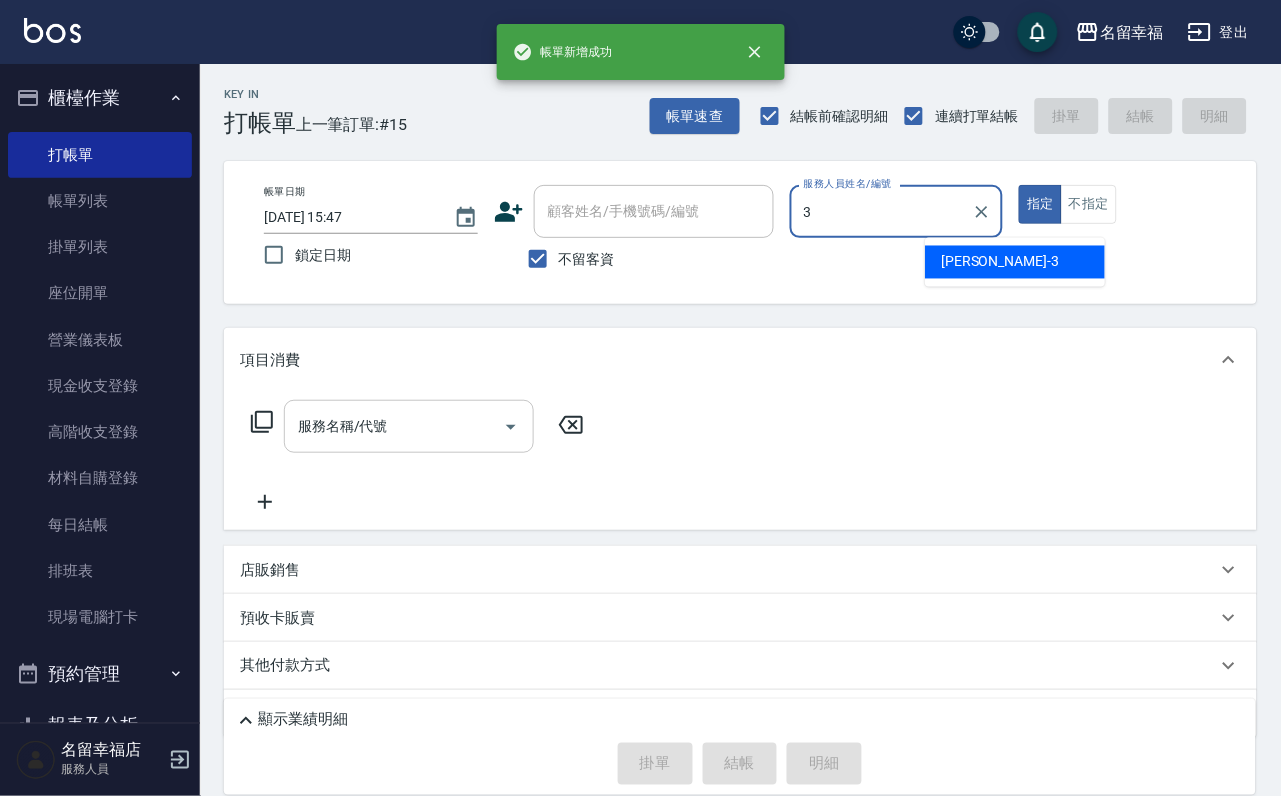 type on "[PERSON_NAME]-3" 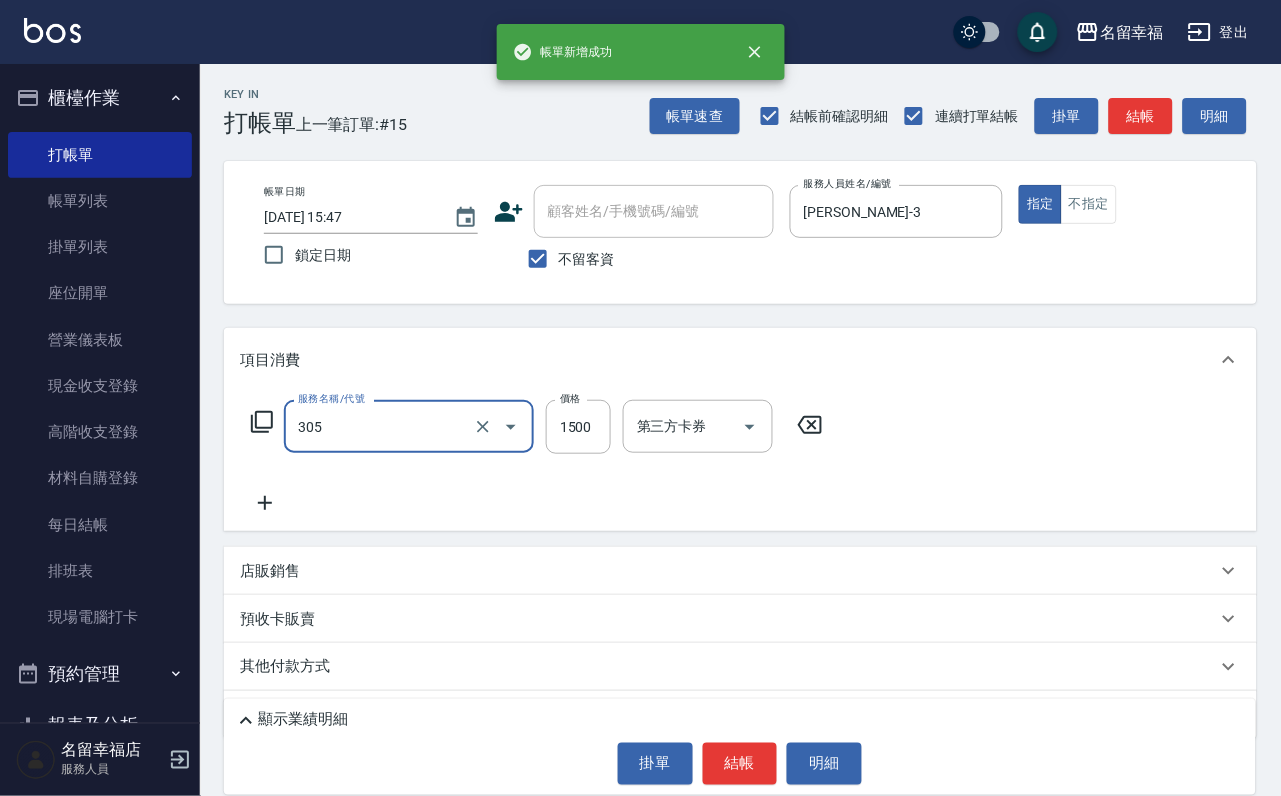 type on "設計燙髮1500(305)" 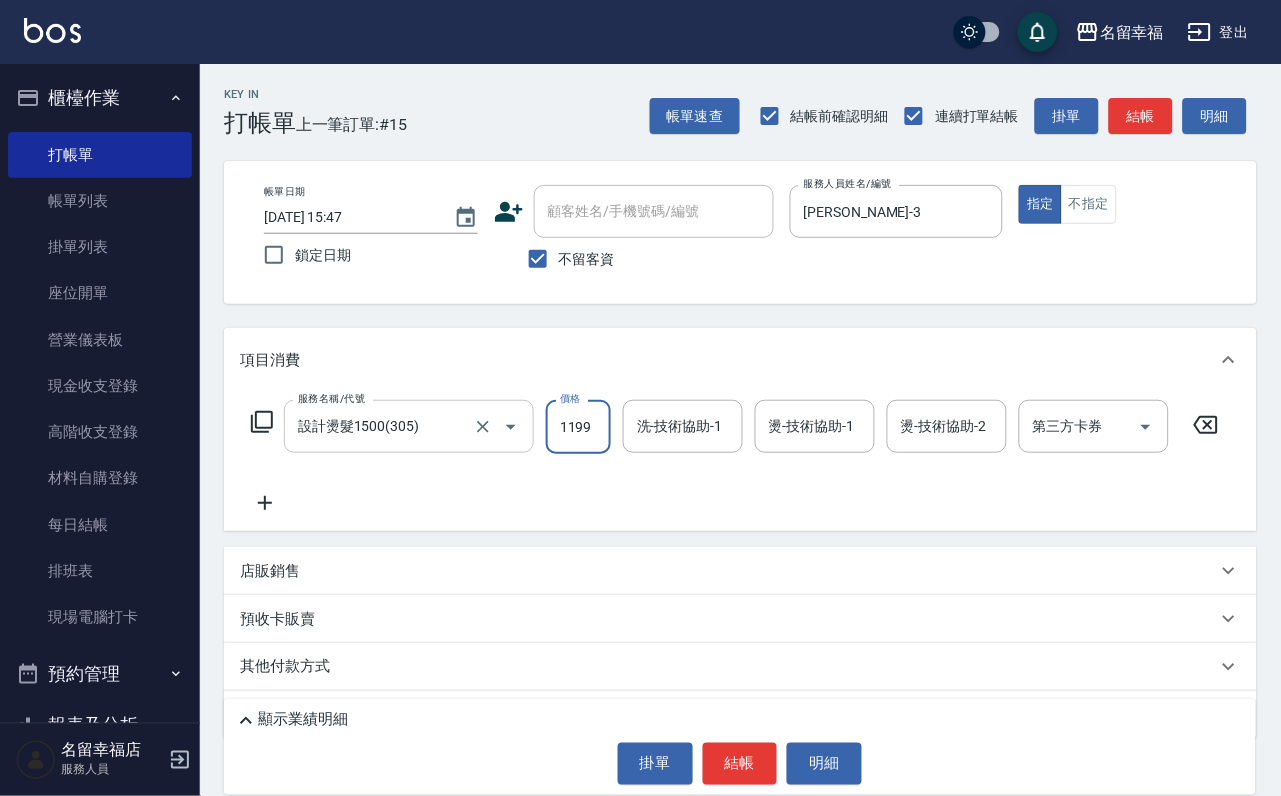 scroll, scrollTop: 0, scrollLeft: 1, axis: horizontal 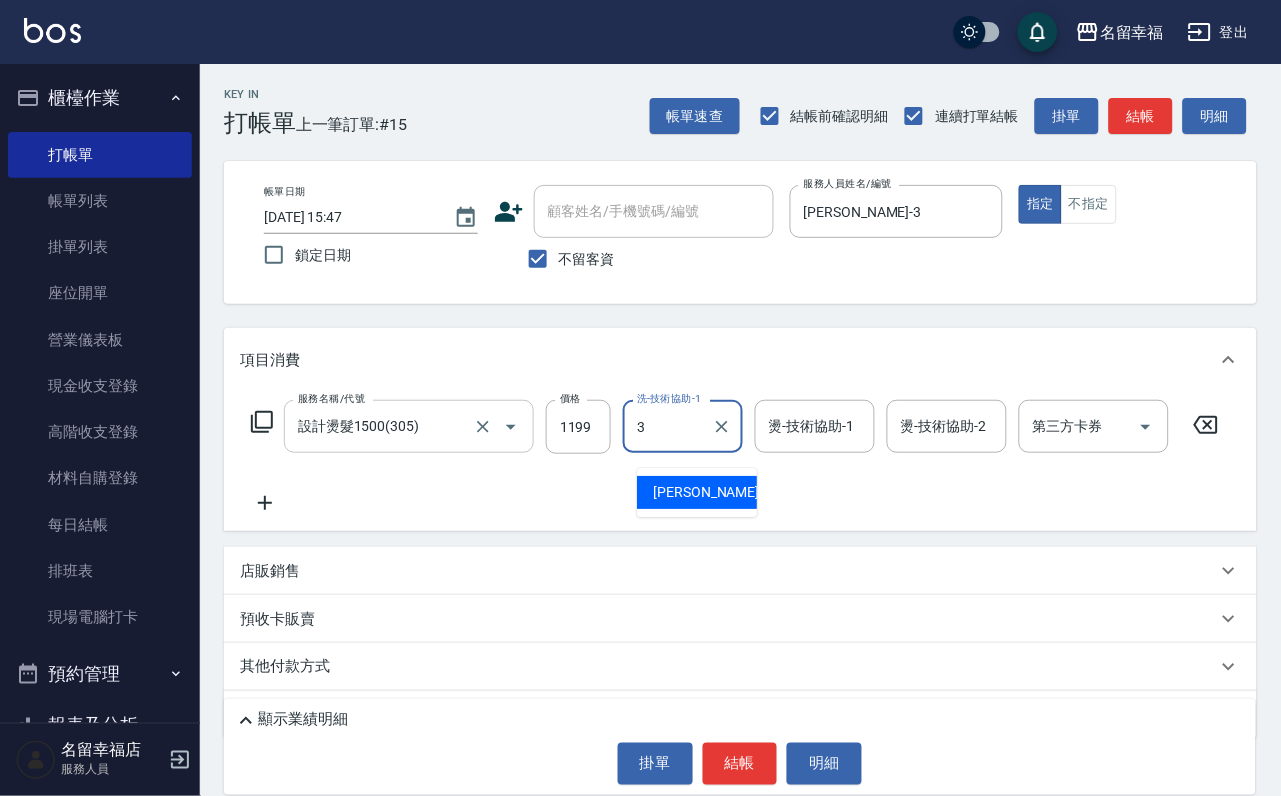 type on "[PERSON_NAME]-3" 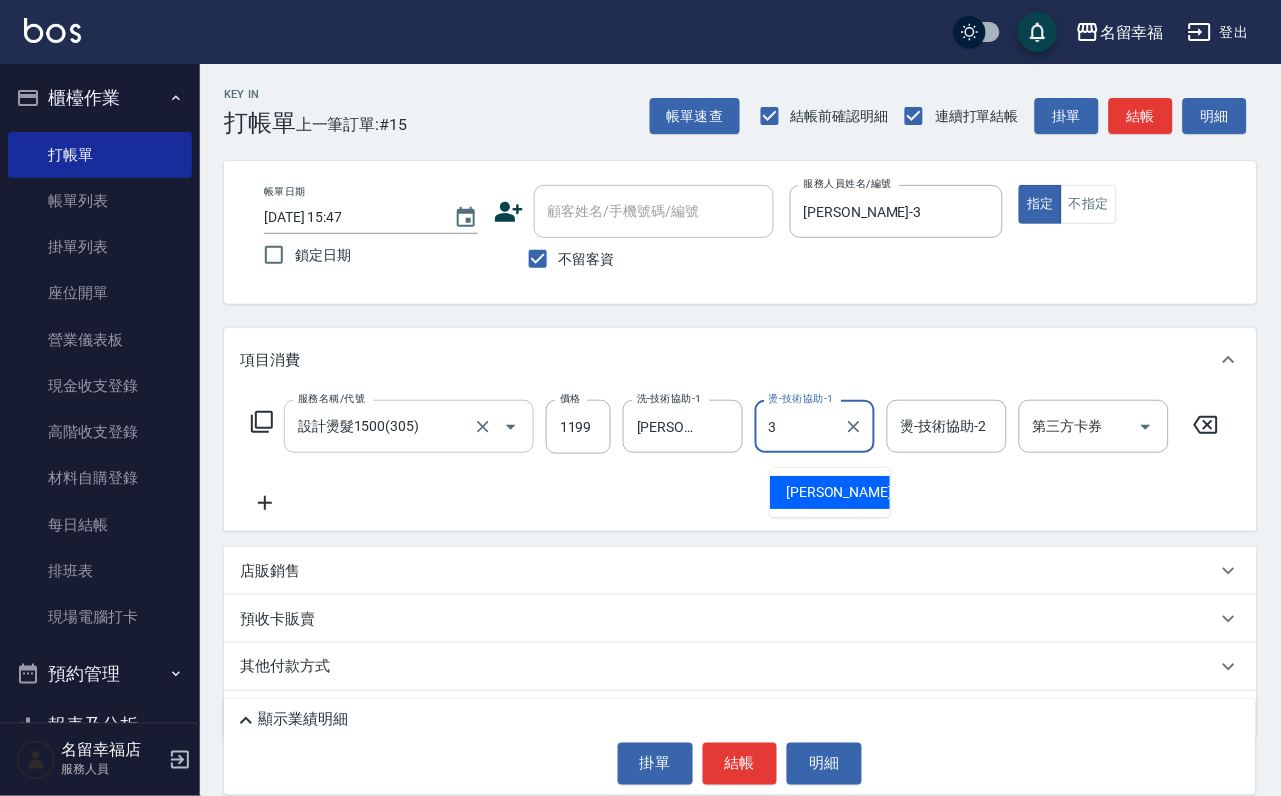 type on "[PERSON_NAME]-3" 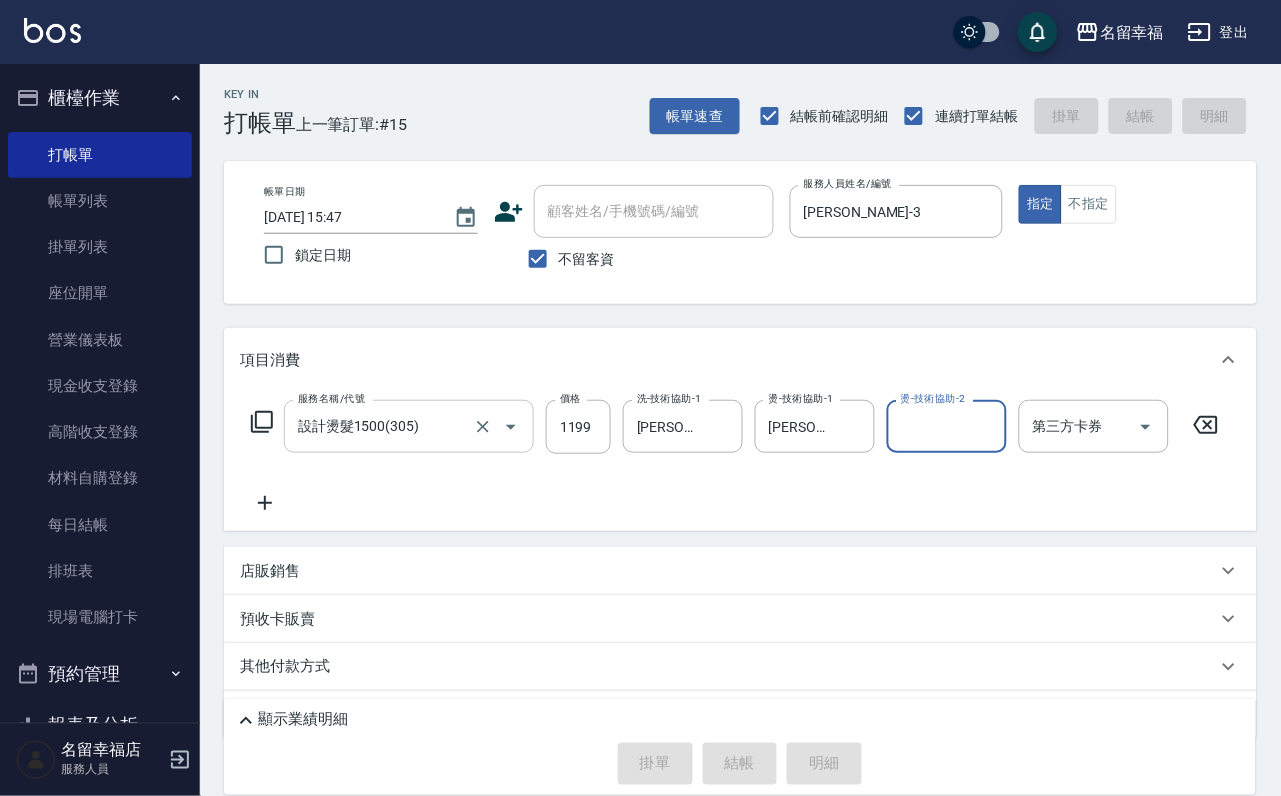 type 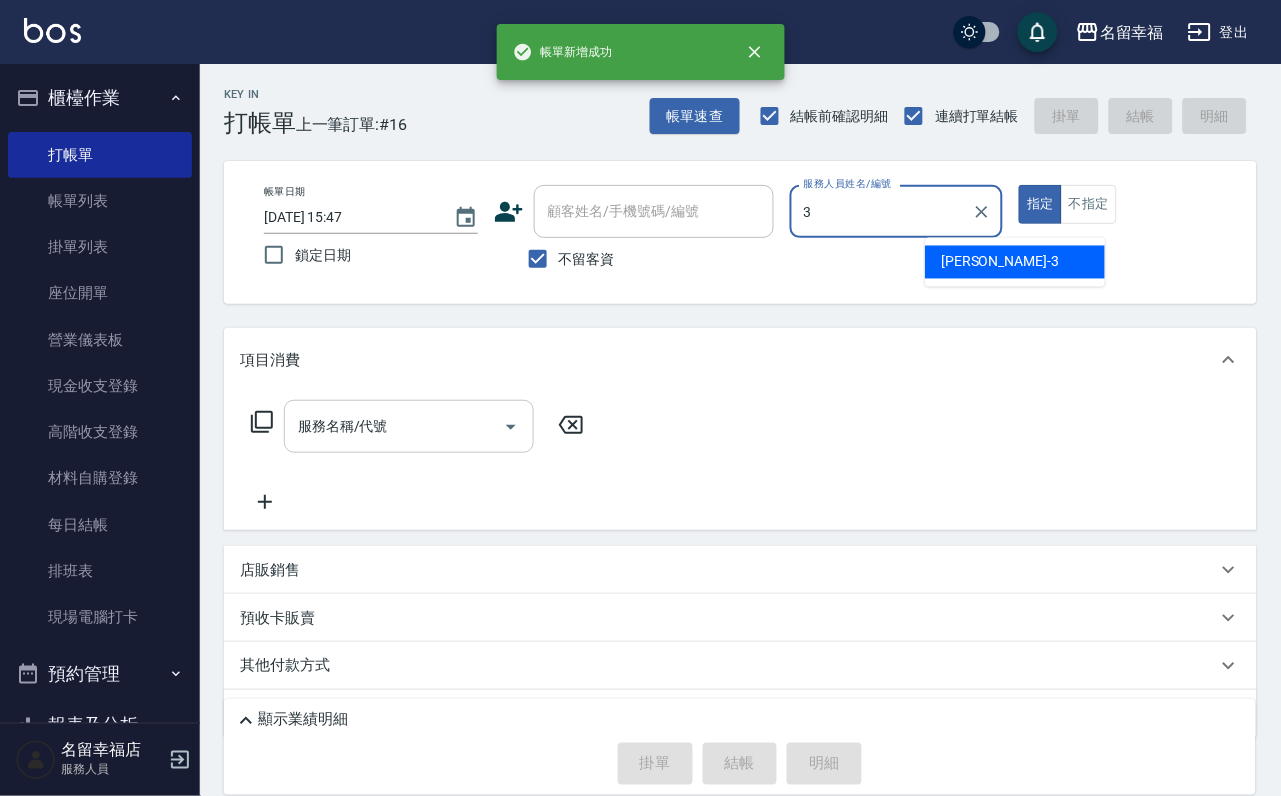 type on "[PERSON_NAME]-3" 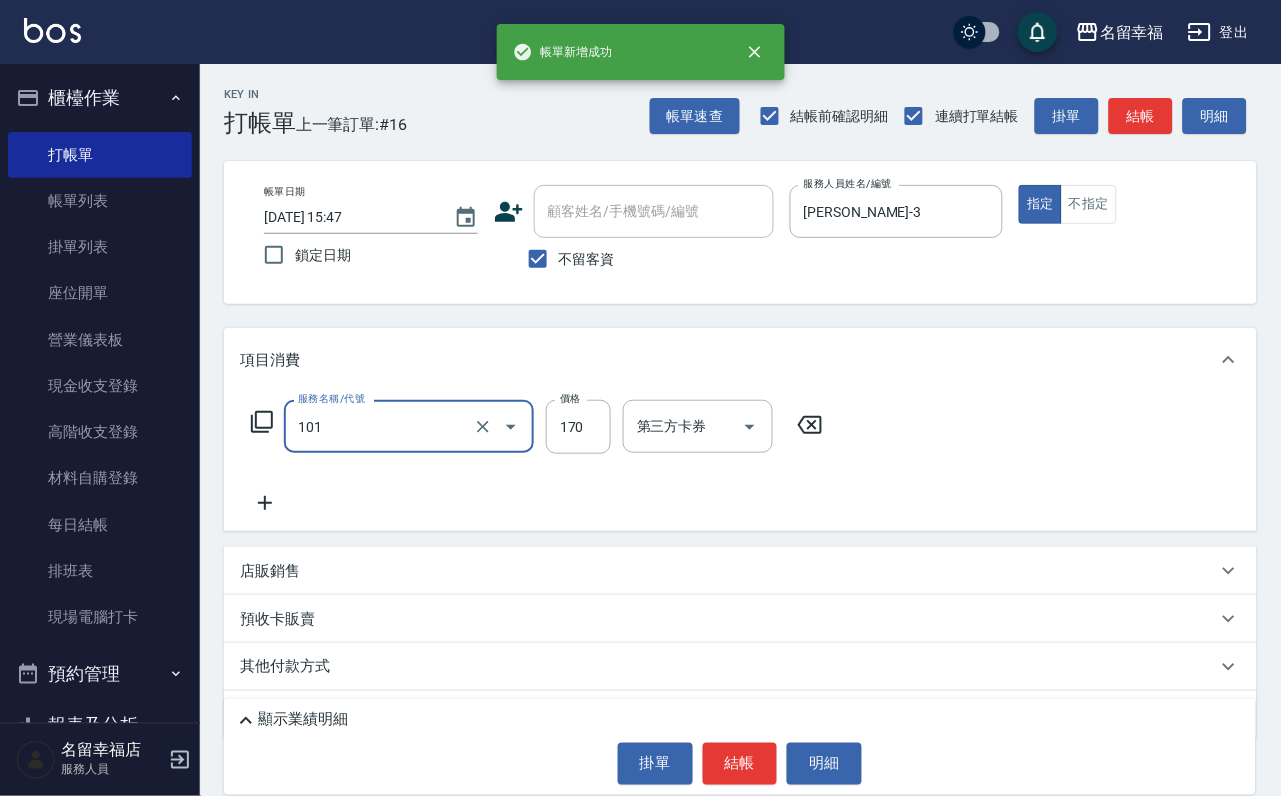 type on "洗髮(101)" 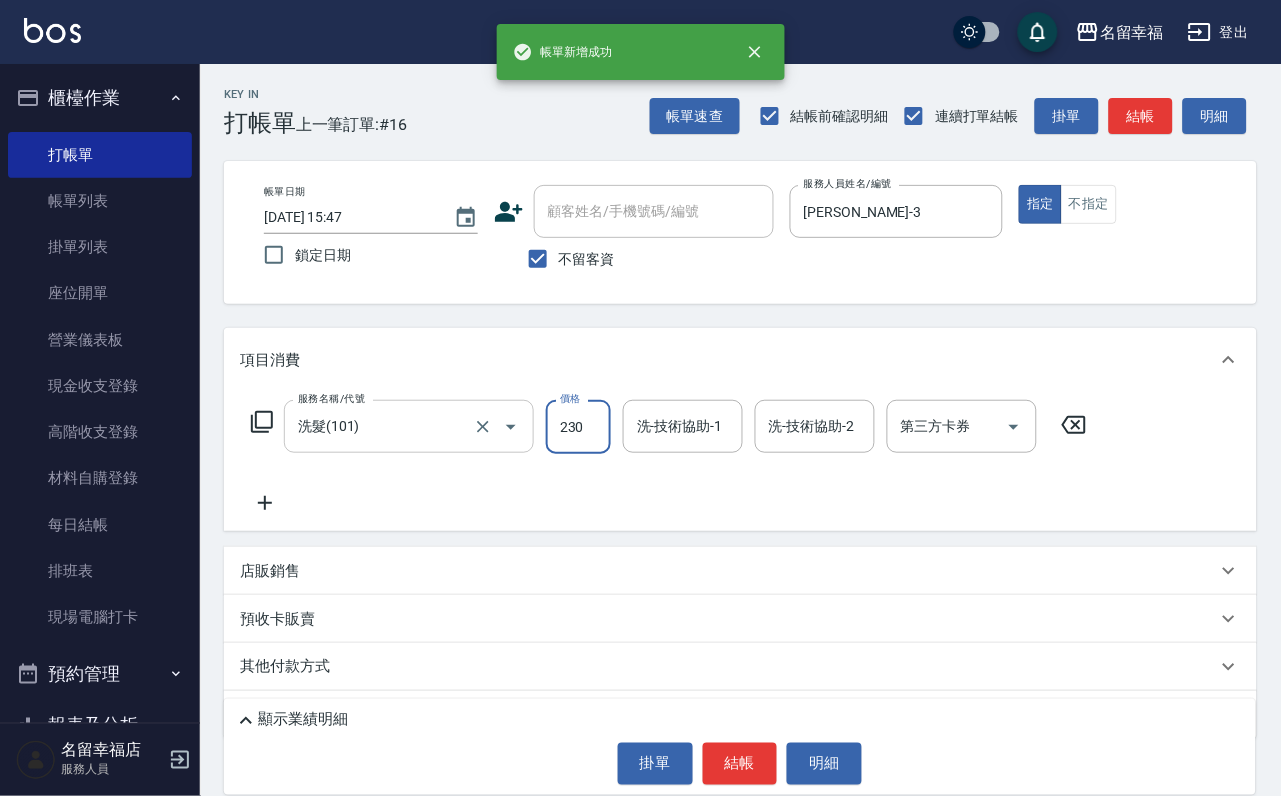 type on "230" 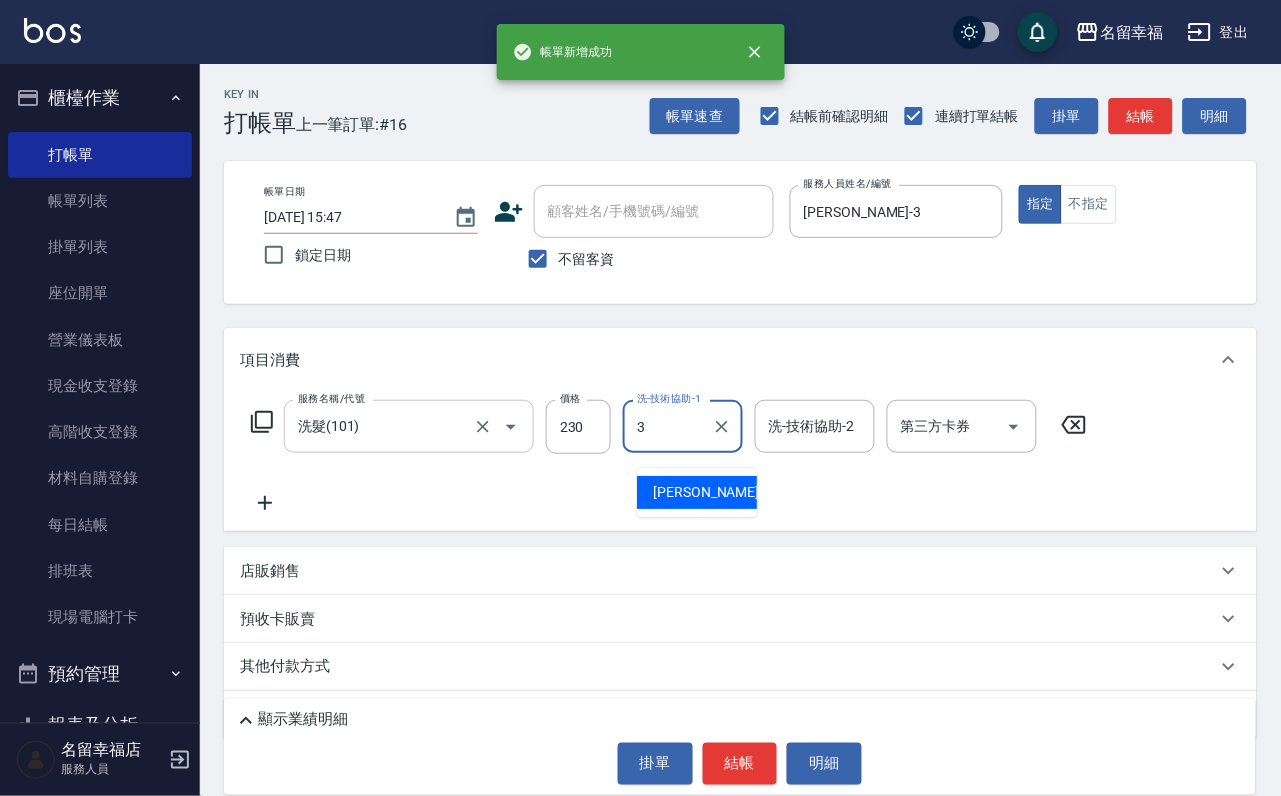 type on "[PERSON_NAME]-3" 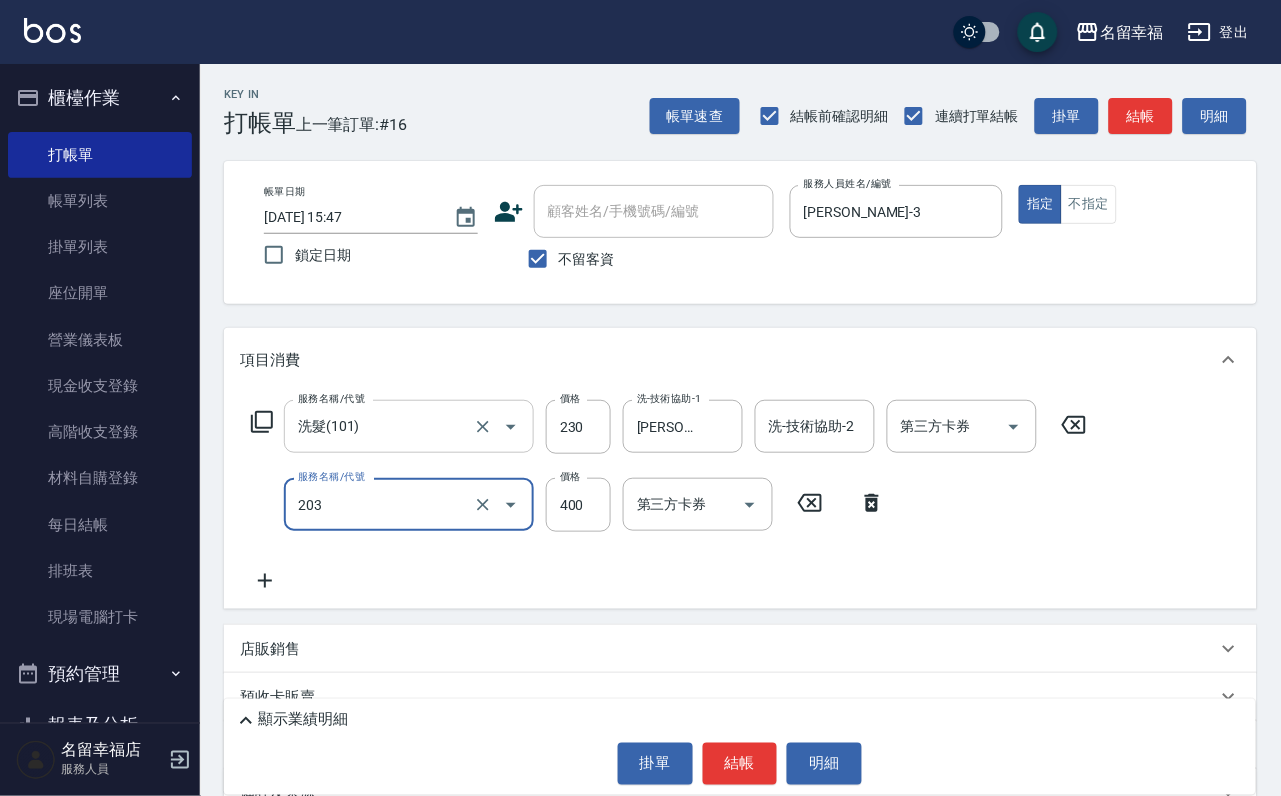 type on "指定單剪(203)" 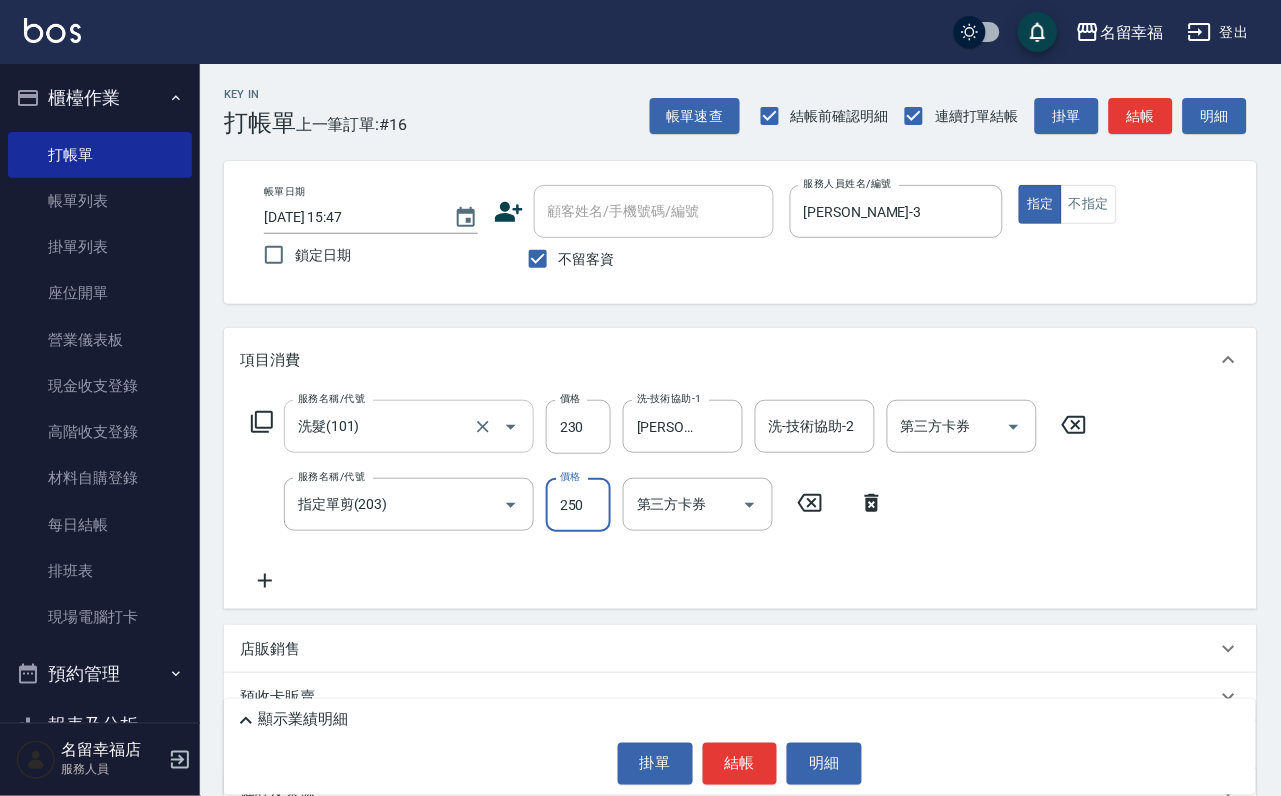 type on "250" 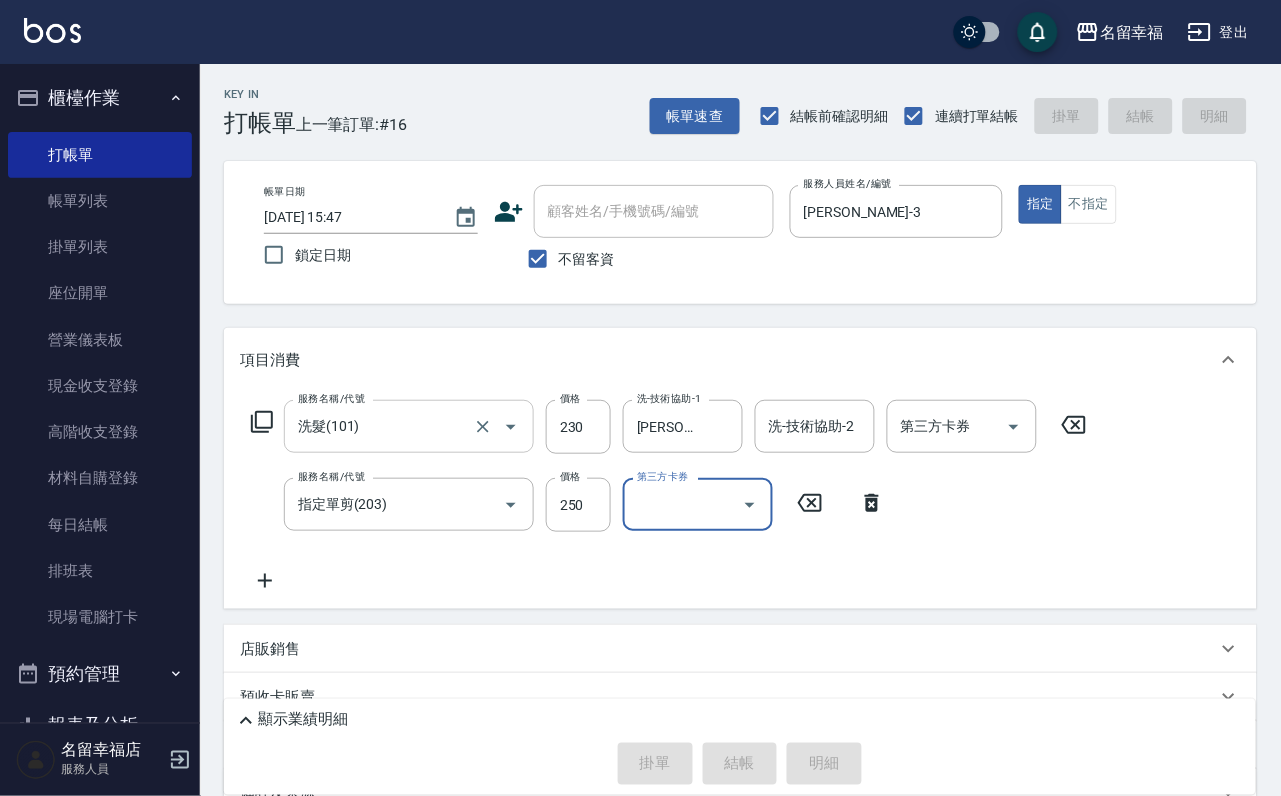 type 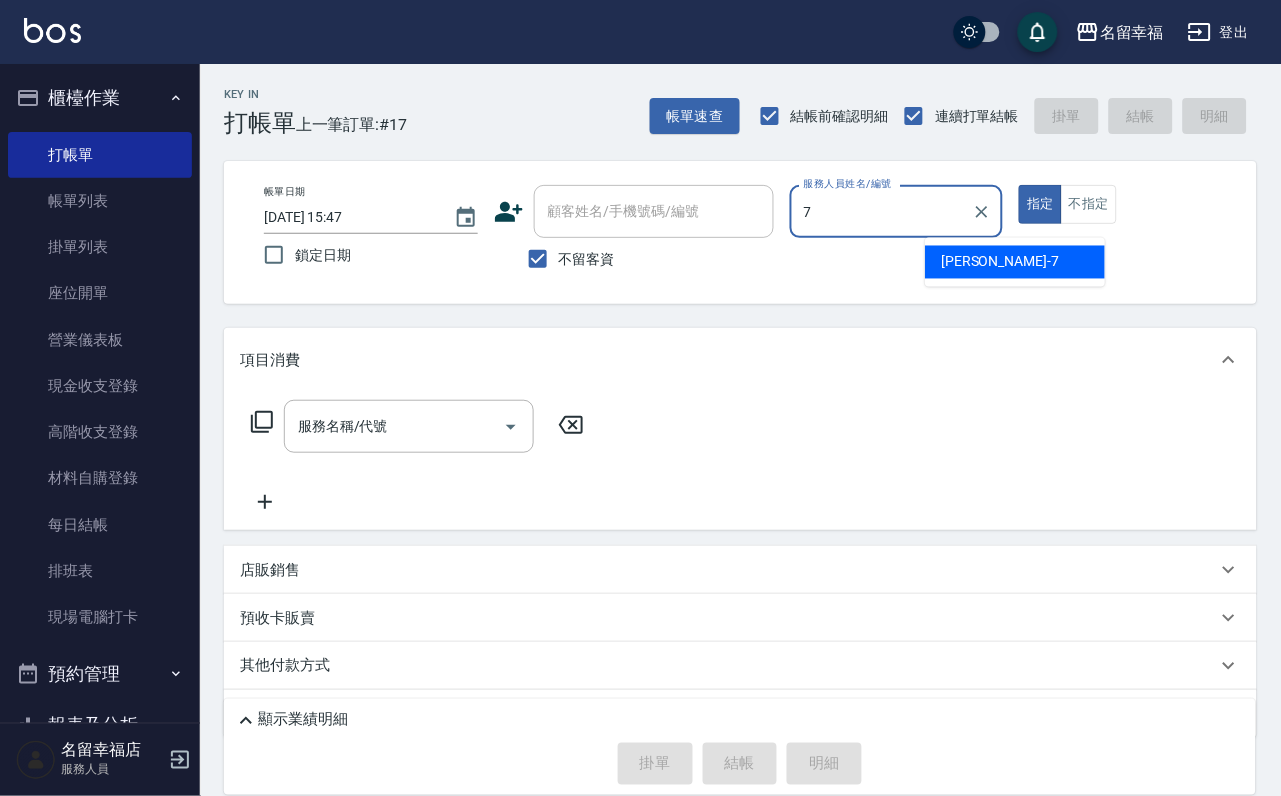type on "[PERSON_NAME]-7" 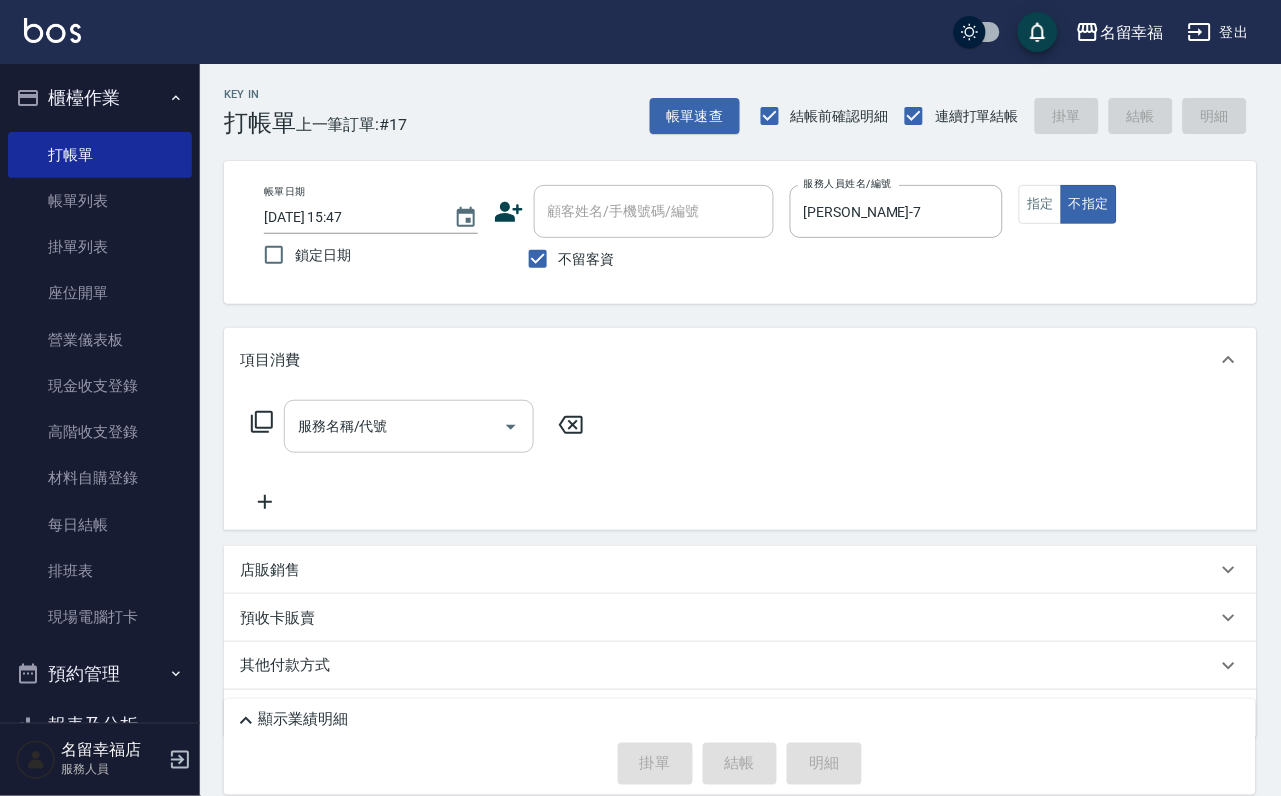 click on "服務名稱/代號" at bounding box center [394, 426] 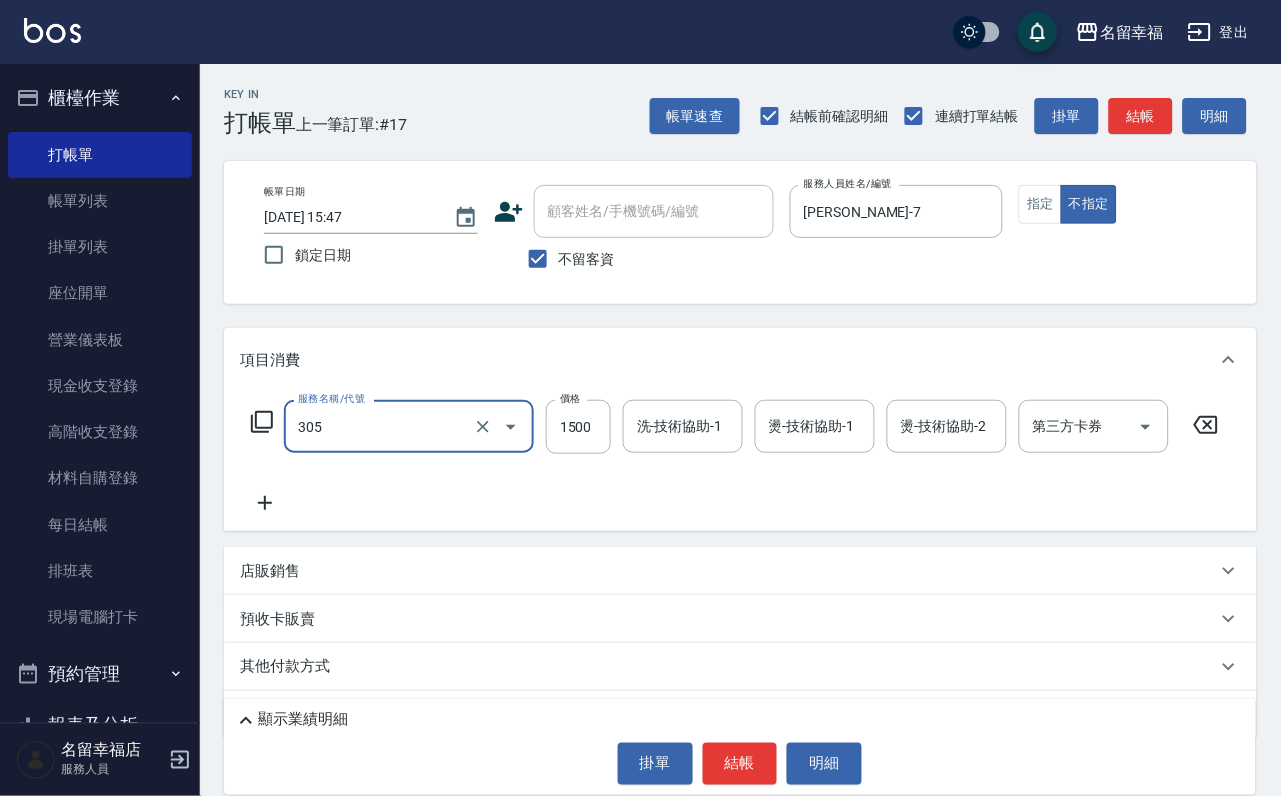 type on "設計燙髮1500(305)" 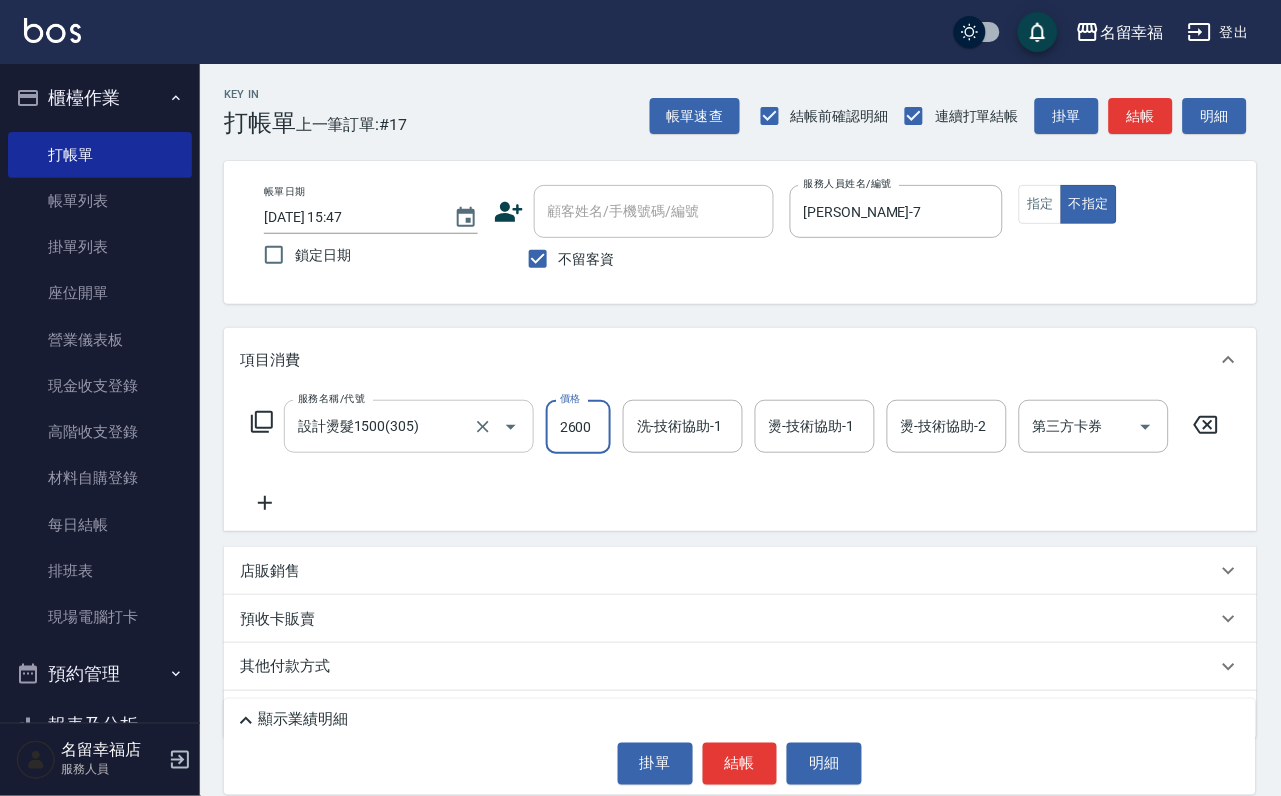 scroll, scrollTop: 0, scrollLeft: 1, axis: horizontal 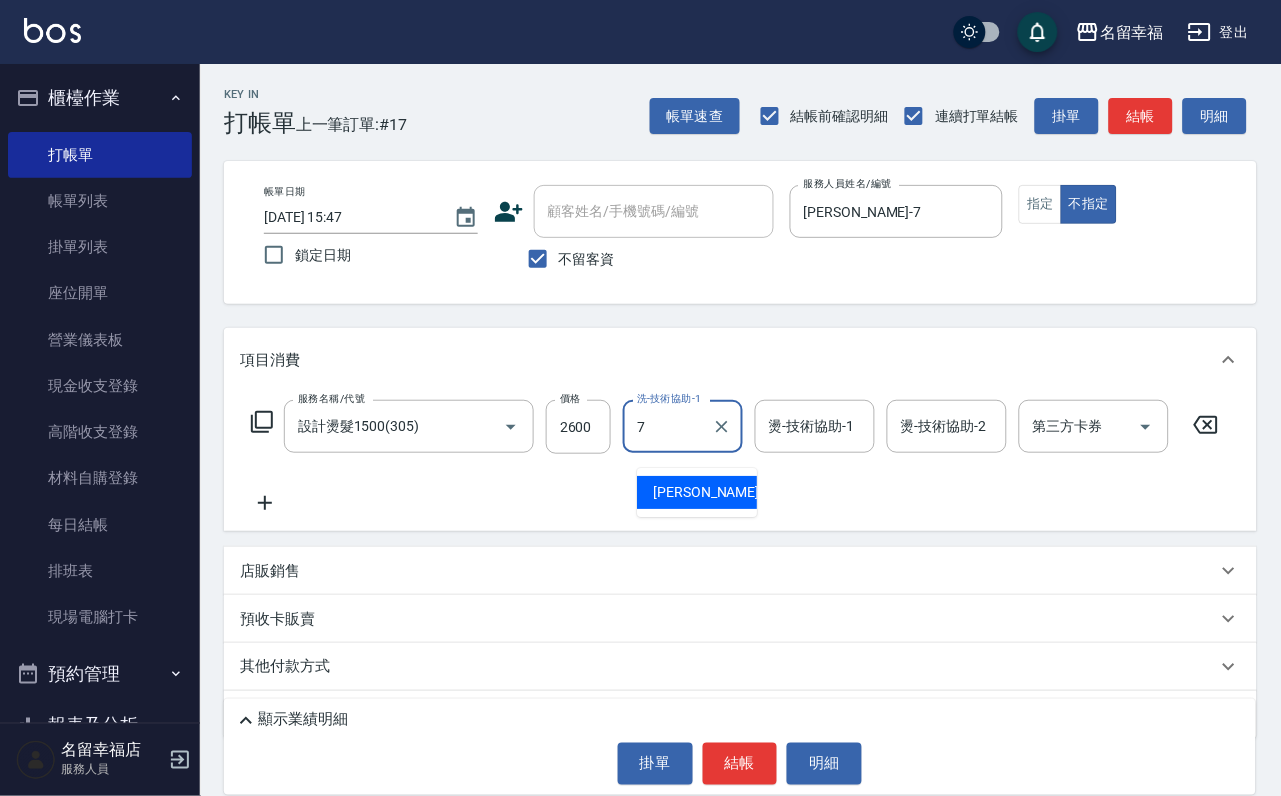 type on "[PERSON_NAME]-7" 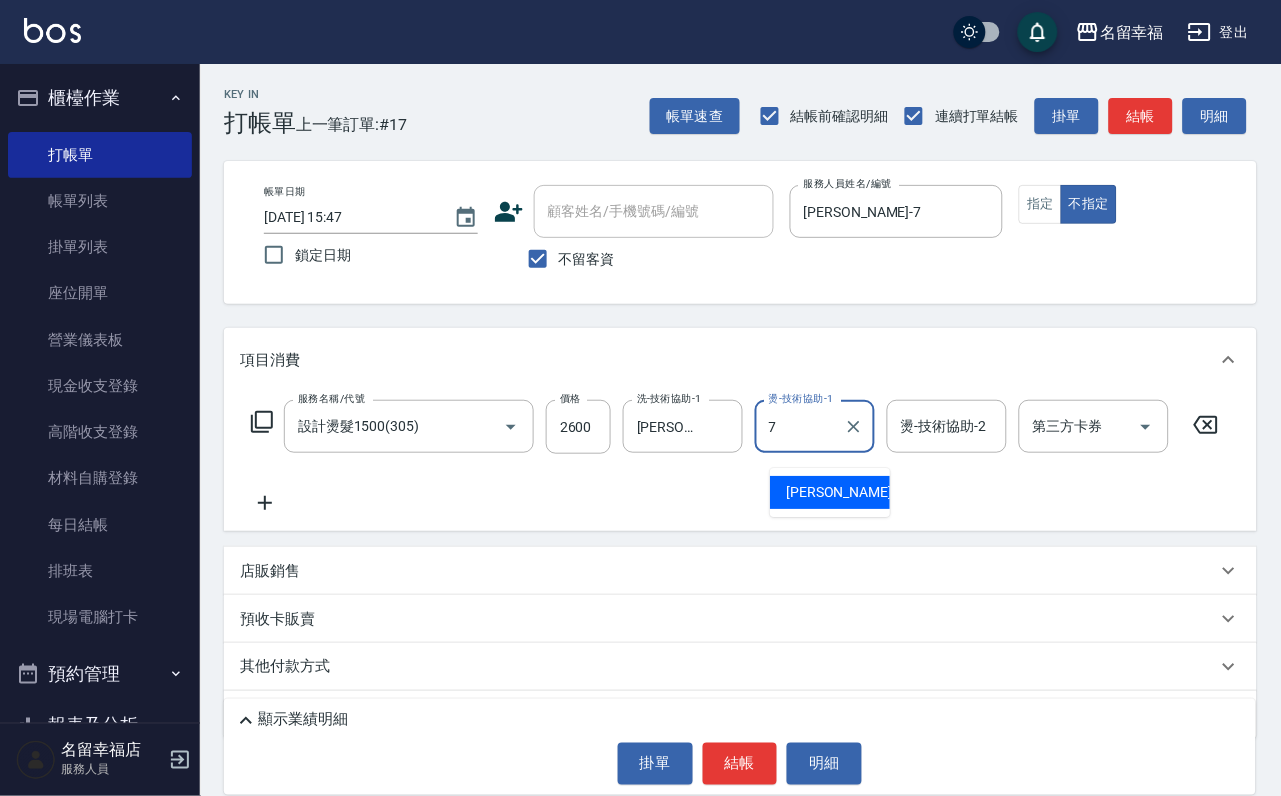 type on "[PERSON_NAME]-7" 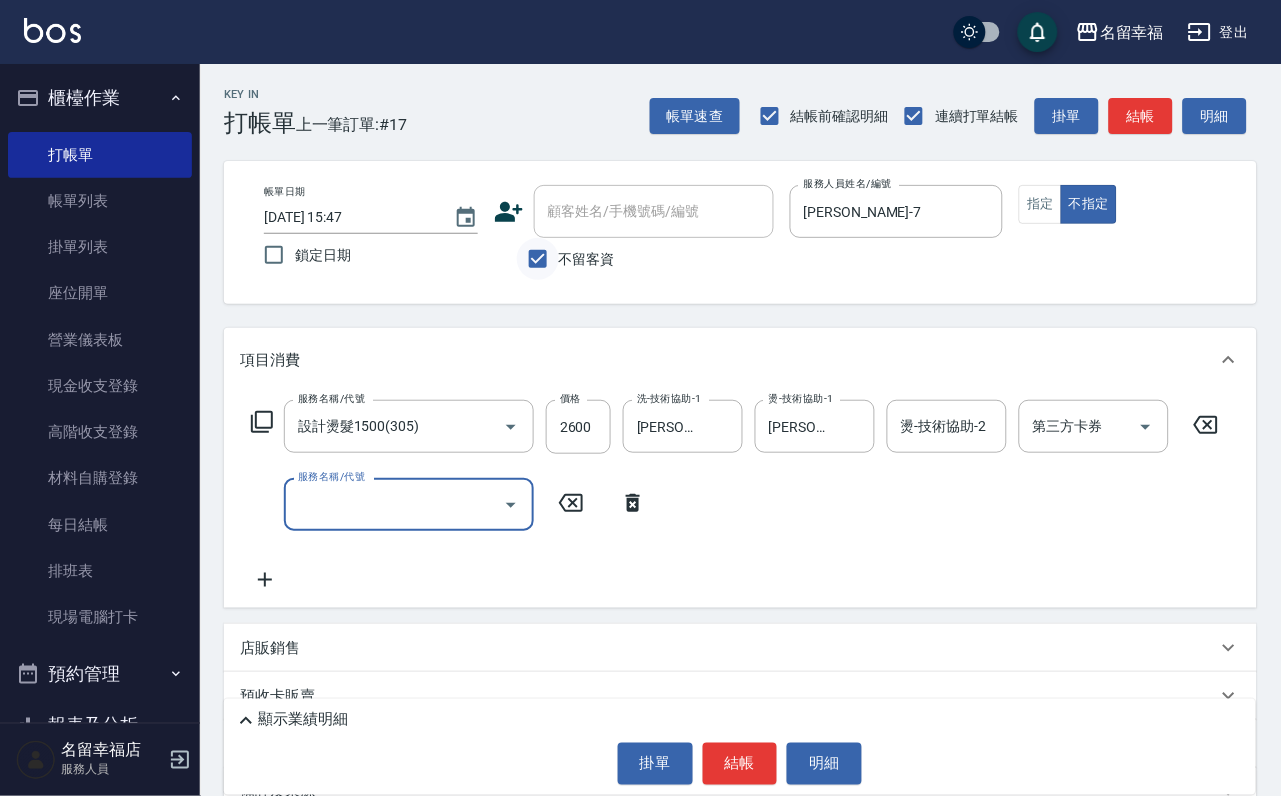 click on "不留客資" at bounding box center (538, 259) 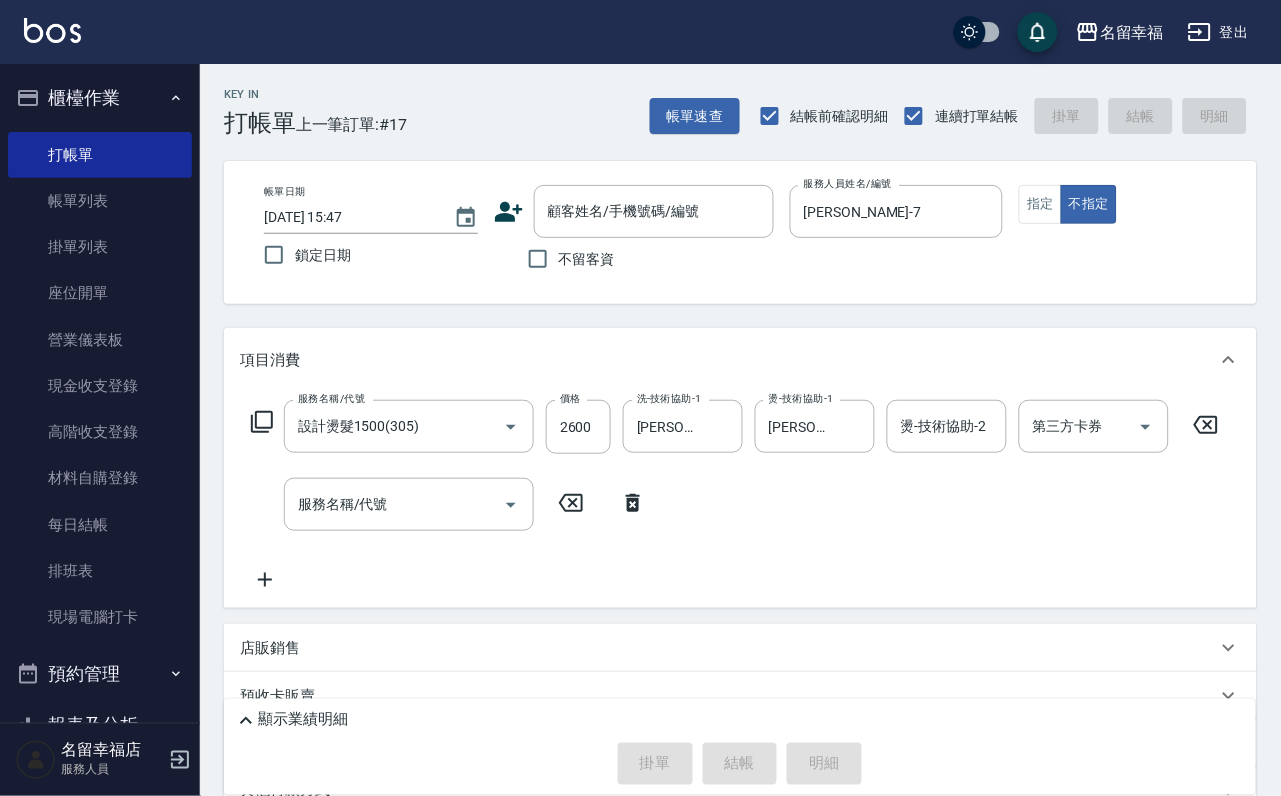 click 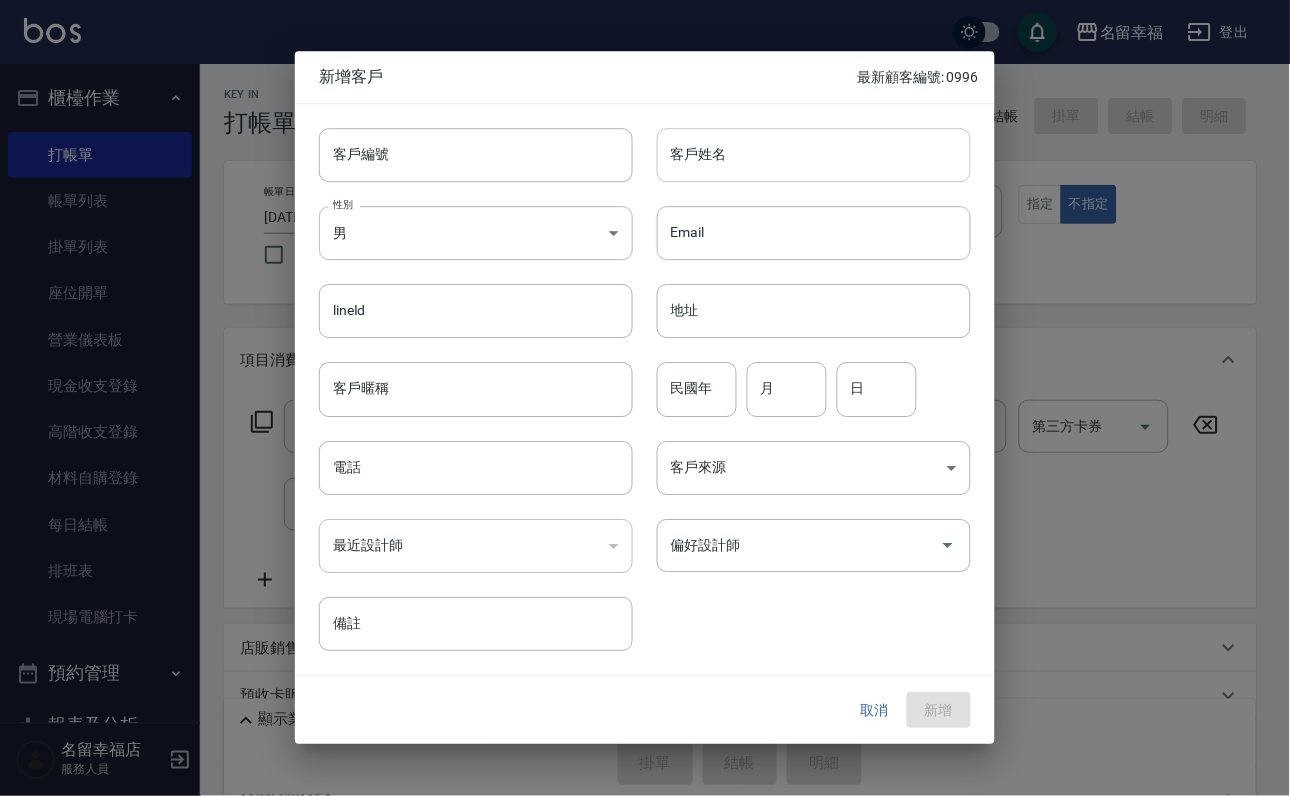 click on "客戶姓名" at bounding box center [814, 155] 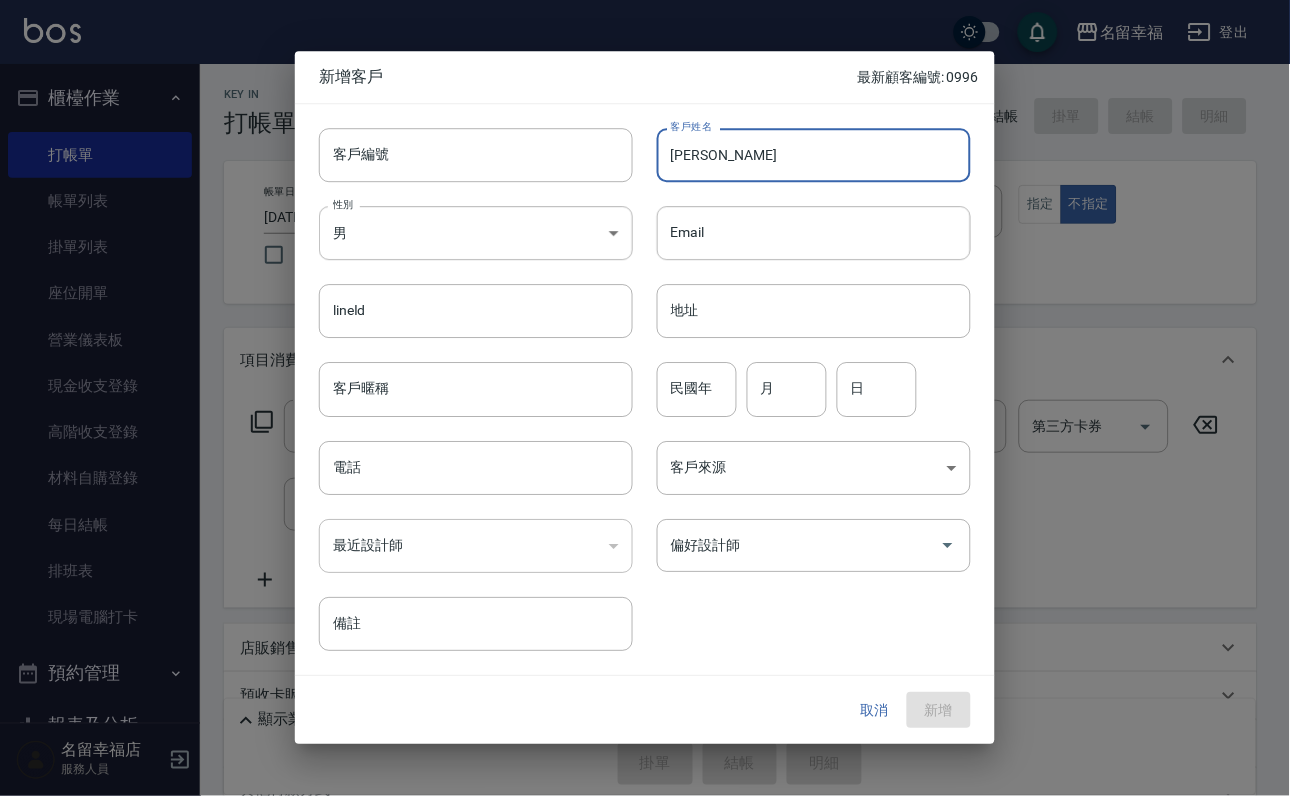 type on "[PERSON_NAME]" 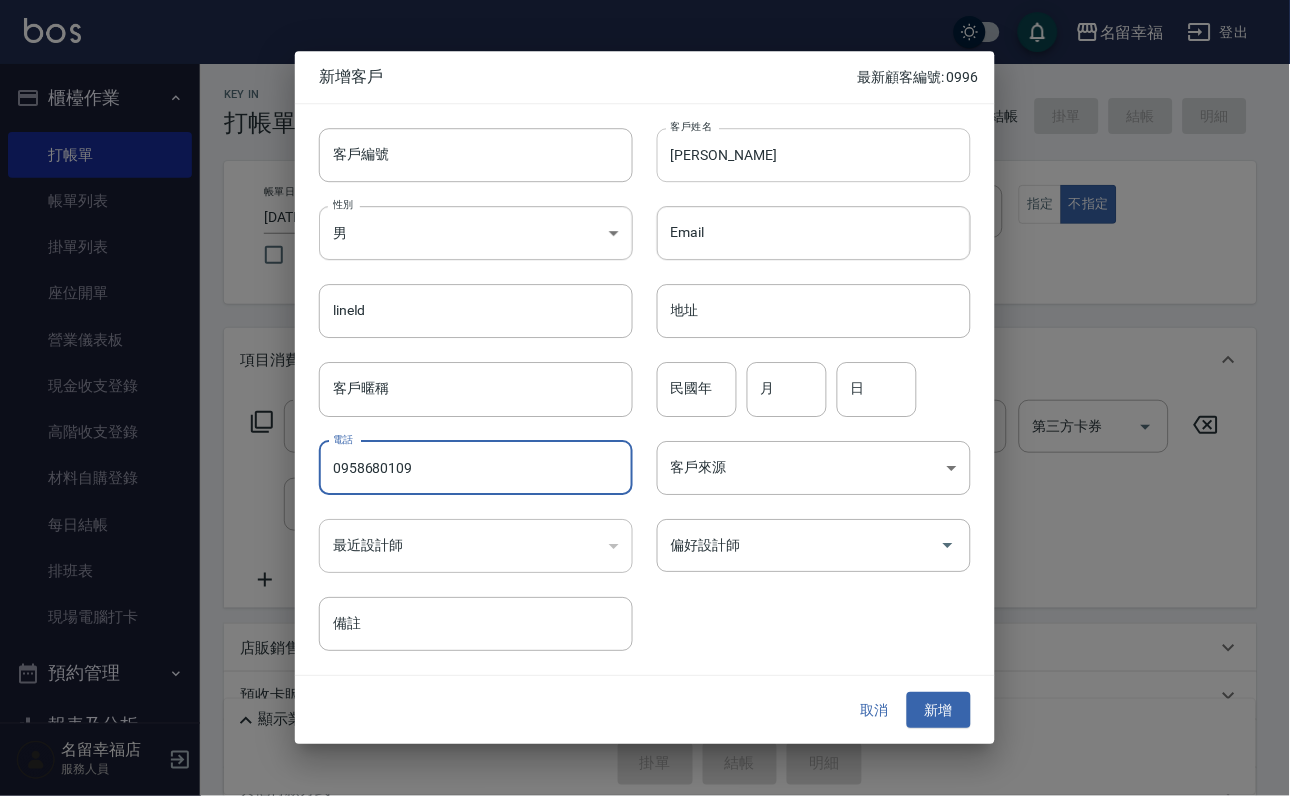 type on "0958680109" 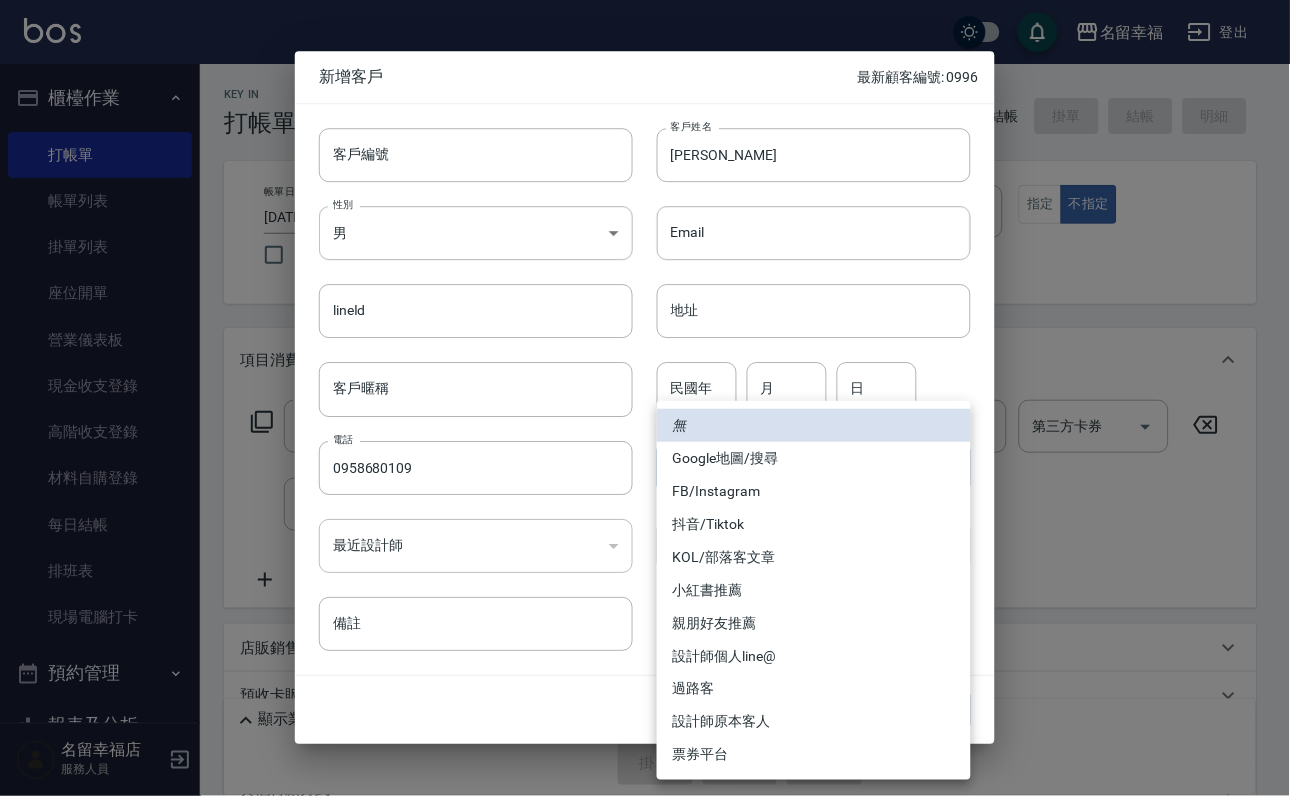 click at bounding box center [645, 398] 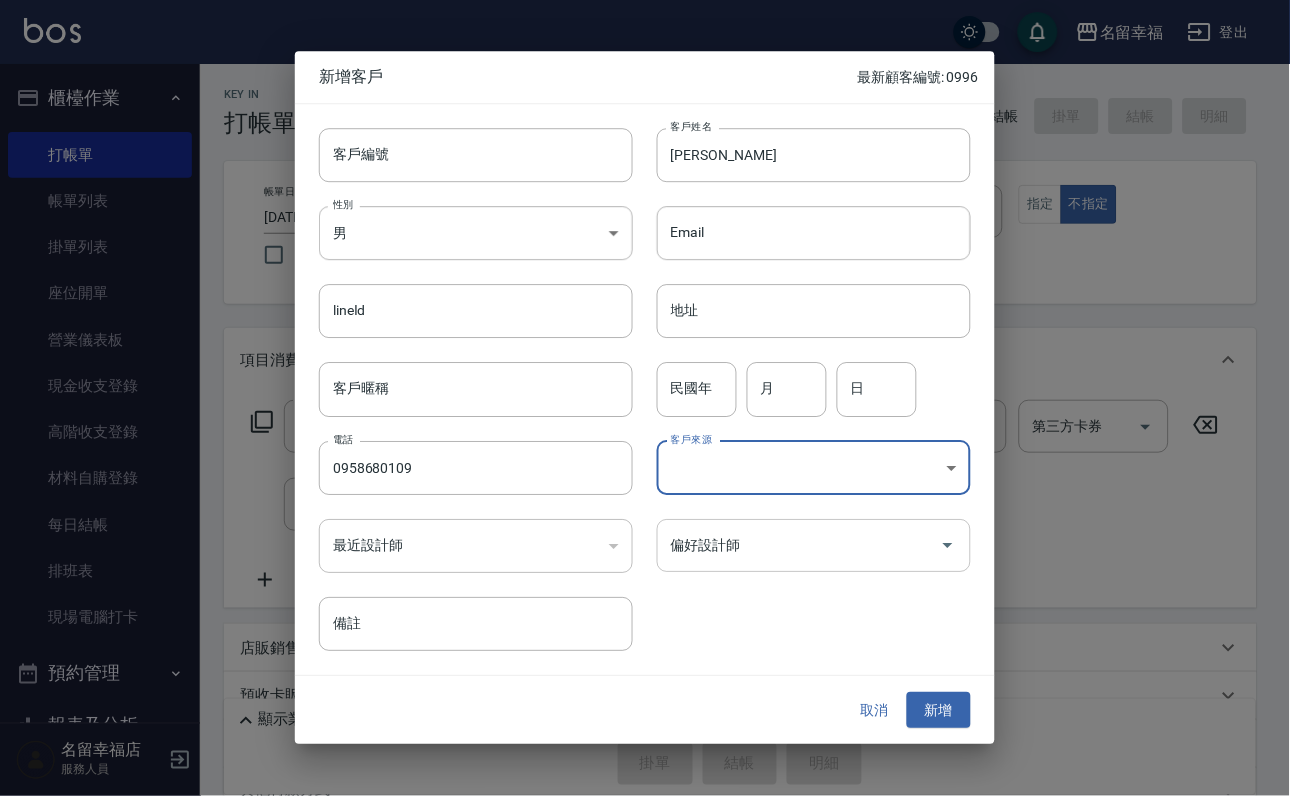 click on "偏好設計師" at bounding box center (799, 545) 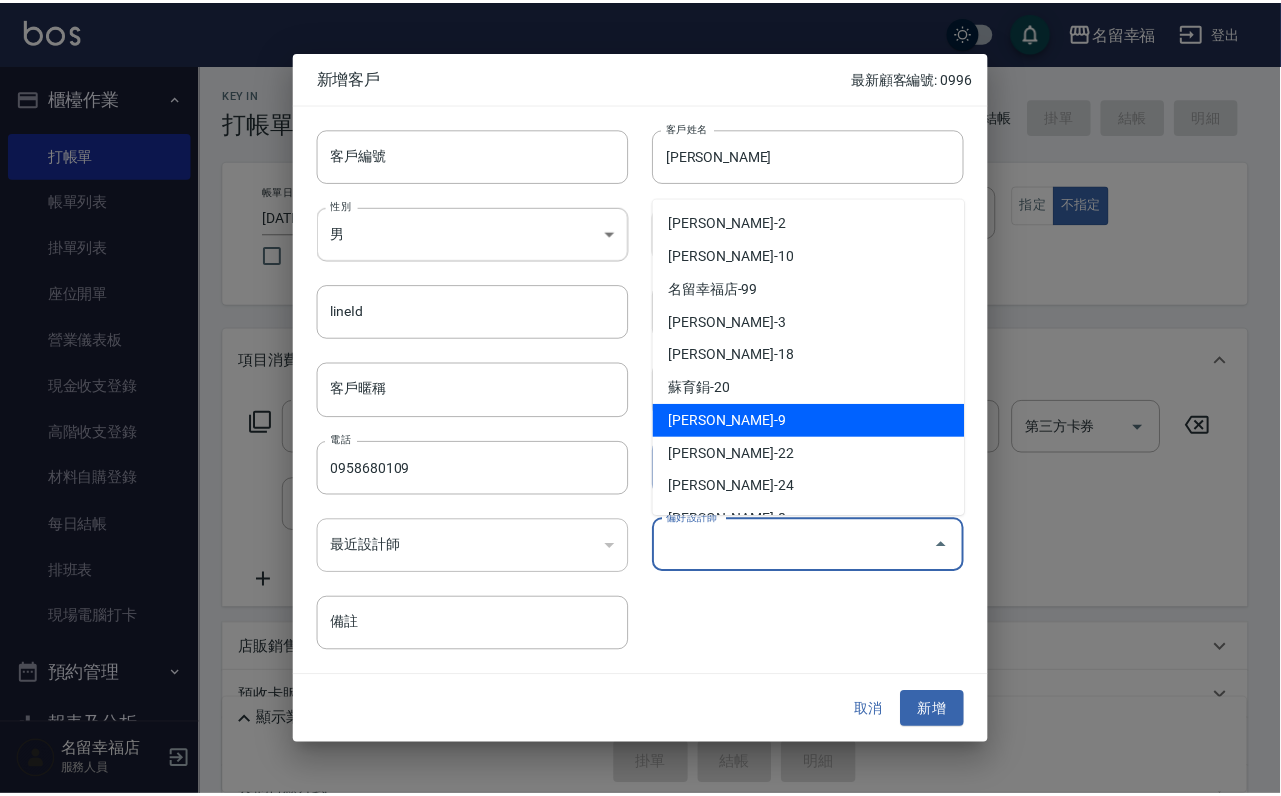 scroll, scrollTop: 300, scrollLeft: 0, axis: vertical 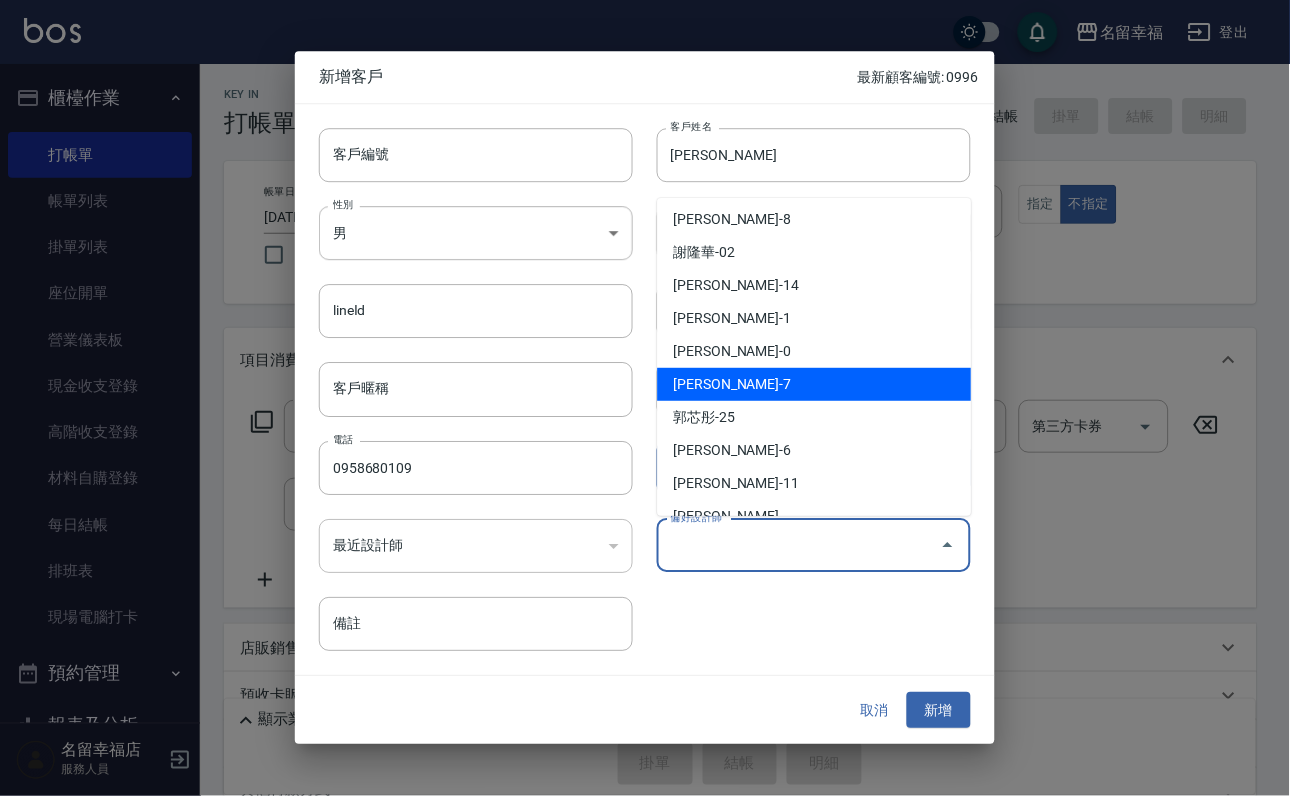 click on "[PERSON_NAME]-7" at bounding box center [815, 384] 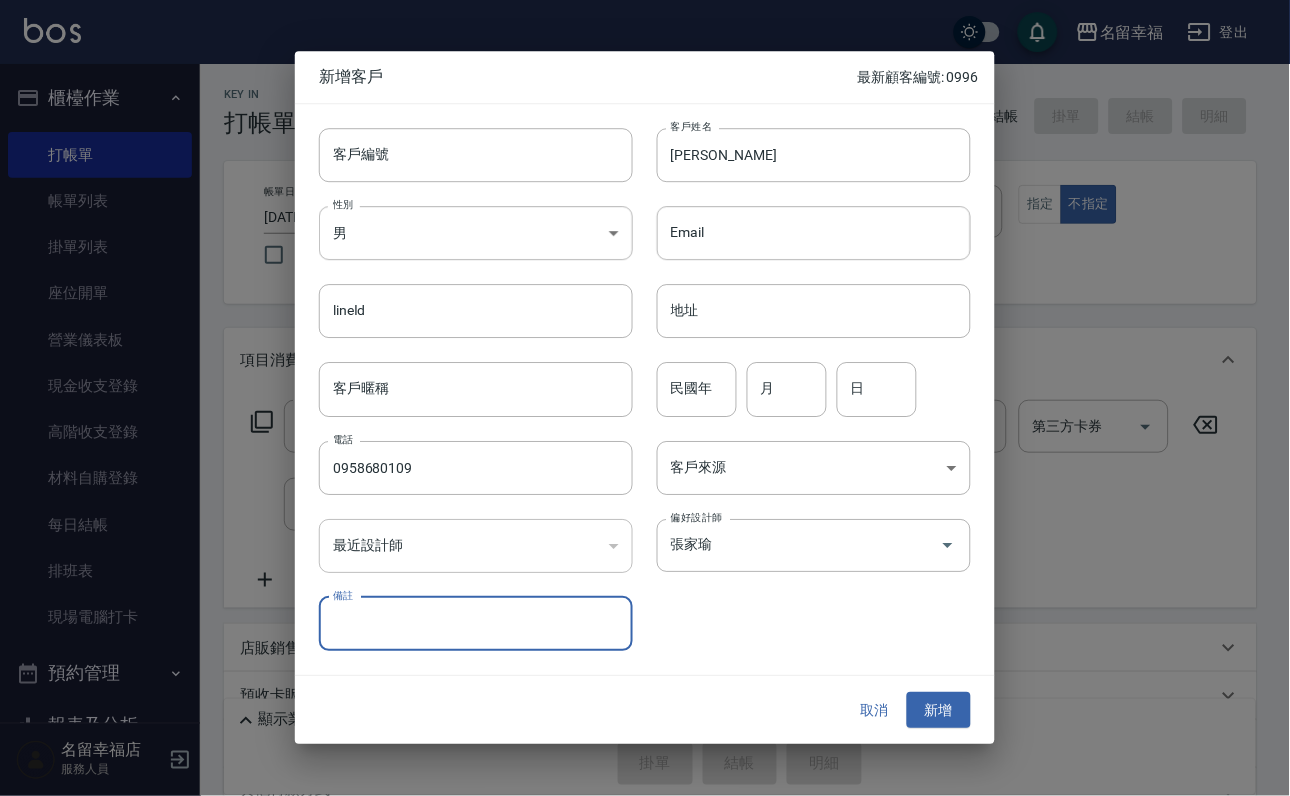 drag, startPoint x: 953, startPoint y: 730, endPoint x: 941, endPoint y: 698, distance: 34.176014 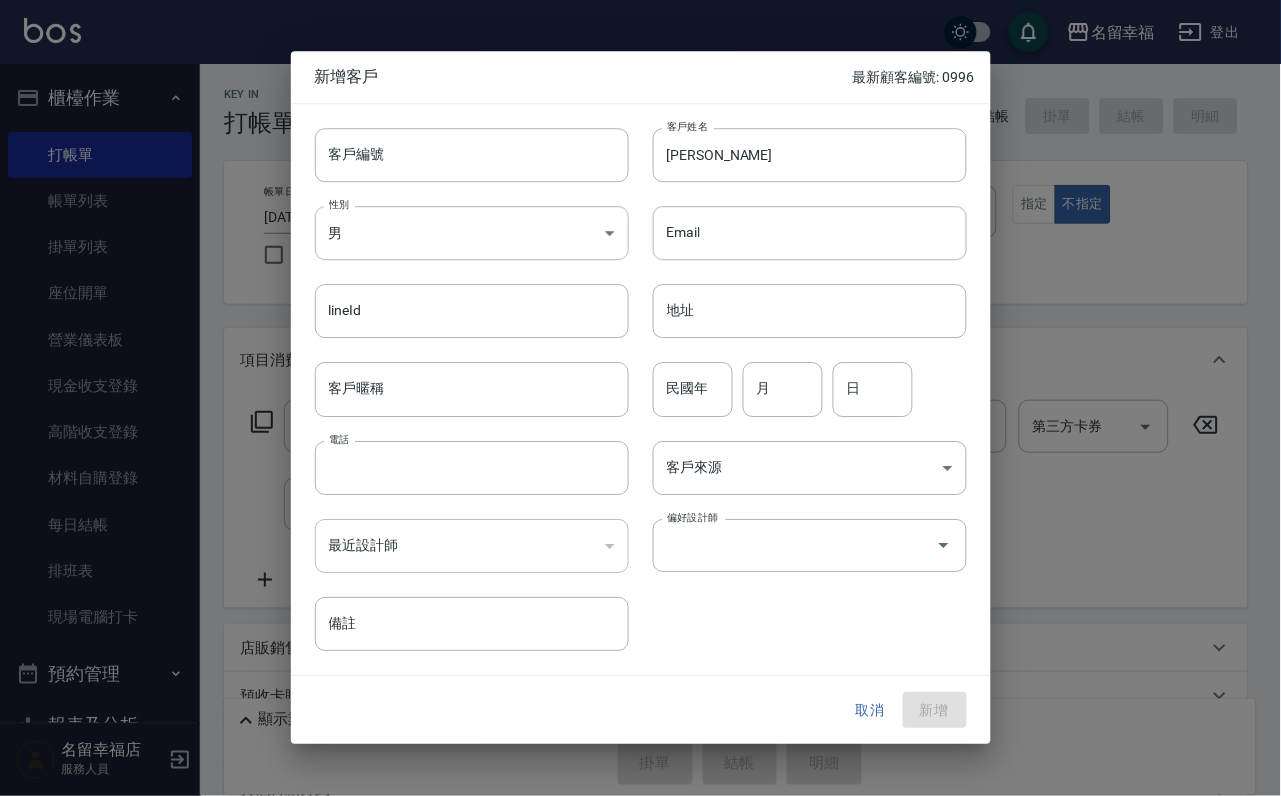 click on "顯示業績明細" at bounding box center [745, 721] 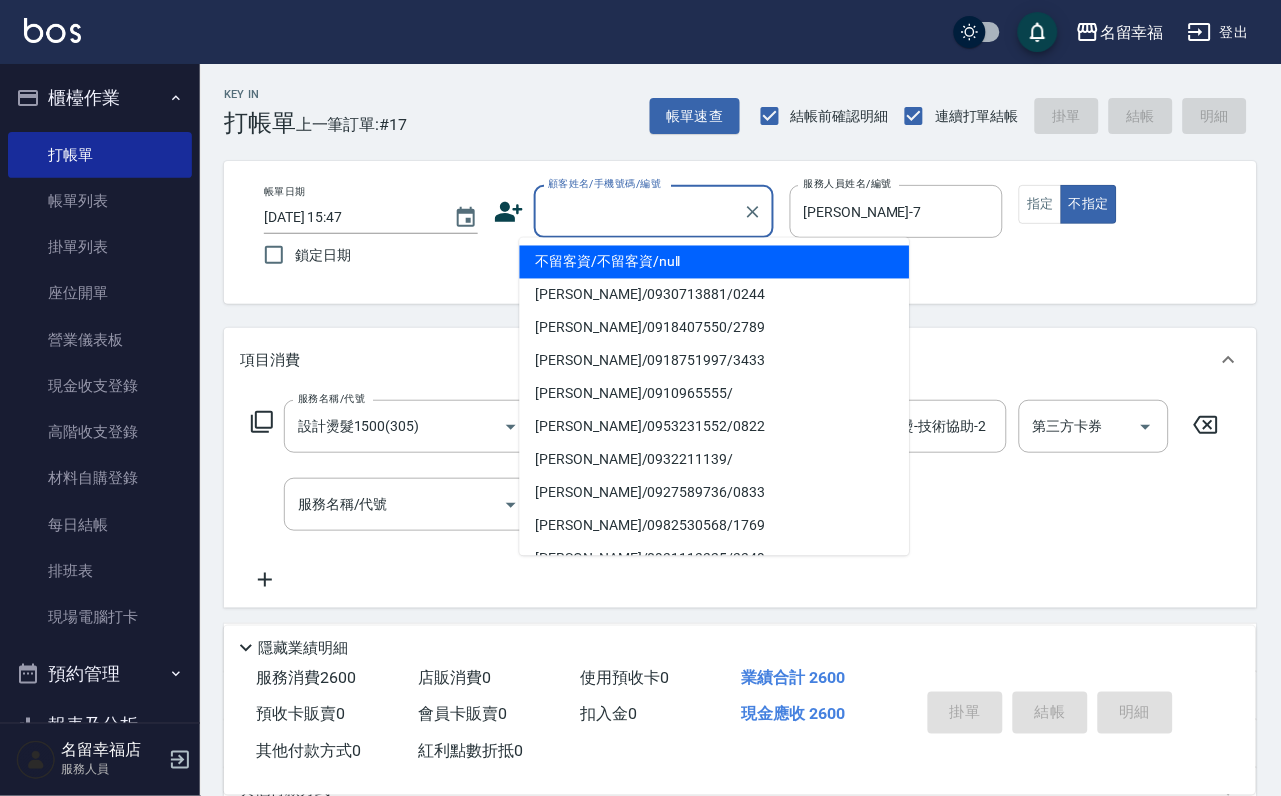 click on "顧客姓名/手機號碼/編號" at bounding box center (639, 211) 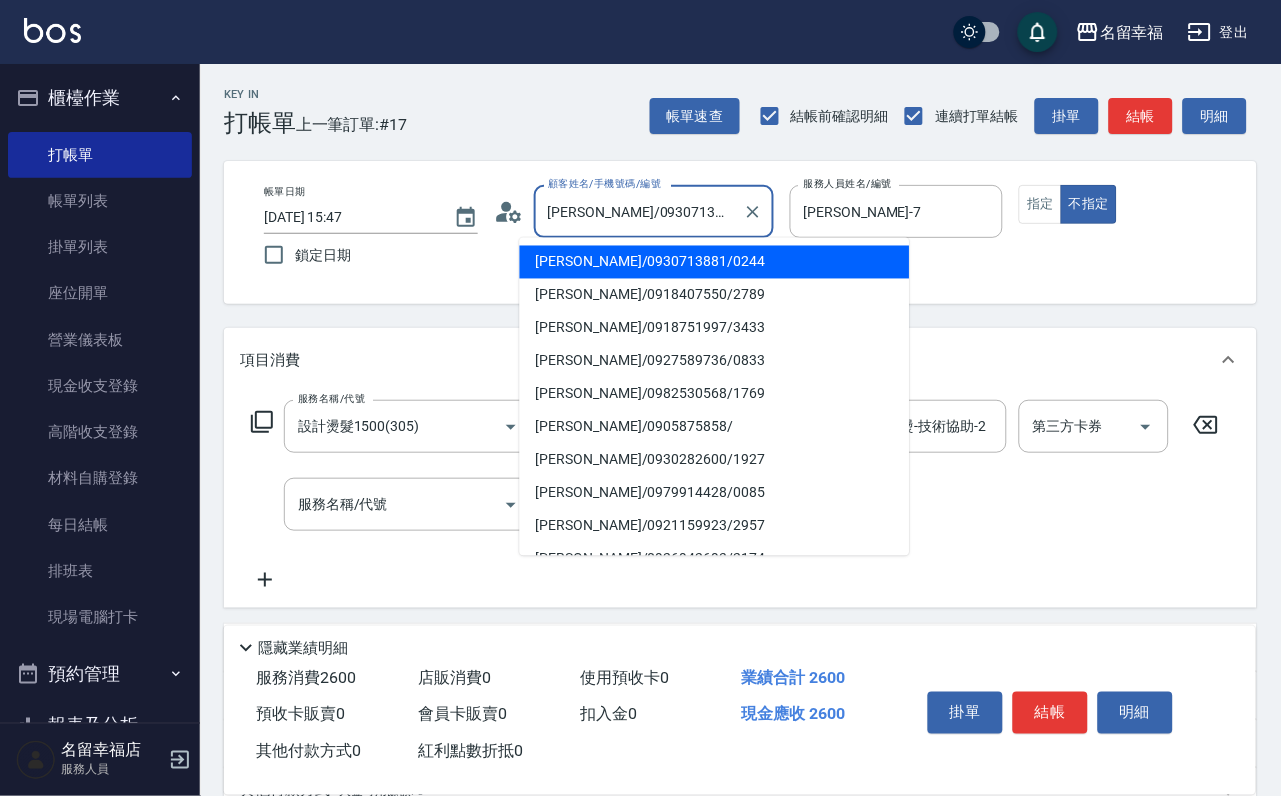 drag, startPoint x: 796, startPoint y: 223, endPoint x: 499, endPoint y: 222, distance: 297.00168 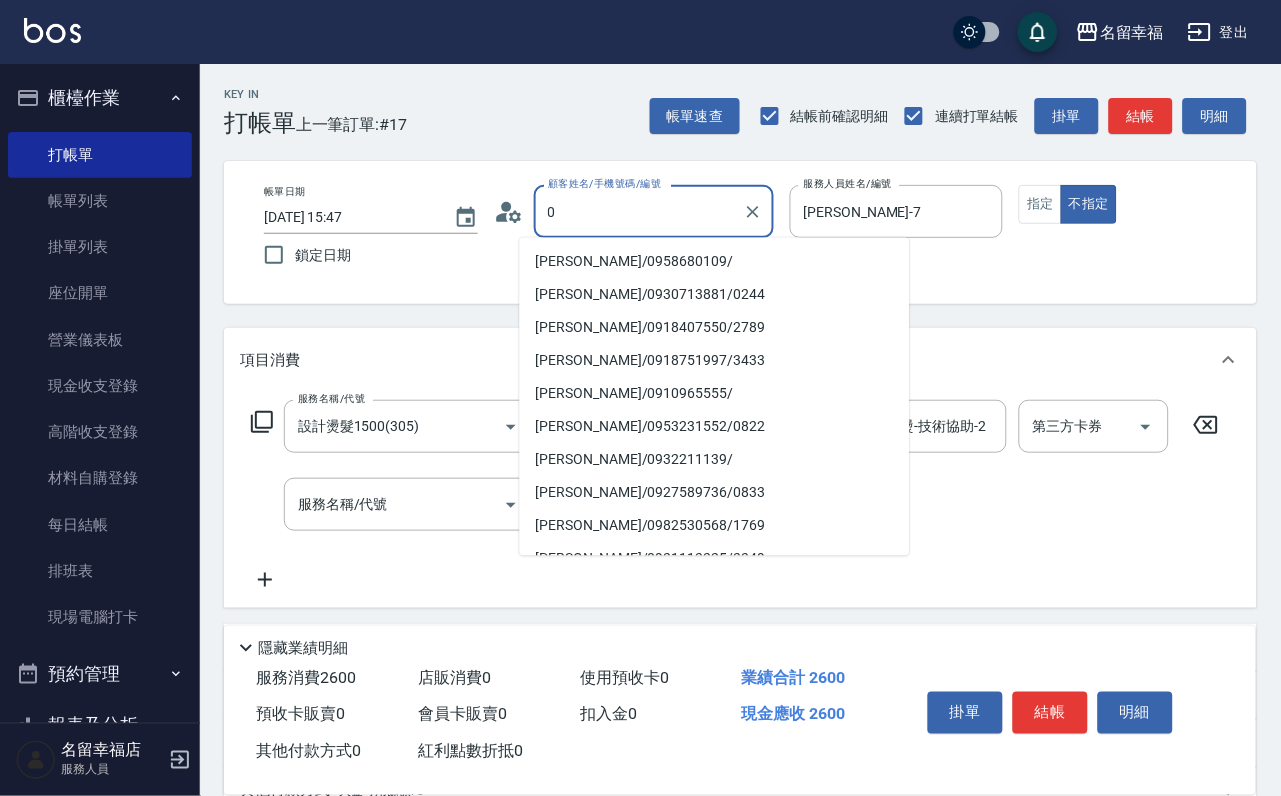 click on "[PERSON_NAME]/0958680109/" at bounding box center [715, 262] 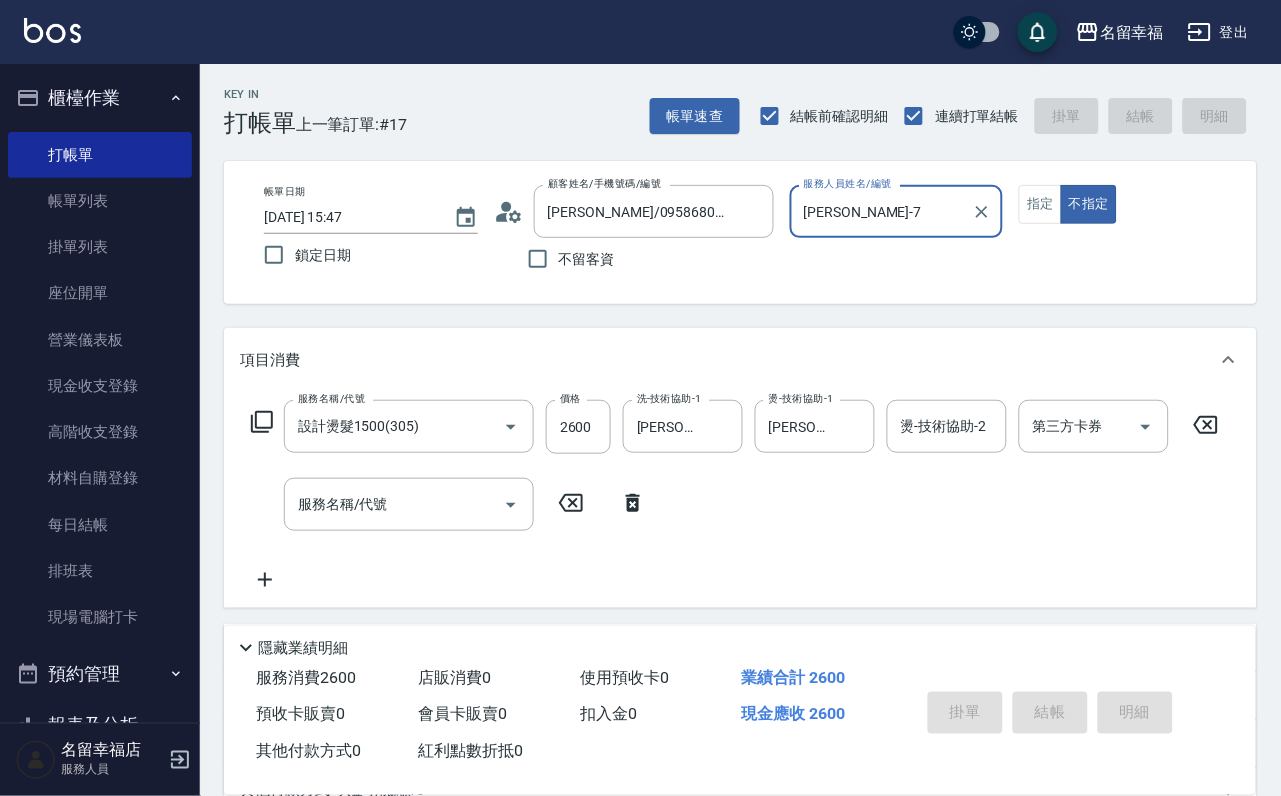 type on "[DATE] 15:52" 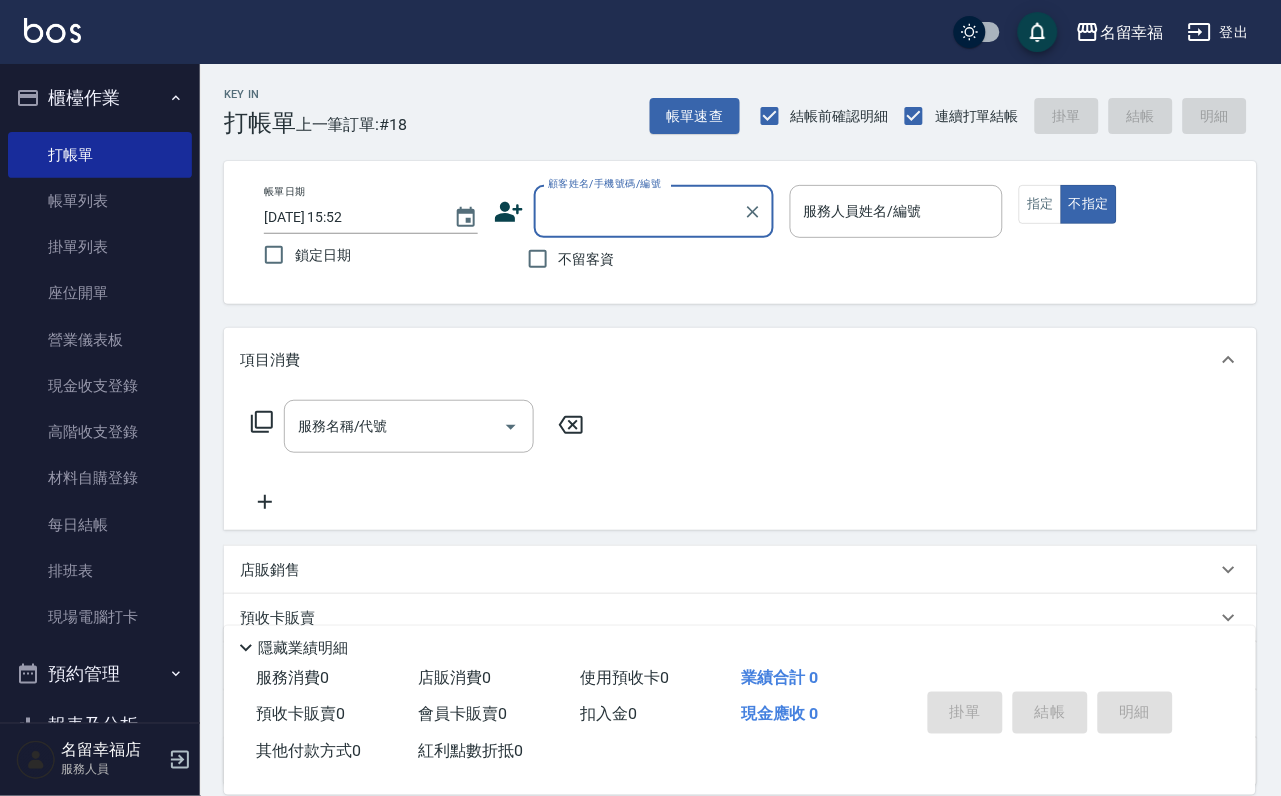 click 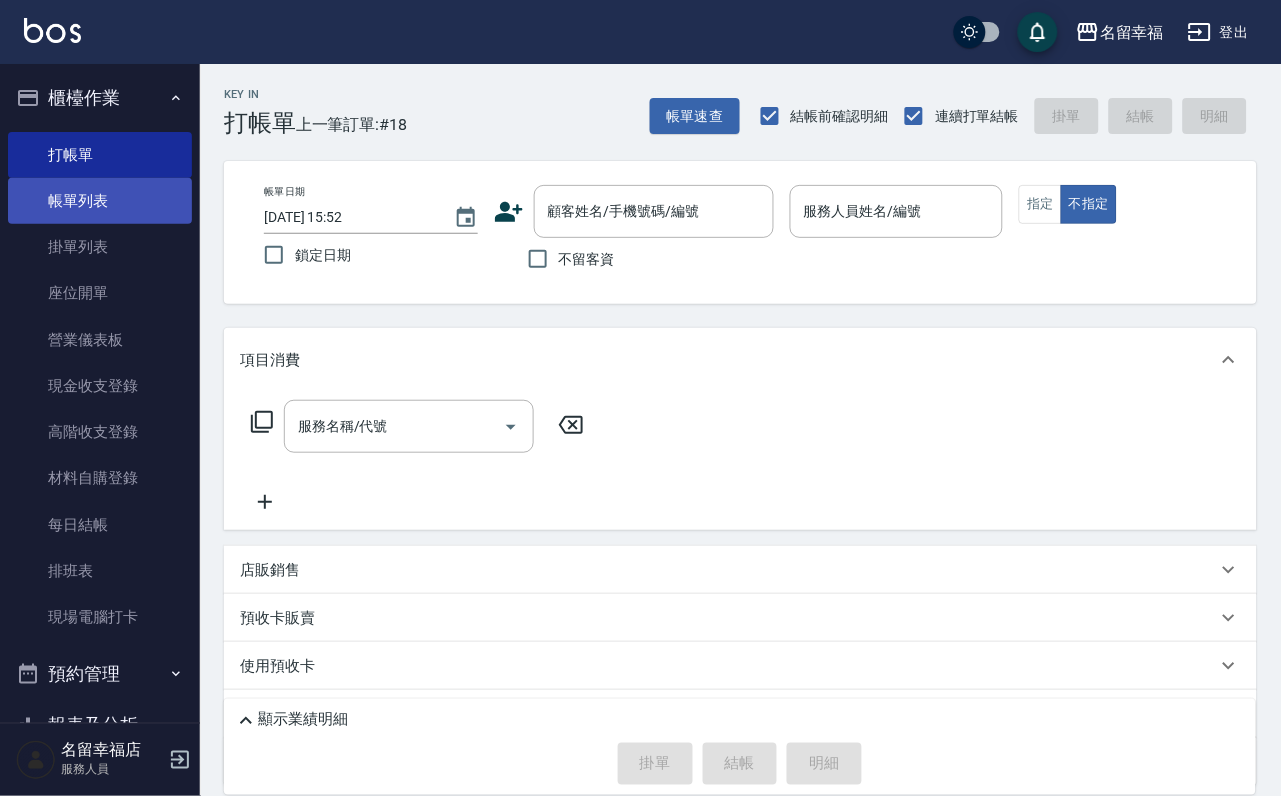 click on "帳單列表" at bounding box center [100, 201] 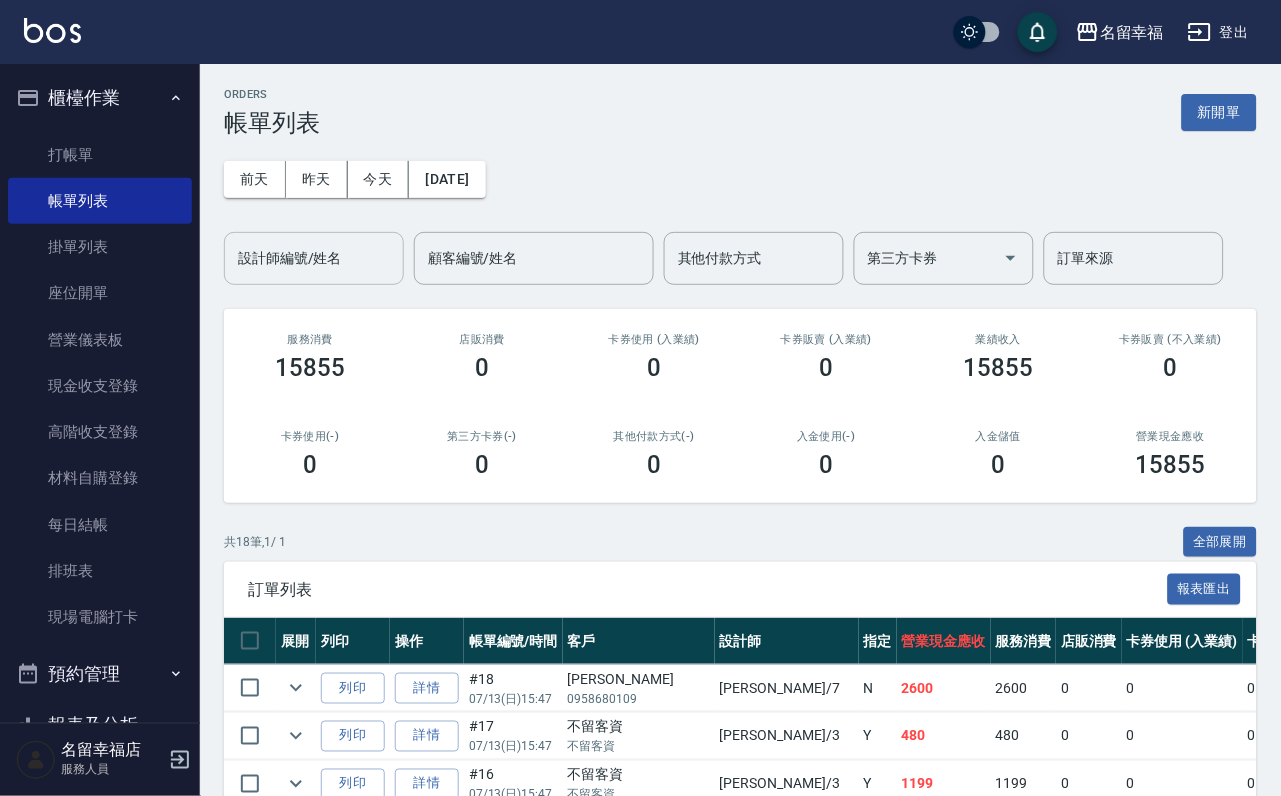 click on "設計師編號/姓名" at bounding box center [314, 258] 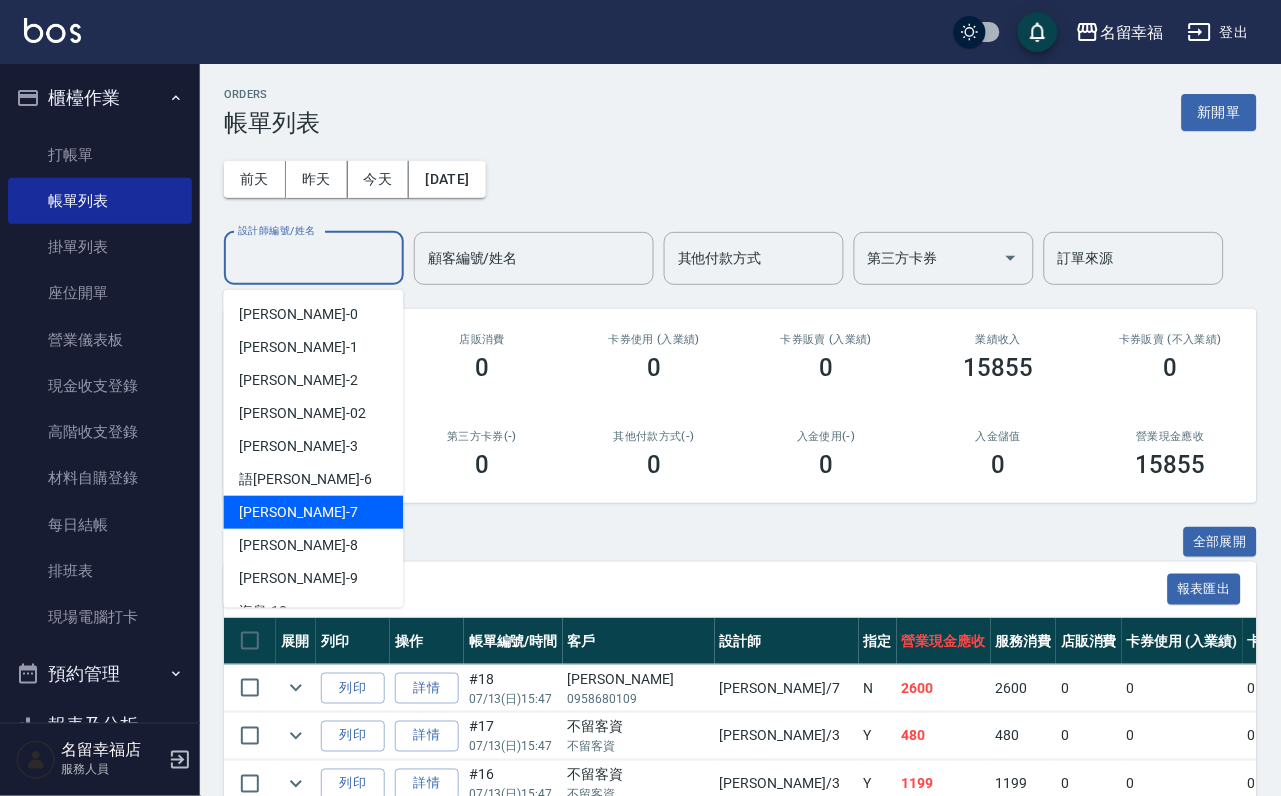 click on "語[PERSON_NAME] -6" at bounding box center [314, 479] 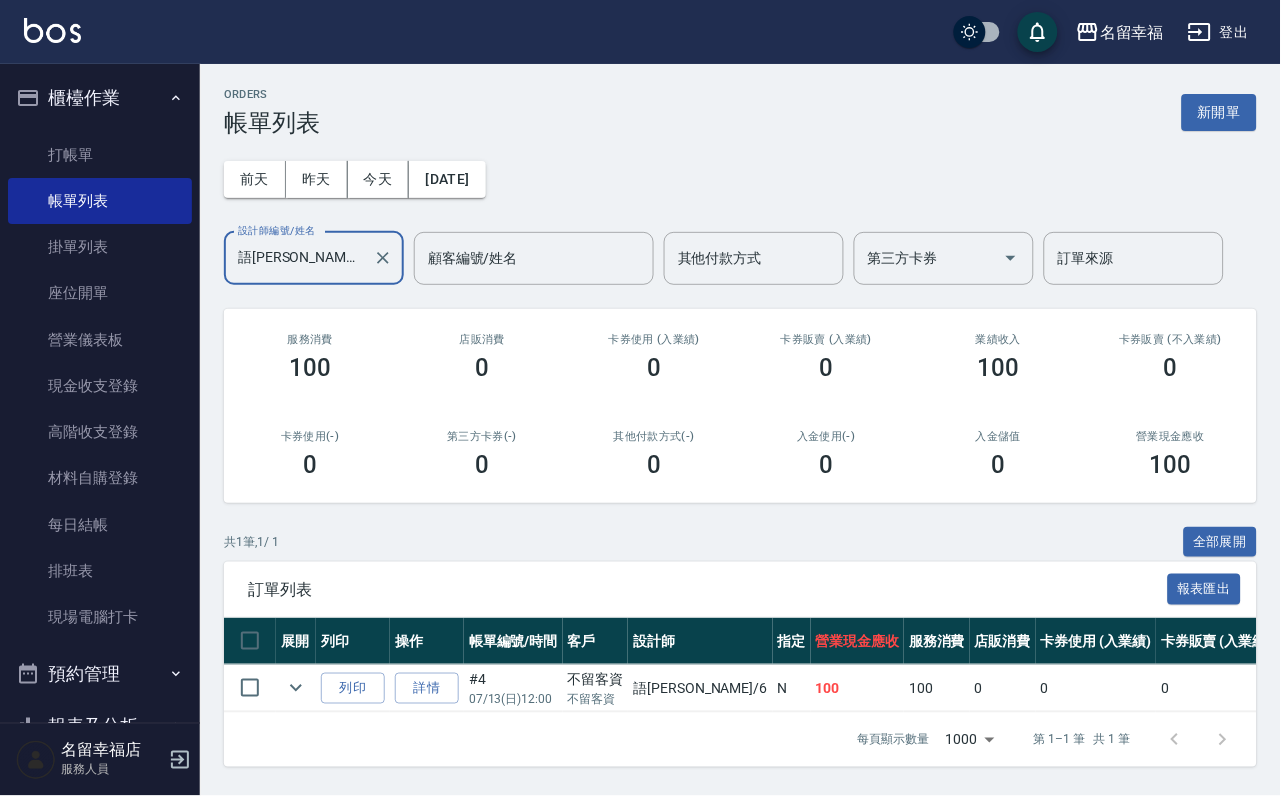 scroll, scrollTop: 0, scrollLeft: 0, axis: both 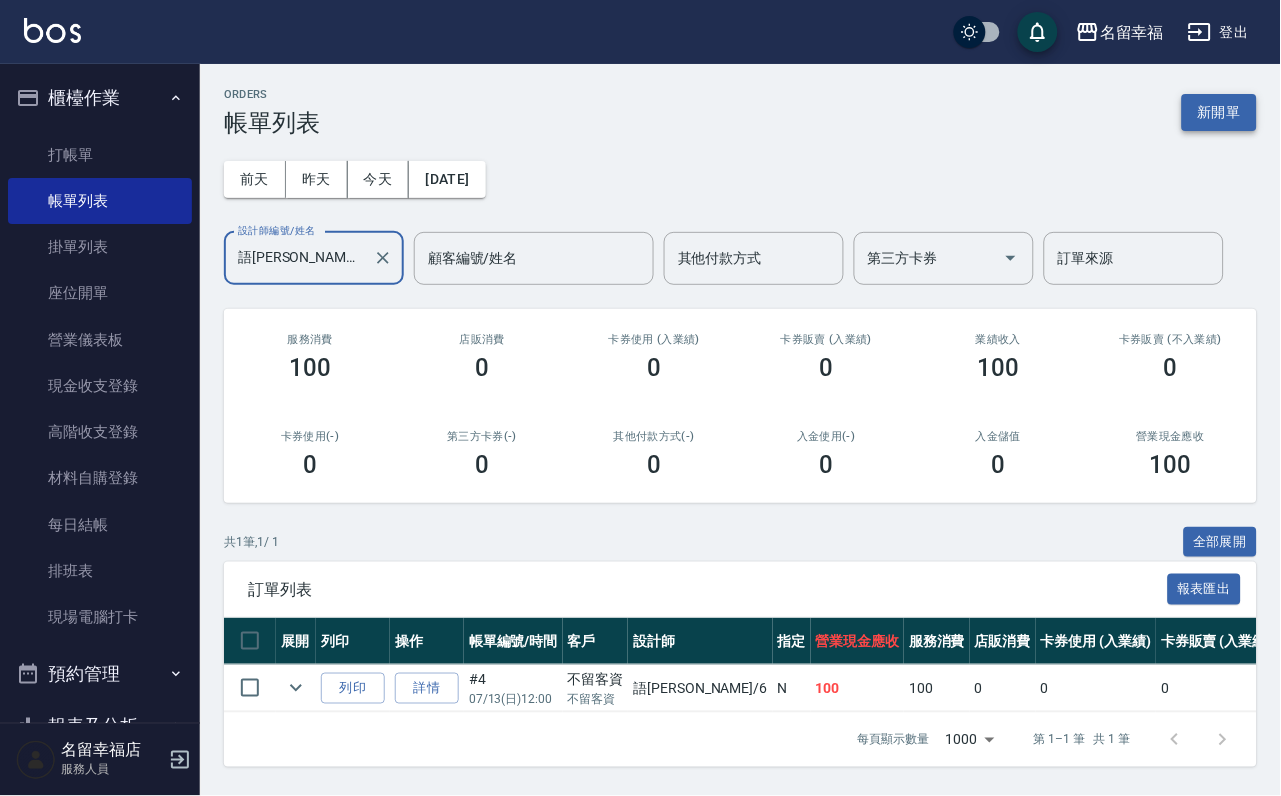 click on "新開單" at bounding box center (1219, 112) 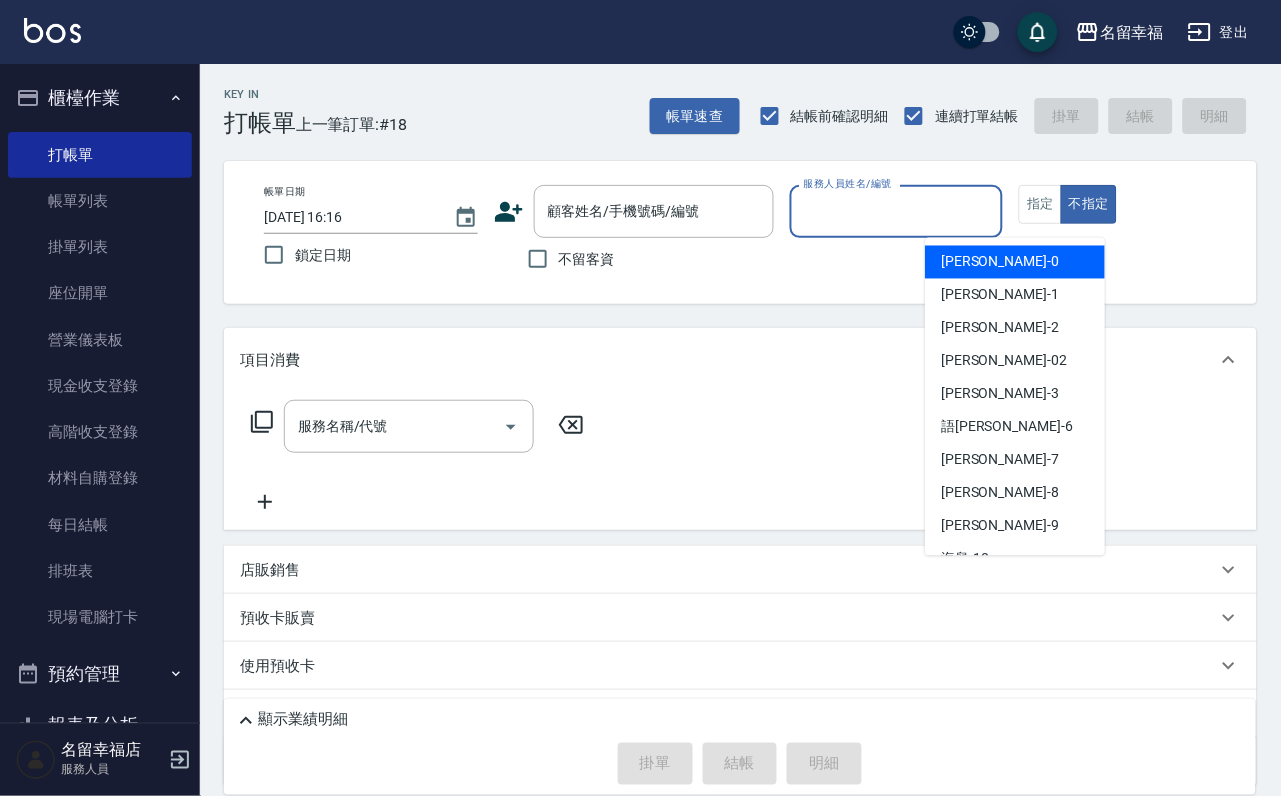 click on "服務人員姓名/編號" at bounding box center (897, 211) 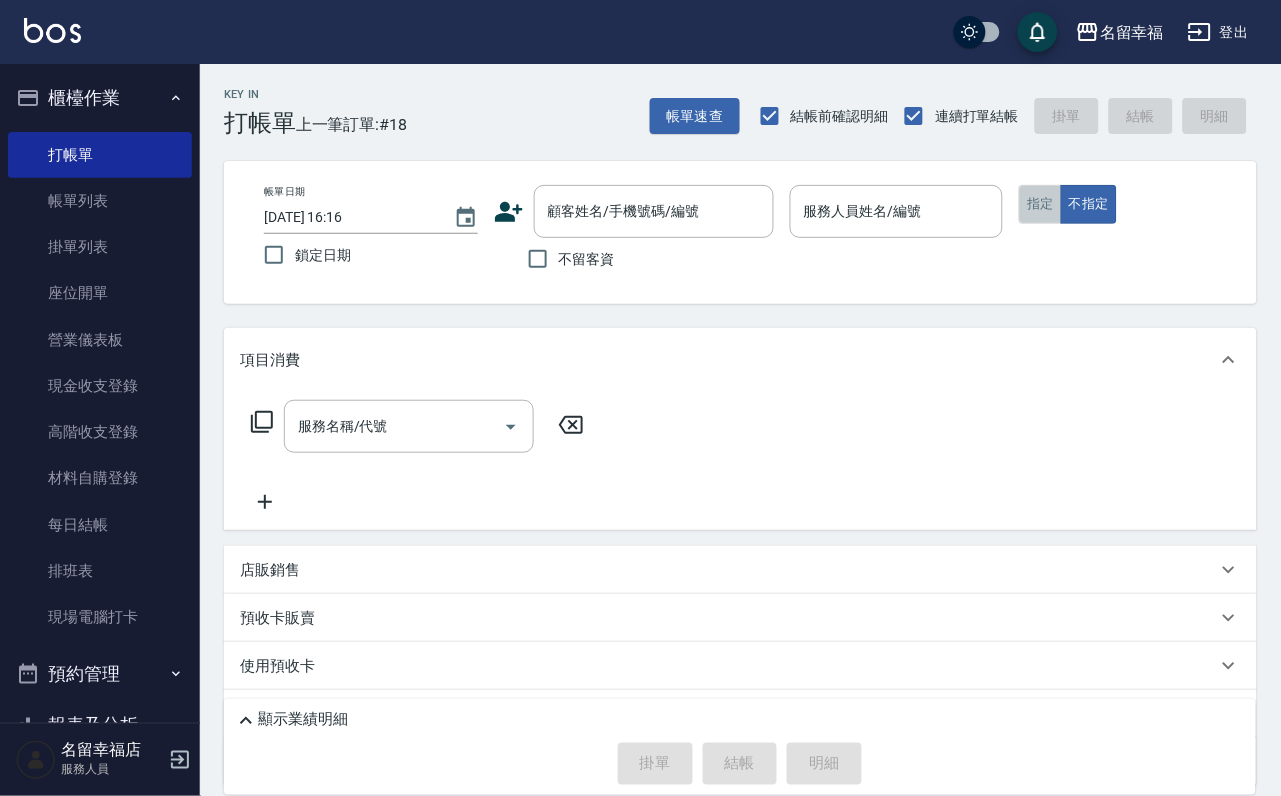 click on "指定" at bounding box center [1040, 204] 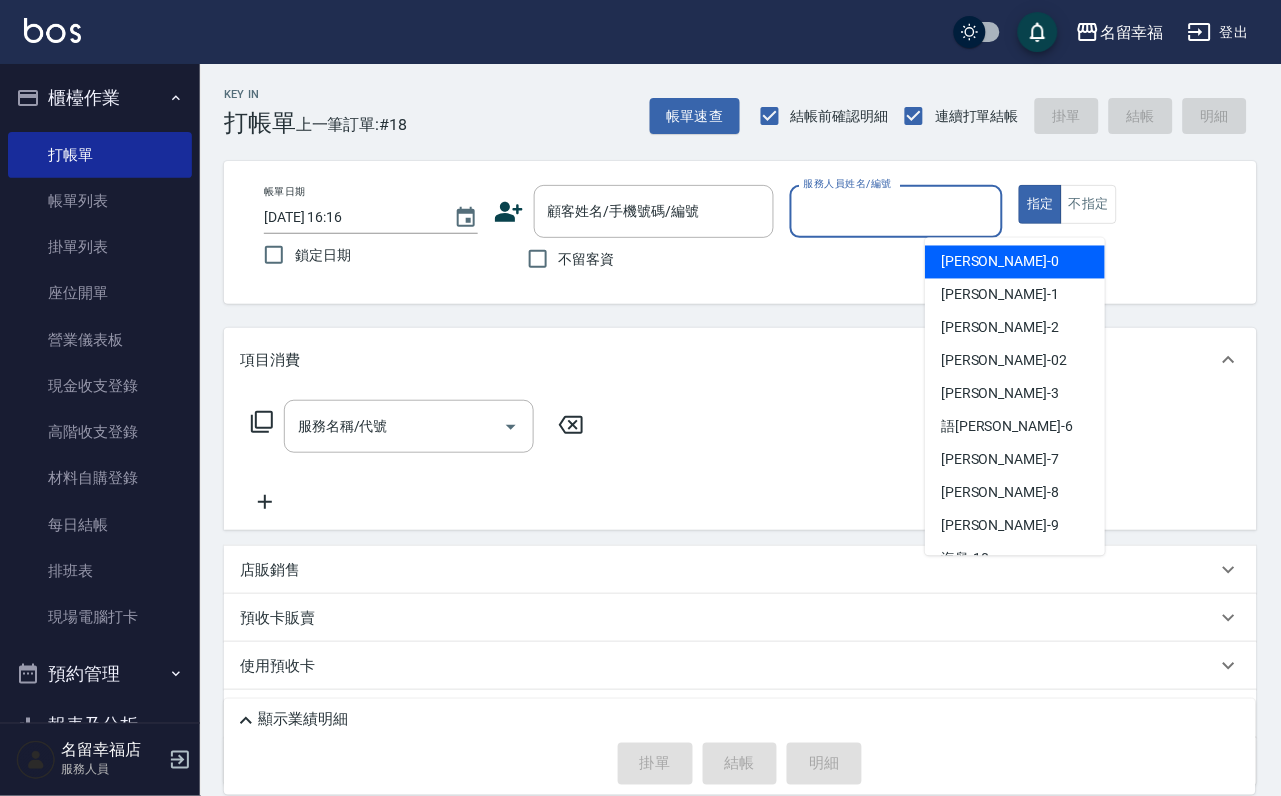 click on "服務人員姓名/編號" at bounding box center (897, 211) 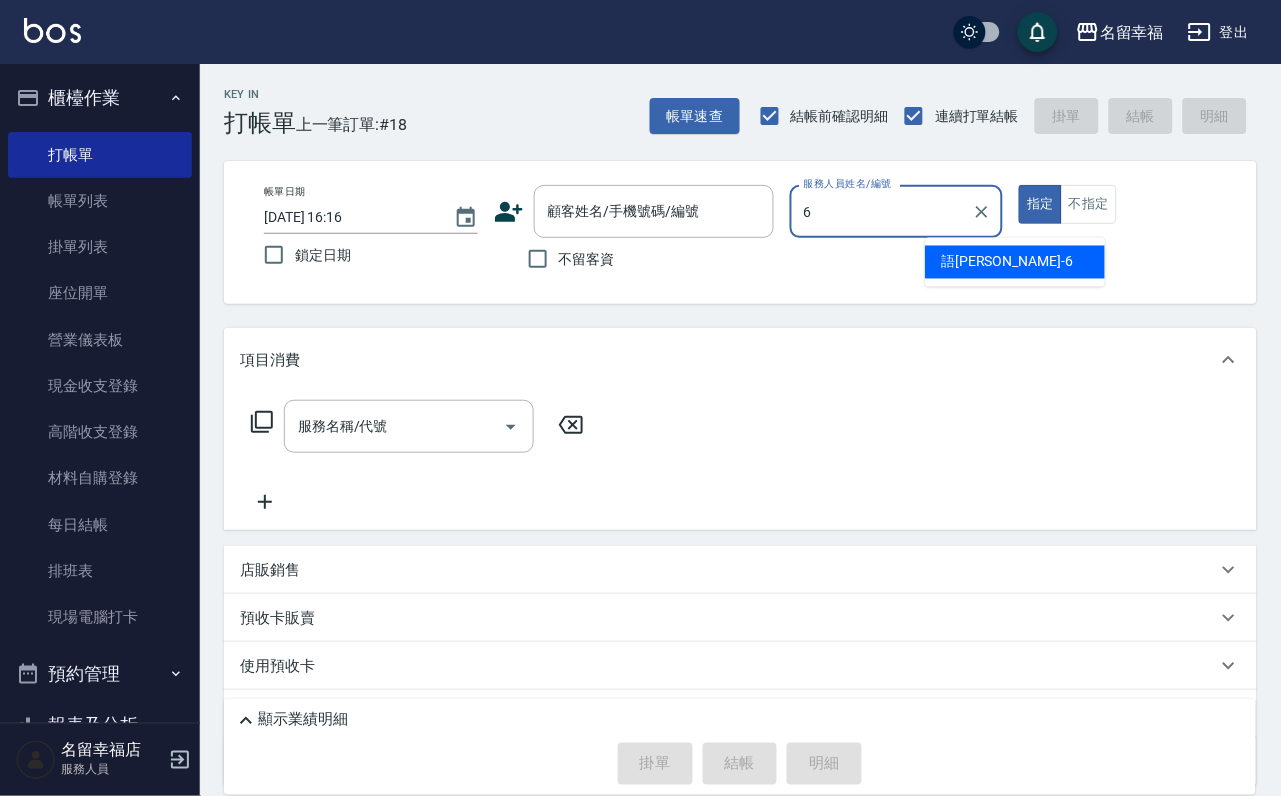 type on "語[PERSON_NAME]-6" 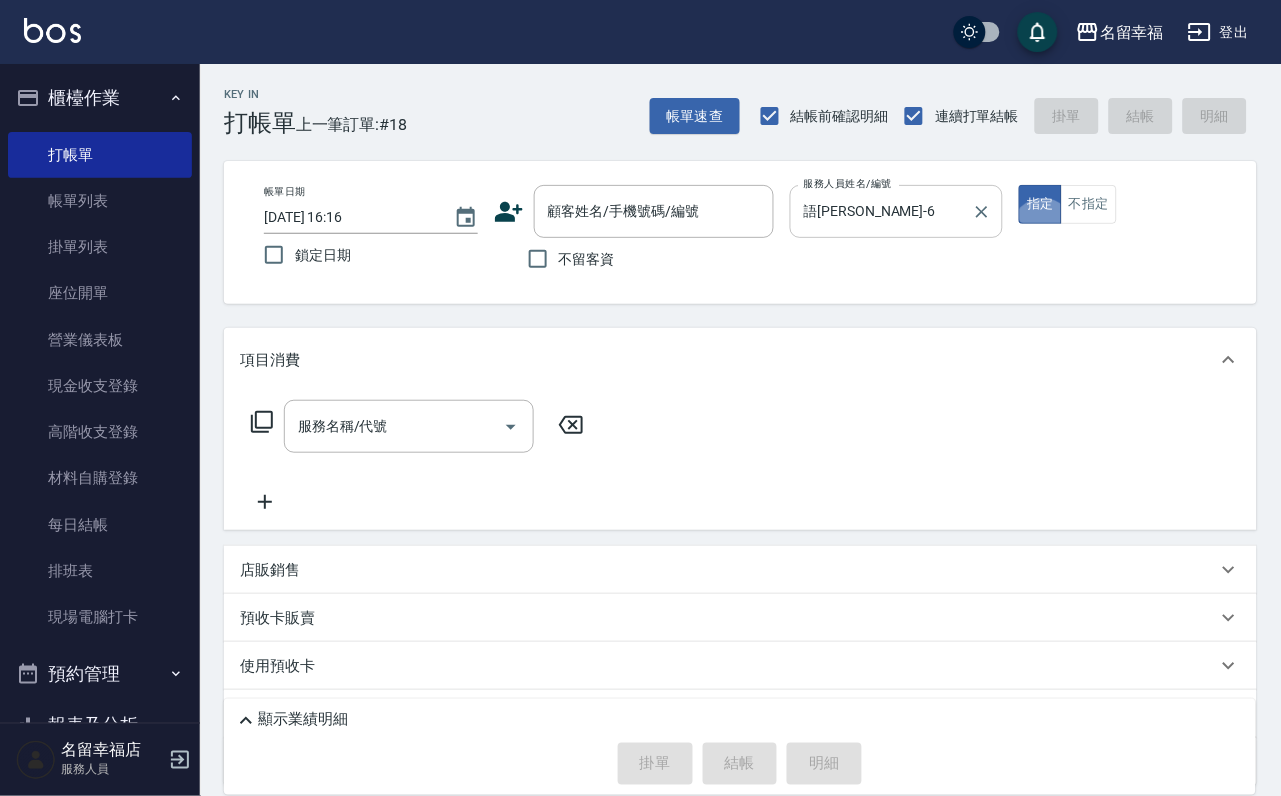 type on "true" 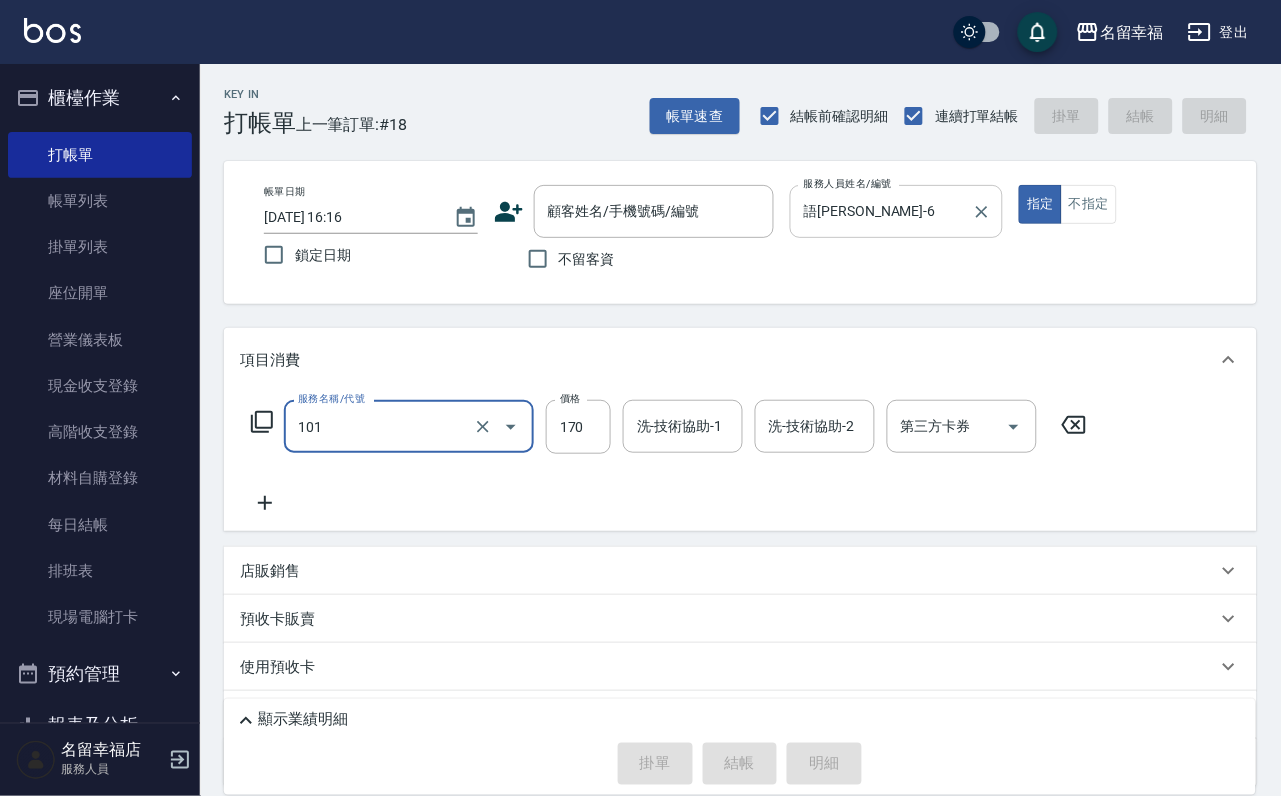 type on "洗髮(101)" 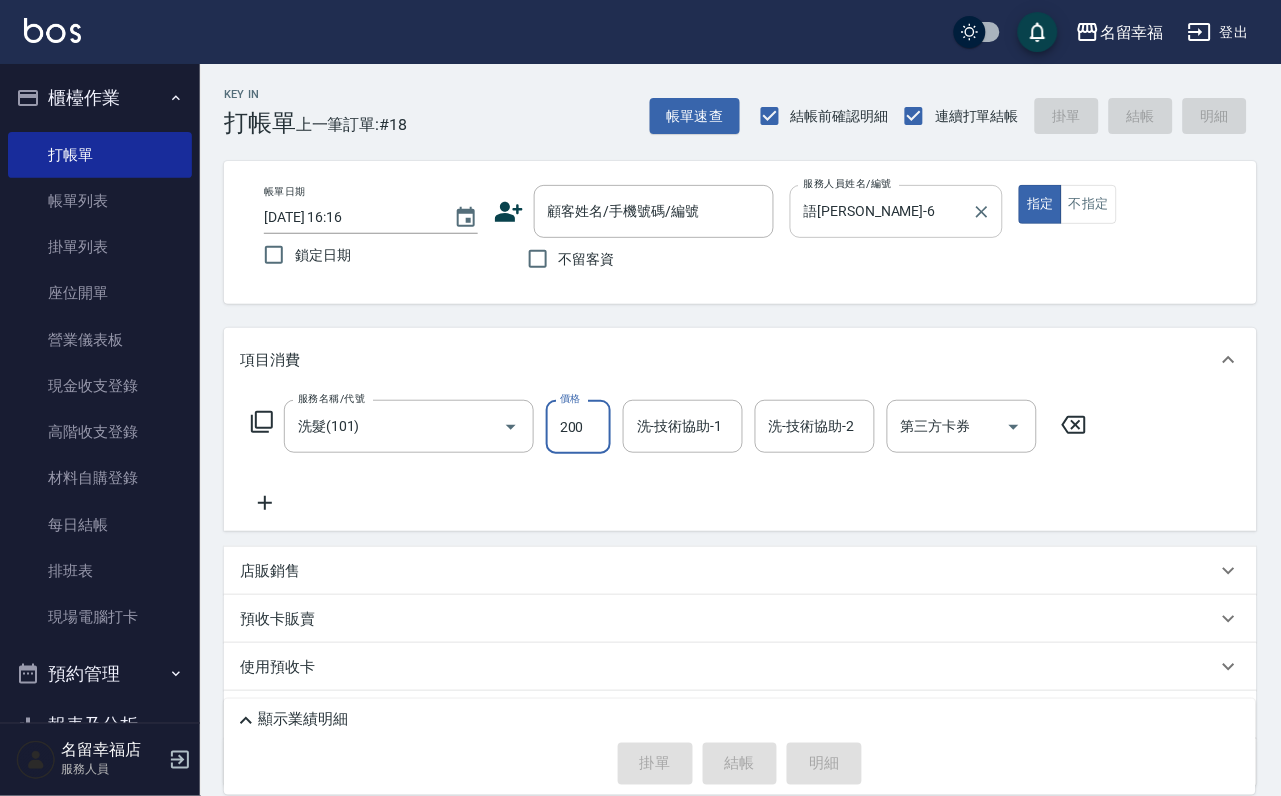 type on "200" 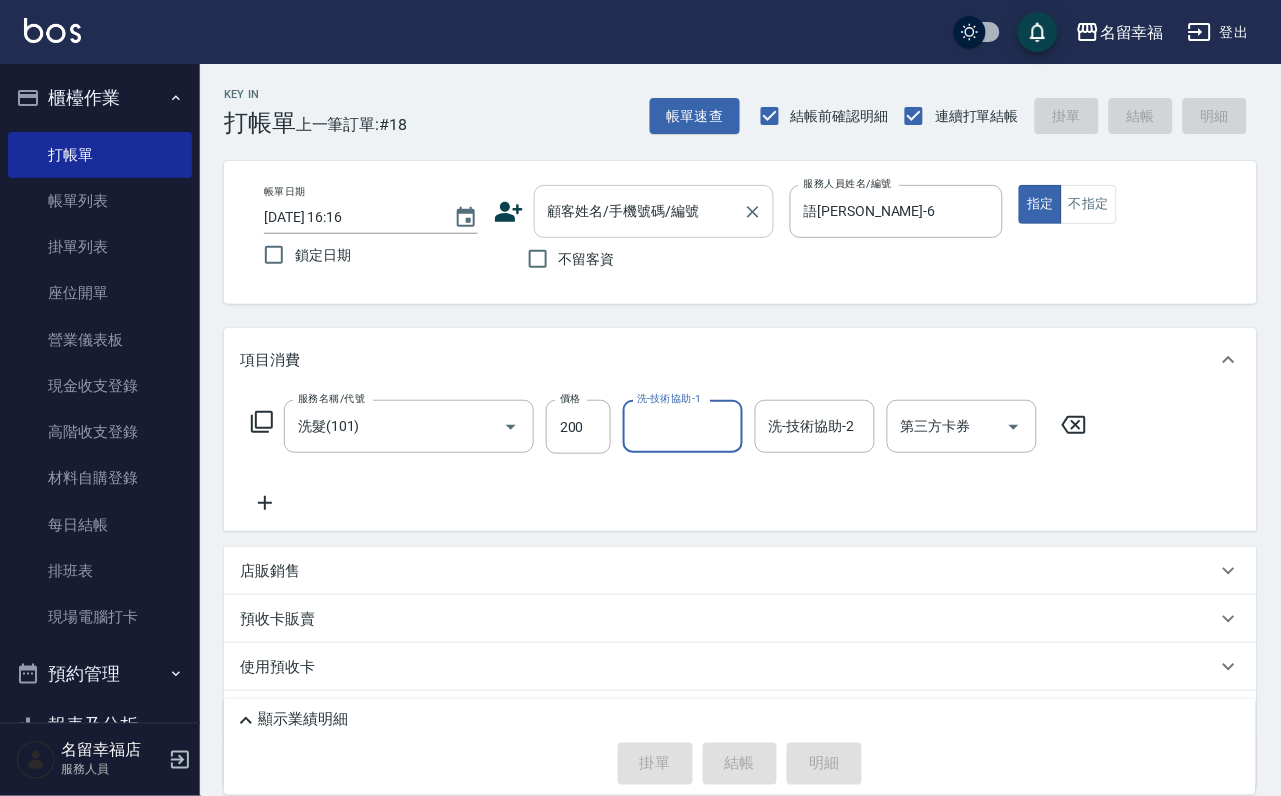 click on "顧客姓名/手機號碼/編號" at bounding box center (654, 211) 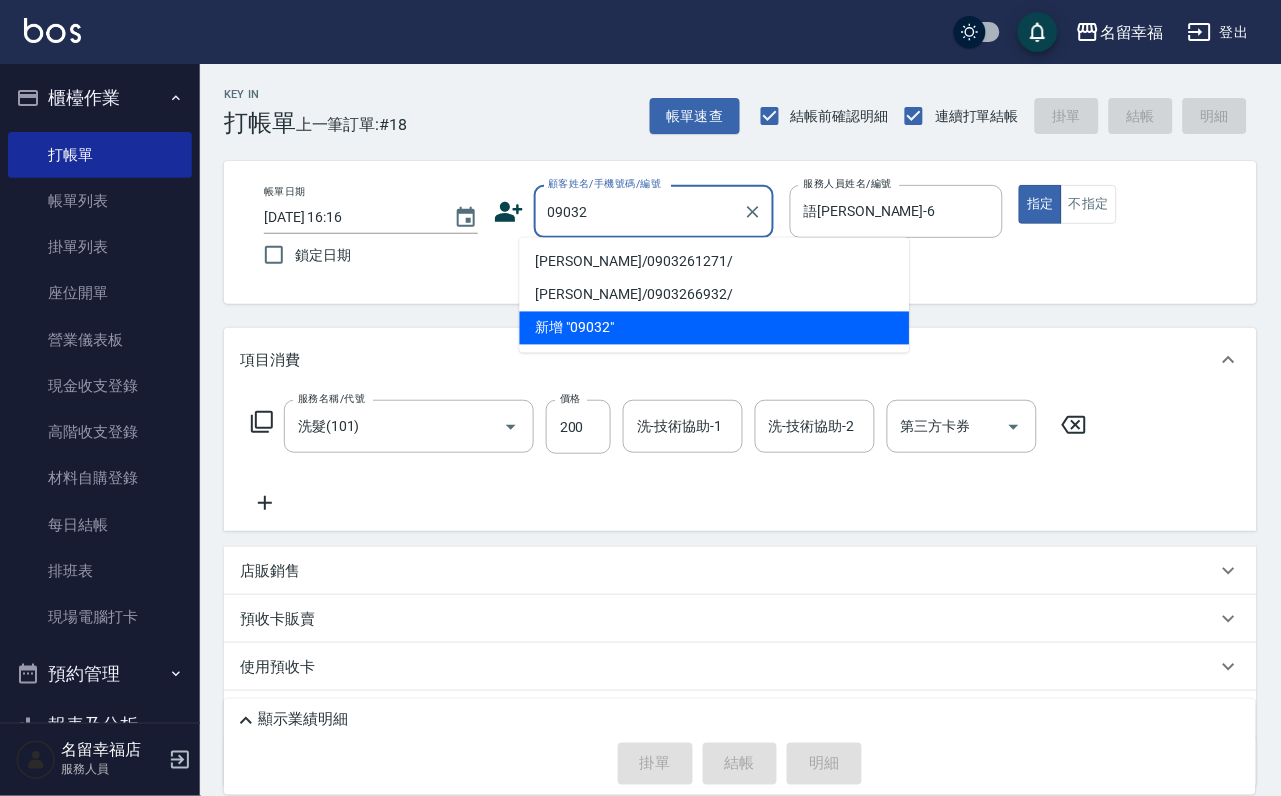 type on "09032" 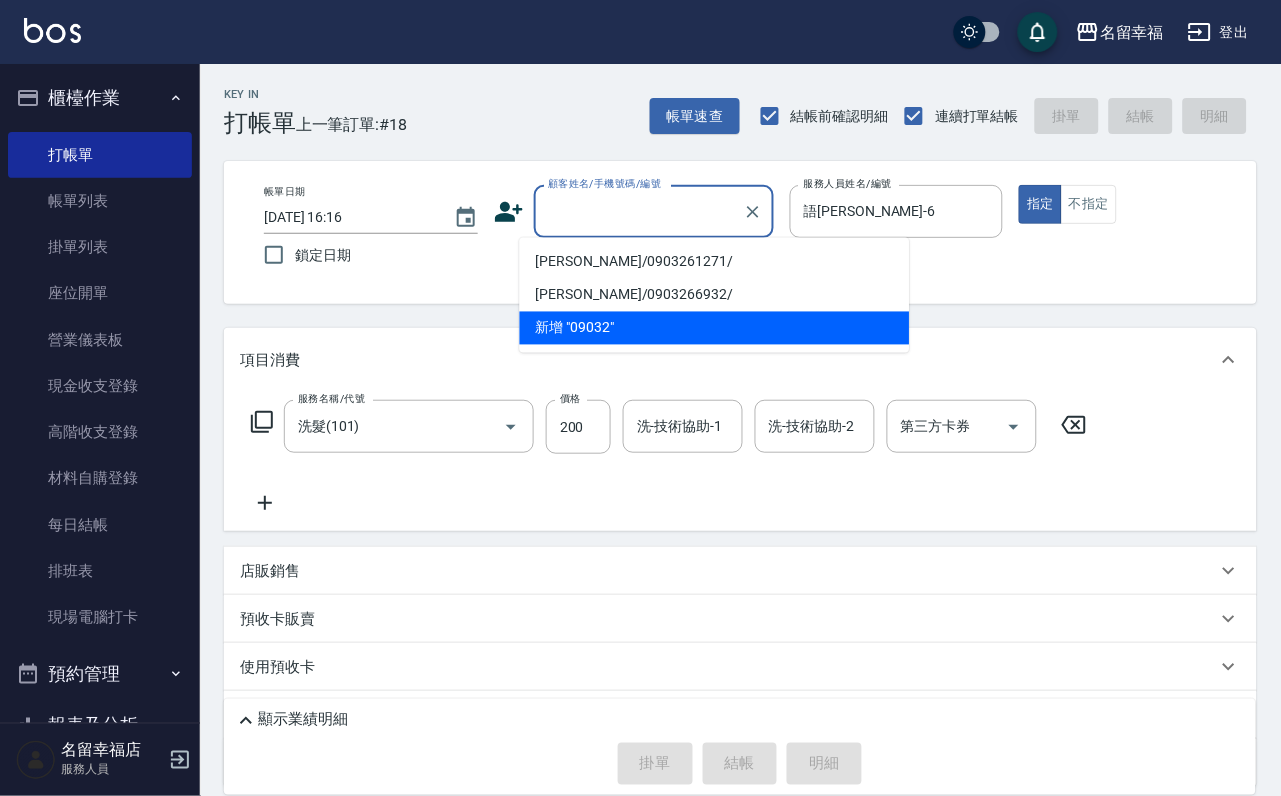 click on "項目消費" at bounding box center [728, 360] 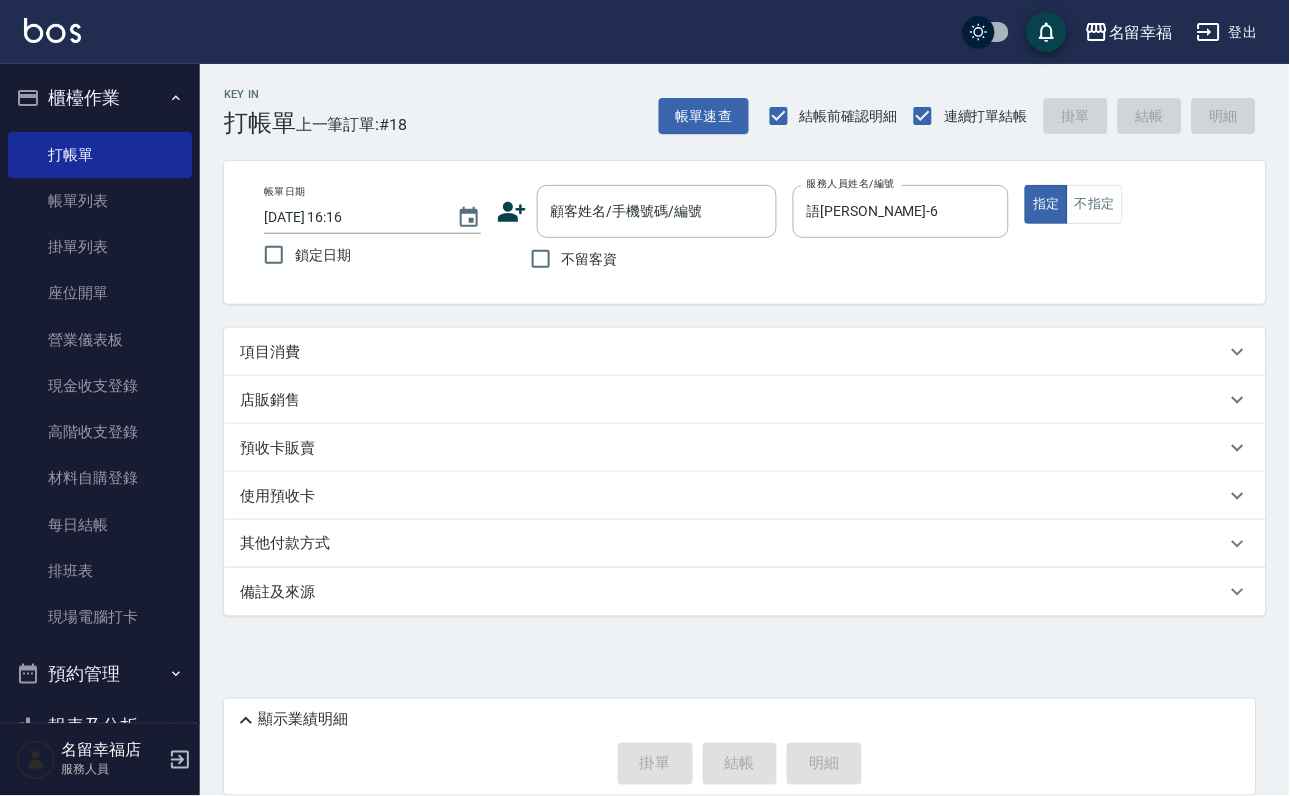 click on "項目消費" at bounding box center (745, 352) 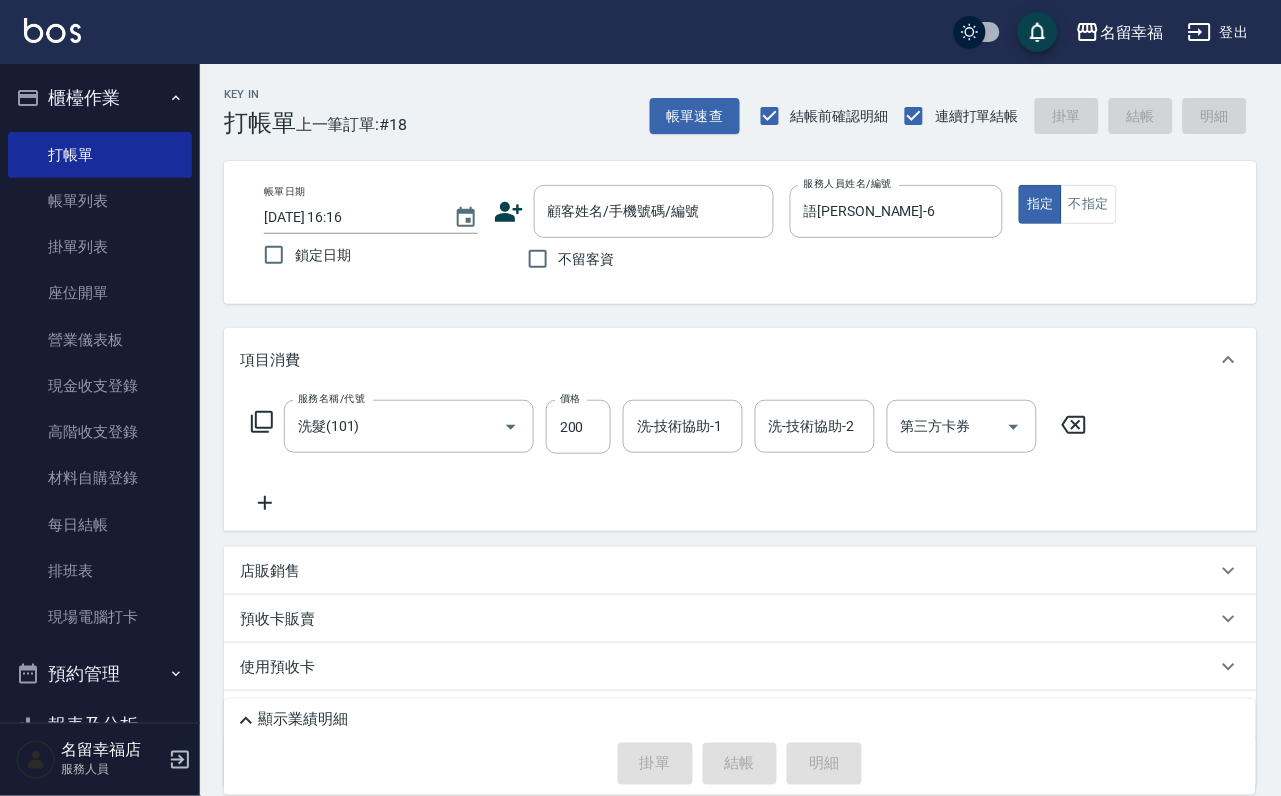 click 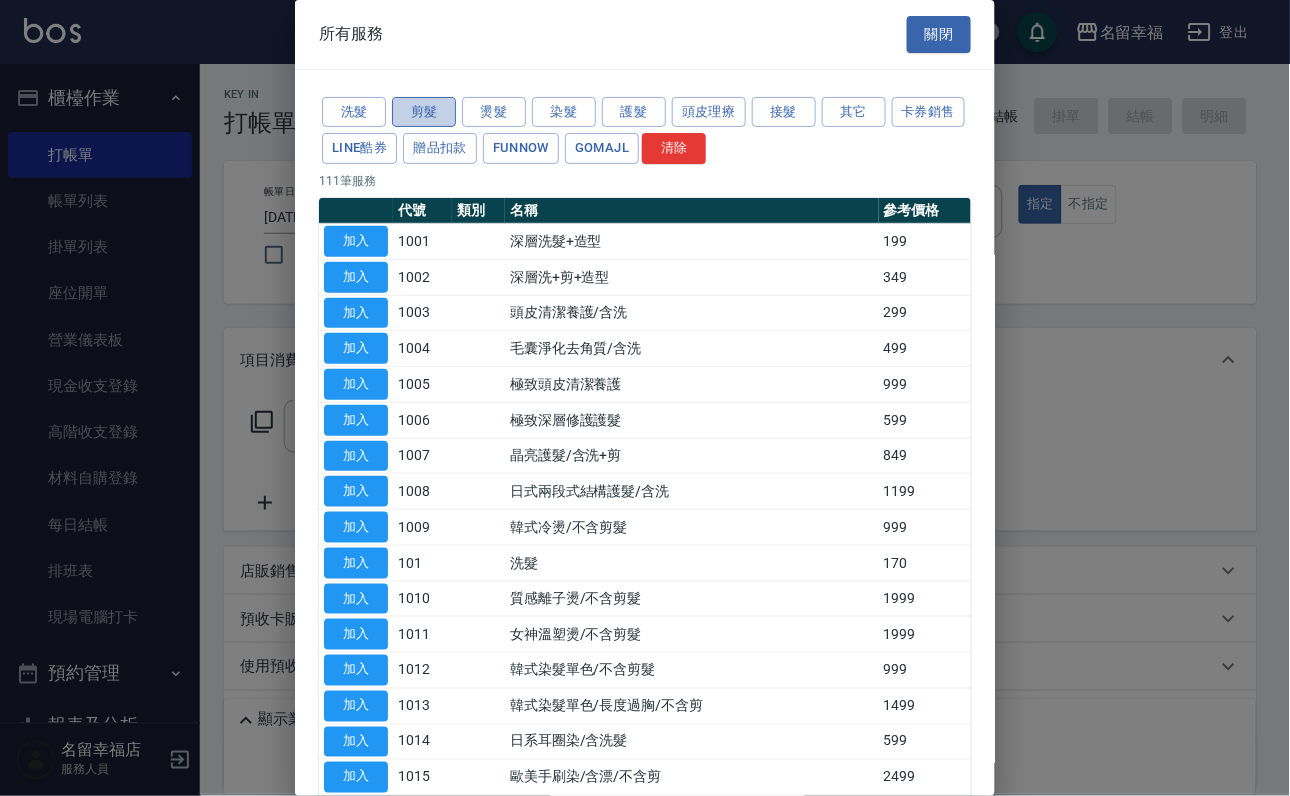 click on "剪髮" at bounding box center [424, 112] 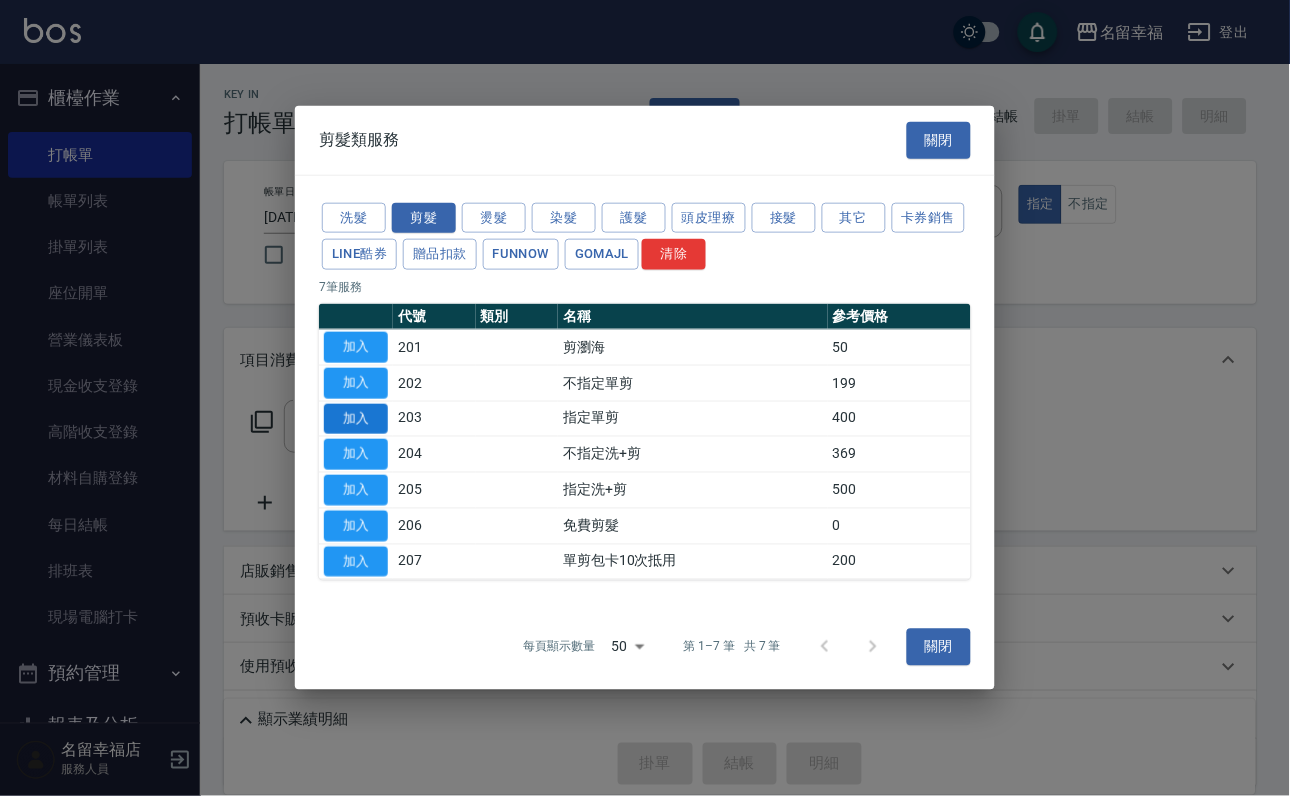 drag, startPoint x: 365, startPoint y: 419, endPoint x: 393, endPoint y: 434, distance: 31.764761 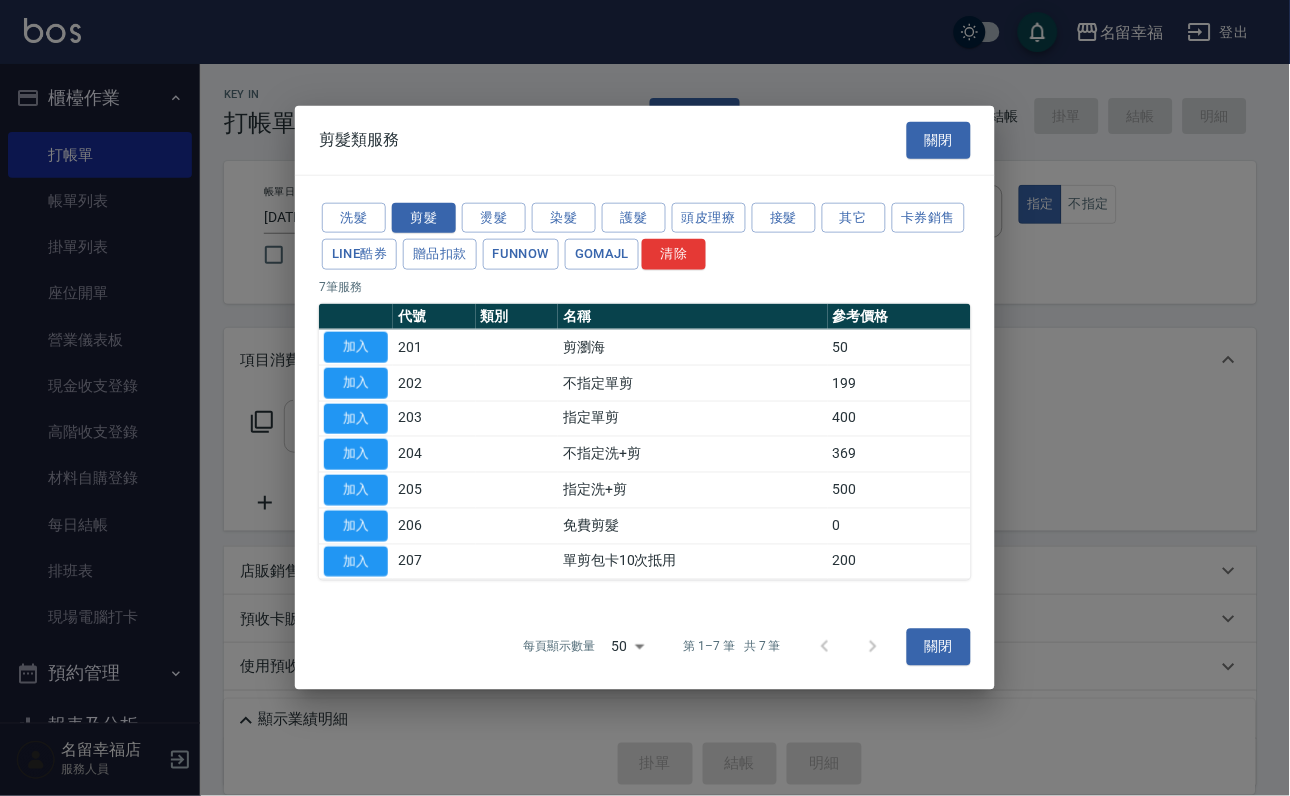 click on "加入" at bounding box center [356, 418] 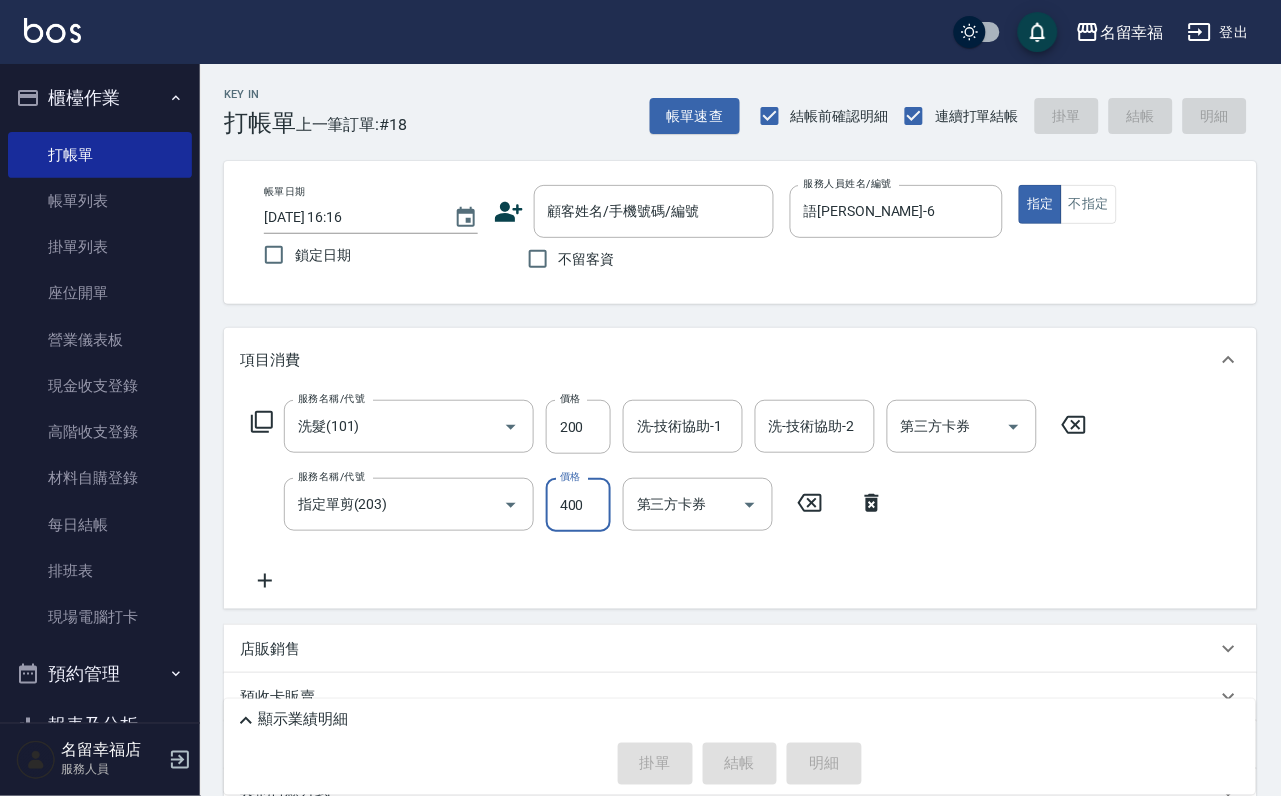 drag, startPoint x: 586, startPoint y: 539, endPoint x: 533, endPoint y: 523, distance: 55.362442 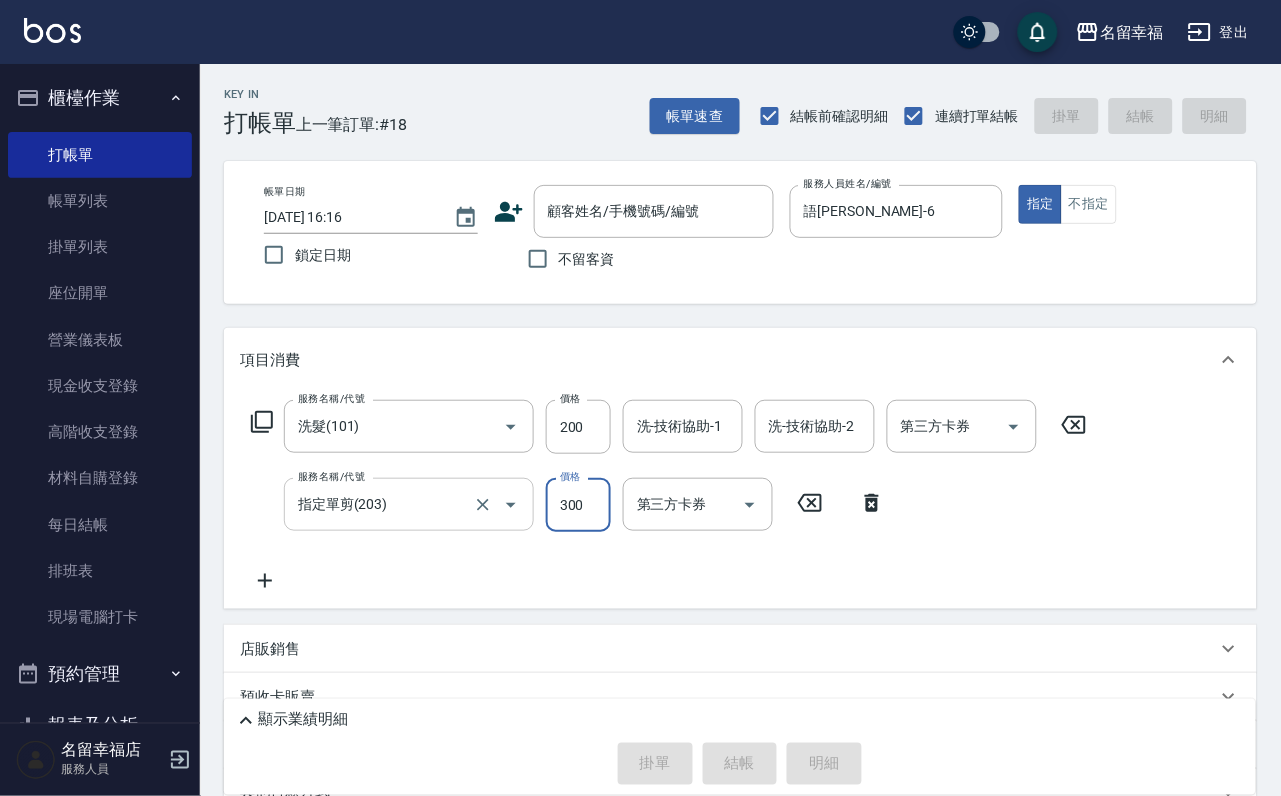 type on "300" 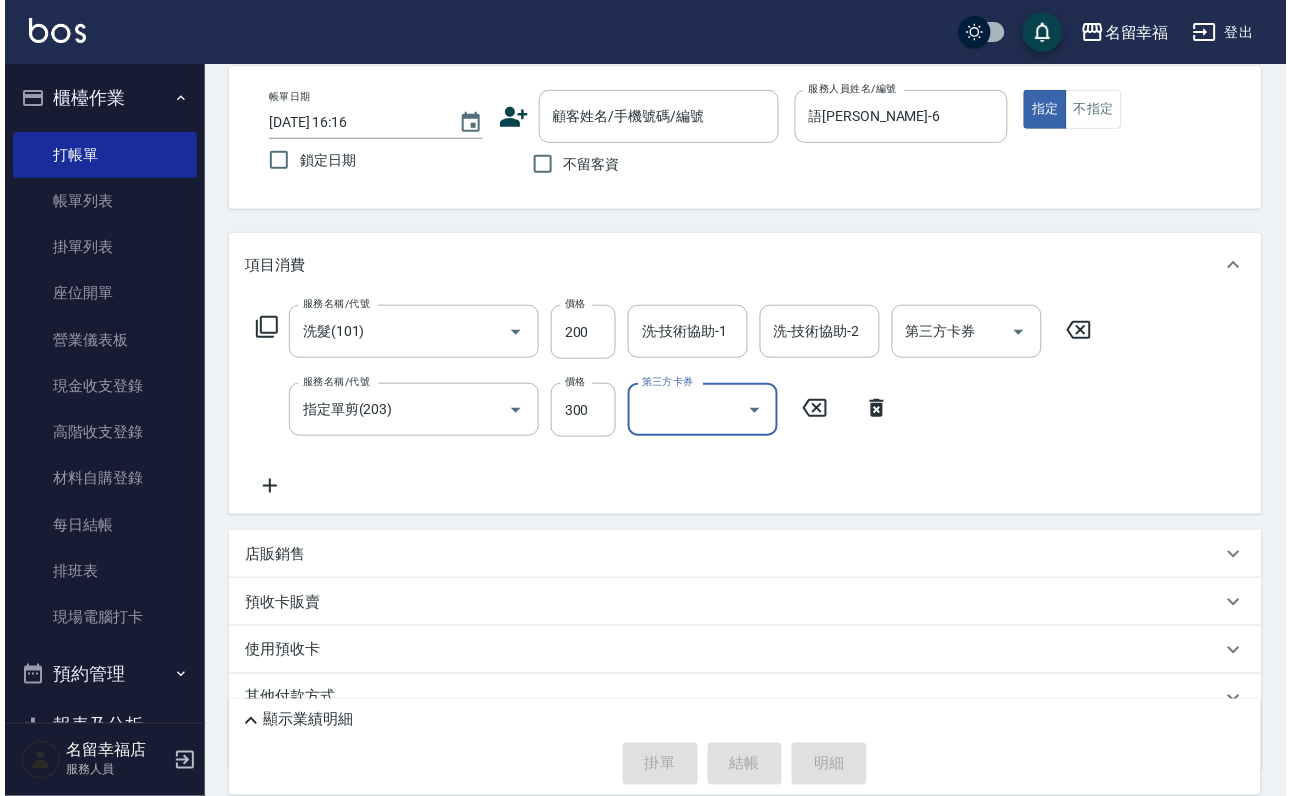 scroll, scrollTop: 0, scrollLeft: 0, axis: both 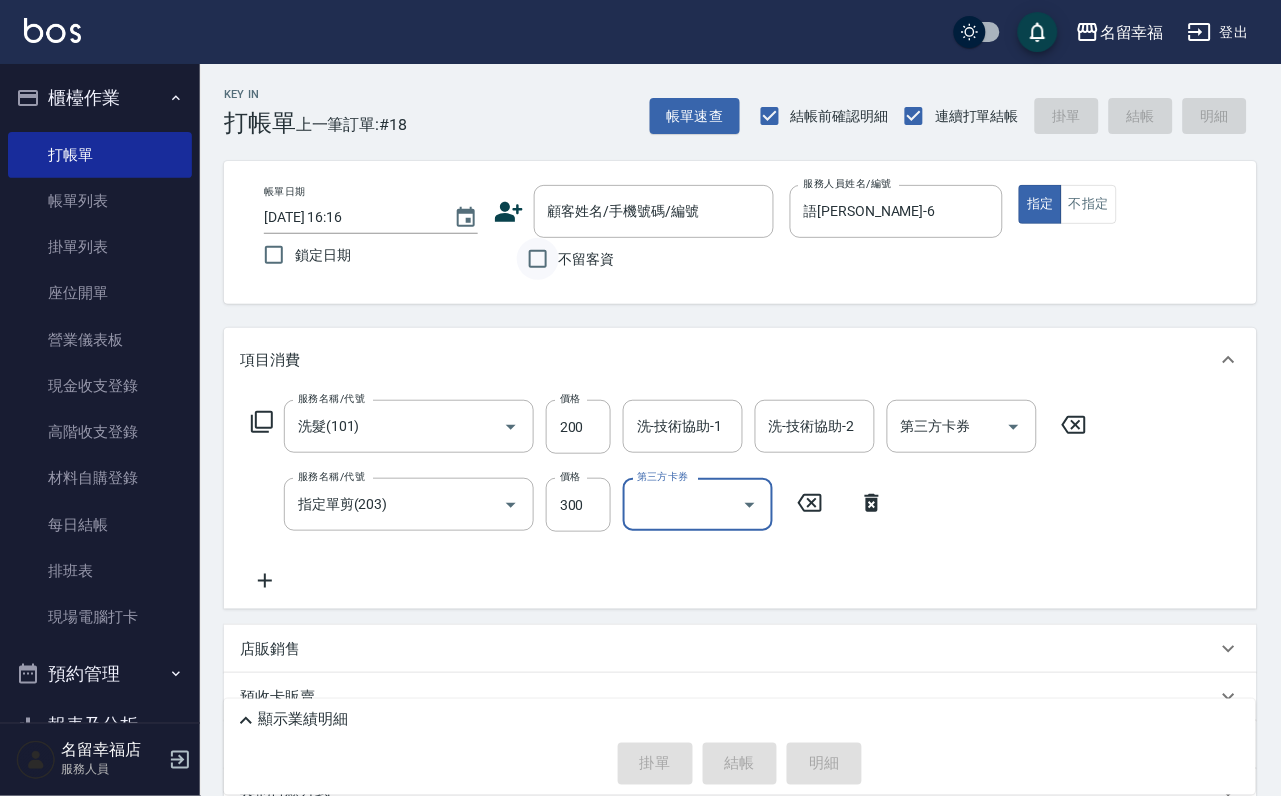 drag, startPoint x: 554, startPoint y: 293, endPoint x: 613, endPoint y: 433, distance: 151.92432 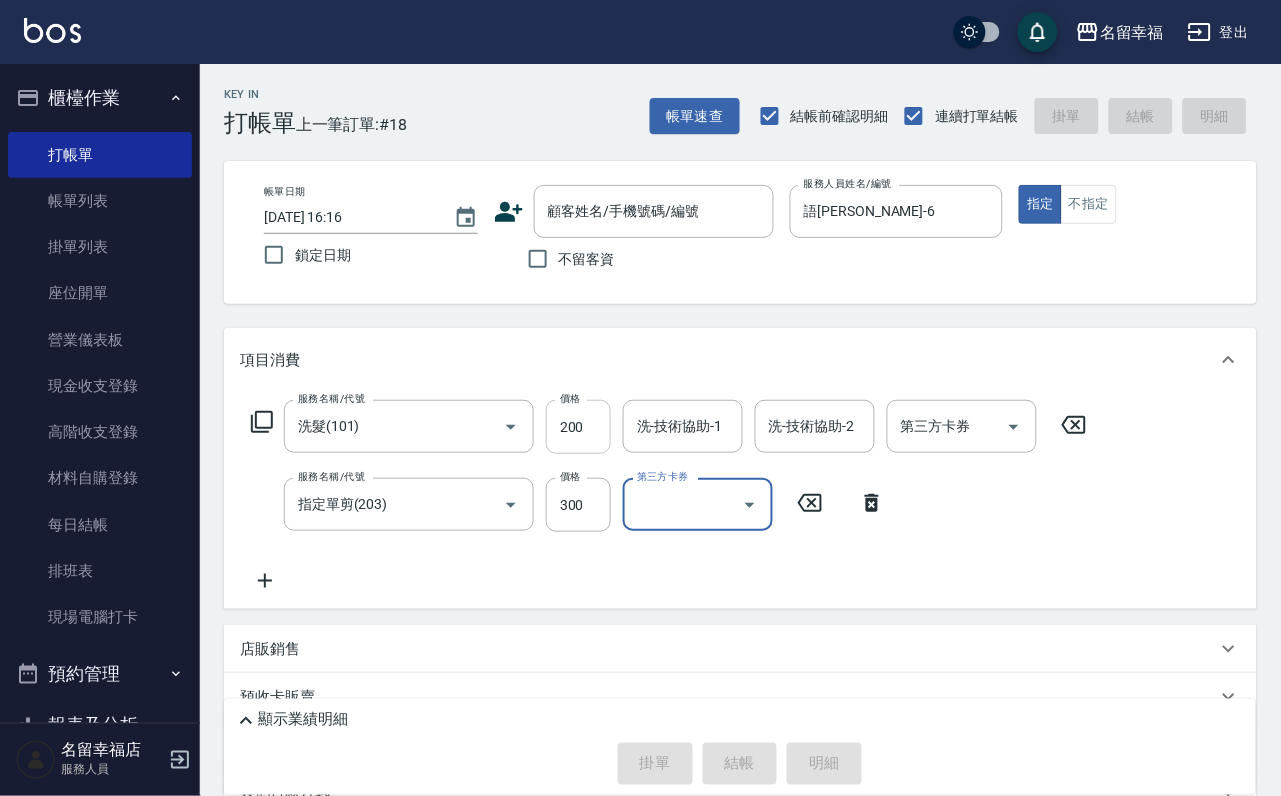 click on "不留客資" at bounding box center [538, 259] 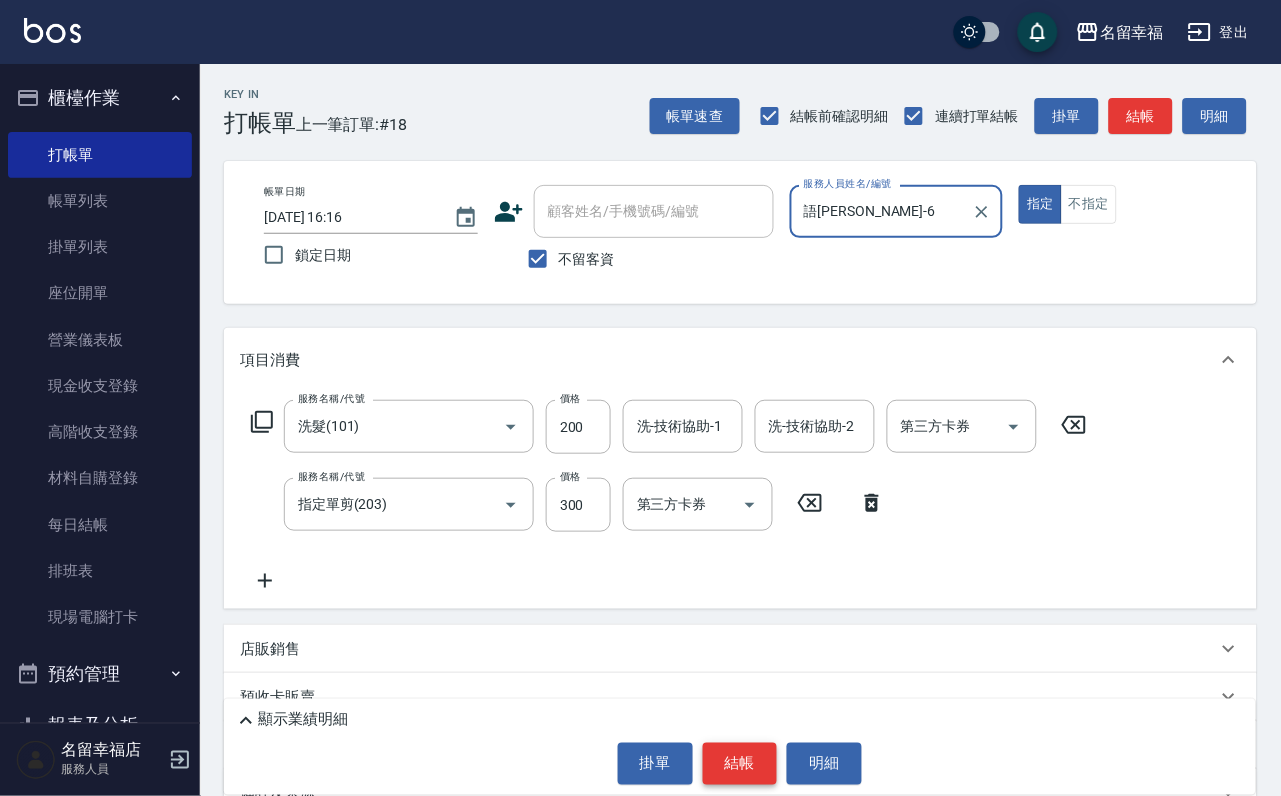 click on "結帳" at bounding box center [740, 764] 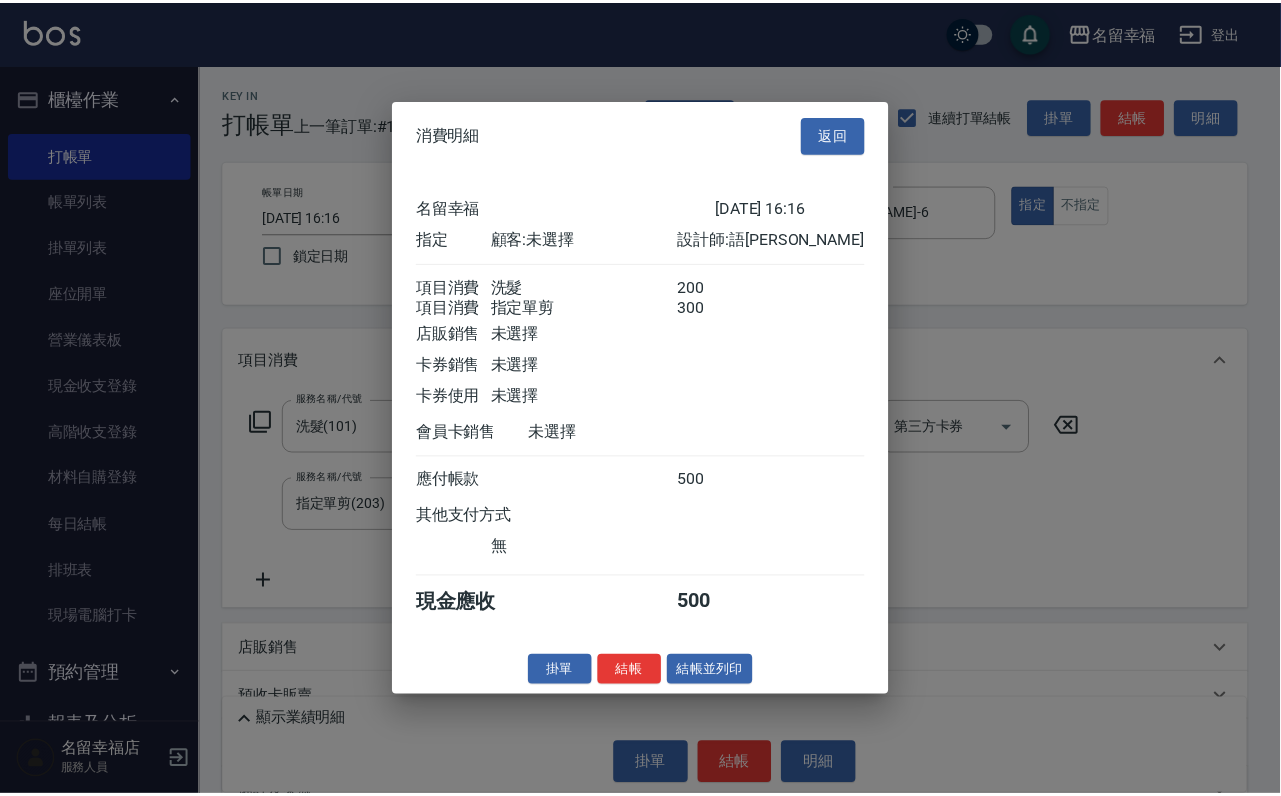 scroll, scrollTop: 322, scrollLeft: 0, axis: vertical 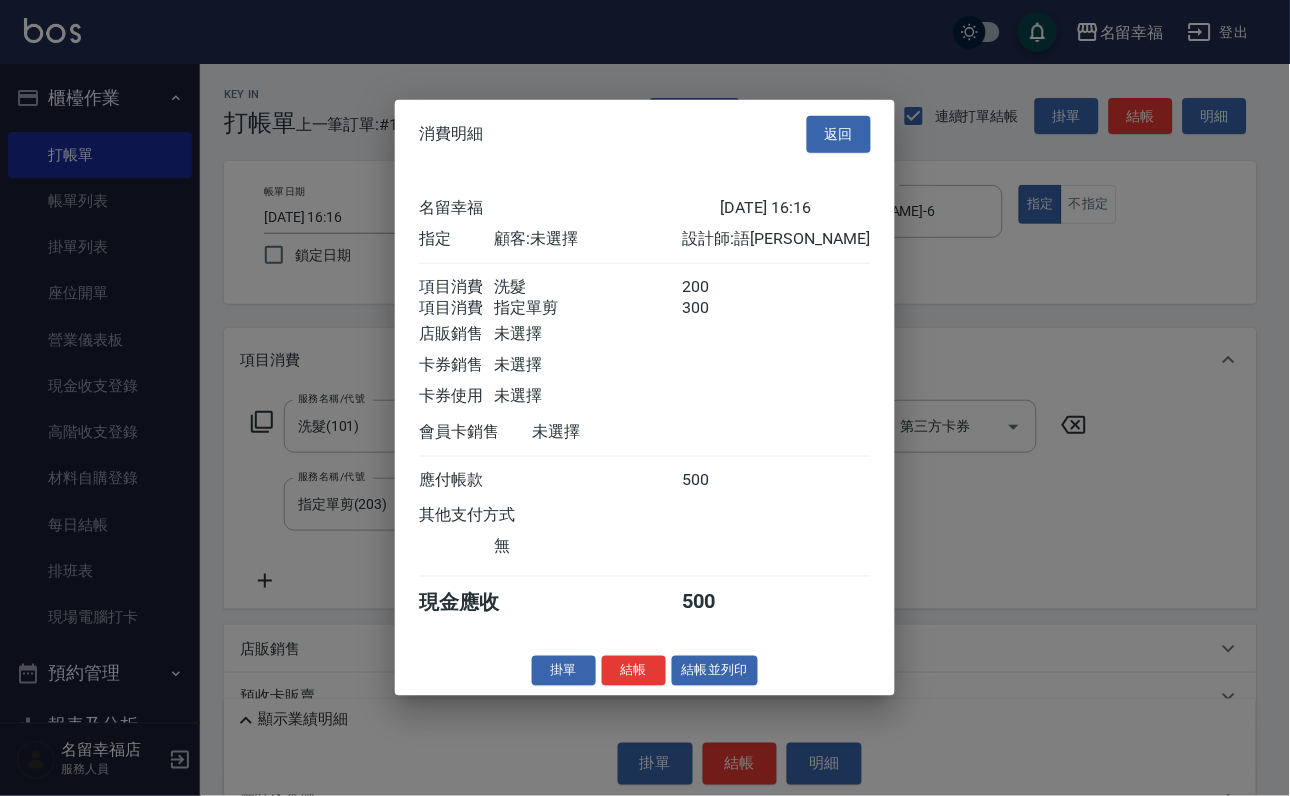 click on "結帳" at bounding box center (634, 670) 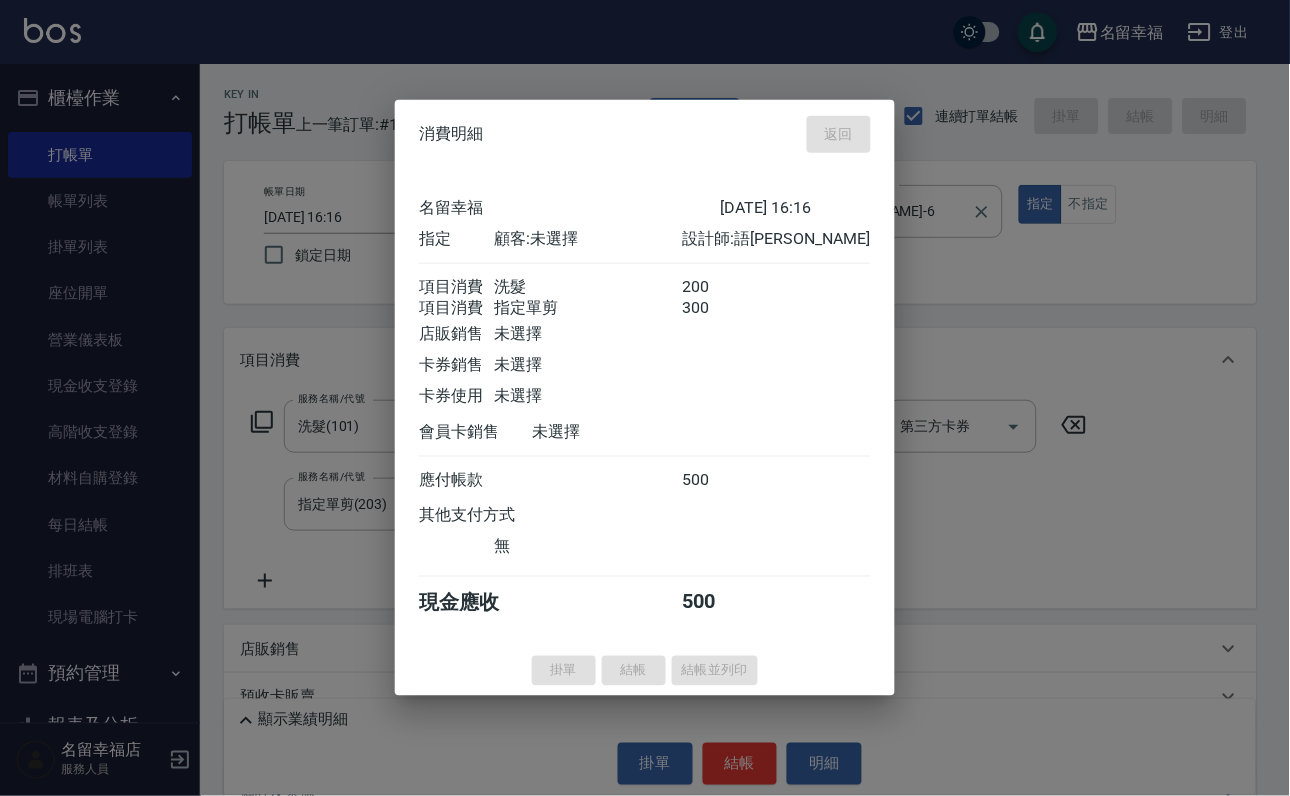 type on "[DATE] 16:18" 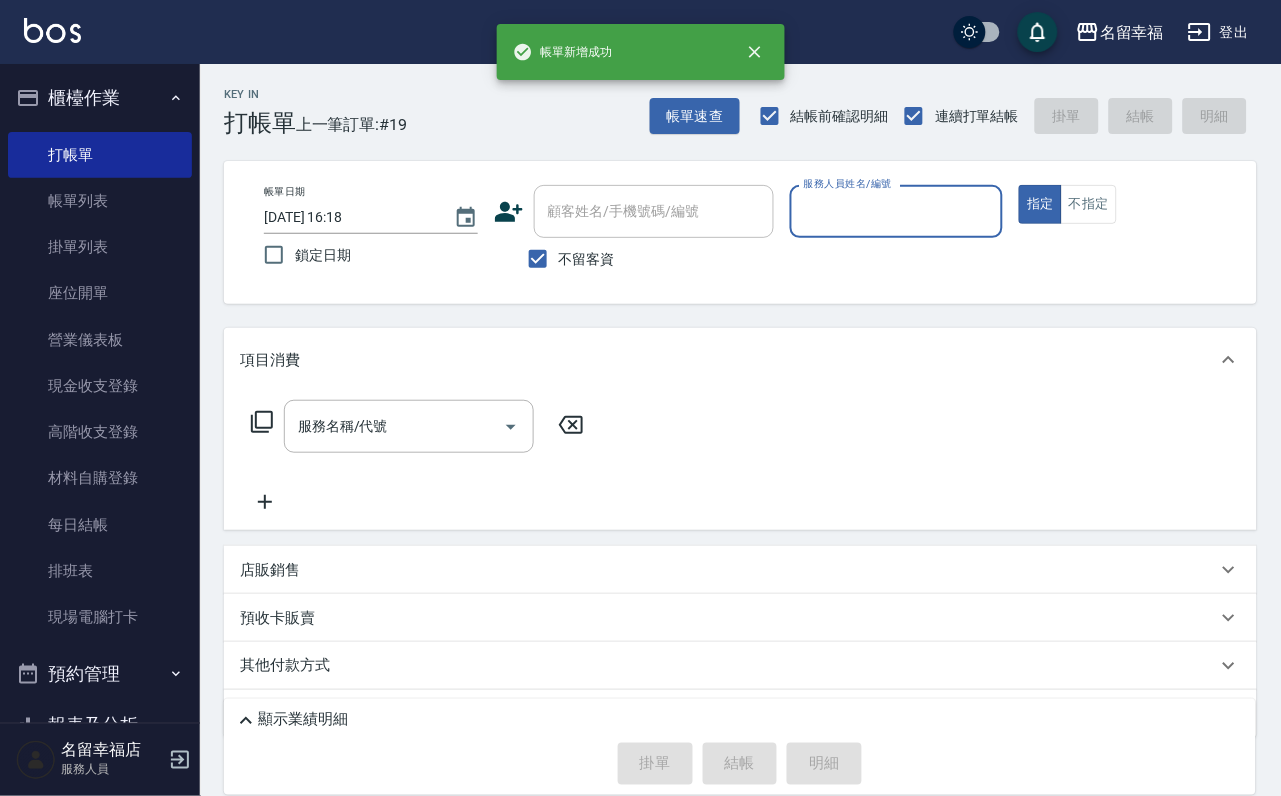 click on "服務人員姓名/編號" at bounding box center (897, 211) 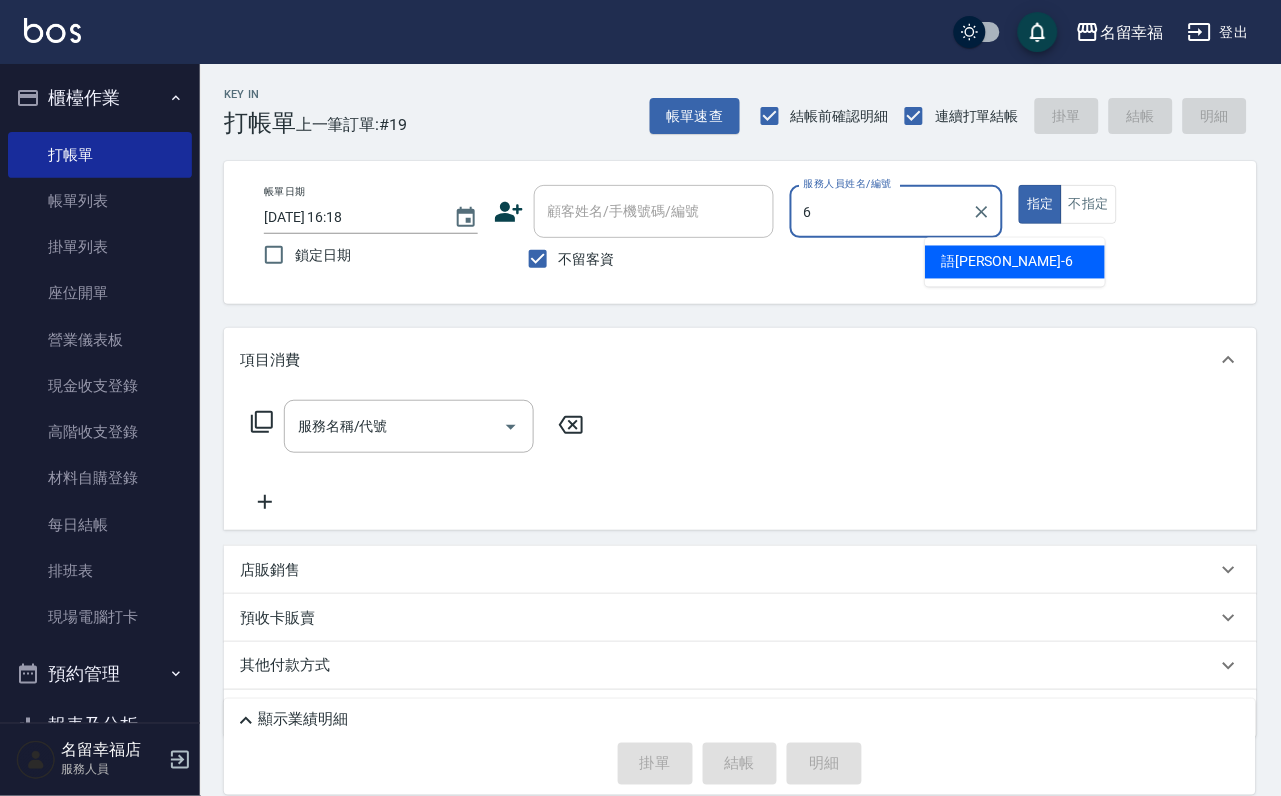 type on "語[PERSON_NAME]-6" 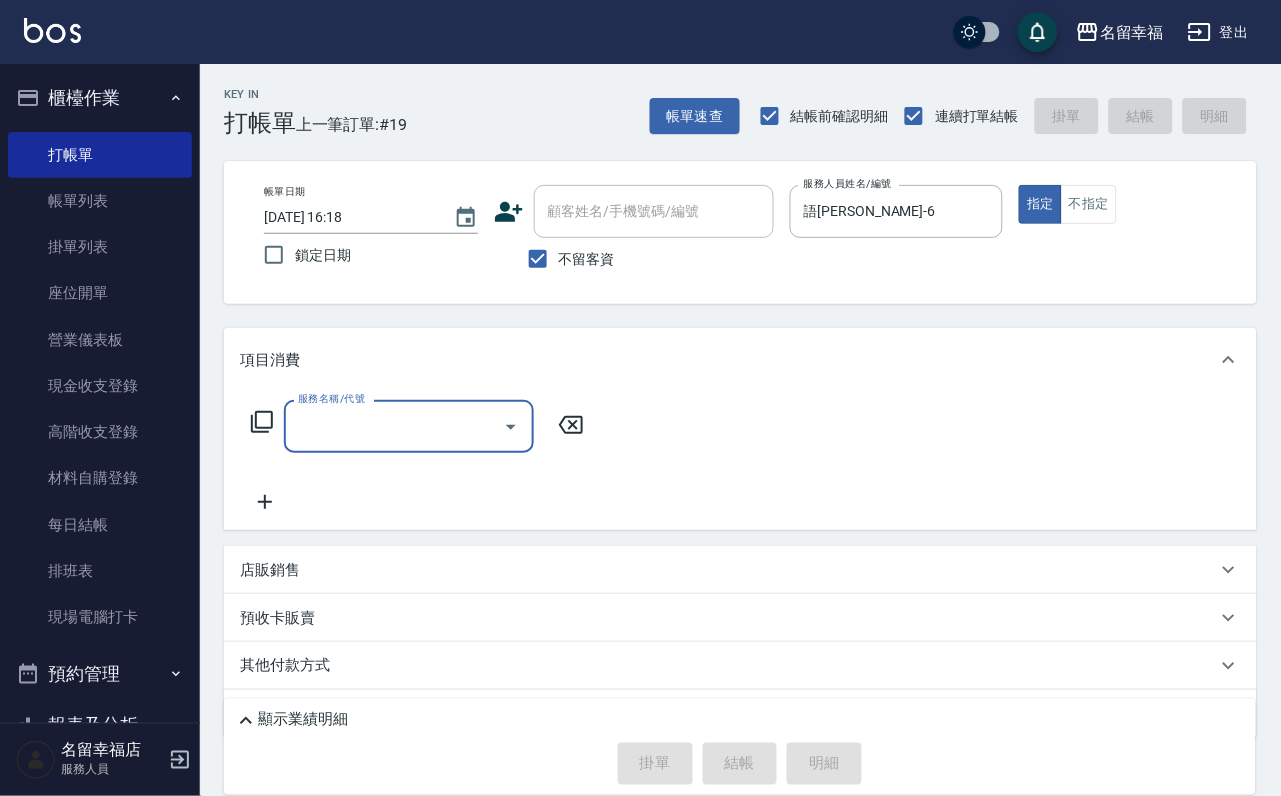 click 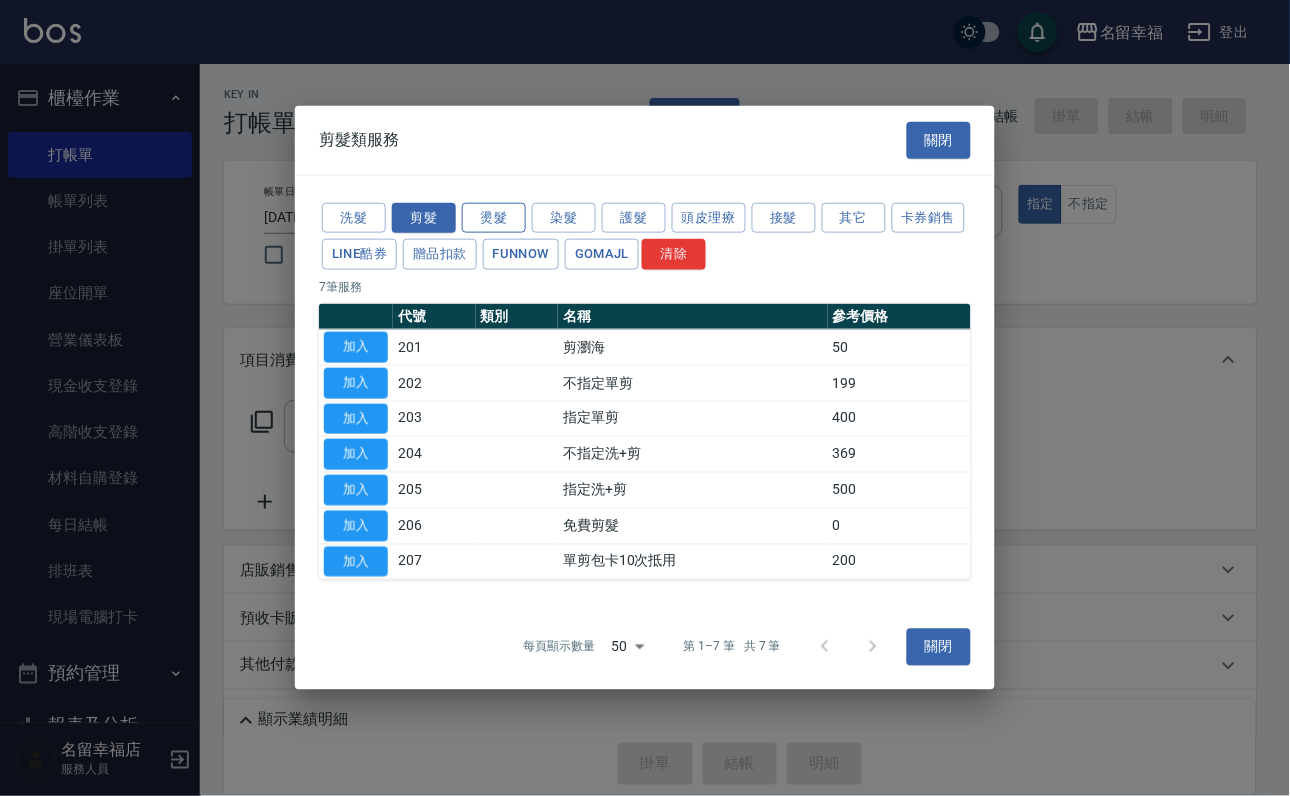 click on "燙髮" at bounding box center [494, 217] 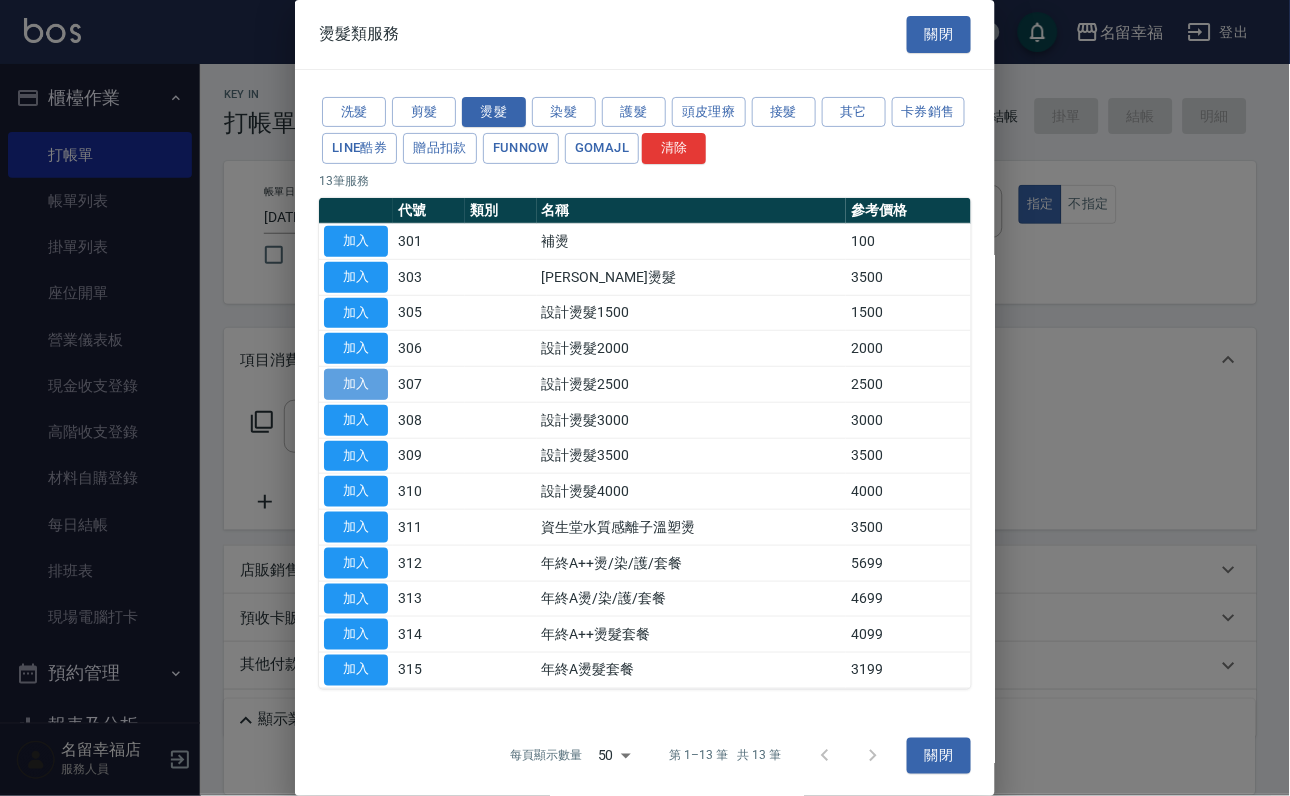 drag, startPoint x: 355, startPoint y: 482, endPoint x: 369, endPoint y: 483, distance: 14.035668 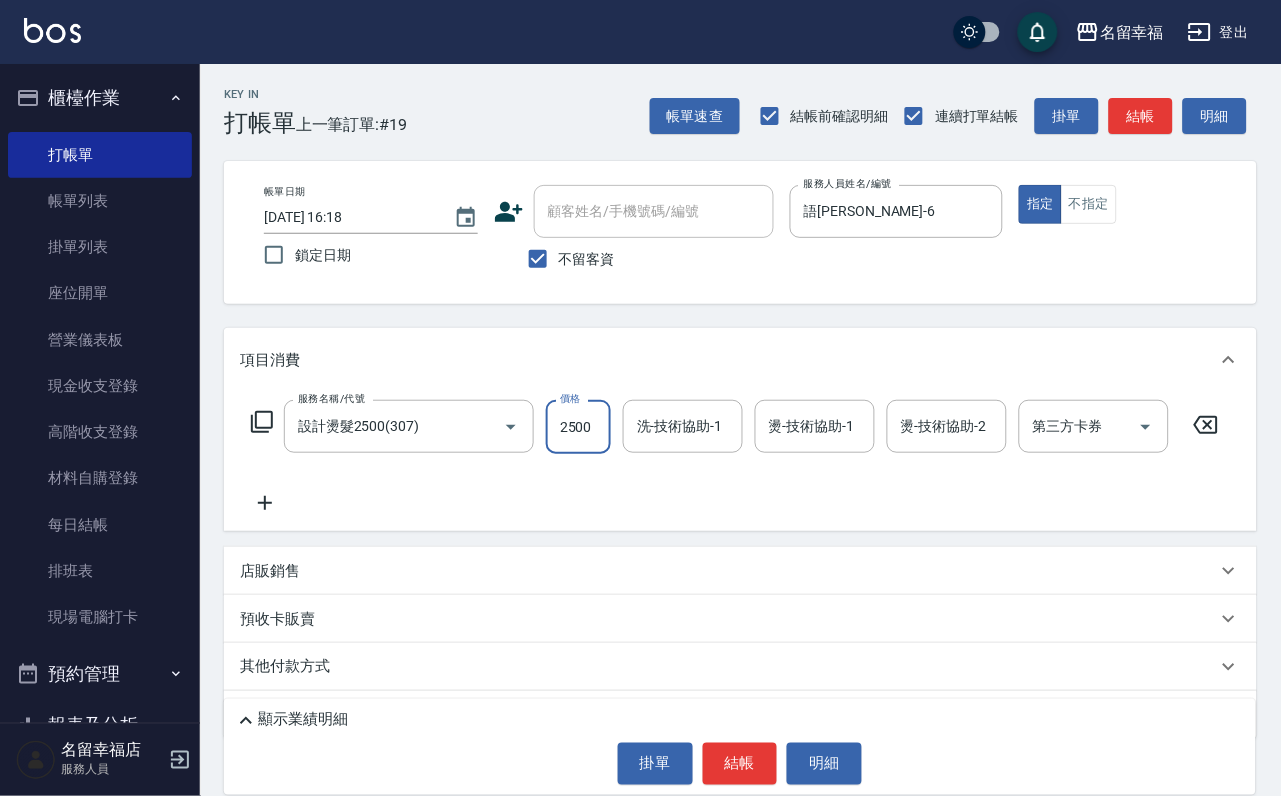 click on "2500" at bounding box center (578, 427) 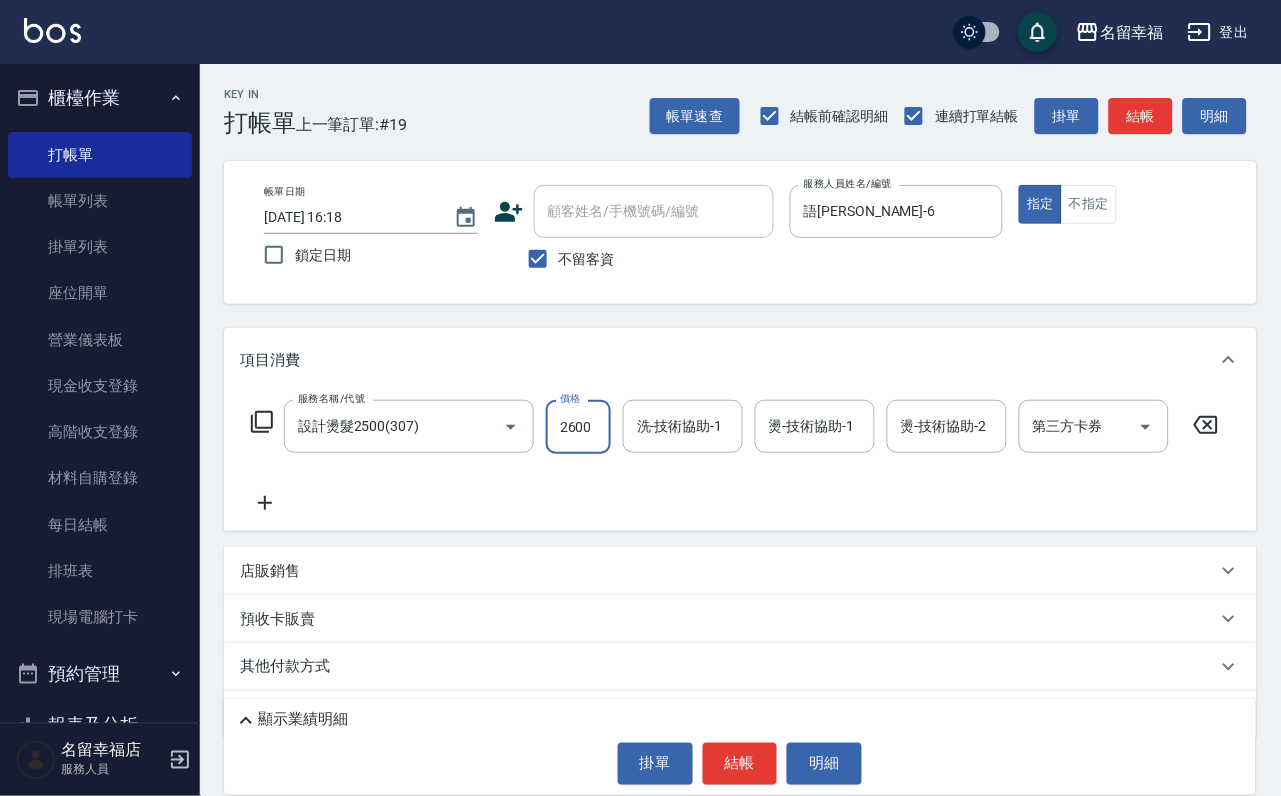 scroll, scrollTop: 0, scrollLeft: 1, axis: horizontal 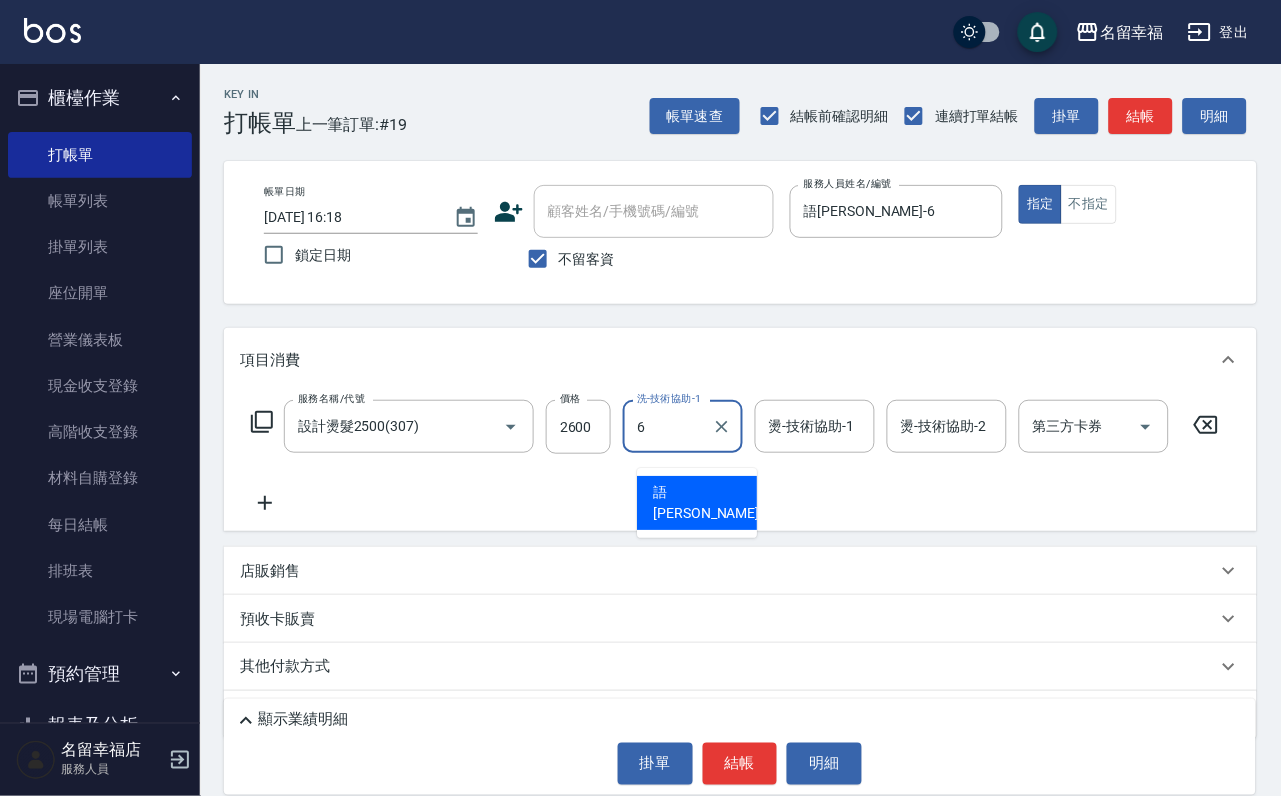 type on "語[PERSON_NAME]-6" 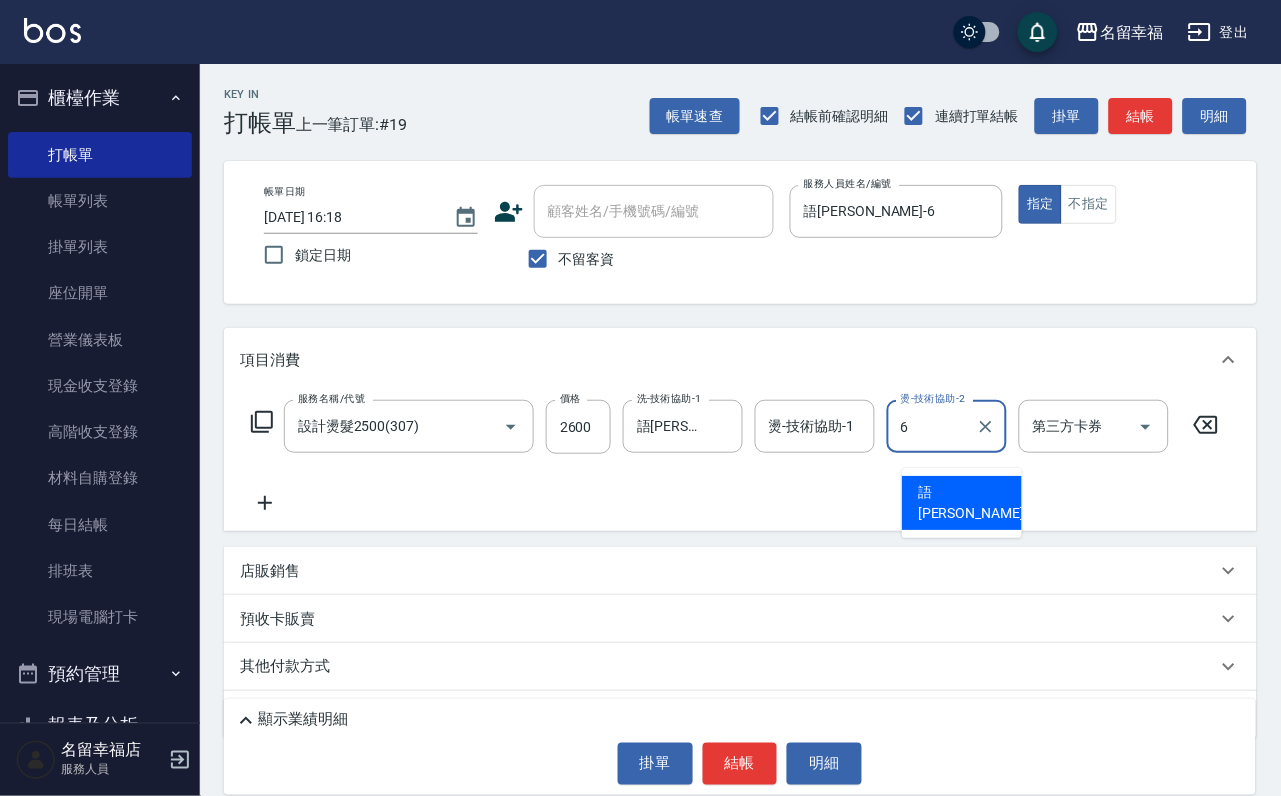 type on "語[PERSON_NAME]-6" 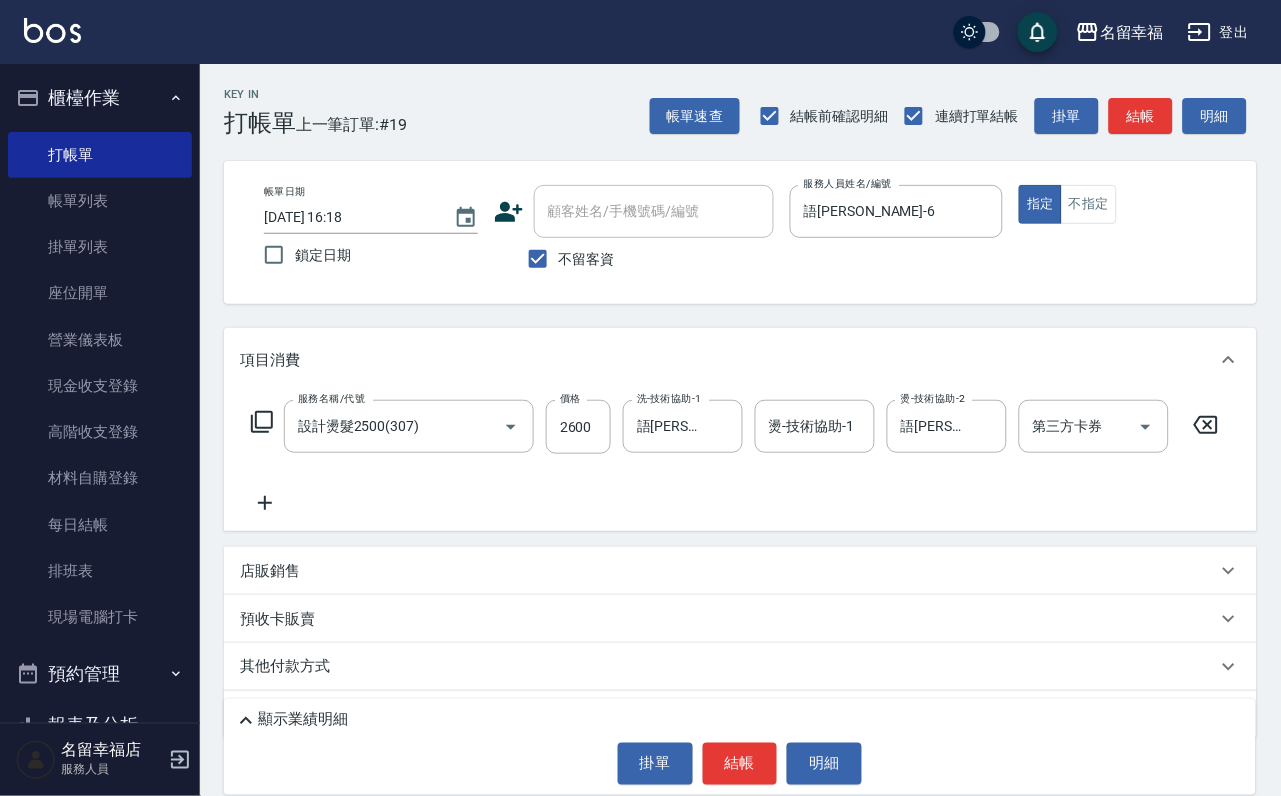 click 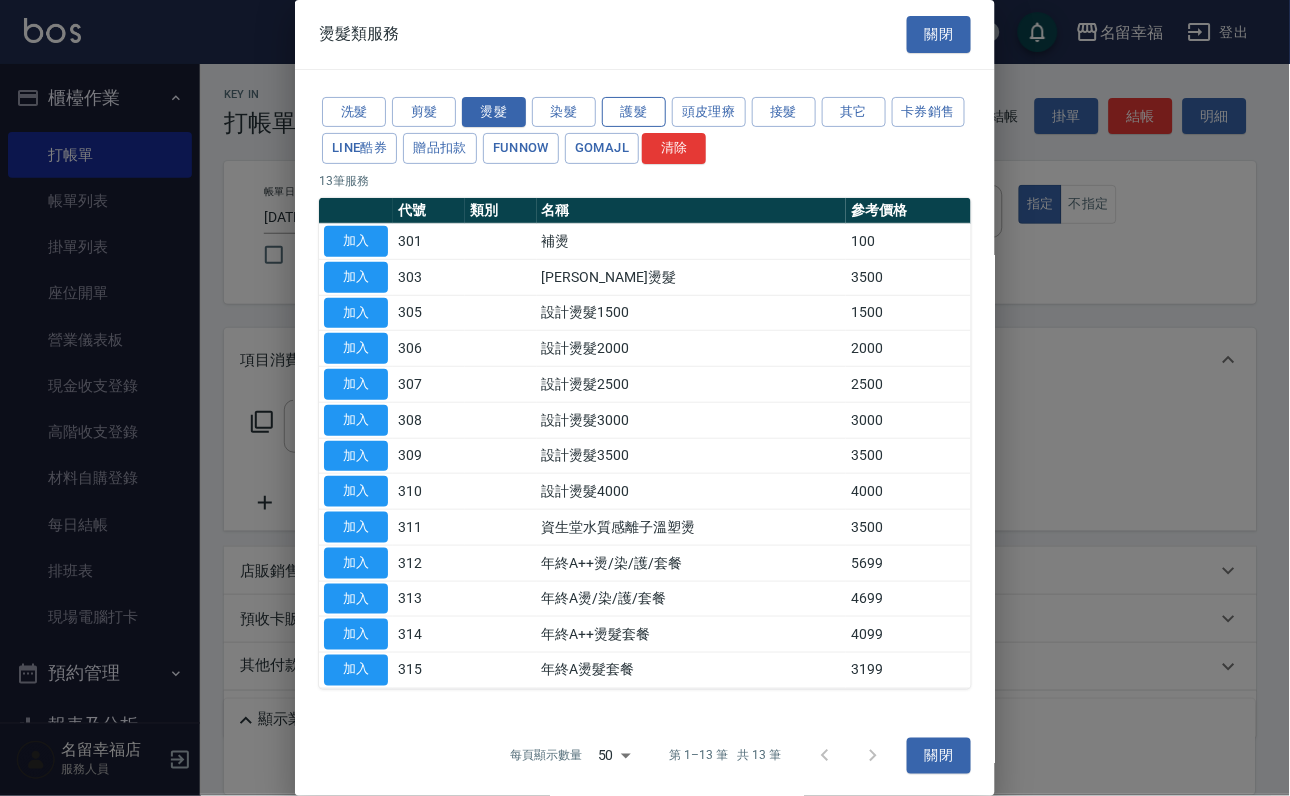 click on "護髮" at bounding box center (634, 112) 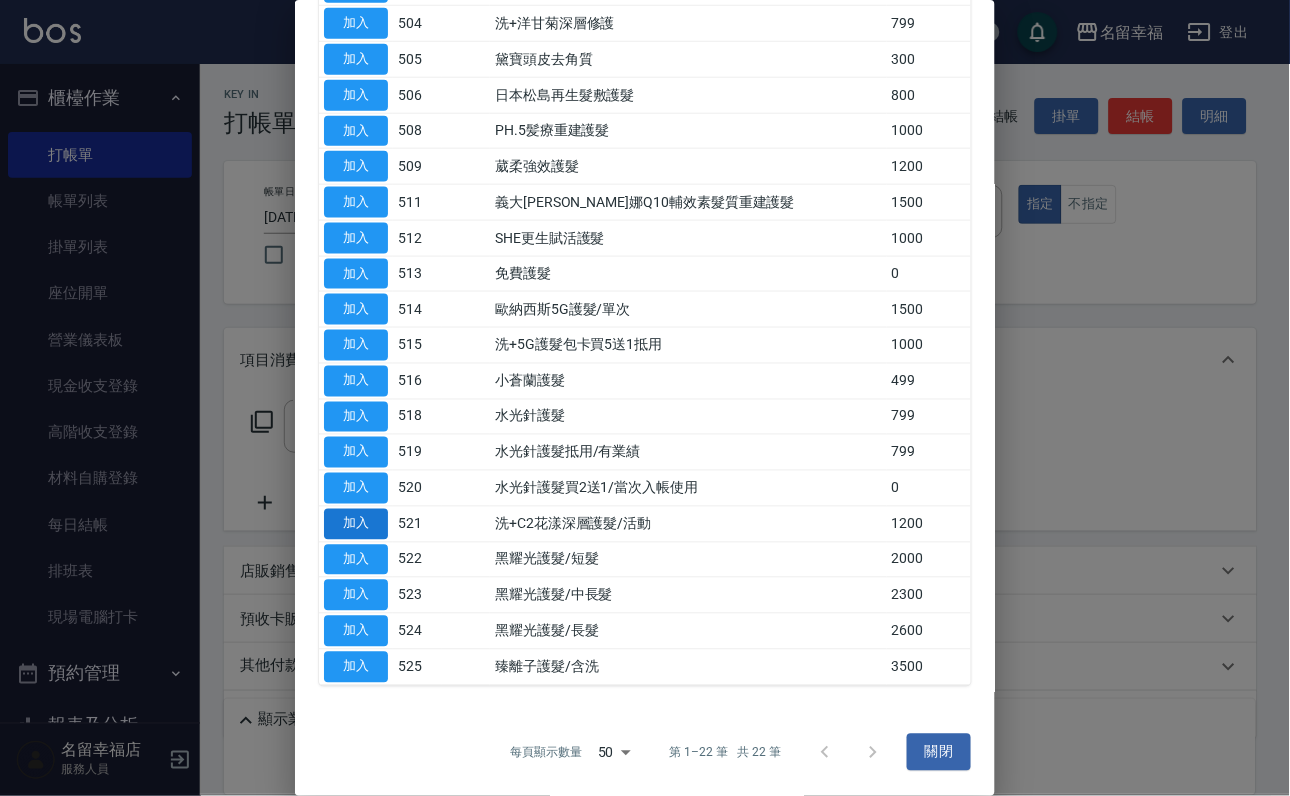 scroll, scrollTop: 450, scrollLeft: 0, axis: vertical 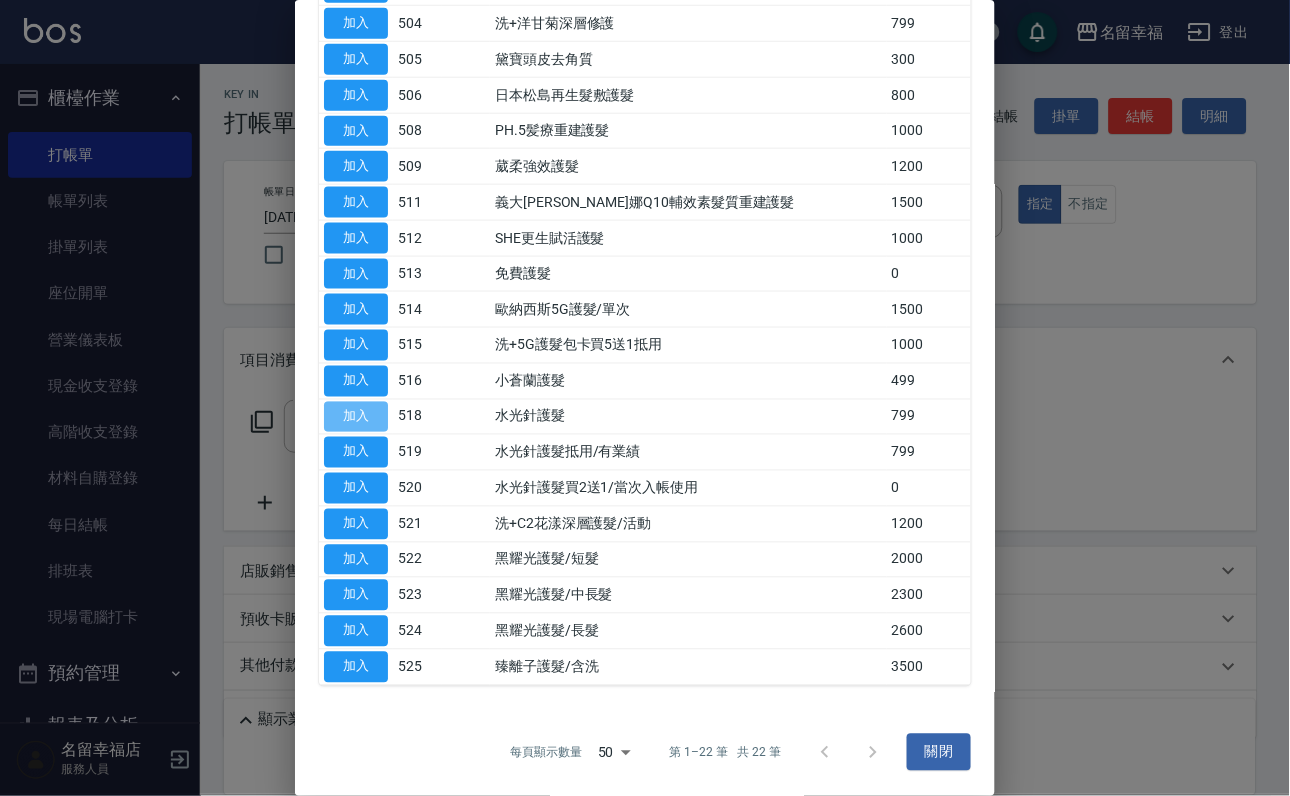 drag, startPoint x: 368, startPoint y: 539, endPoint x: 418, endPoint y: 579, distance: 64.03124 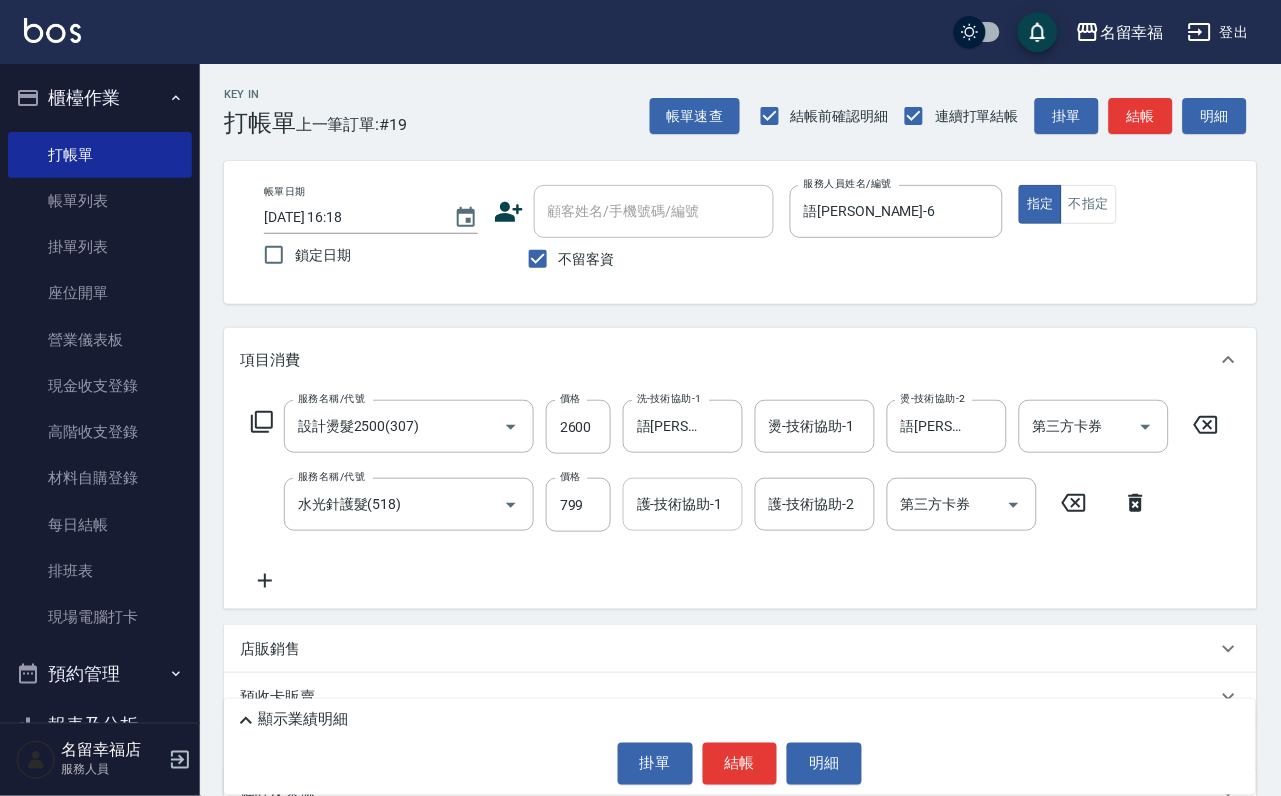 click on "護-技術協助-1" at bounding box center (683, 504) 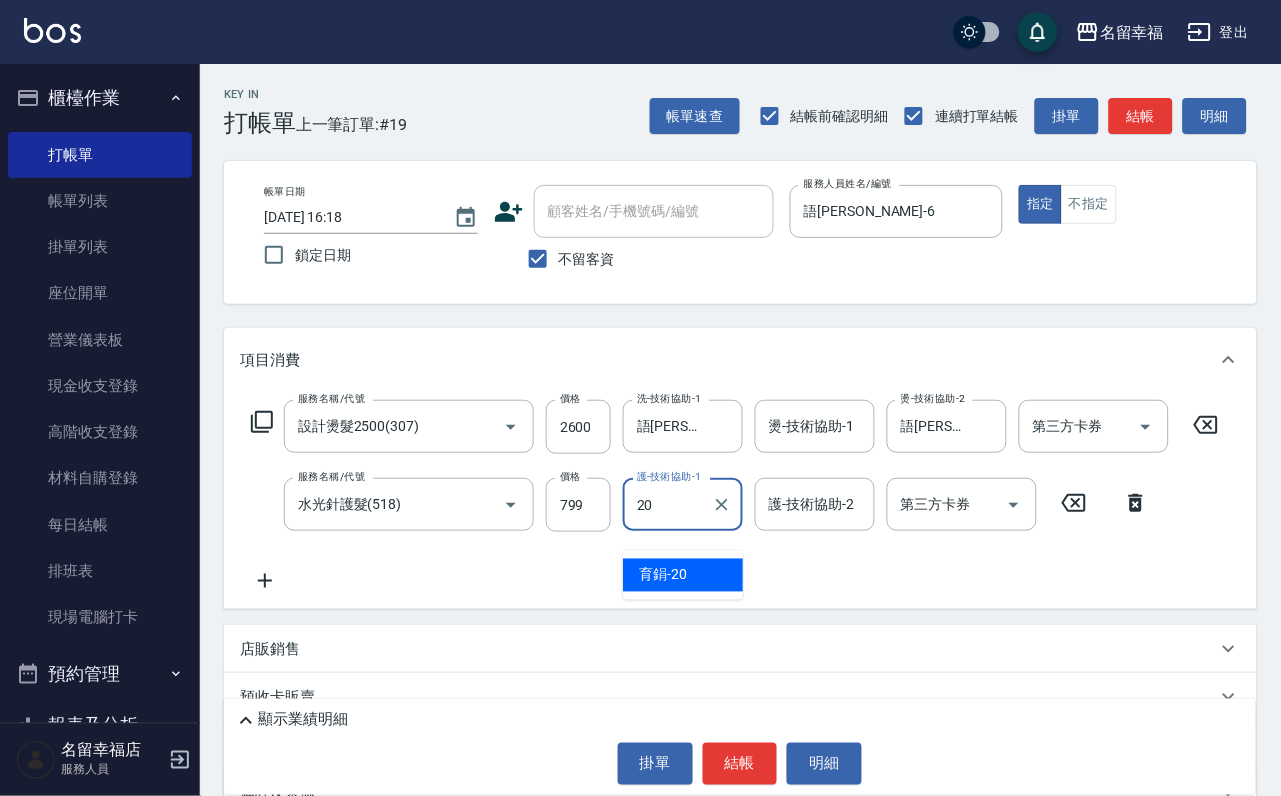 type on "育鋗-20" 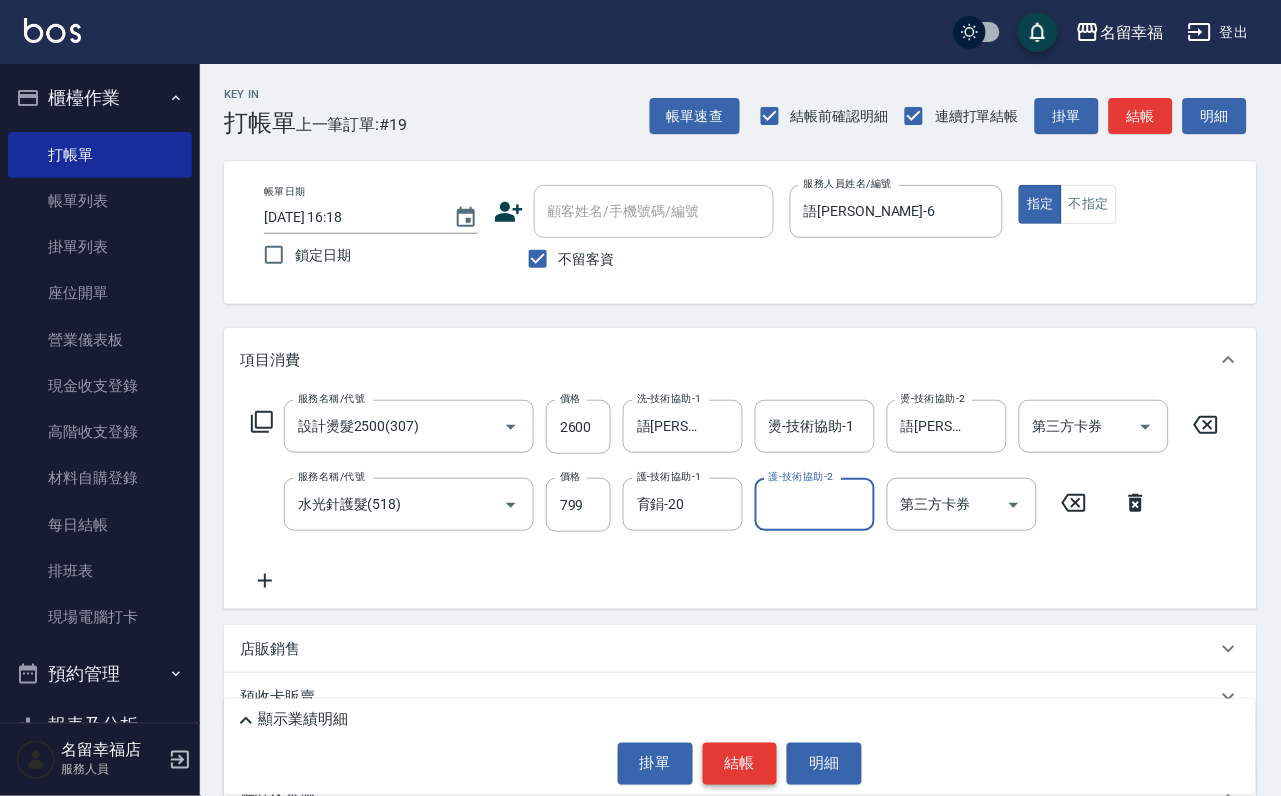 click on "結帳" at bounding box center [740, 764] 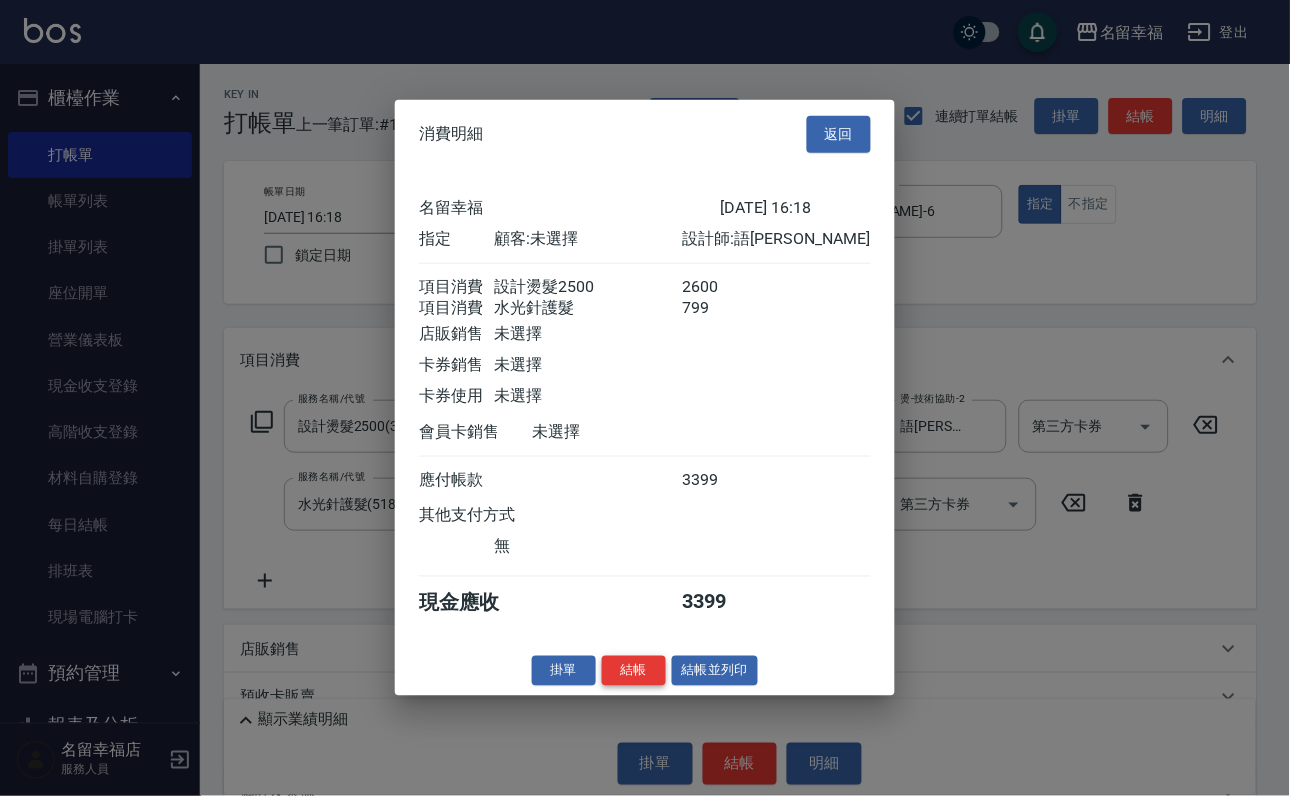 scroll, scrollTop: 322, scrollLeft: 0, axis: vertical 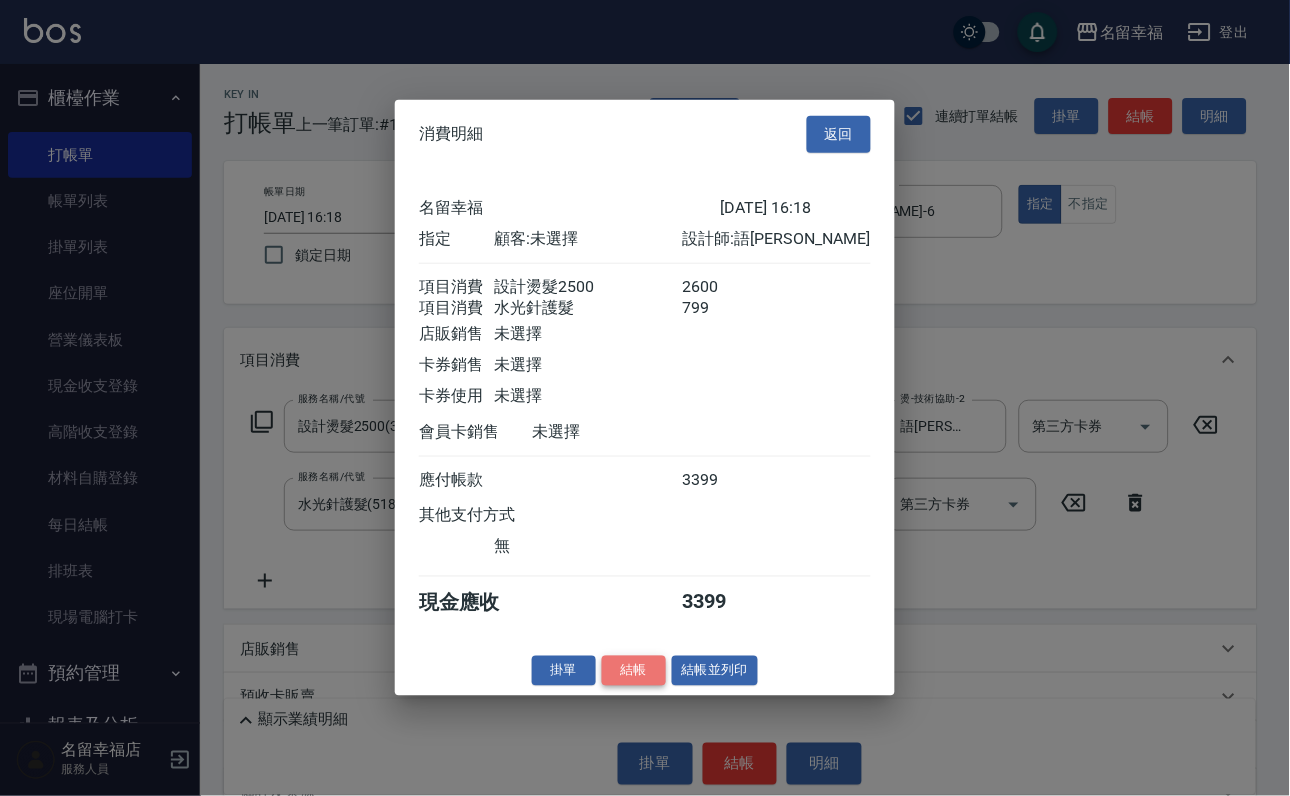 click on "結帳" at bounding box center (634, 670) 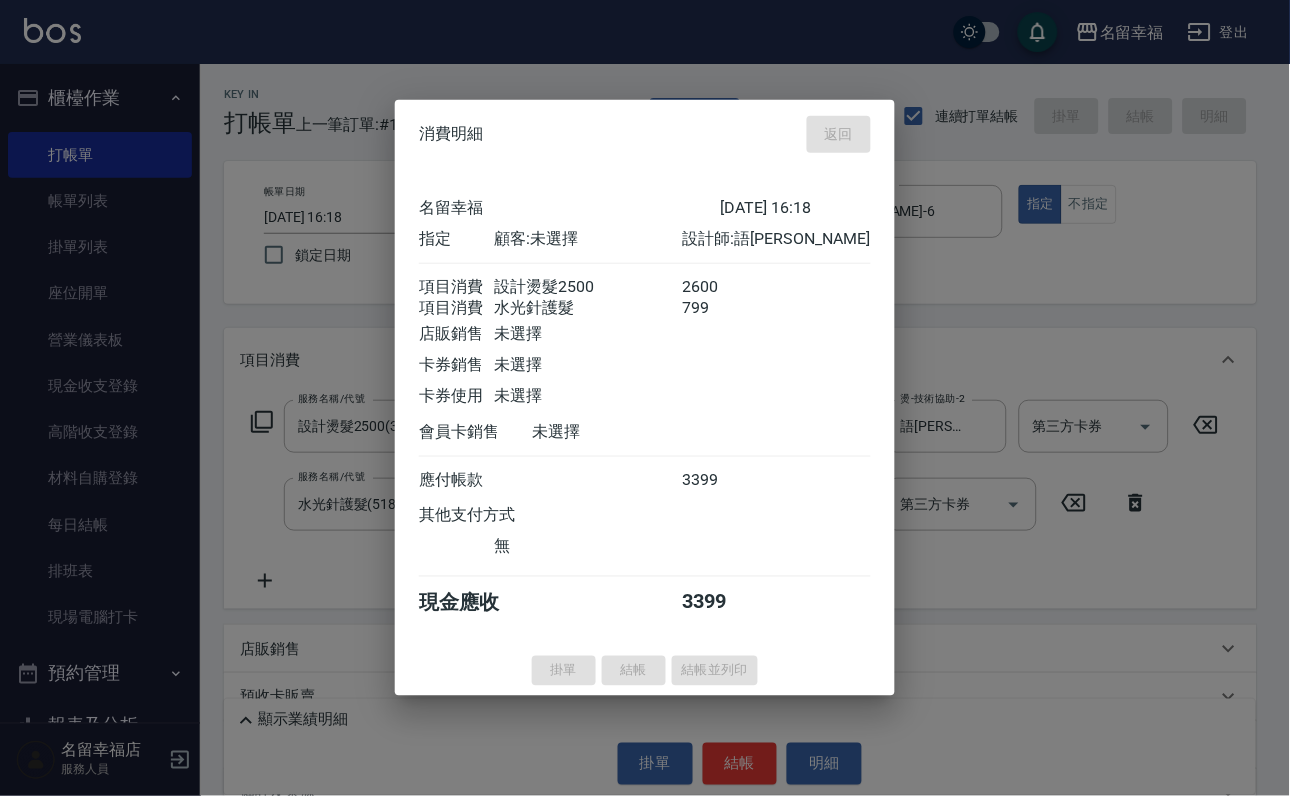 type 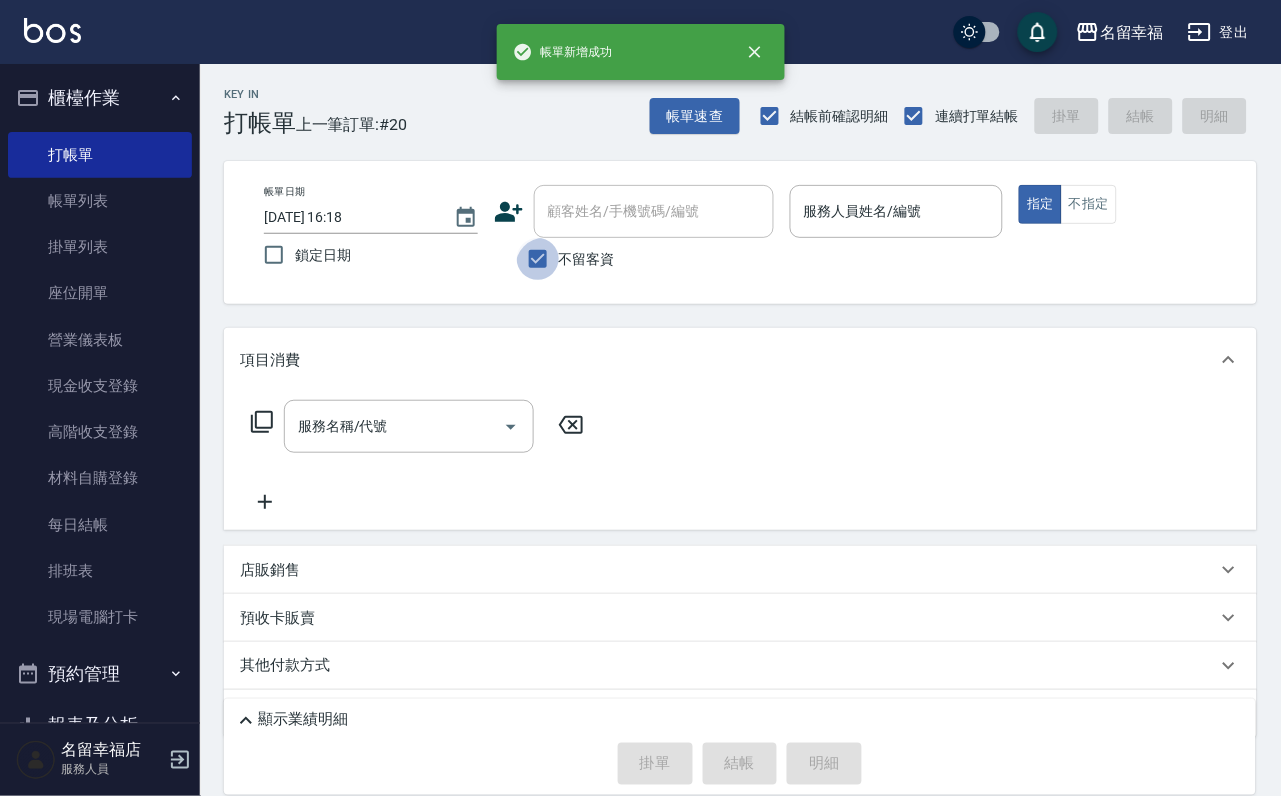click on "不留客資" at bounding box center (538, 259) 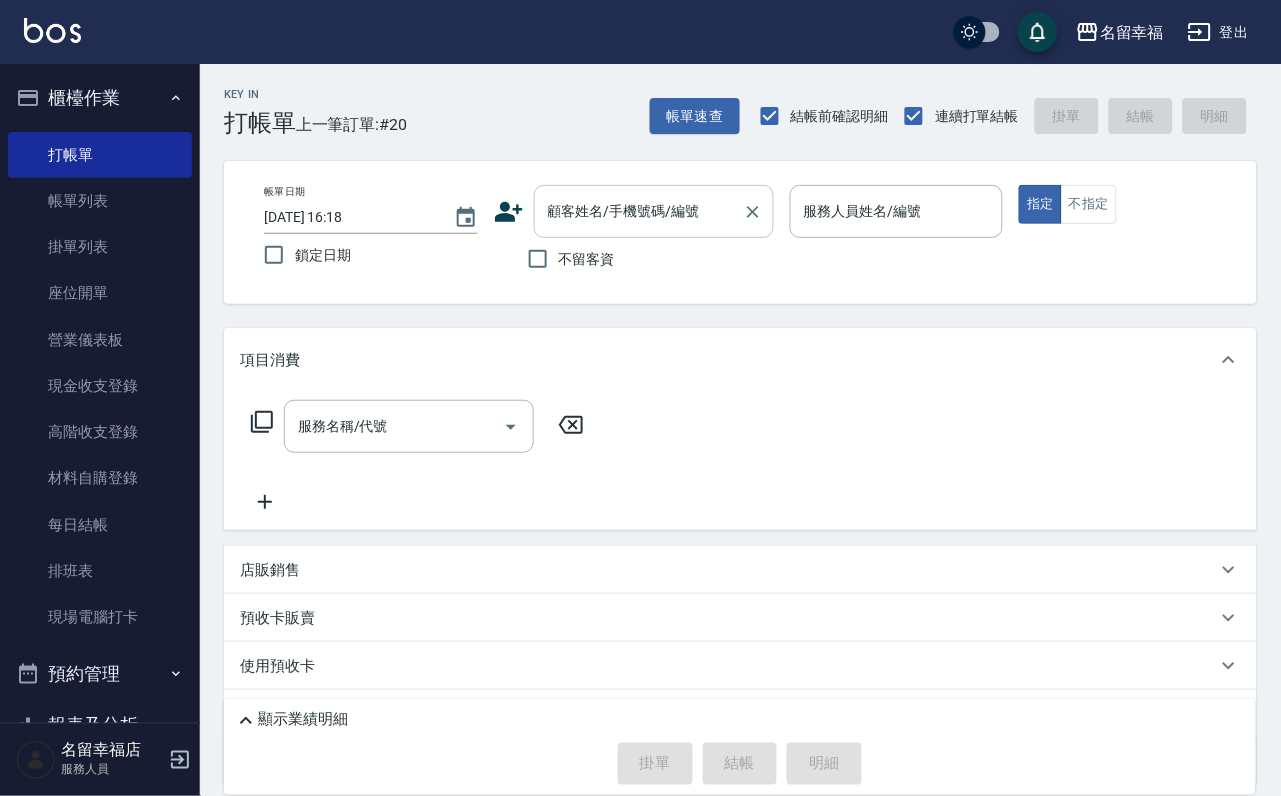 click on "顧客姓名/手機號碼/編號" at bounding box center [639, 211] 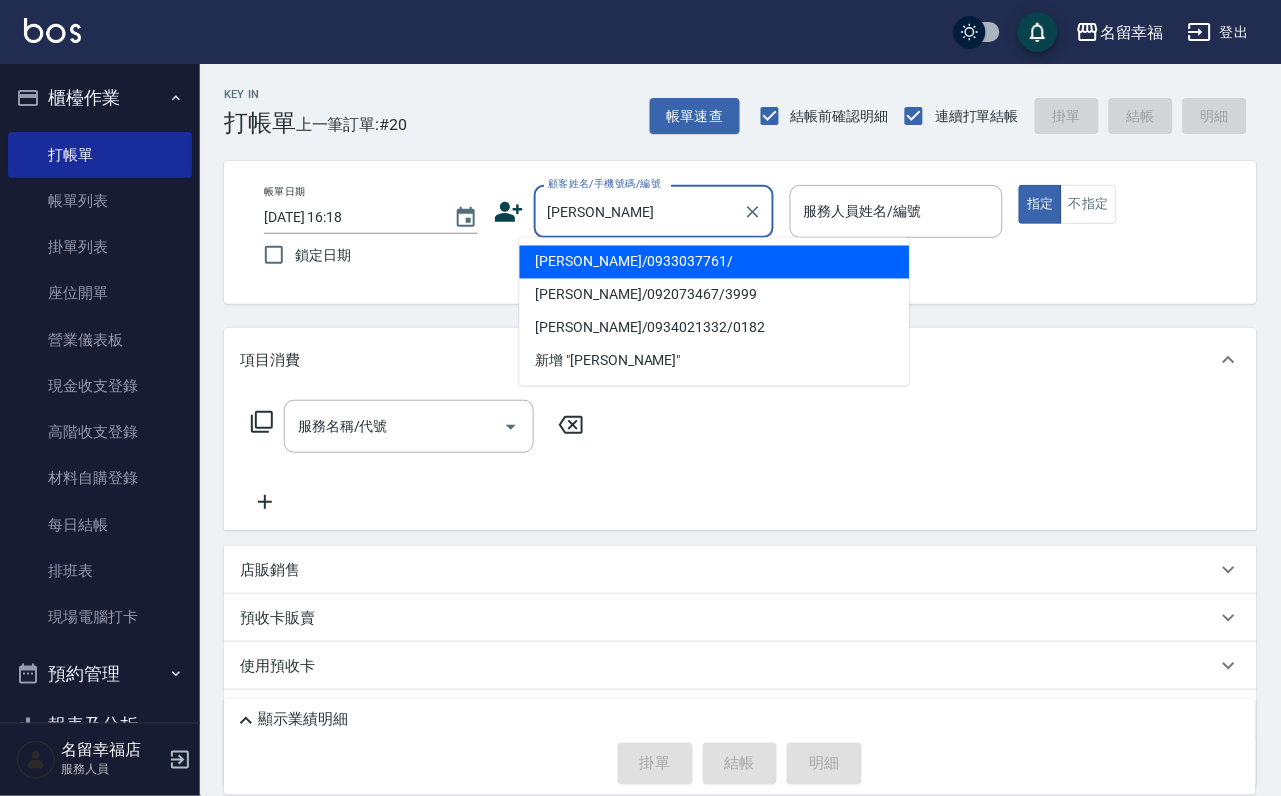 click on "[PERSON_NAME]/0933037761/" at bounding box center [715, 262] 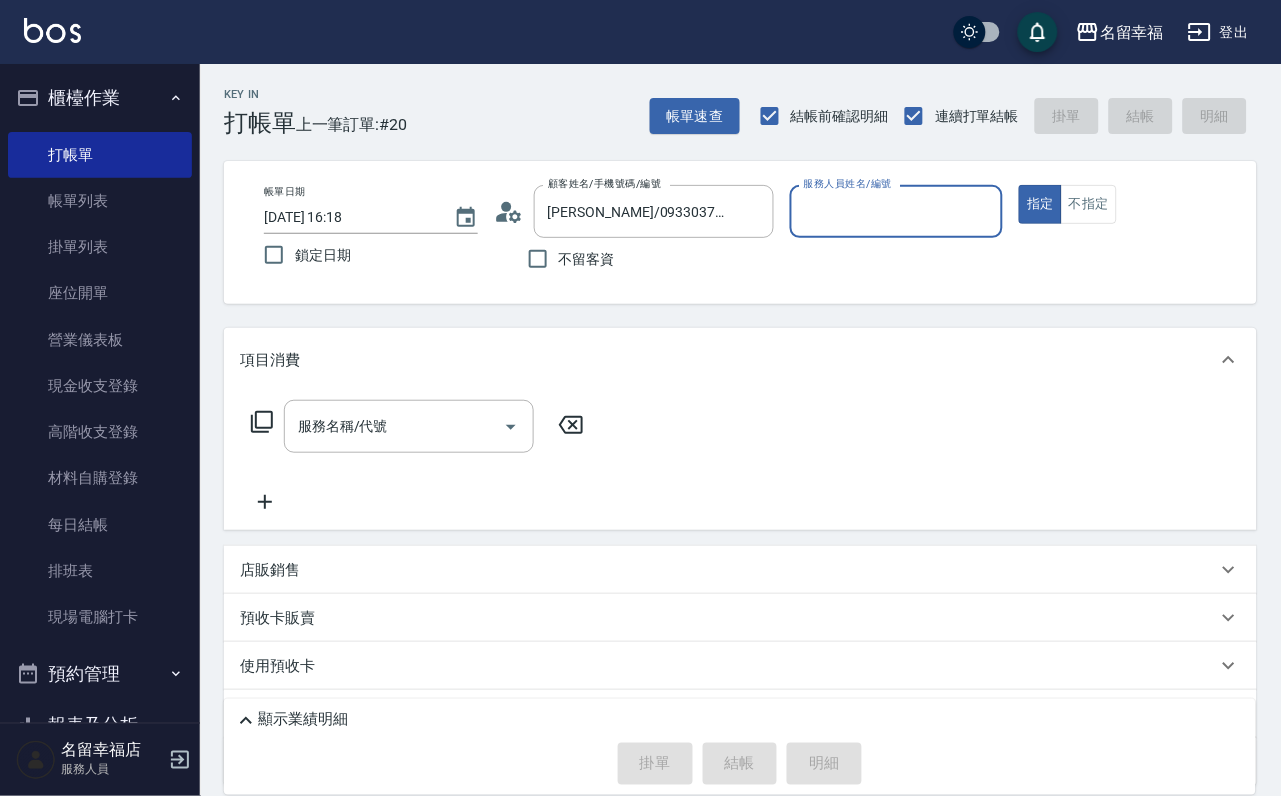 type on "語[PERSON_NAME]-6" 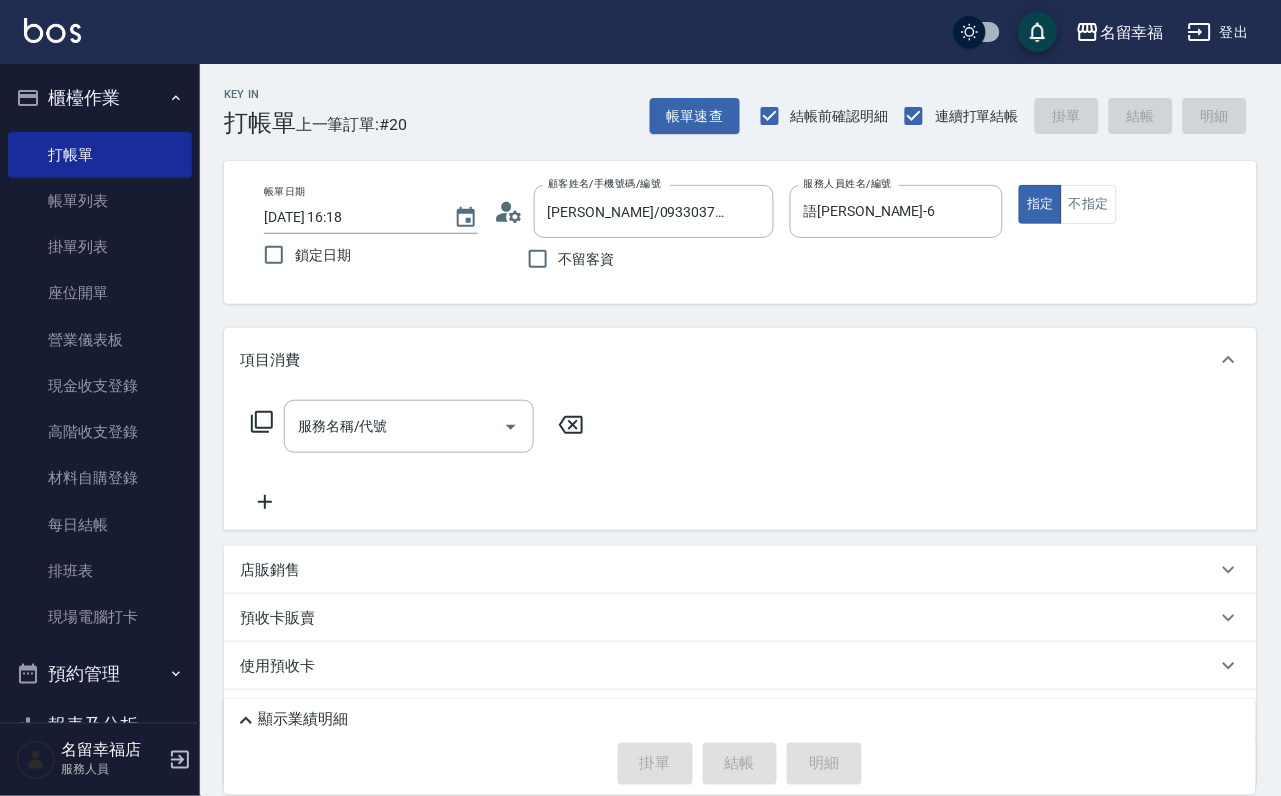 click 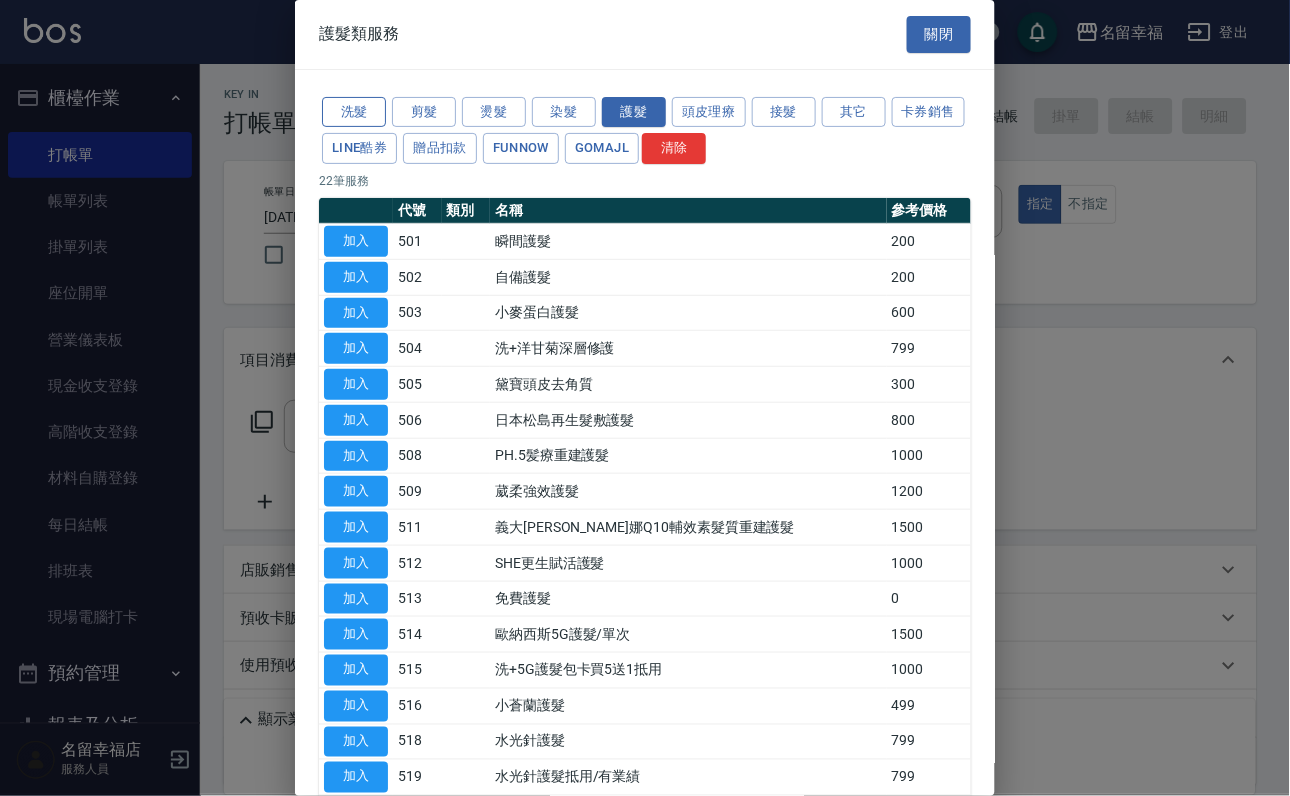 click on "洗髮" at bounding box center [354, 112] 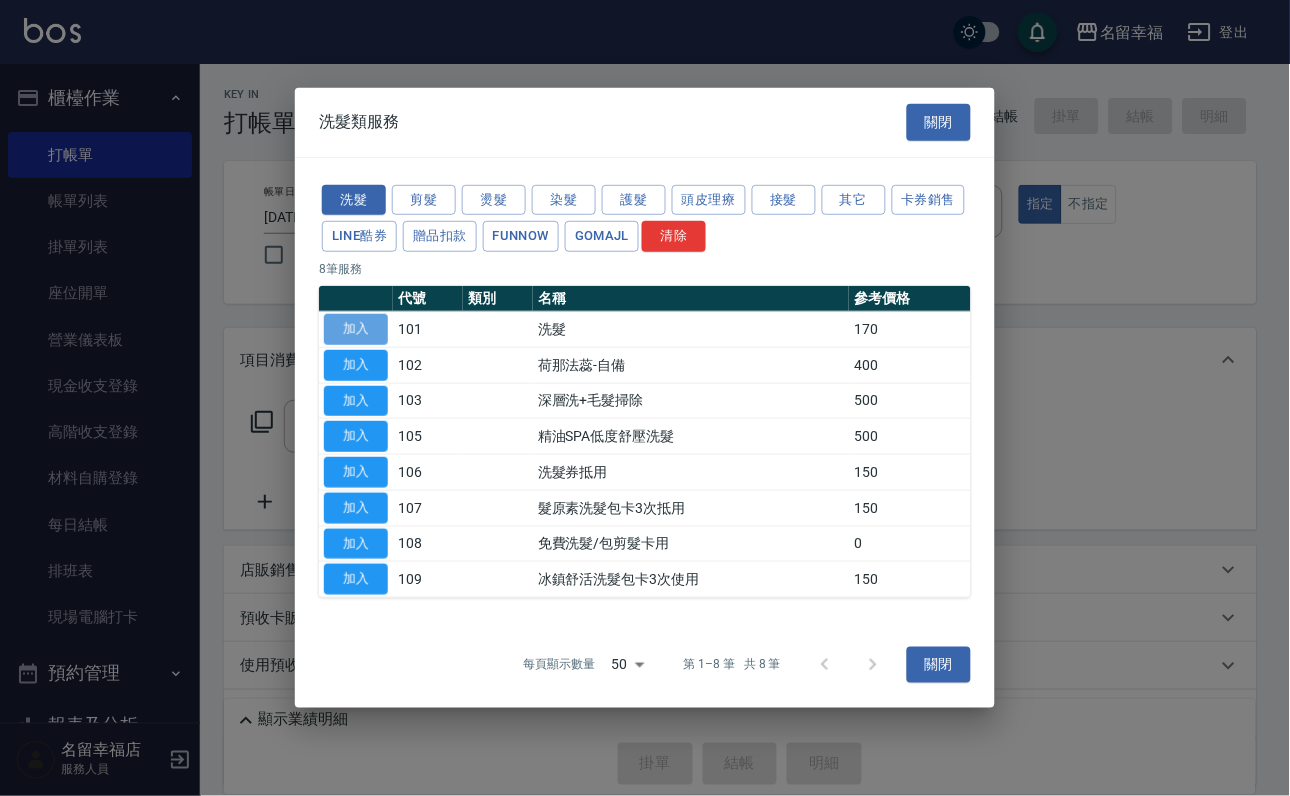 click on "加入" at bounding box center [356, 329] 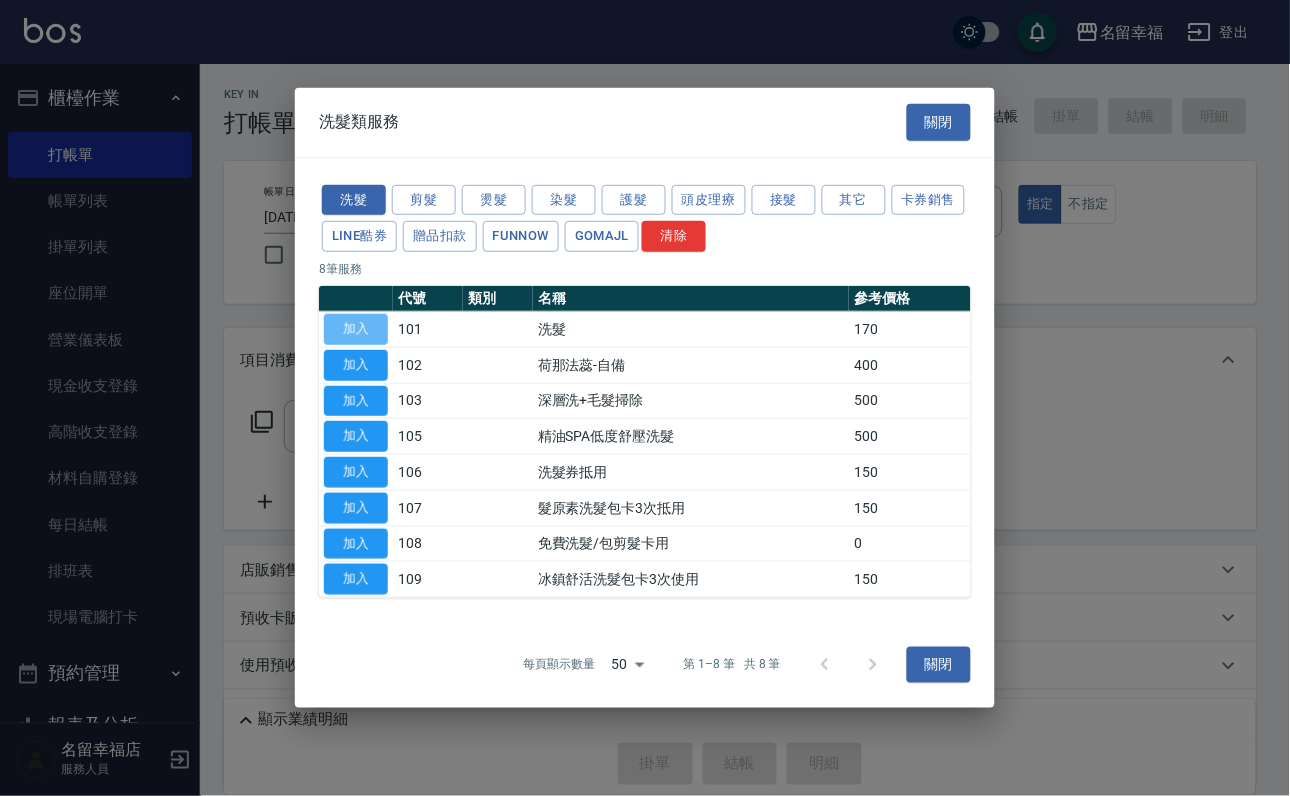 type on "洗髮(101)" 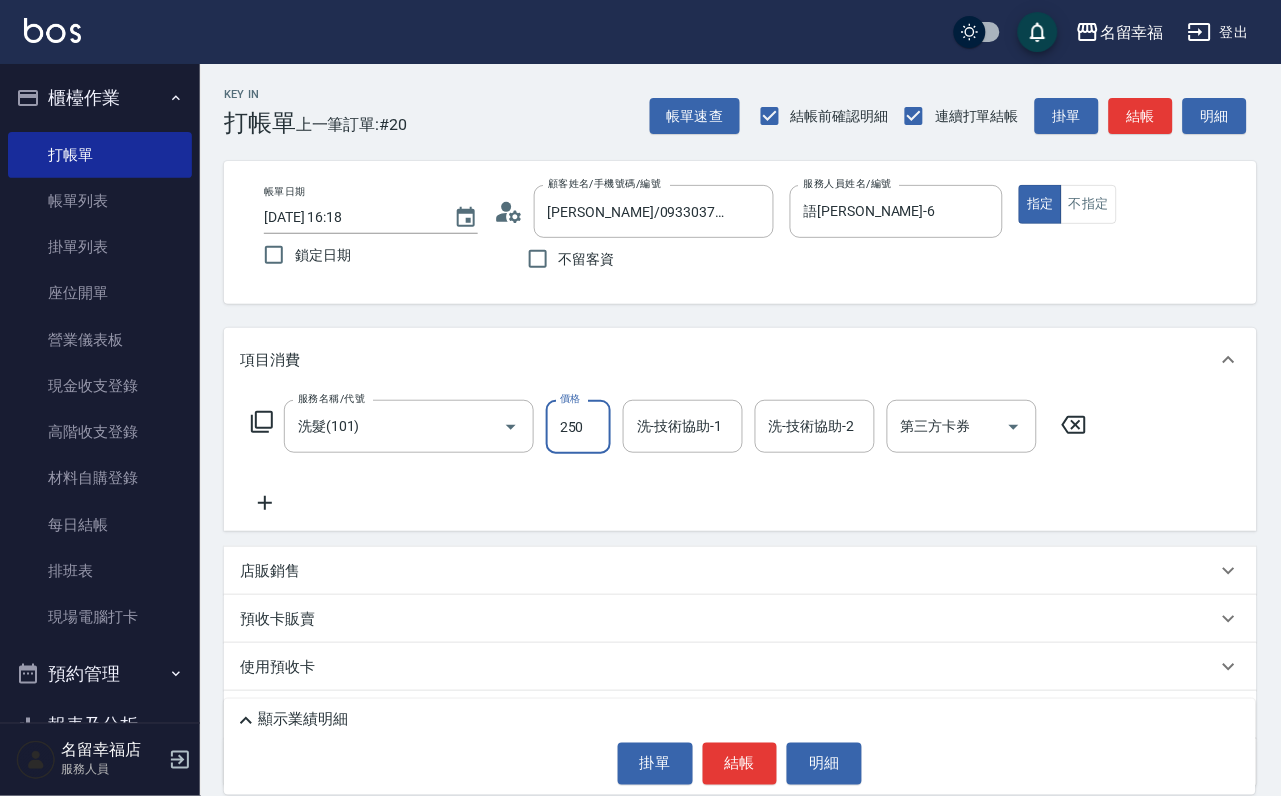 type on "250" 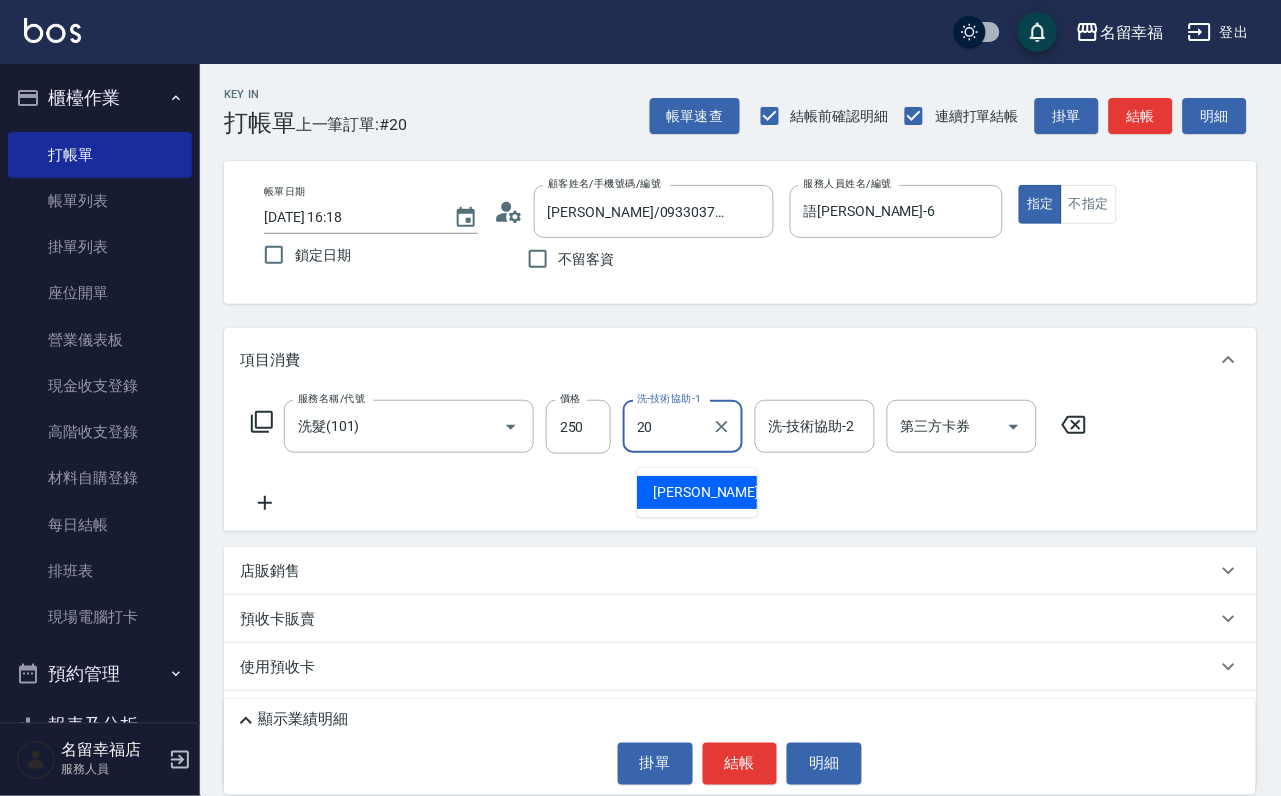 type on "育鋗-20" 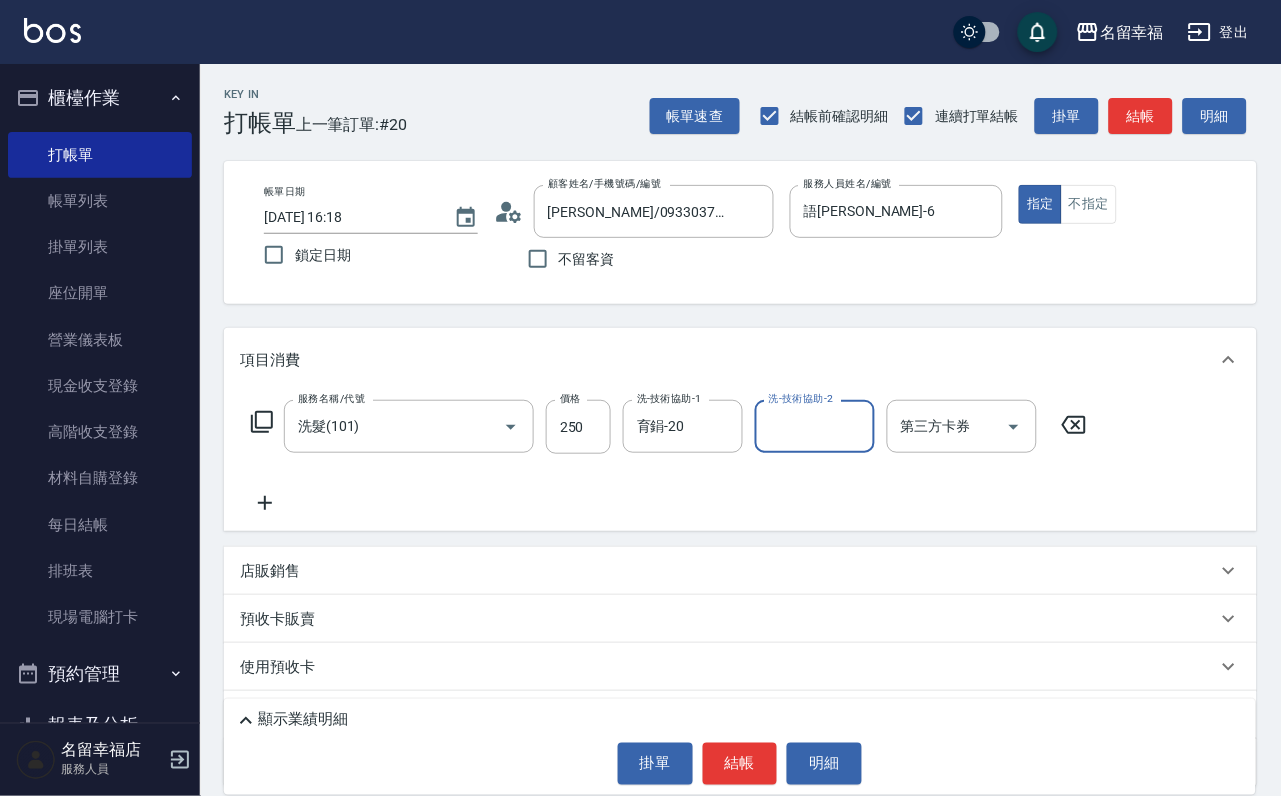 click 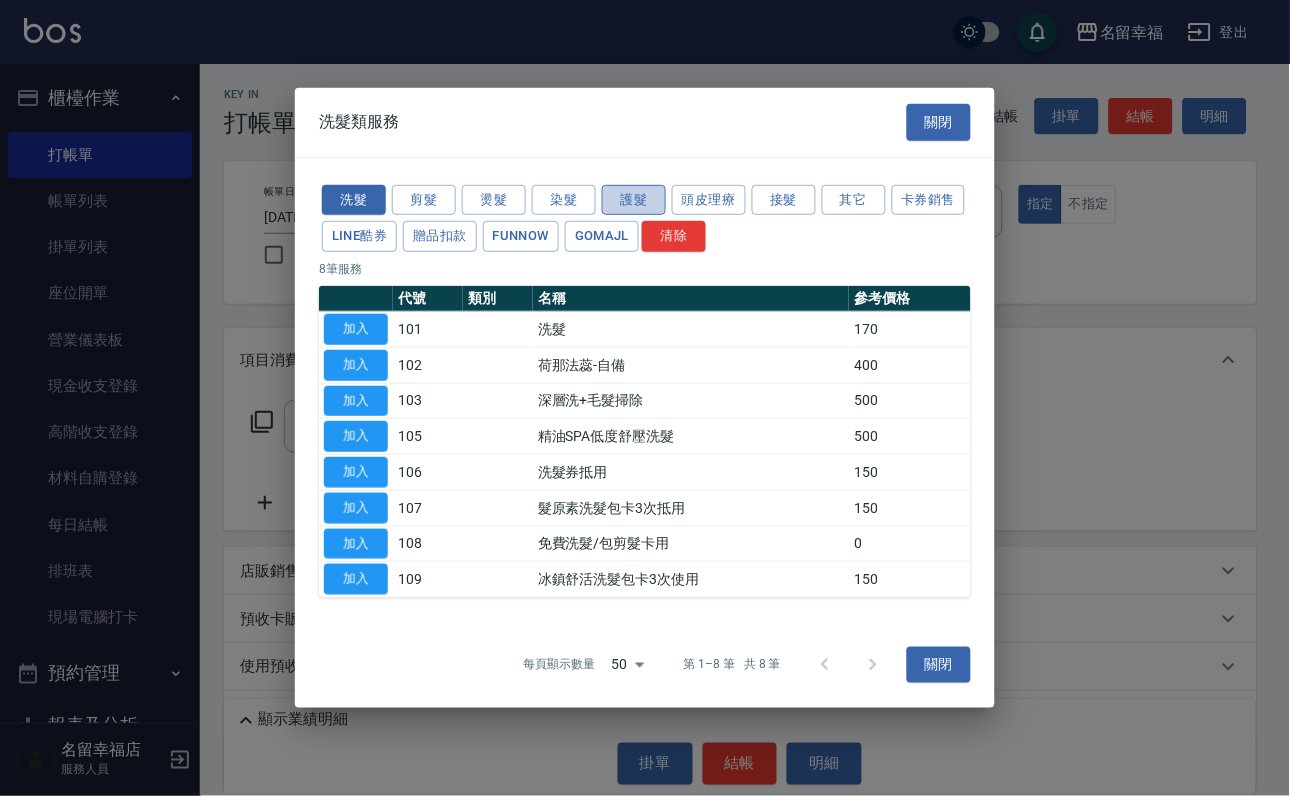 click on "護髮" at bounding box center (634, 199) 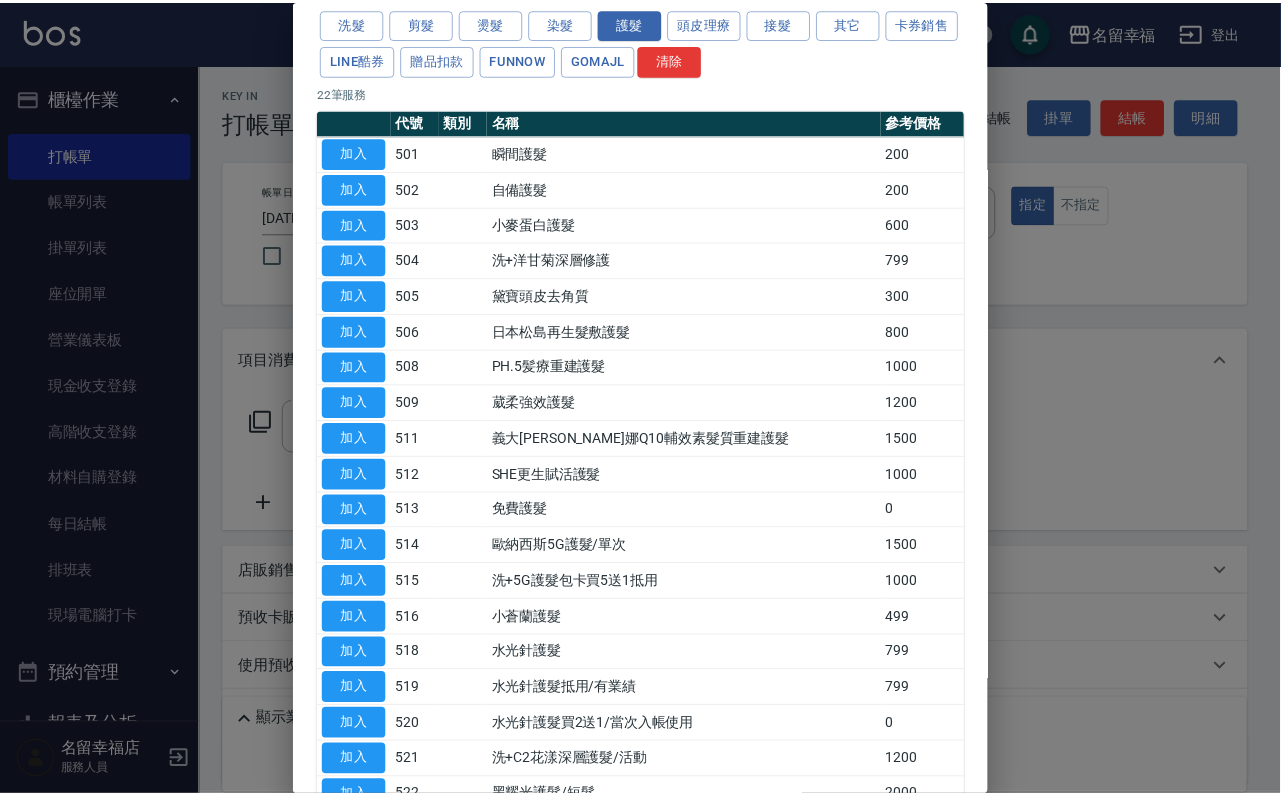 scroll, scrollTop: 150, scrollLeft: 0, axis: vertical 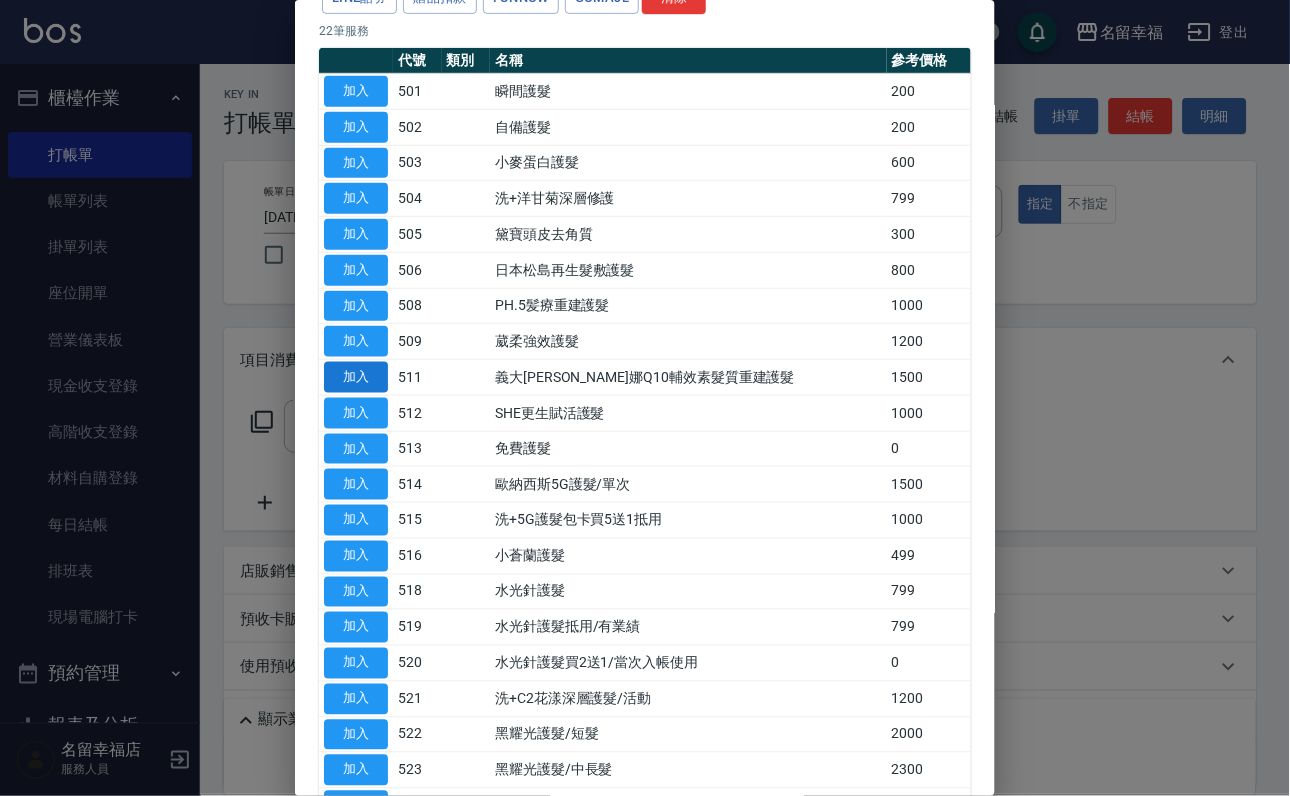 click on "加入" at bounding box center [356, 377] 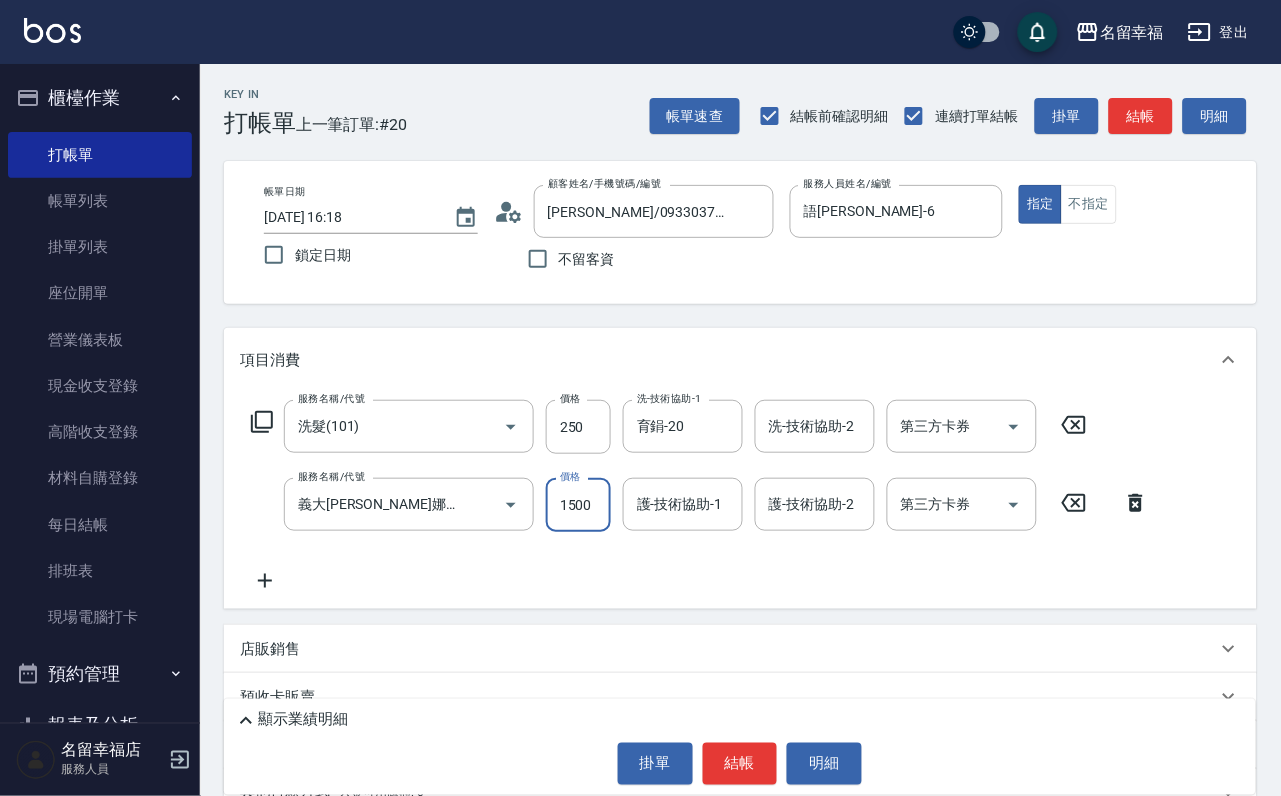 click on "1500" at bounding box center [578, 505] 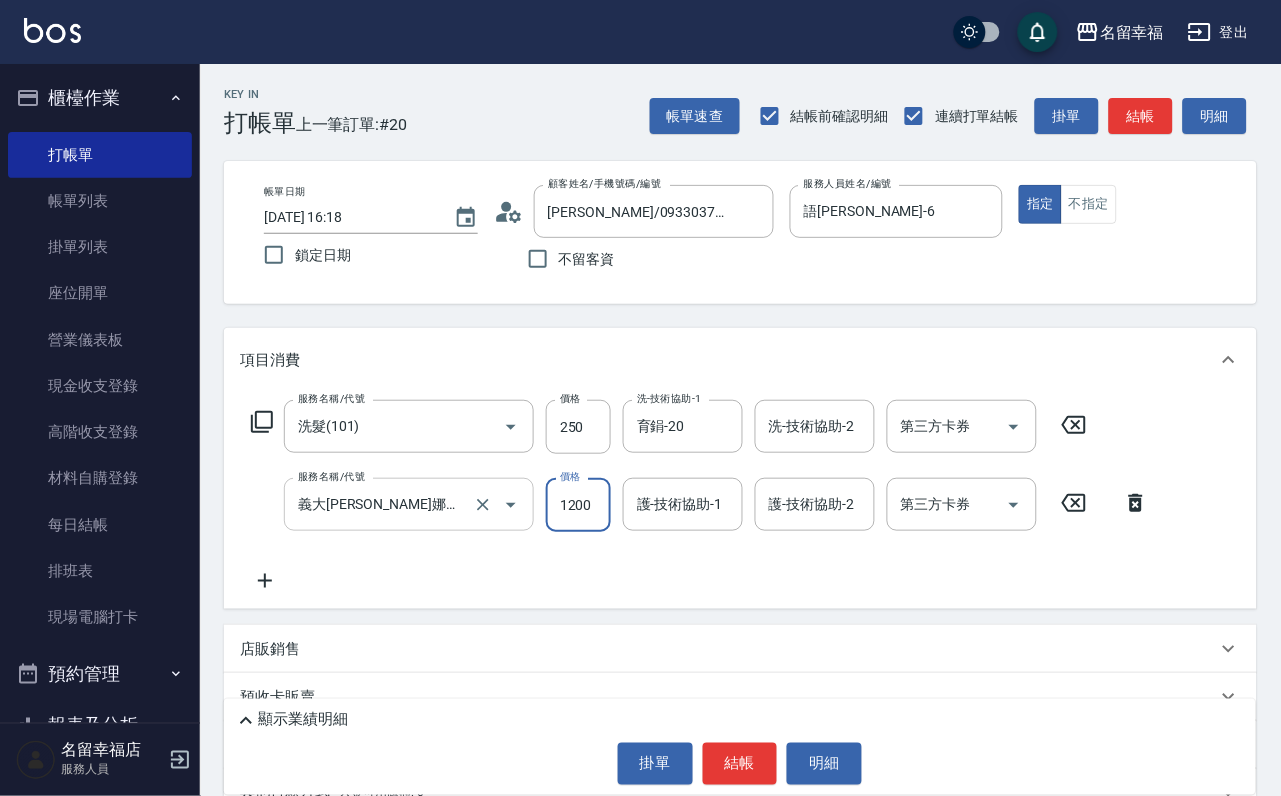 scroll, scrollTop: 0, scrollLeft: 1, axis: horizontal 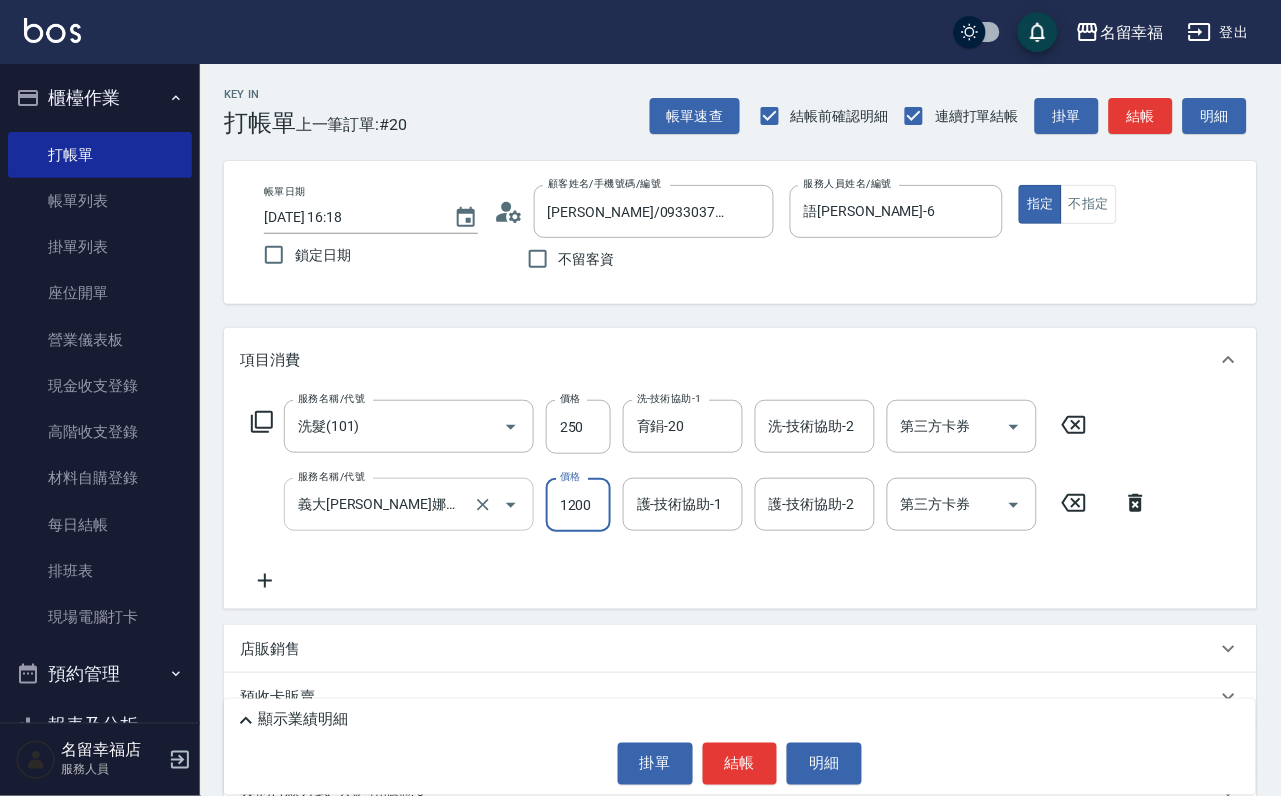 type on "1200" 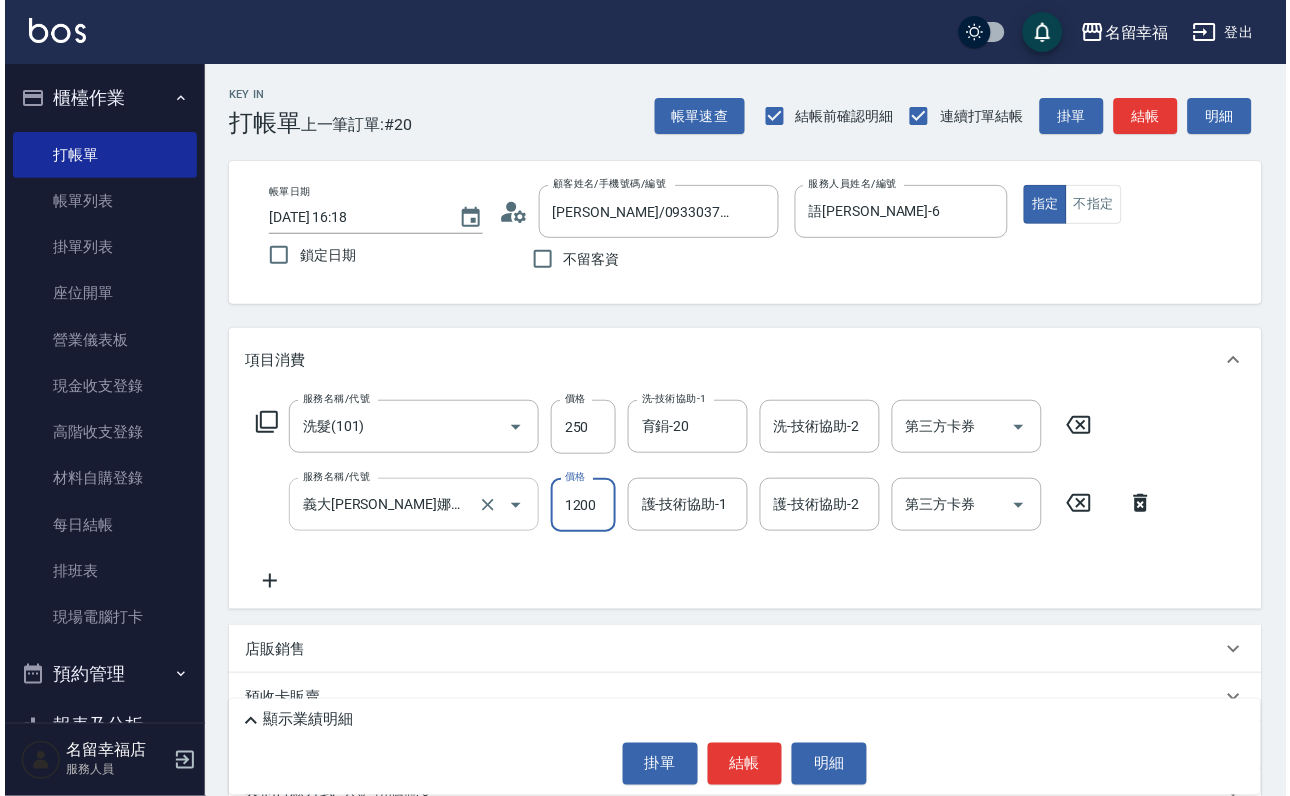 scroll, scrollTop: 0, scrollLeft: 0, axis: both 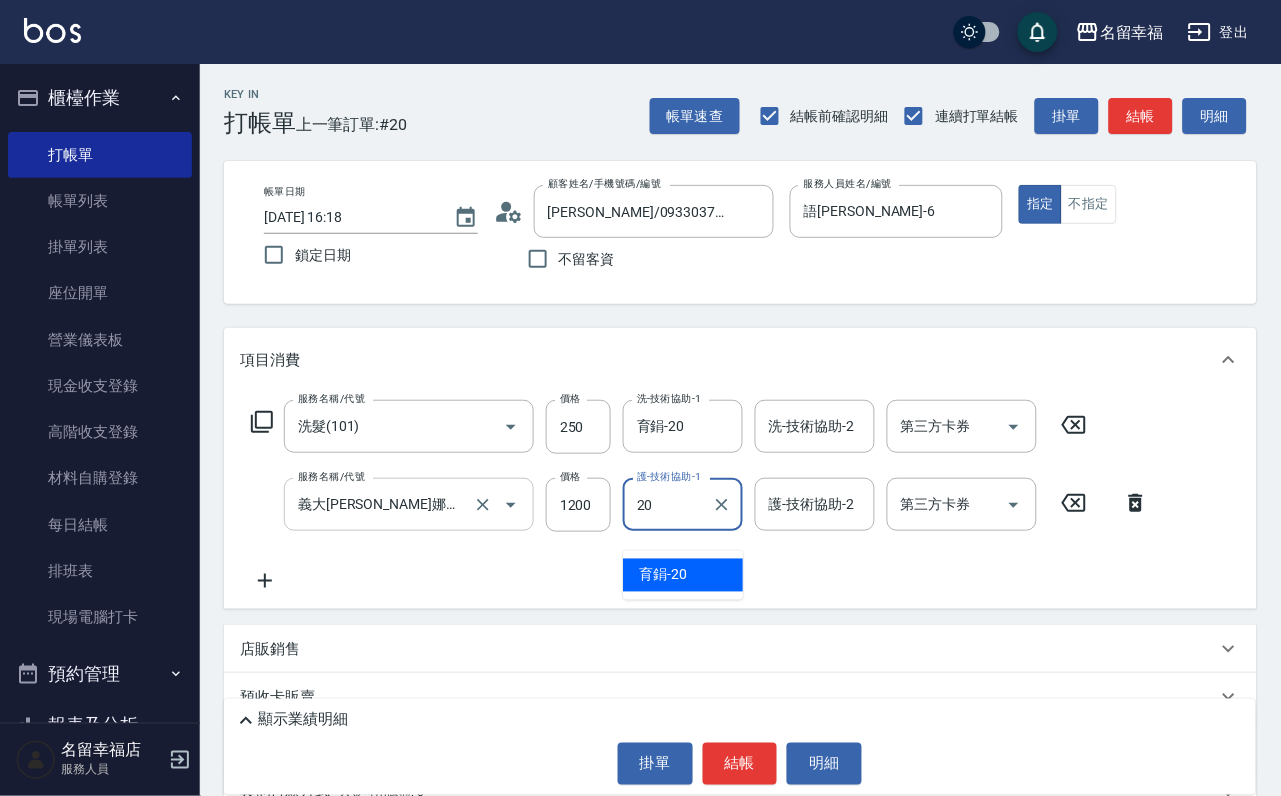 type on "育鋗-20" 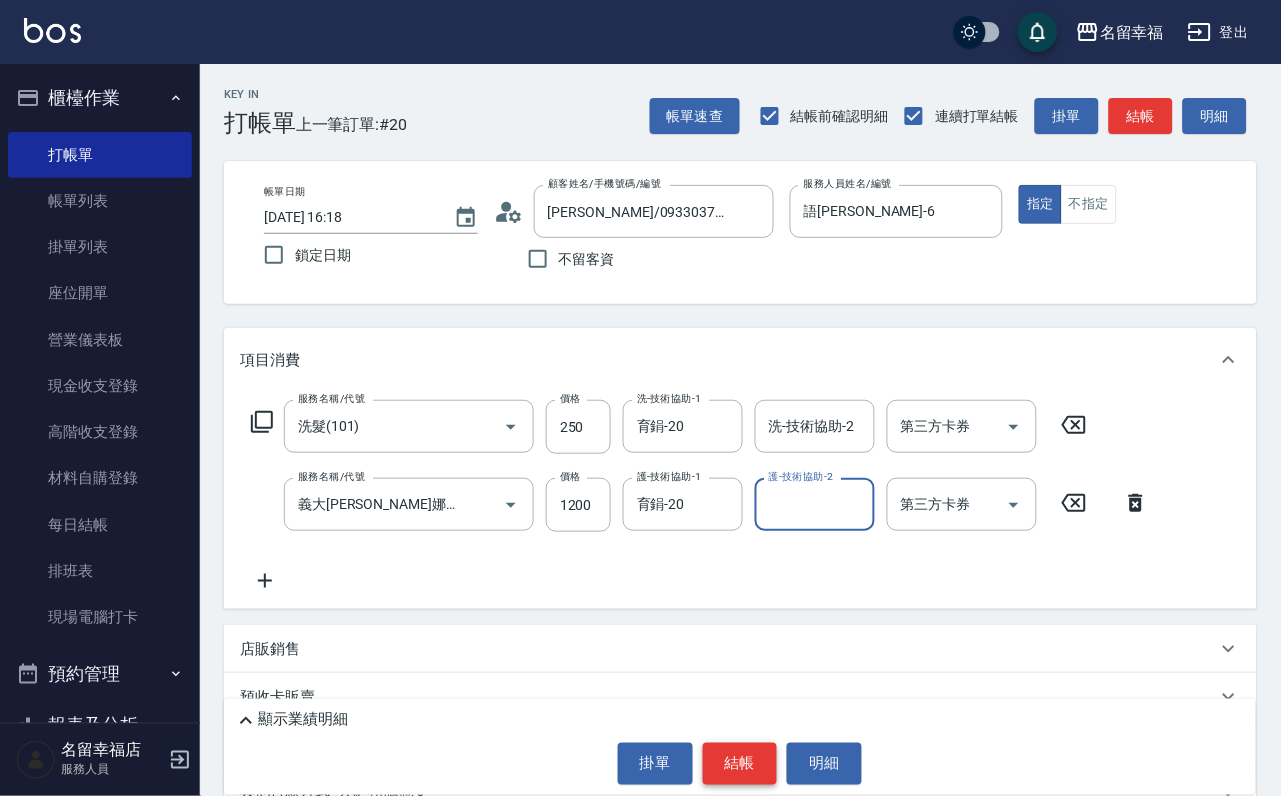click on "結帳" at bounding box center [740, 764] 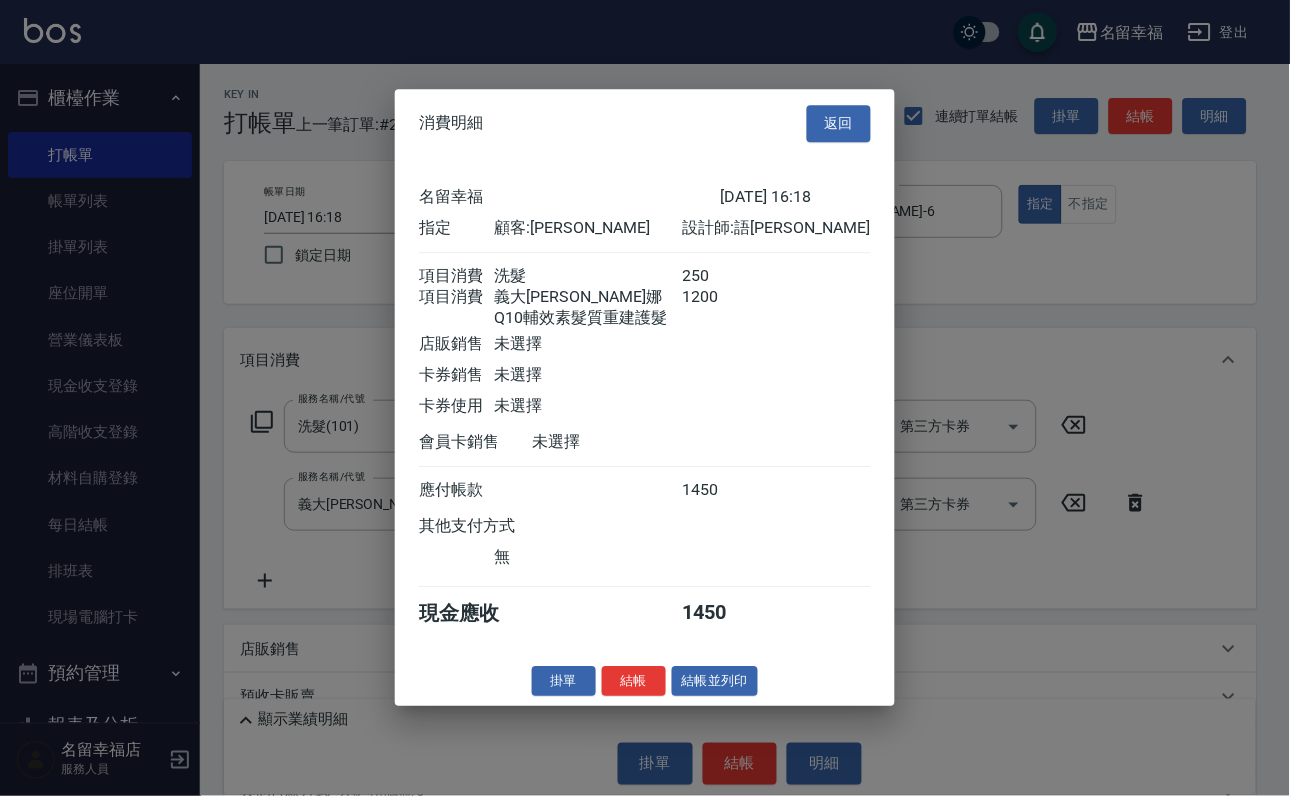 scroll, scrollTop: 359, scrollLeft: 0, axis: vertical 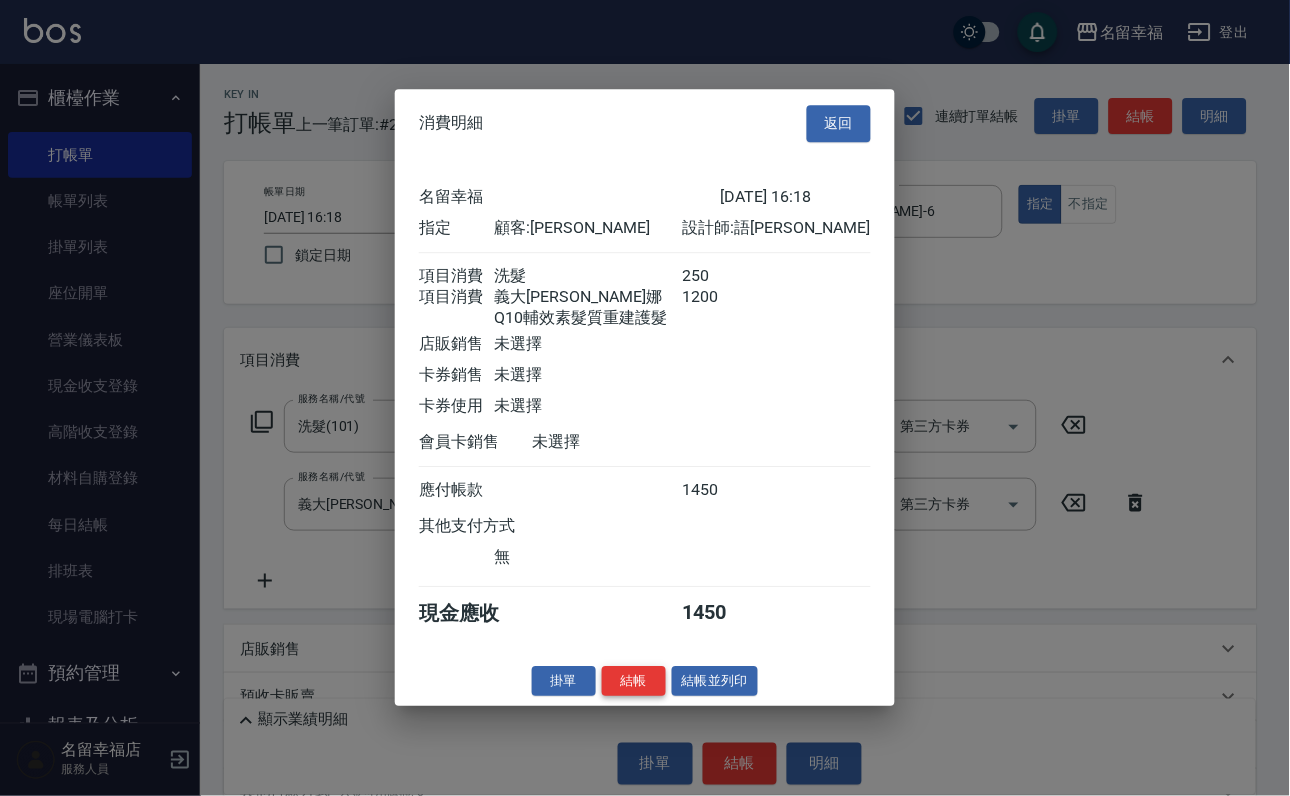 click on "結帳" at bounding box center (634, 681) 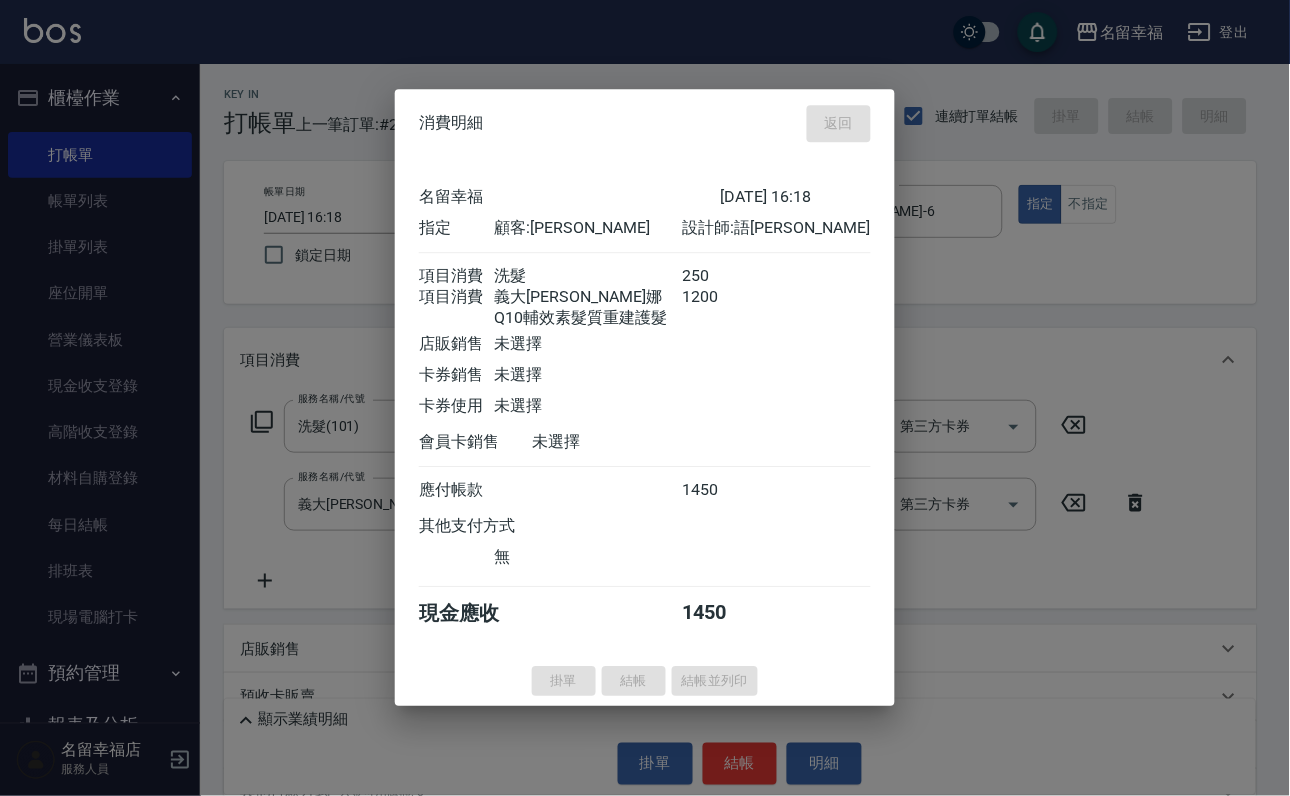 type on "[DATE] 16:19" 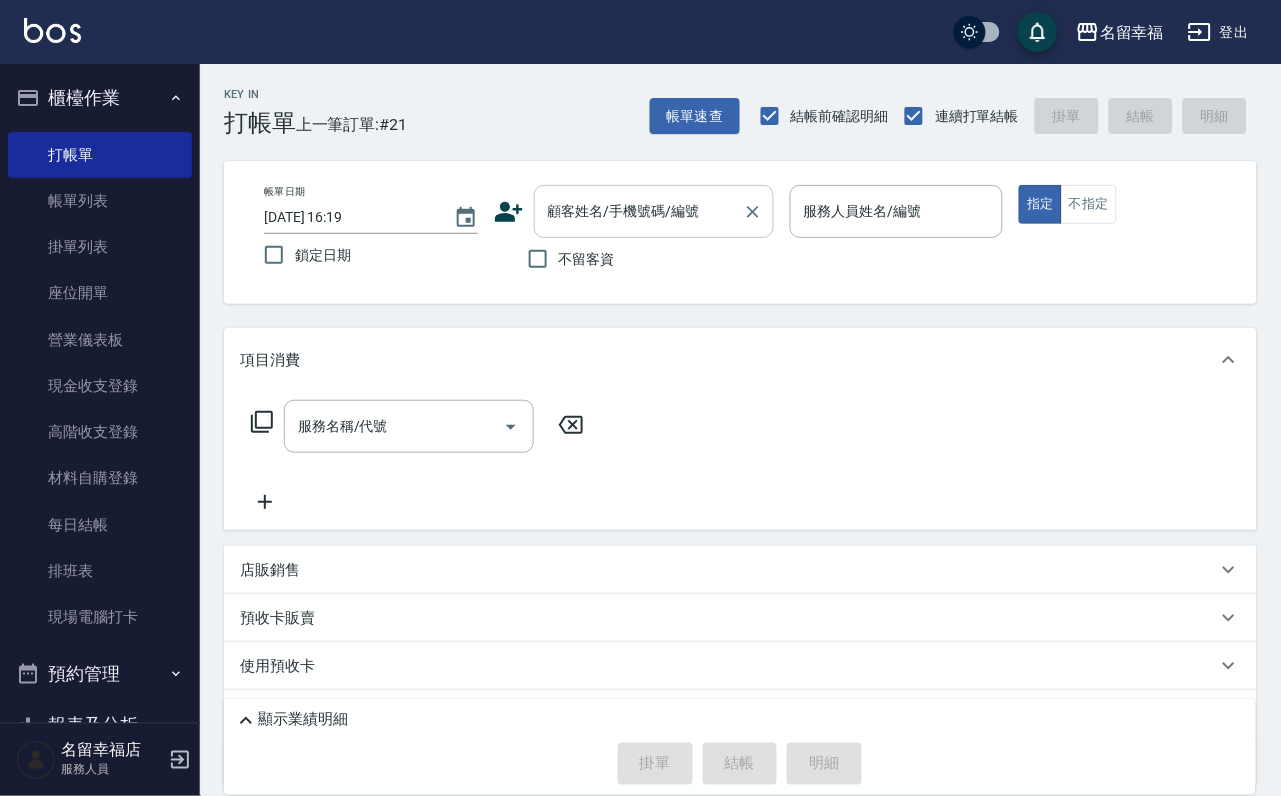 click on "顧客姓名/手機號碼/編號" at bounding box center [639, 211] 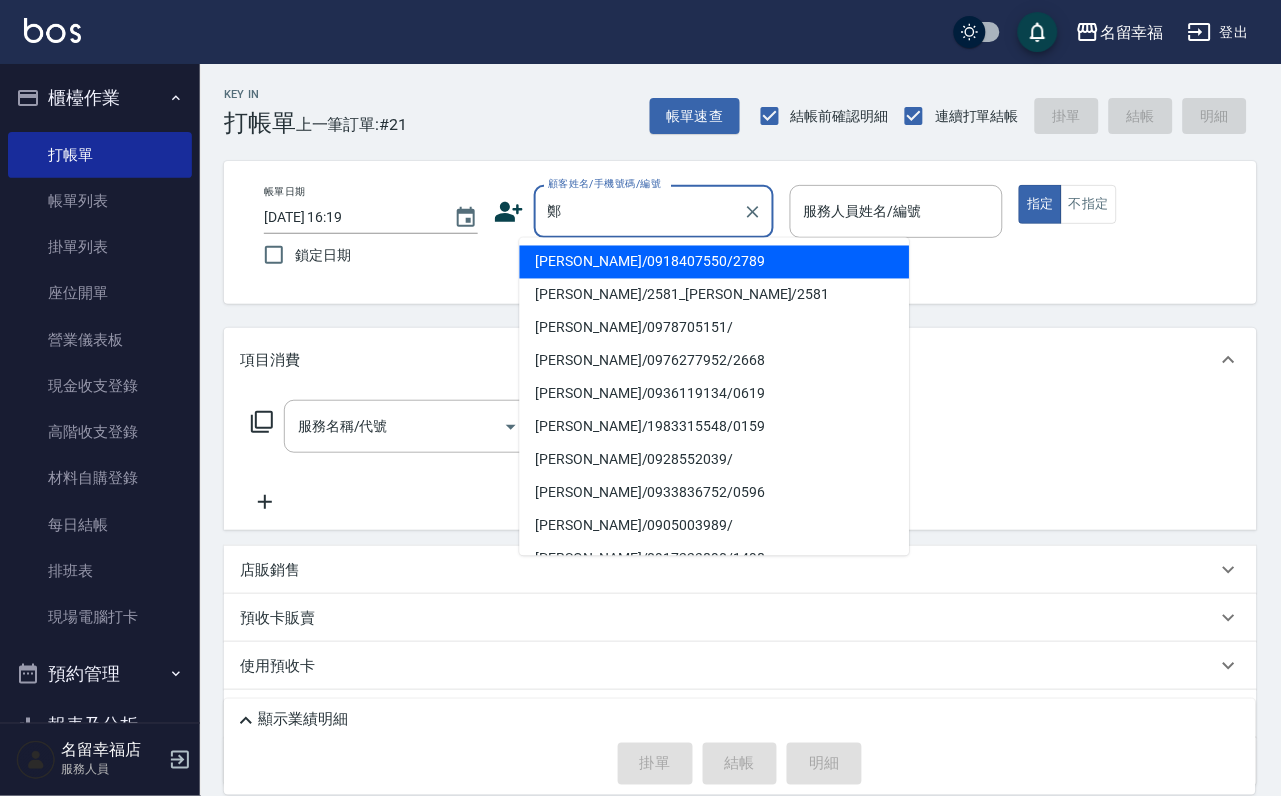 click on "[PERSON_NAME]/0918407550/2789" at bounding box center (715, 262) 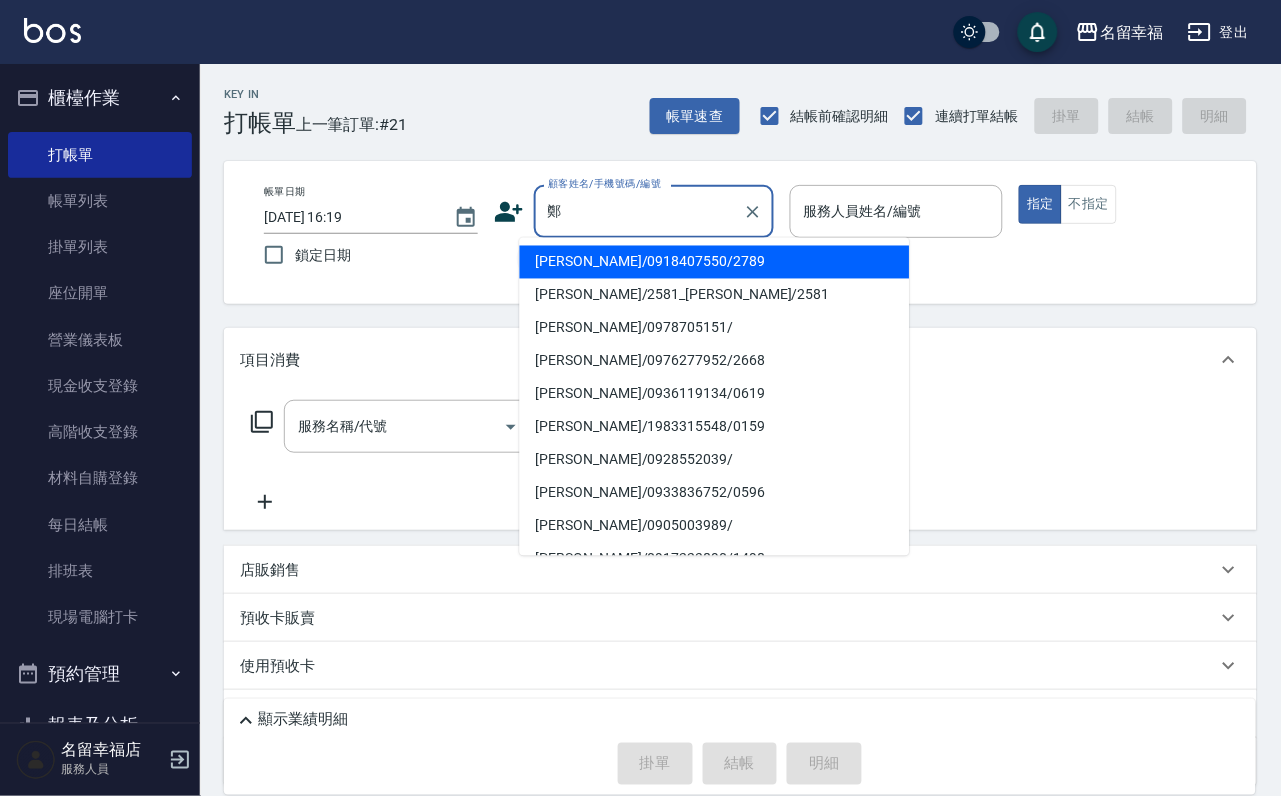 type on "[PERSON_NAME]/0918407550/2789" 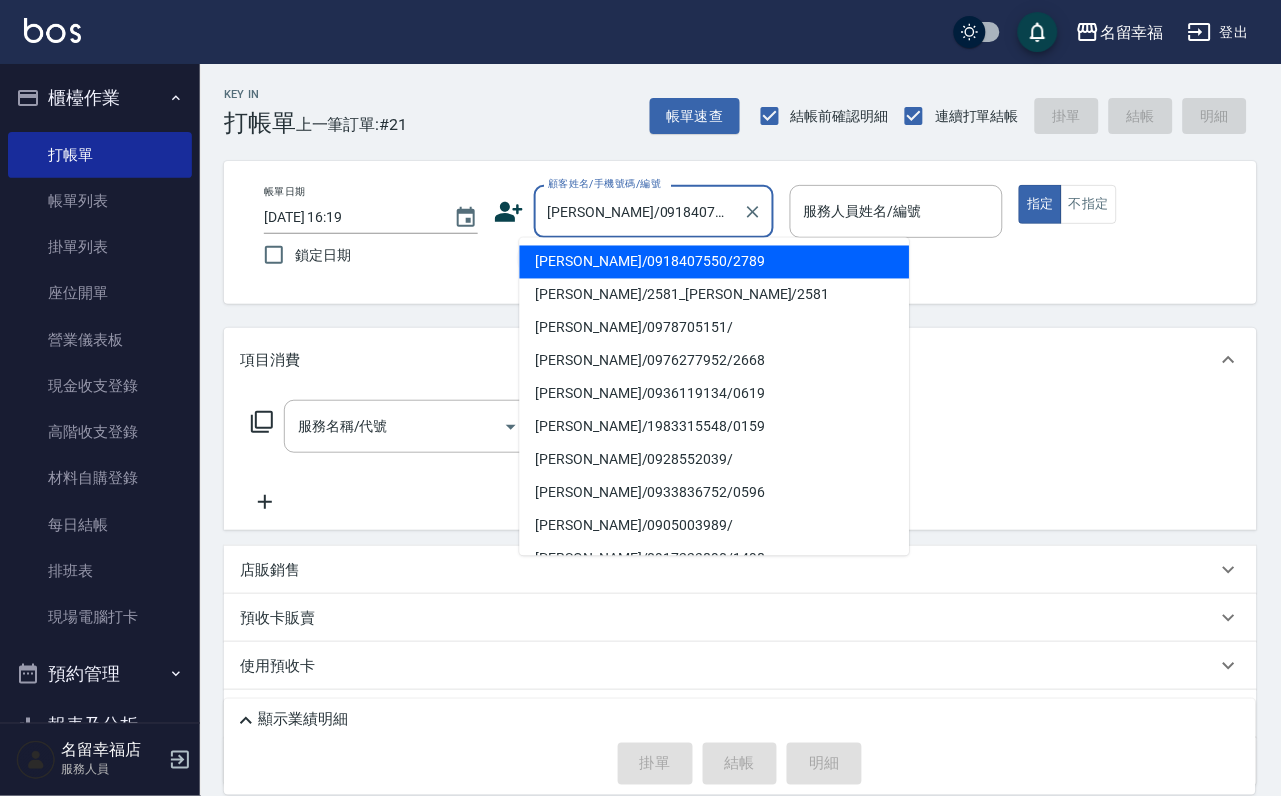 type on "語[PERSON_NAME]-6" 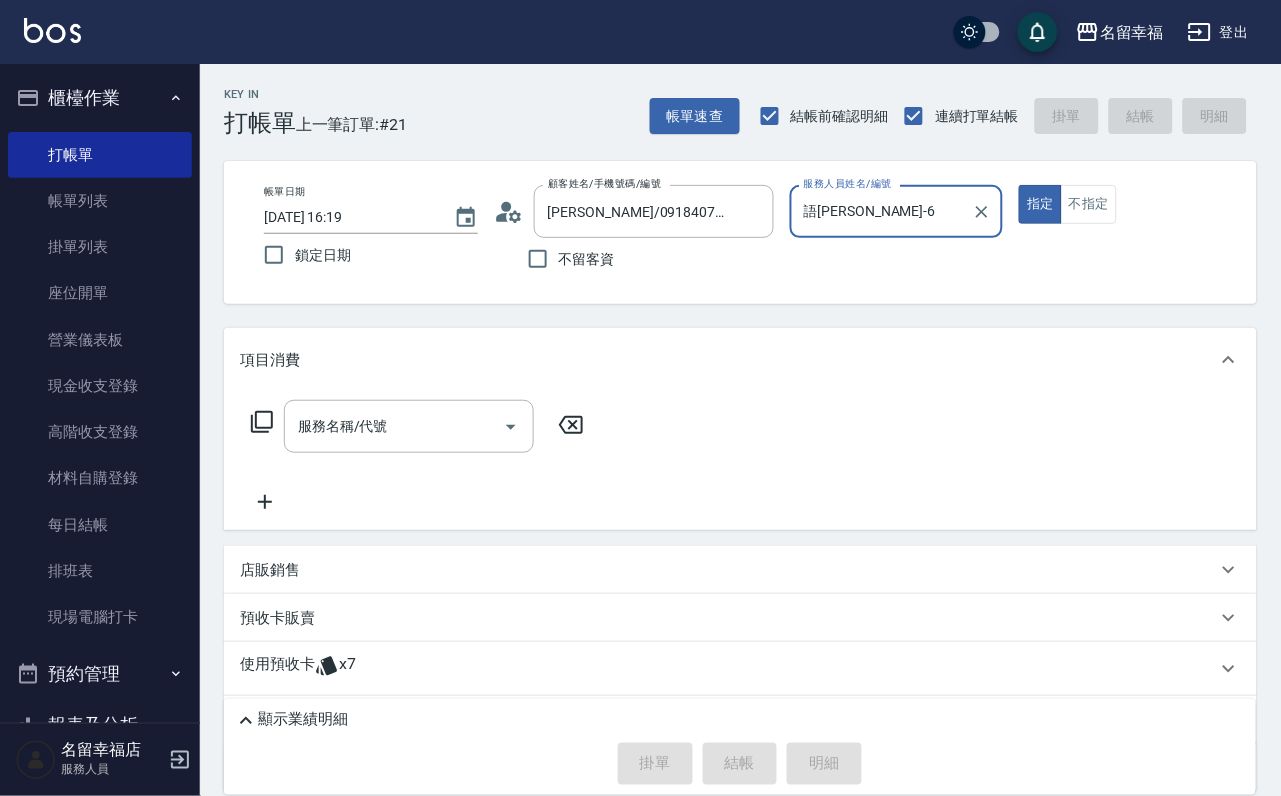 click 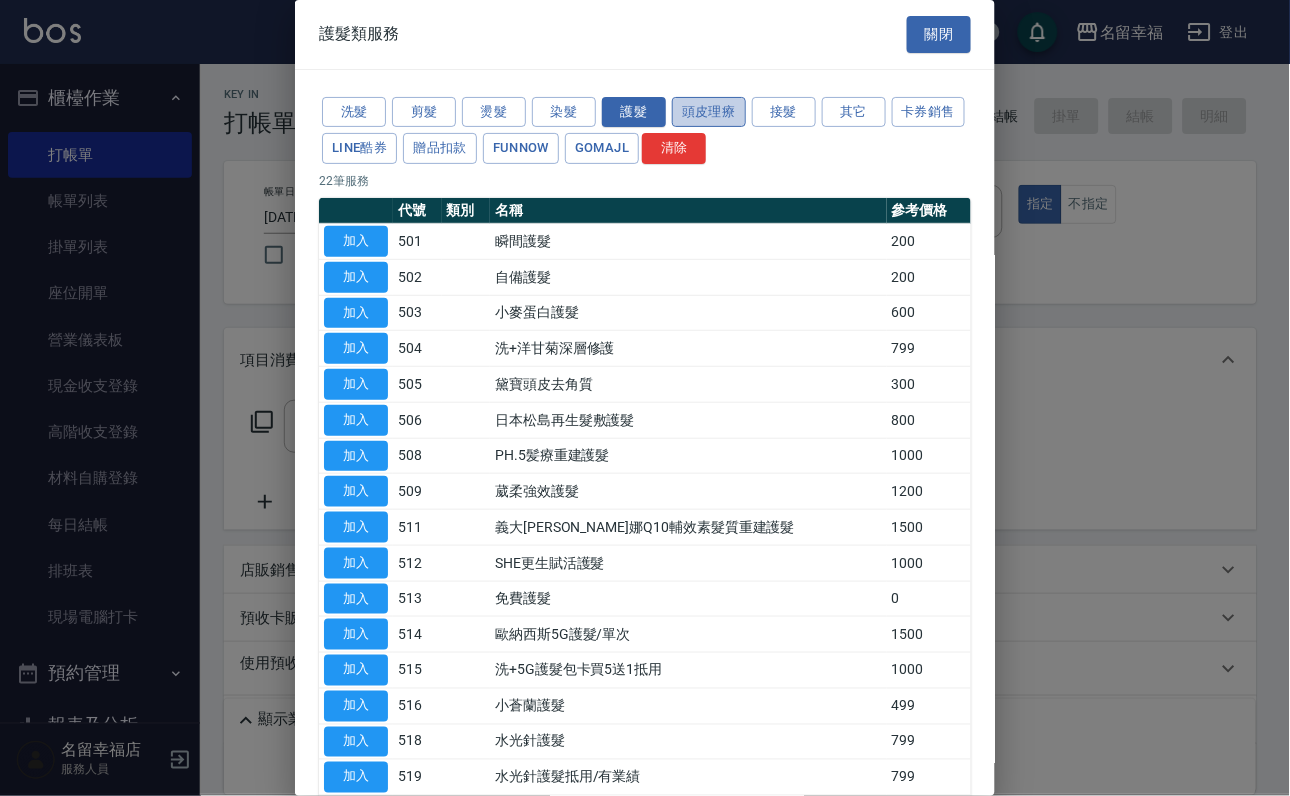 click on "頭皮理療" at bounding box center [709, 112] 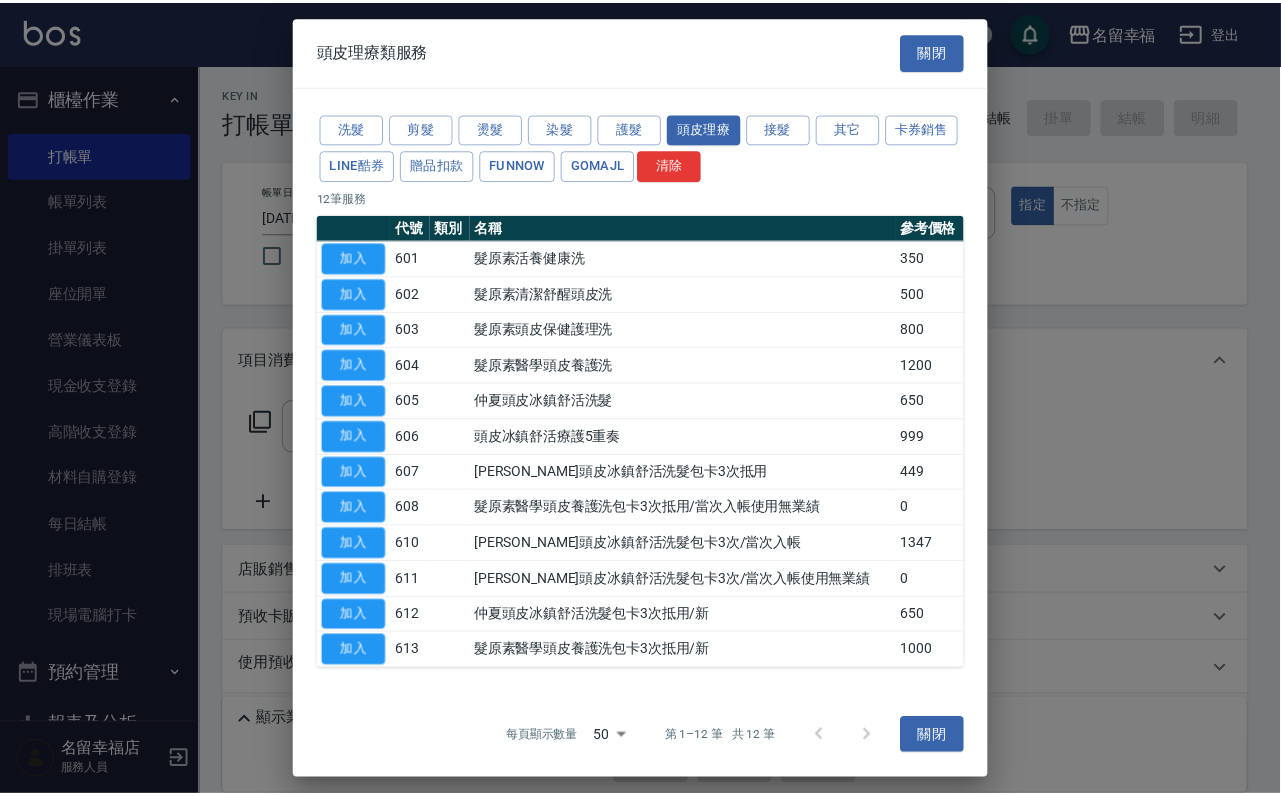 scroll, scrollTop: 150, scrollLeft: 0, axis: vertical 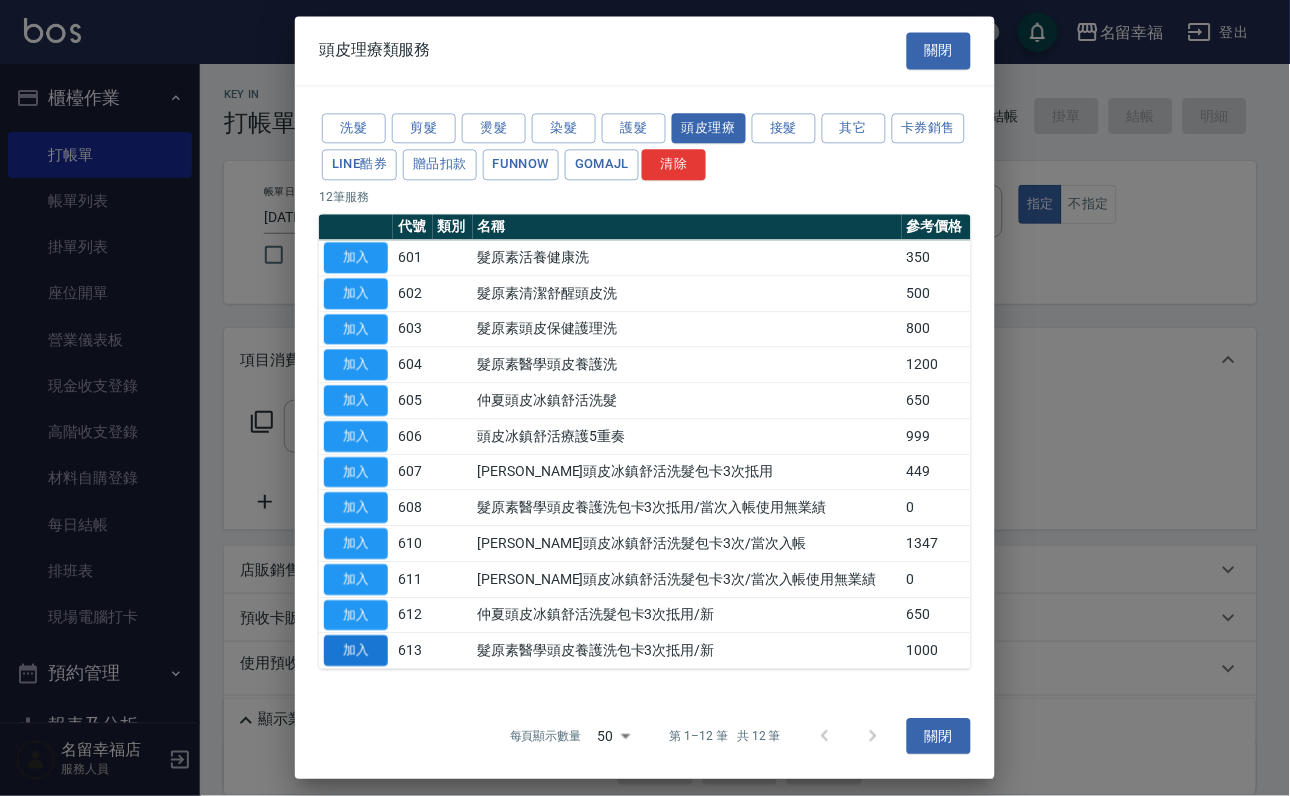 click on "加入" at bounding box center (356, 651) 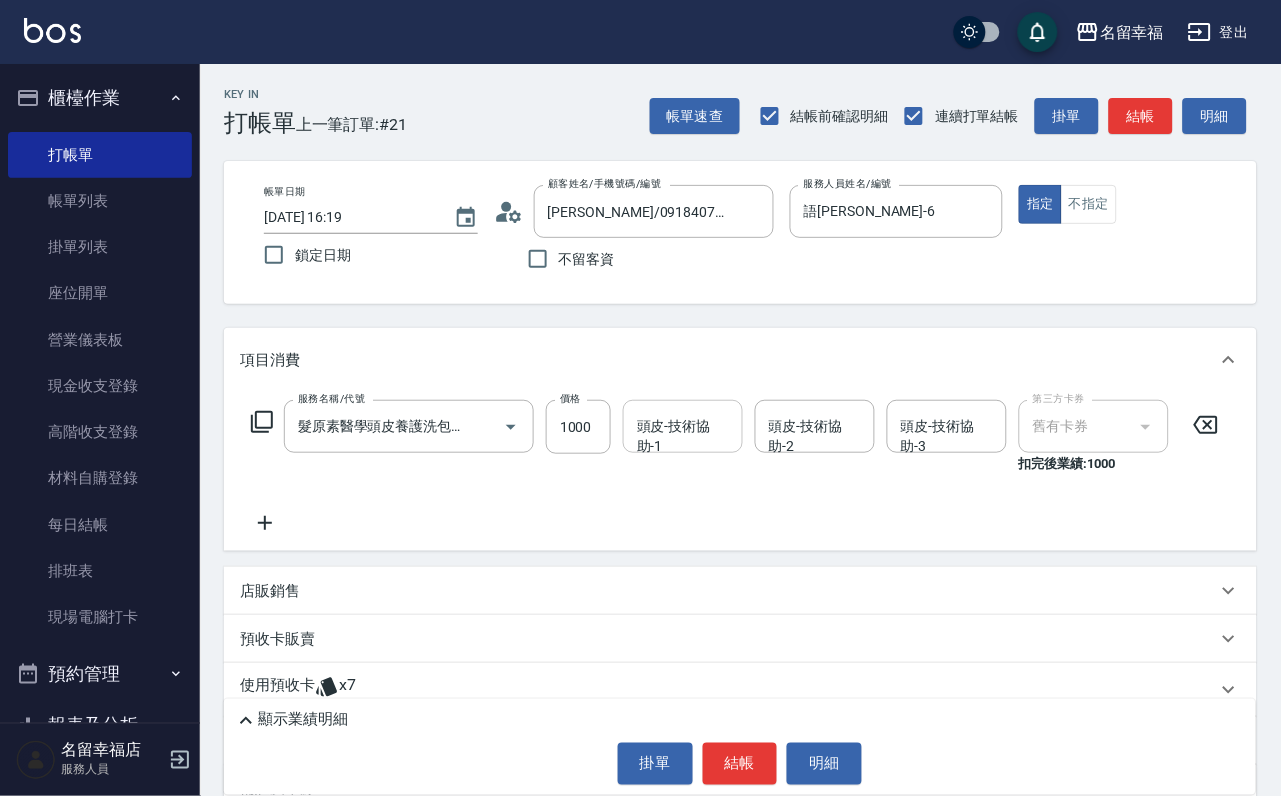 click on "頭皮-技術協助-1" at bounding box center [683, 426] 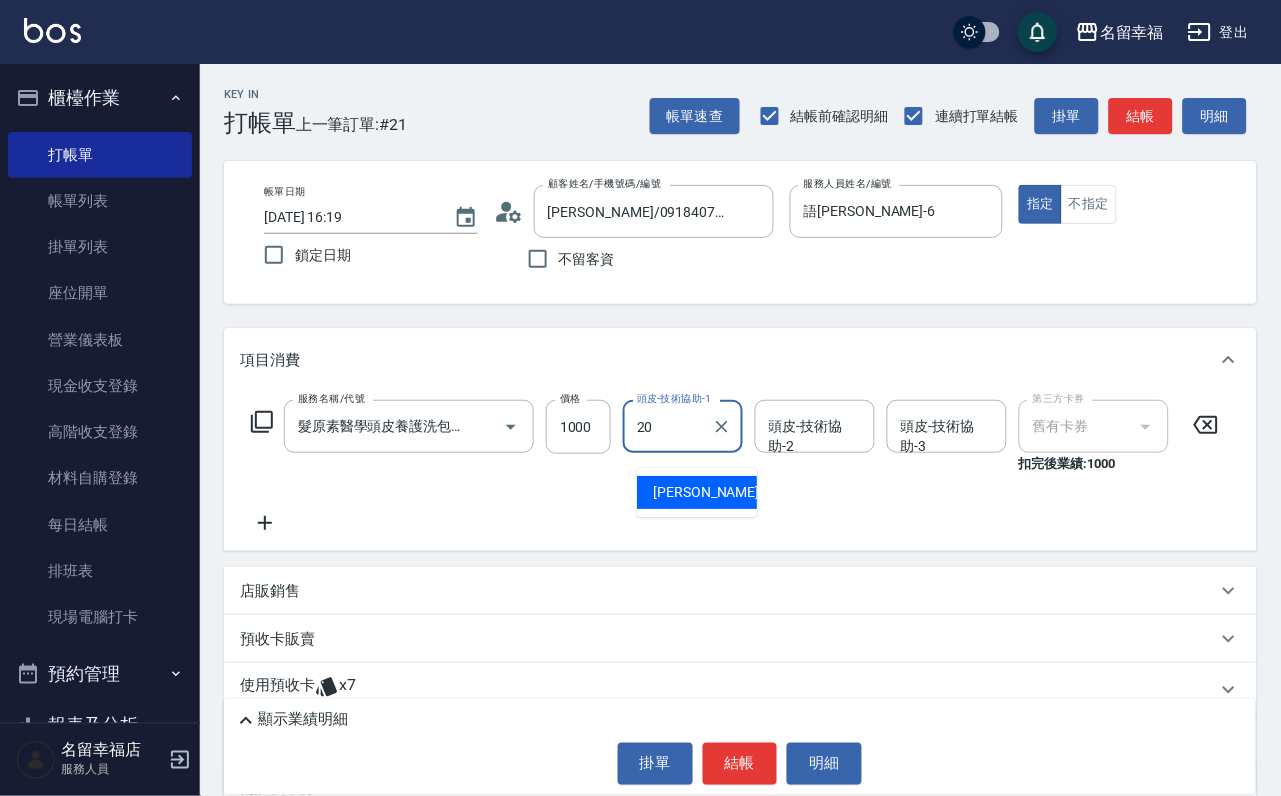 type on "育鋗-20" 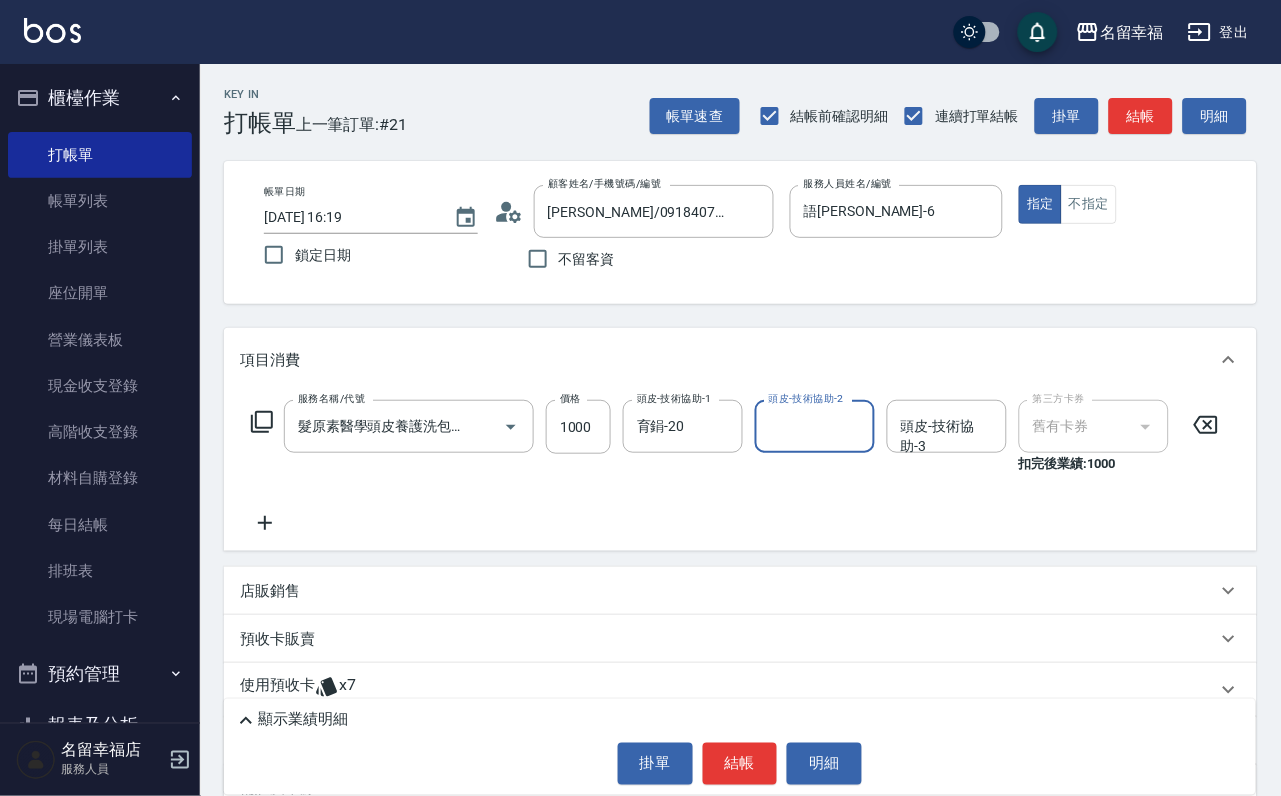 click 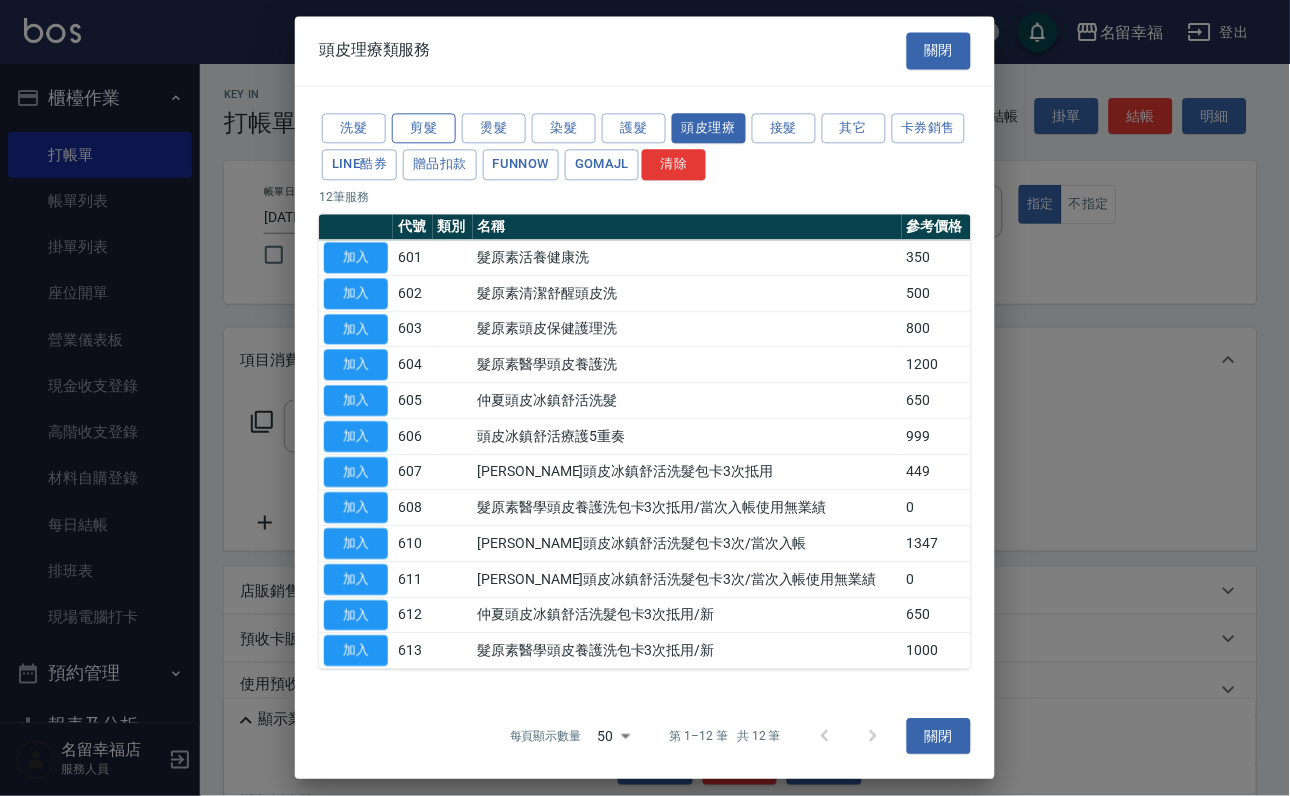 click on "剪髮" at bounding box center (424, 128) 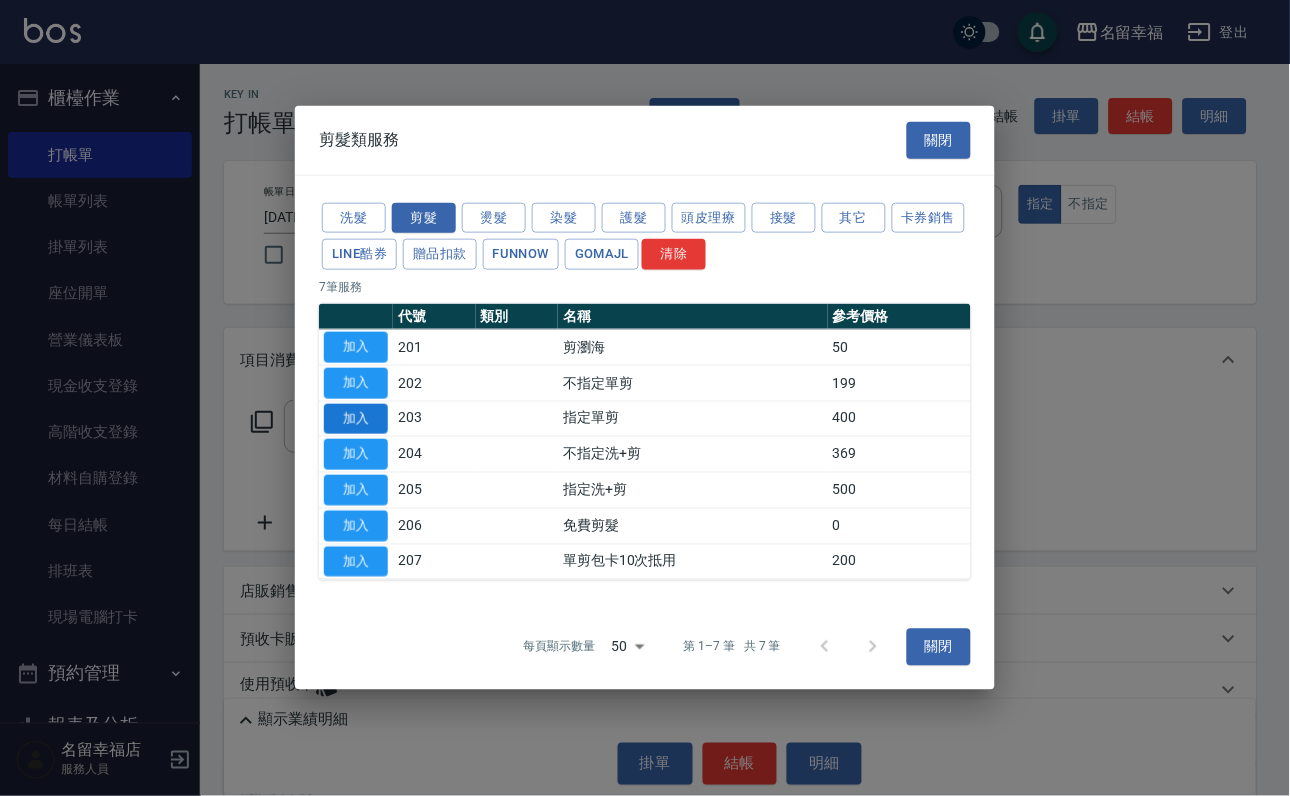 drag, startPoint x: 333, startPoint y: 431, endPoint x: 375, endPoint y: 457, distance: 49.396355 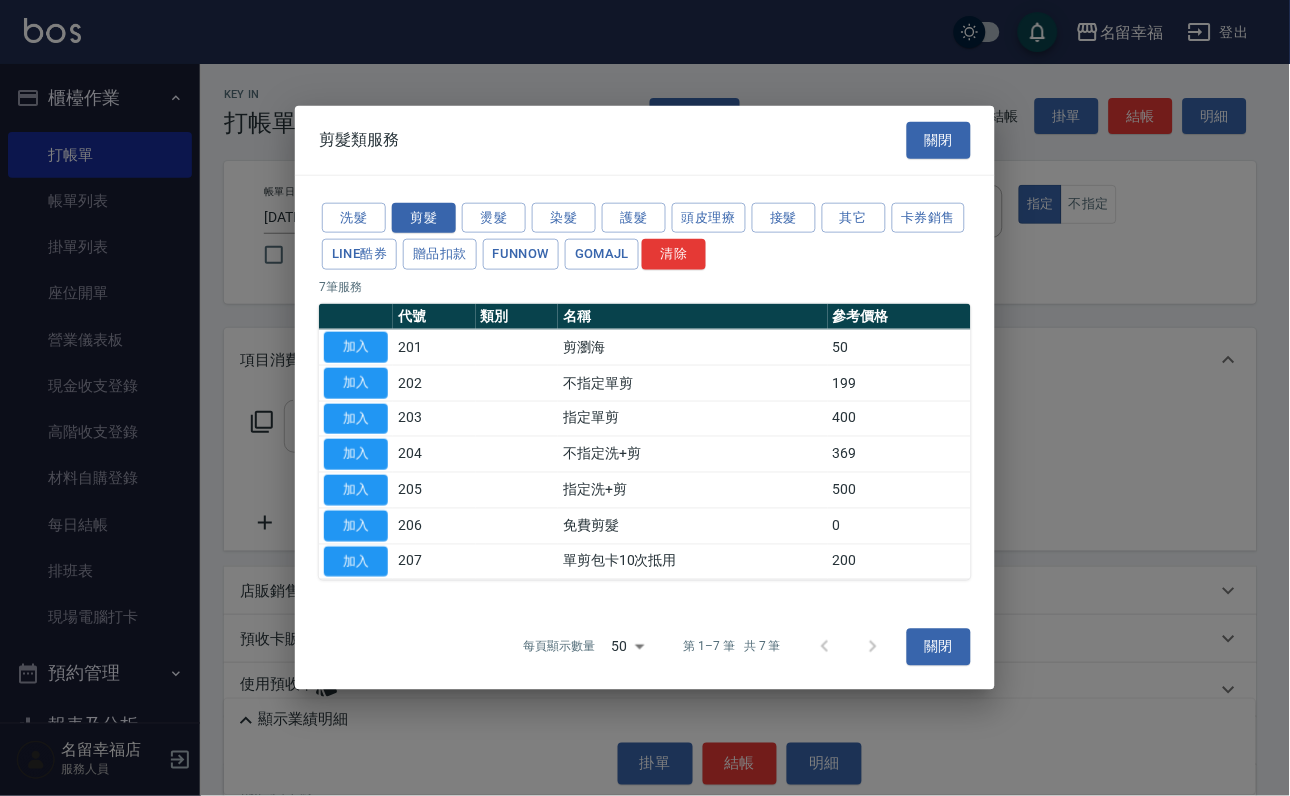 click on "加入" at bounding box center (356, 418) 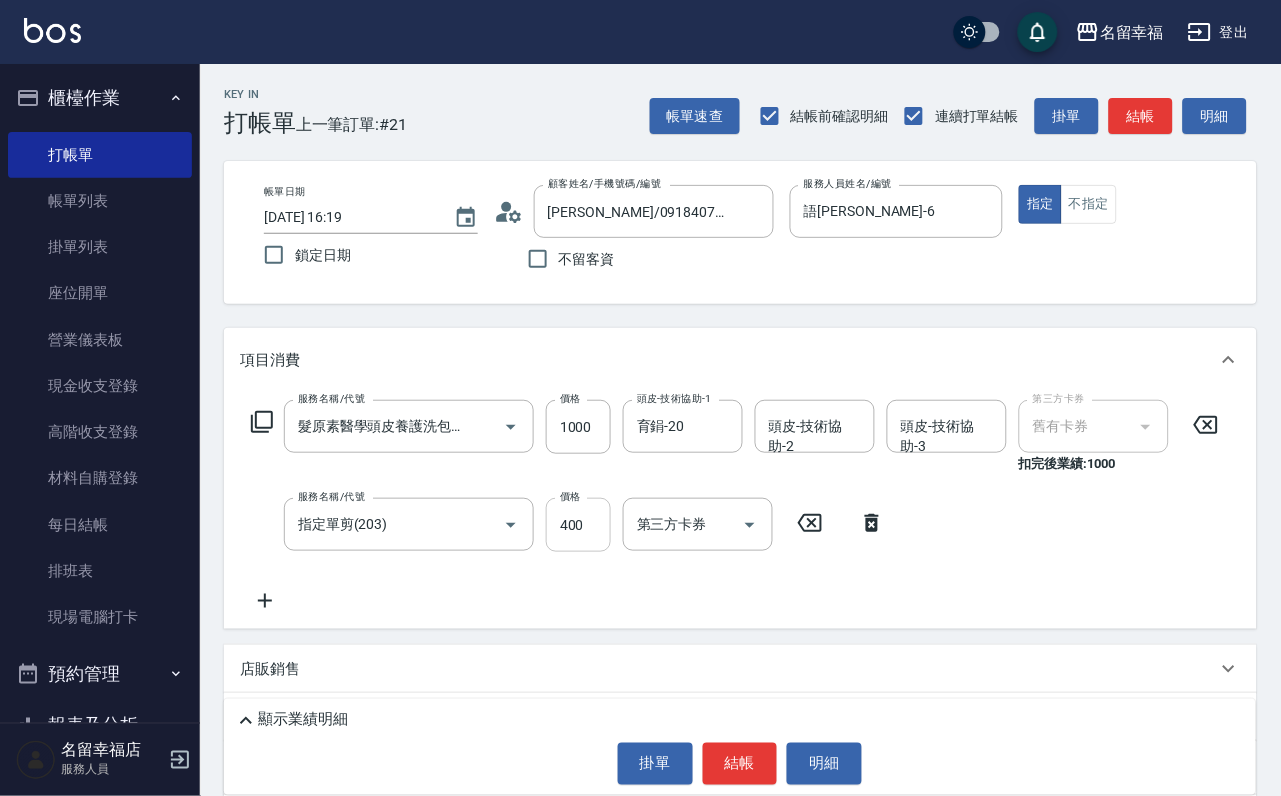 drag, startPoint x: 575, startPoint y: 552, endPoint x: 562, endPoint y: 555, distance: 13.341664 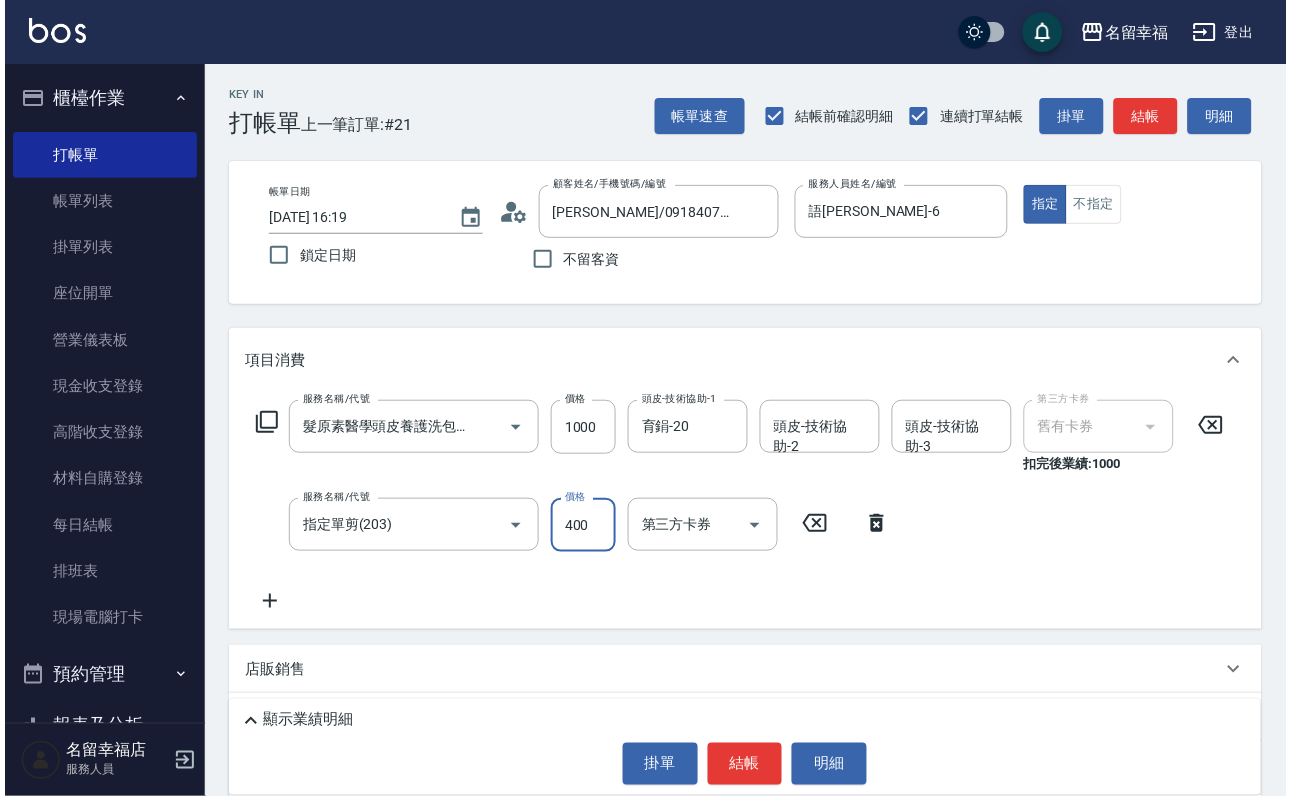 scroll, scrollTop: 0, scrollLeft: 0, axis: both 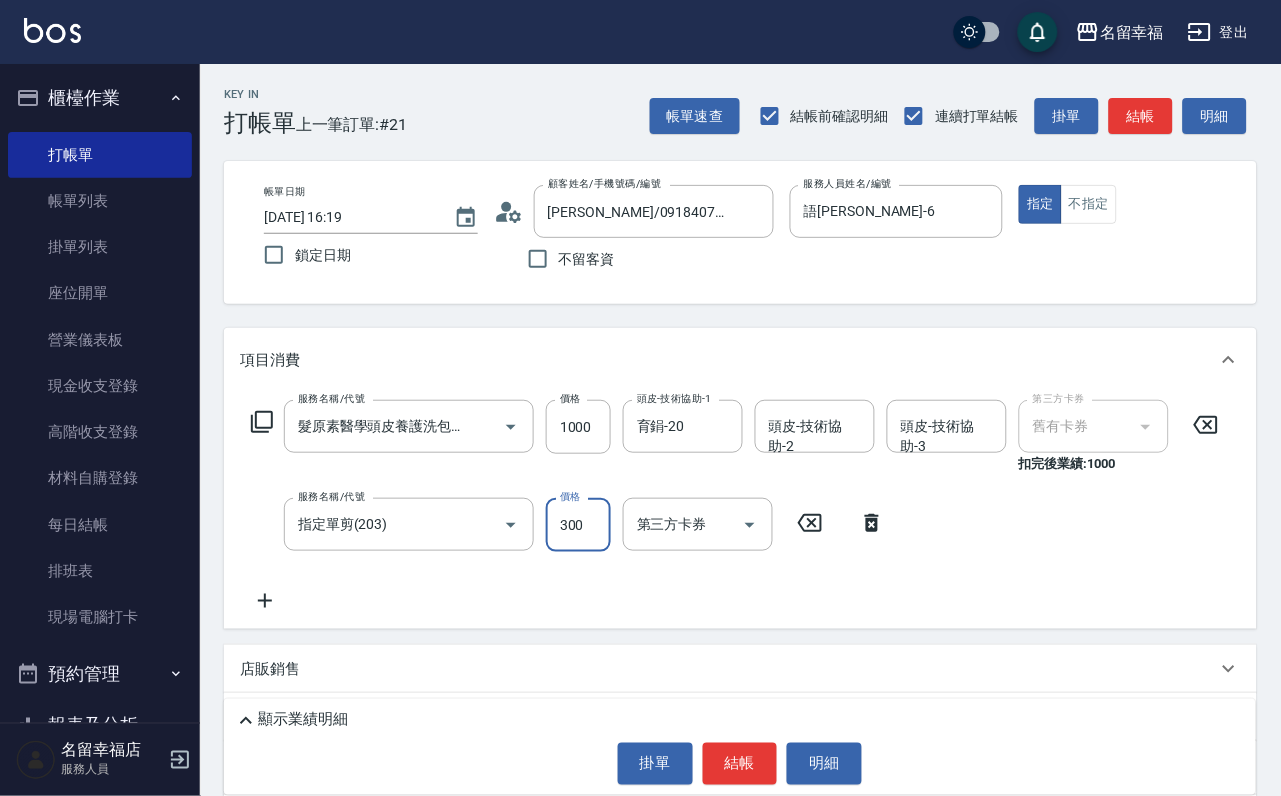 type on "300" 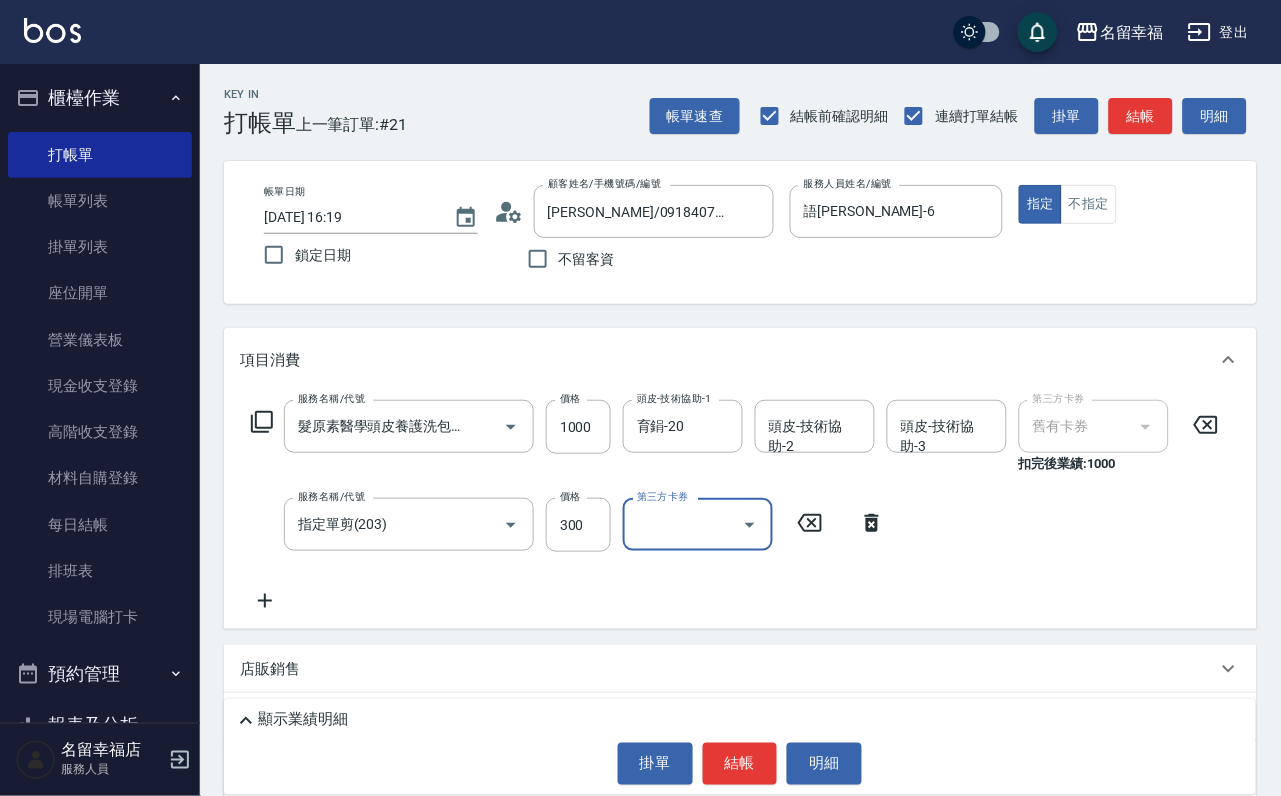 click 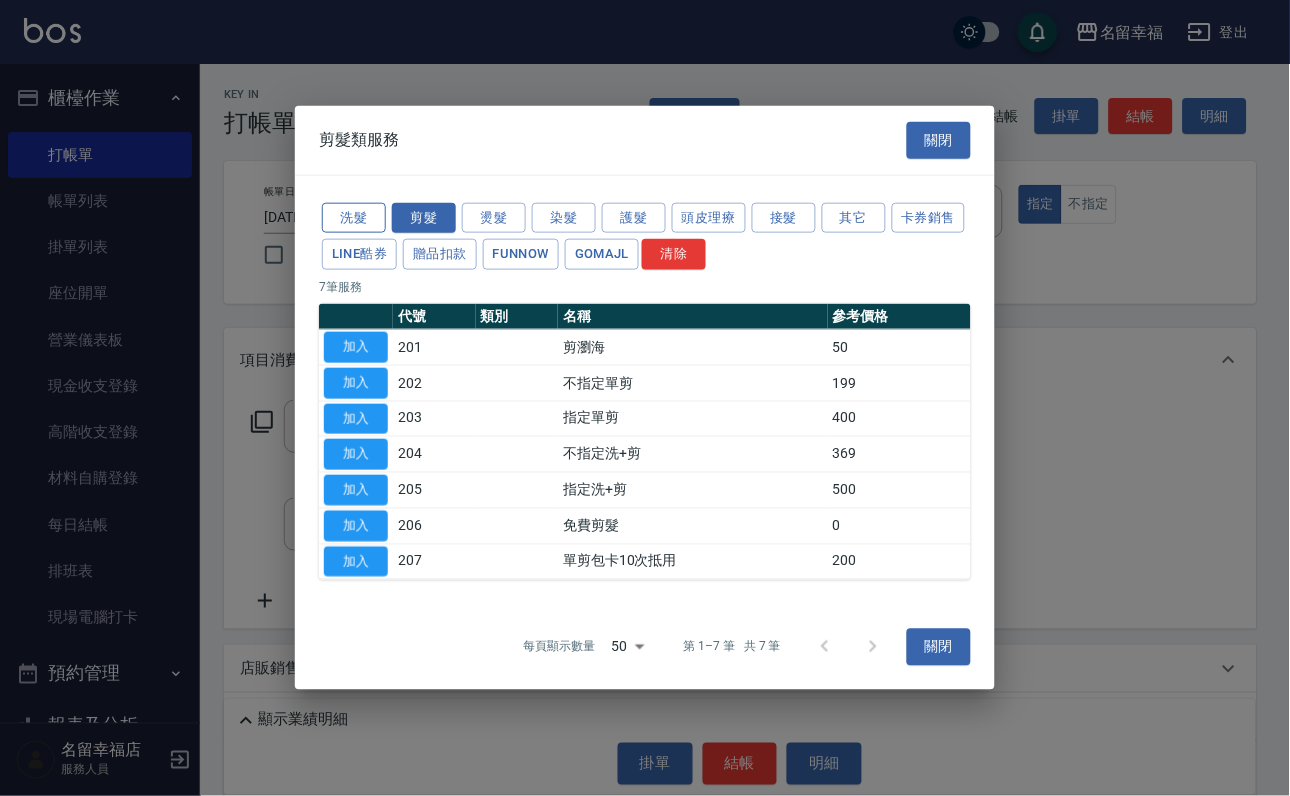 drag, startPoint x: 349, startPoint y: 153, endPoint x: 347, endPoint y: 176, distance: 23.086792 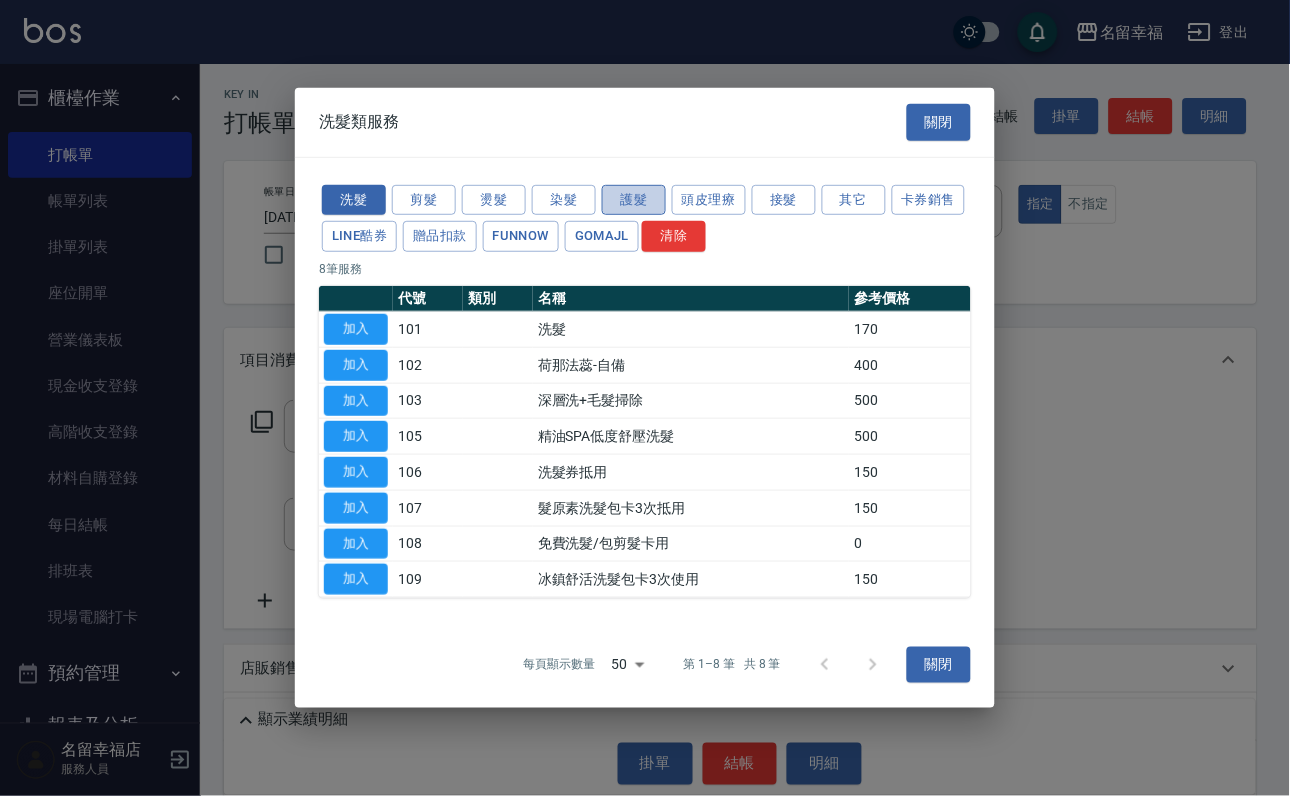 click on "護髮" at bounding box center [634, 199] 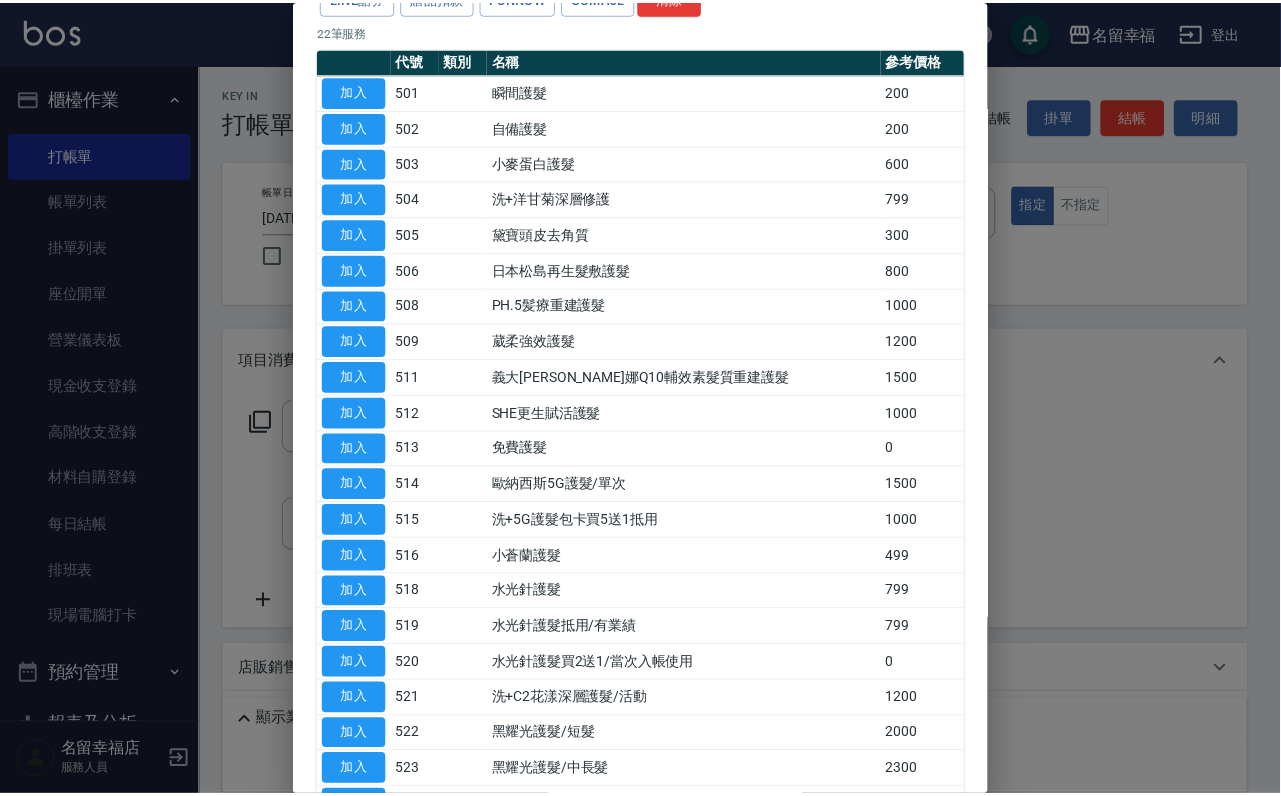 scroll, scrollTop: 450, scrollLeft: 0, axis: vertical 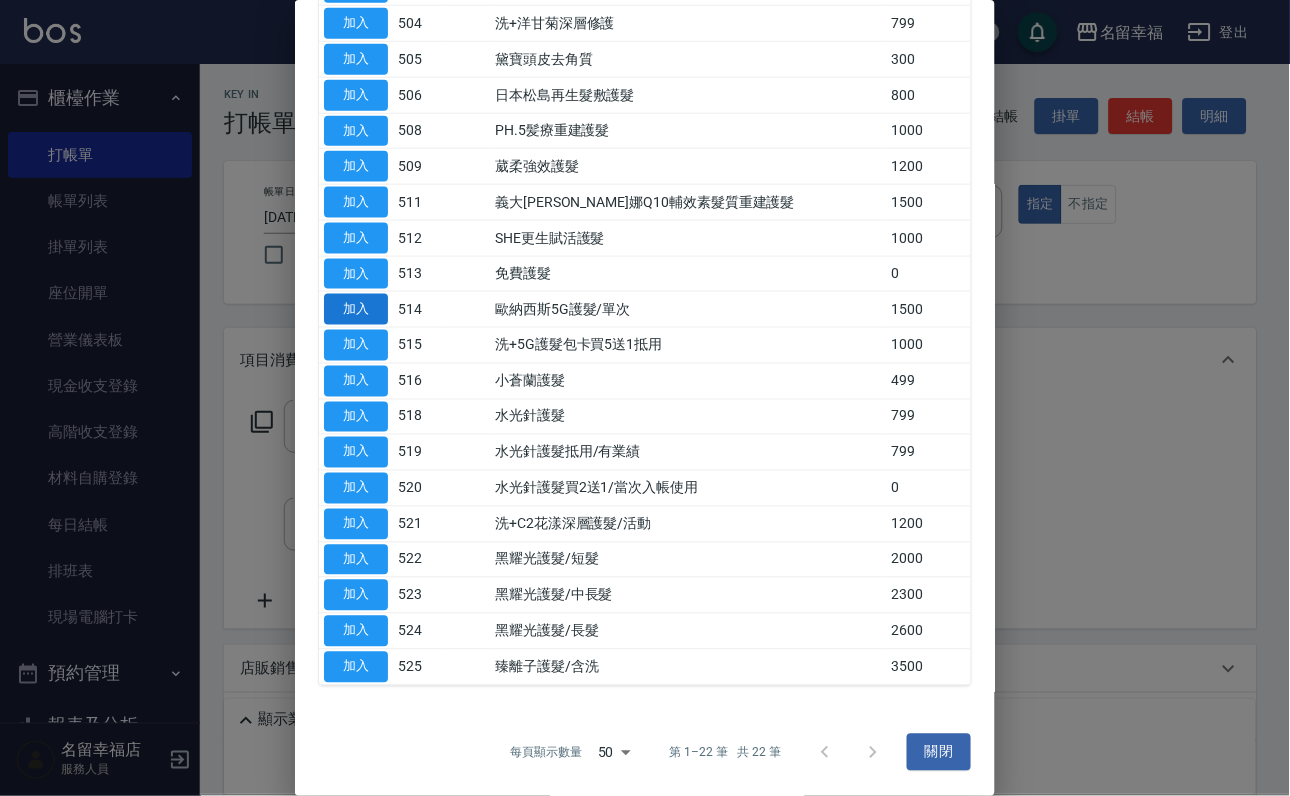 click on "加入" at bounding box center [356, 309] 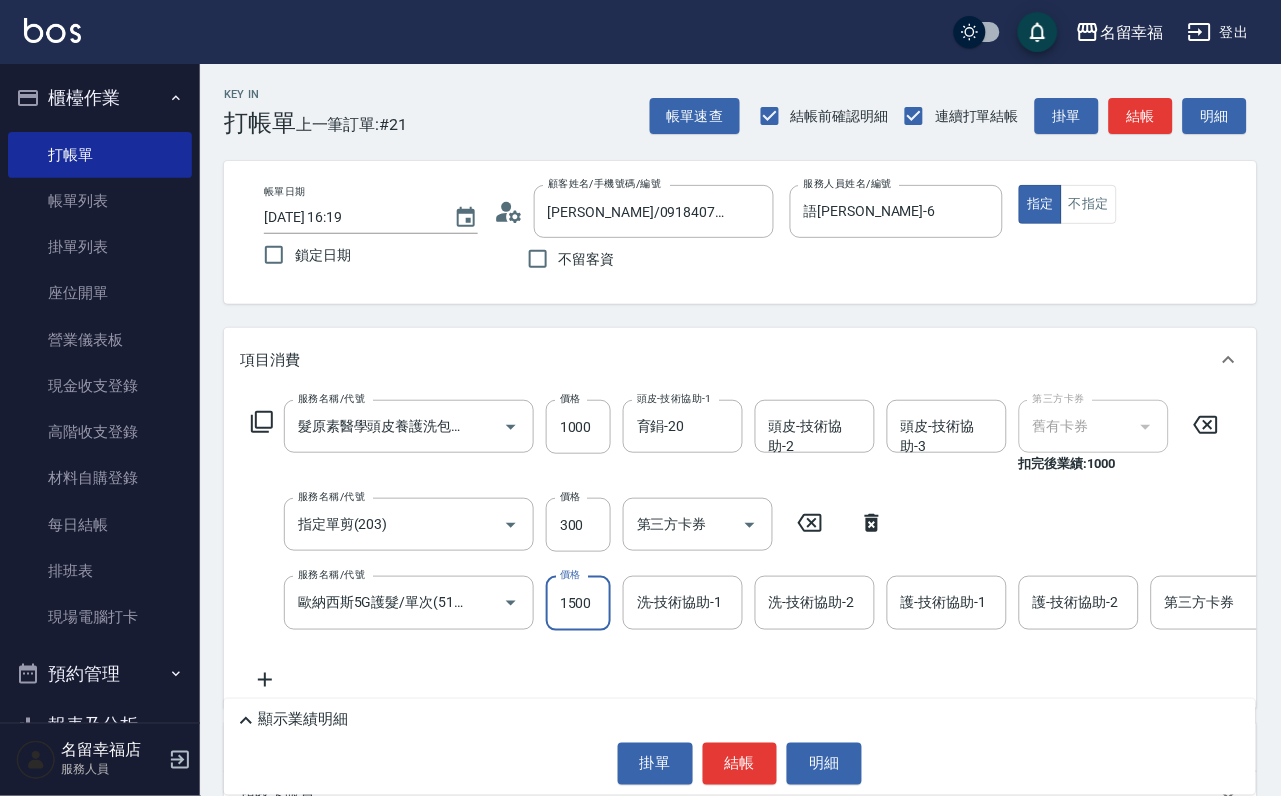click on "1500" at bounding box center [578, 603] 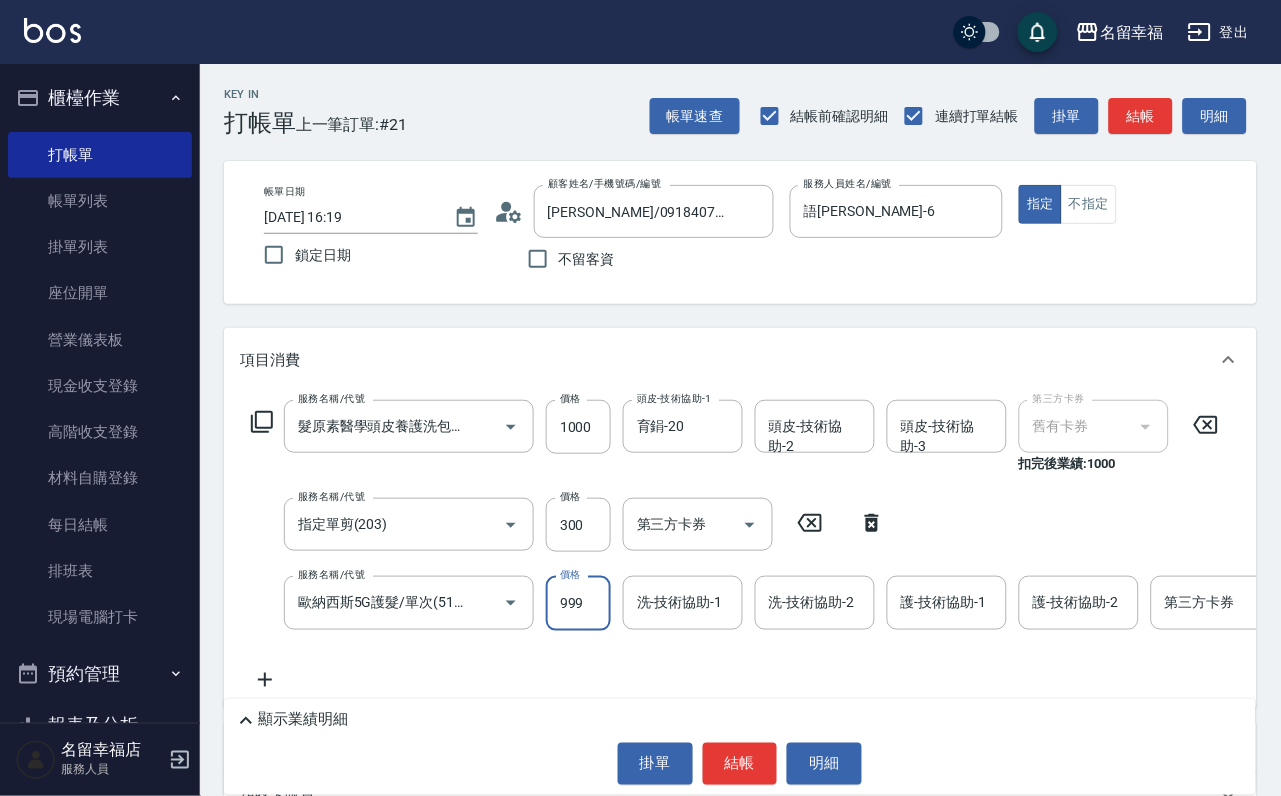 type on "999" 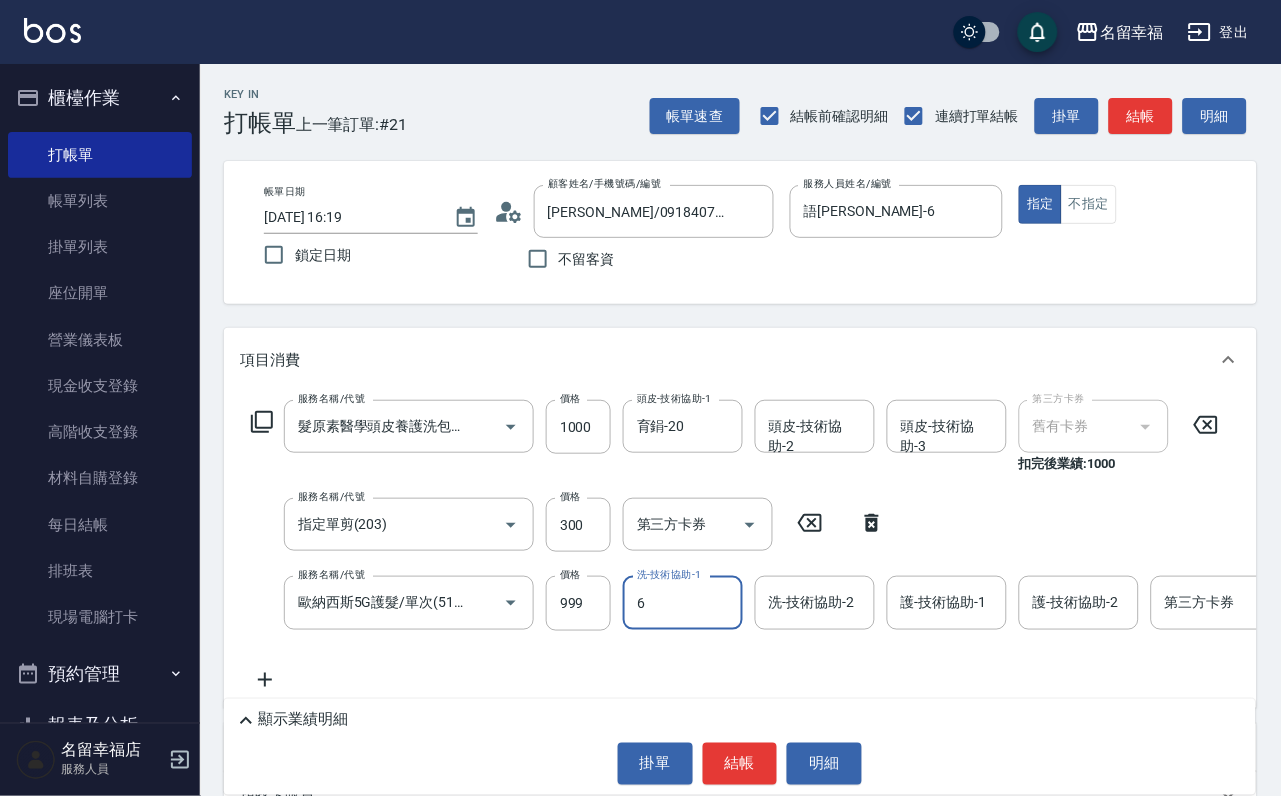 type on "語[PERSON_NAME]-6" 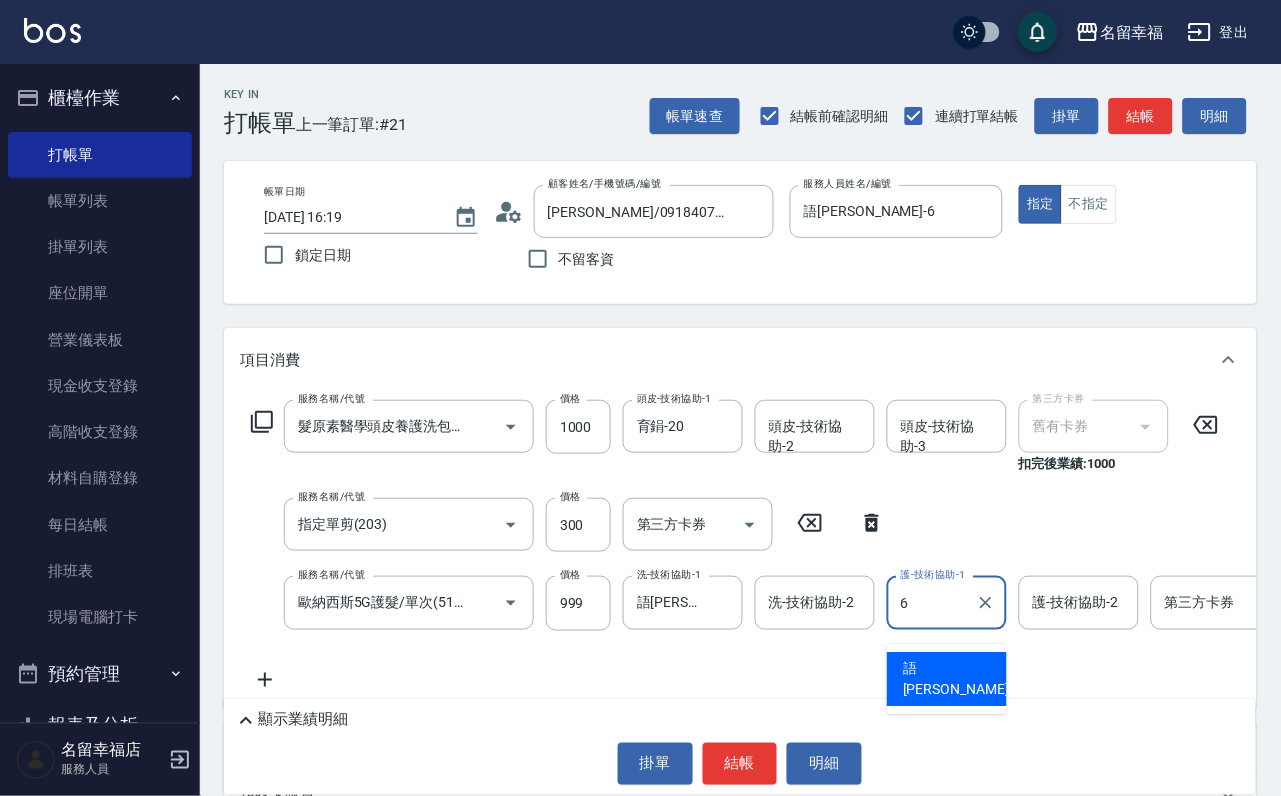 type on "語[PERSON_NAME]-6" 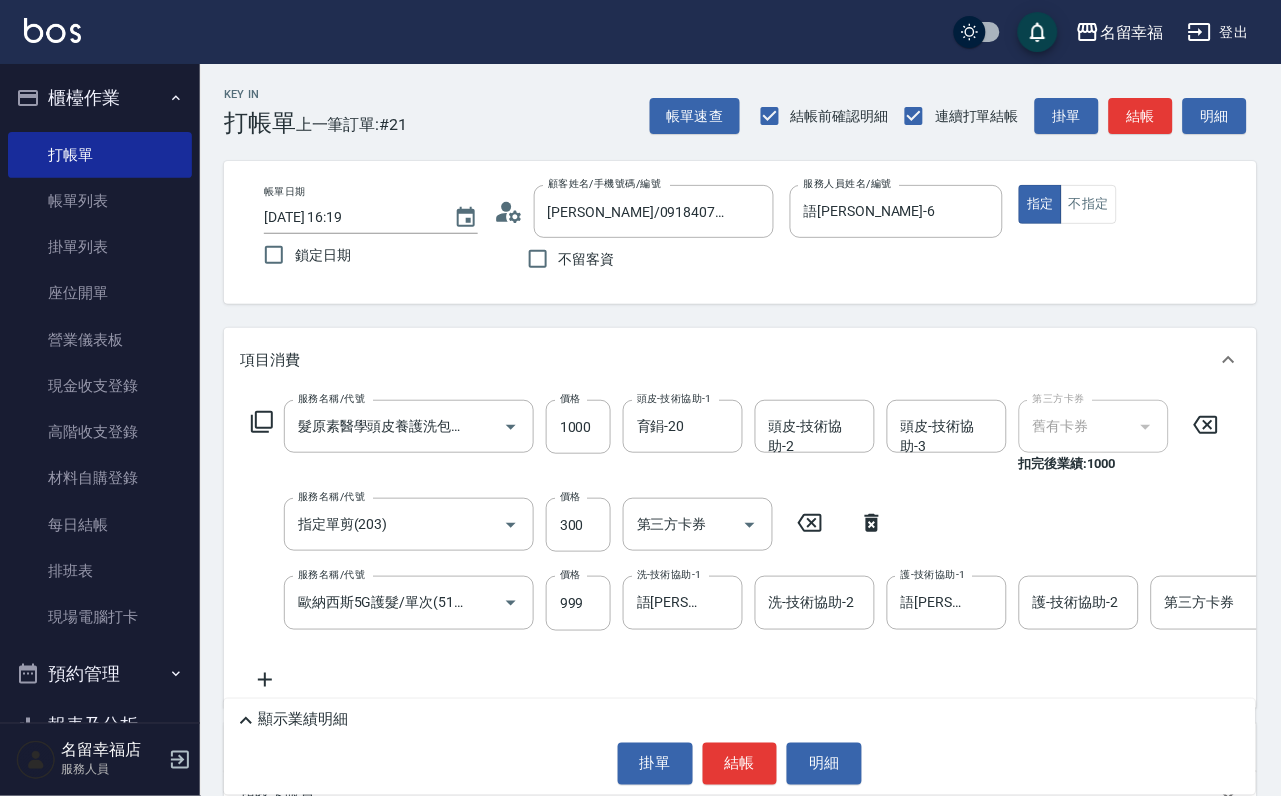click 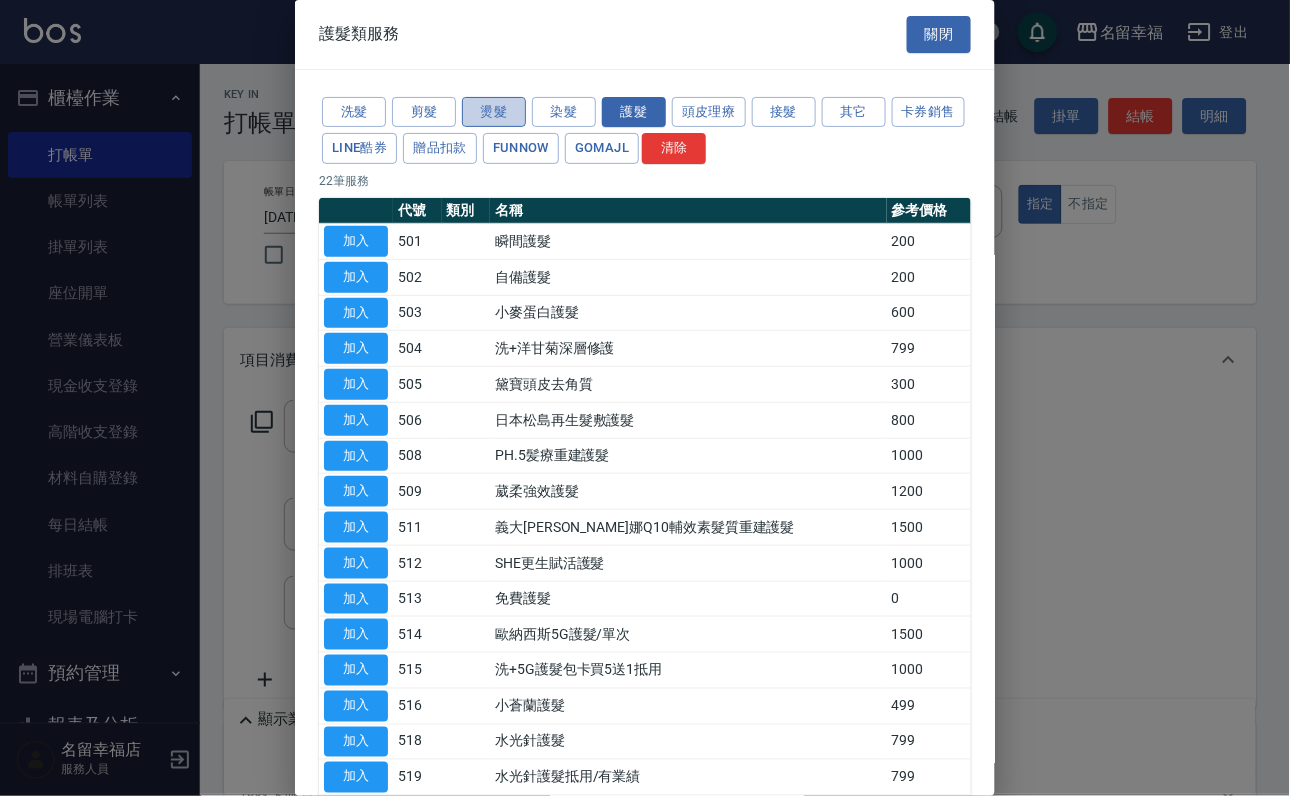 click on "燙髮" at bounding box center [494, 112] 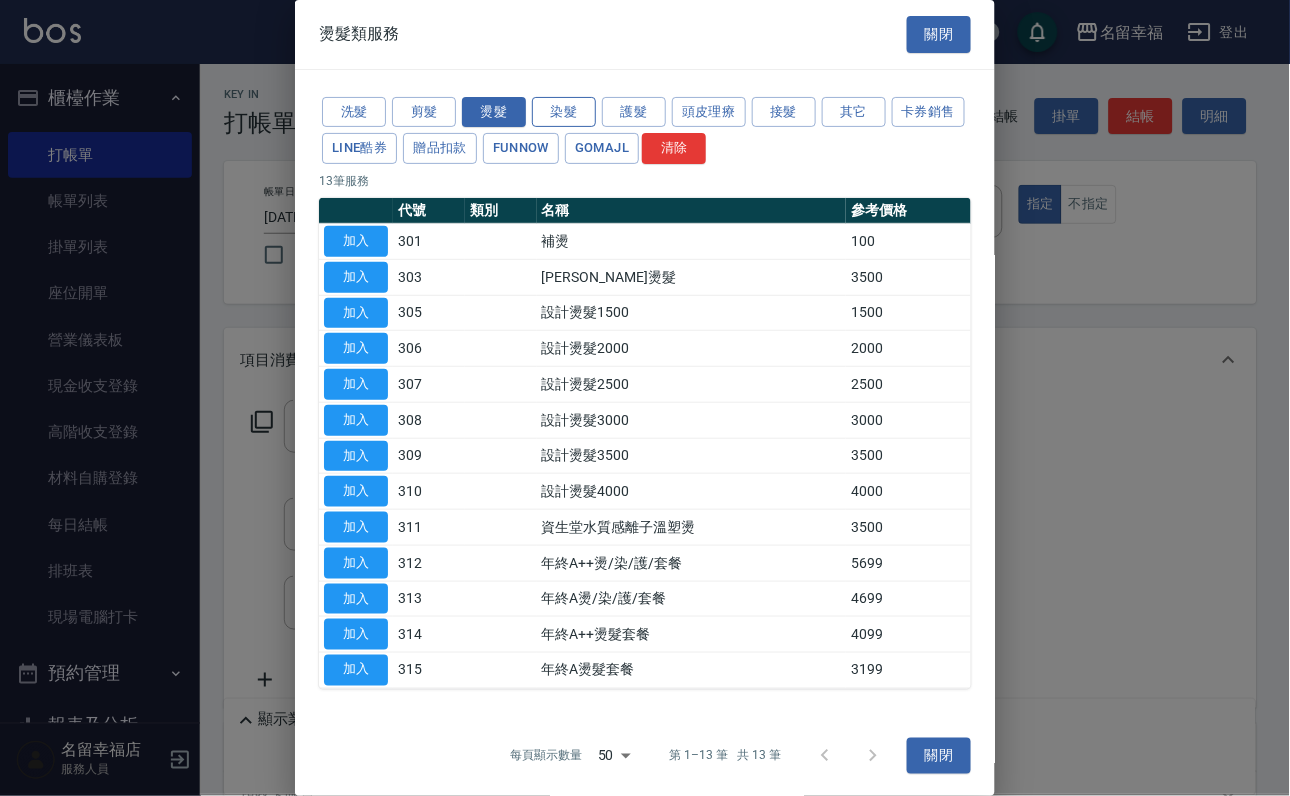 click on "染髮" at bounding box center (564, 112) 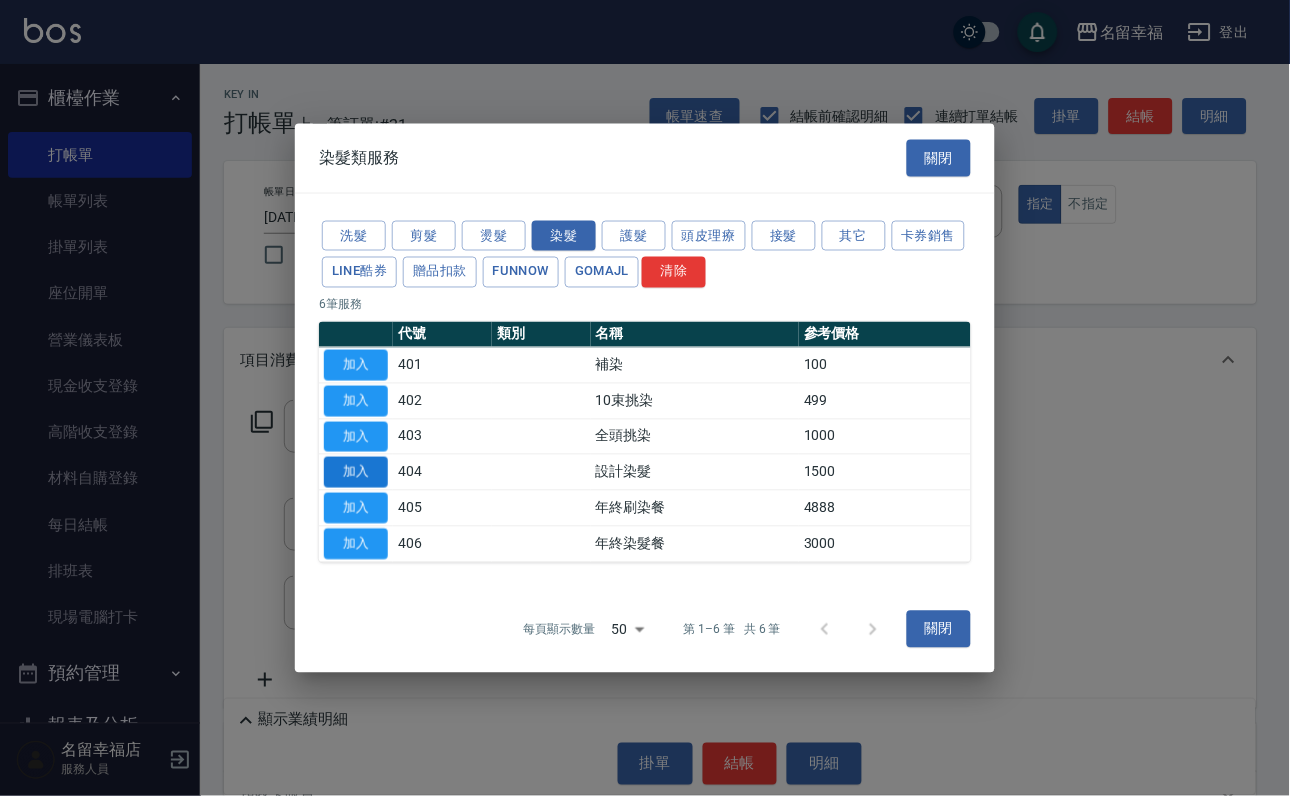 click on "加入" at bounding box center [356, 472] 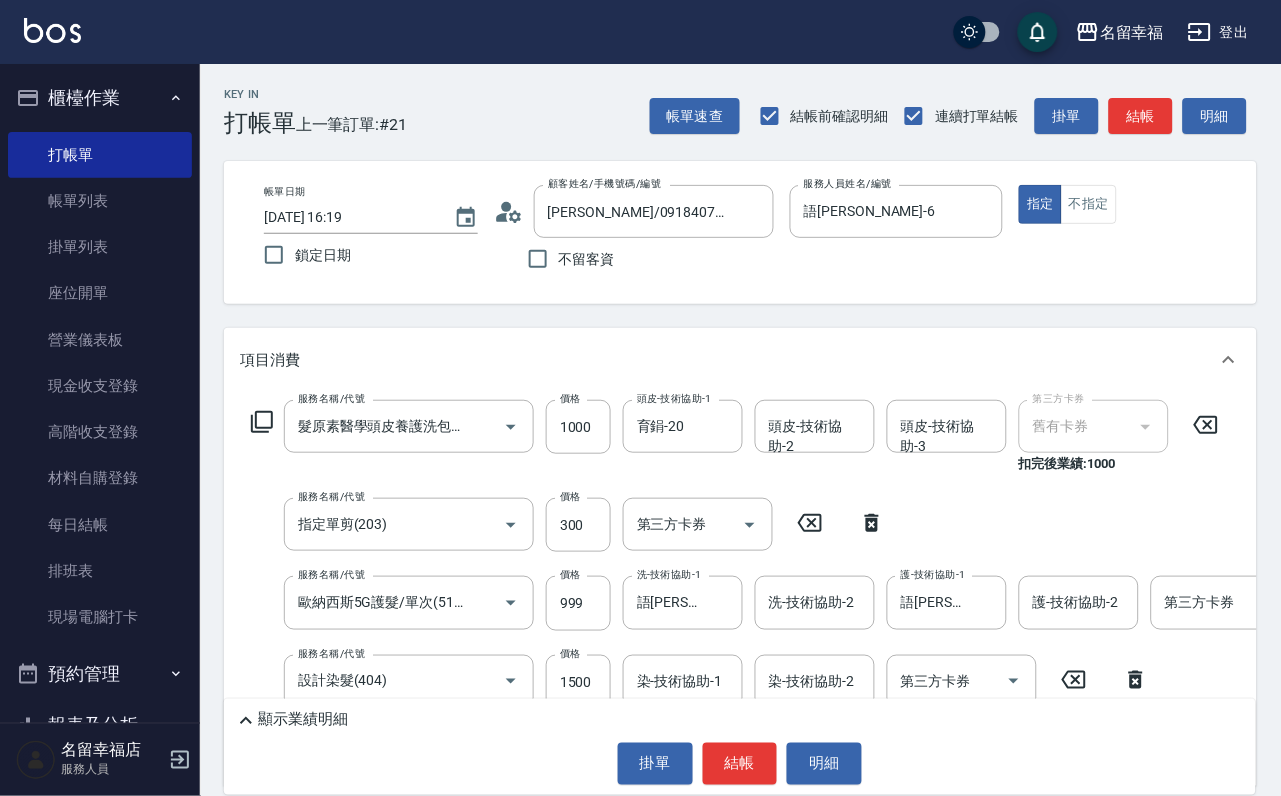 scroll, scrollTop: 150, scrollLeft: 0, axis: vertical 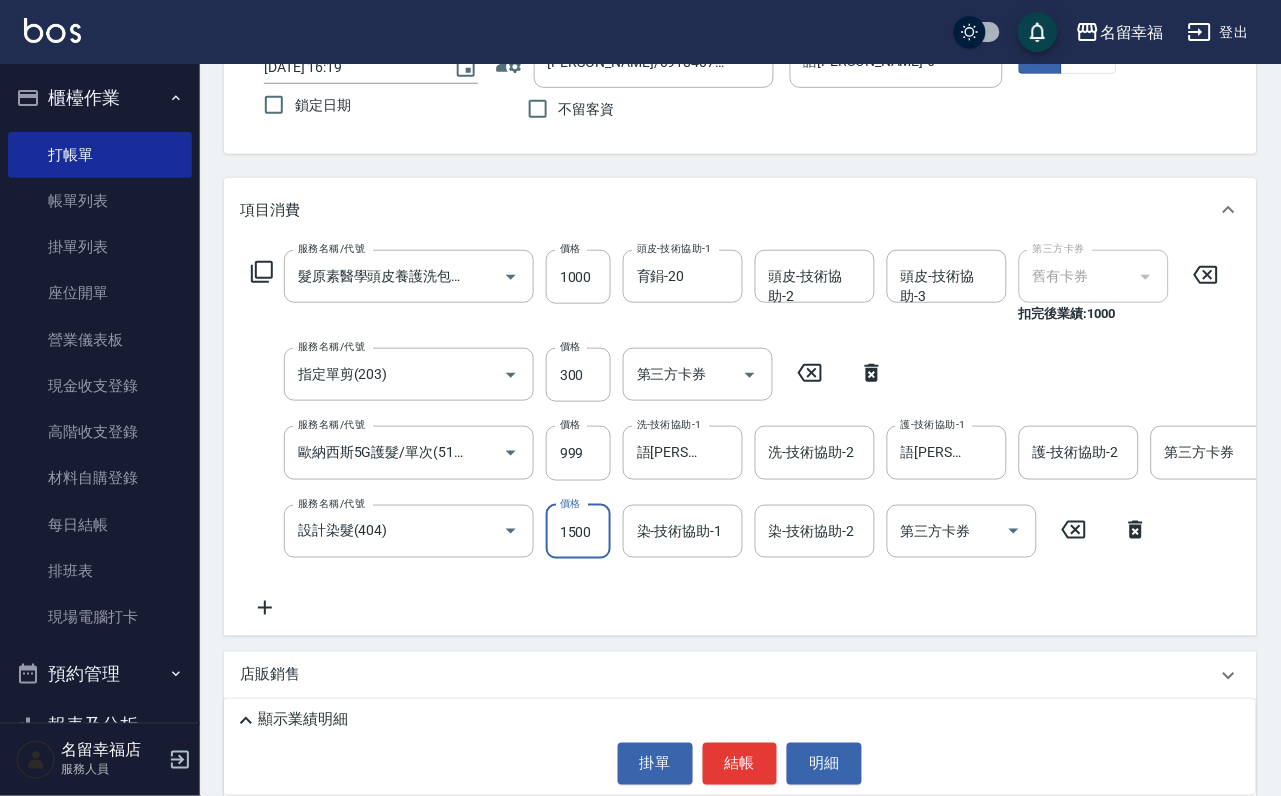 click on "1500" at bounding box center (578, 532) 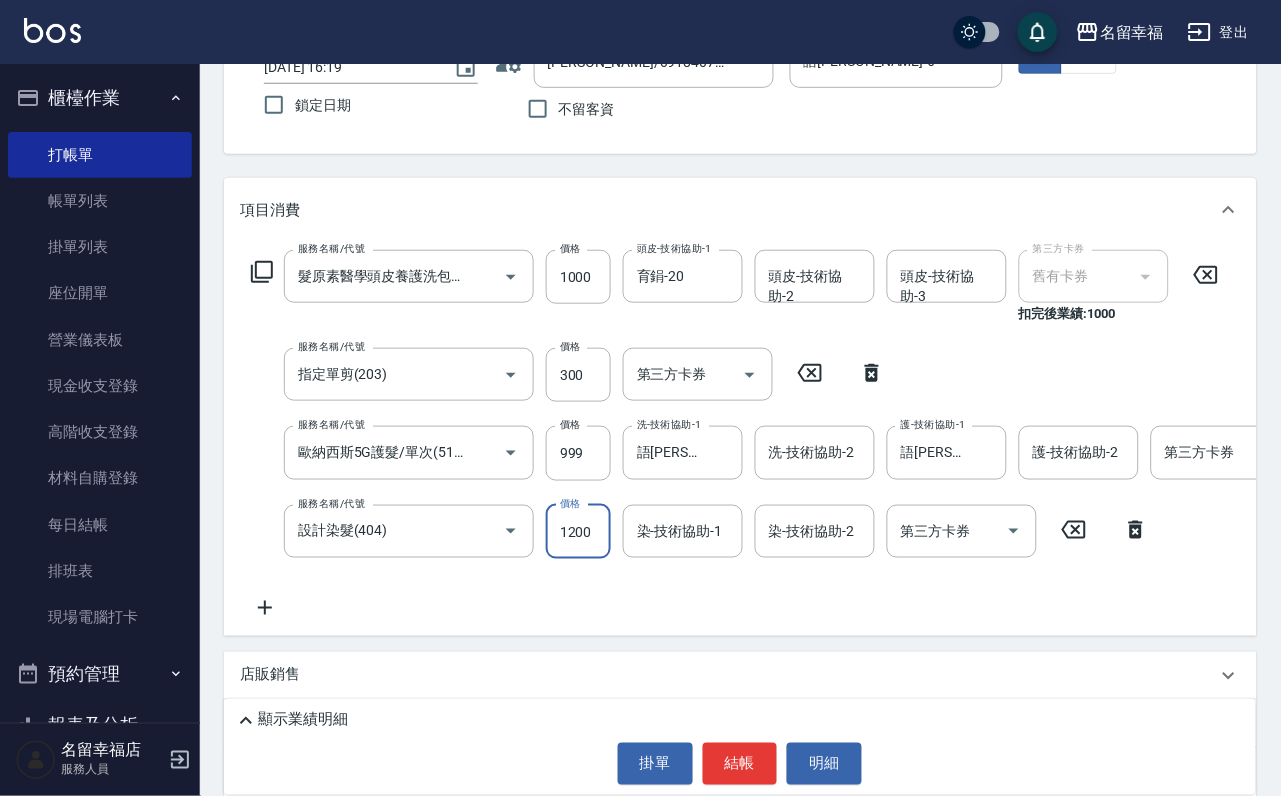 scroll, scrollTop: 0, scrollLeft: 1, axis: horizontal 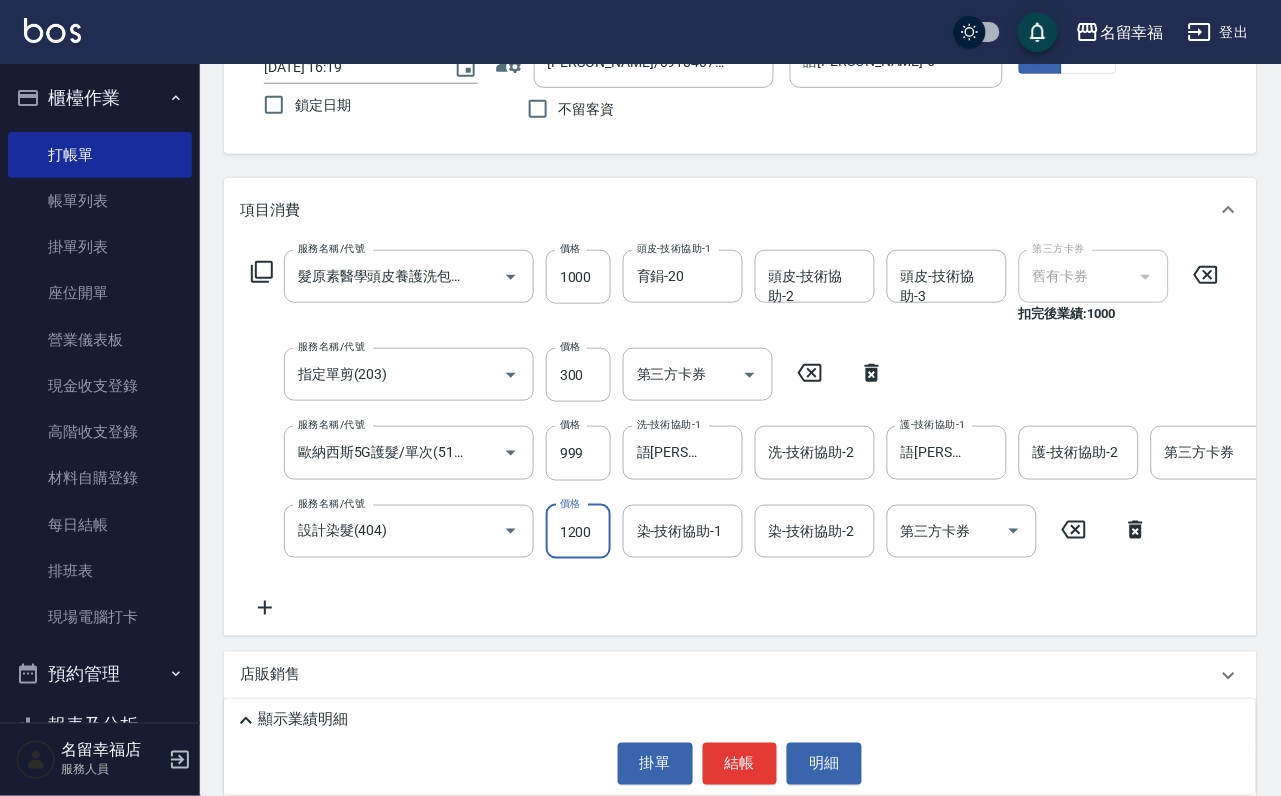 type on "1200" 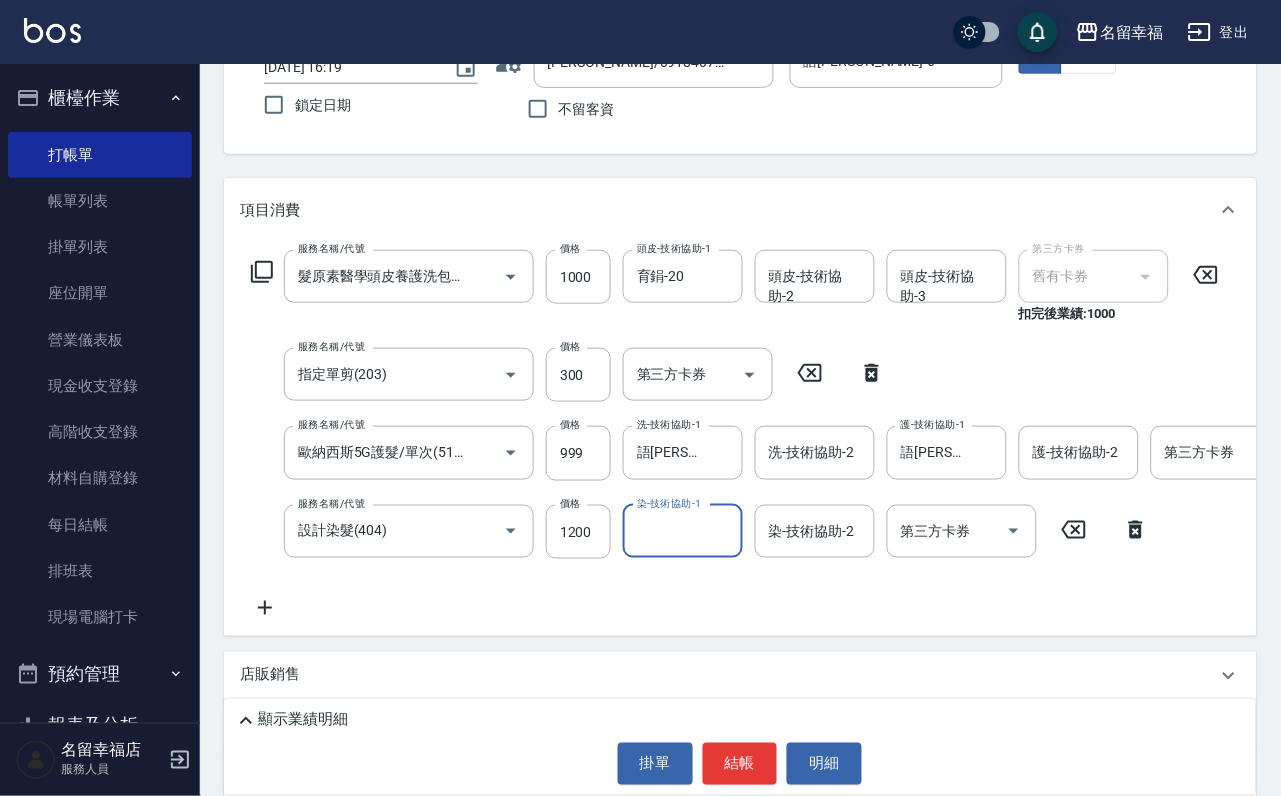 scroll, scrollTop: 0, scrollLeft: 0, axis: both 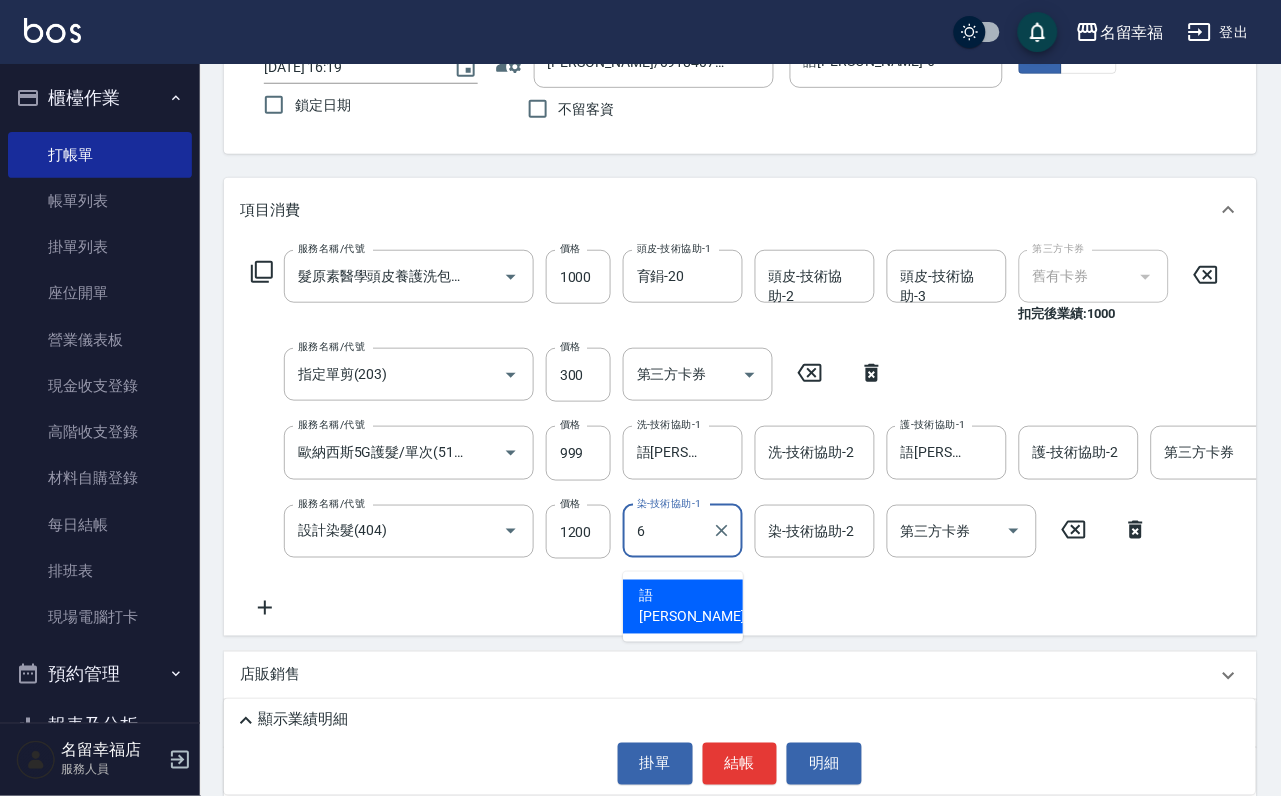 type on "語[PERSON_NAME]-6" 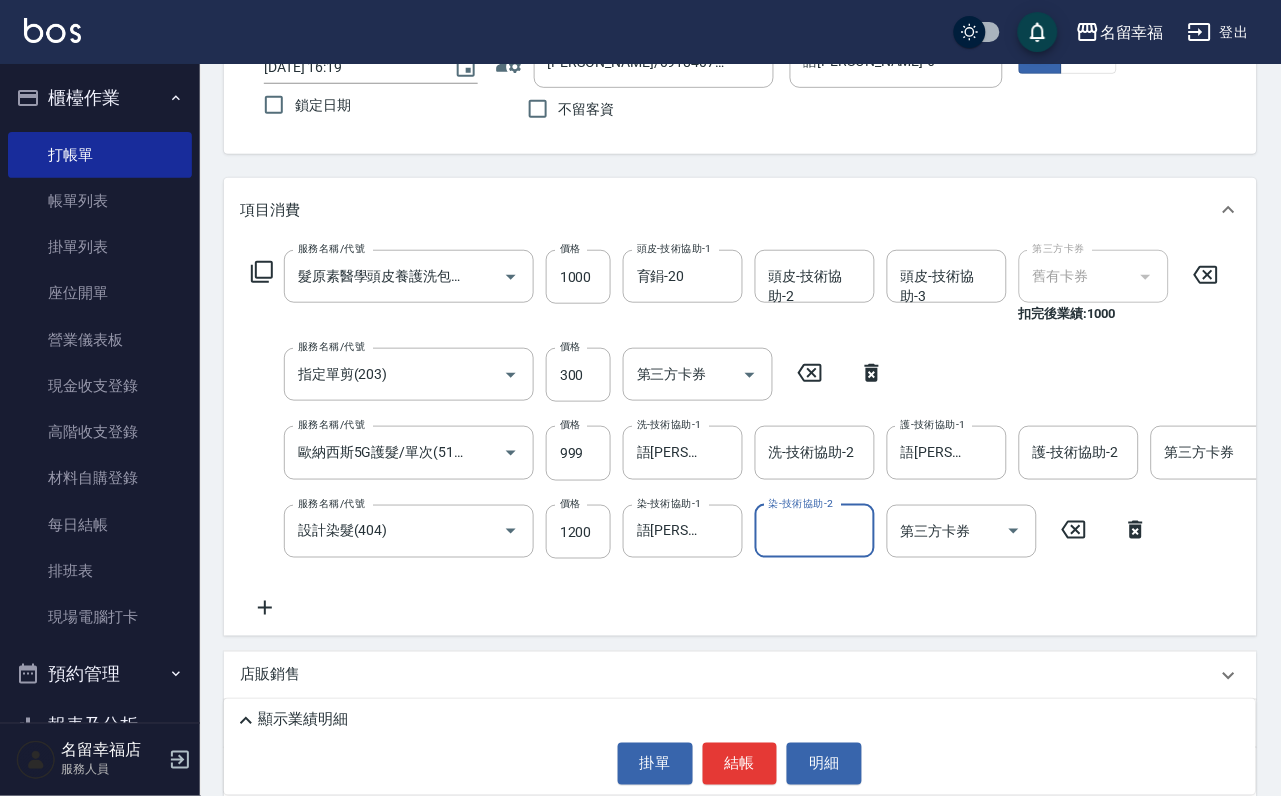 click 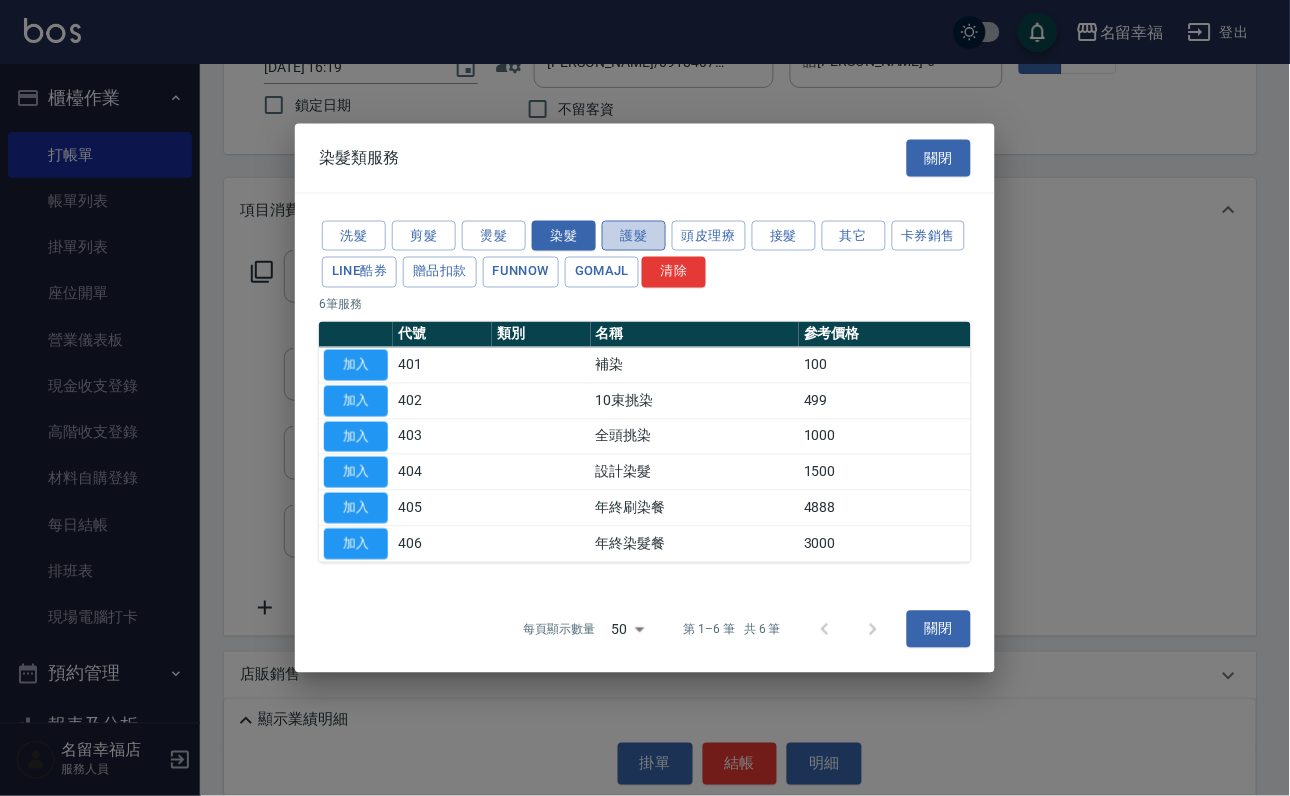 click on "護髮" at bounding box center [634, 235] 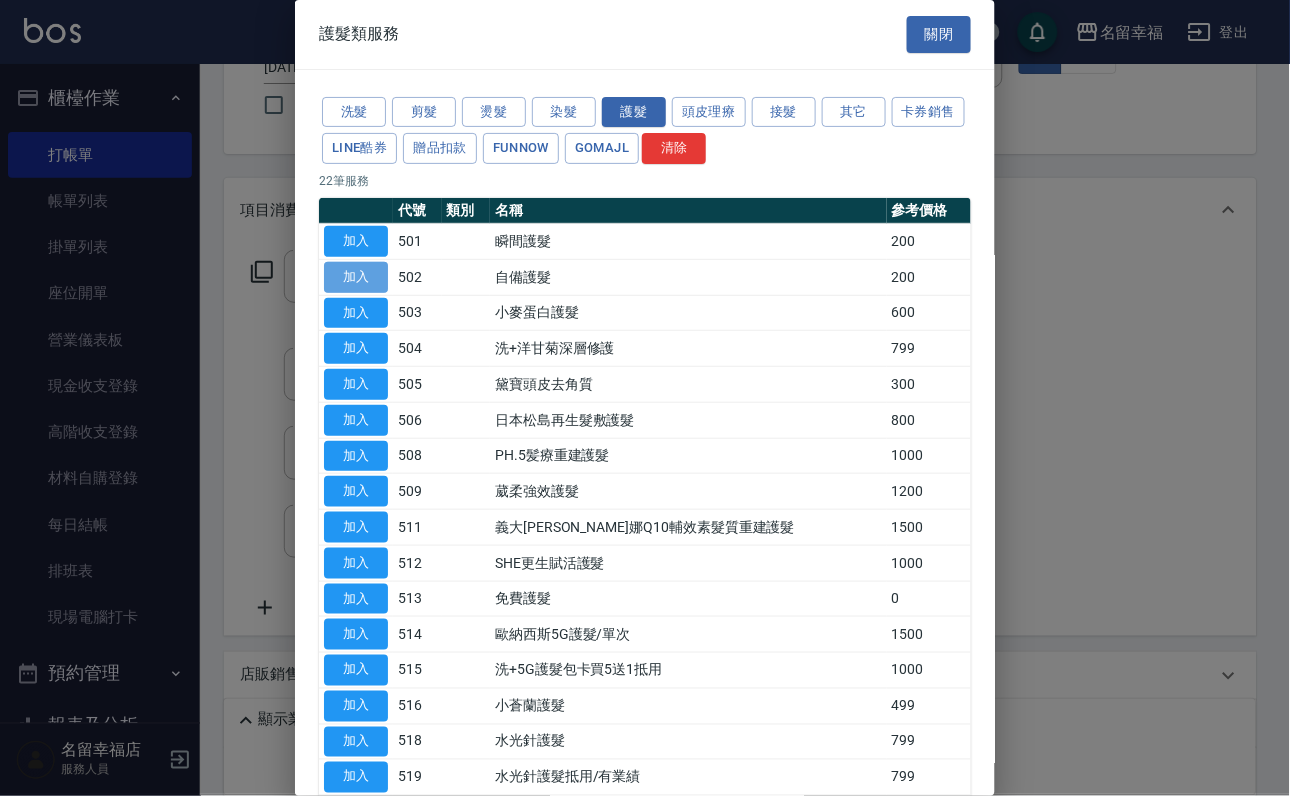 click on "加入" at bounding box center (356, 277) 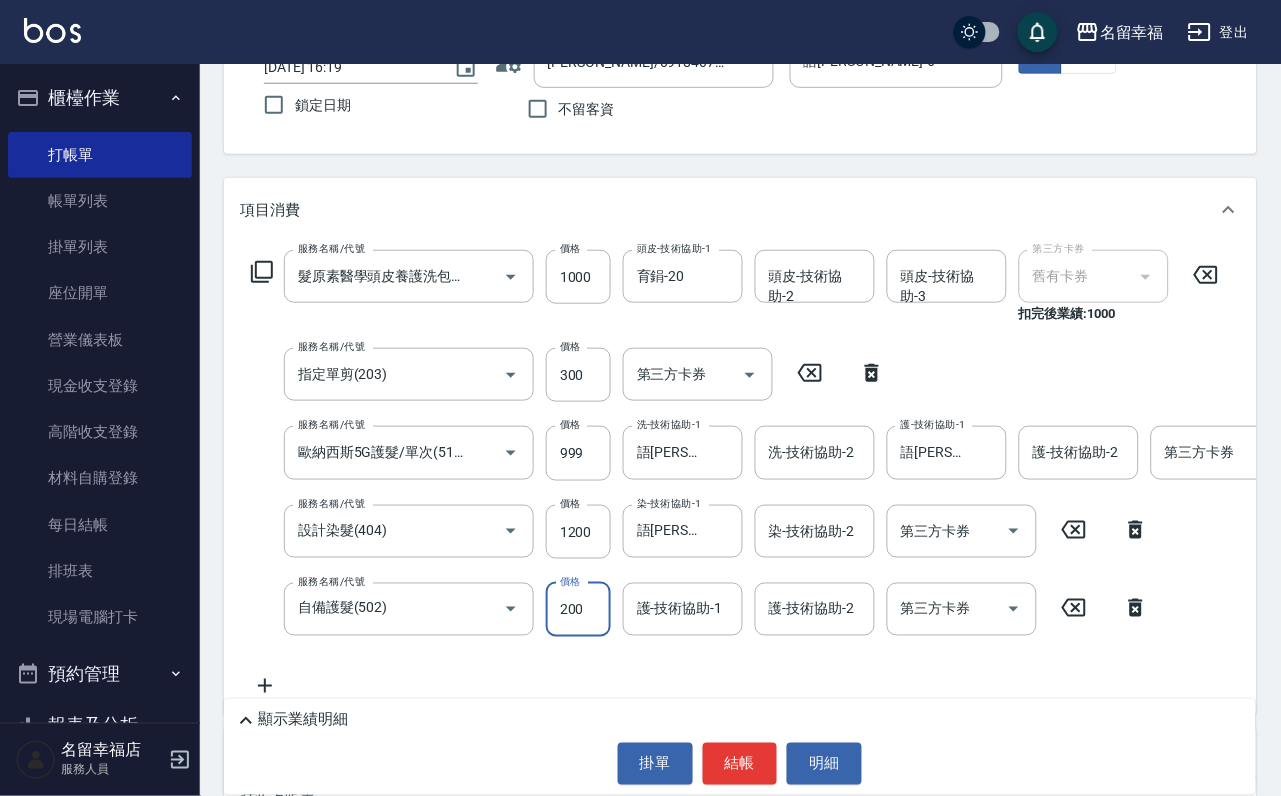scroll, scrollTop: 0, scrollLeft: 0, axis: both 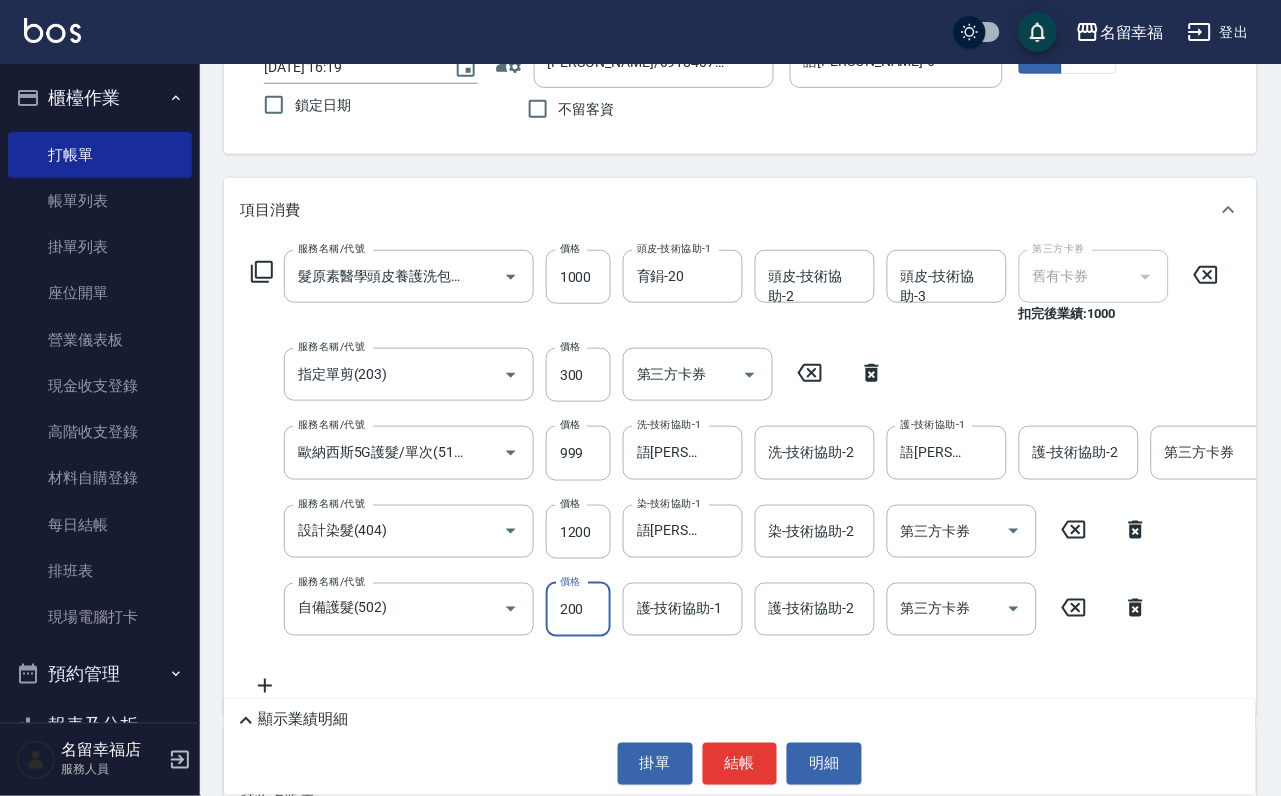 click on "200" at bounding box center [578, 610] 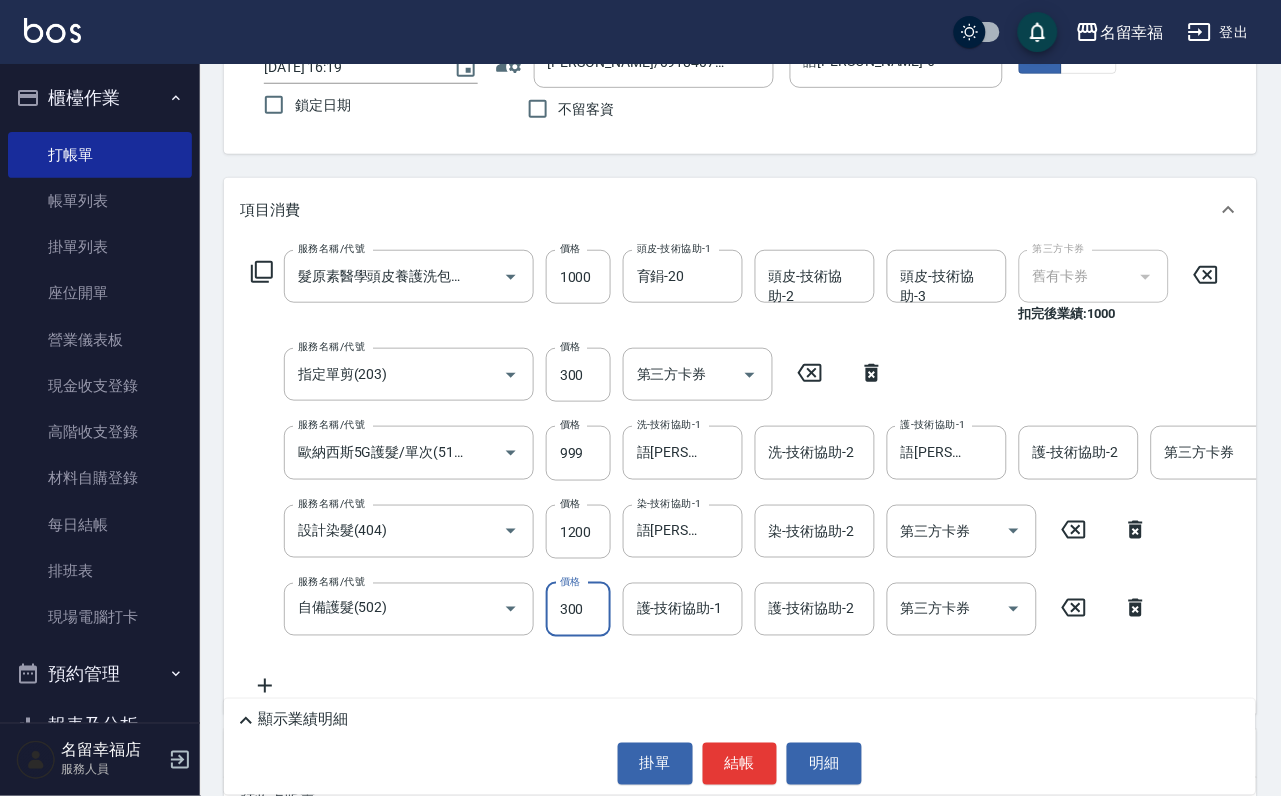 type on "300" 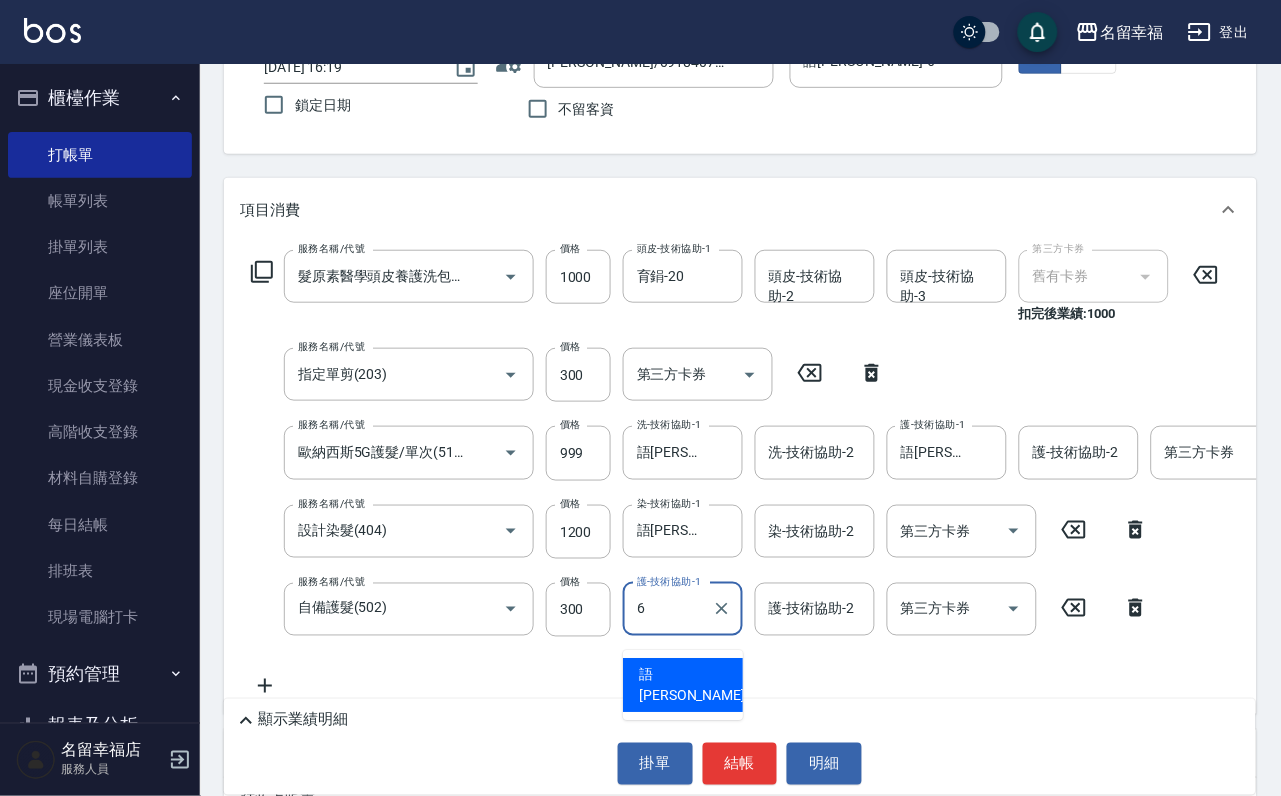 type on "語[PERSON_NAME]-6" 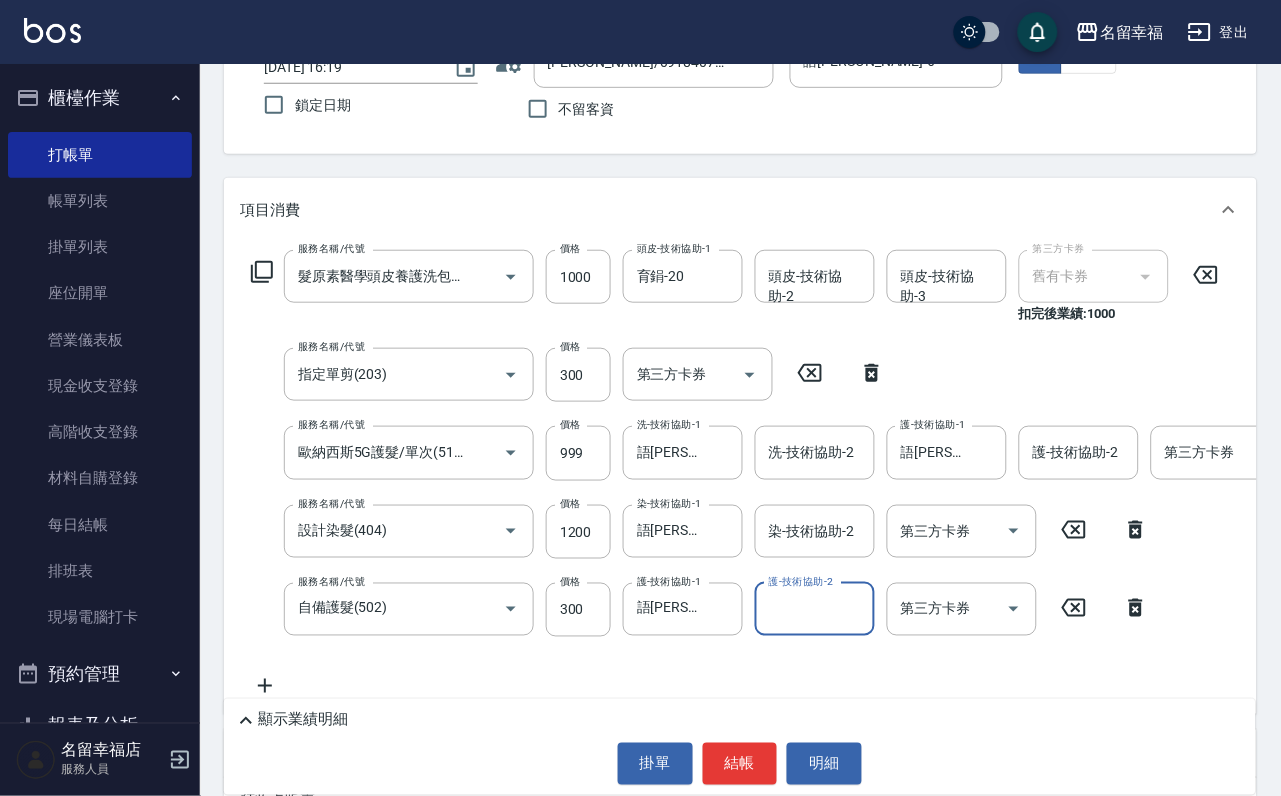 click on "顯示業績明細" at bounding box center (303, 720) 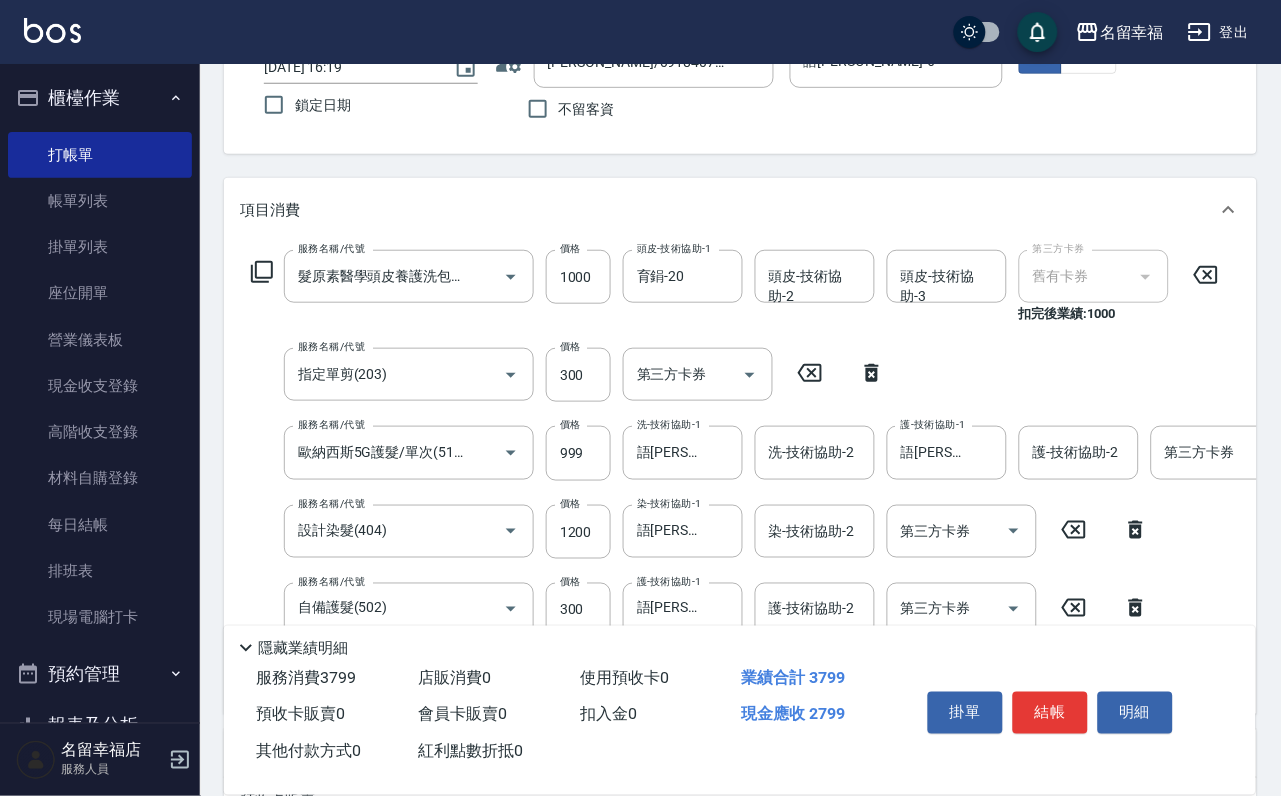 click on "服務名稱/代號 髮原素醫學頭皮養護洗包卡3次抵用/新(613) 服務名稱/代號 價格 1000 價格 頭皮-技術協助-1 育鋗-20 頭皮-技術協助-1 頭皮-技術協助-2 頭皮-技術協助-2 頭皮-技術協助-3 頭皮-技術協助-3 第三方卡券 舊有卡券 第三方卡券 扣完後業績: 1000 服務名稱/代號 指定單剪(203) 服務名稱/代號 價格 300 價格 第三方卡券 第三方卡券 服務名稱/代號 歐納西斯5G護髮/單次(514) 服務名稱/代號 價格 999 價格 洗-技術協助-1 語瑄-6 洗-技術協助-1 洗-技術協助-2 洗-技術協助-2 護-技術協助-1 語[PERSON_NAME]-6 護-技術協助-1 護-技術協助-2 護-技術協助-2 第三方卡券 第三方卡券 服務名稱/代號 設計染髮(404) 服務名稱/代號 價格 1200 價格 染-技術協助-1 語[PERSON_NAME]-6 染-技術協助-1 染-技術協助-2 染-技術協助-2 第三方卡券 第三方卡券 服務名稱/代號 自備護髮(502) 服務名稱/代號 價格 300 價格 護-技術協助-1 語[PERSON_NAME]-6" at bounding box center (832, 474) 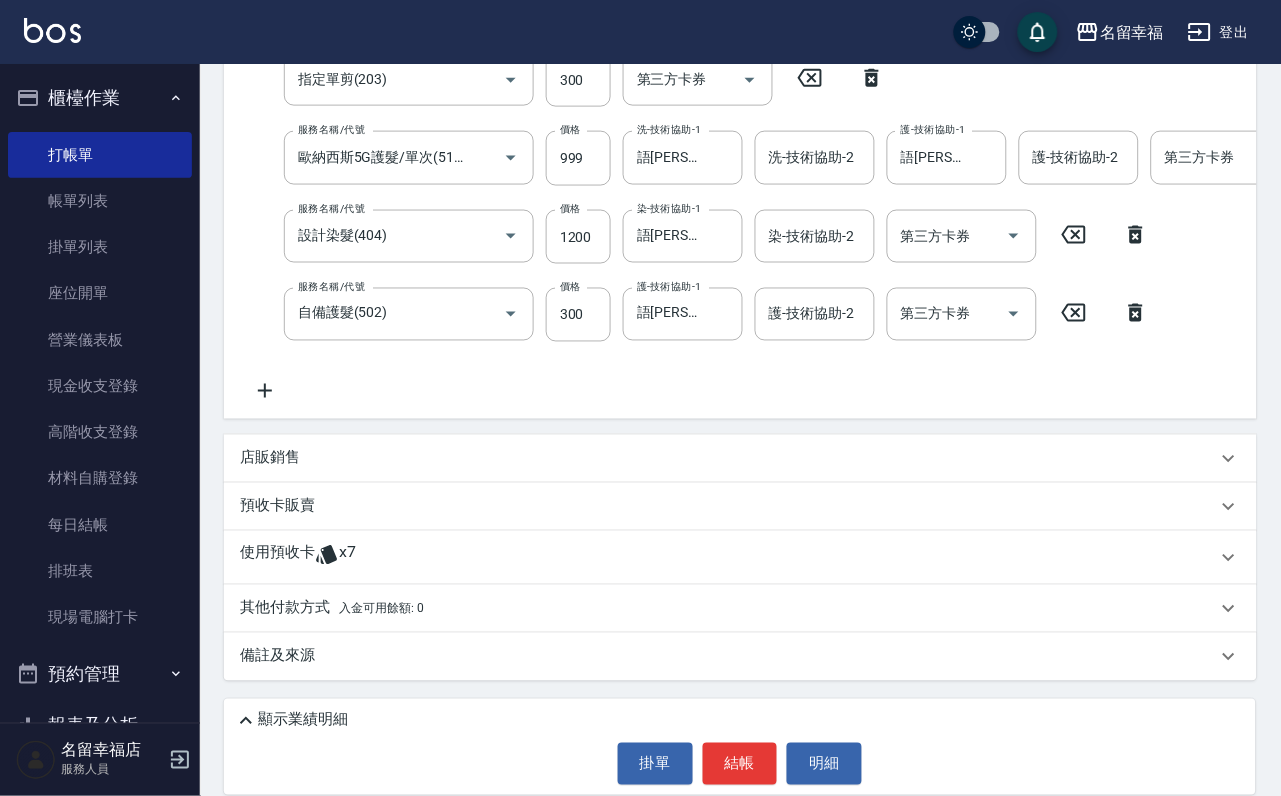 scroll, scrollTop: 450, scrollLeft: 0, axis: vertical 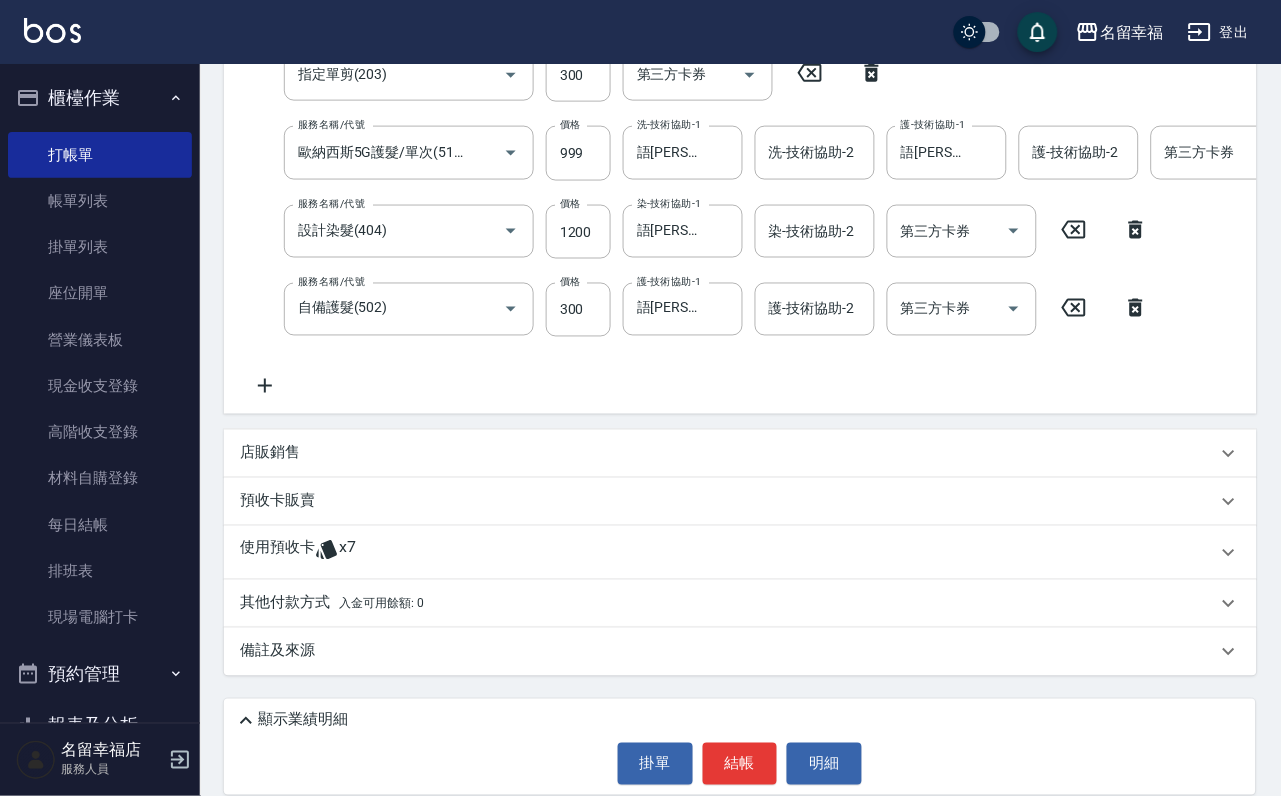 click on "店販銷售" at bounding box center (270, 453) 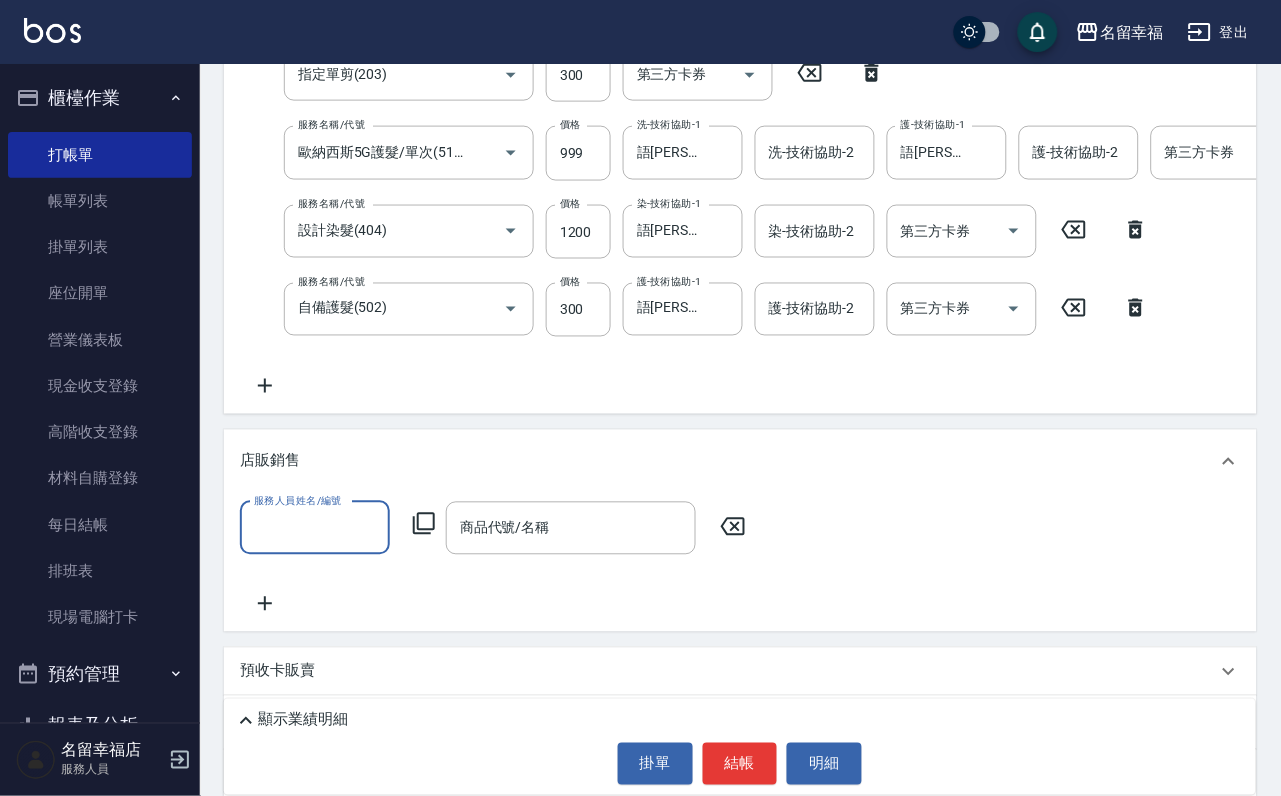 scroll, scrollTop: 0, scrollLeft: 0, axis: both 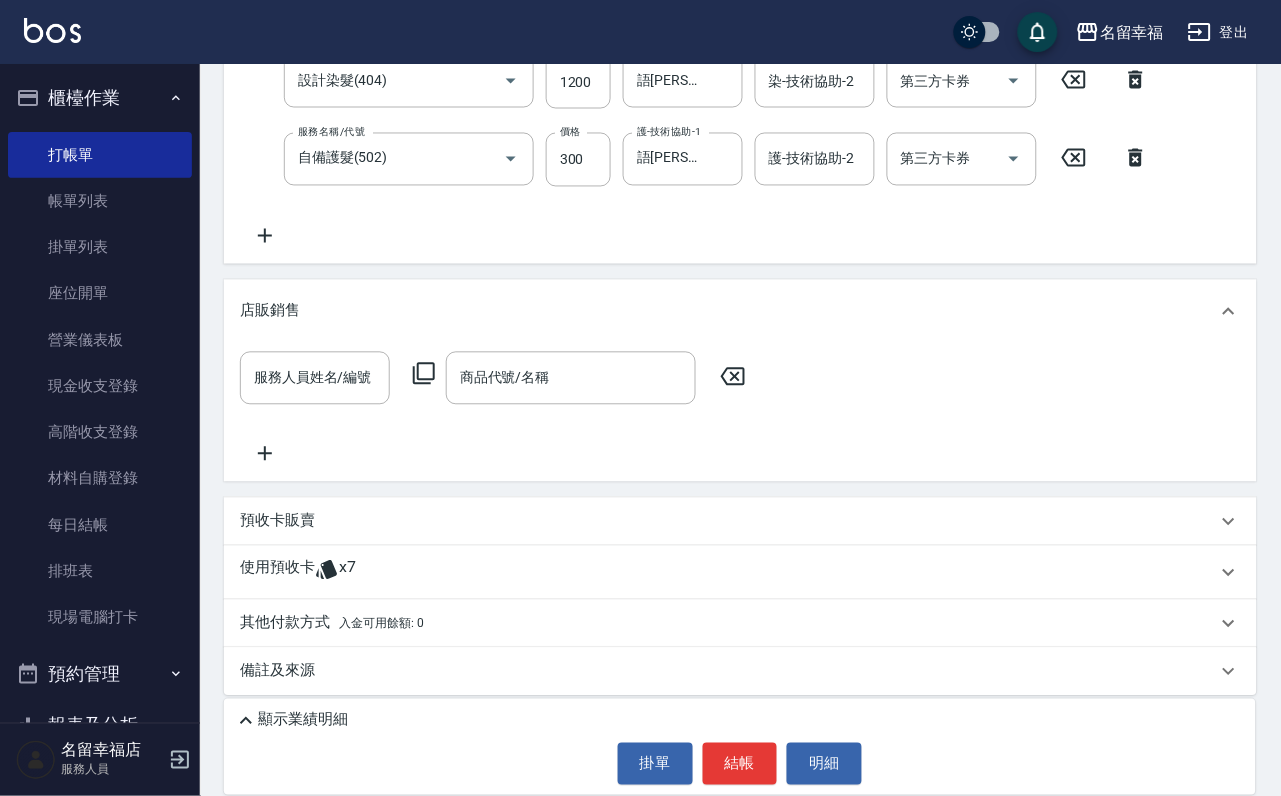 click on "使用預收卡" at bounding box center (277, 573) 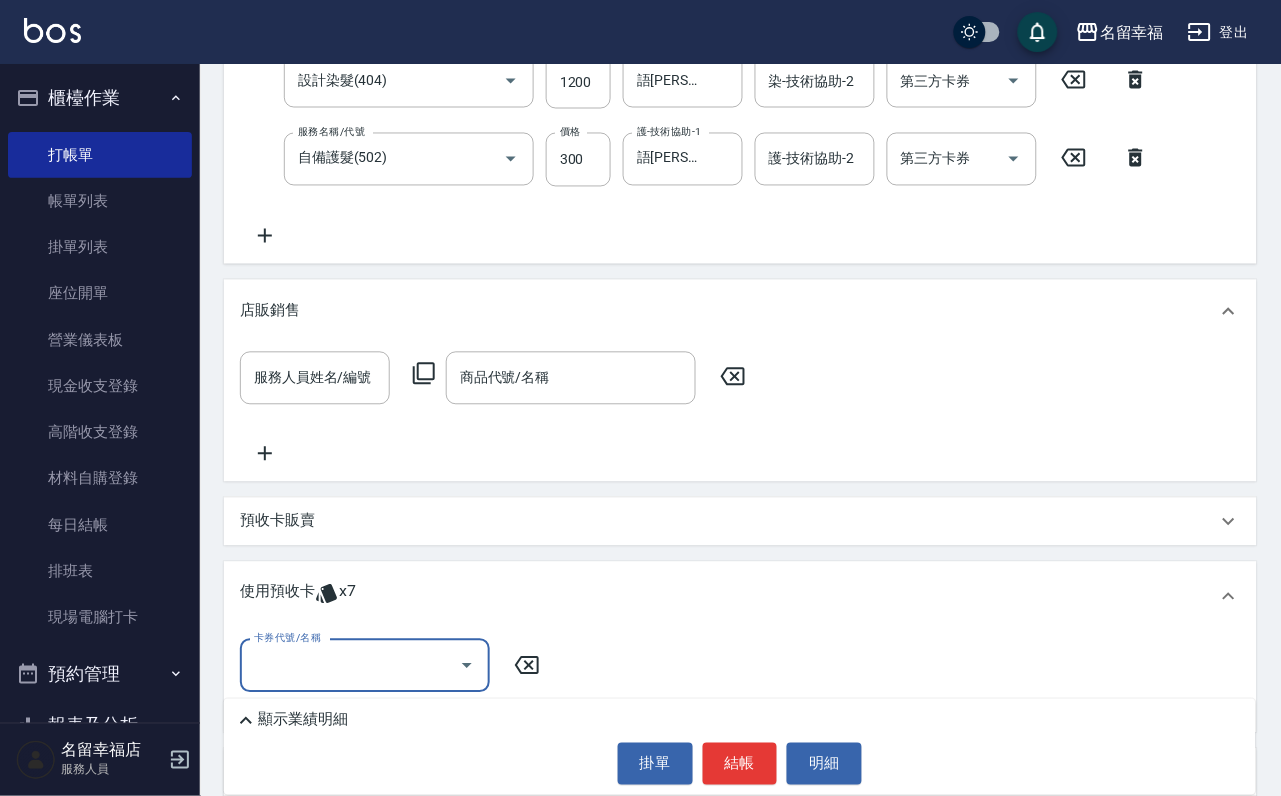 scroll, scrollTop: 0, scrollLeft: 0, axis: both 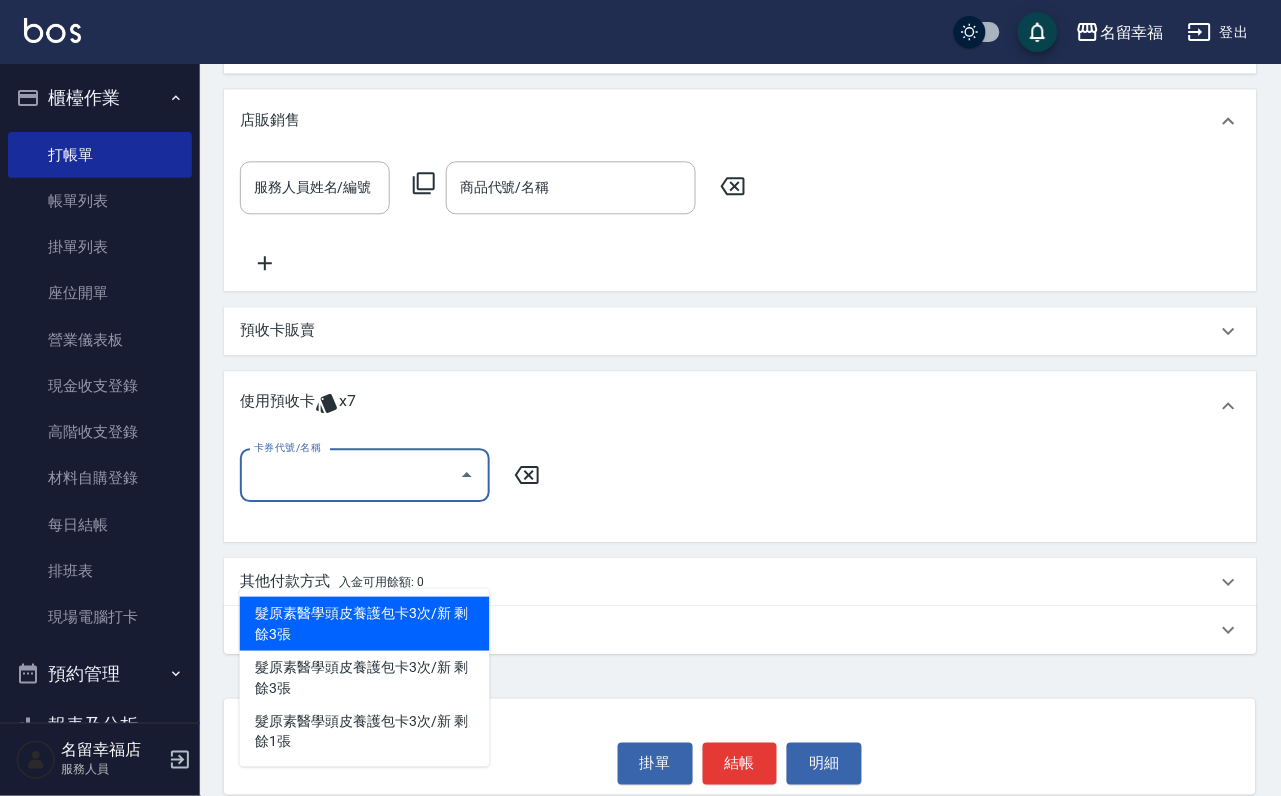 click on "卡券代號/名稱" at bounding box center [350, 475] 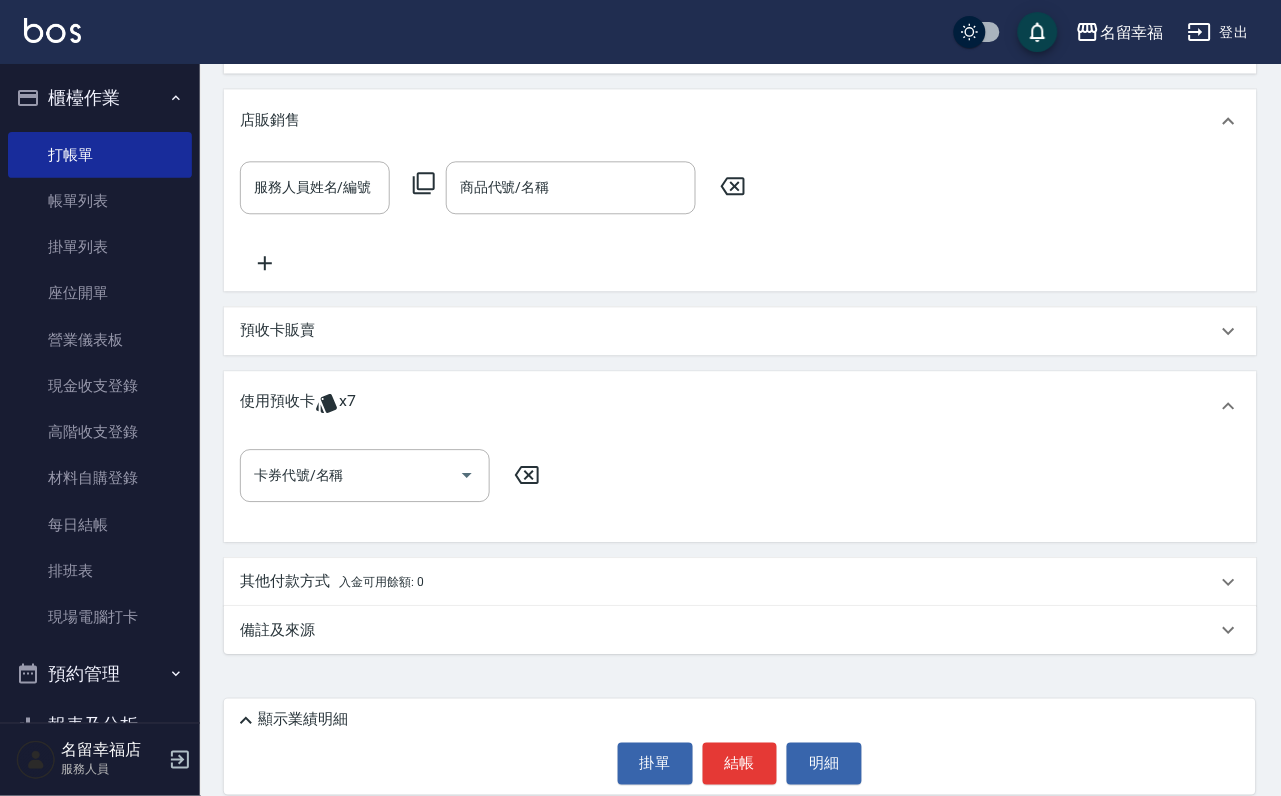 click on "預收卡販賣" at bounding box center (740, 331) 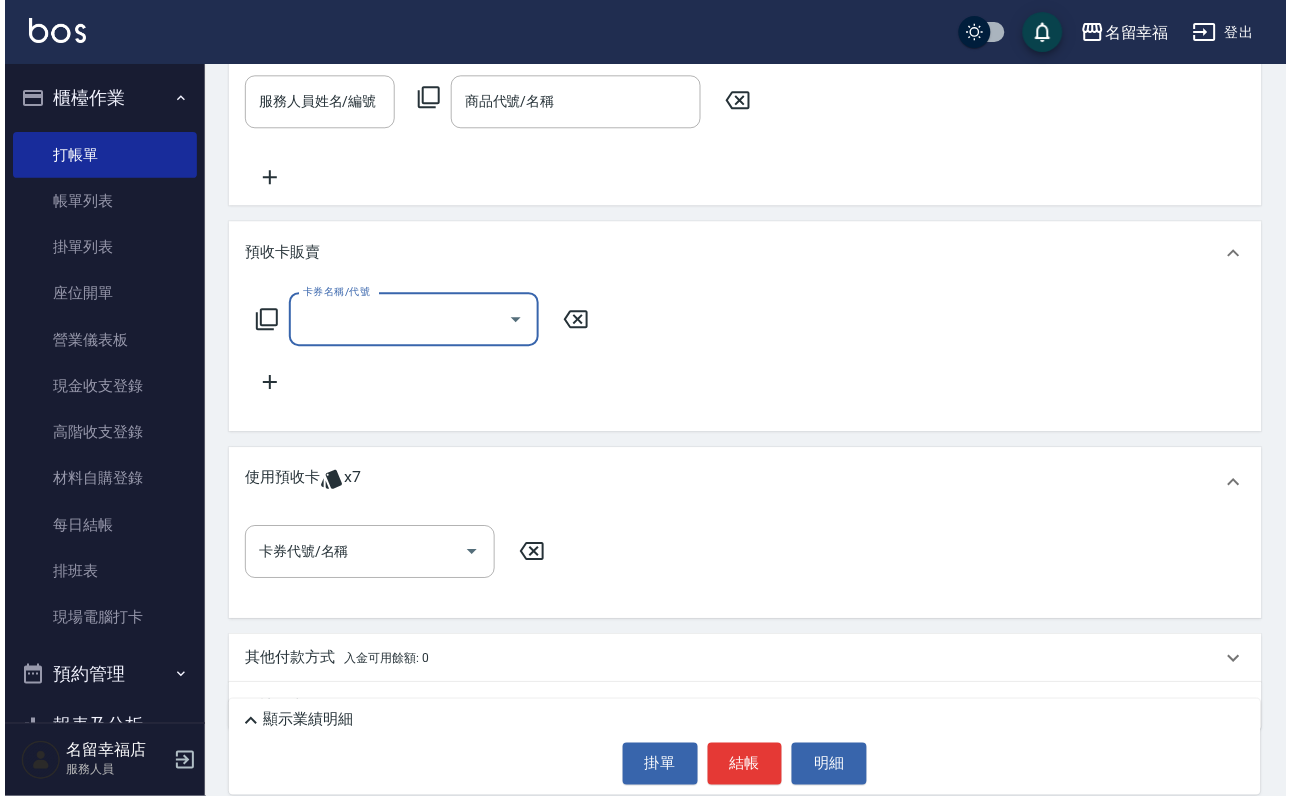 scroll, scrollTop: 0, scrollLeft: 0, axis: both 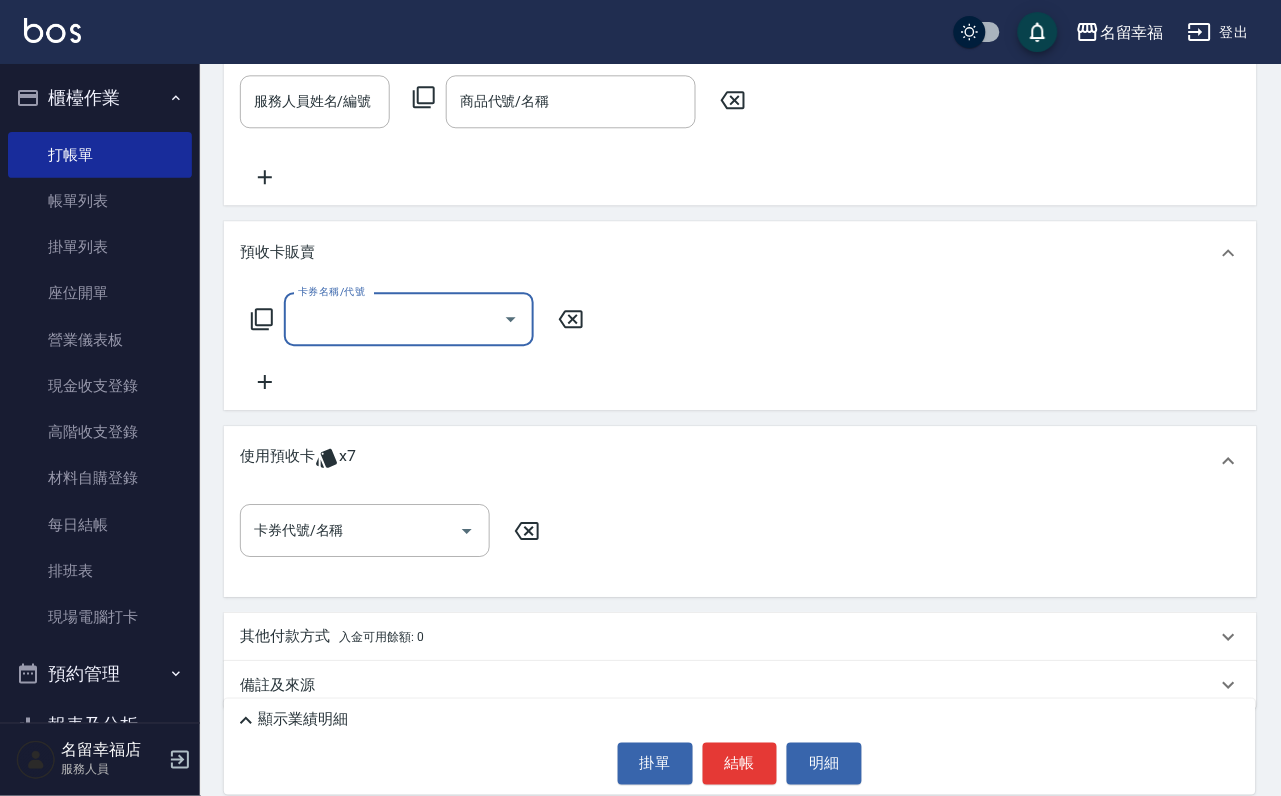 click 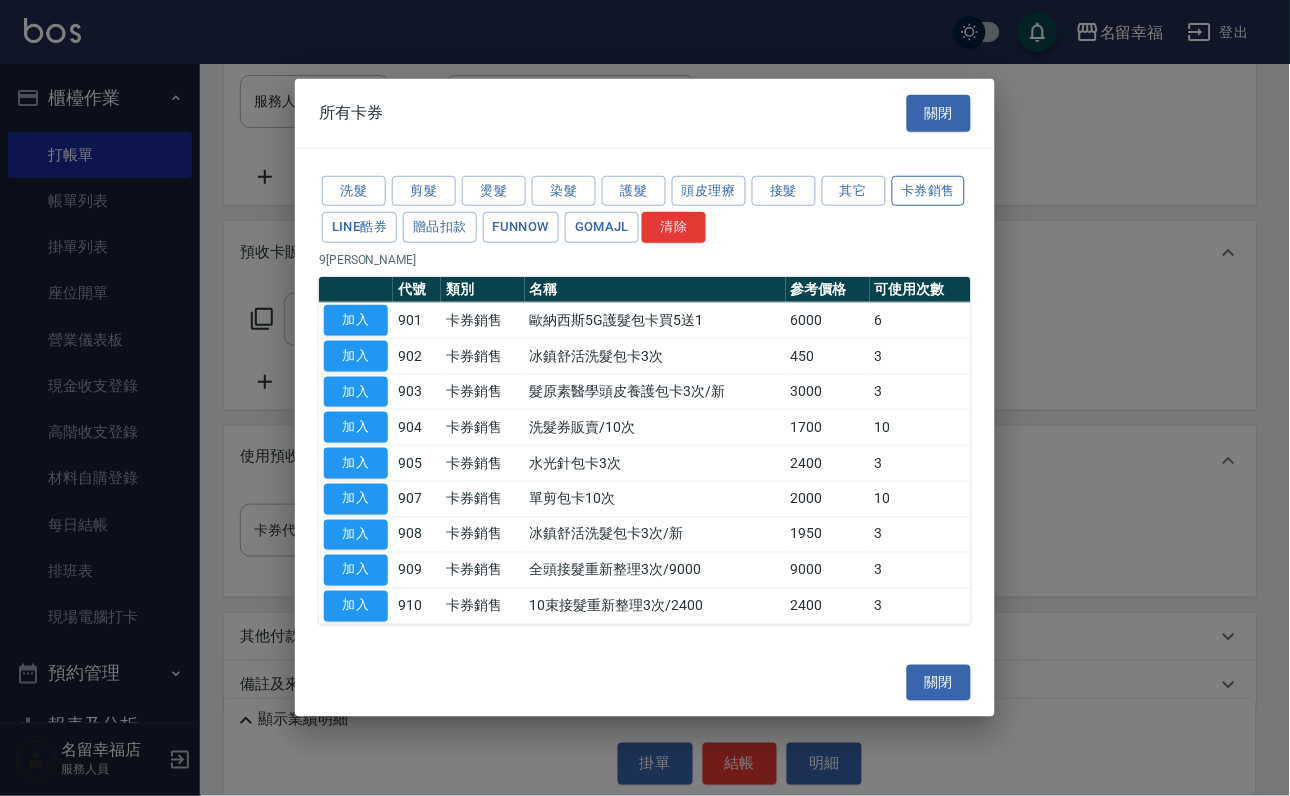 click on "卡券銷售" at bounding box center [929, 190] 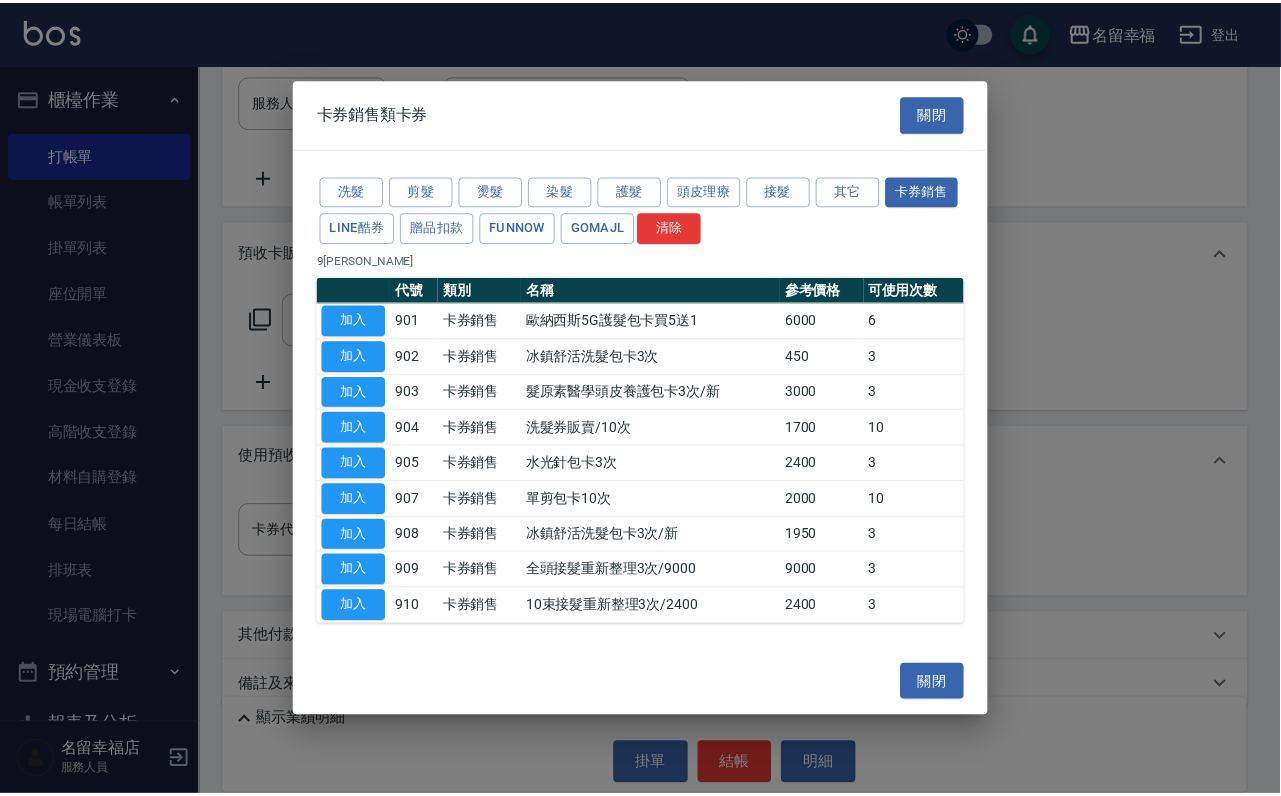 scroll, scrollTop: 8, scrollLeft: 0, axis: vertical 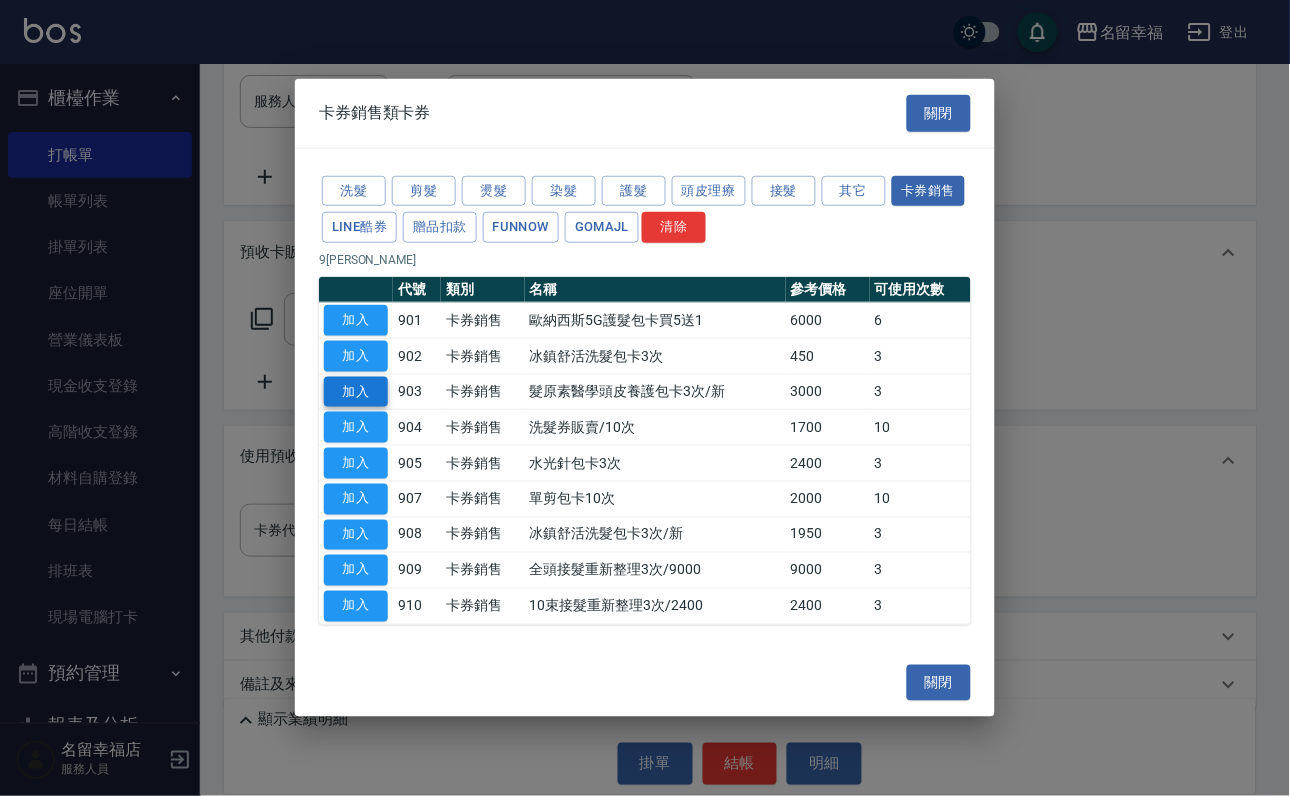 click on "加入" at bounding box center [356, 391] 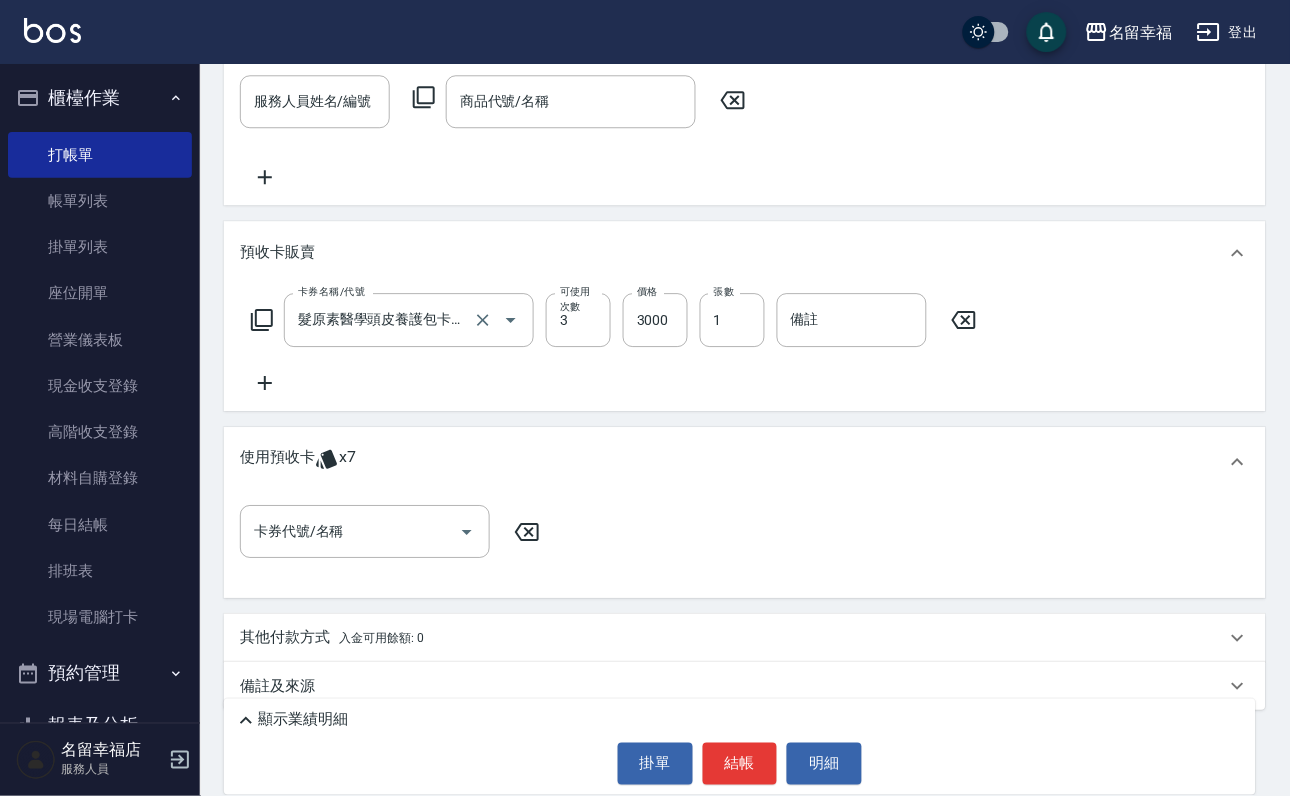 type on "髮原素醫學頭皮養護包卡3次/新(903)" 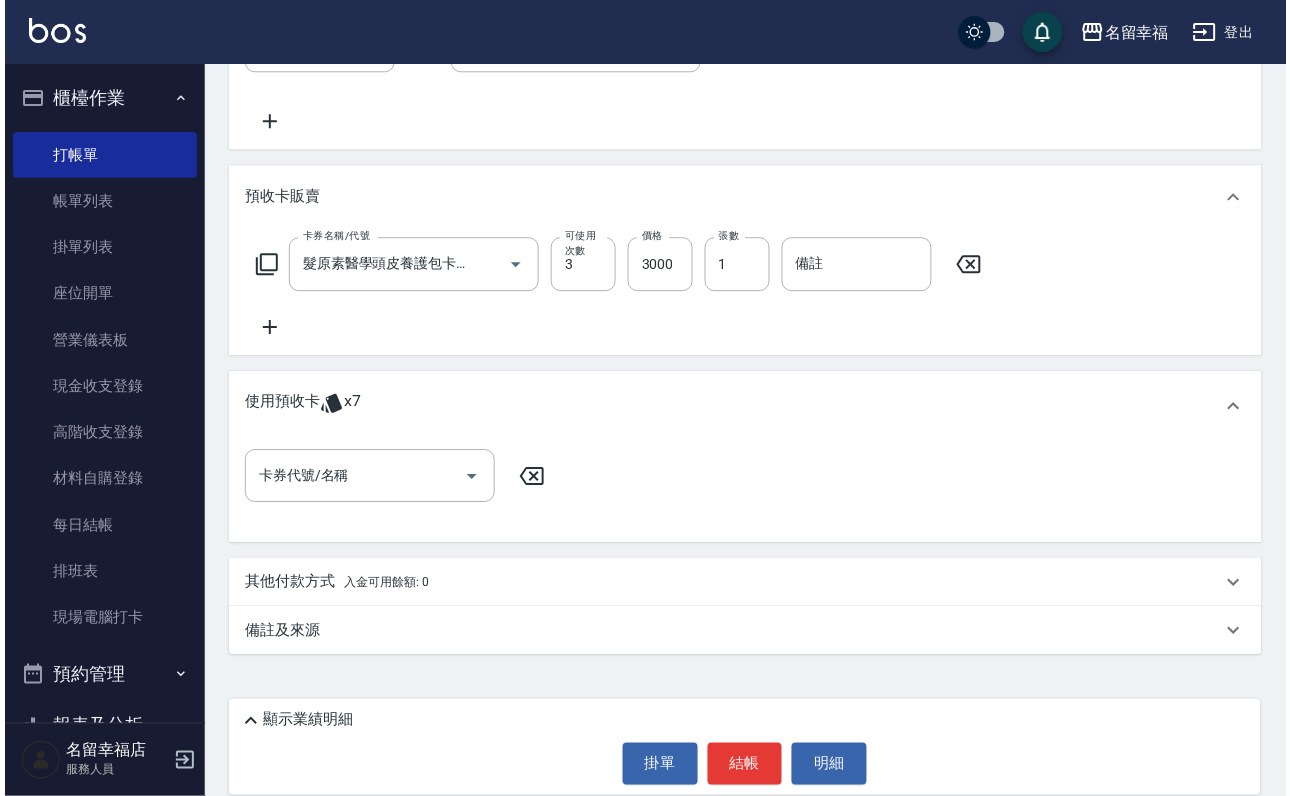 scroll, scrollTop: 877, scrollLeft: 0, axis: vertical 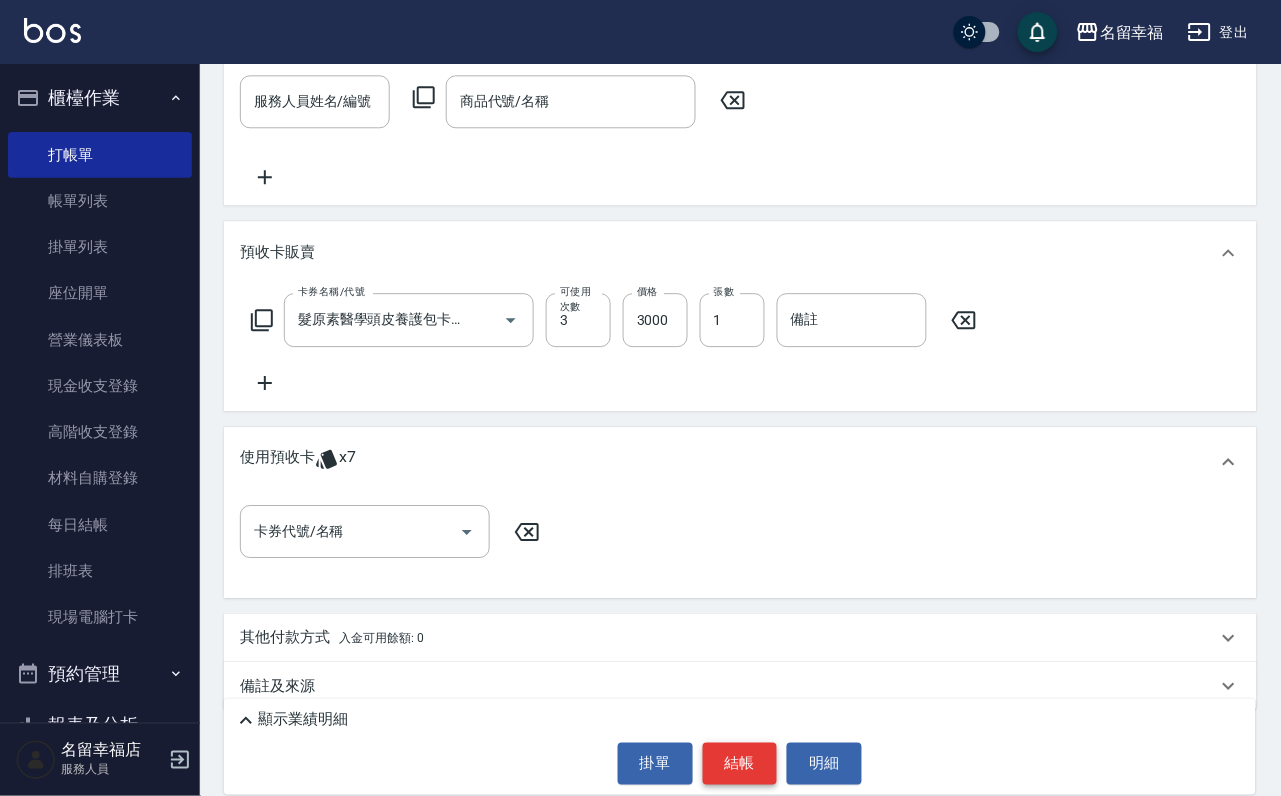 click on "結帳" at bounding box center (740, 764) 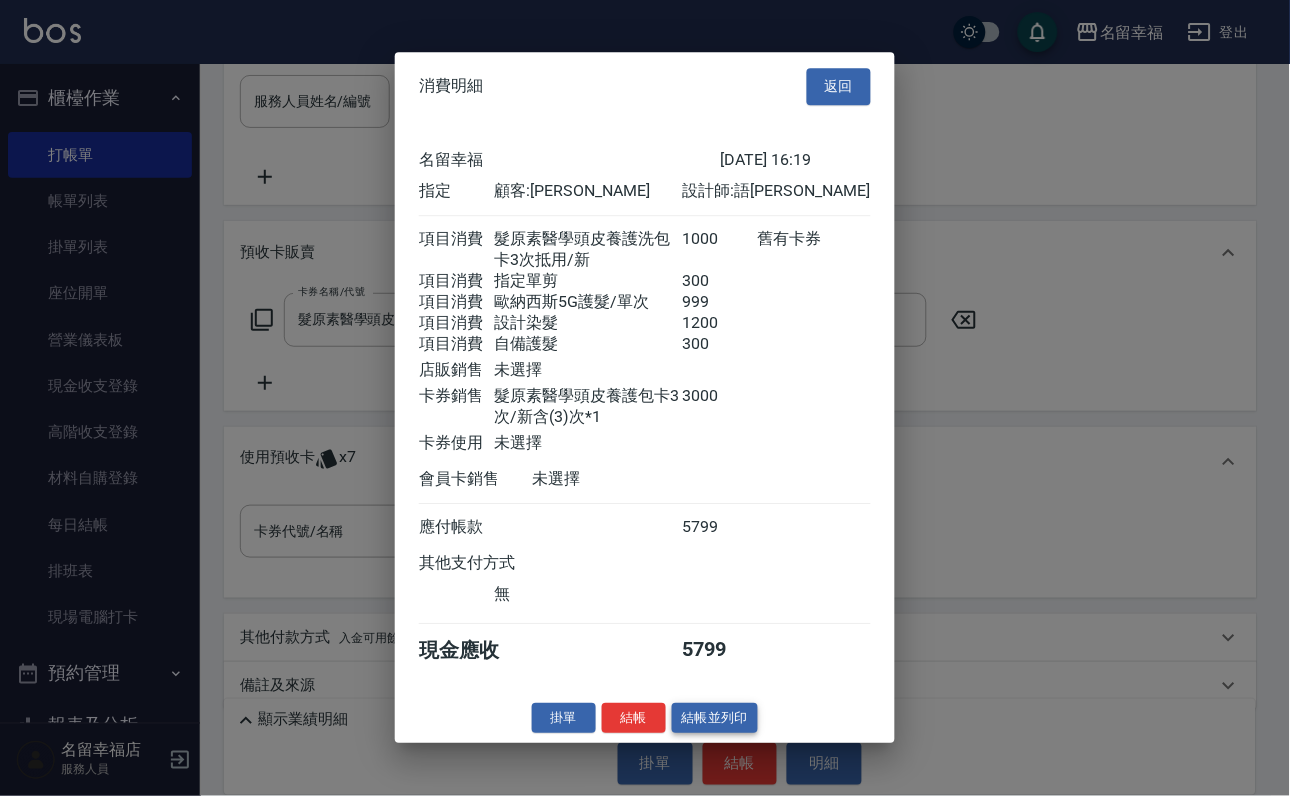 scroll, scrollTop: 610, scrollLeft: 0, axis: vertical 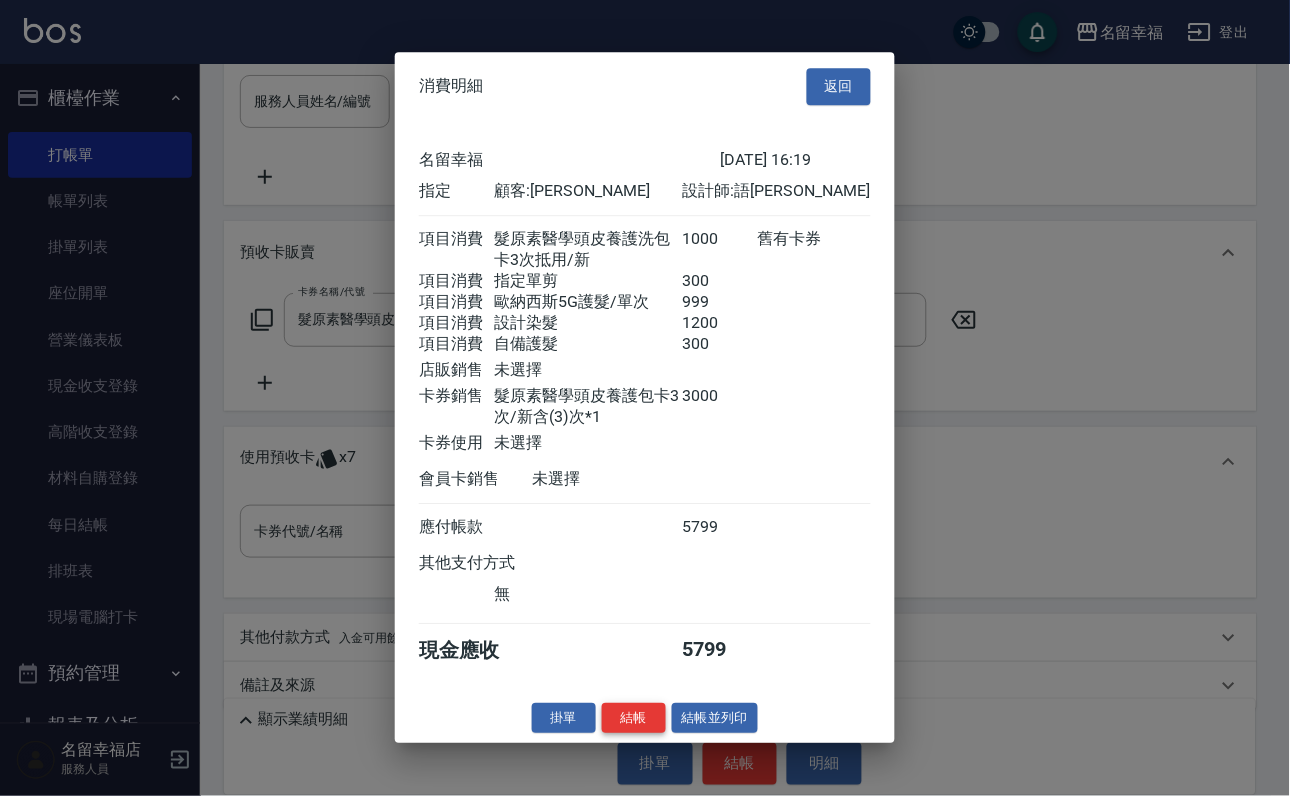click on "結帳" at bounding box center (634, 718) 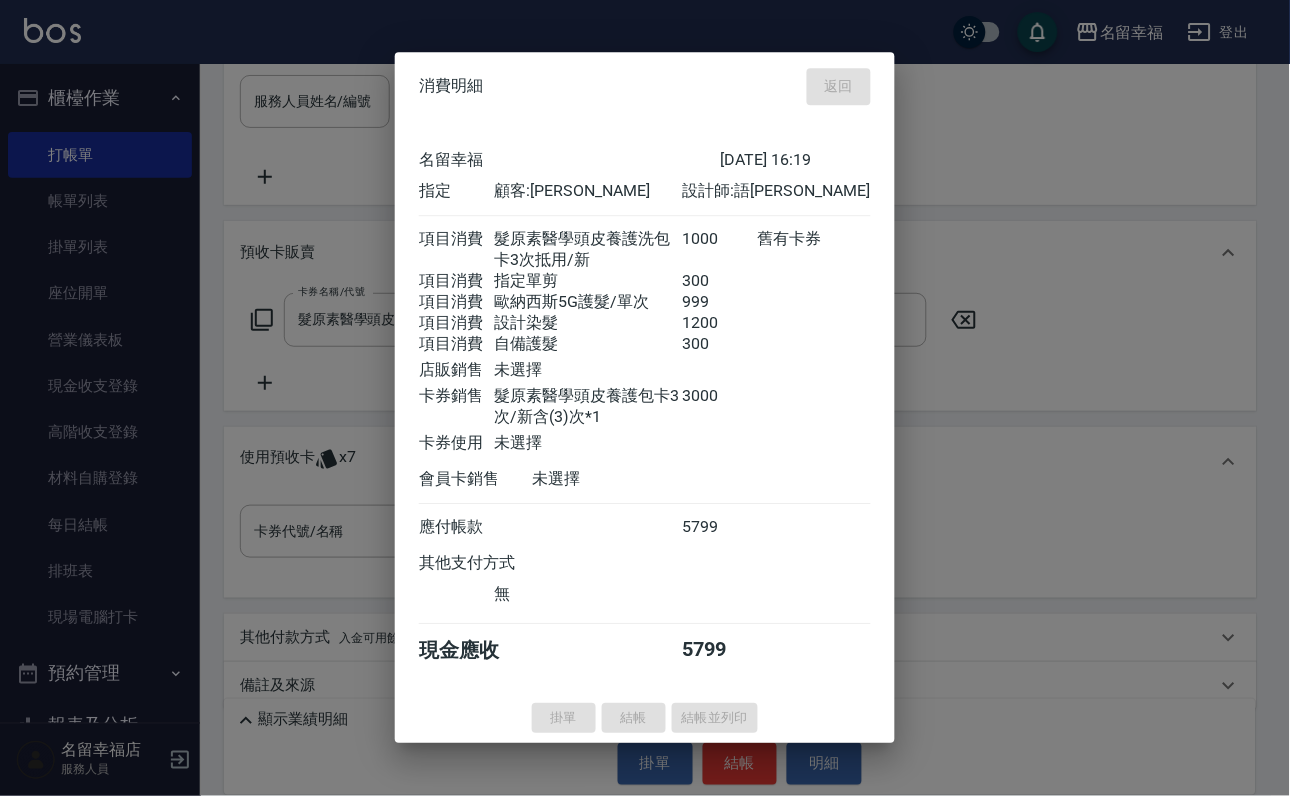 type on "[DATE] 16:21" 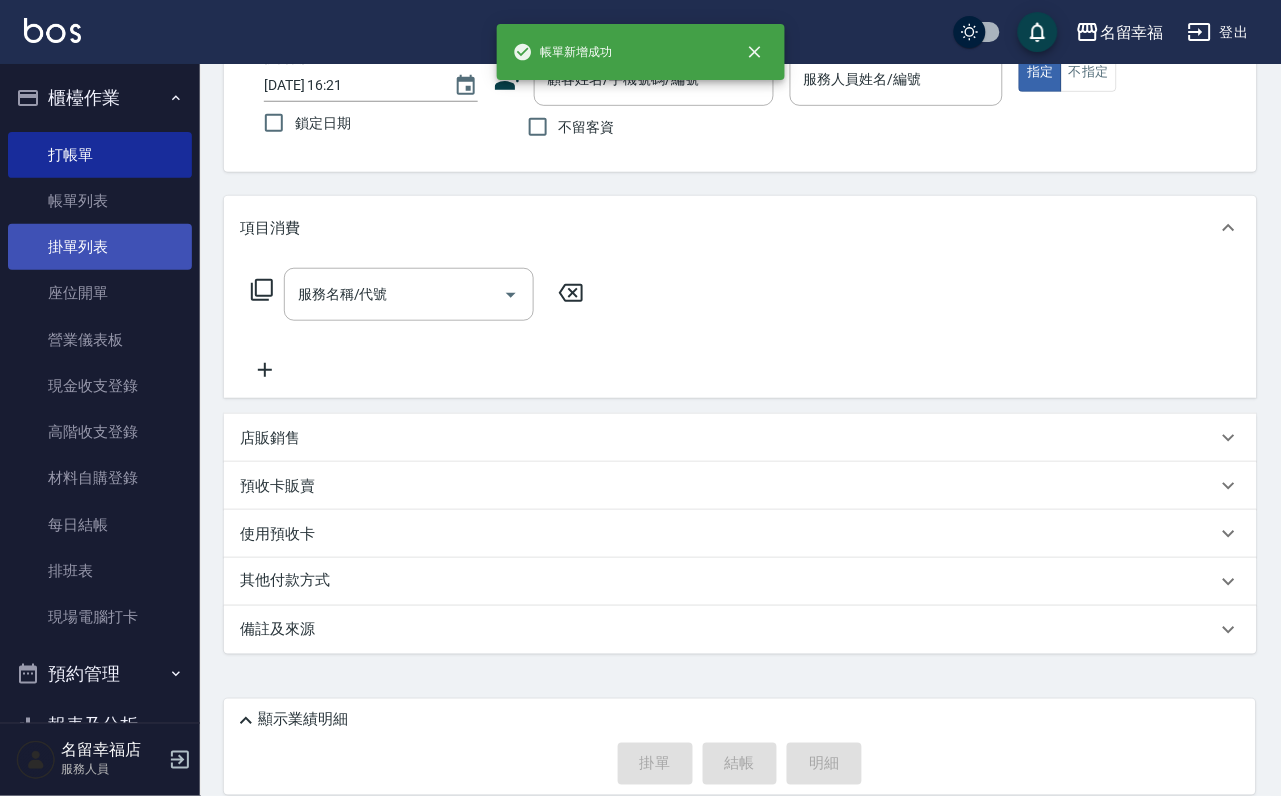 scroll, scrollTop: 167, scrollLeft: 0, axis: vertical 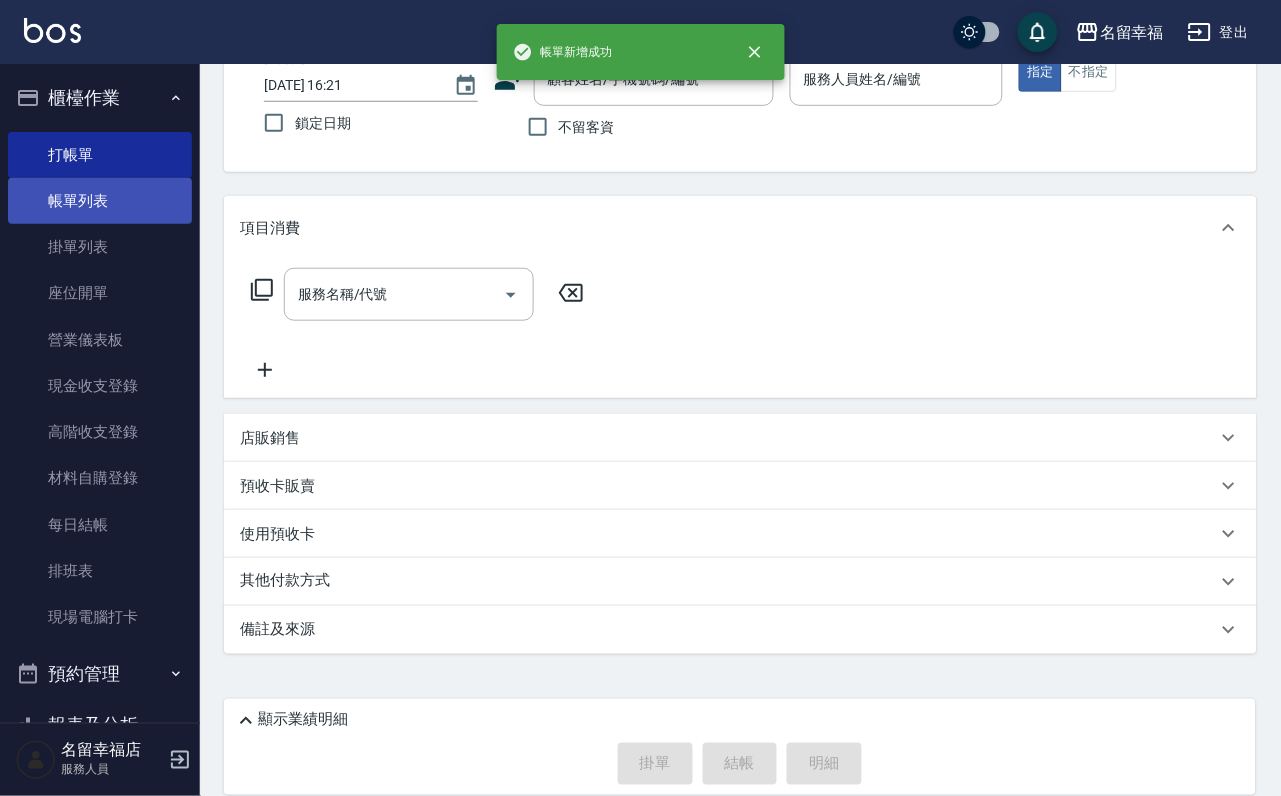 click on "帳單列表" at bounding box center (100, 201) 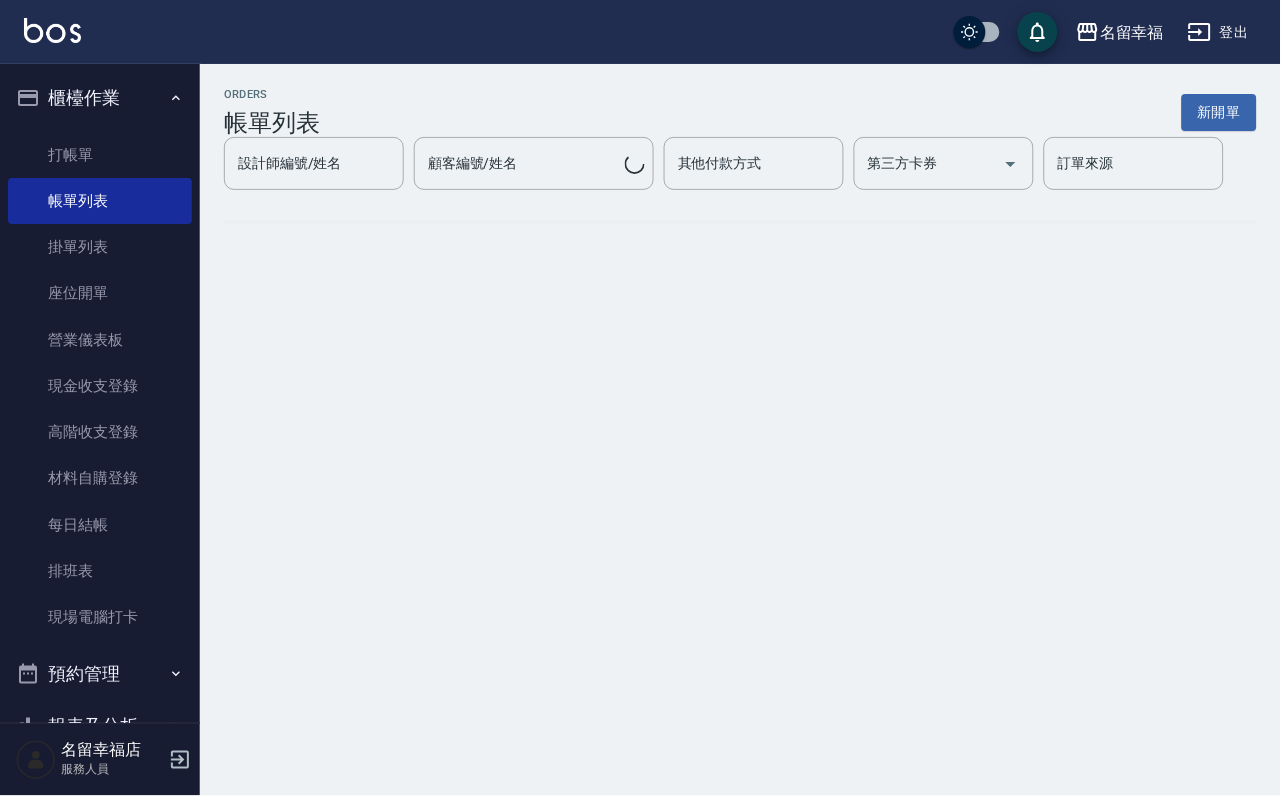 scroll, scrollTop: 0, scrollLeft: 0, axis: both 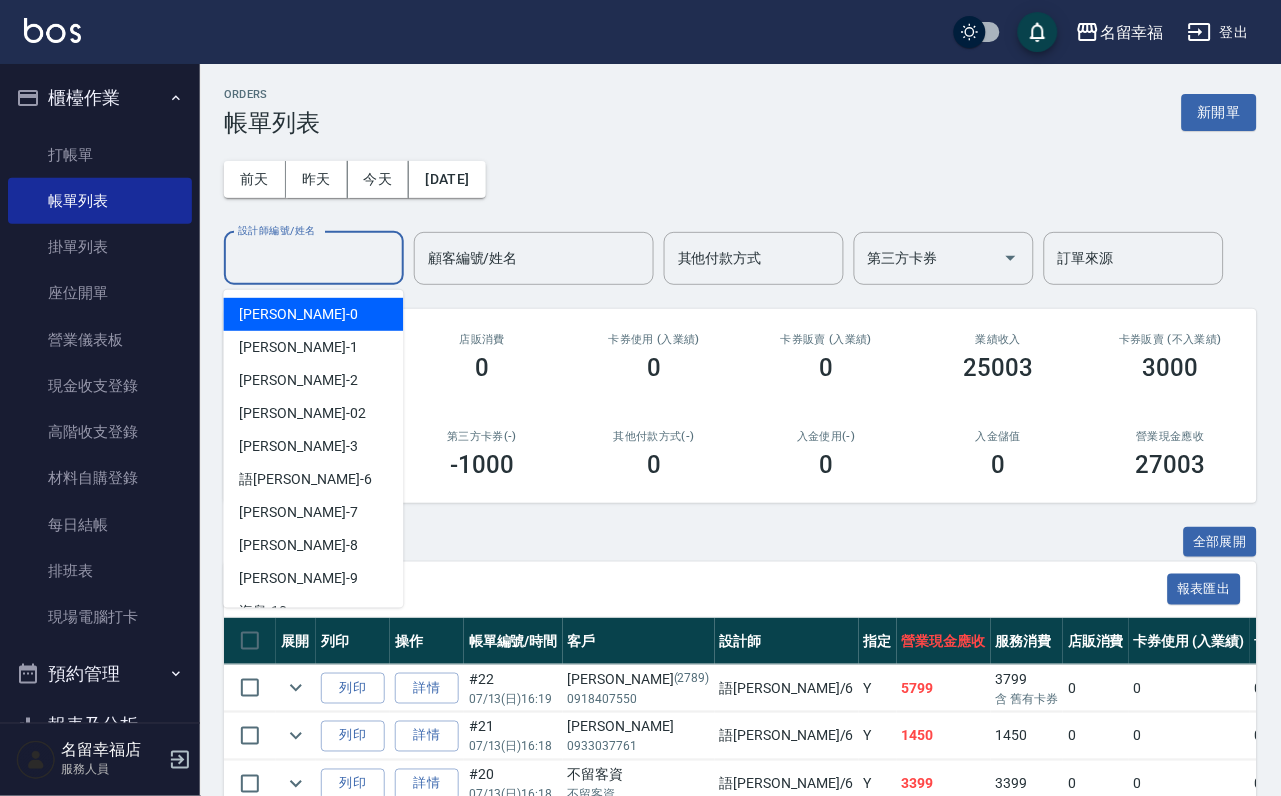 click on "設計師編號/姓名" at bounding box center [314, 258] 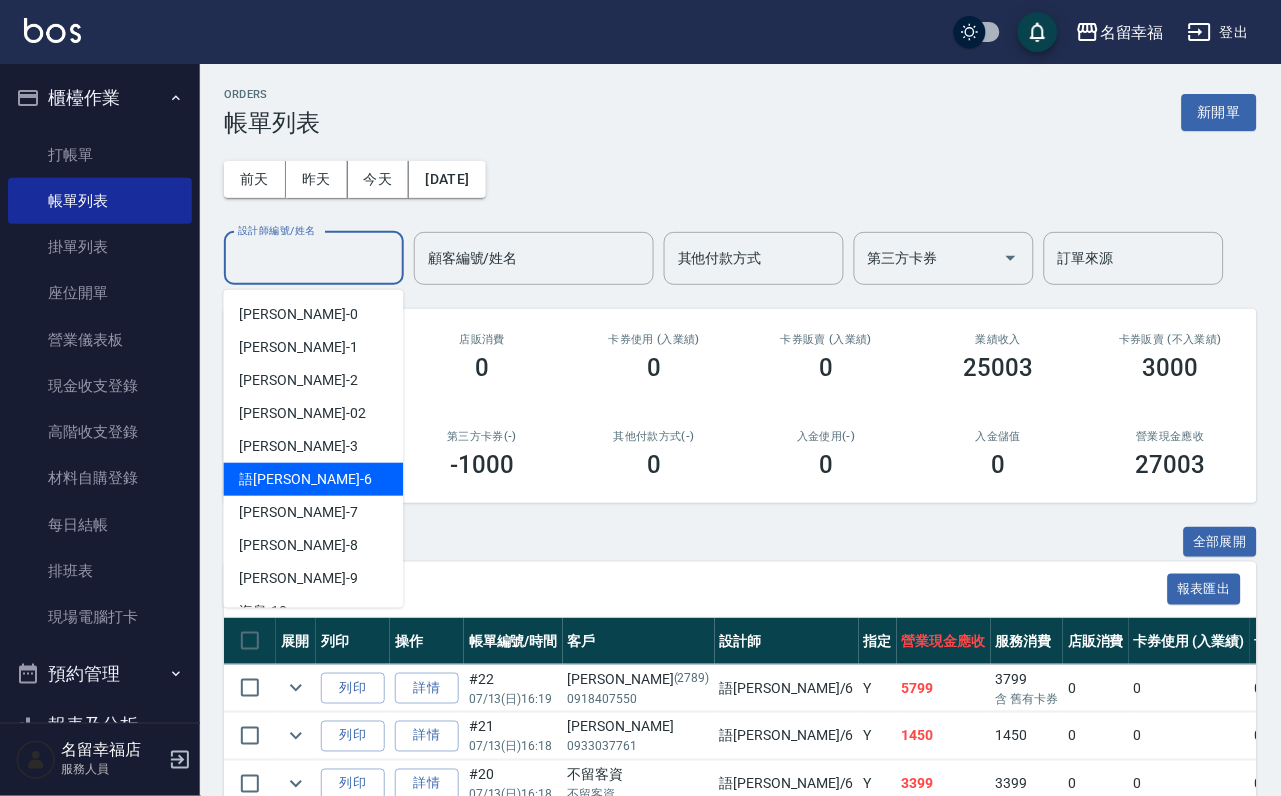 click on "語[PERSON_NAME] -6" at bounding box center [314, 479] 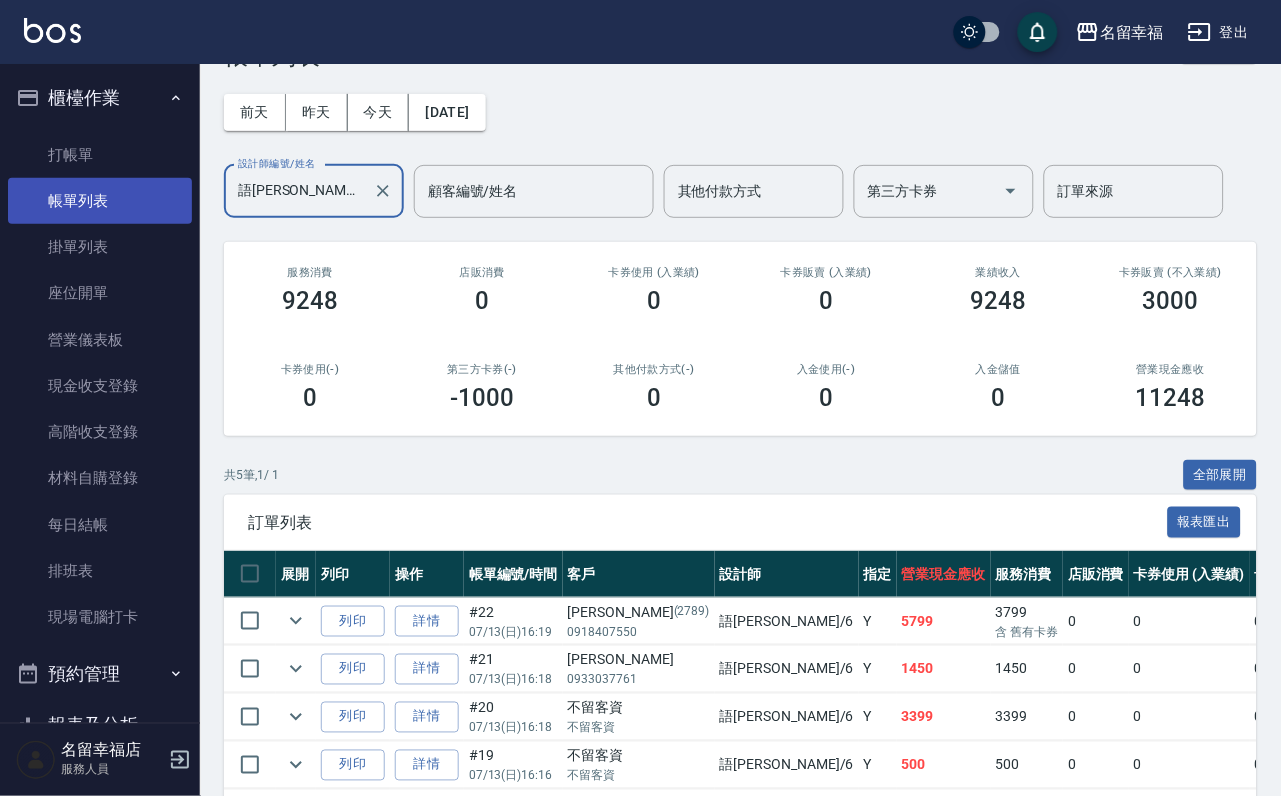 scroll, scrollTop: 57, scrollLeft: 0, axis: vertical 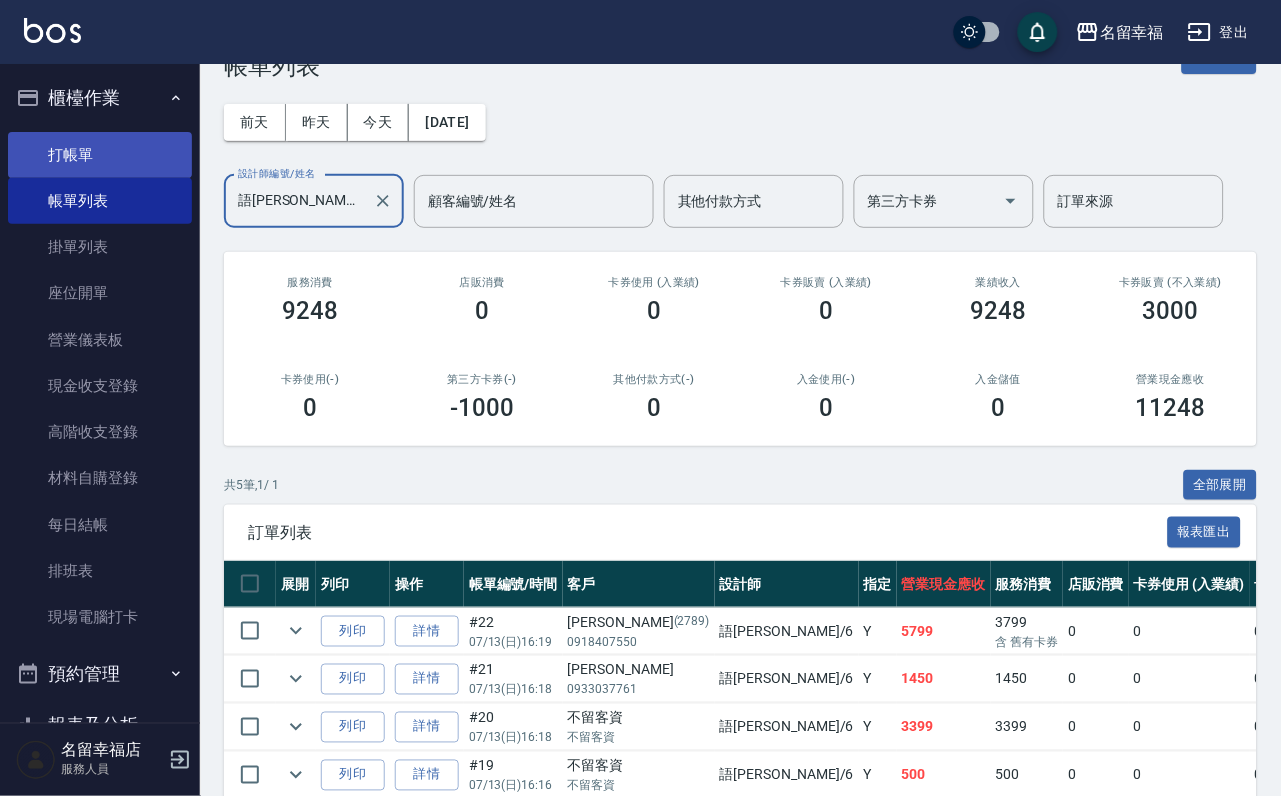 click on "打帳單" at bounding box center (100, 155) 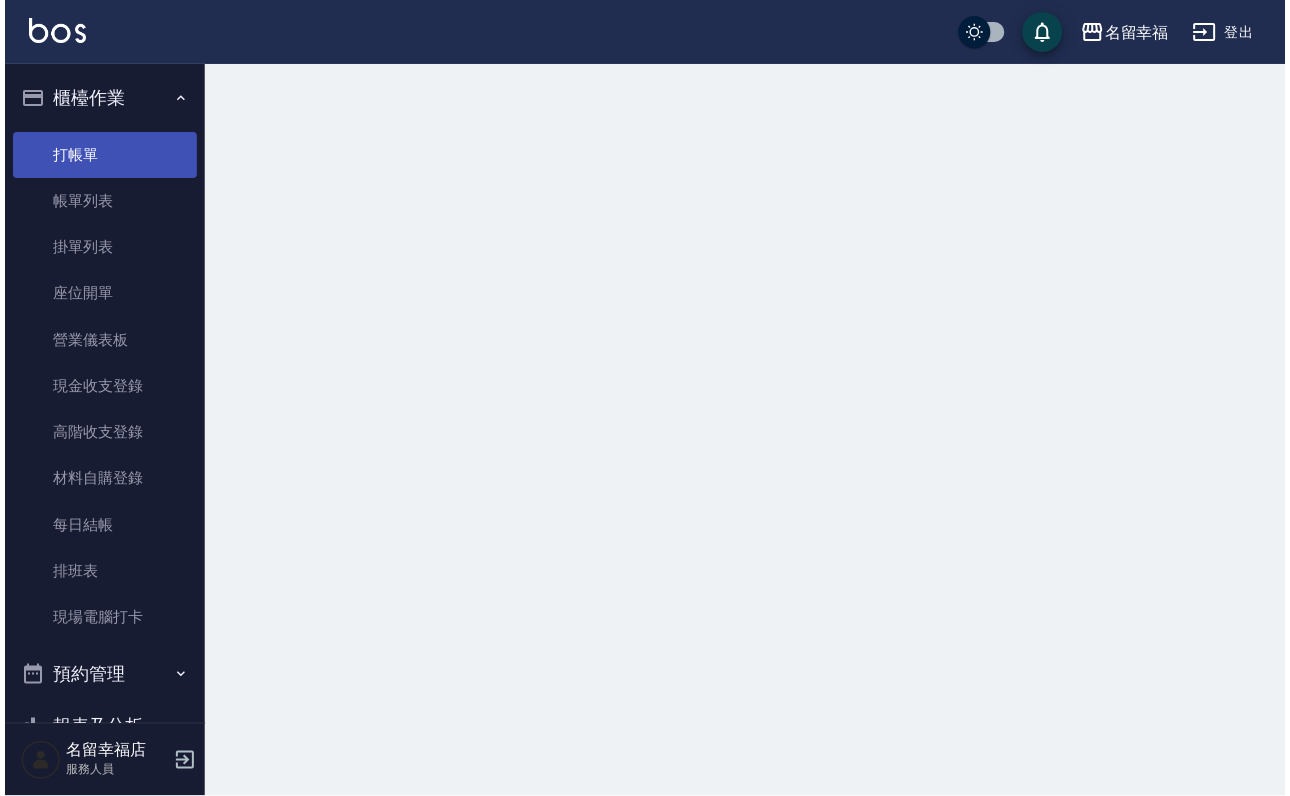 scroll, scrollTop: 0, scrollLeft: 0, axis: both 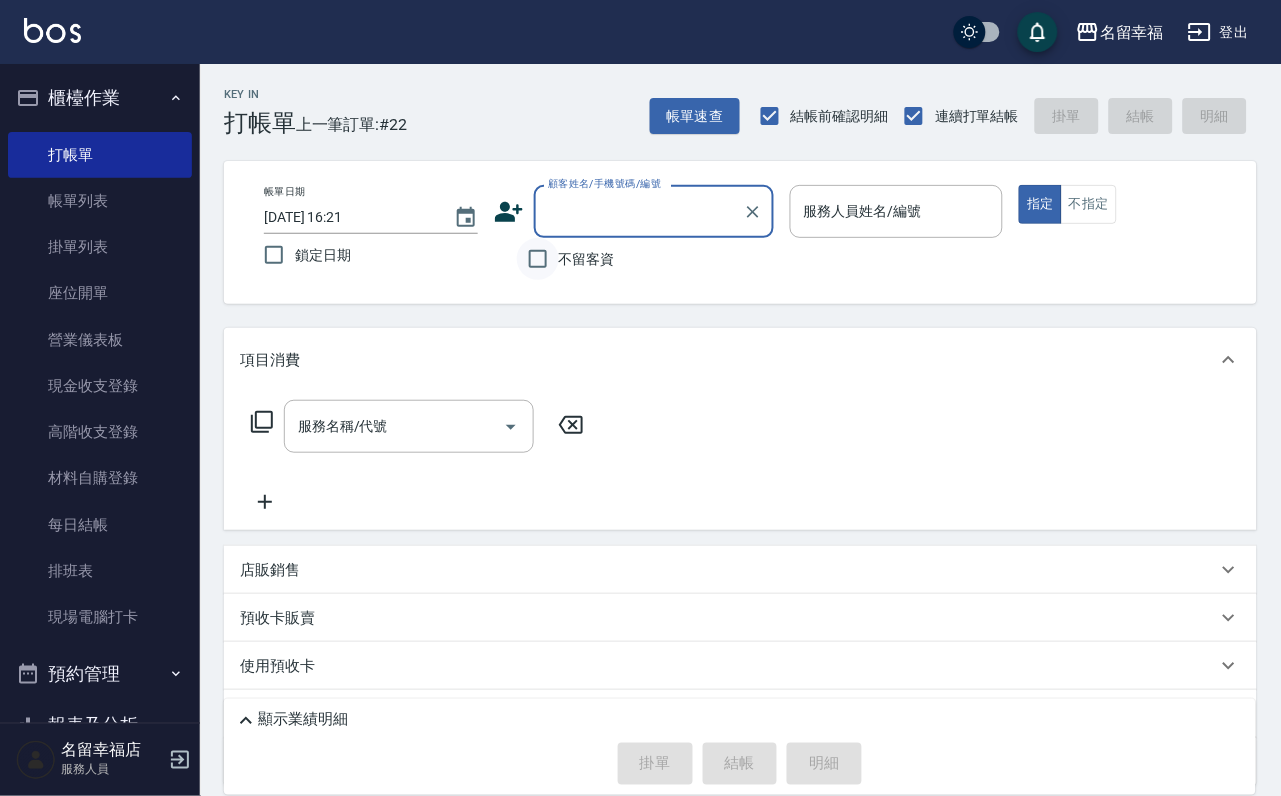 click on "不留客資" at bounding box center [538, 259] 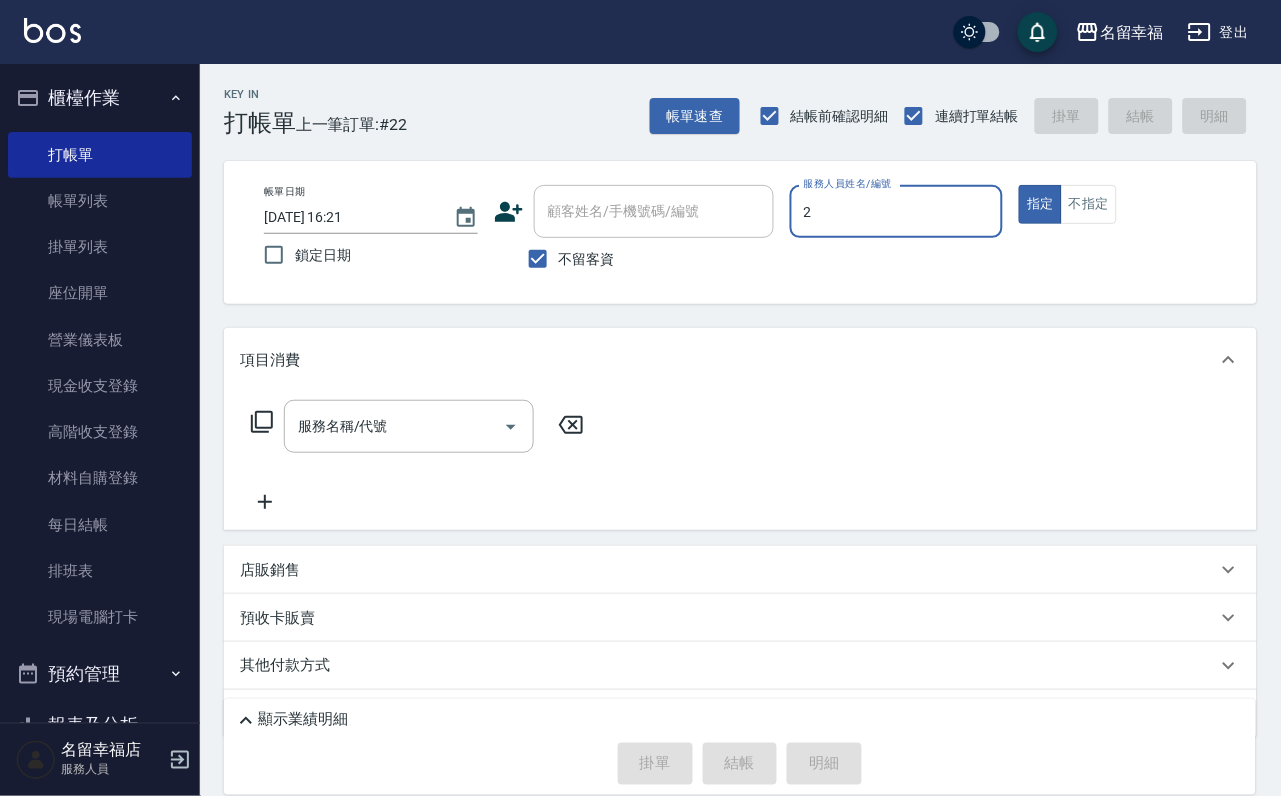 type on "[PERSON_NAME]-2" 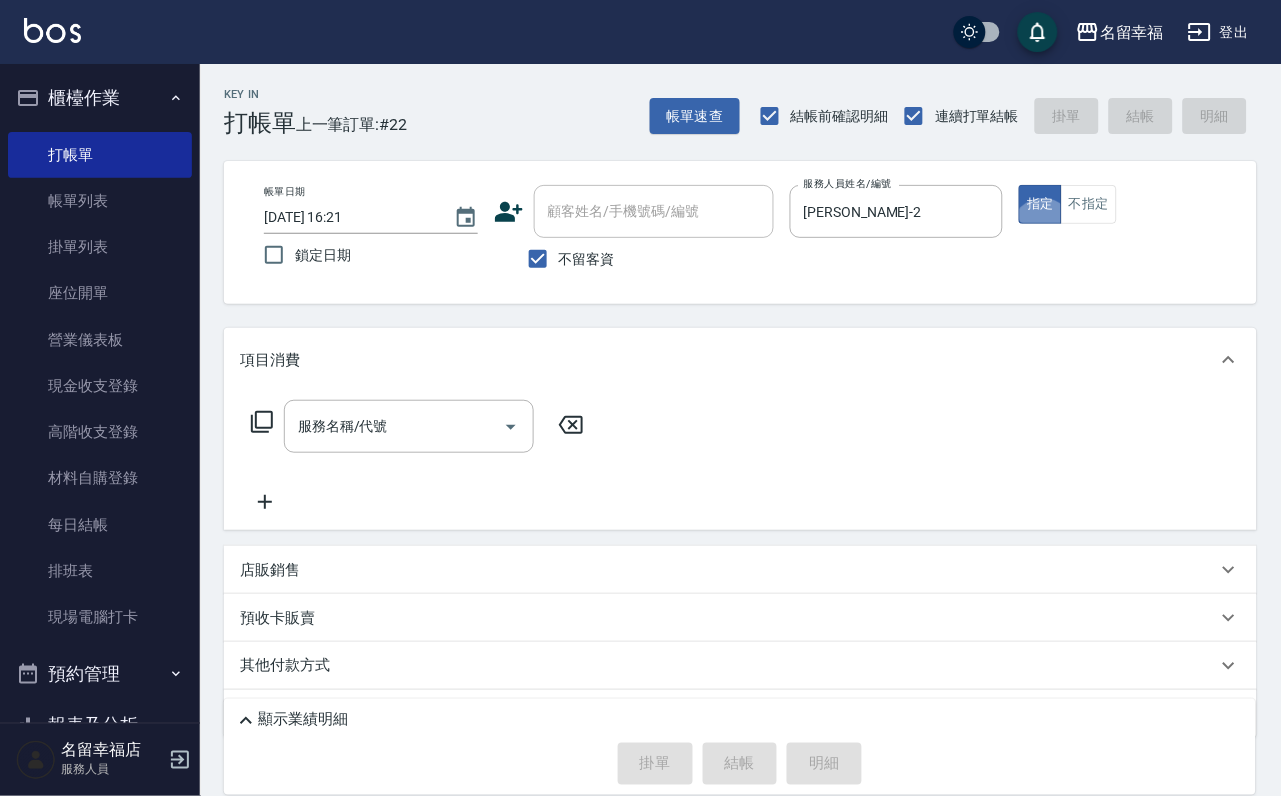type on "true" 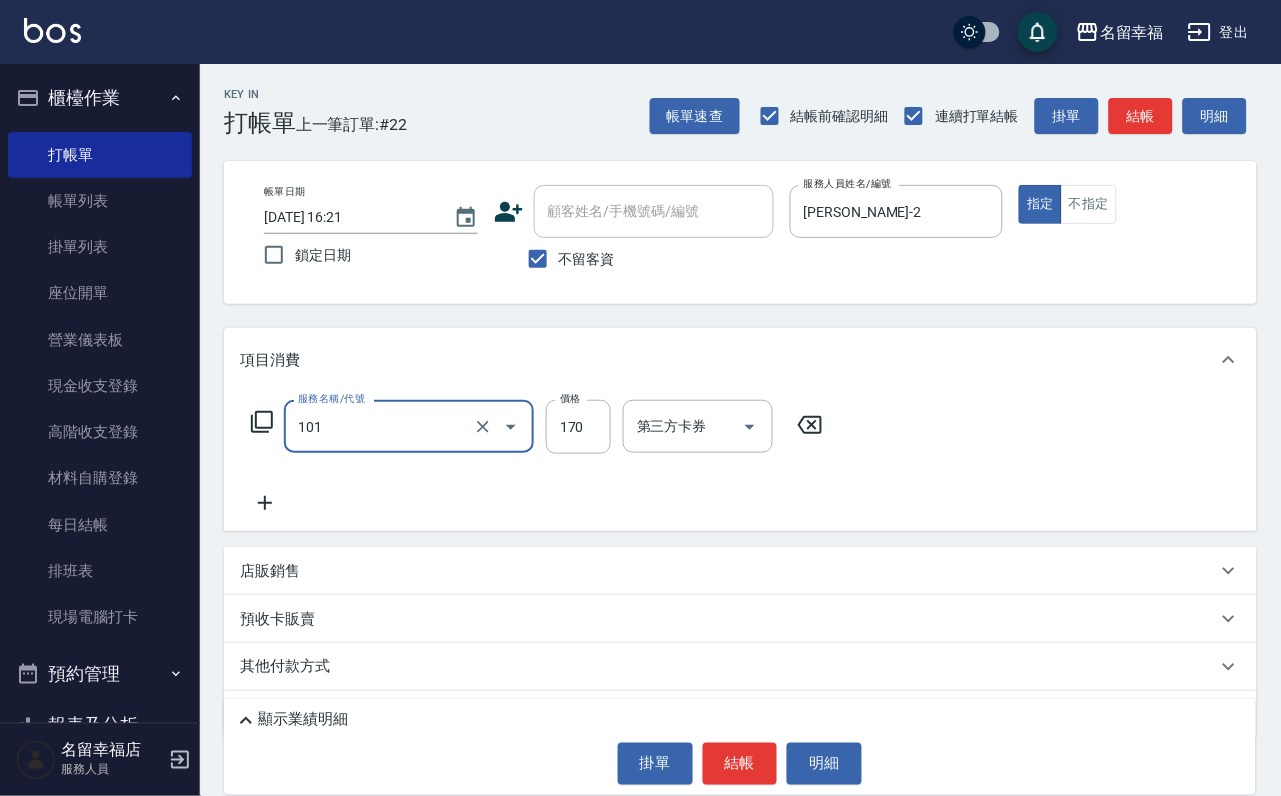 type on "洗髮(101)" 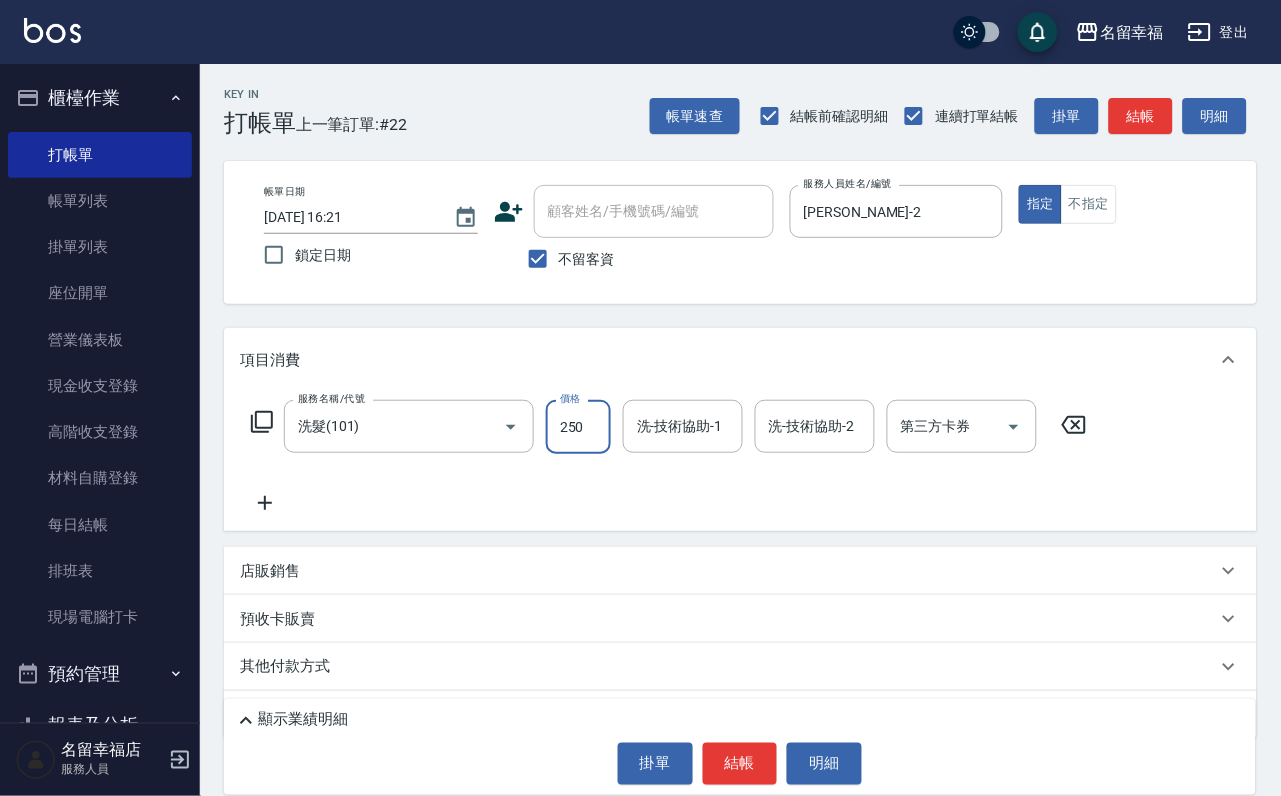 type on "250" 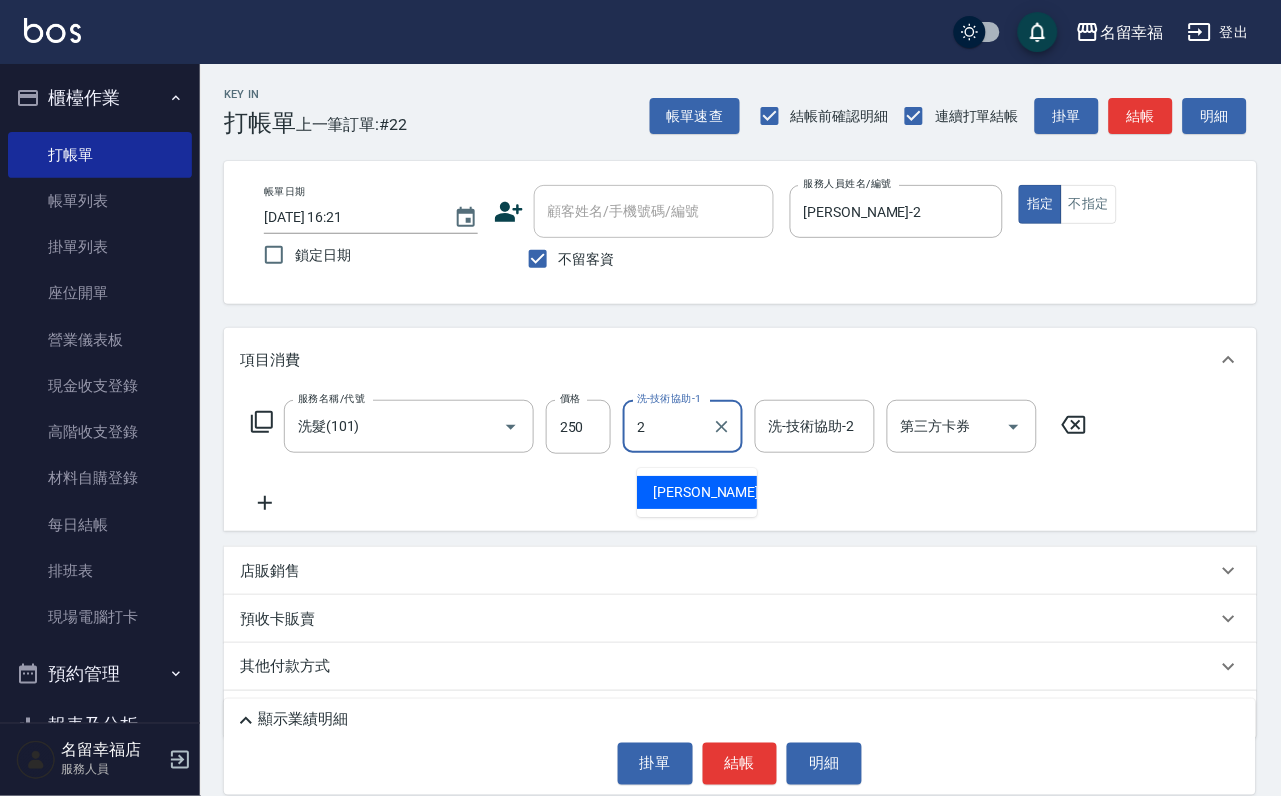type on "[PERSON_NAME]-2" 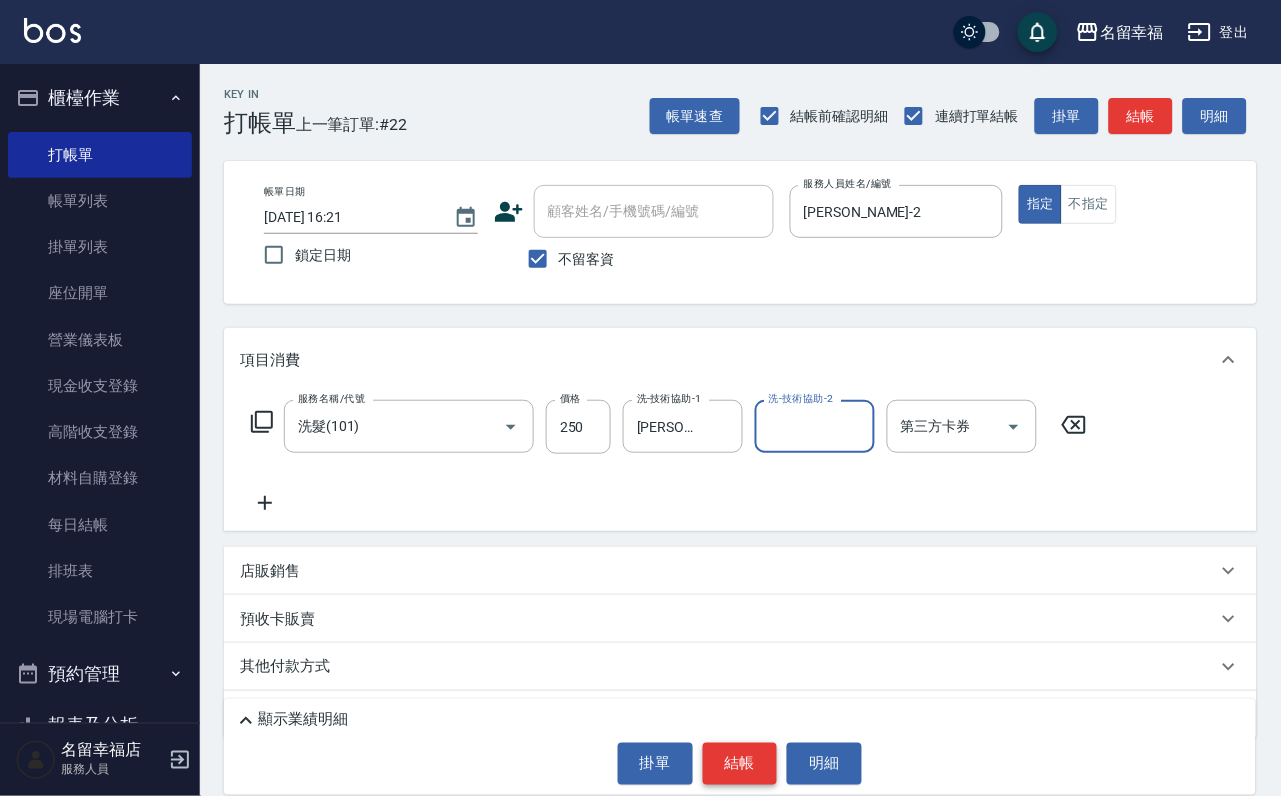 click on "結帳" at bounding box center [740, 764] 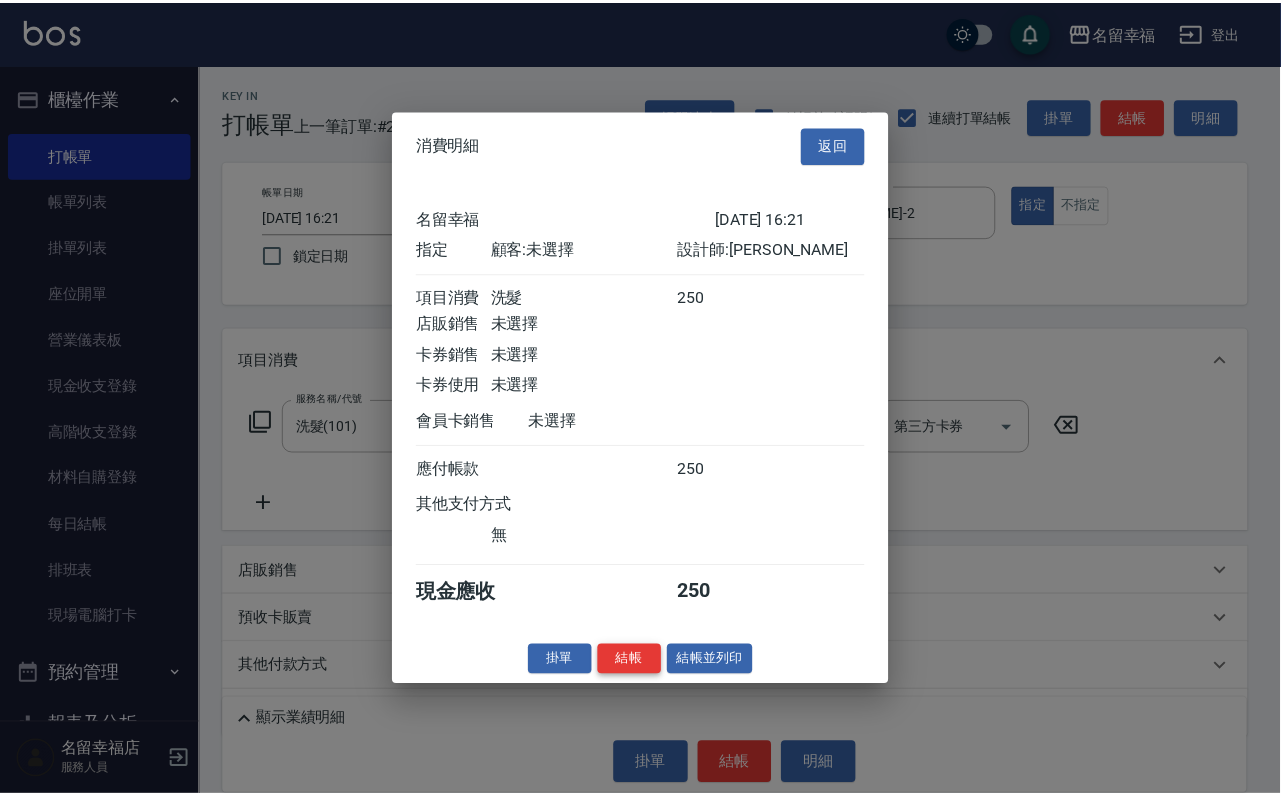 scroll, scrollTop: 247, scrollLeft: 0, axis: vertical 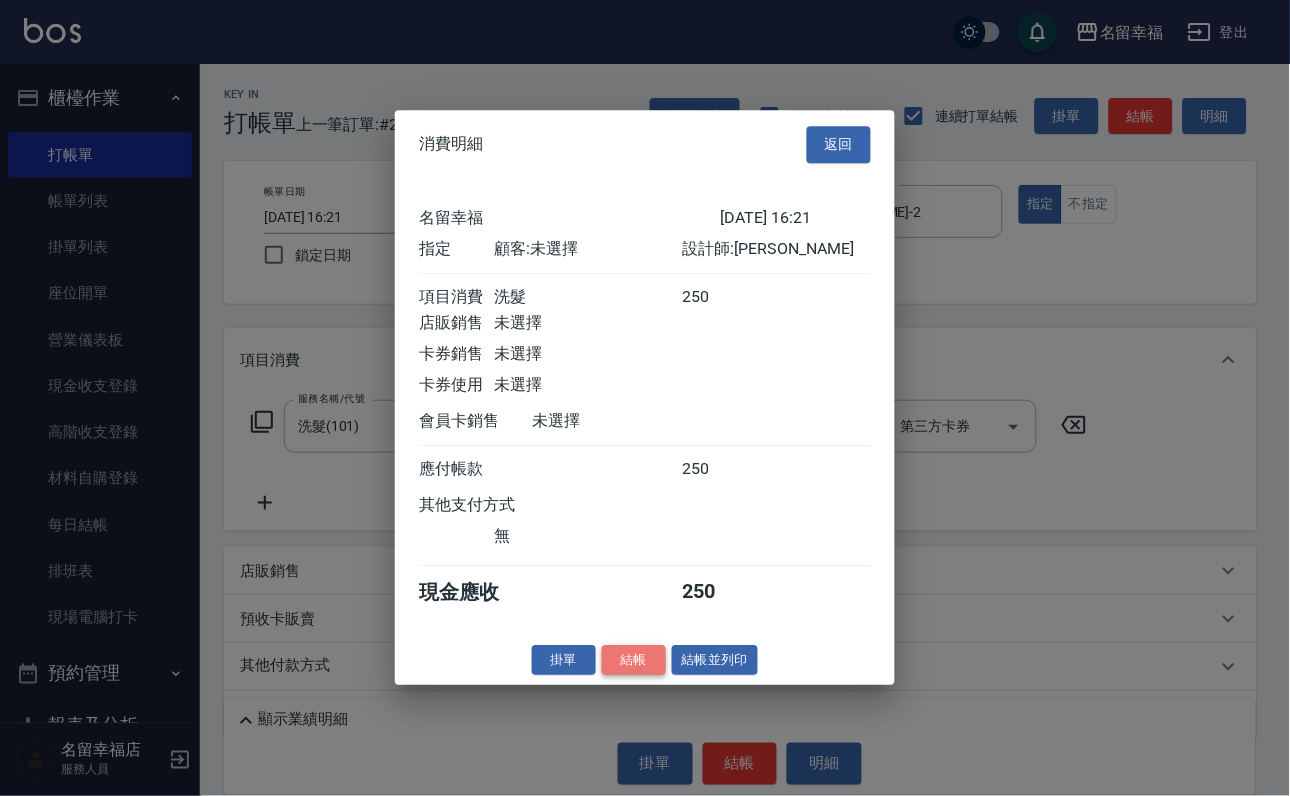 click on "結帳" at bounding box center [634, 660] 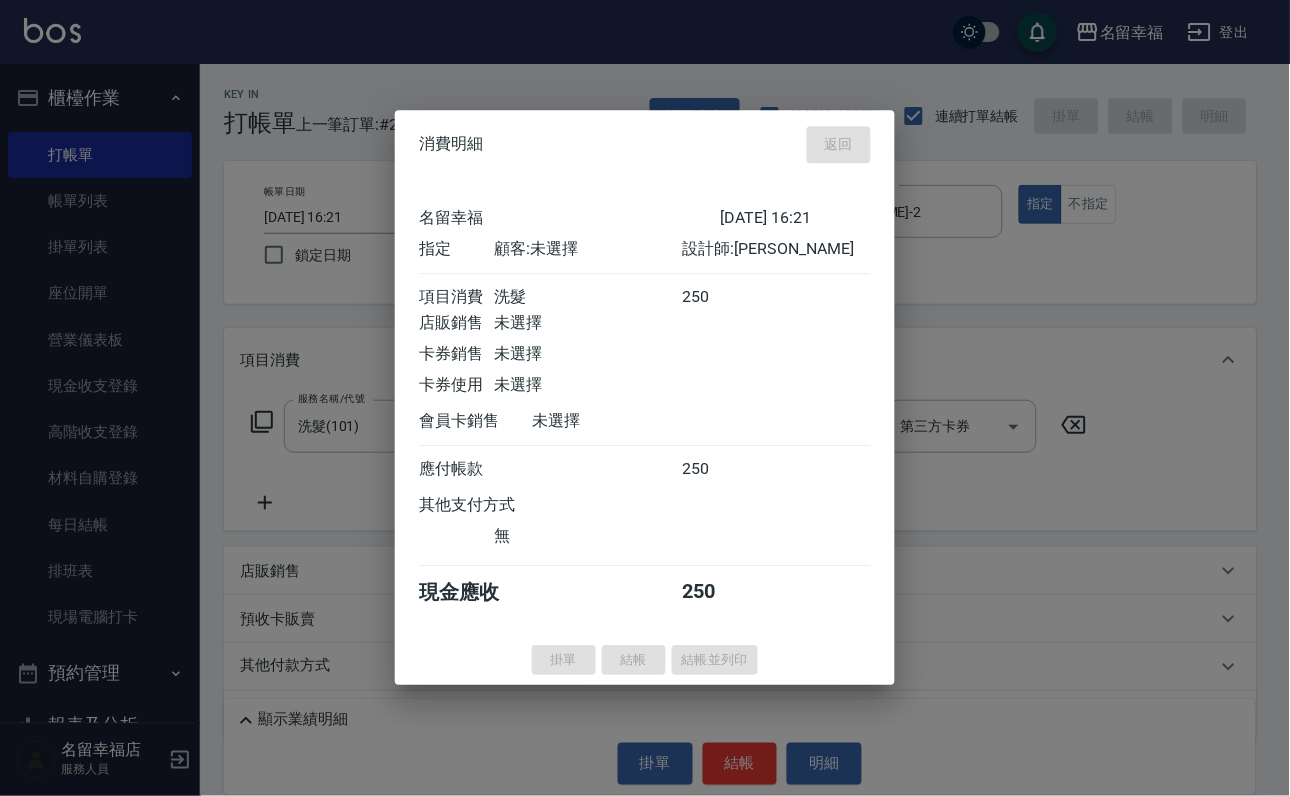 type on "[DATE] 16:28" 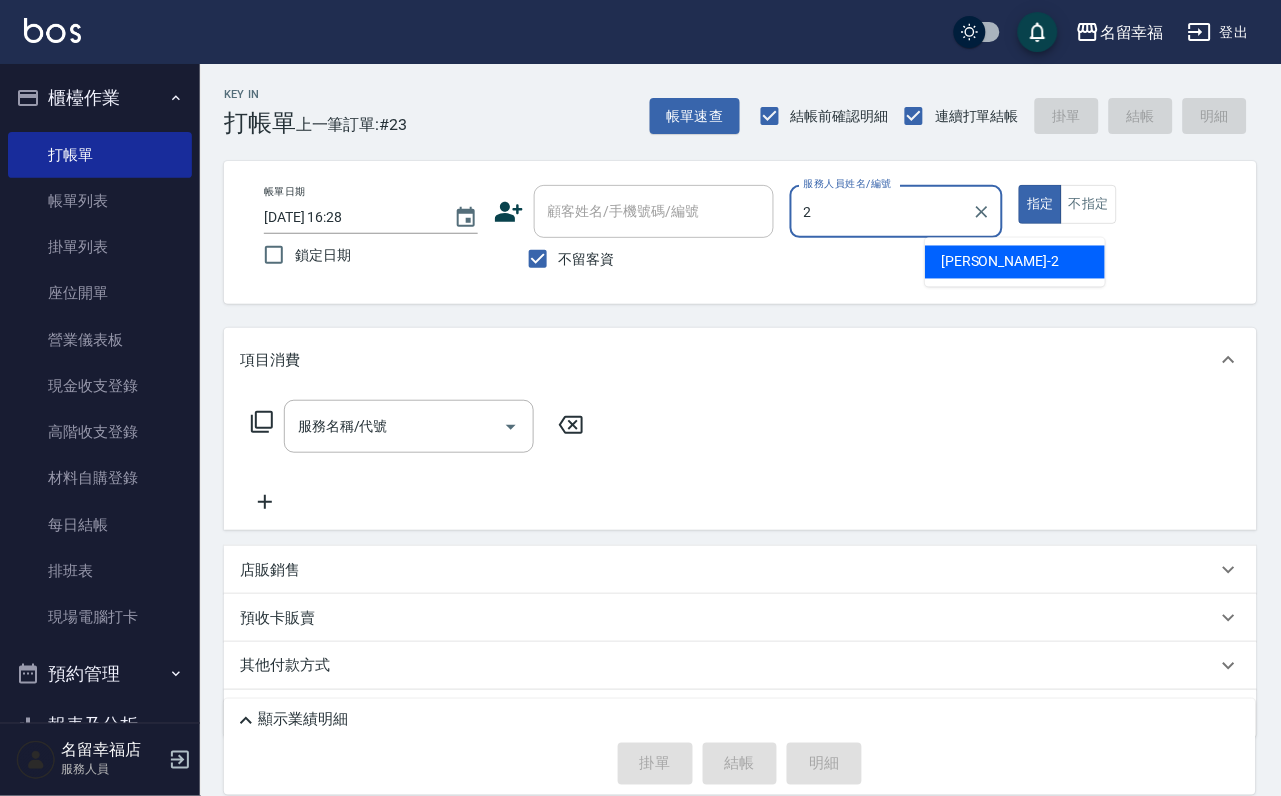 type on "[PERSON_NAME]-2" 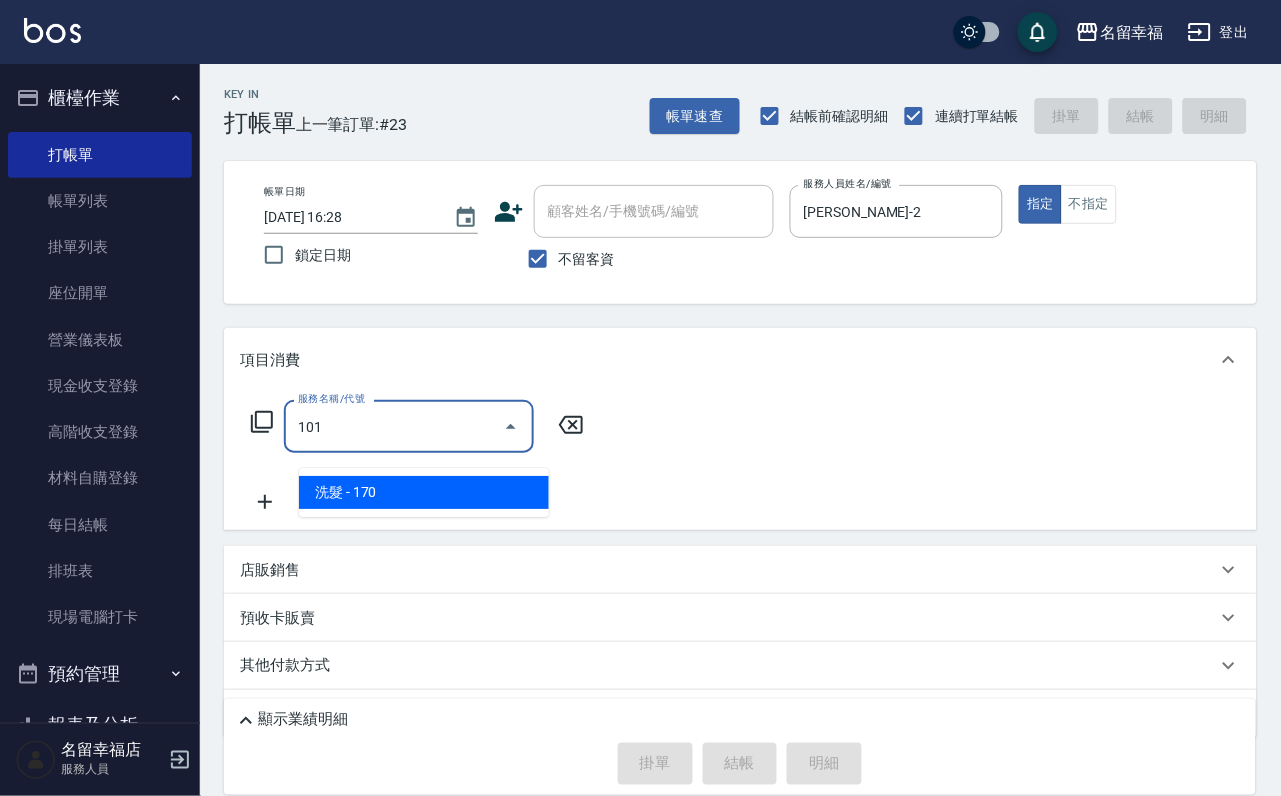 type on "洗髮(101)" 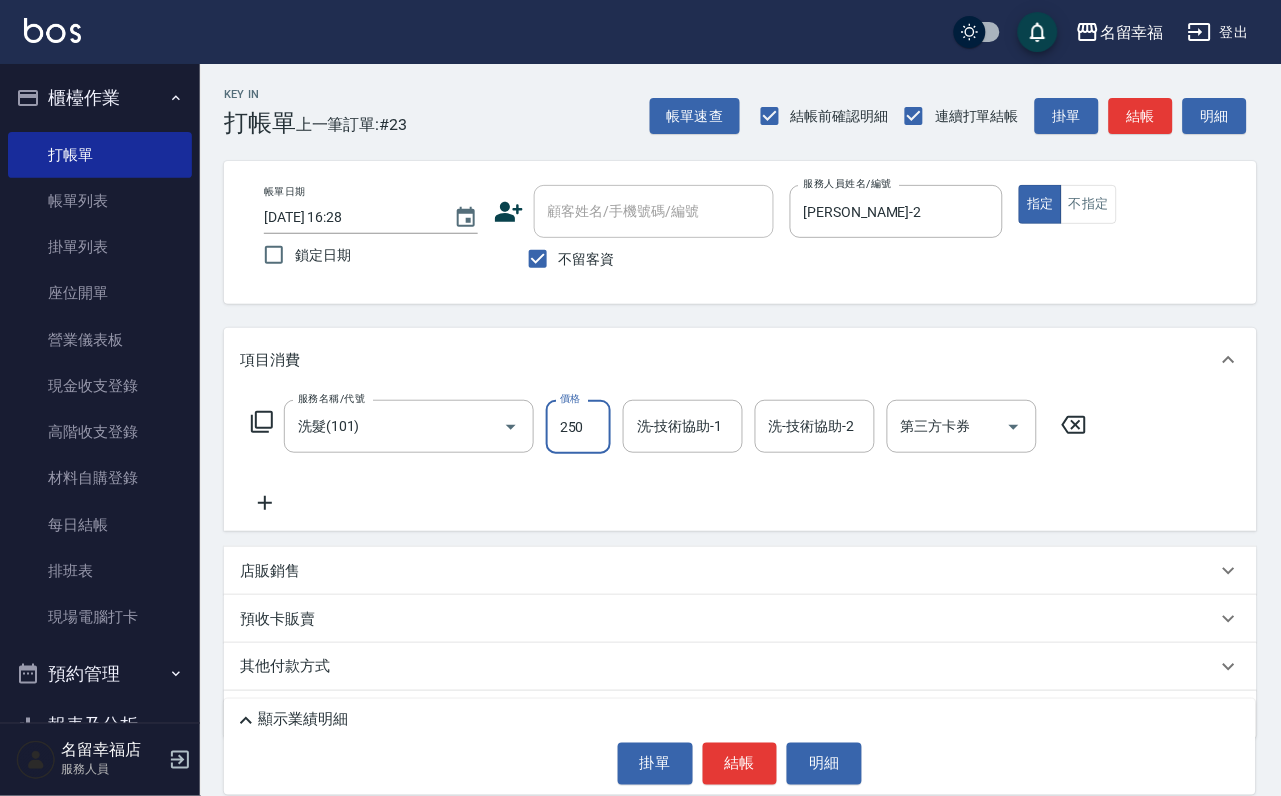 type on "250" 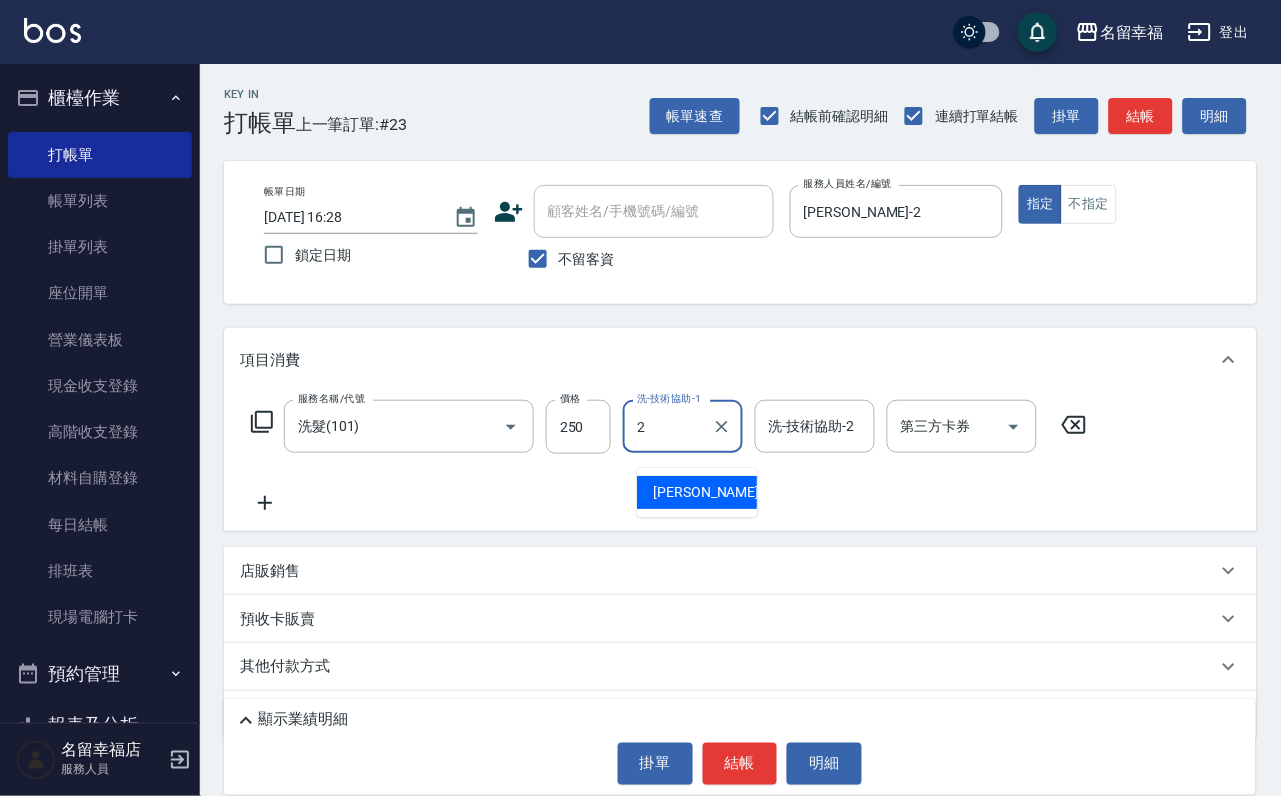 type on "[PERSON_NAME]-2" 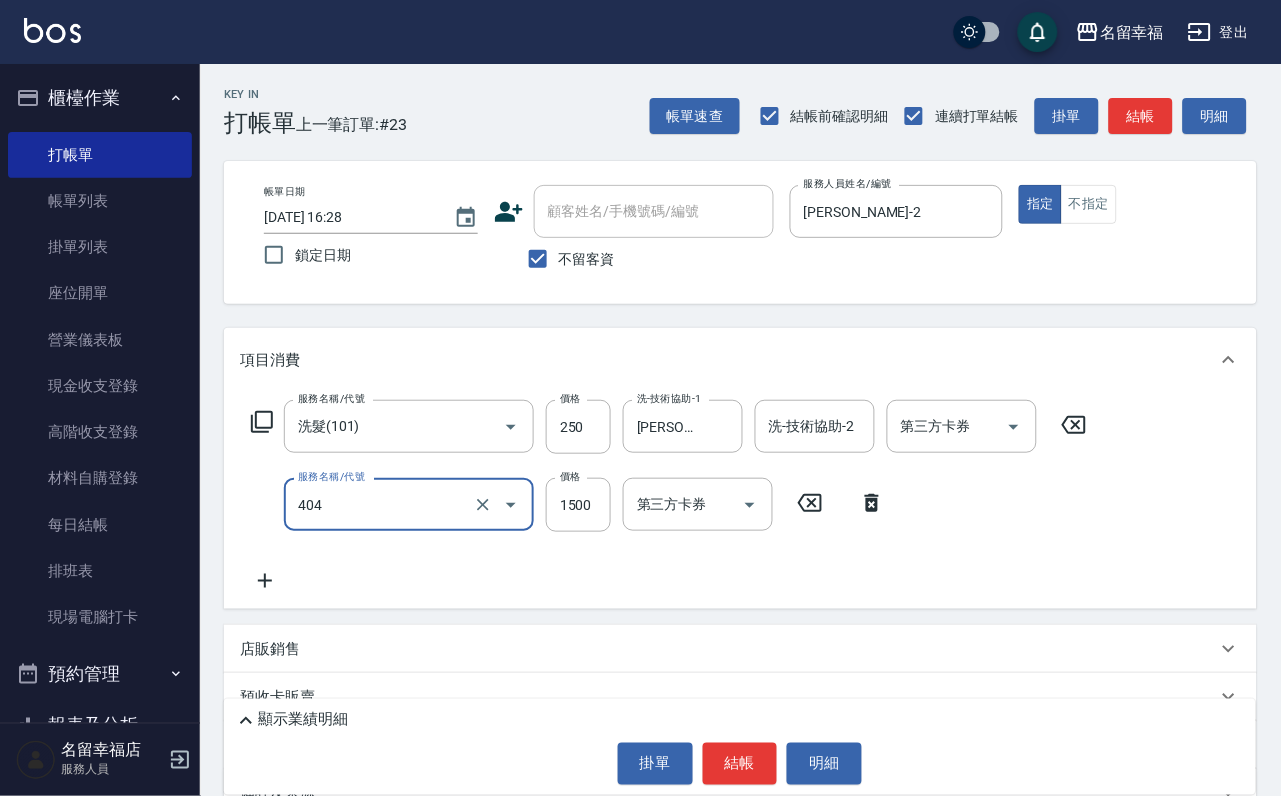type on "設計染髮(404)" 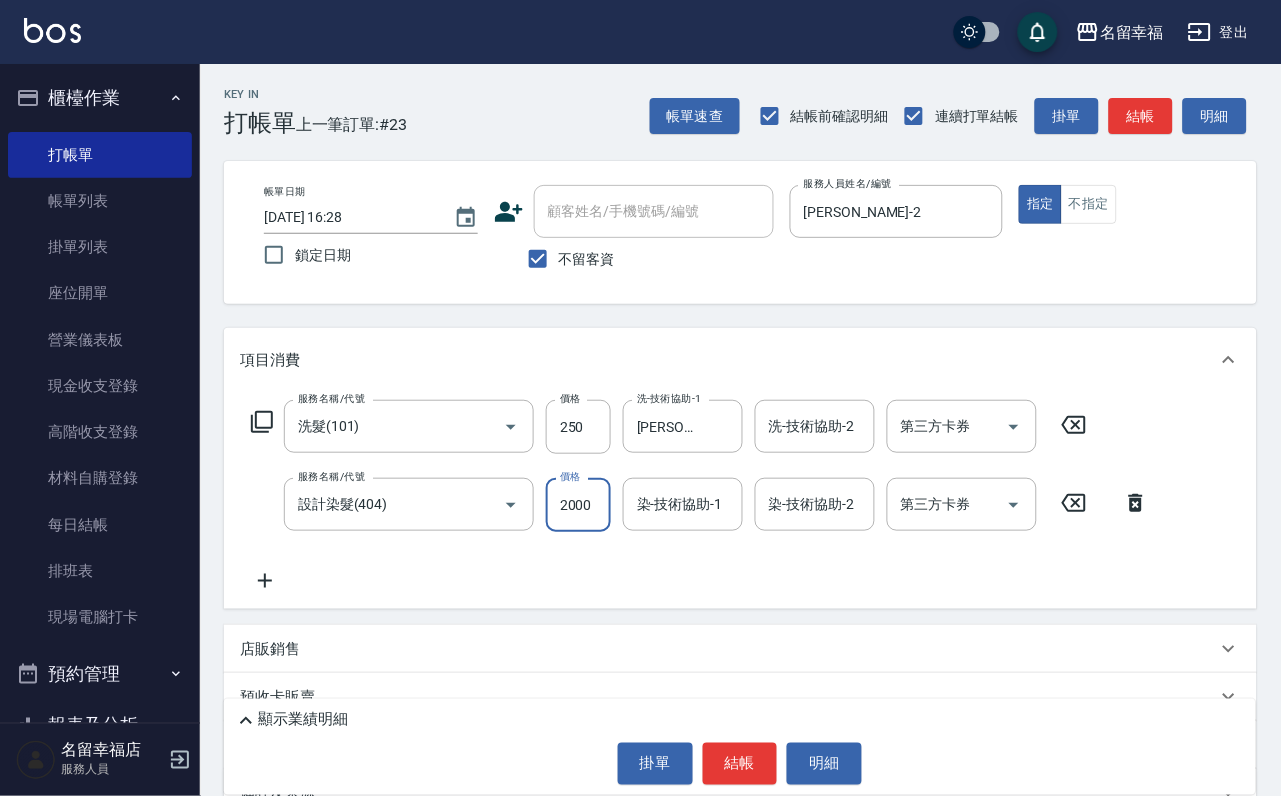 scroll, scrollTop: 0, scrollLeft: 1, axis: horizontal 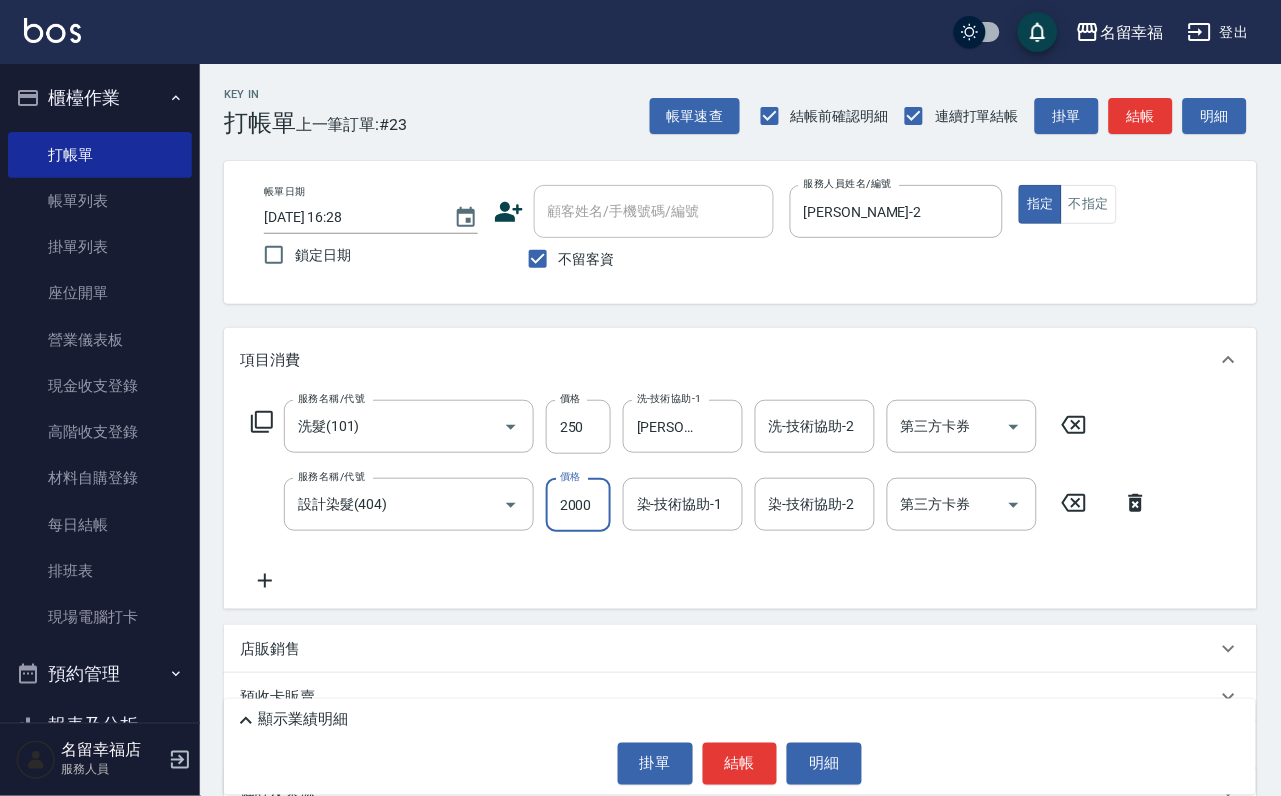 type on "2000" 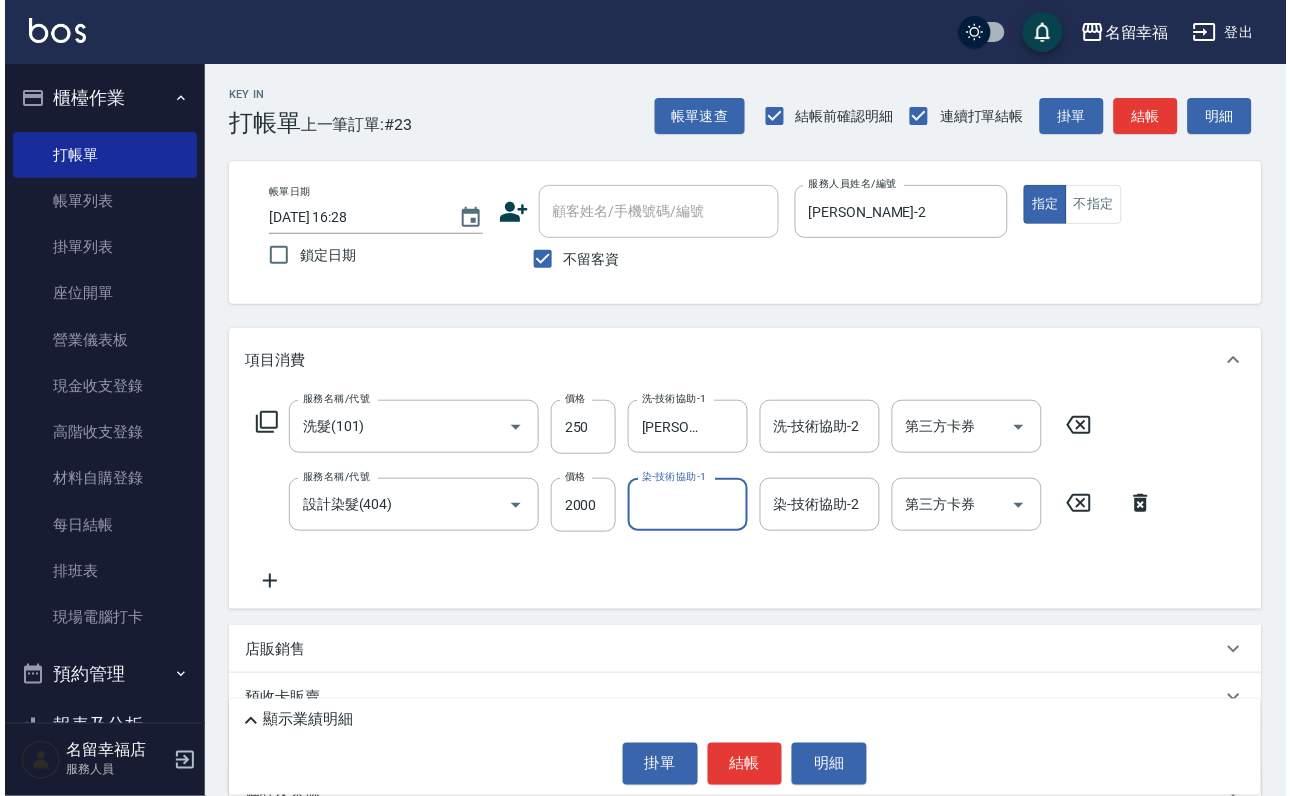 scroll, scrollTop: 0, scrollLeft: 0, axis: both 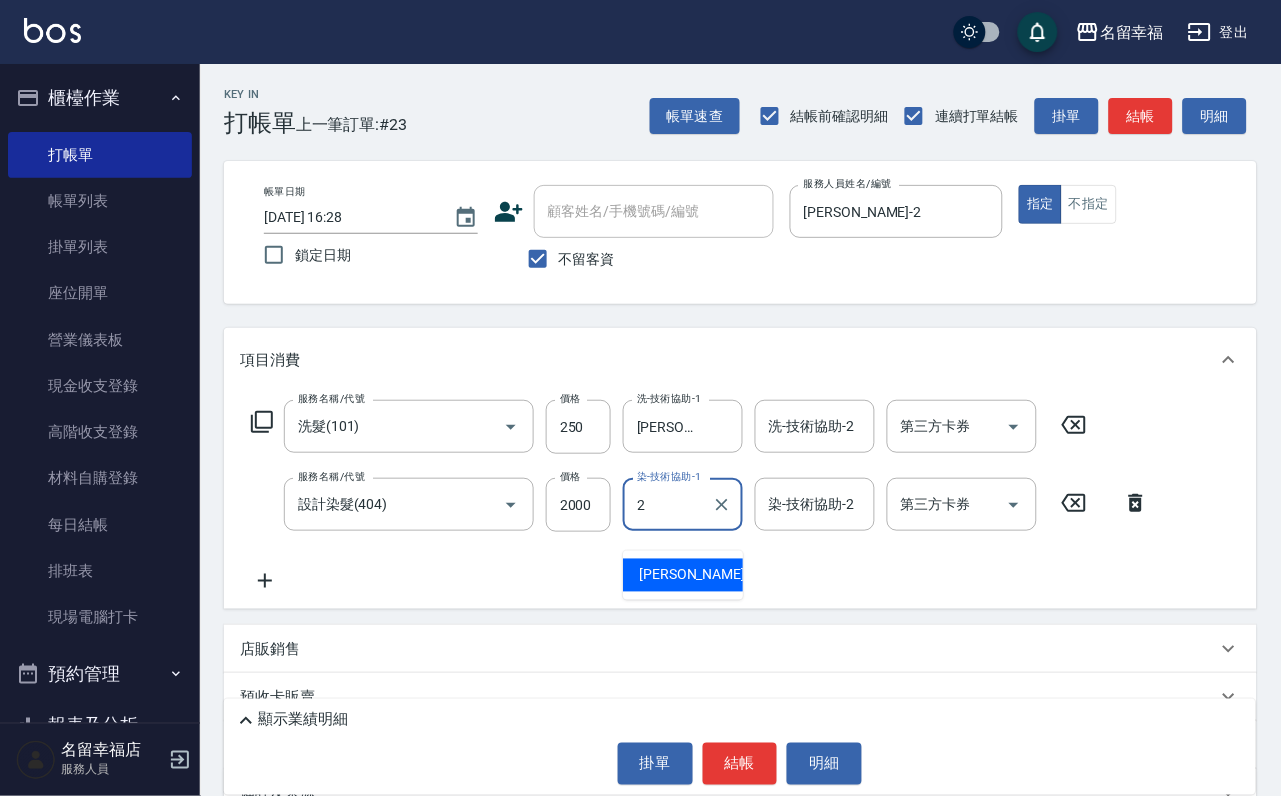 type on "[PERSON_NAME]-2" 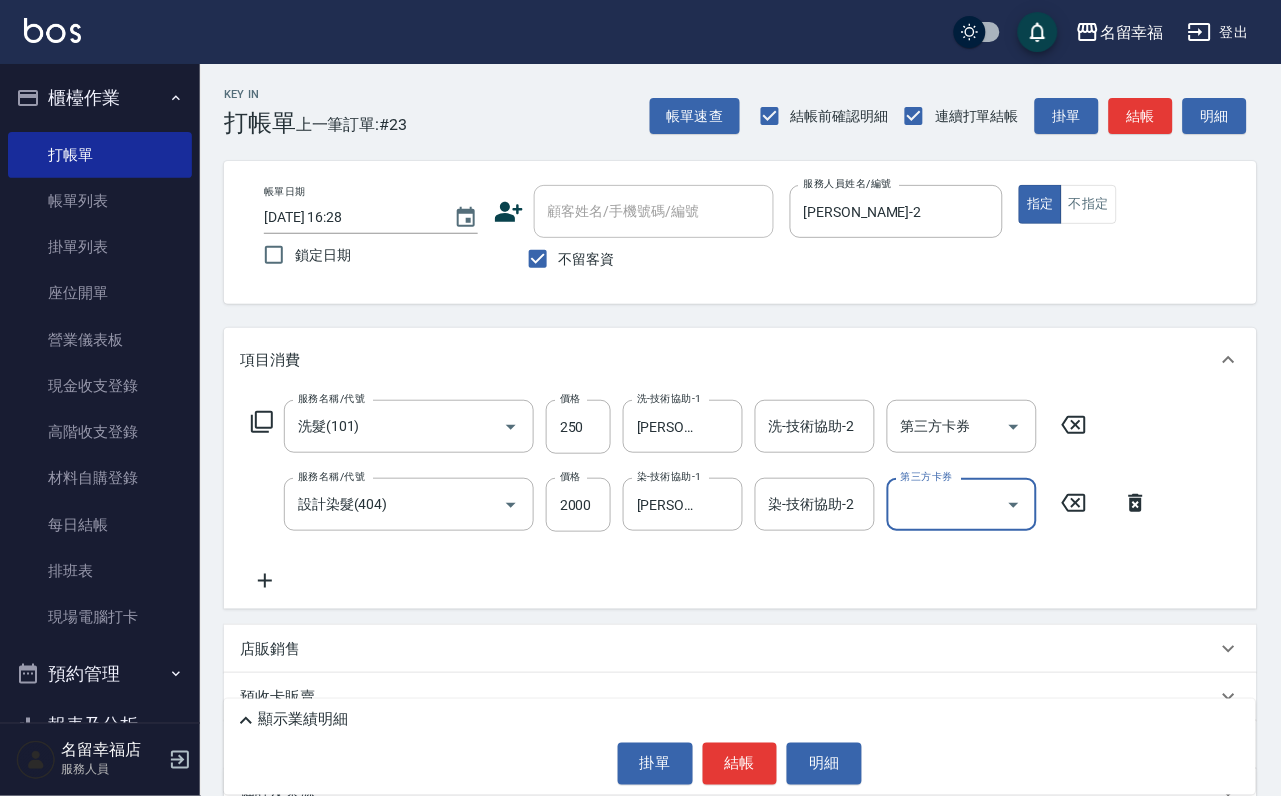 click 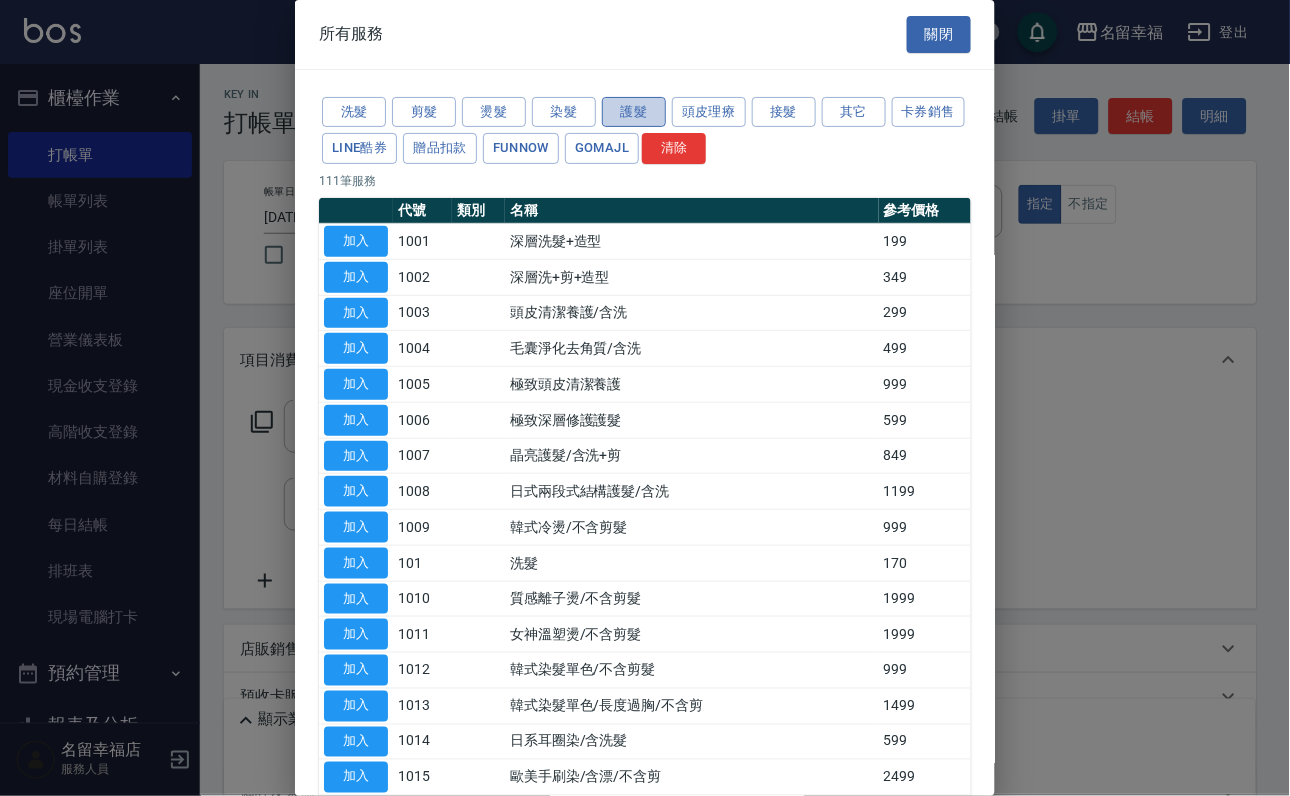 click on "護髮" at bounding box center (634, 112) 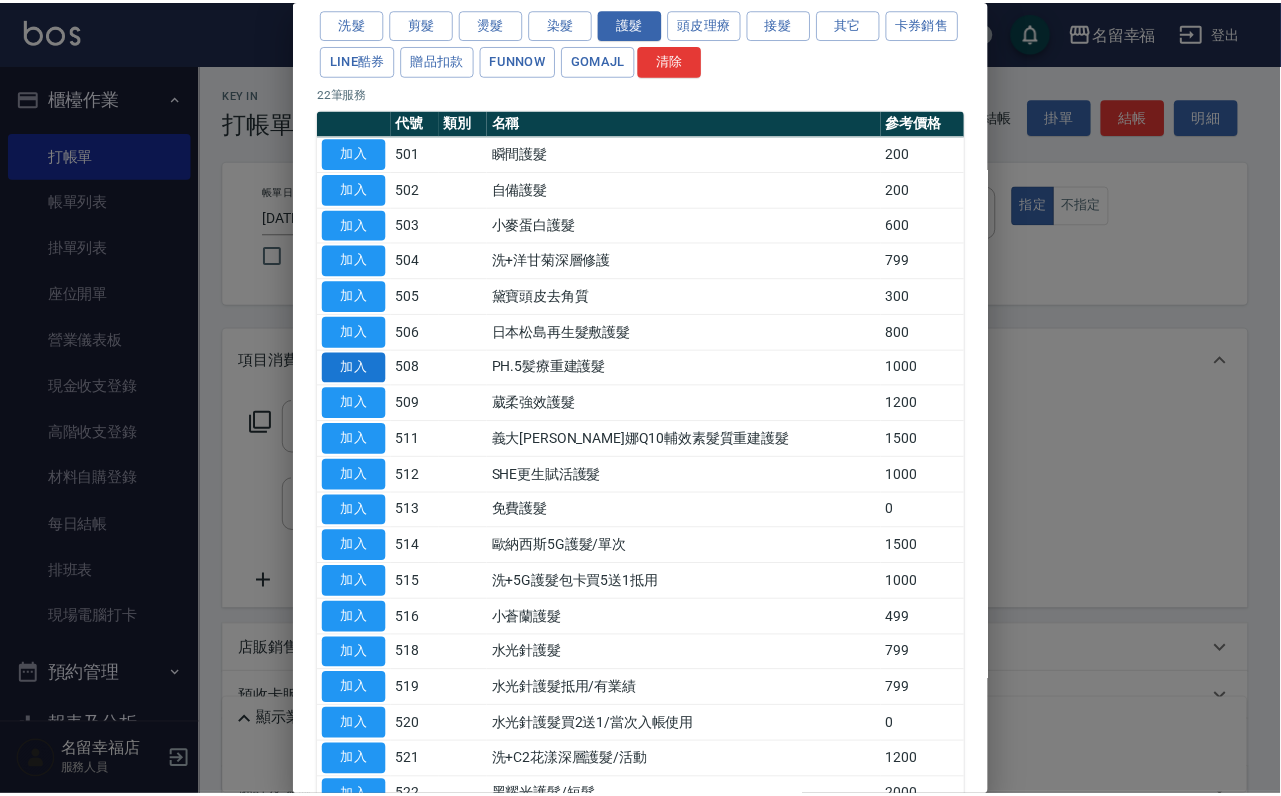 scroll, scrollTop: 150, scrollLeft: 0, axis: vertical 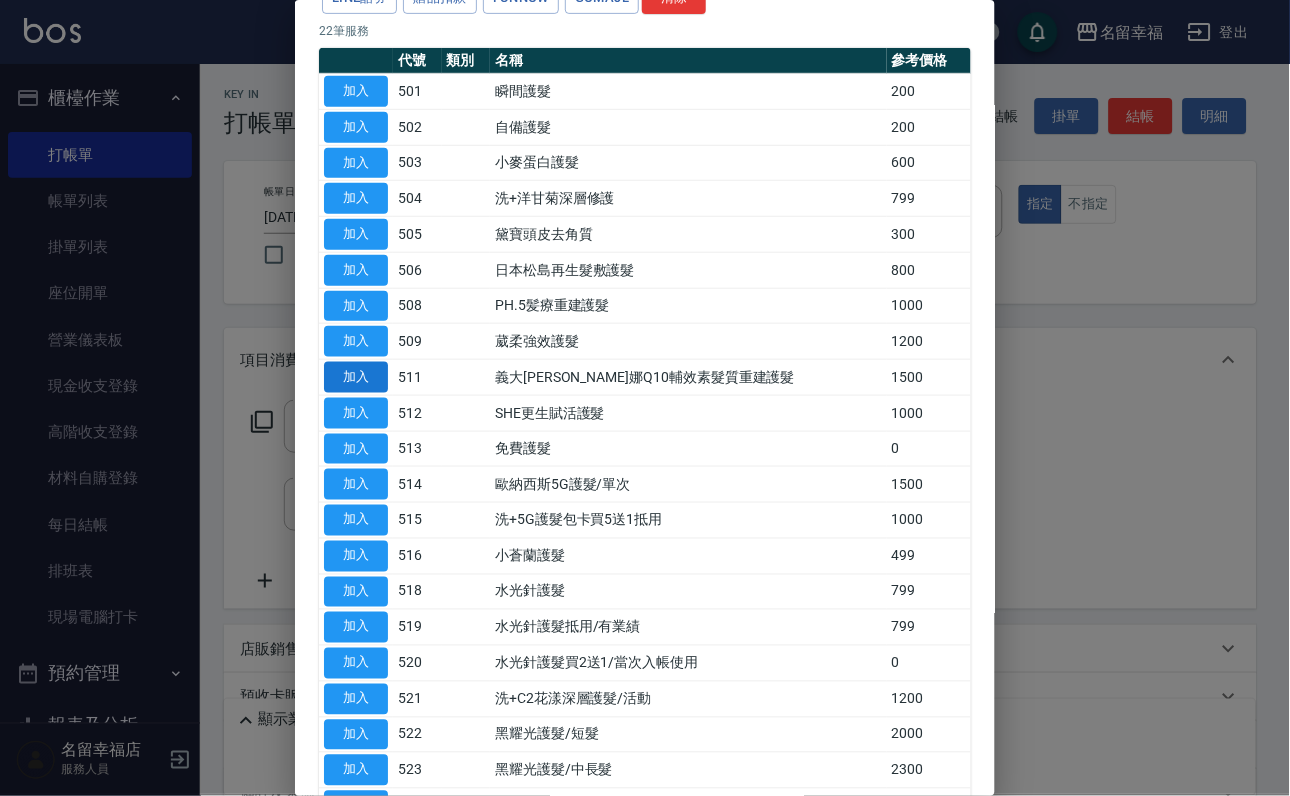 click on "加入" at bounding box center [356, 377] 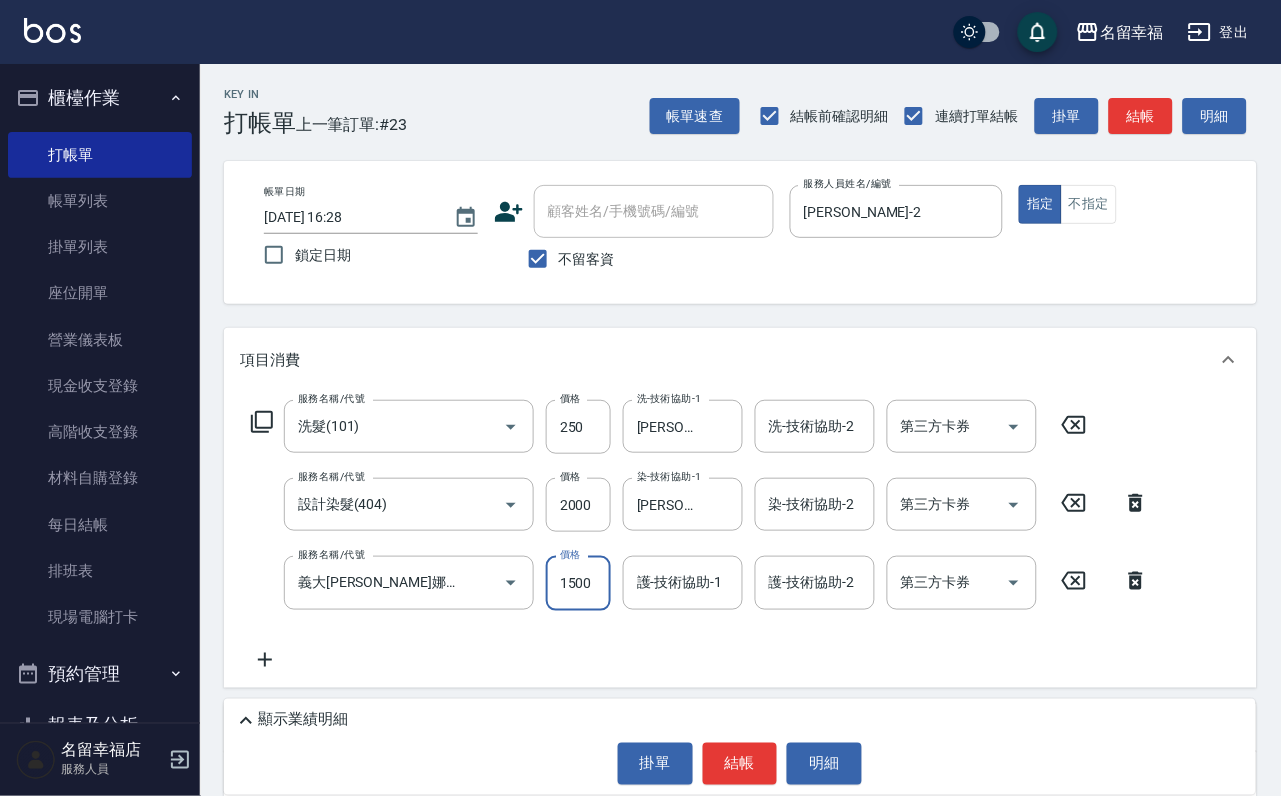 click on "1500" at bounding box center [578, 583] 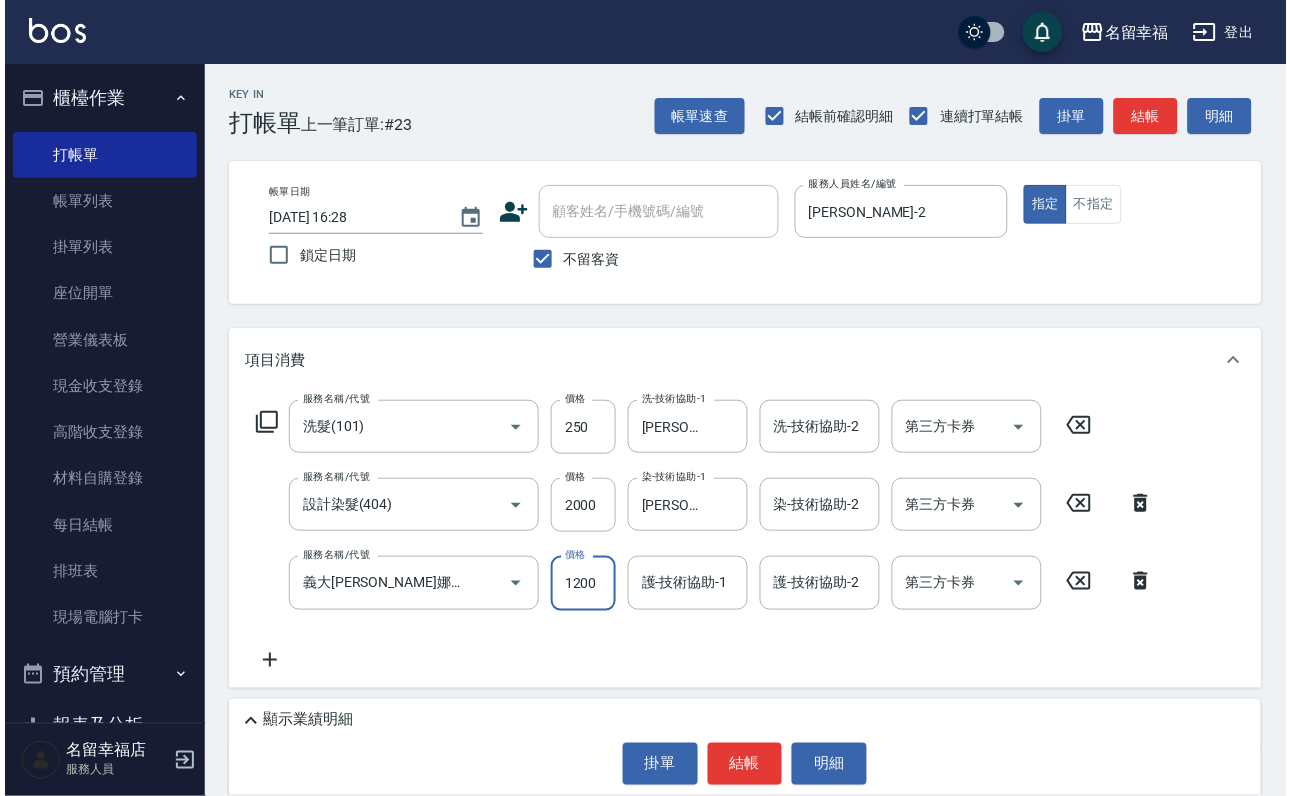 scroll, scrollTop: 0, scrollLeft: 0, axis: both 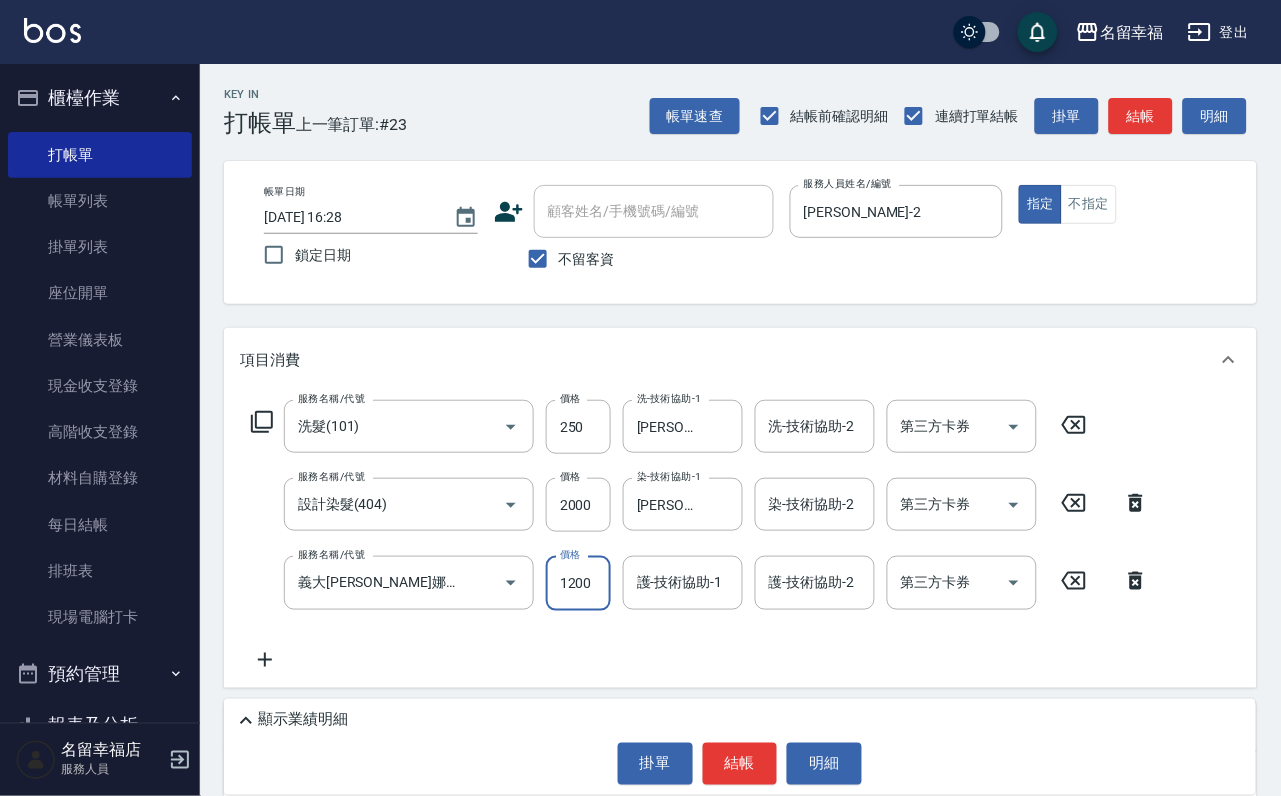type on "1200" 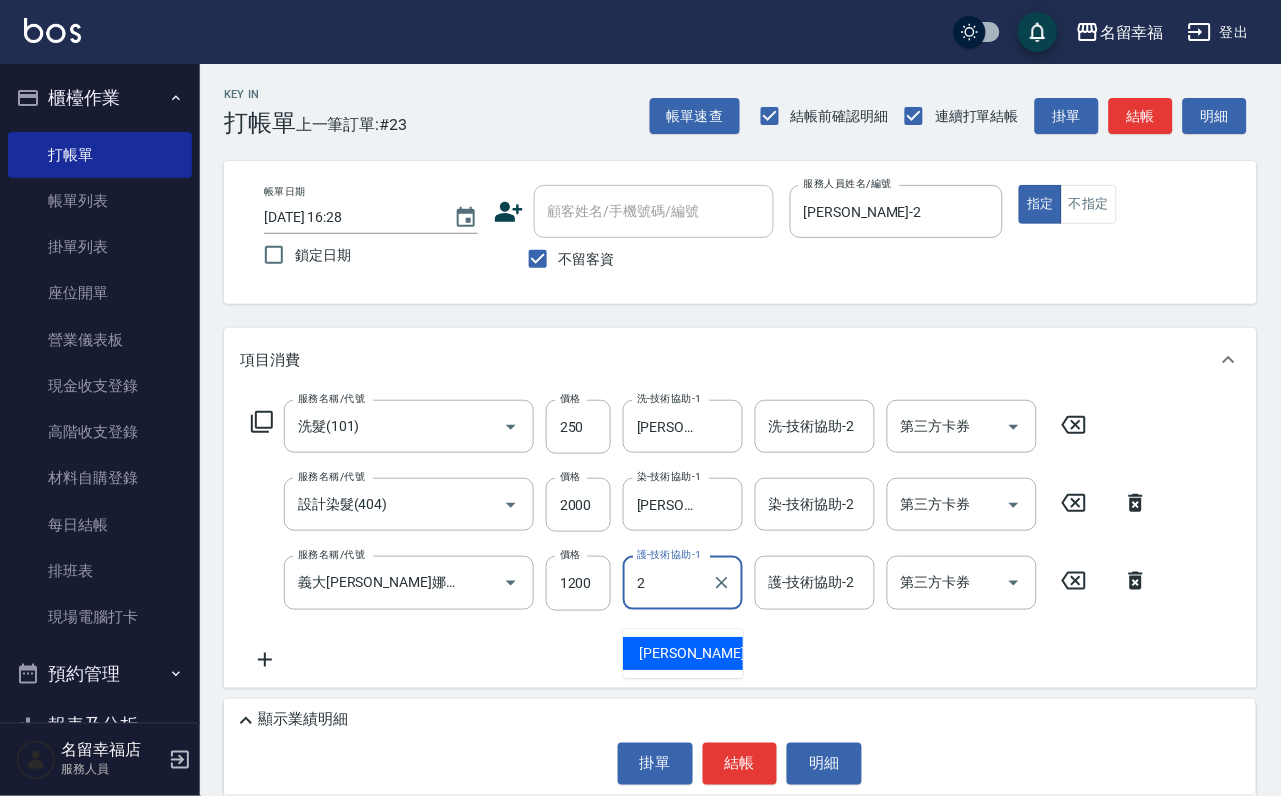 type on "[PERSON_NAME]-2" 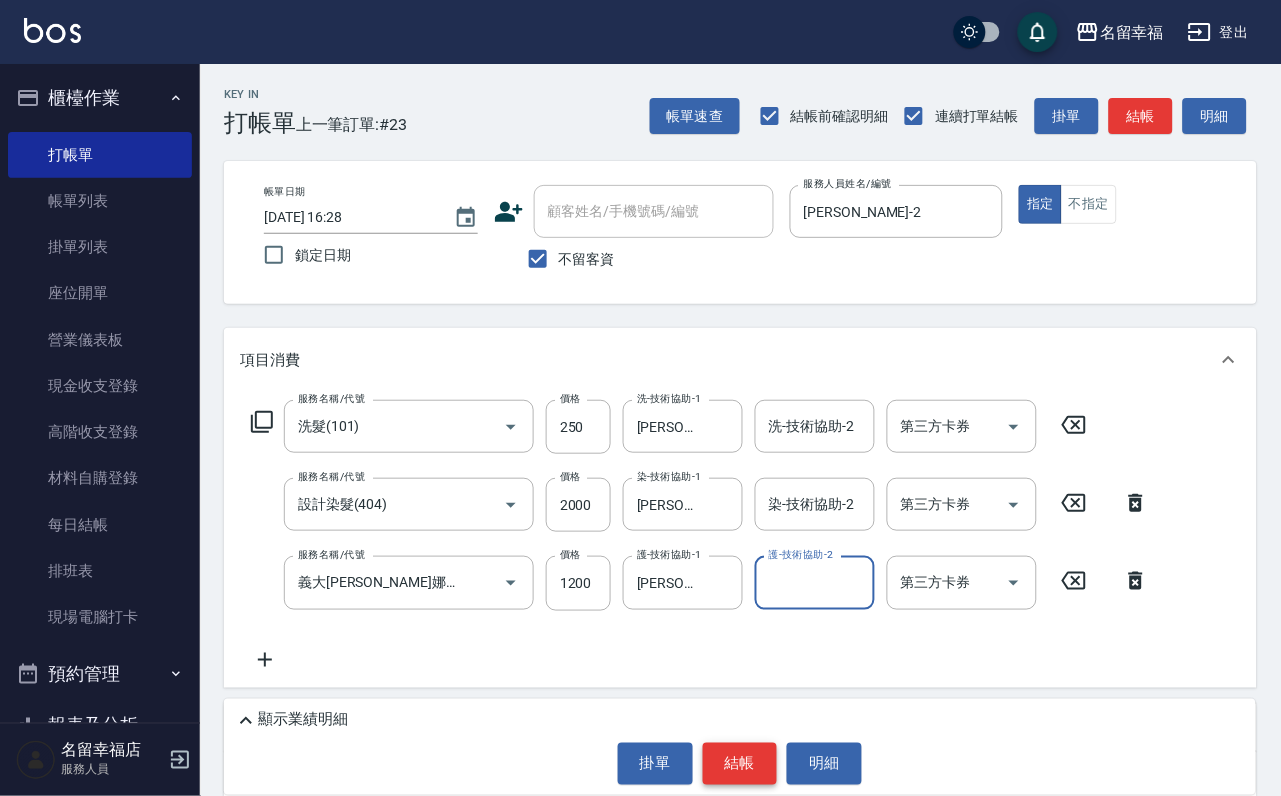 click on "結帳" at bounding box center [740, 764] 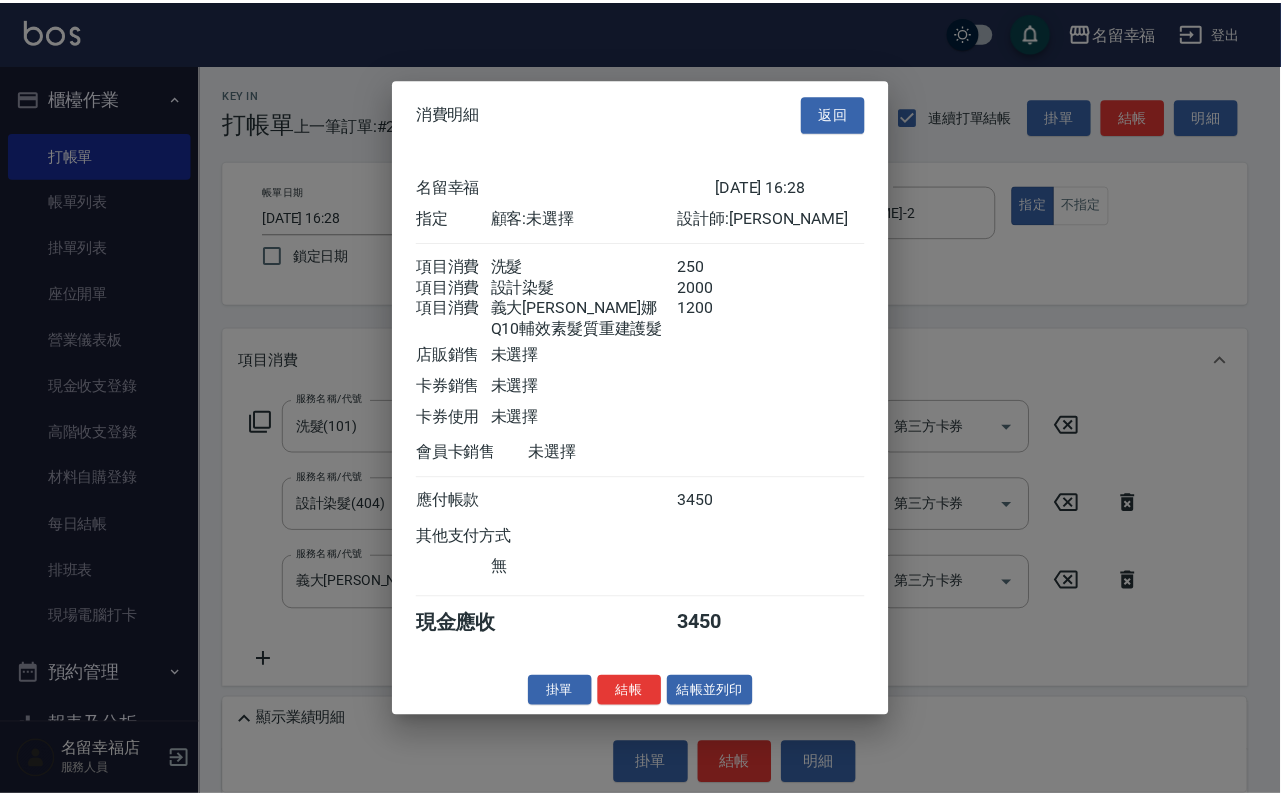 scroll, scrollTop: 434, scrollLeft: 0, axis: vertical 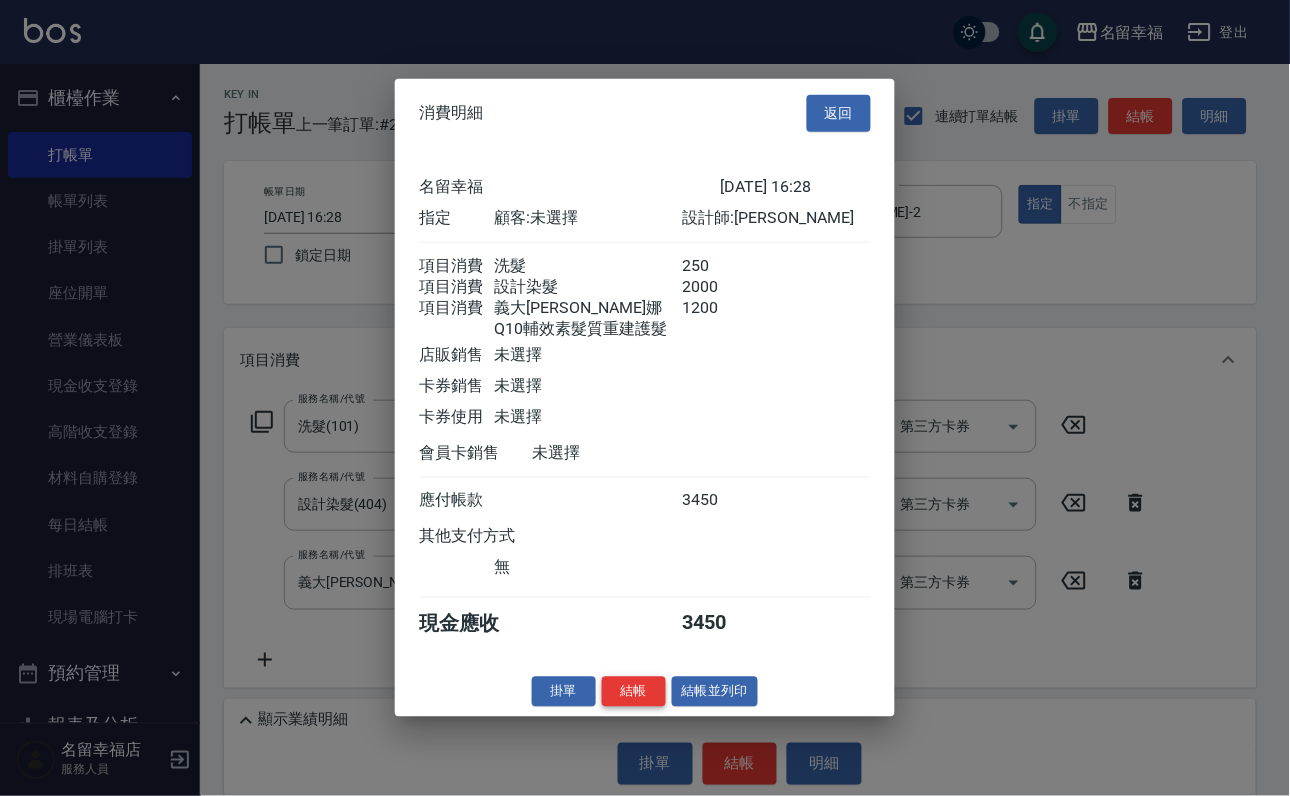 click on "結帳" at bounding box center [634, 691] 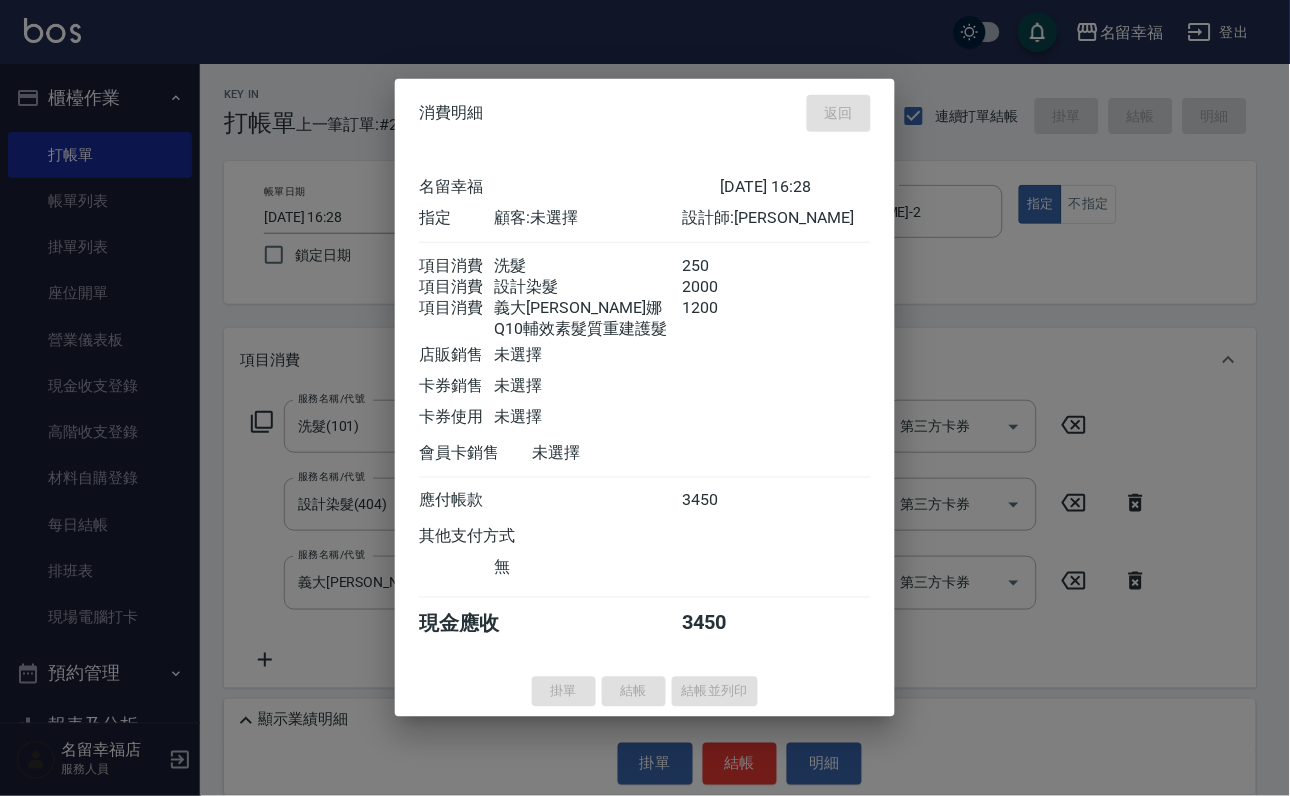 type 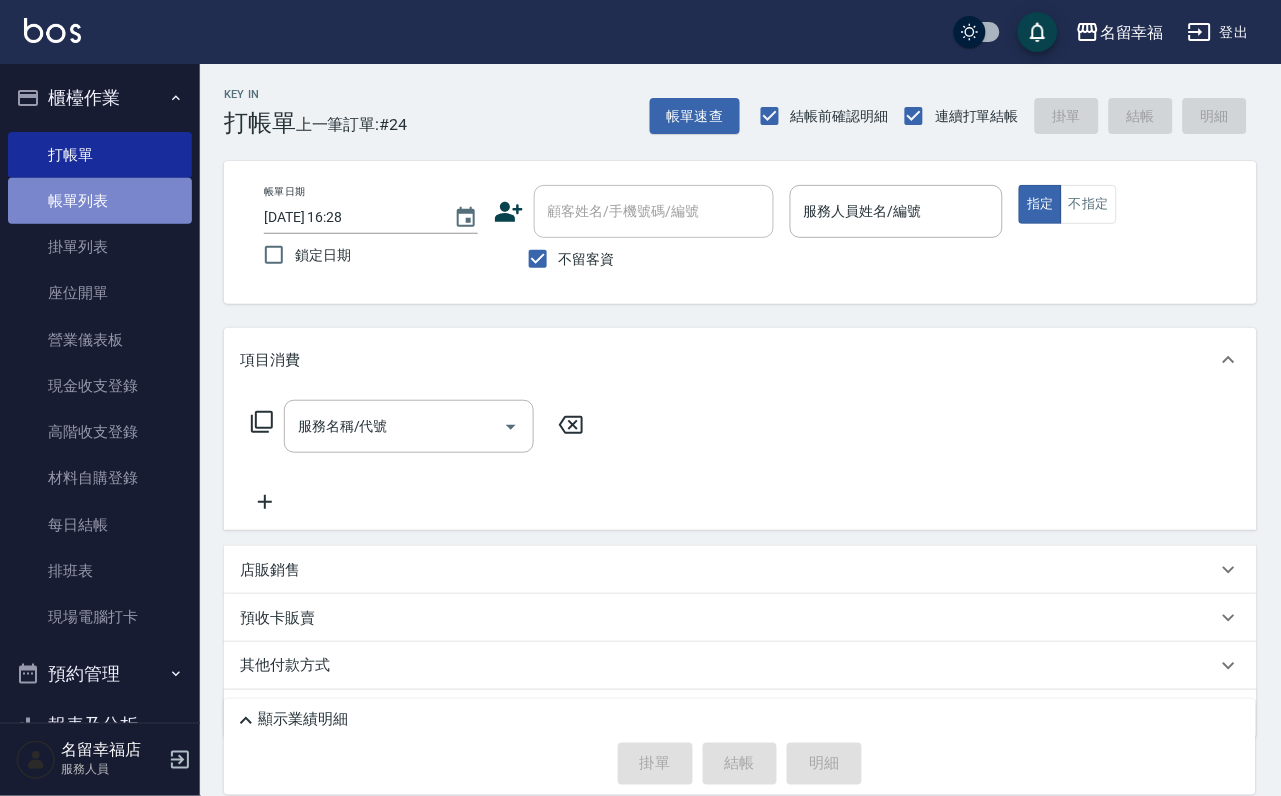 click on "帳單列表" at bounding box center [100, 201] 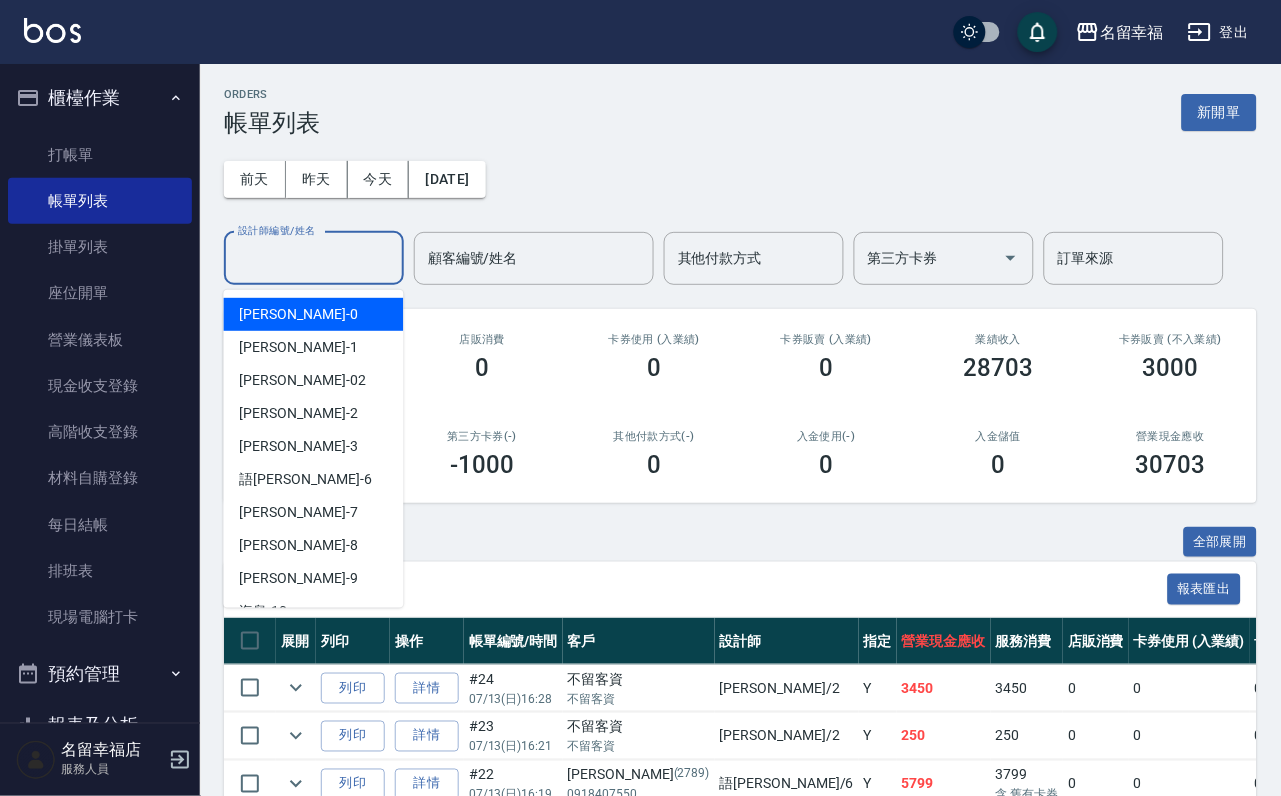 click on "設計師編號/姓名 設計師編號/姓名" at bounding box center (314, 258) 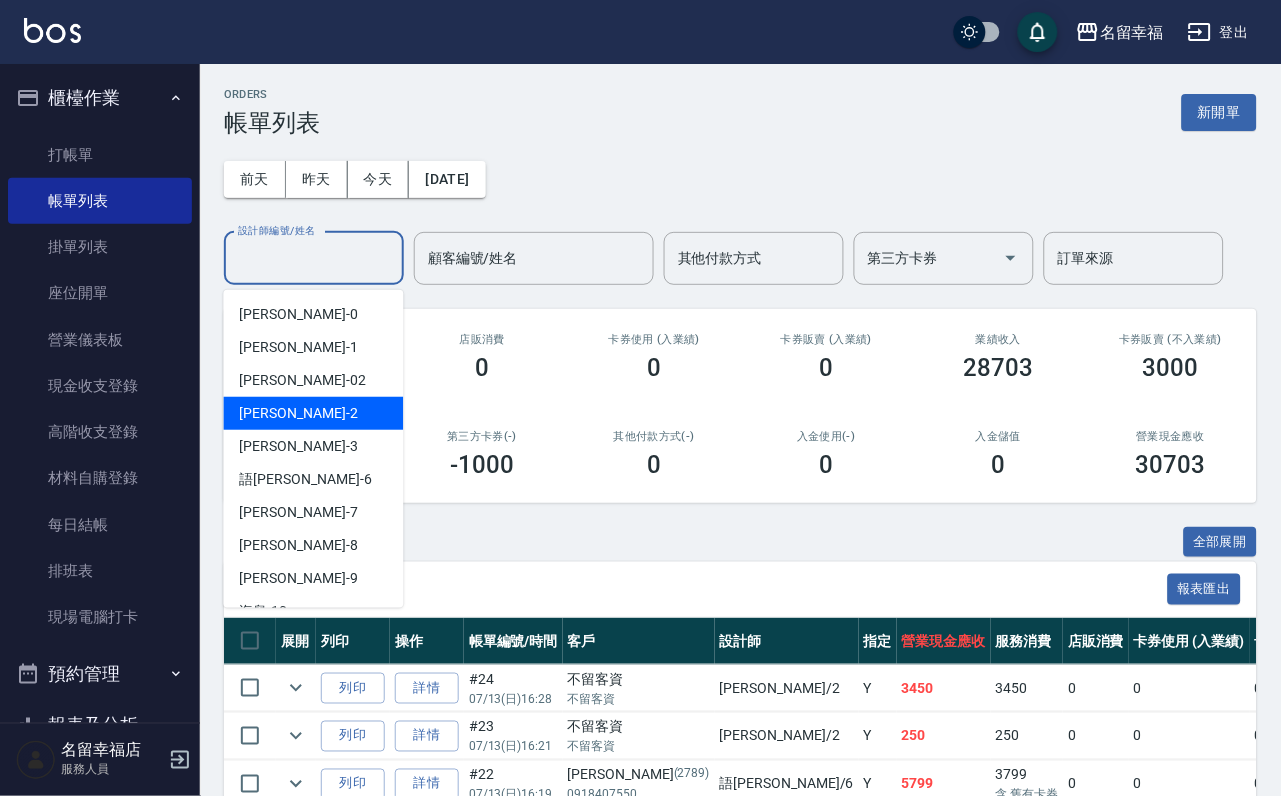 click on "[PERSON_NAME] -2" at bounding box center (299, 413) 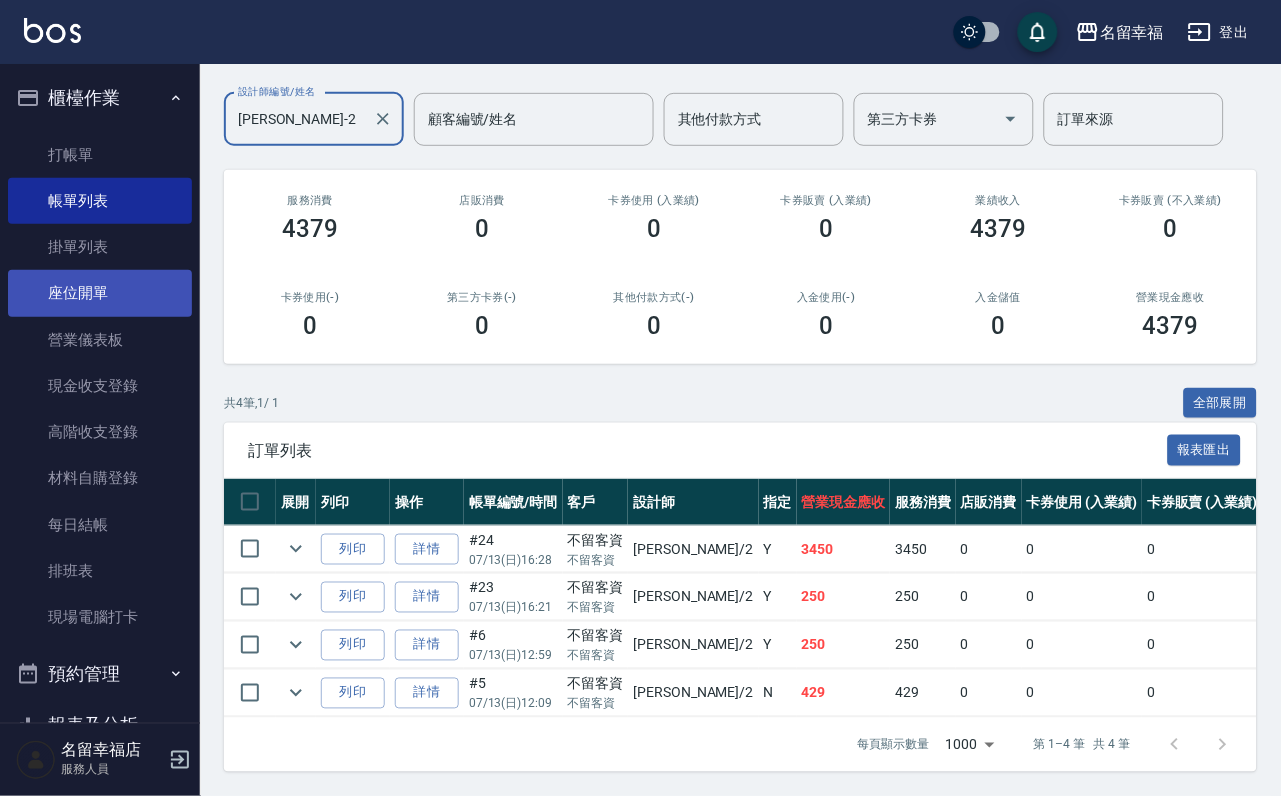 scroll, scrollTop: 0, scrollLeft: 0, axis: both 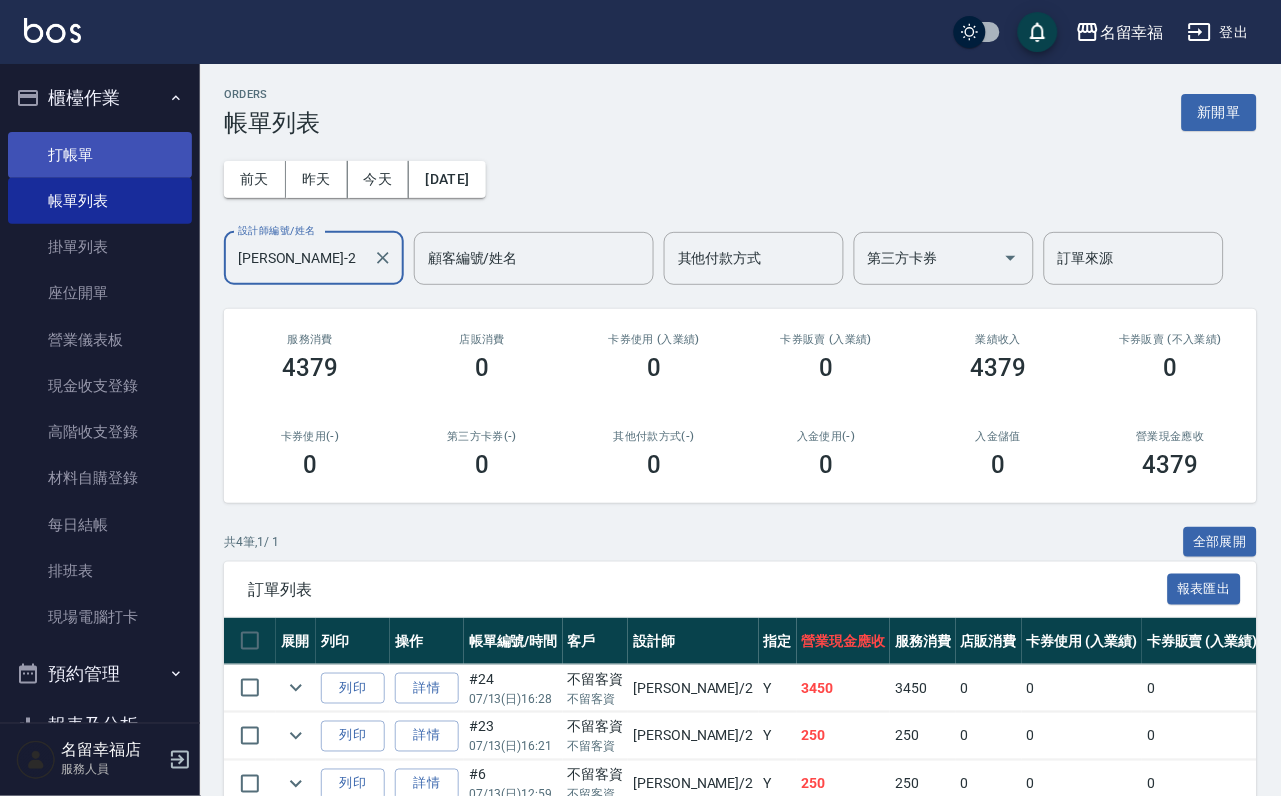 click on "打帳單" at bounding box center [100, 155] 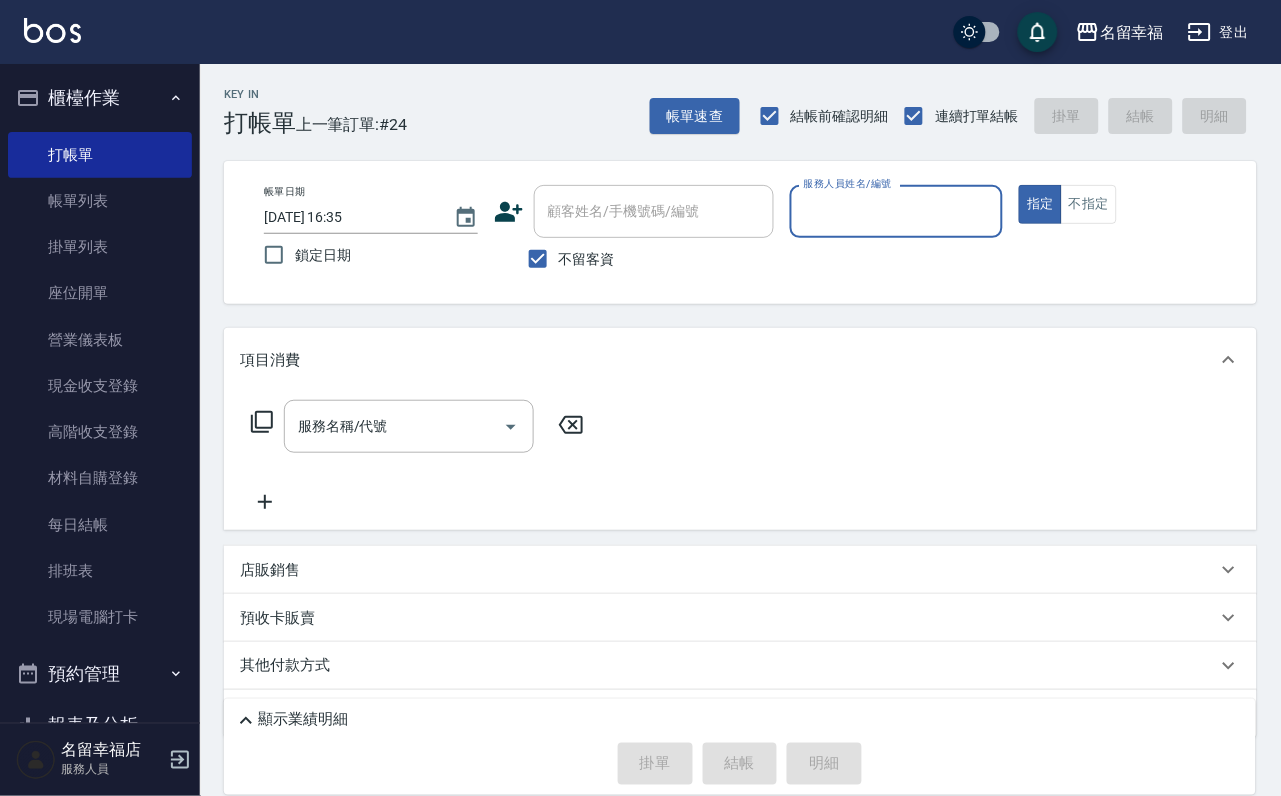 click on "不留客資" at bounding box center [587, 259] 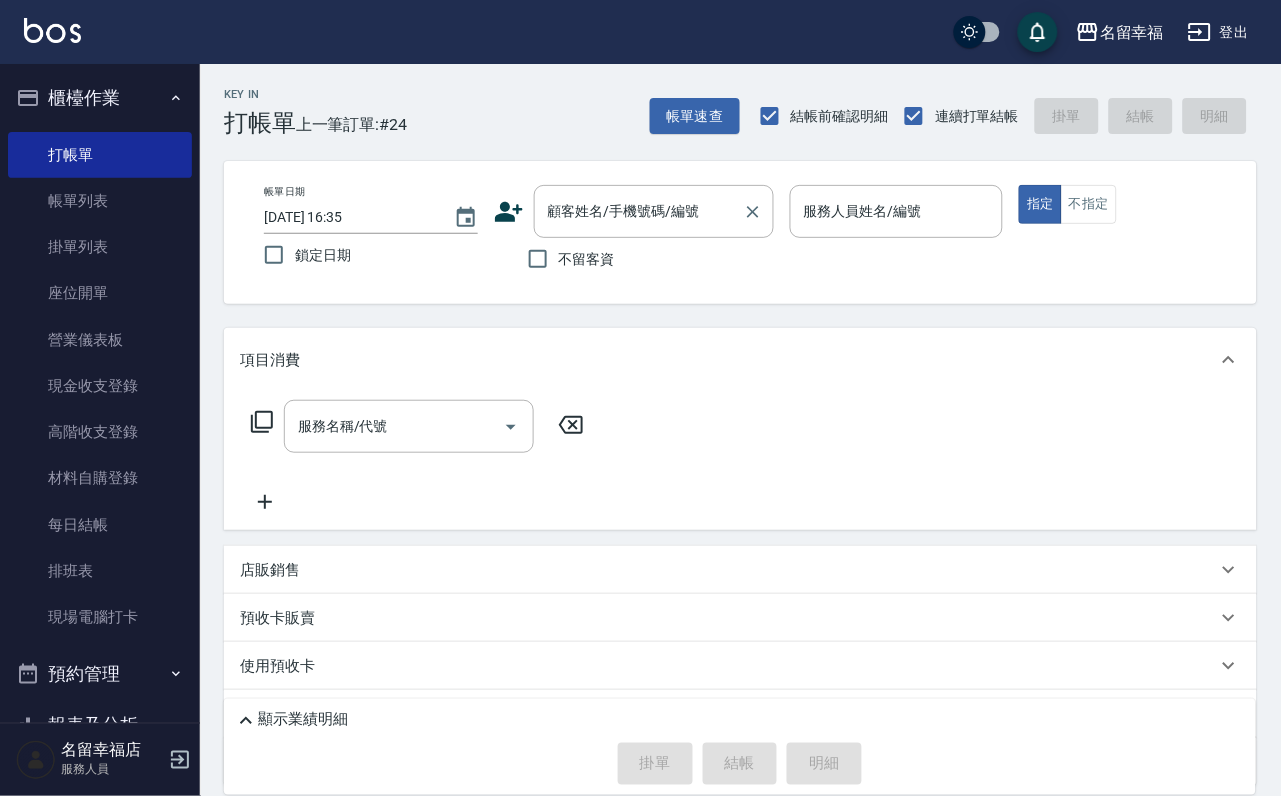 click on "顧客姓名/手機號碼/編號 顧客姓名/手機號碼/編號" at bounding box center (654, 211) 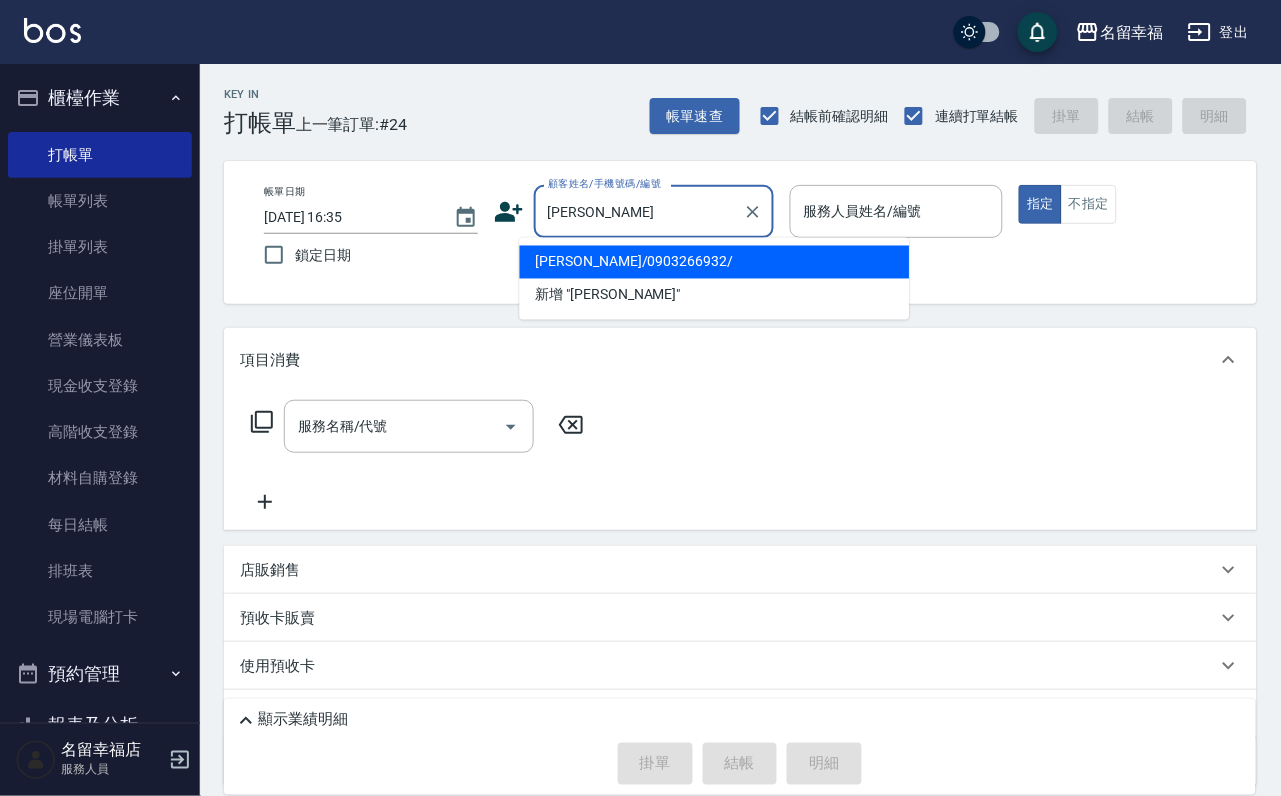 click on "[PERSON_NAME]/0903266932/" at bounding box center (715, 262) 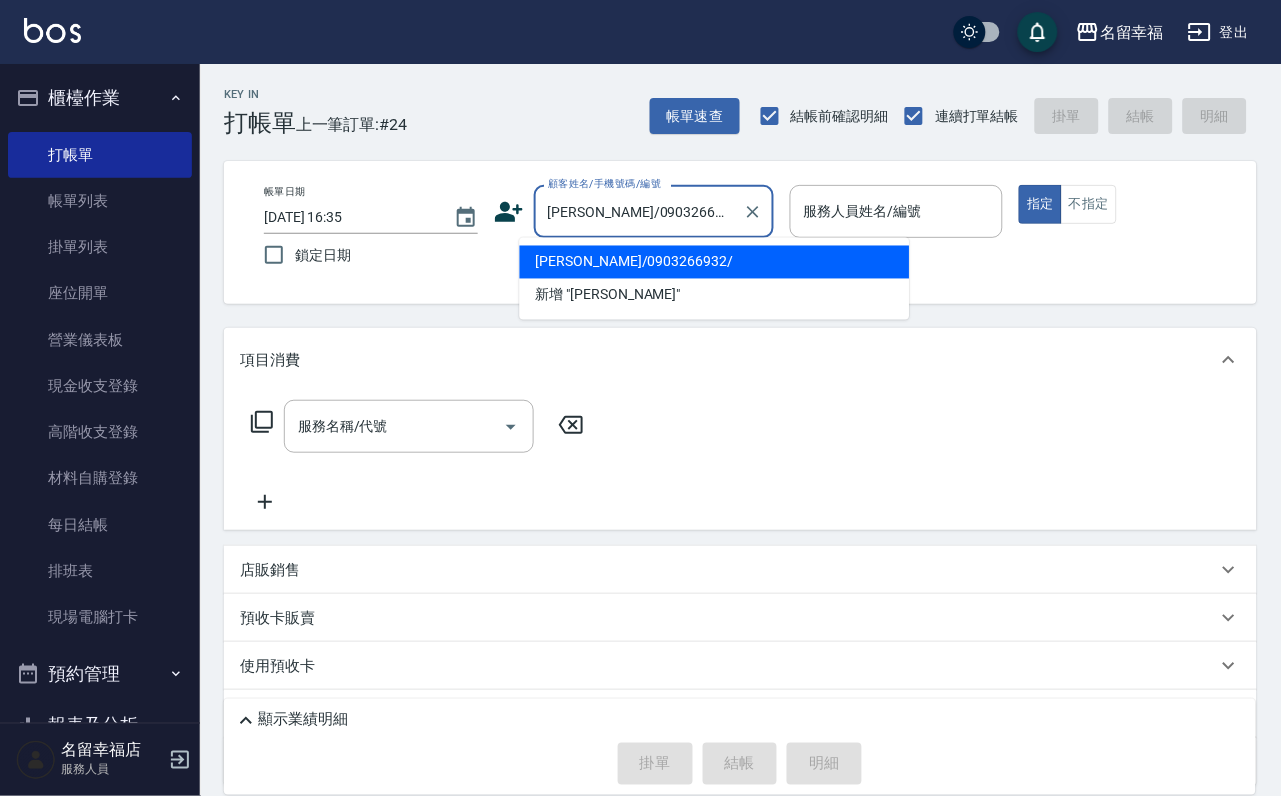 type on "[PERSON_NAME]-7" 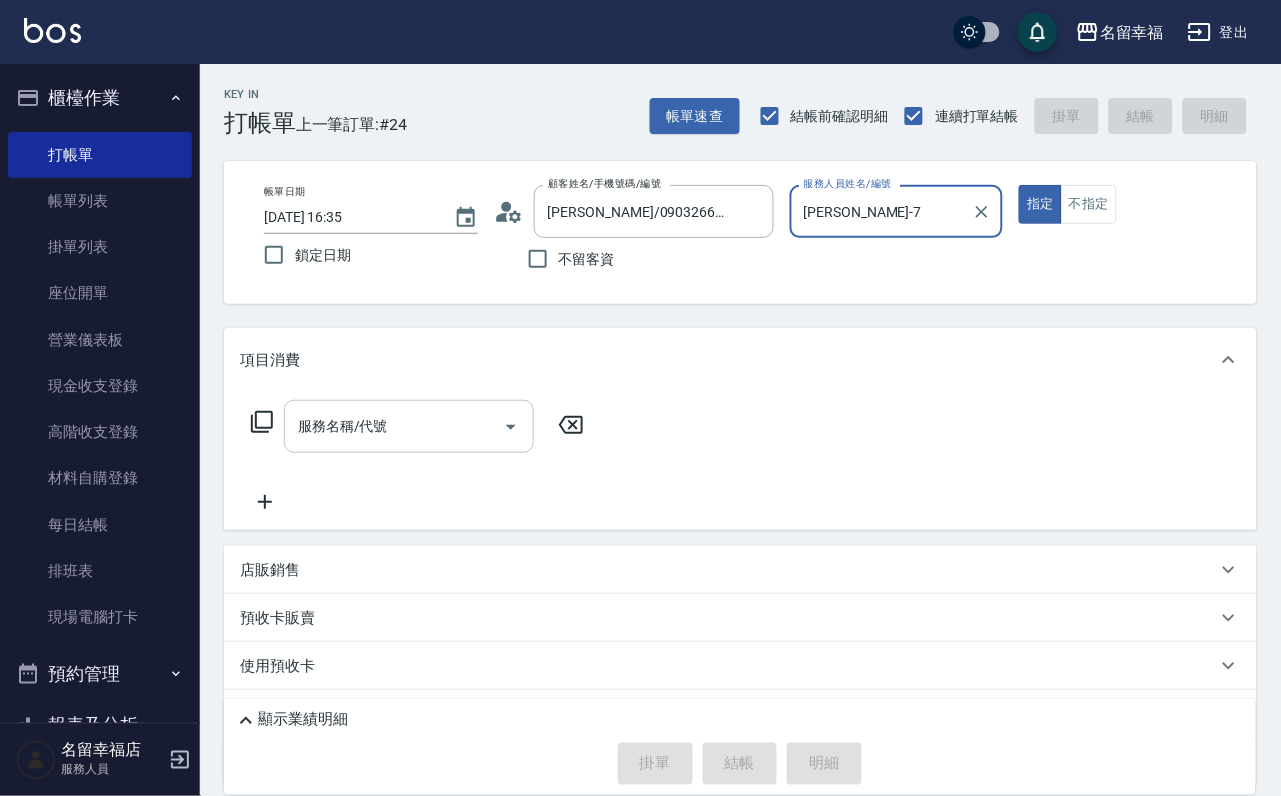 click on "服務名稱/代號" at bounding box center [394, 426] 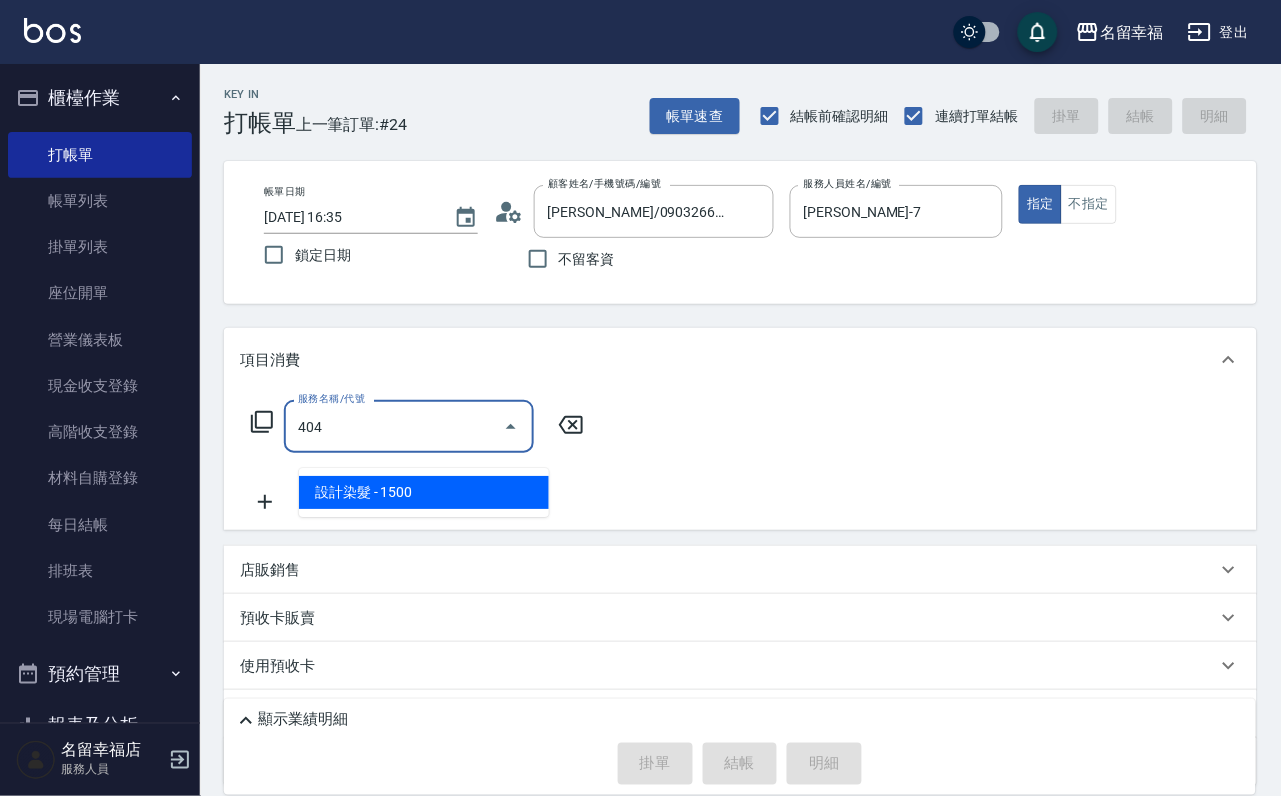 type on "設計染髮(404)" 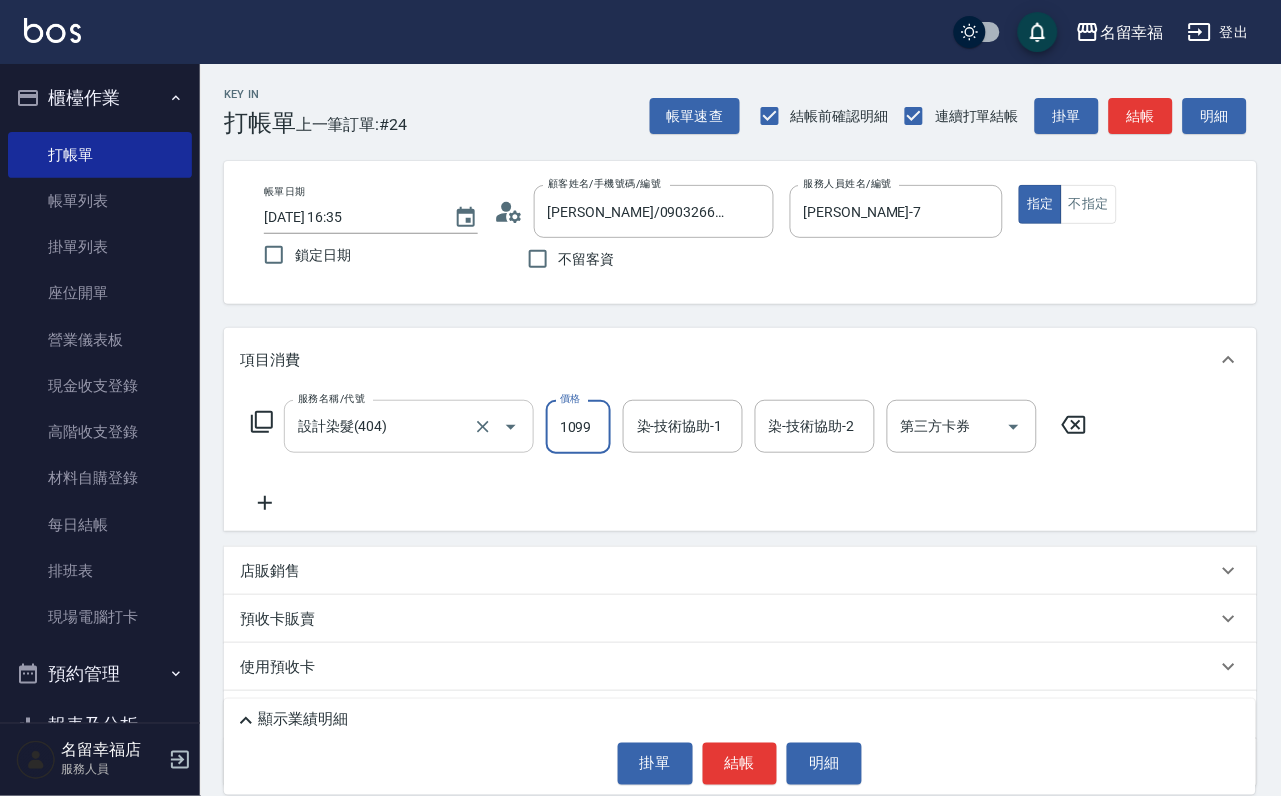 scroll, scrollTop: 0, scrollLeft: 1, axis: horizontal 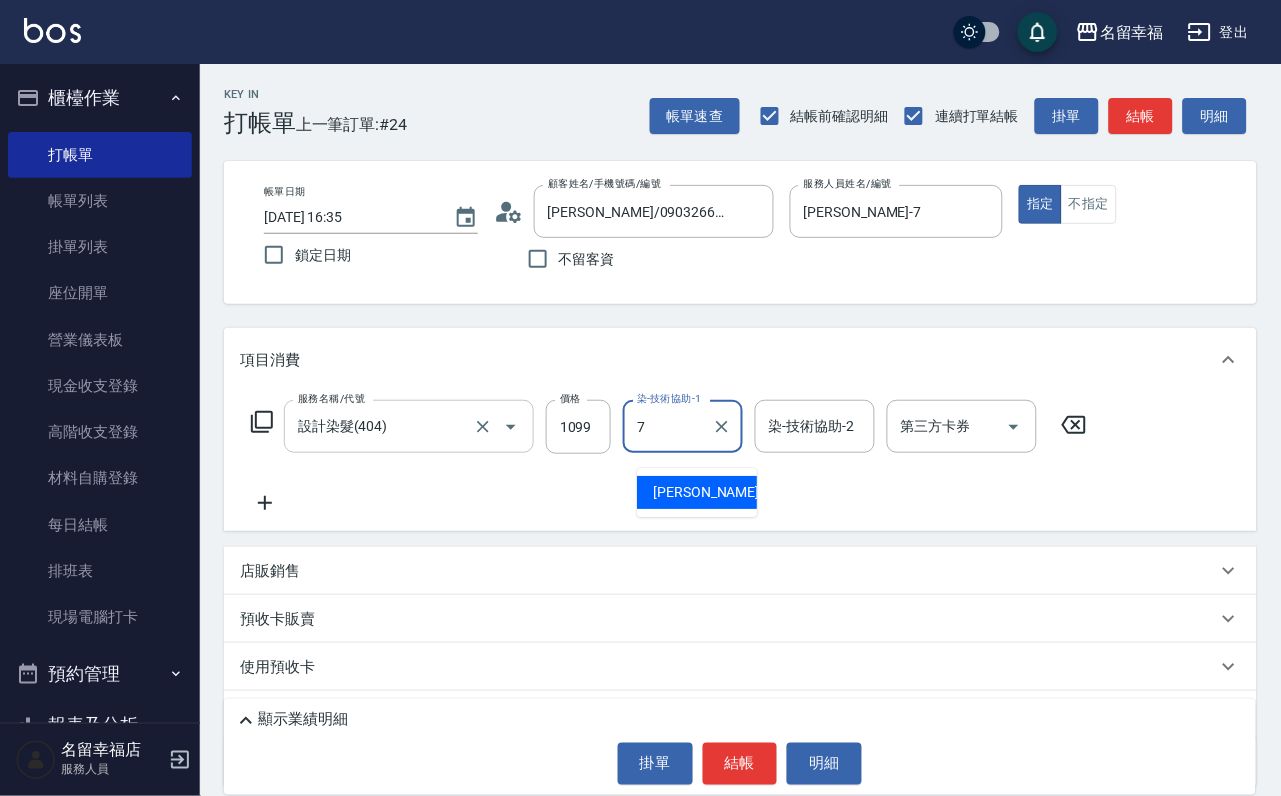type on "[PERSON_NAME]-7" 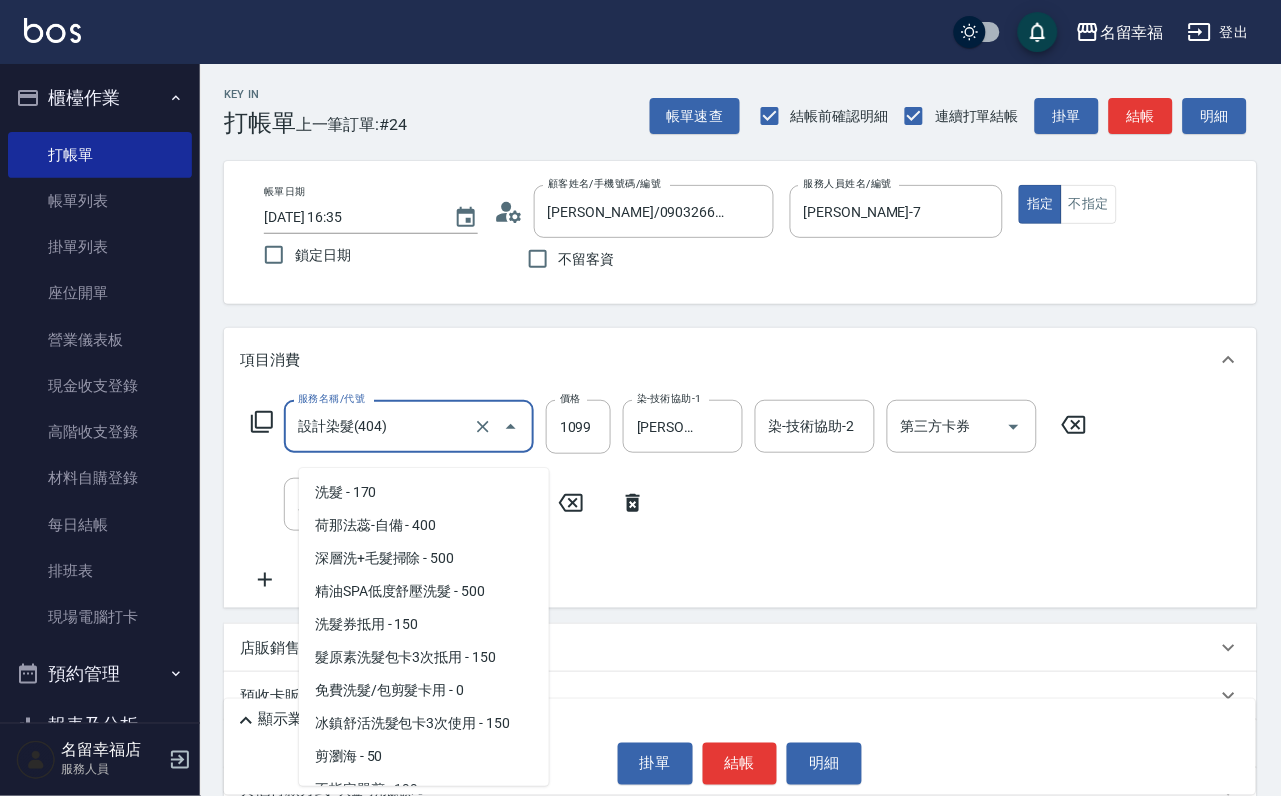 click on "設計染髮(404)" at bounding box center [381, 426] 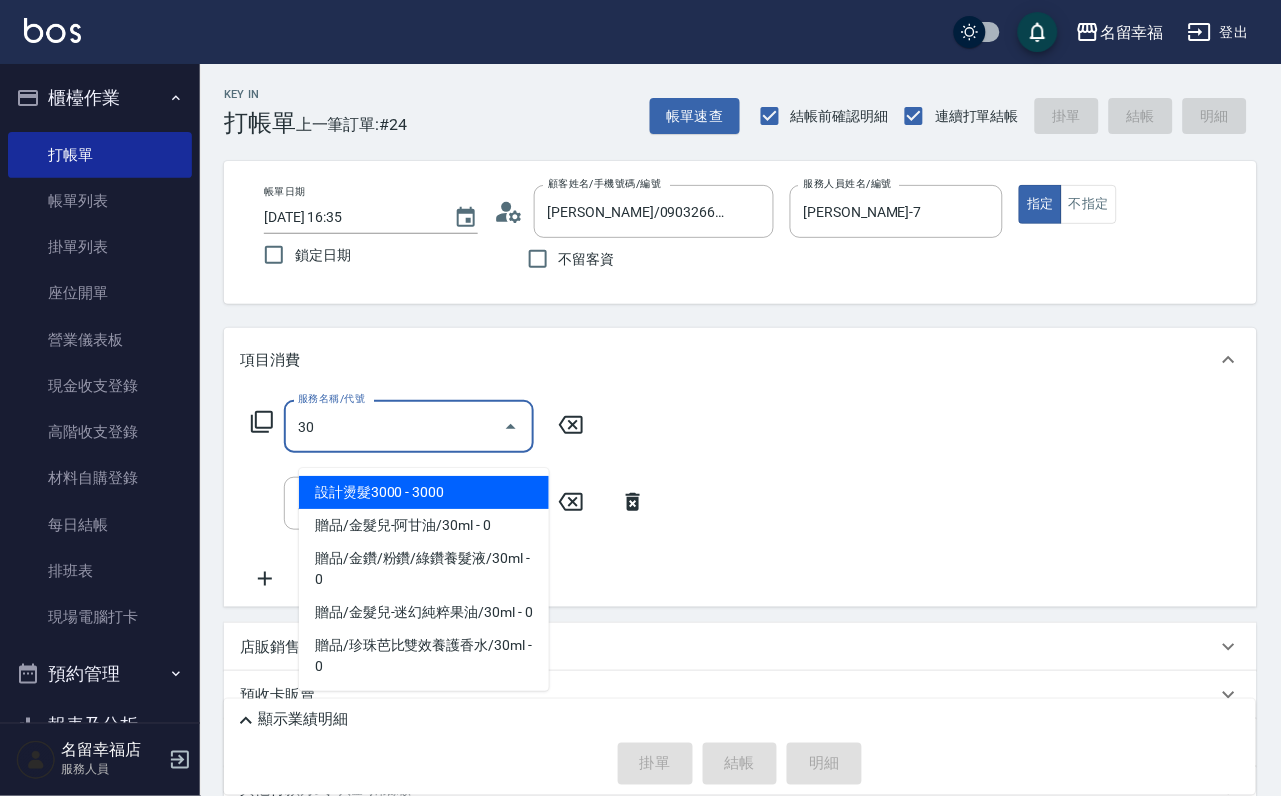 scroll, scrollTop: 0, scrollLeft: 0, axis: both 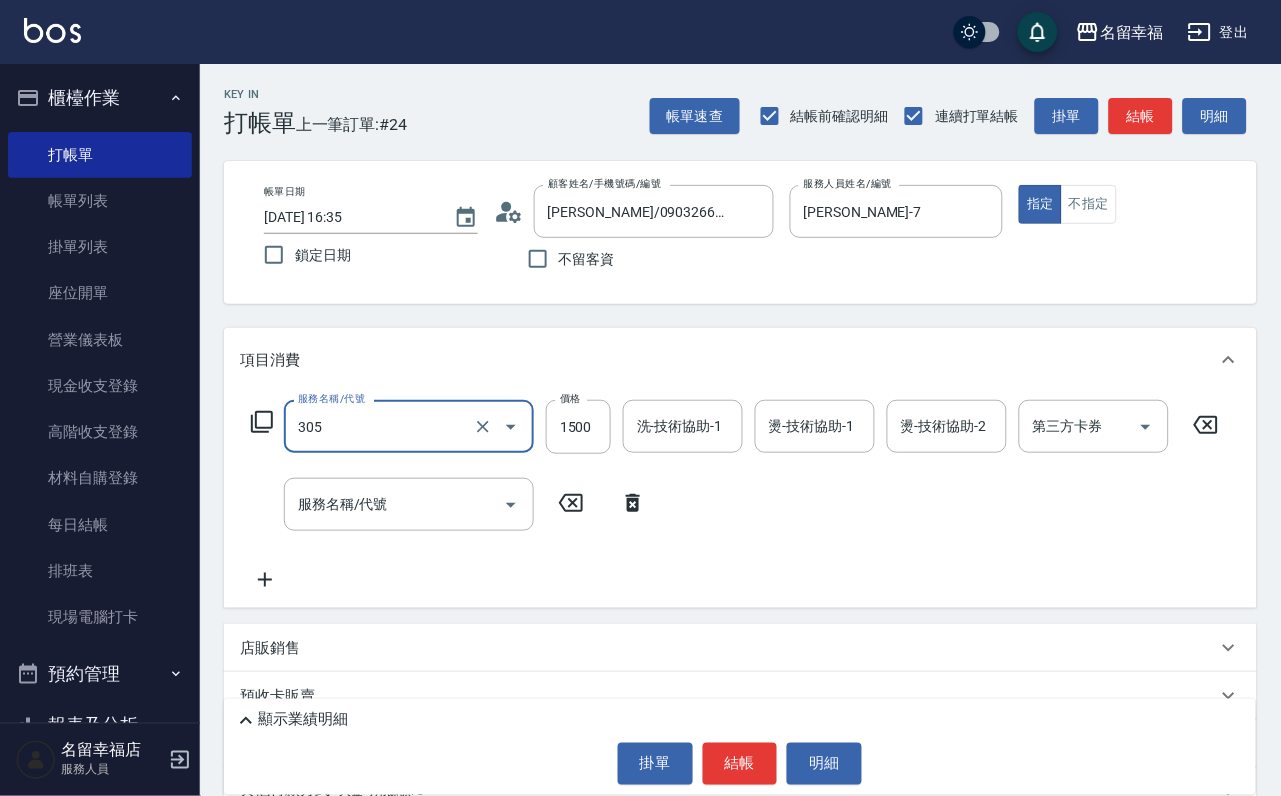 type on "設計燙髮1500(305)" 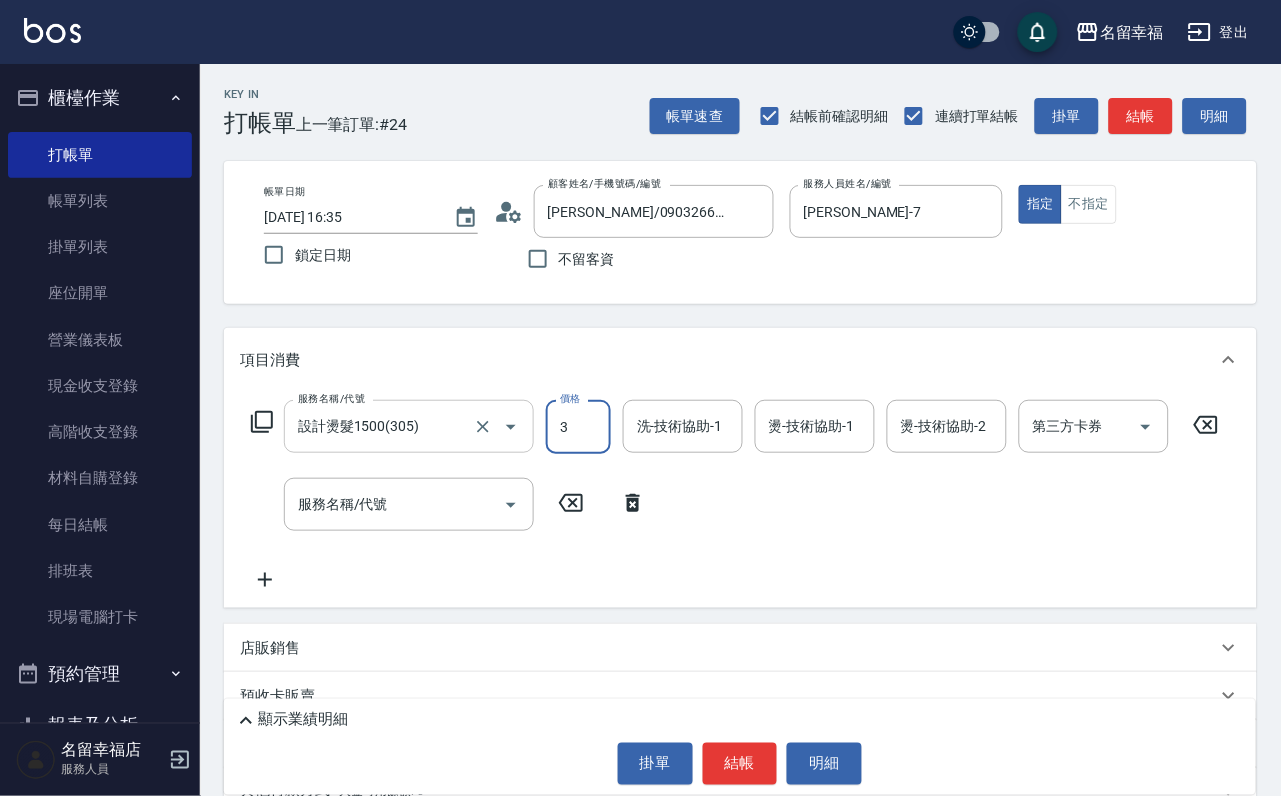 scroll, scrollTop: 0, scrollLeft: 0, axis: both 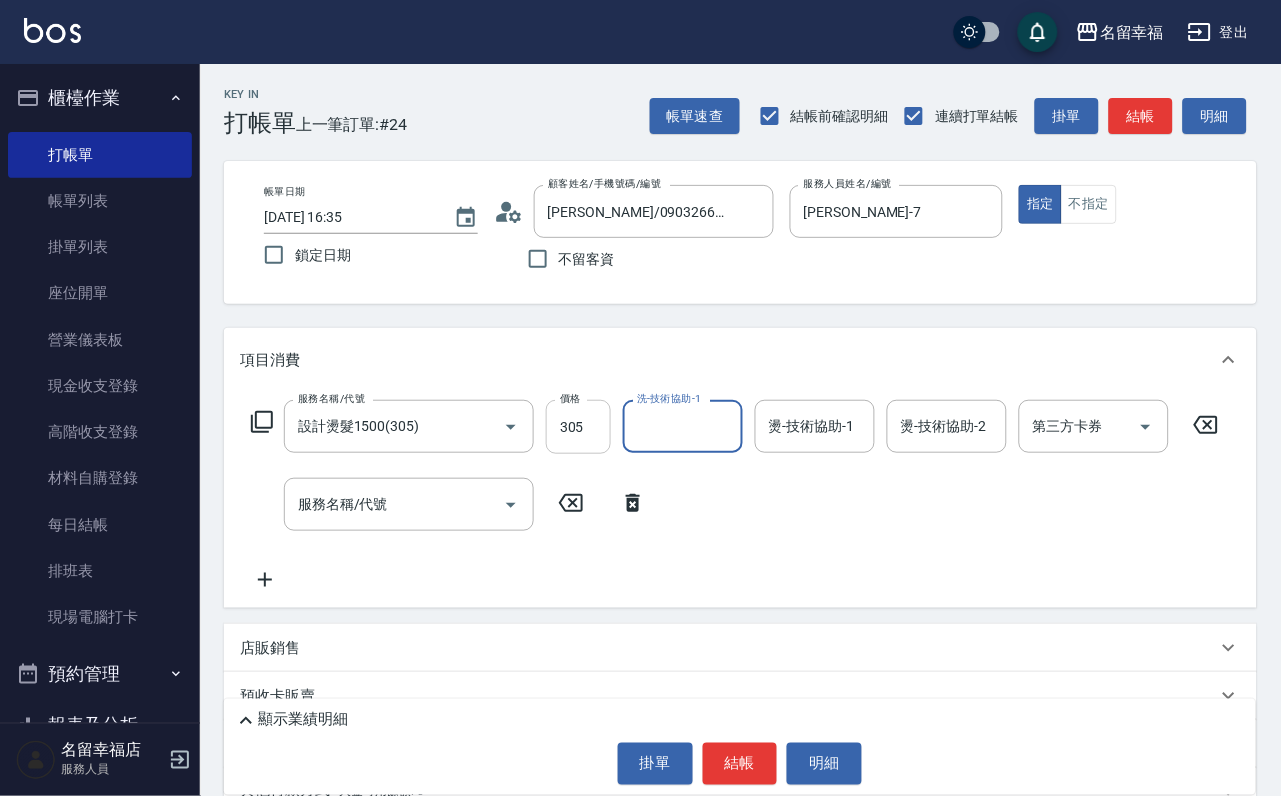 click on "305" at bounding box center [578, 427] 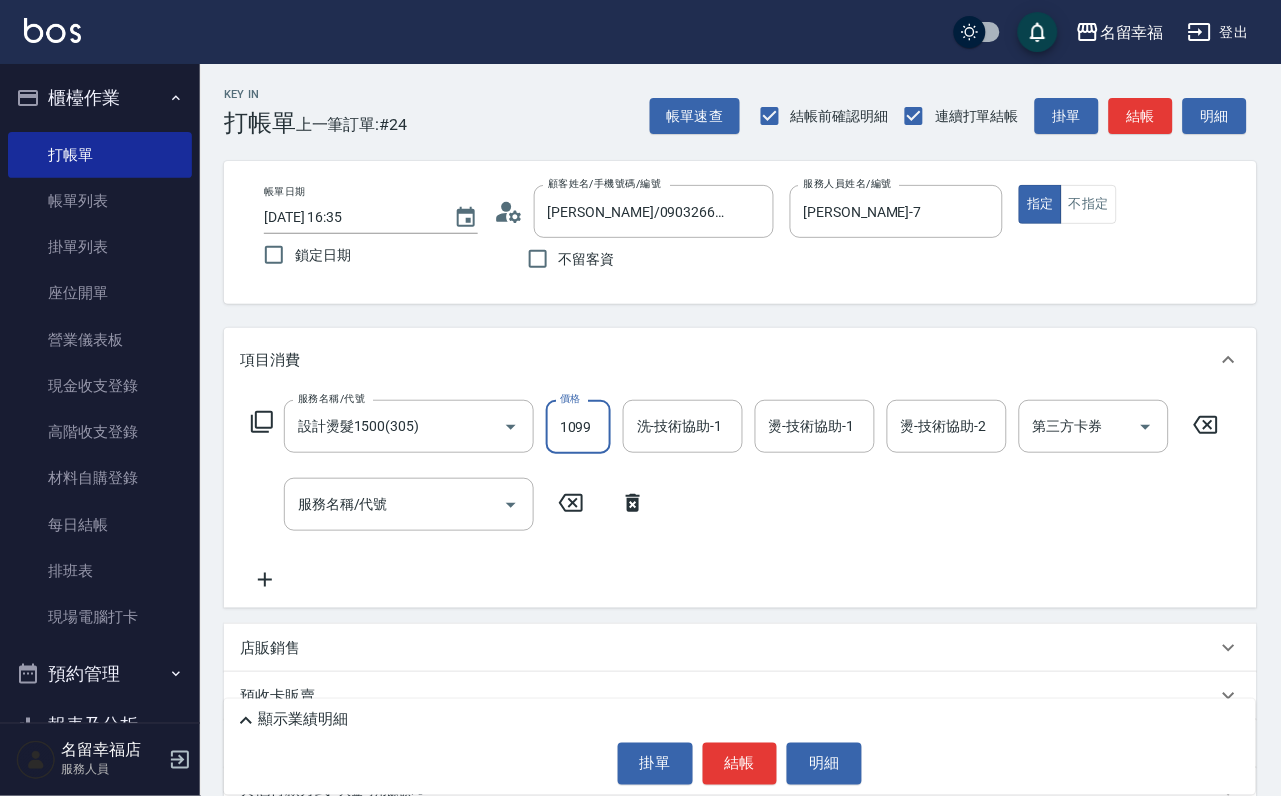 scroll, scrollTop: 0, scrollLeft: 1, axis: horizontal 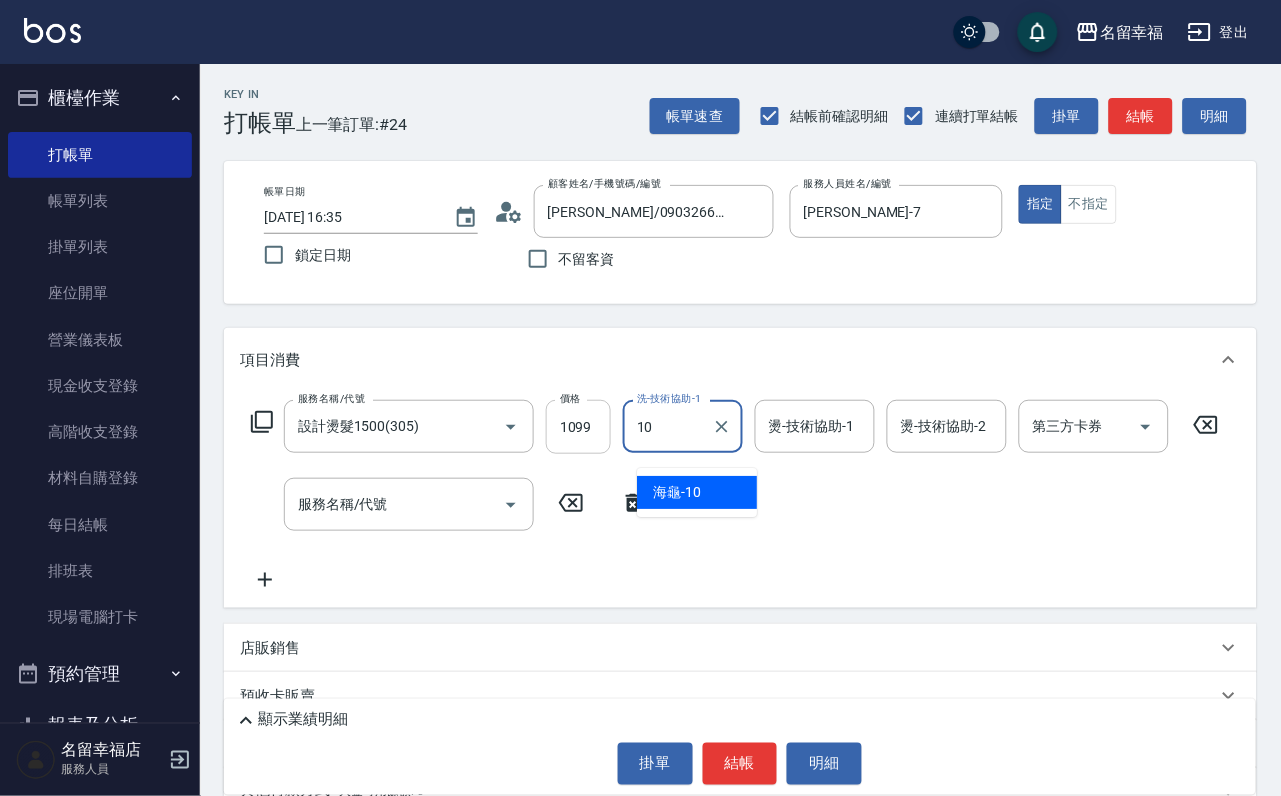 type on "海龜-10" 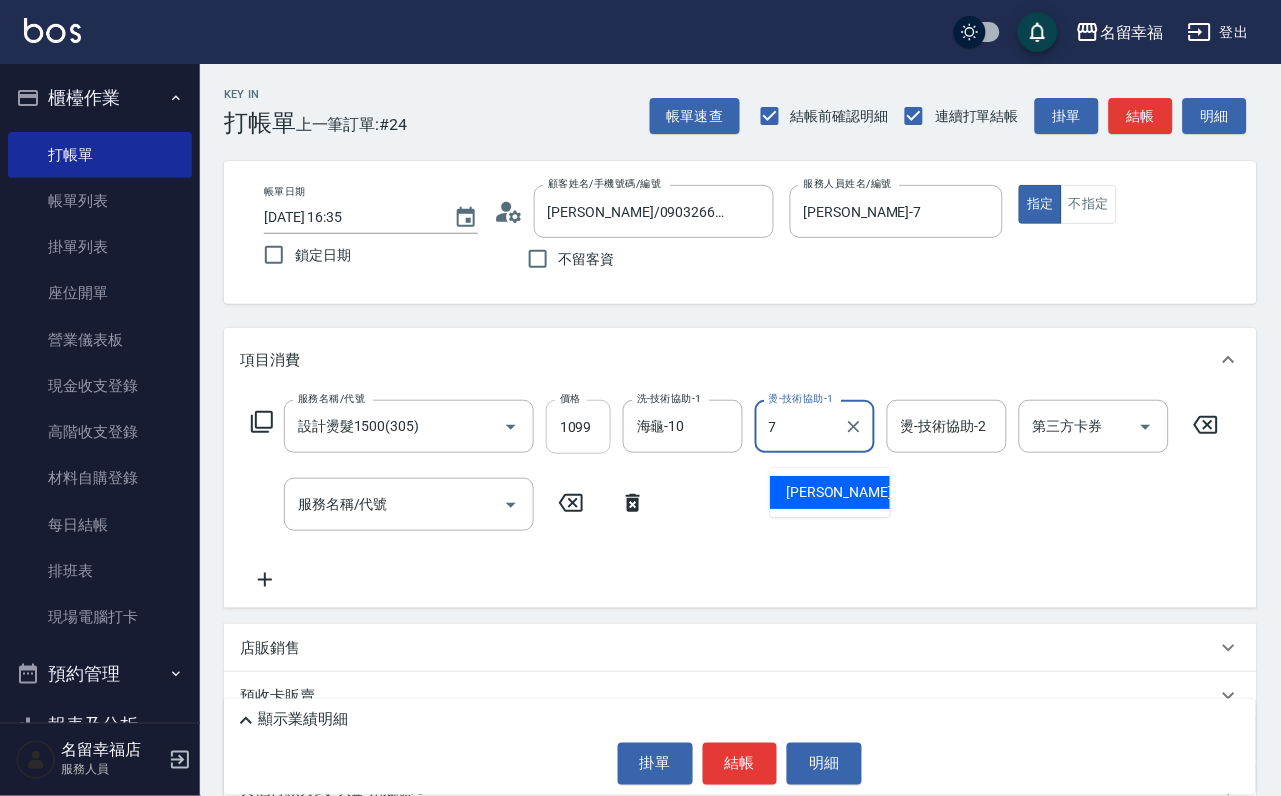 type on "[PERSON_NAME]-7" 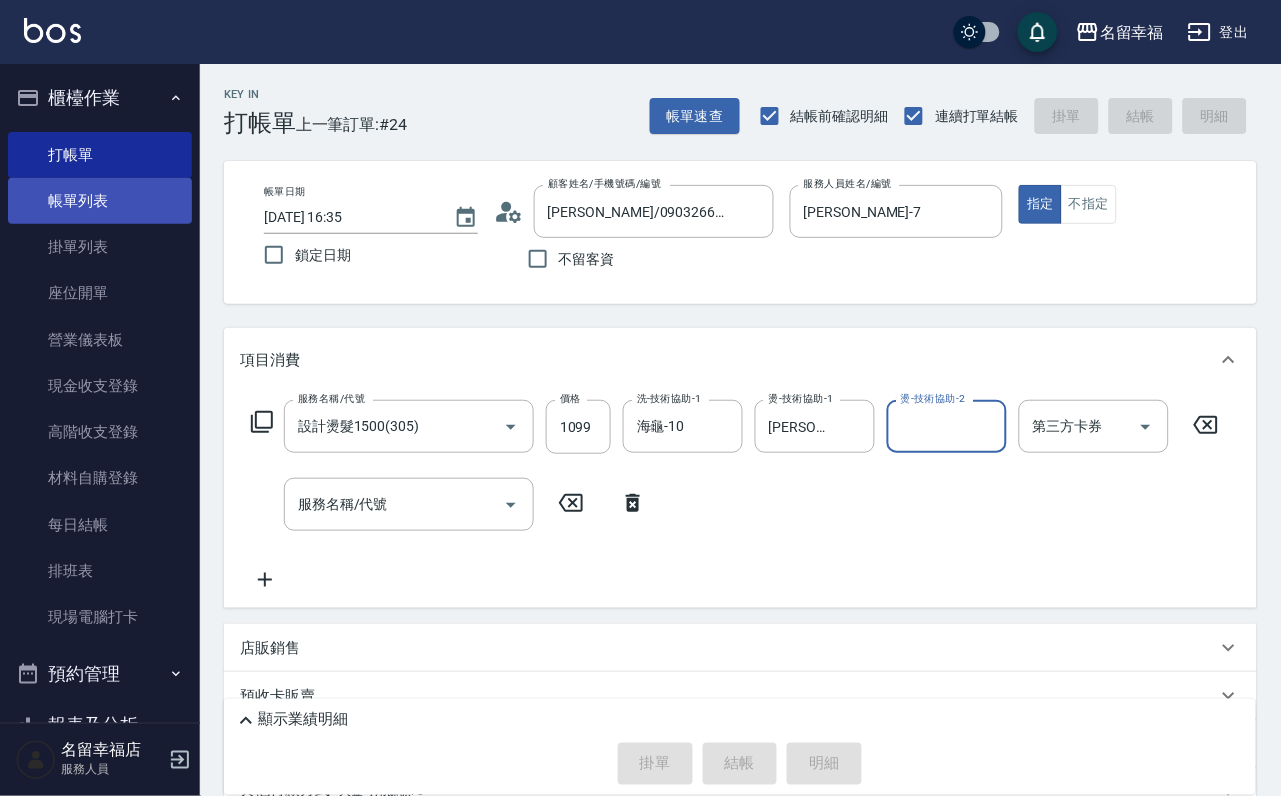 type on "[DATE] 16:42" 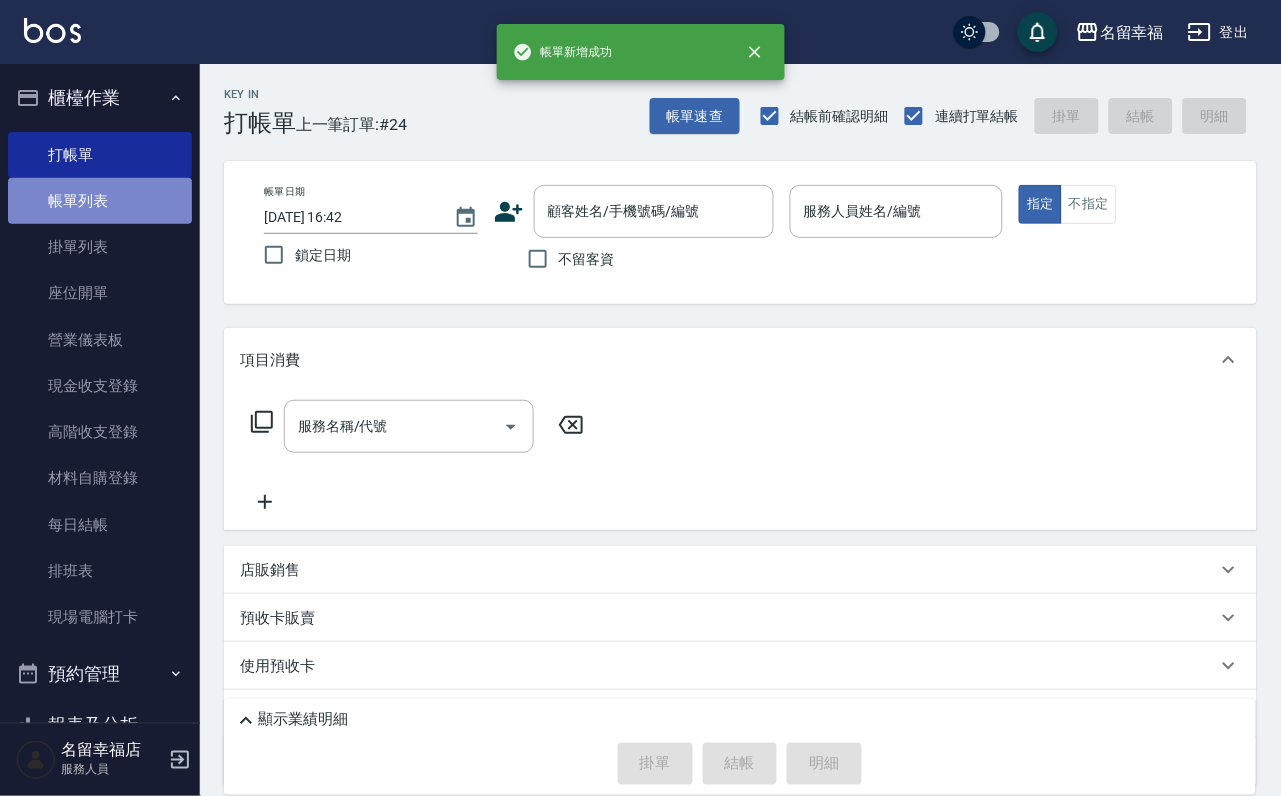 click on "帳單列表" at bounding box center [100, 201] 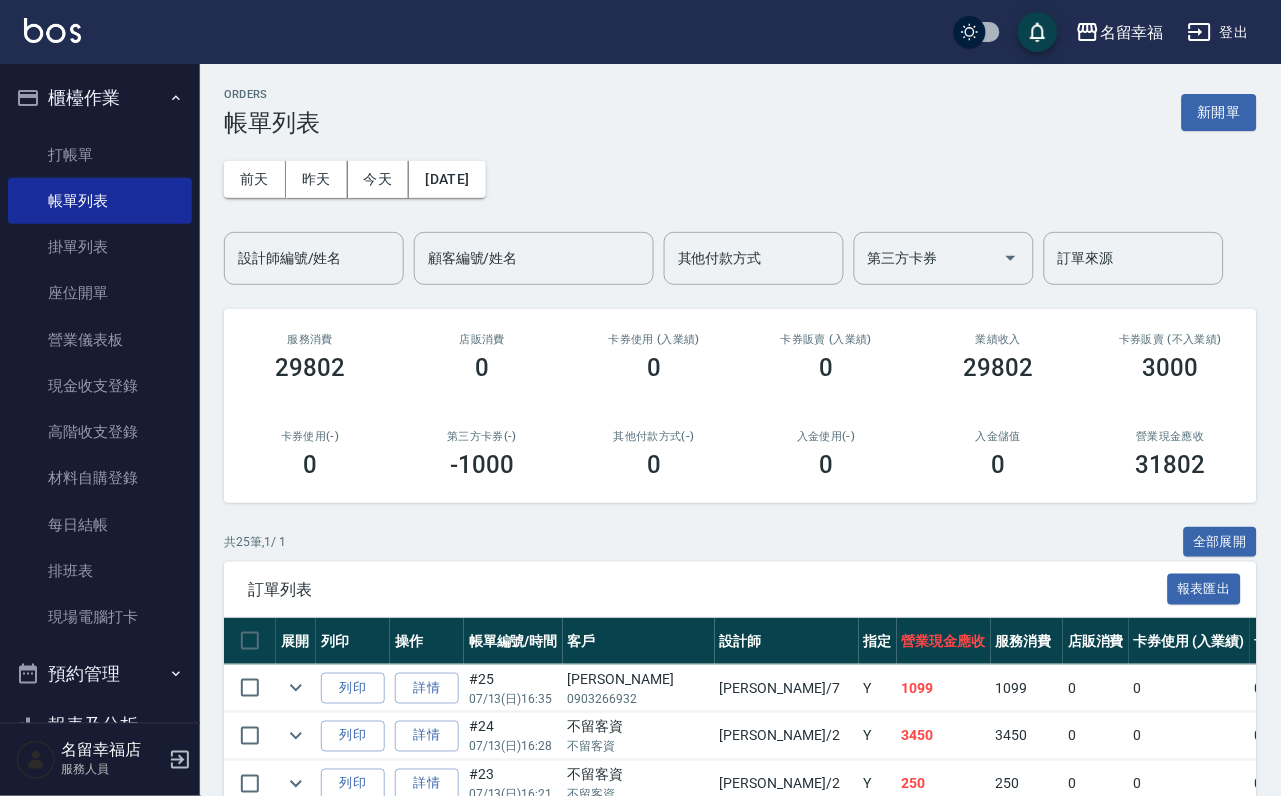 click on "ORDERS 帳單列表 新開單 [DATE] [DATE] [DATE] [DATE] 設計師編號/姓名 設計師編號/姓名 顧客編號/姓名 顧客編號/姓名 其他付款方式 其他付款方式 第三方卡券 第三方卡券 訂單來源 訂單來源 服務消費 29802 店販消費 0 卡券使用 (入業績) 0 卡券販賣 (入業績) 0 業績收入 29802 卡券販賣 (不入業績) 3000 卡券使用(-) 0 第三方卡券(-) -1000 其他付款方式(-) 0 入金使用(-) 0 入金儲值 0 營業現金應收 31802 共  25  筆,  1  /   1 全部展開 訂單列表 報表匯出 展開 列印 操作 帳單編號/時間 客戶 設計師 指定 營業現金應收 服務消費 店販消費 卡券使用 (入業績) 卡券販賣 (入業績) 業績收入 卡券販賣 (不入業績) 卡券使用(-) 第三方卡券(-) 其他付款方式(-) 入金使用(-) 備註 訂單來源 列印 詳情 #25 07/13 (日) 16:35 [PERSON_NAME]0903266932 瑜瑜 /7 Y 1099 1099 0 0 0 1099 0 0 0 0 0 列印 詳情 #24 07/13 (日) 16:28 不留客資 碧涵 /2" at bounding box center (740, 1003) 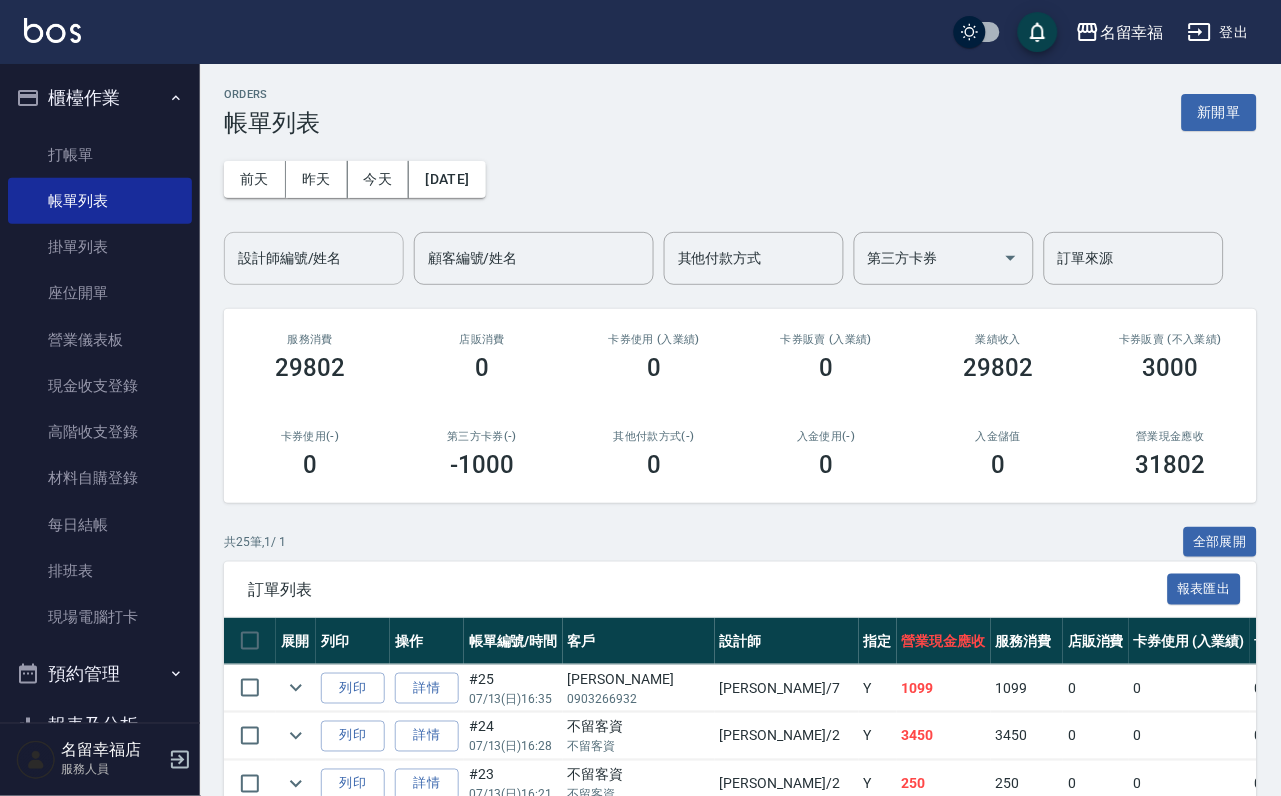 click on "設計師編號/姓名" at bounding box center (314, 258) 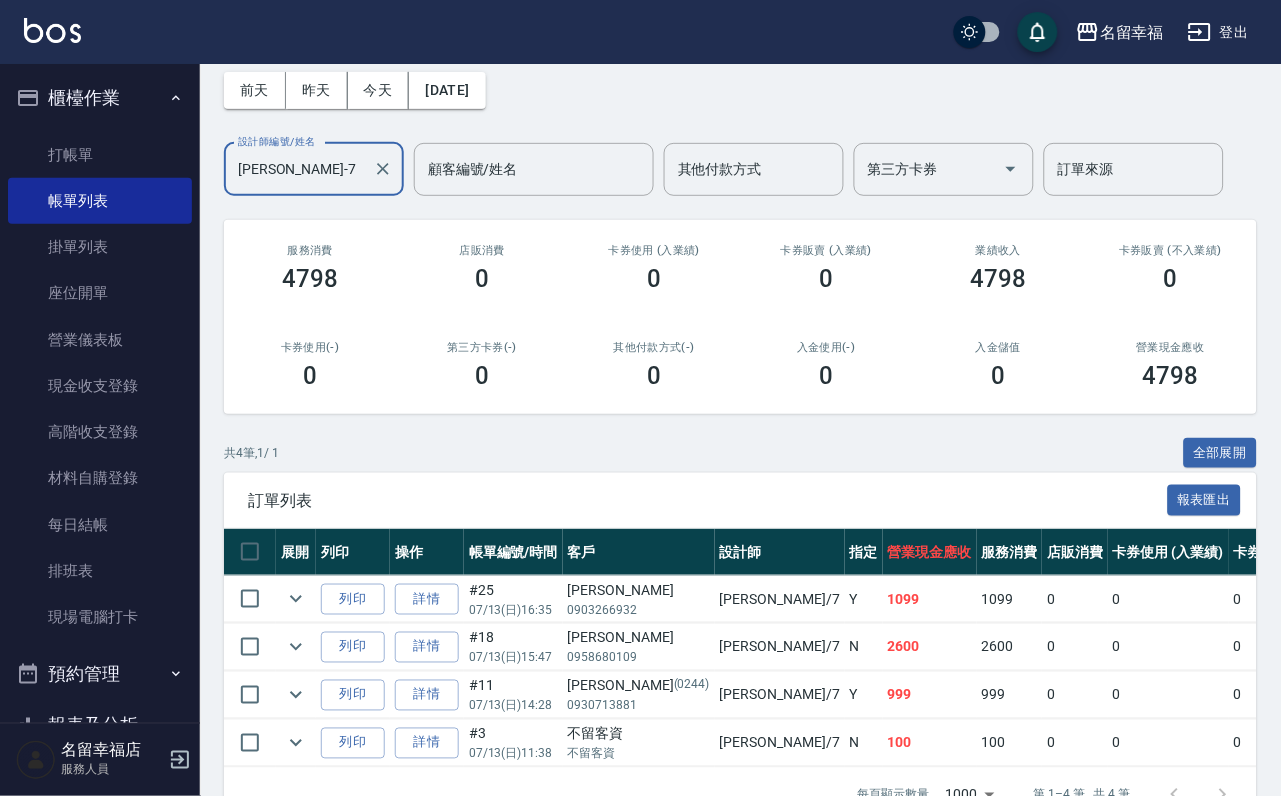 scroll, scrollTop: 150, scrollLeft: 0, axis: vertical 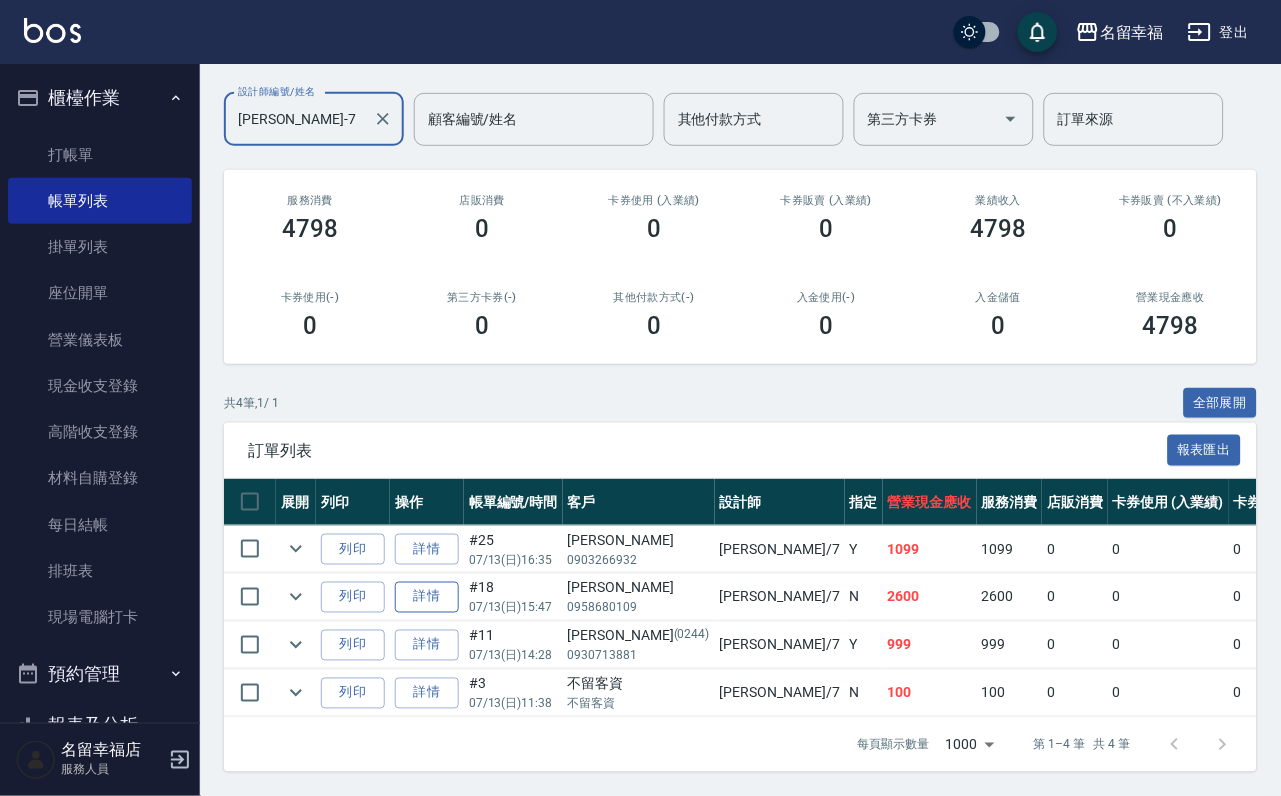 type on "[PERSON_NAME]-7" 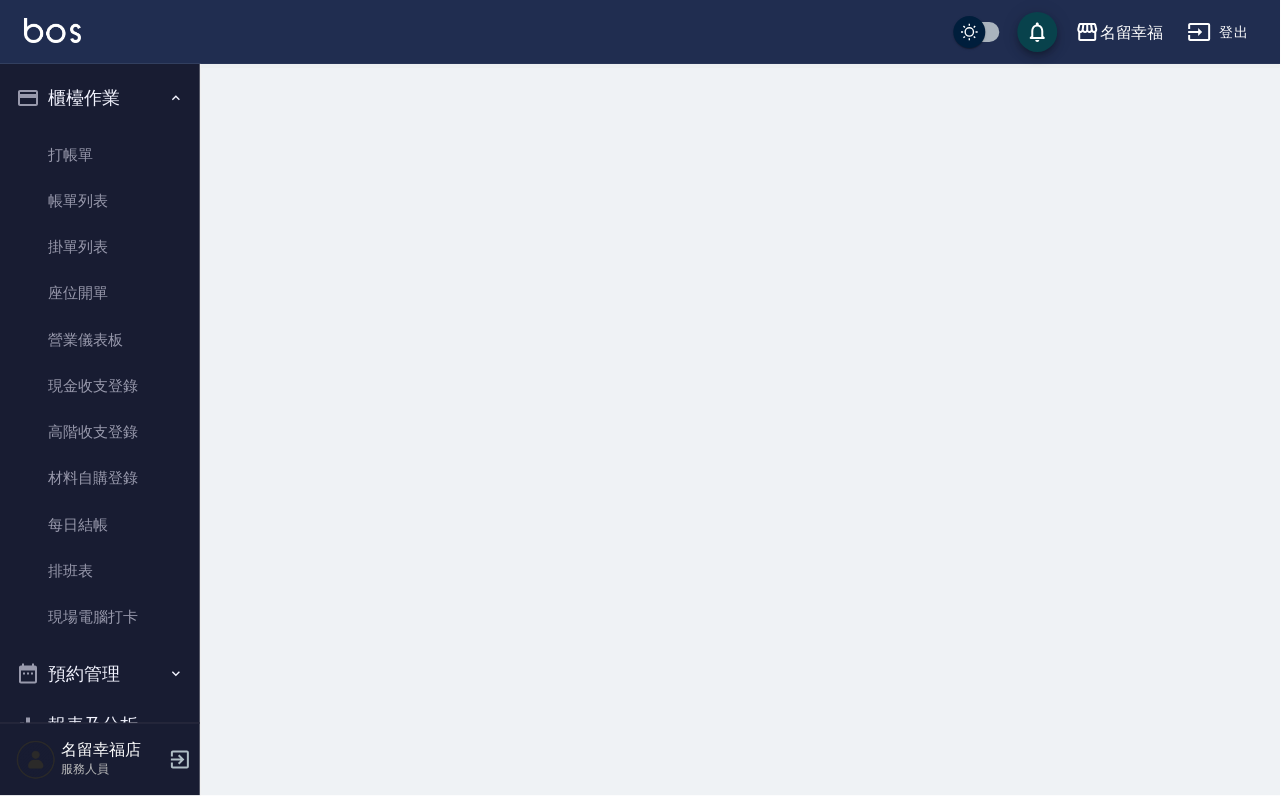 scroll, scrollTop: 0, scrollLeft: 0, axis: both 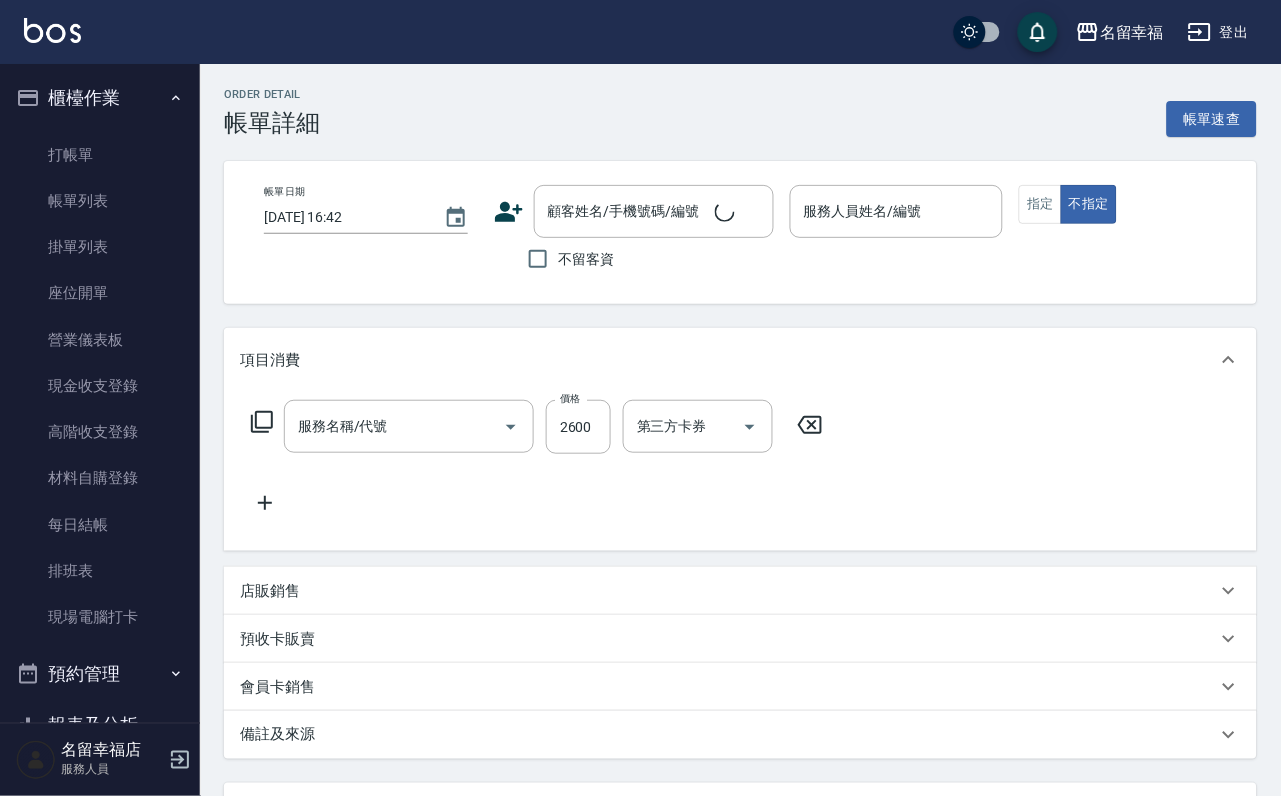type on "[DATE] 15:47" 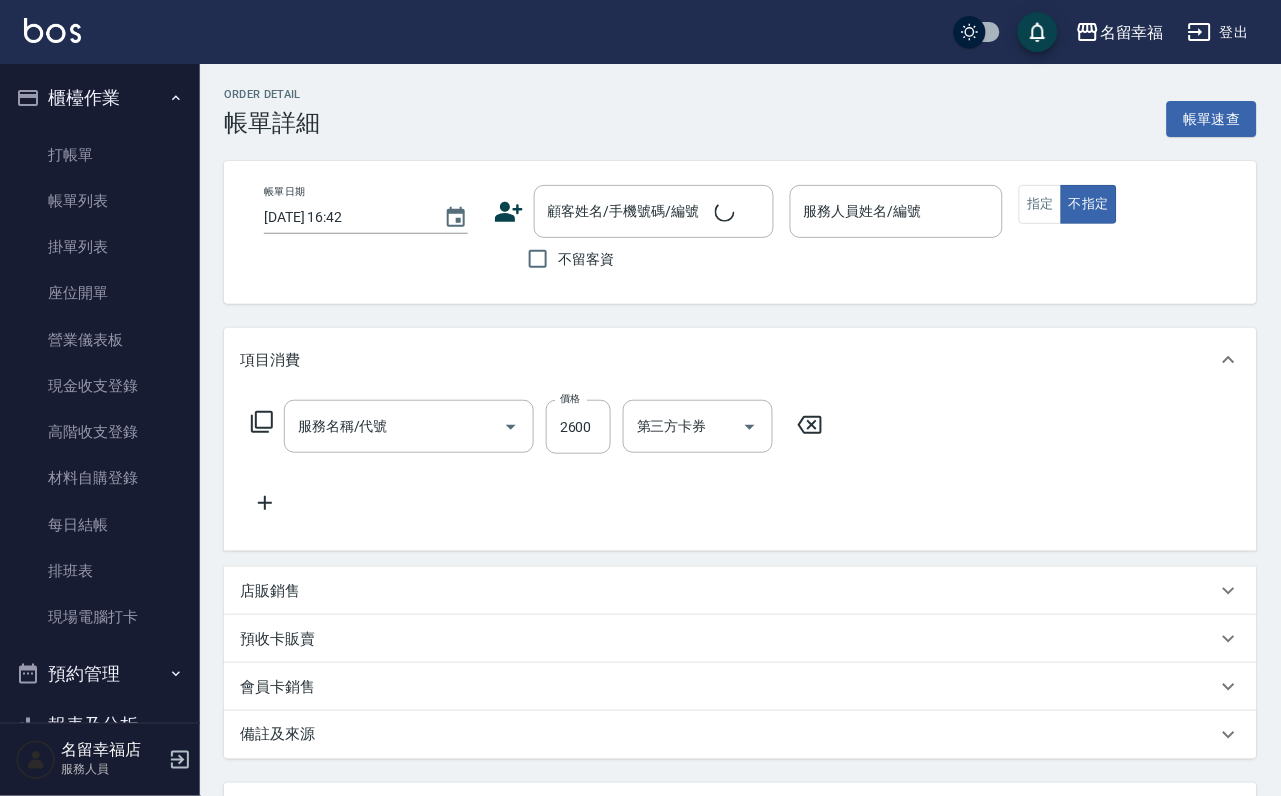 type on "[PERSON_NAME]-7" 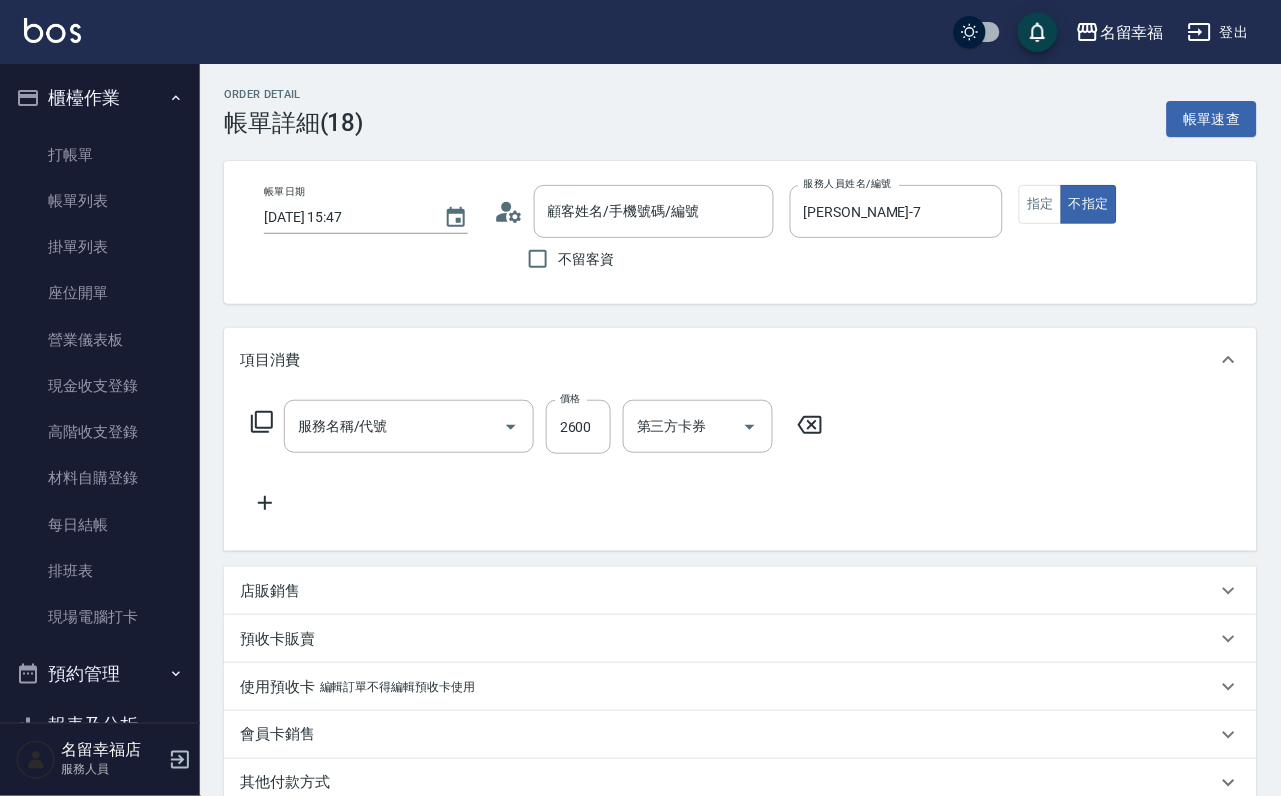 type on "[PERSON_NAME]/0958680109/" 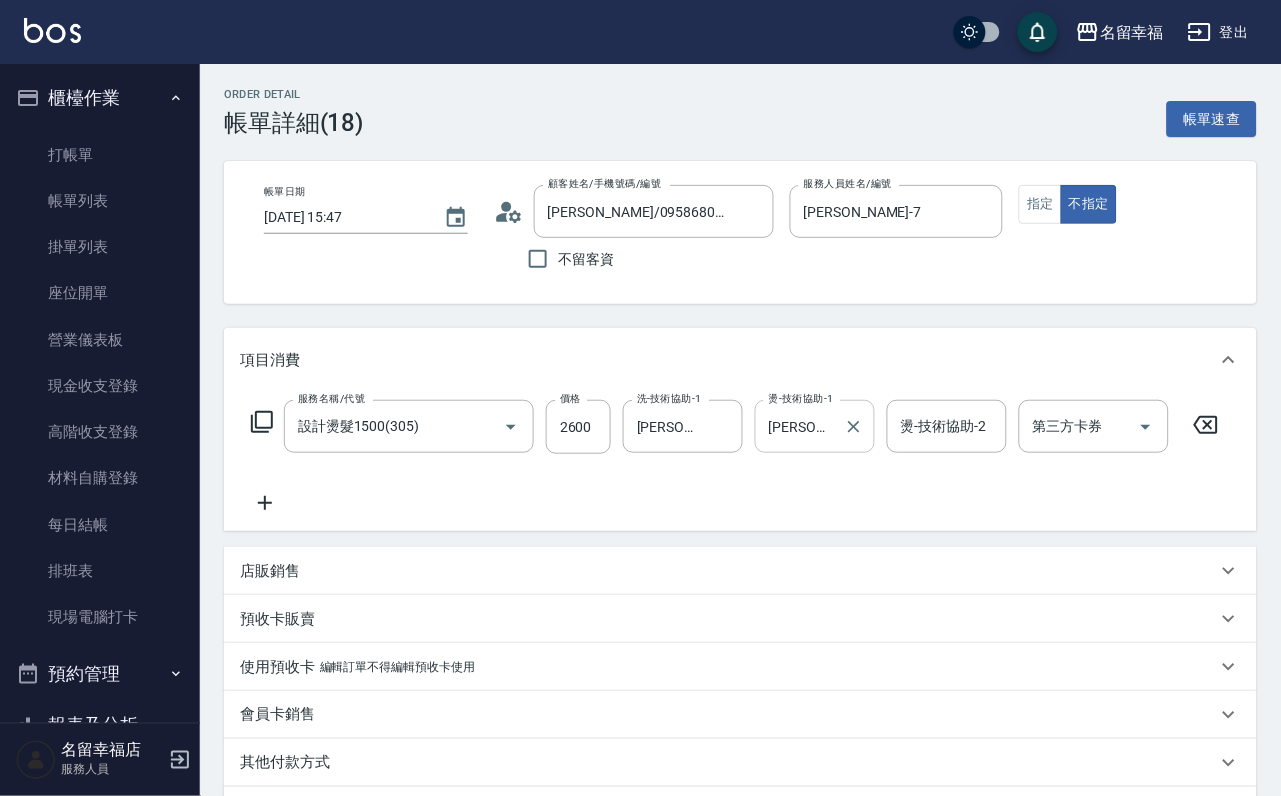 click on "[PERSON_NAME]-7" at bounding box center (800, 426) 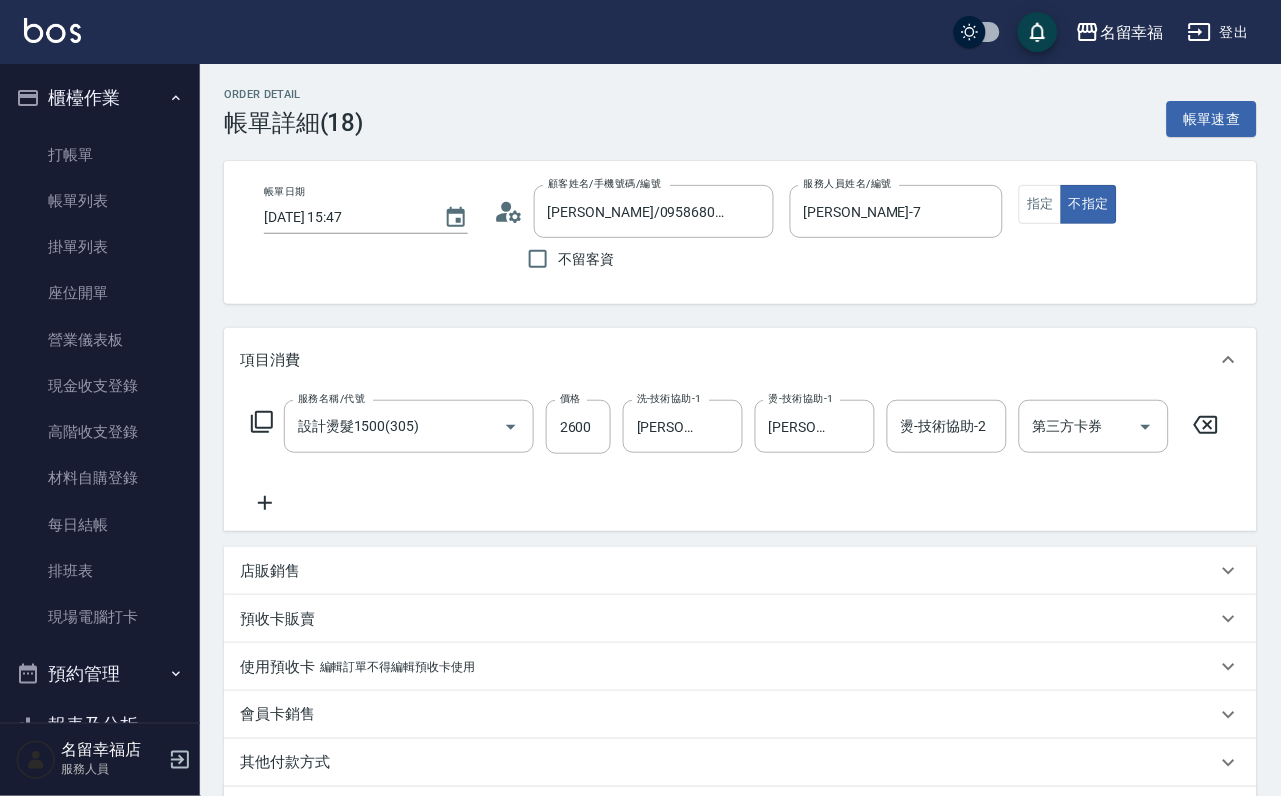 click on "服務名稱/代號 設計燙髮1500(305) 服務名稱/代號 價格 2600 價格 洗-技術協助-1 瑜瑜-7 洗-技術協助-1 燙-技術協助-1 瑜瑜-7 燙-技術協助-1 燙-技術協助-2 燙-技術協助-2 第三方卡券 第三方卡券" at bounding box center [735, 457] 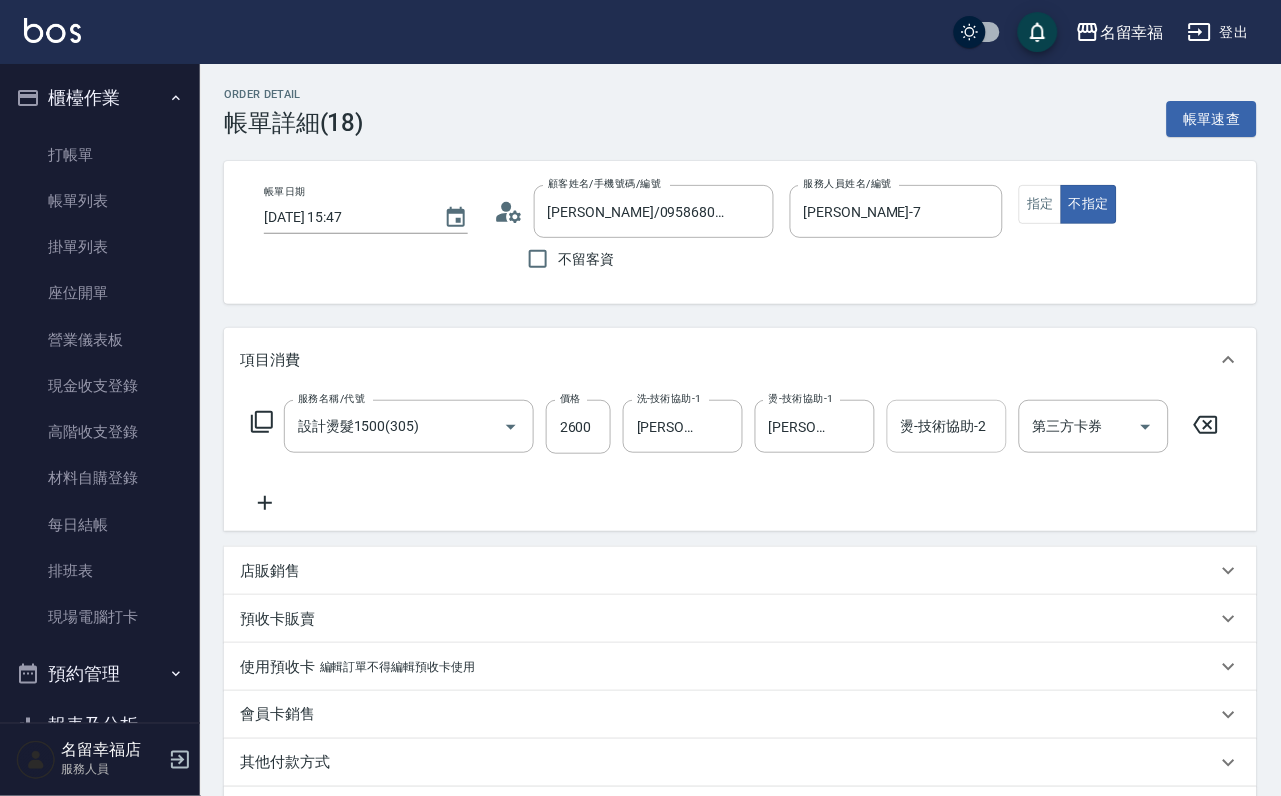 click on "燙-技術協助-2 燙-技術協助-2" at bounding box center (947, 426) 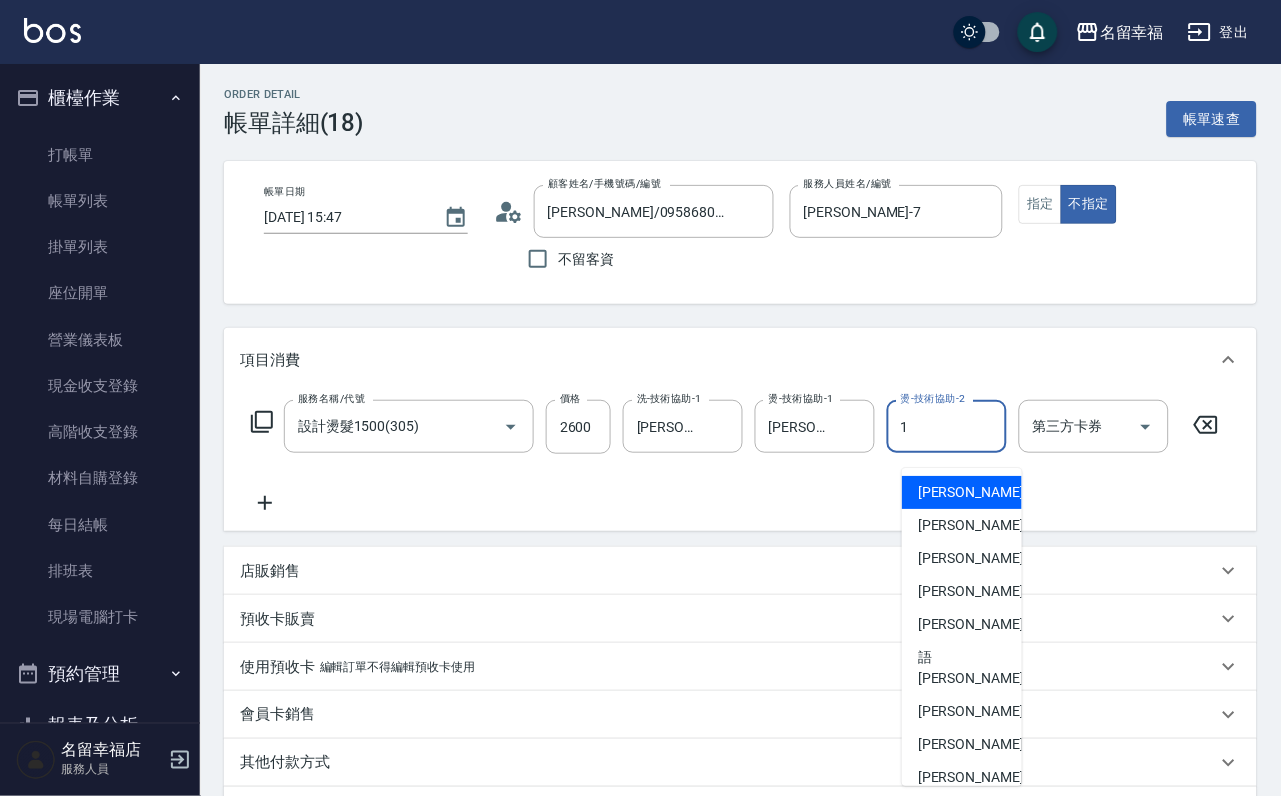 type on "[PERSON_NAME]-1" 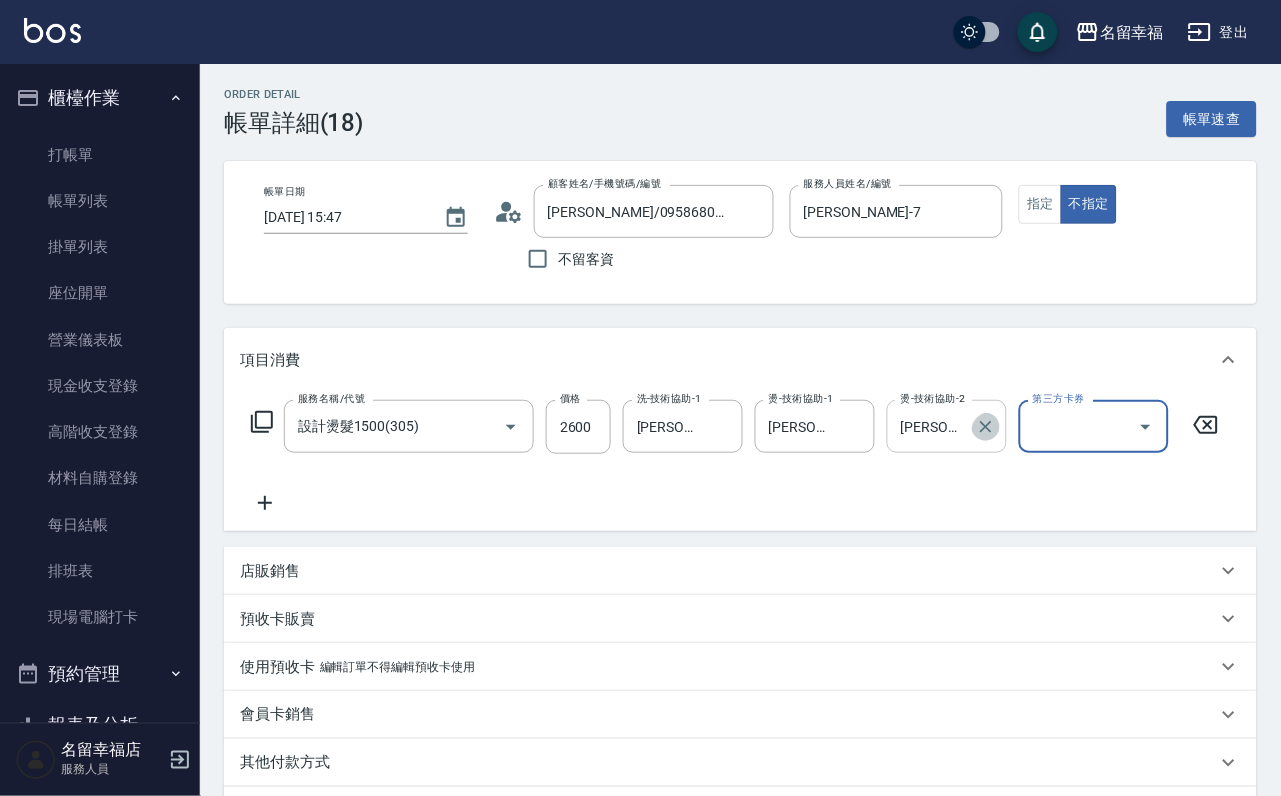 click 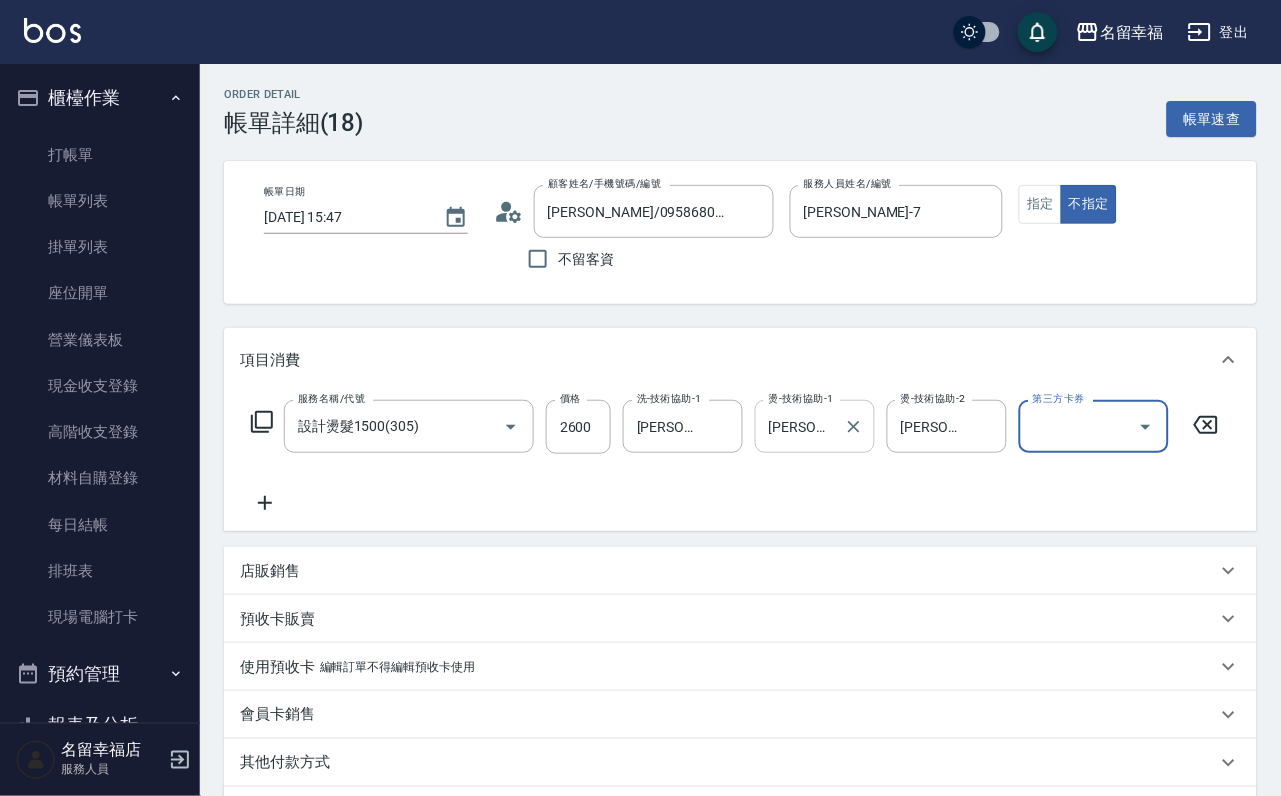 type 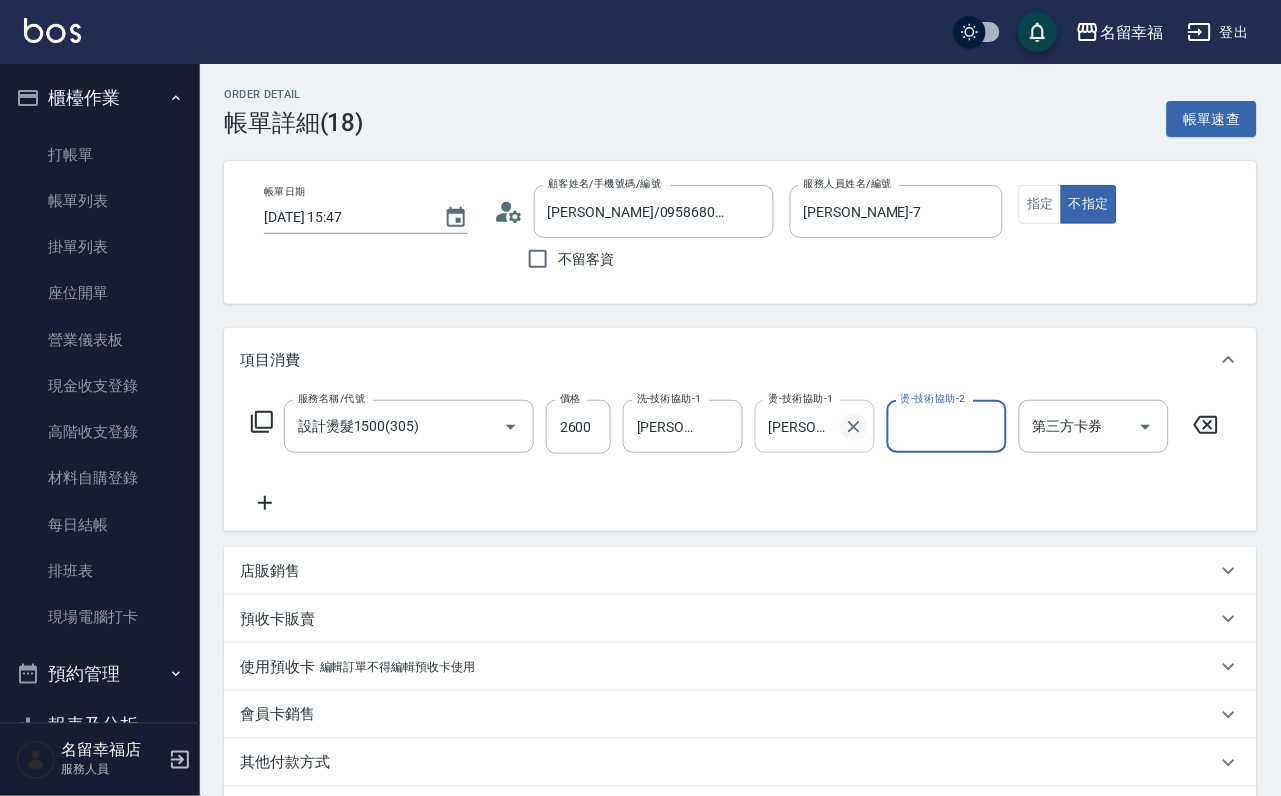 click 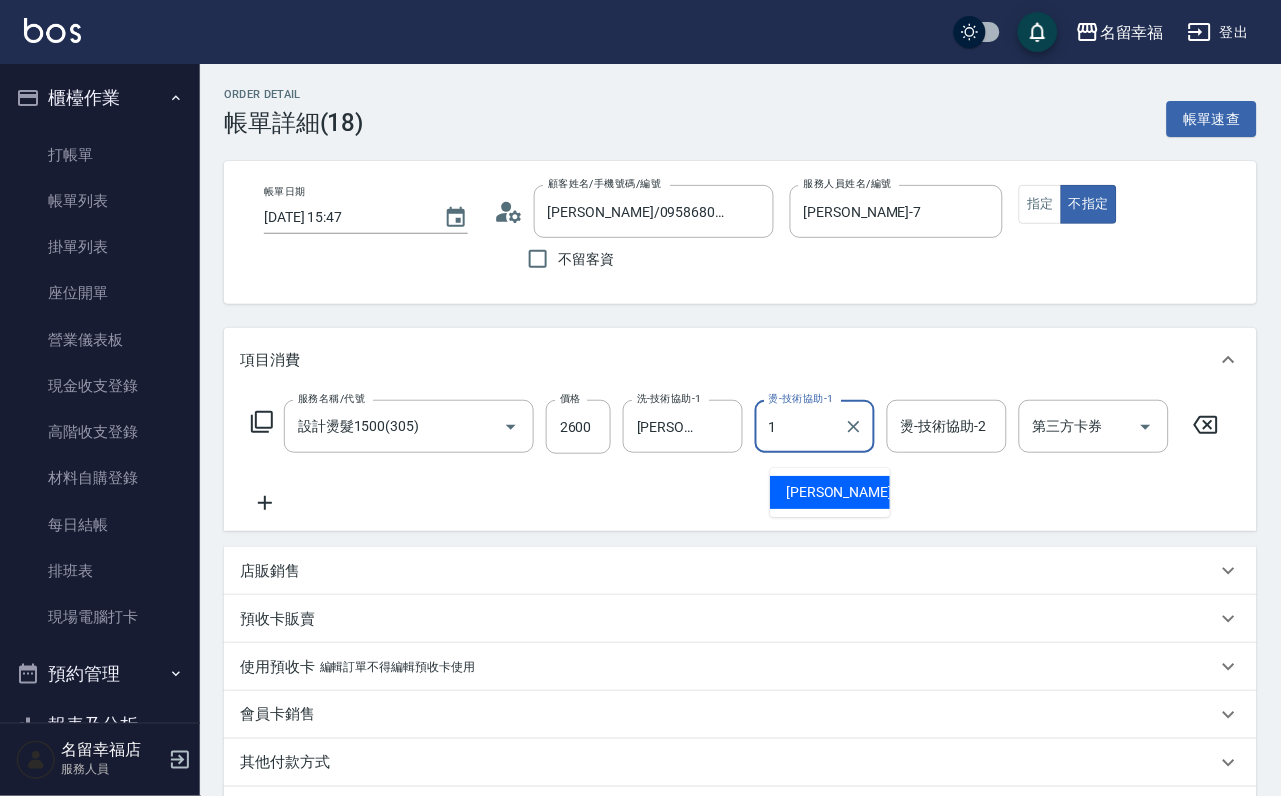 type on "[PERSON_NAME]-1" 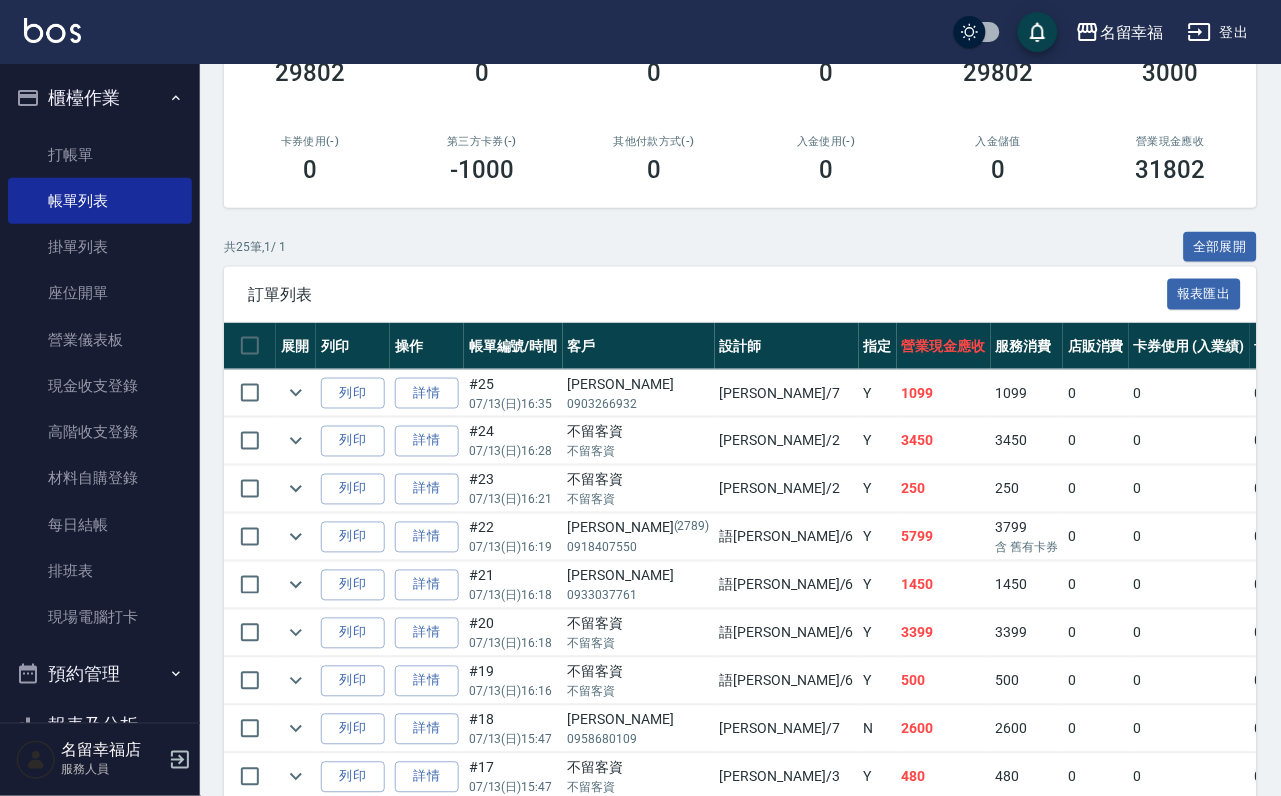 scroll, scrollTop: 150, scrollLeft: 0, axis: vertical 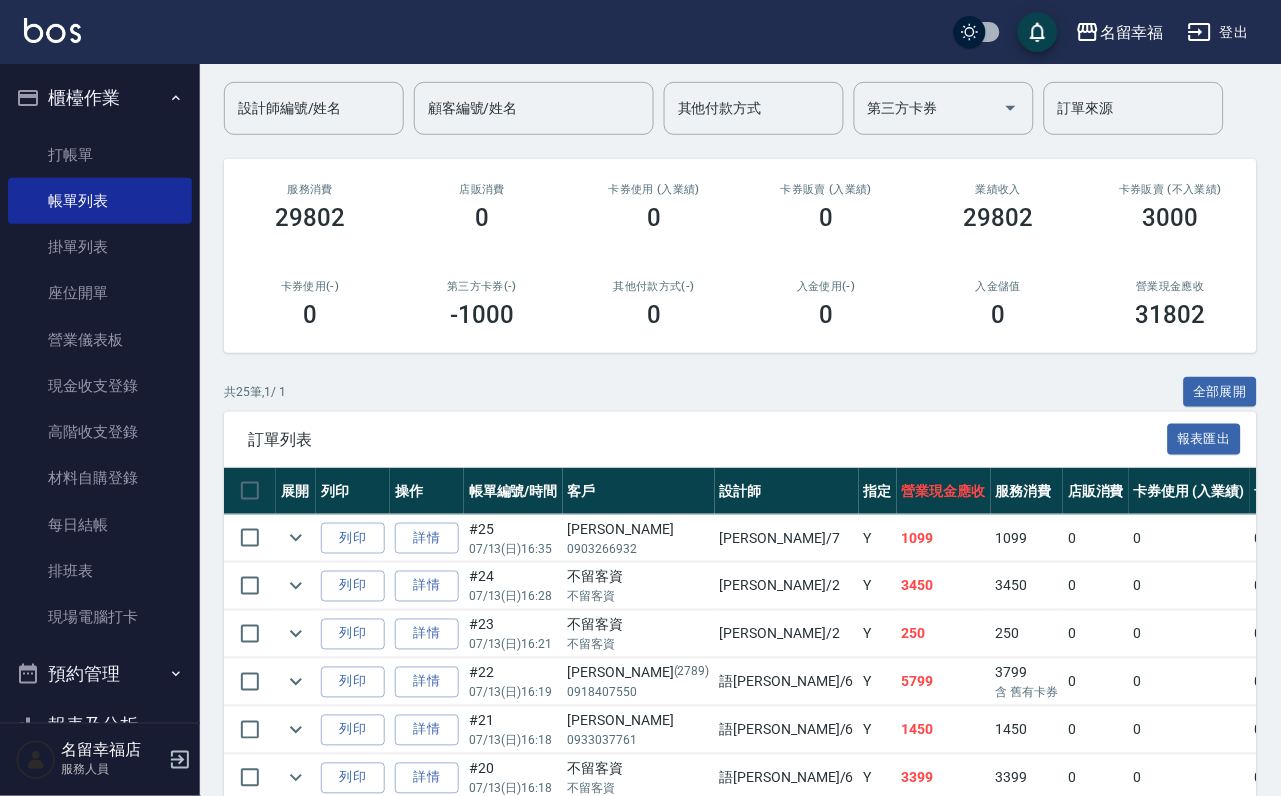 click on "ORDERS 帳單列表 新開單 [DATE] [DATE] [DATE] [DATE] 設計師編號/姓名 設計師編號/姓名 顧客編號/姓名 顧客編號/姓名 其他付款方式 其他付款方式 第三方卡券 第三方卡券 訂單來源 訂單來源 服務消費 29802 店販消費 0 卡券使用 (入業績) 0 卡券販賣 (入業績) 0 業績收入 29802 卡券販賣 (不入業績) 3000 卡券使用(-) 0 第三方卡券(-) -1000 其他付款方式(-) 0 入金使用(-) 0 入金儲值 0 營業現金應收 31802 共  25  筆,  1  /   1 全部展開 訂單列表 報表匯出 展開 列印 操作 帳單編號/時間 客戶 設計師 指定 營業現金應收 服務消費 店販消費 卡券使用 (入業績) 卡券販賣 (入業績) 業績收入 卡券販賣 (不入業績) 卡券使用(-) 第三方卡券(-) 其他付款方式(-) 入金使用(-) 備註 訂單來源 列印 詳情 #25 07/13 (日) 16:35 [PERSON_NAME]0903266932 瑜瑜 /7 Y 1099 1099 0 0 0 1099 0 0 0 0 0 列印 詳情 #24 07/13 (日) 16:28 不留客資 碧涵 /2" at bounding box center (740, 853) 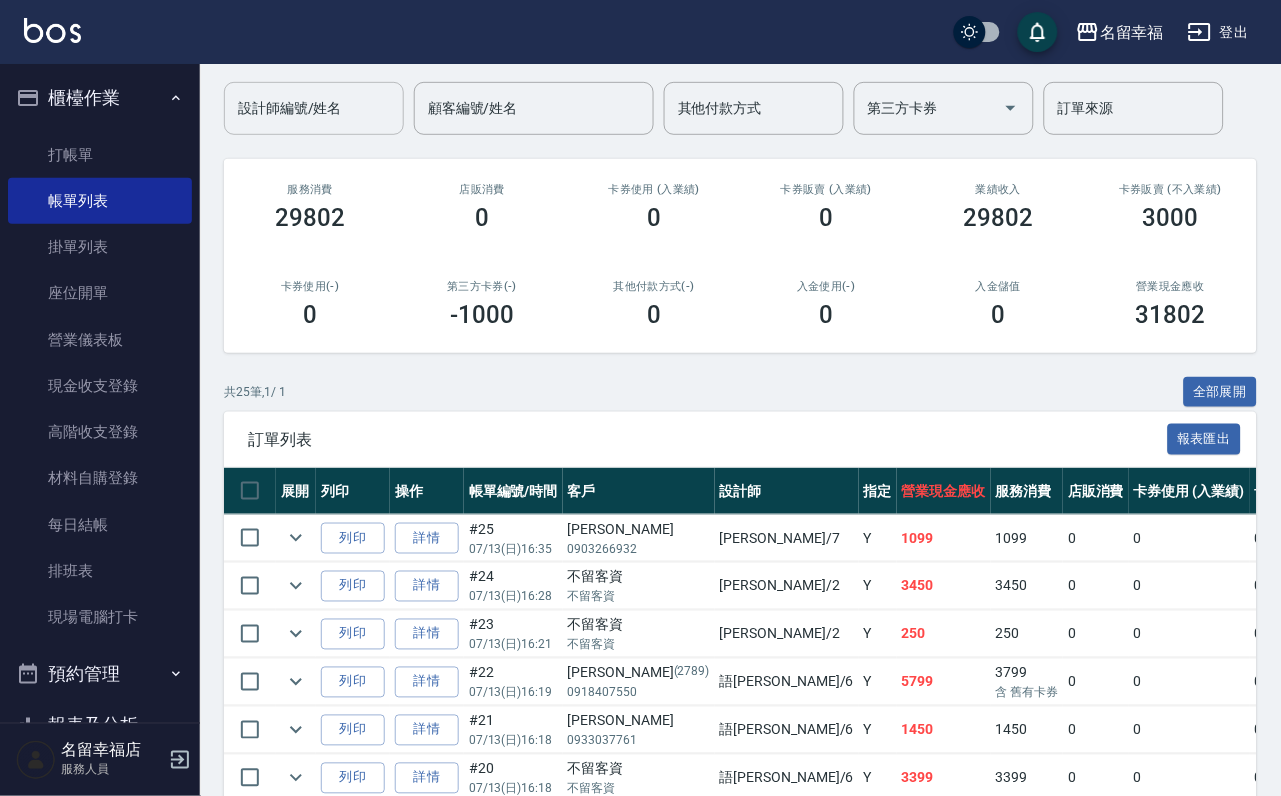 click on "設計師編號/姓名" at bounding box center [314, 108] 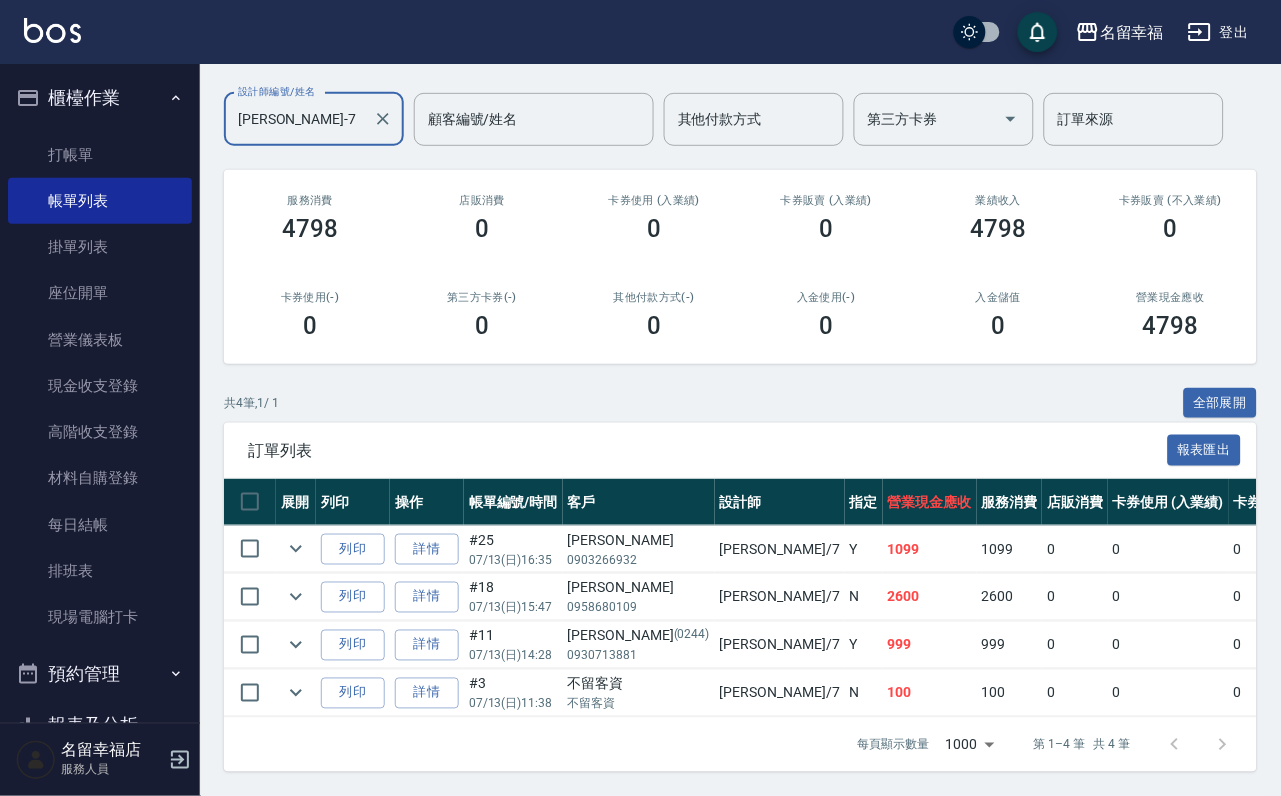 scroll, scrollTop: 295, scrollLeft: 0, axis: vertical 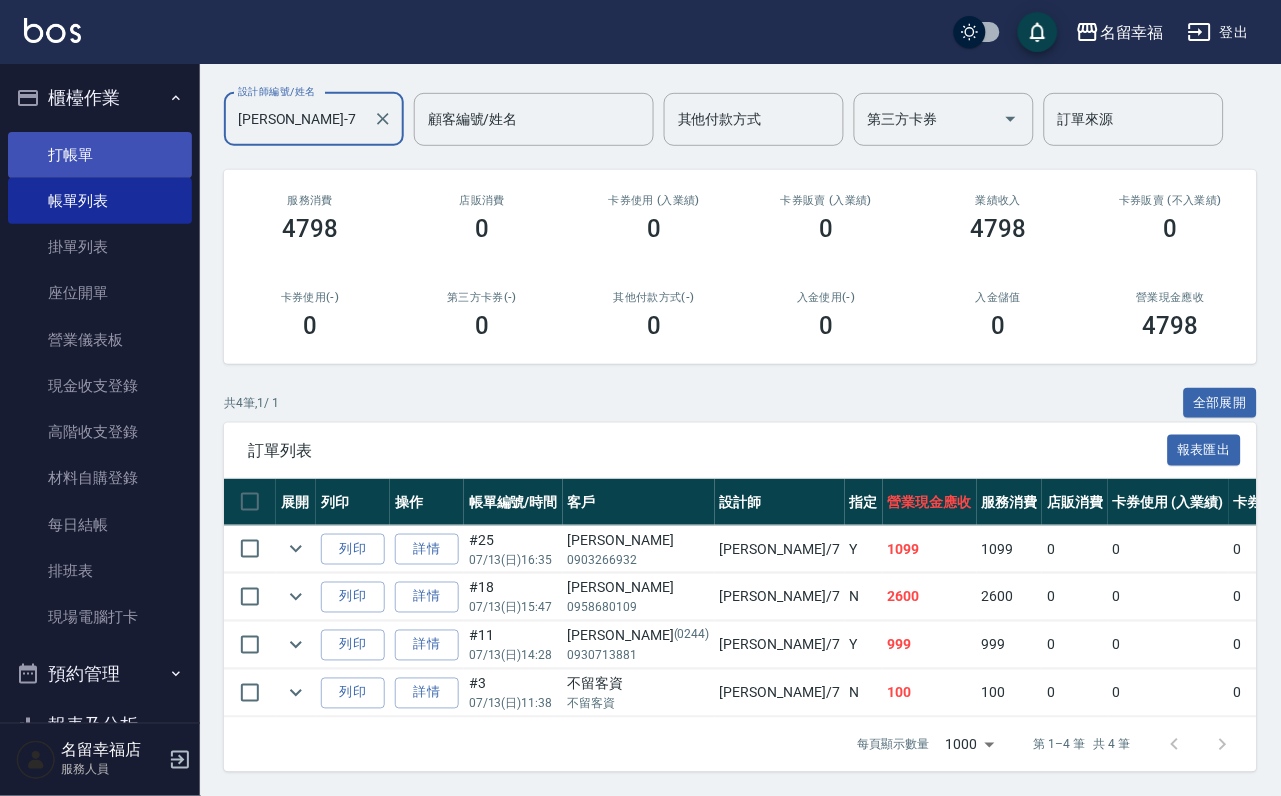 type on "[PERSON_NAME]-7" 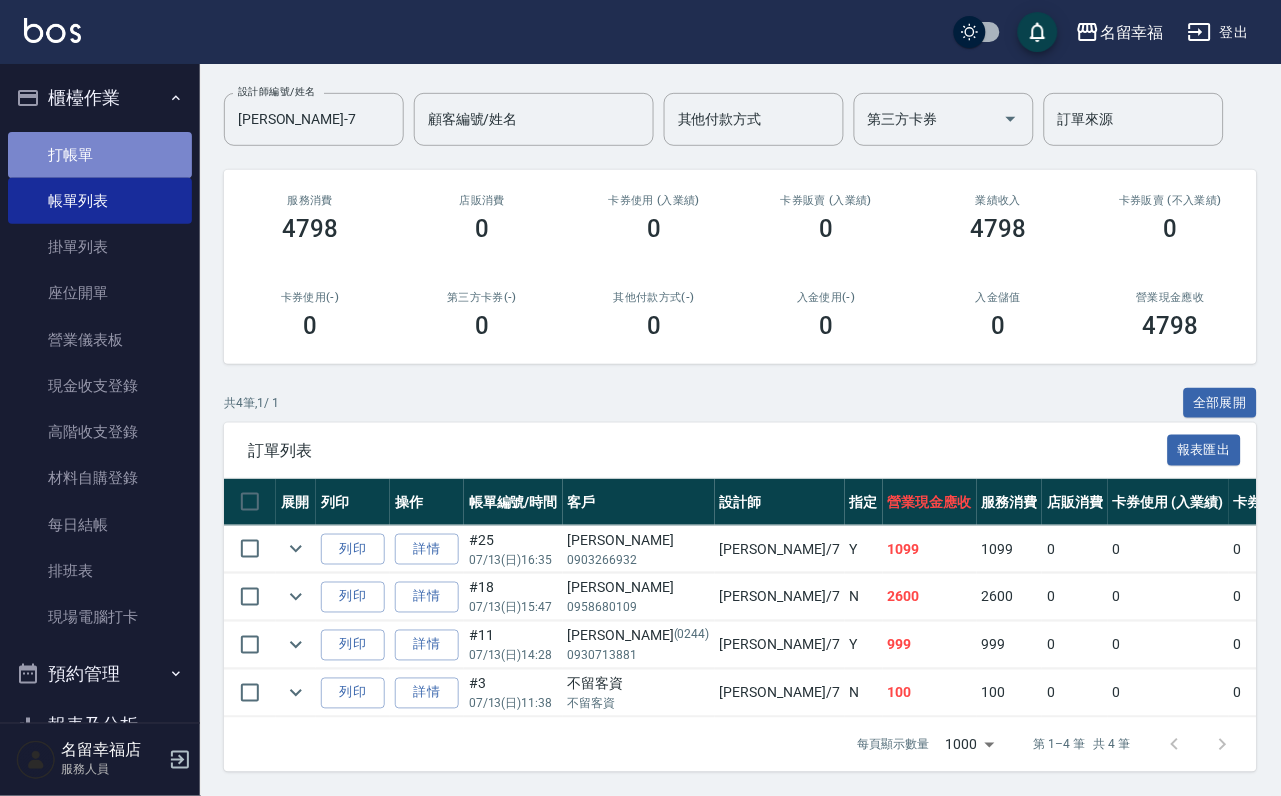 click on "打帳單" at bounding box center (100, 155) 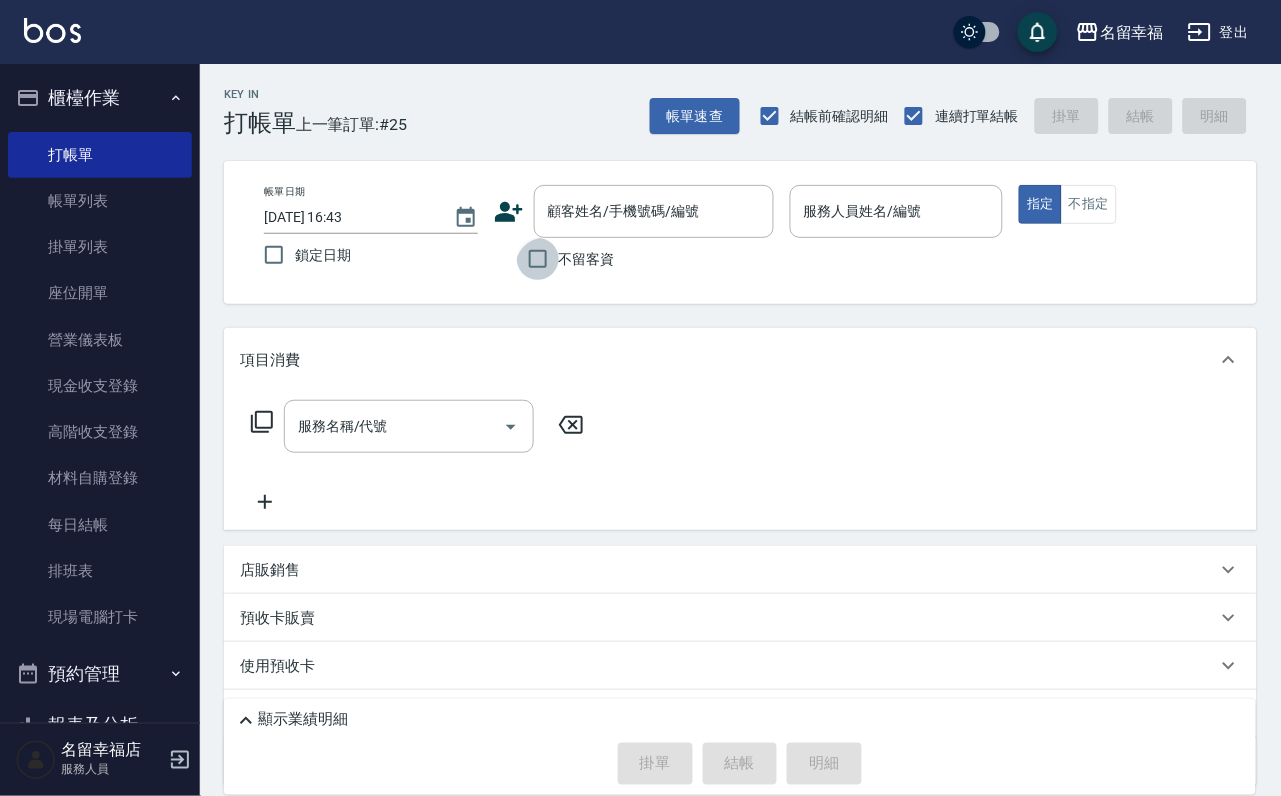 click on "不留客資" at bounding box center (538, 259) 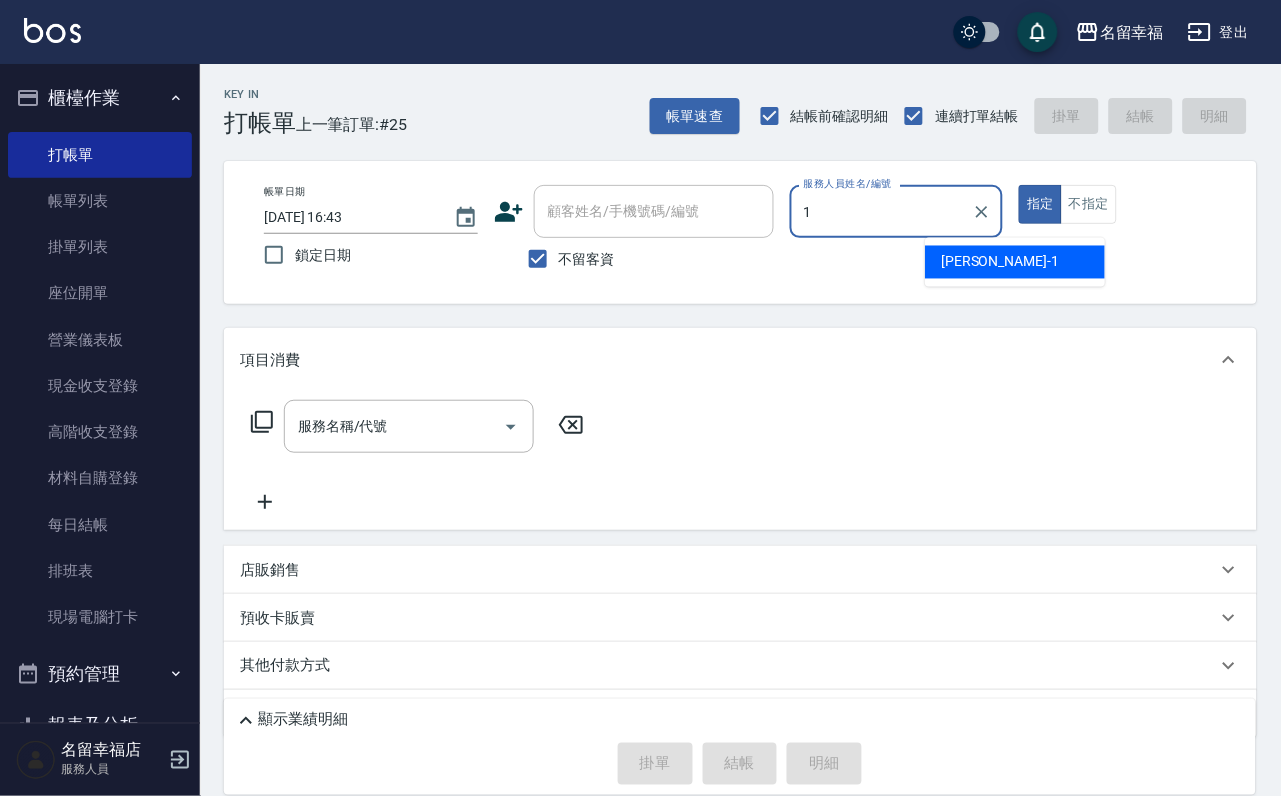 type on "[PERSON_NAME]-1" 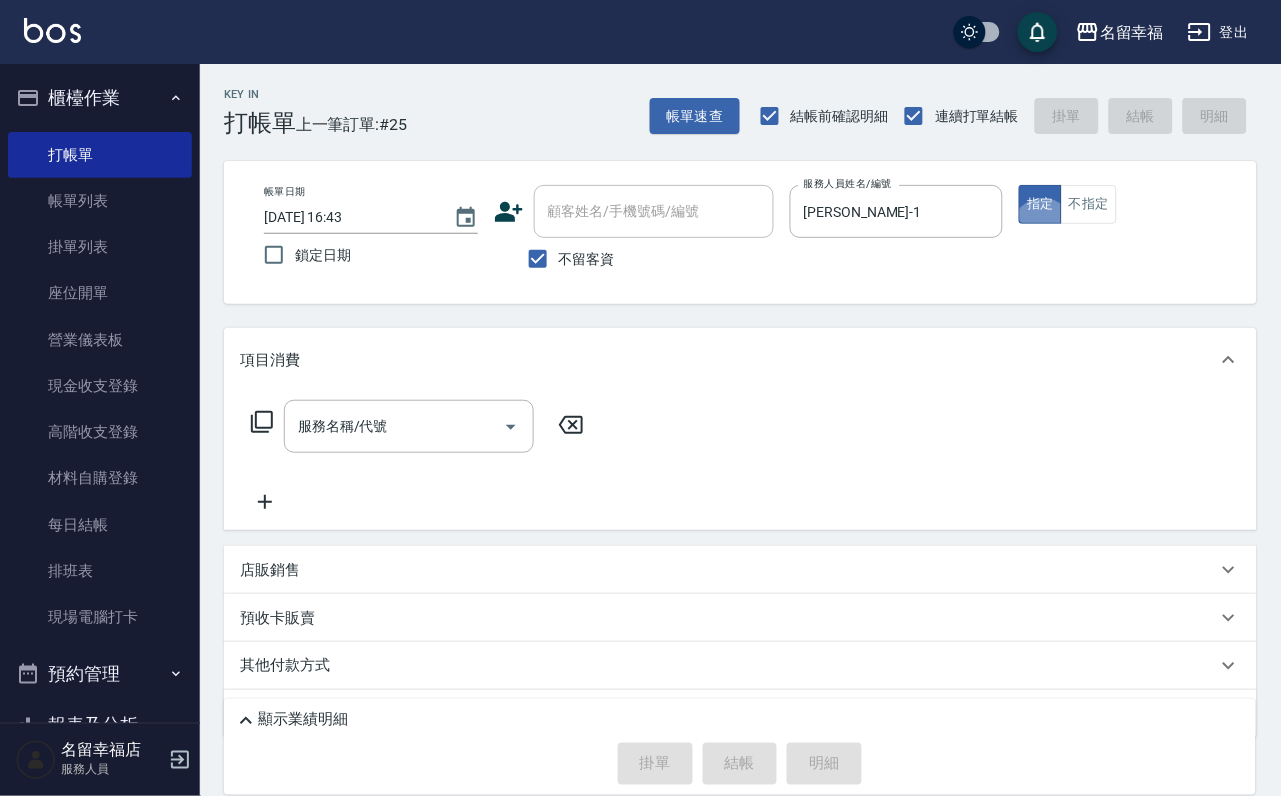 type on "true" 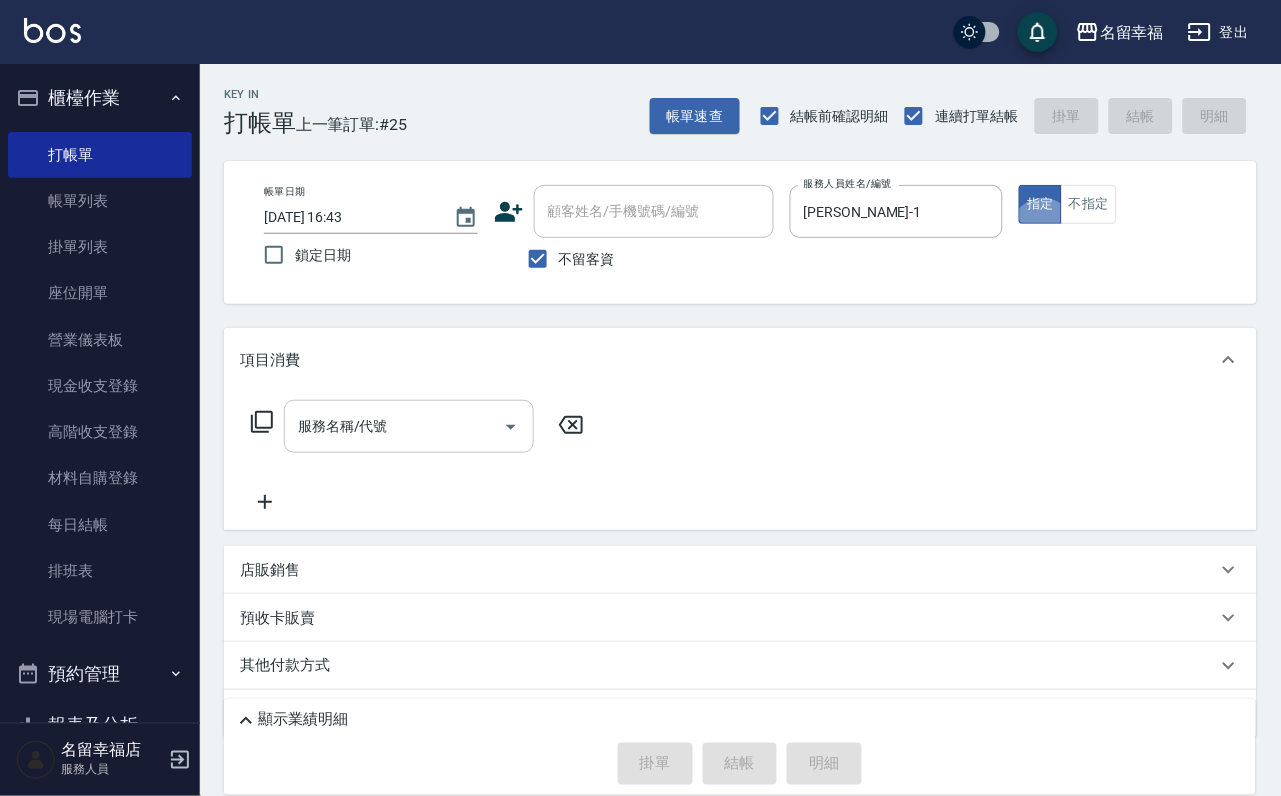 click on "服務名稱/代號" at bounding box center [394, 426] 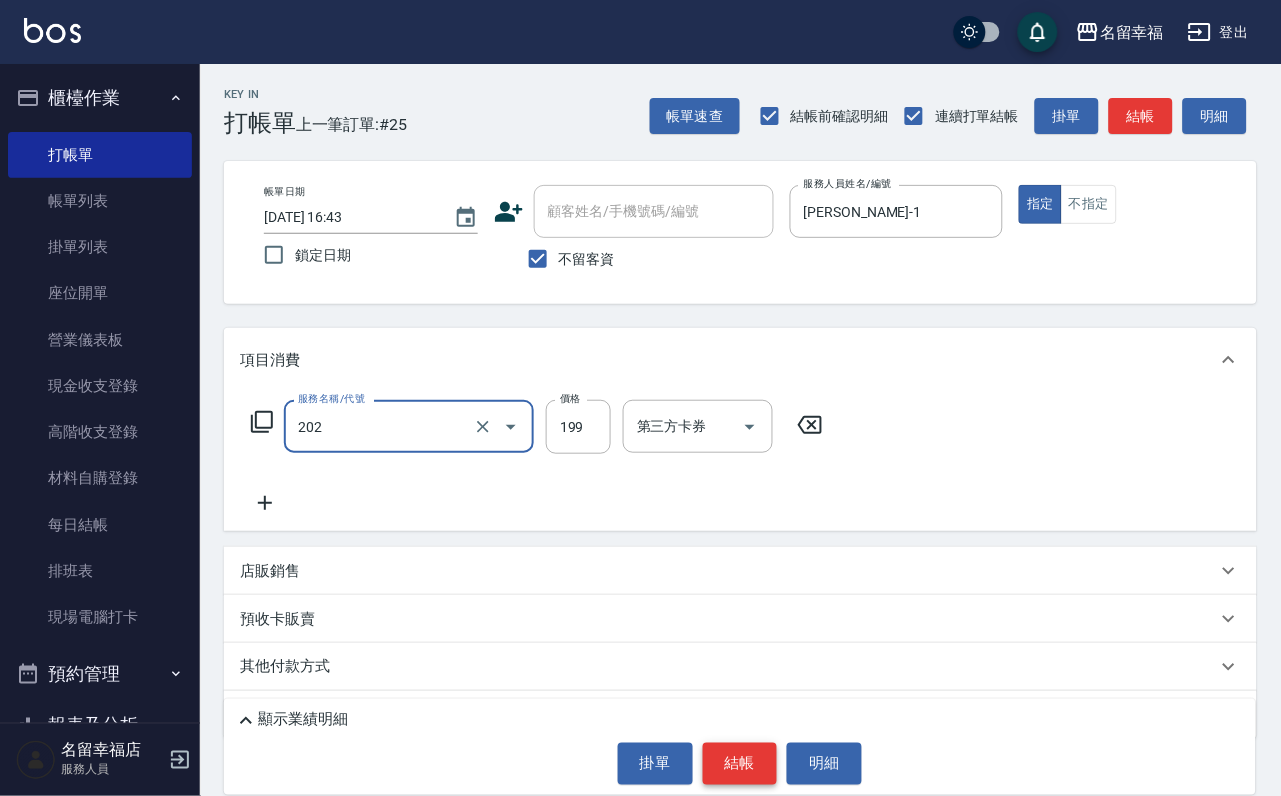 type on "不指定單剪(202)" 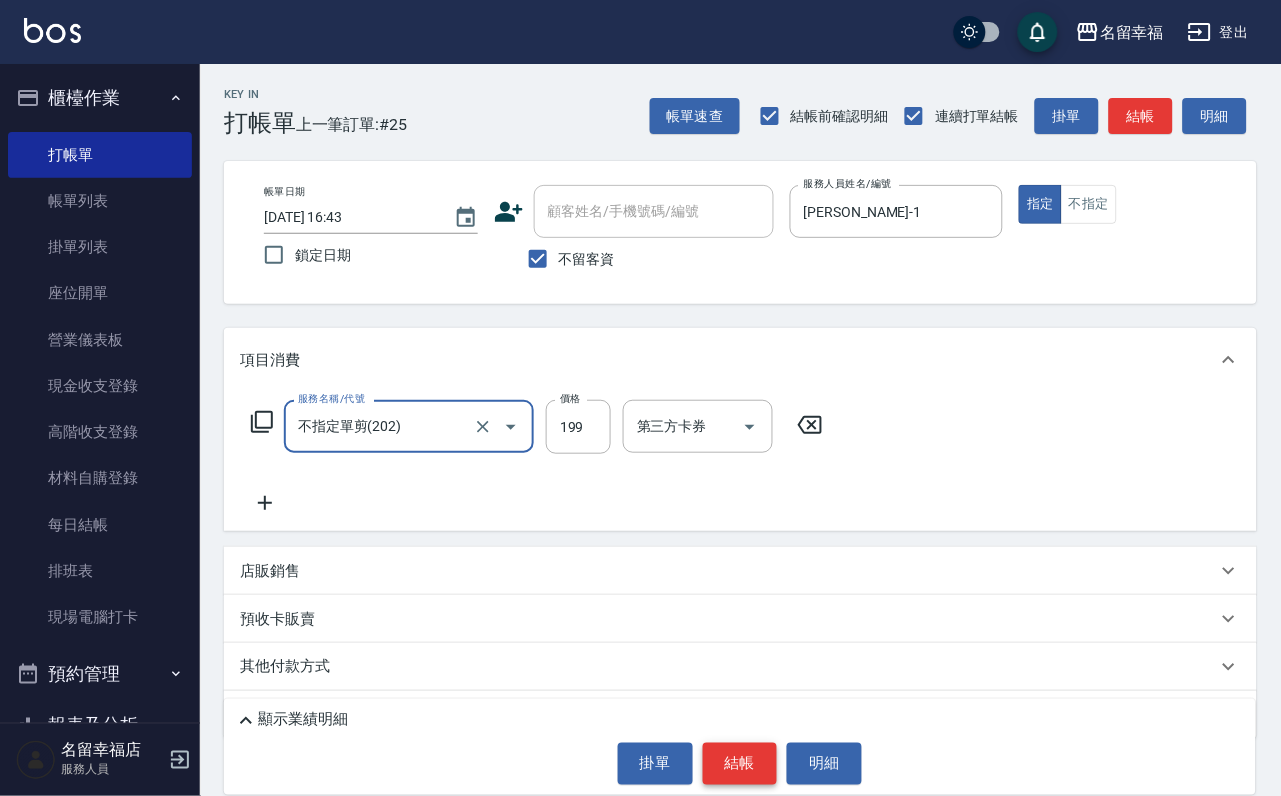 click on "結帳" at bounding box center (740, 764) 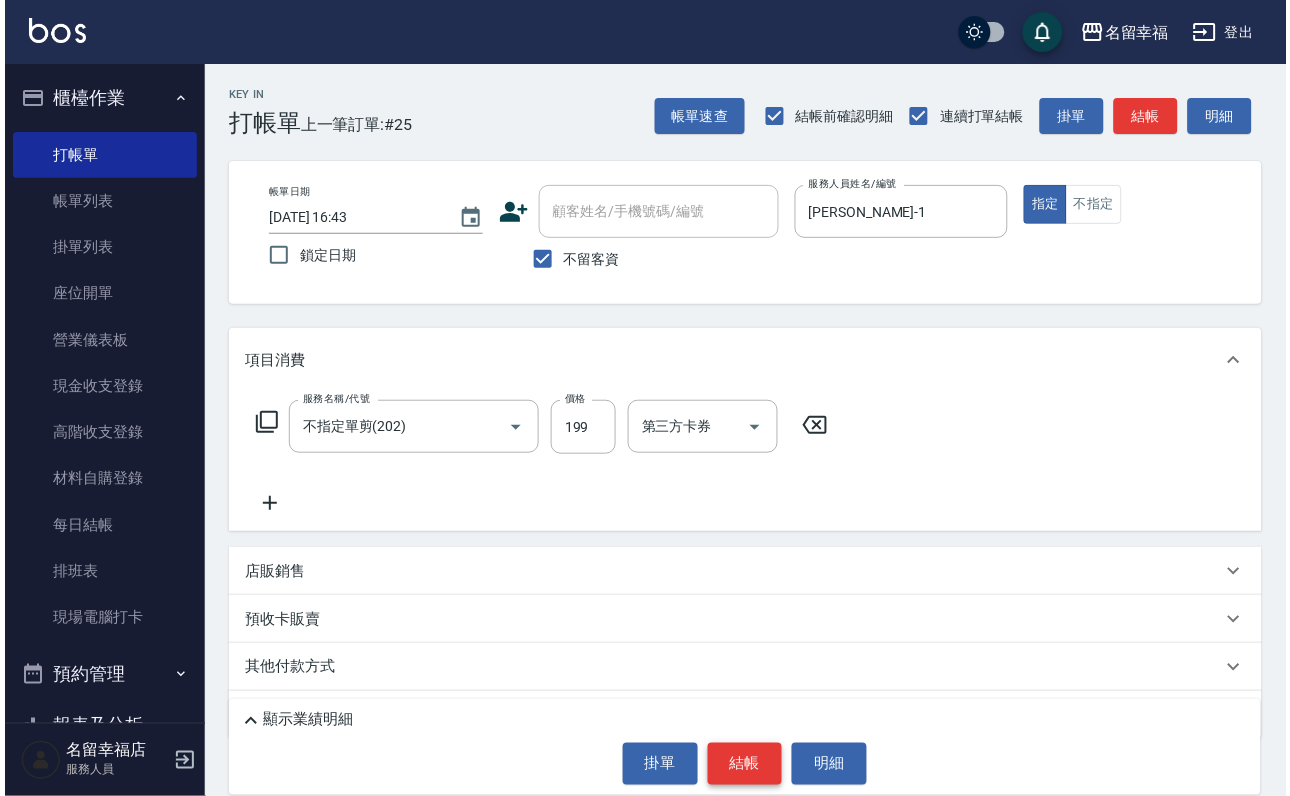 scroll, scrollTop: 119, scrollLeft: 0, axis: vertical 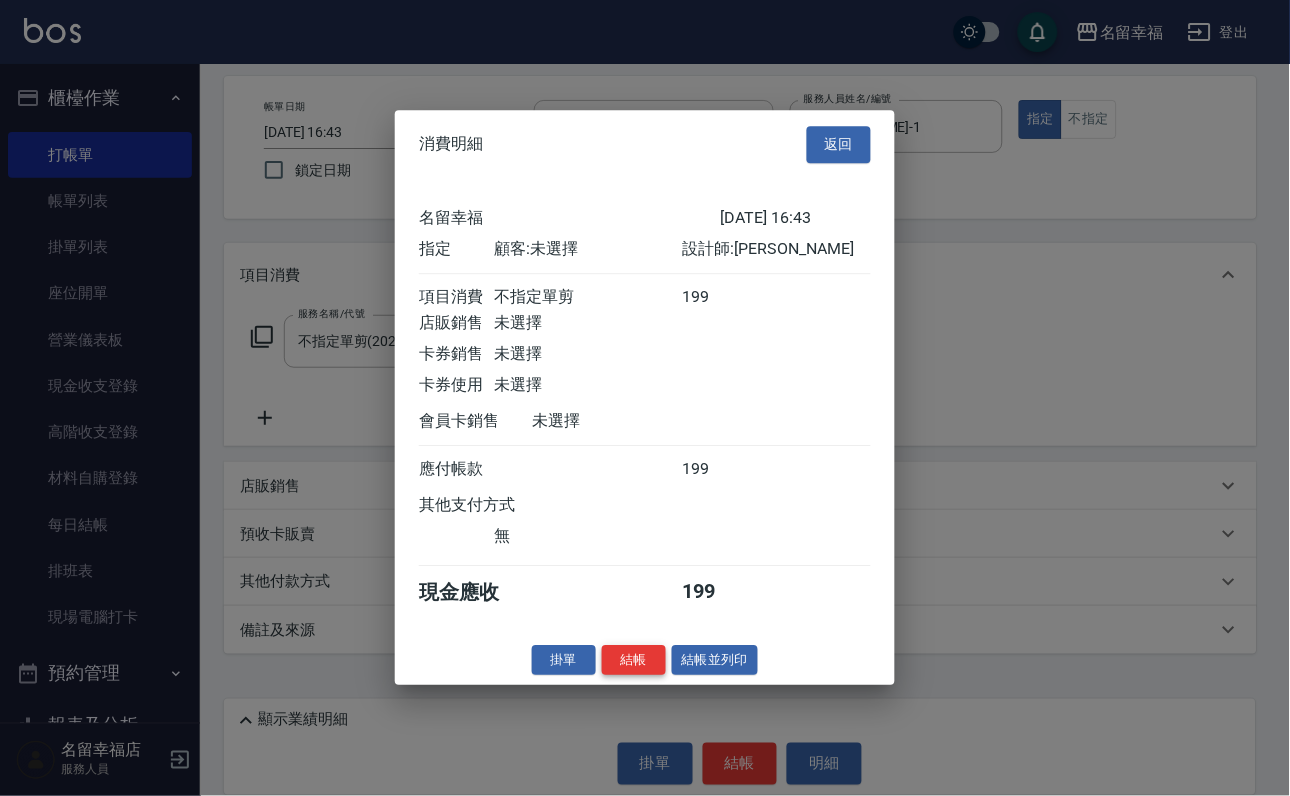 click on "結帳" at bounding box center (634, 660) 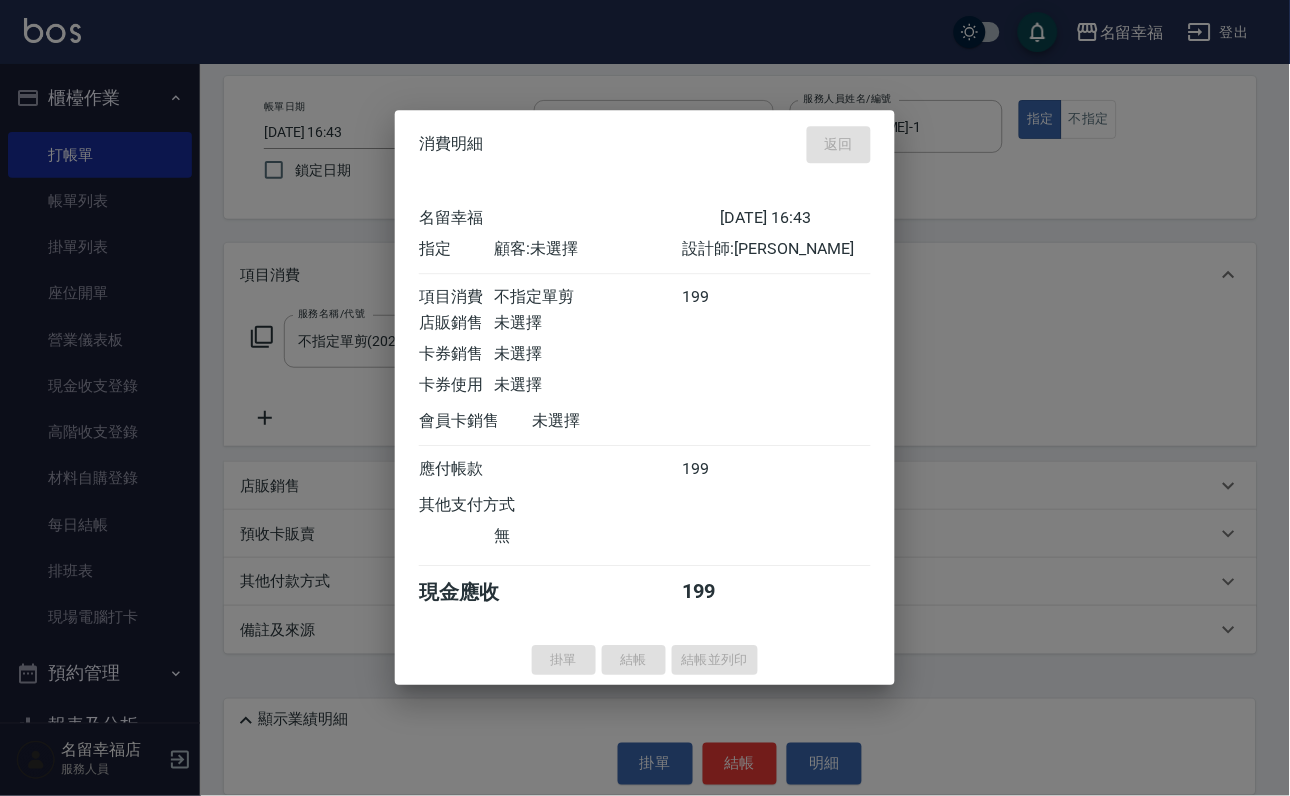 type on "[DATE] 16:48" 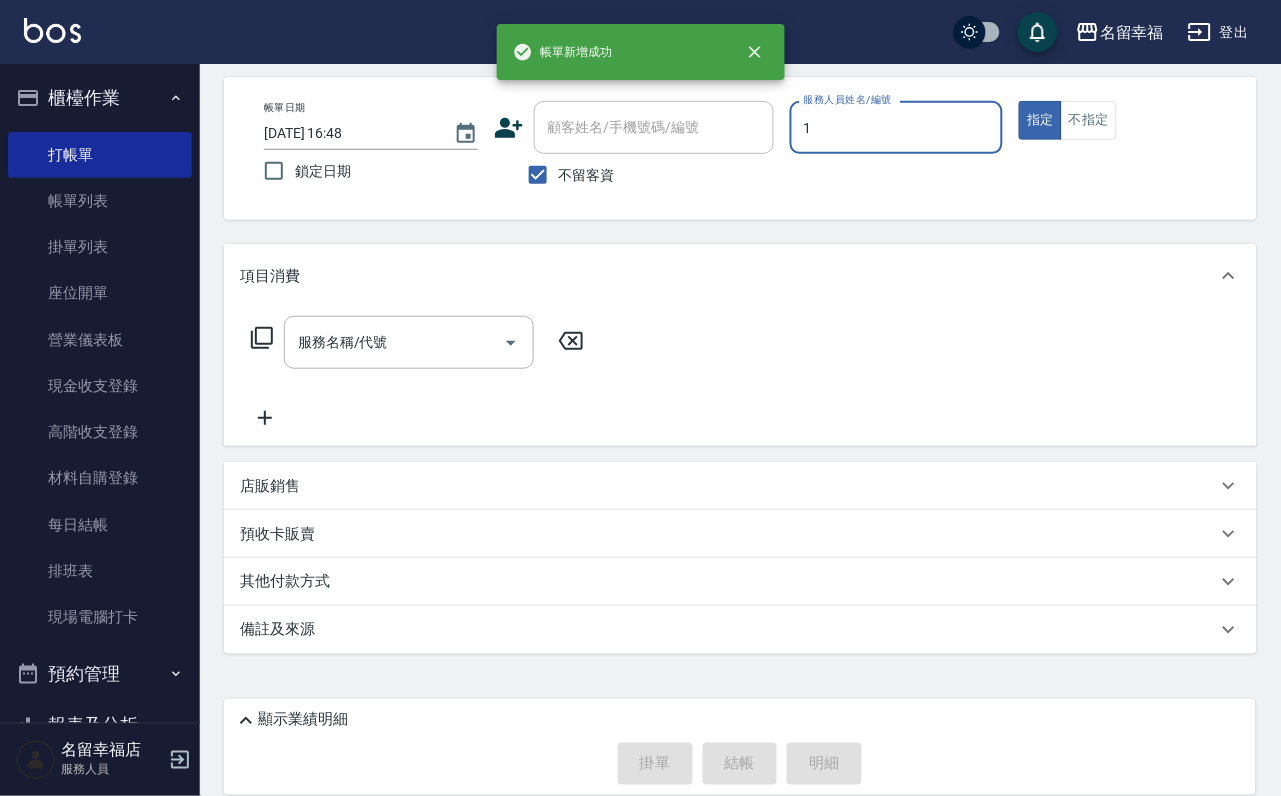 type on "[PERSON_NAME]-1" 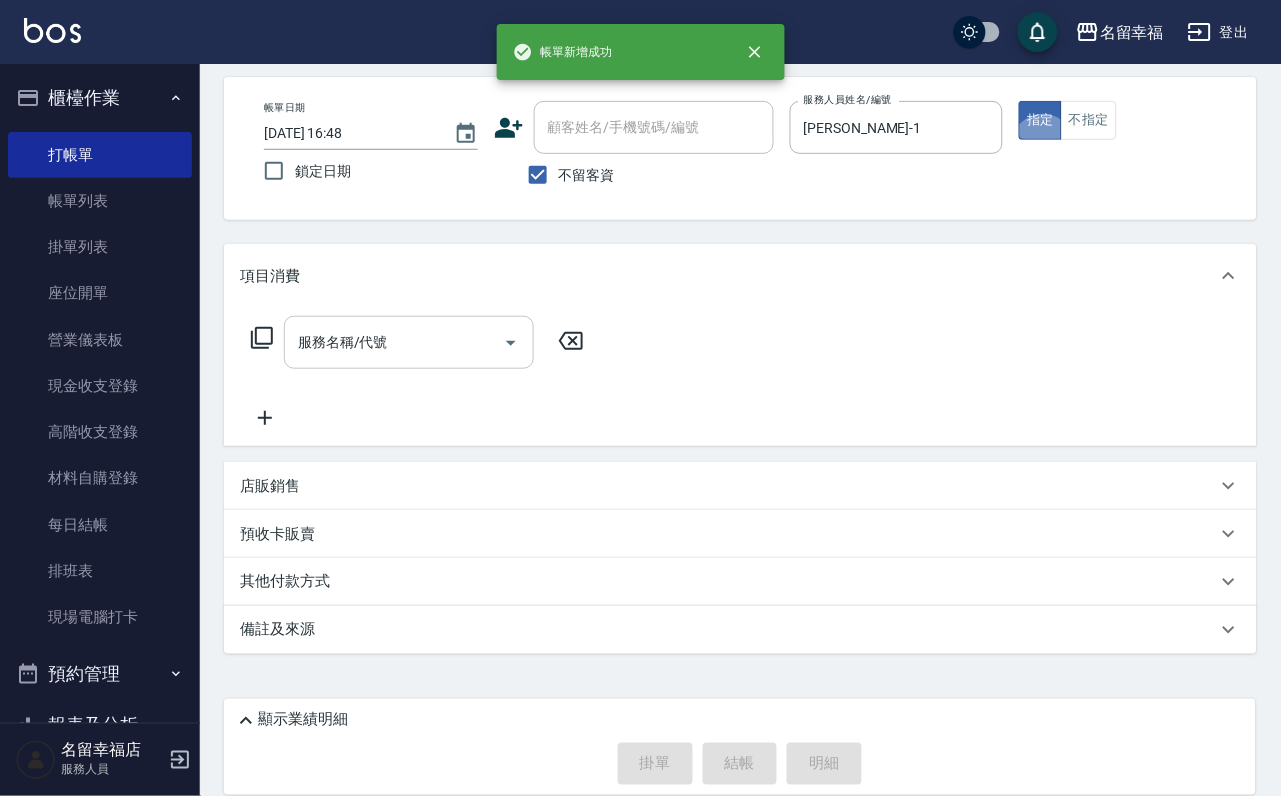 click on "服務名稱/代號" at bounding box center (394, 342) 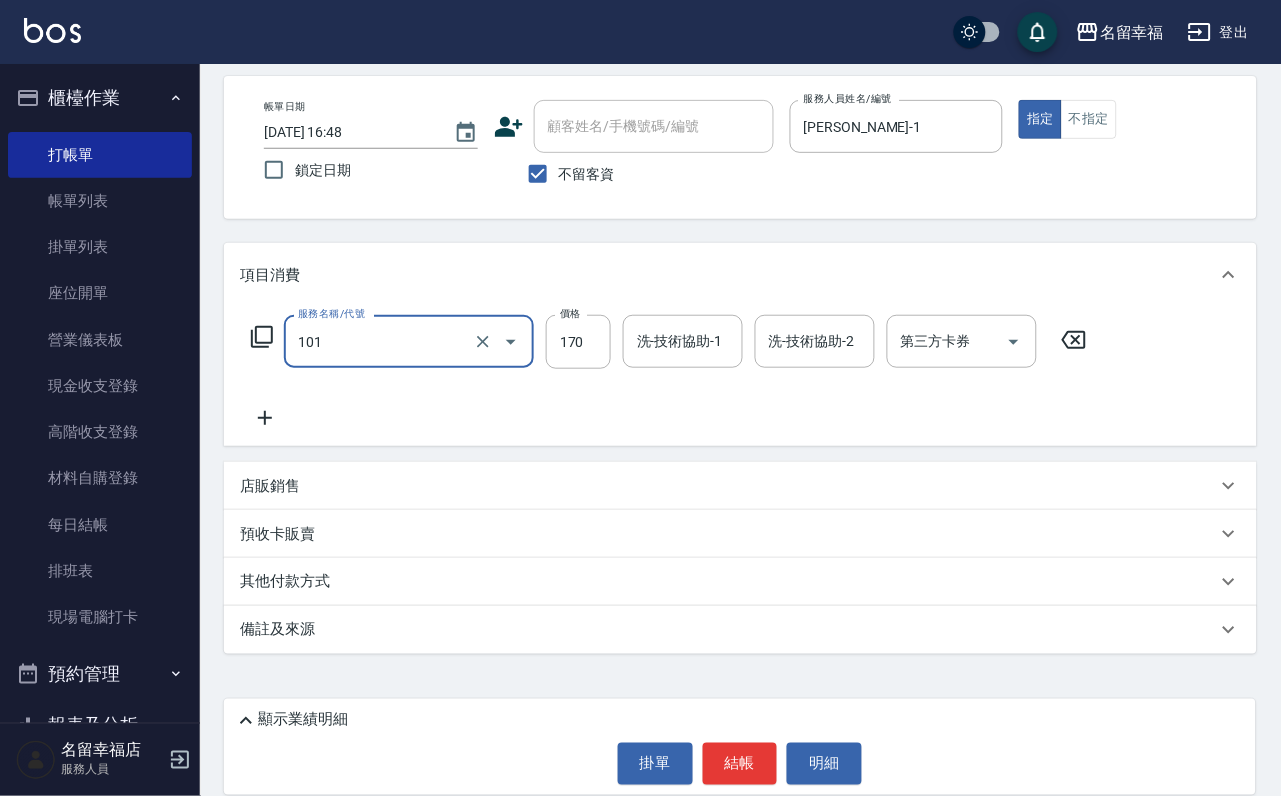 type on "洗髮(101)" 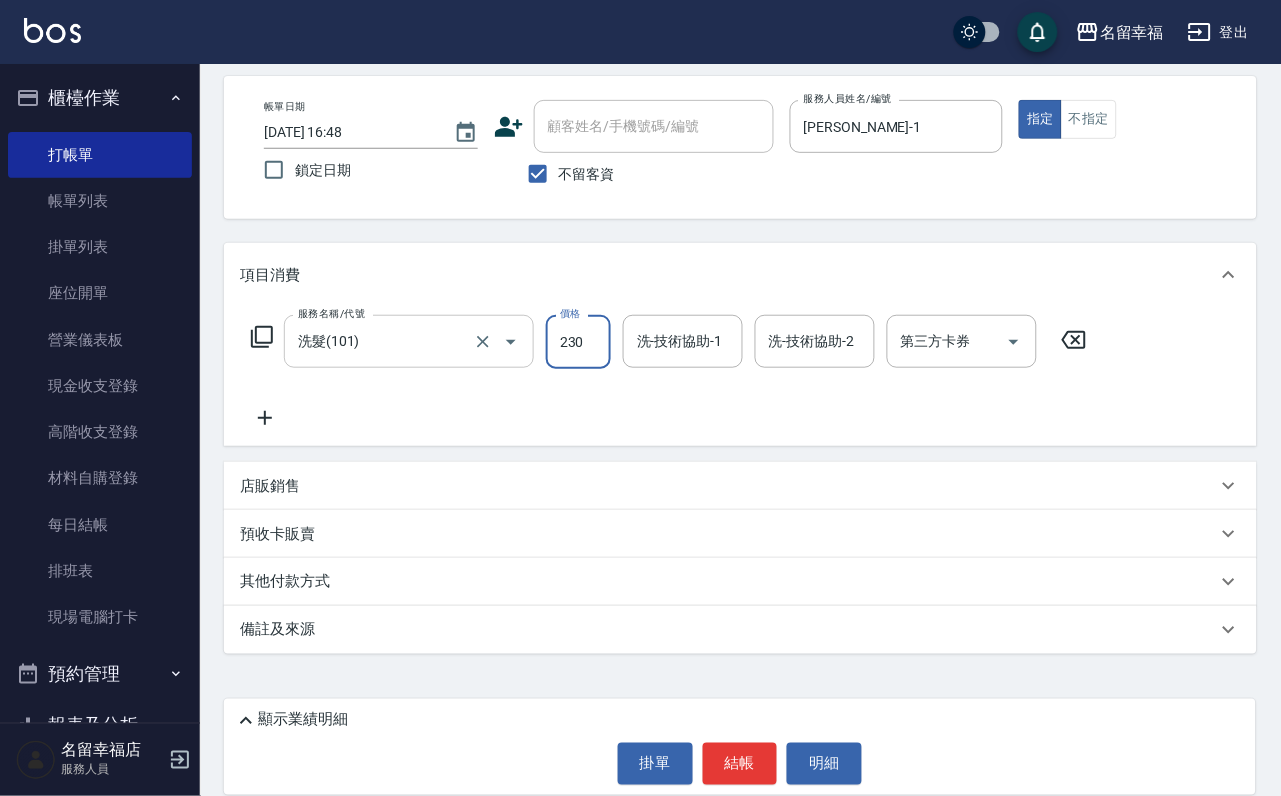 type on "230" 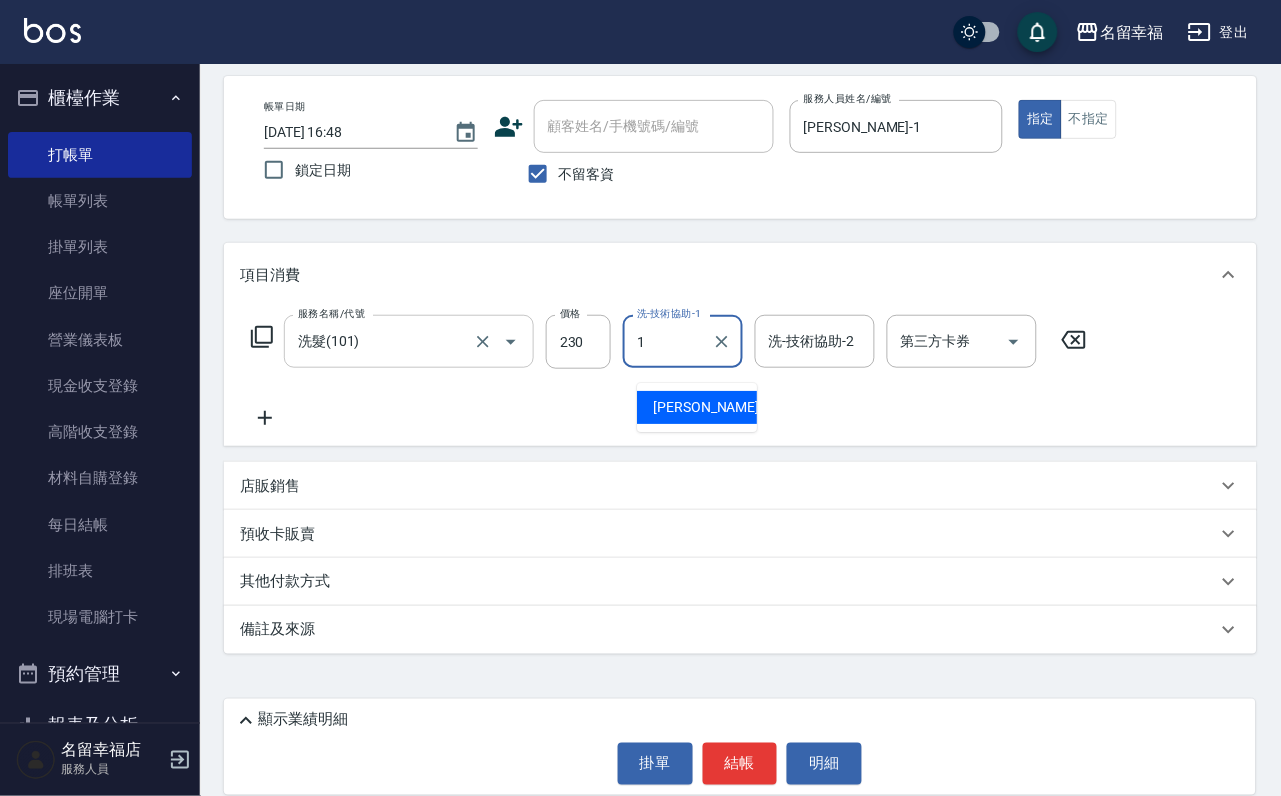 type on "[PERSON_NAME]-1" 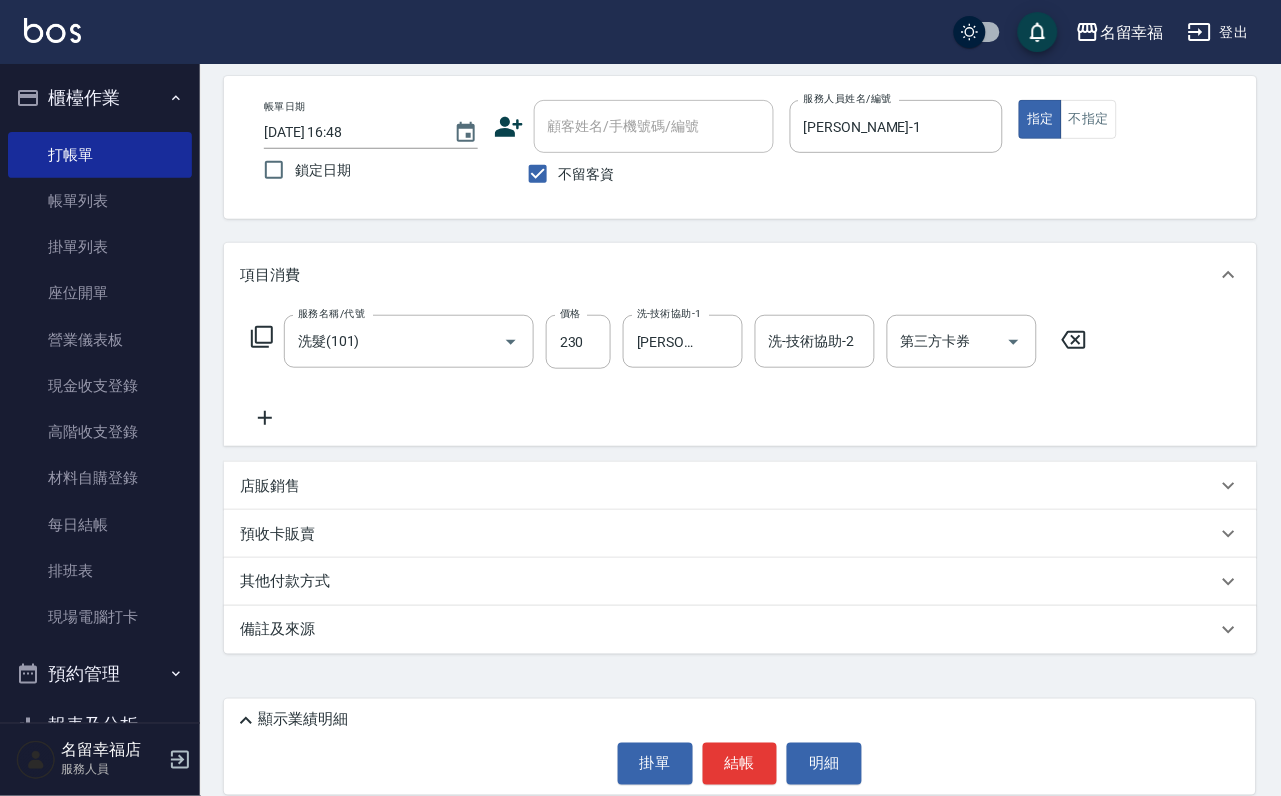 drag, startPoint x: 303, startPoint y: 410, endPoint x: 242, endPoint y: 416, distance: 61.294373 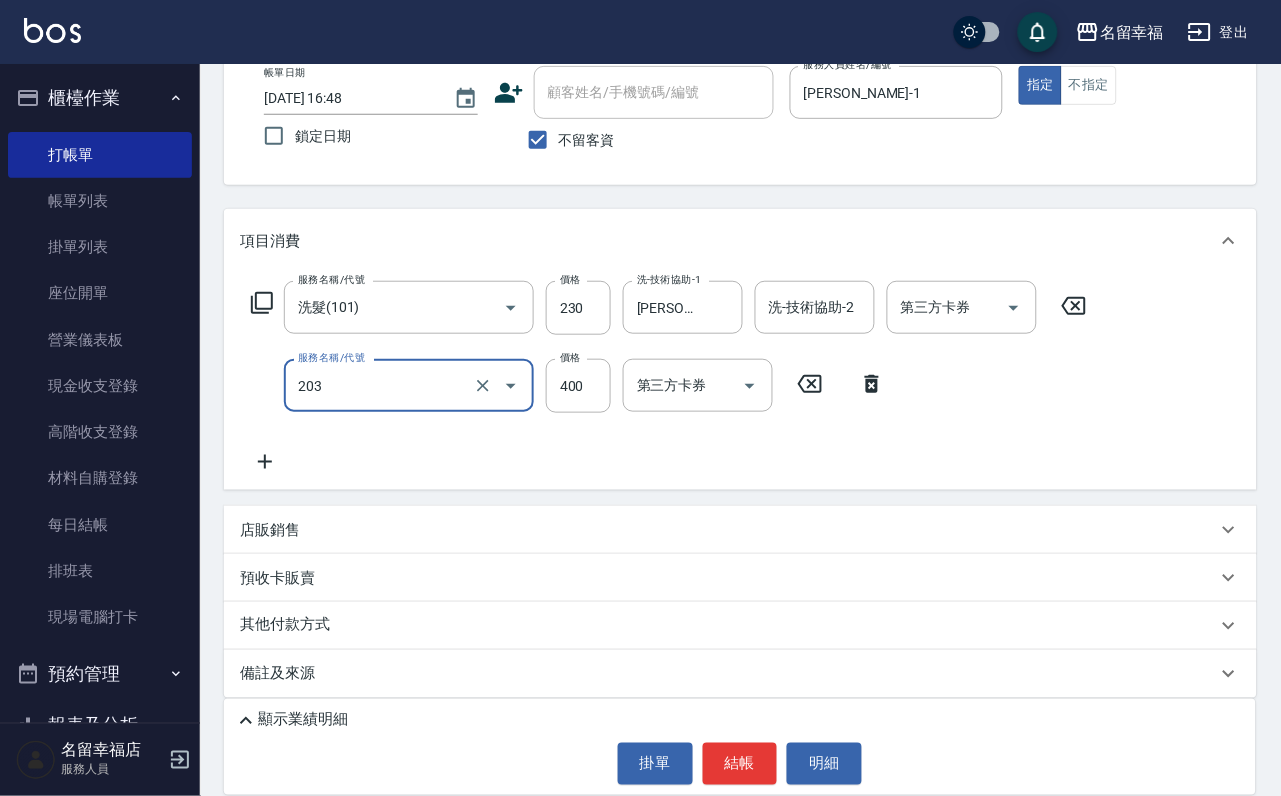 type on "指定單剪(203)" 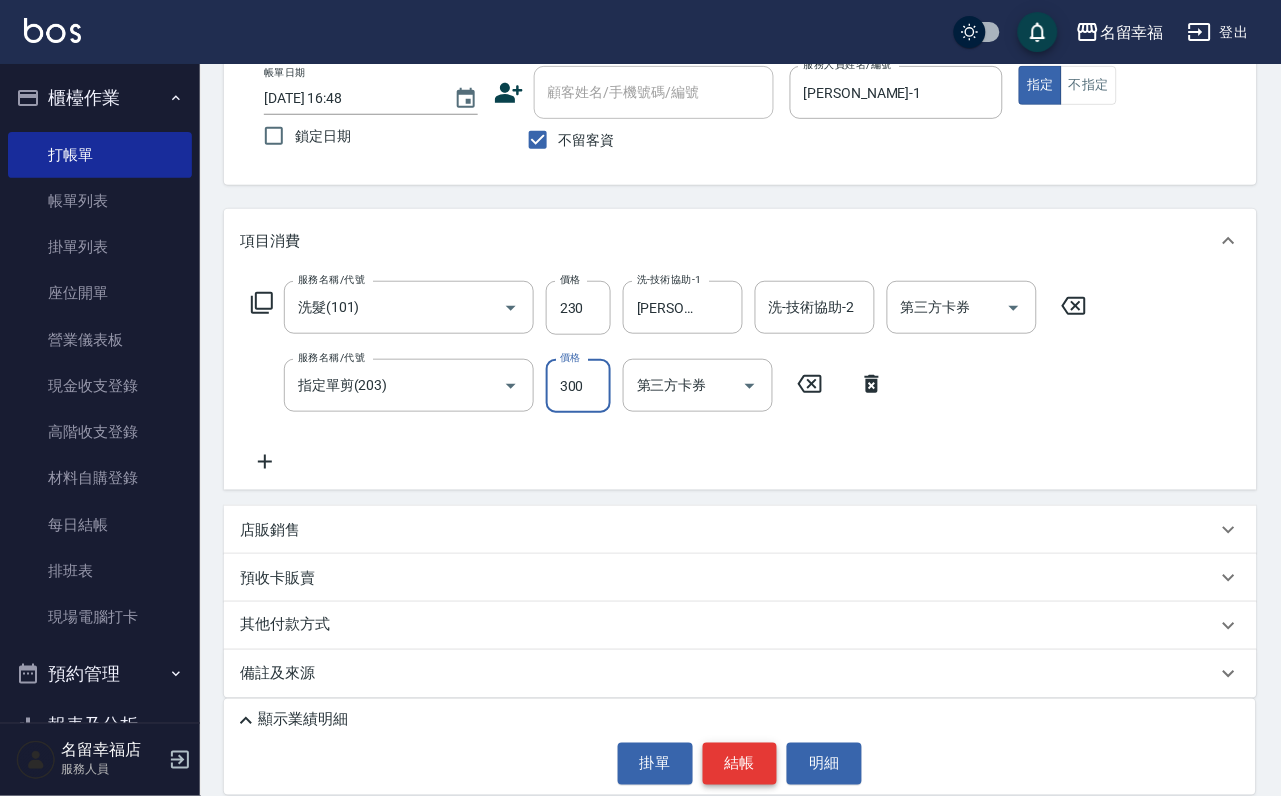 type on "300" 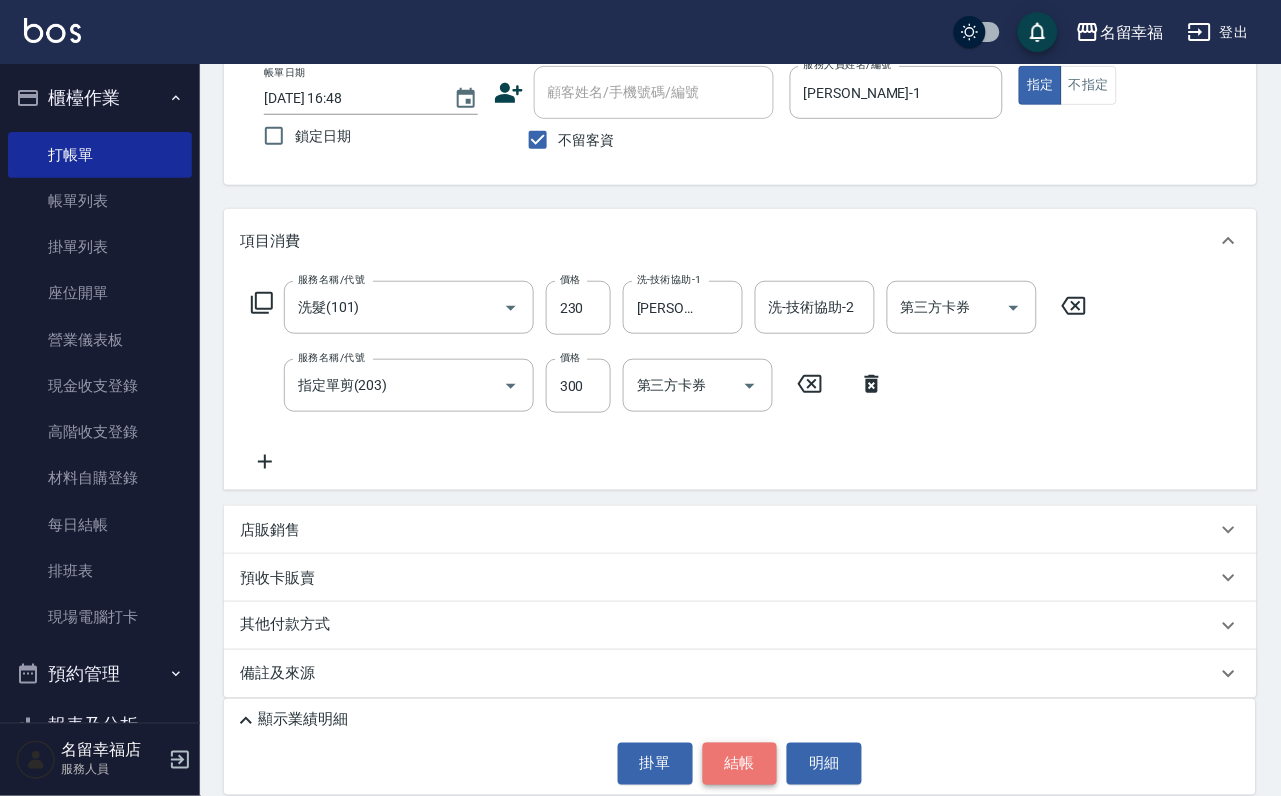 click on "結帳" at bounding box center [740, 764] 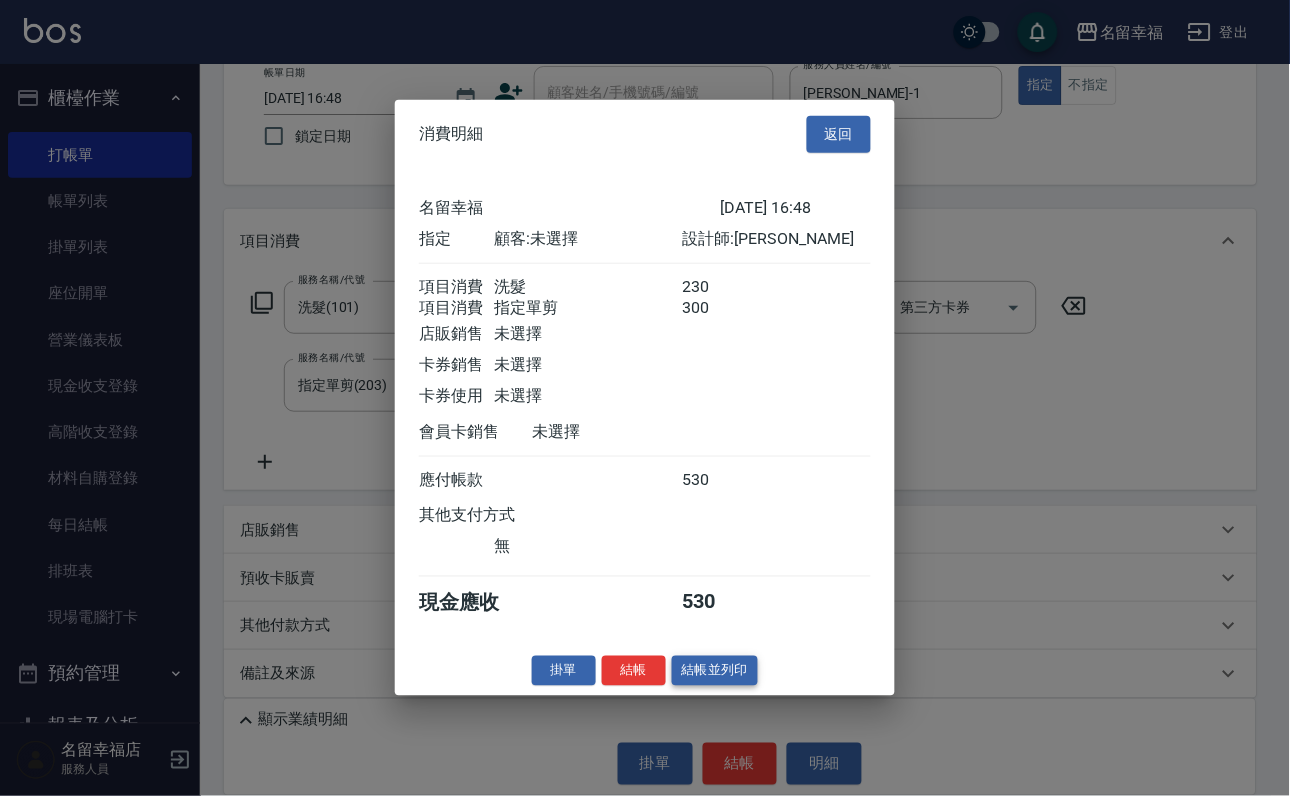 scroll, scrollTop: 322, scrollLeft: 0, axis: vertical 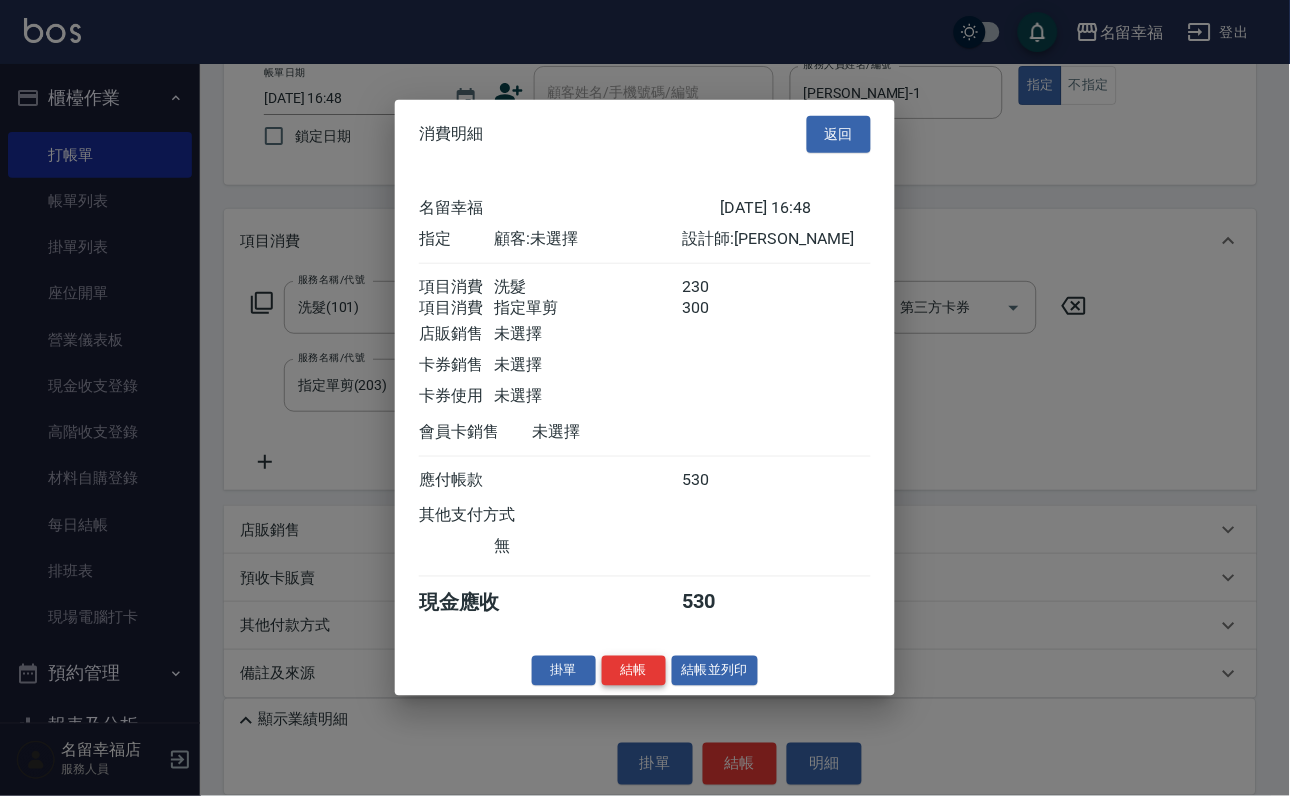 click on "結帳" at bounding box center [634, 670] 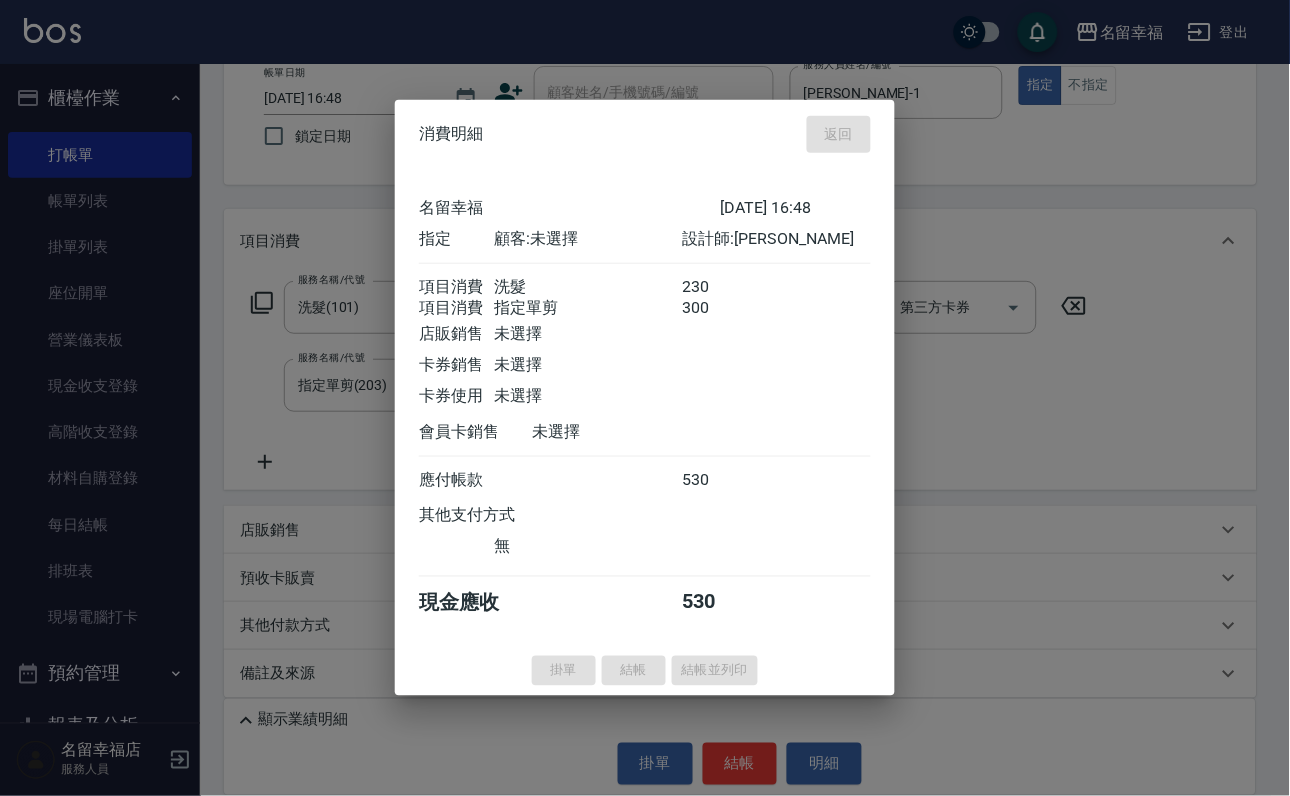 type 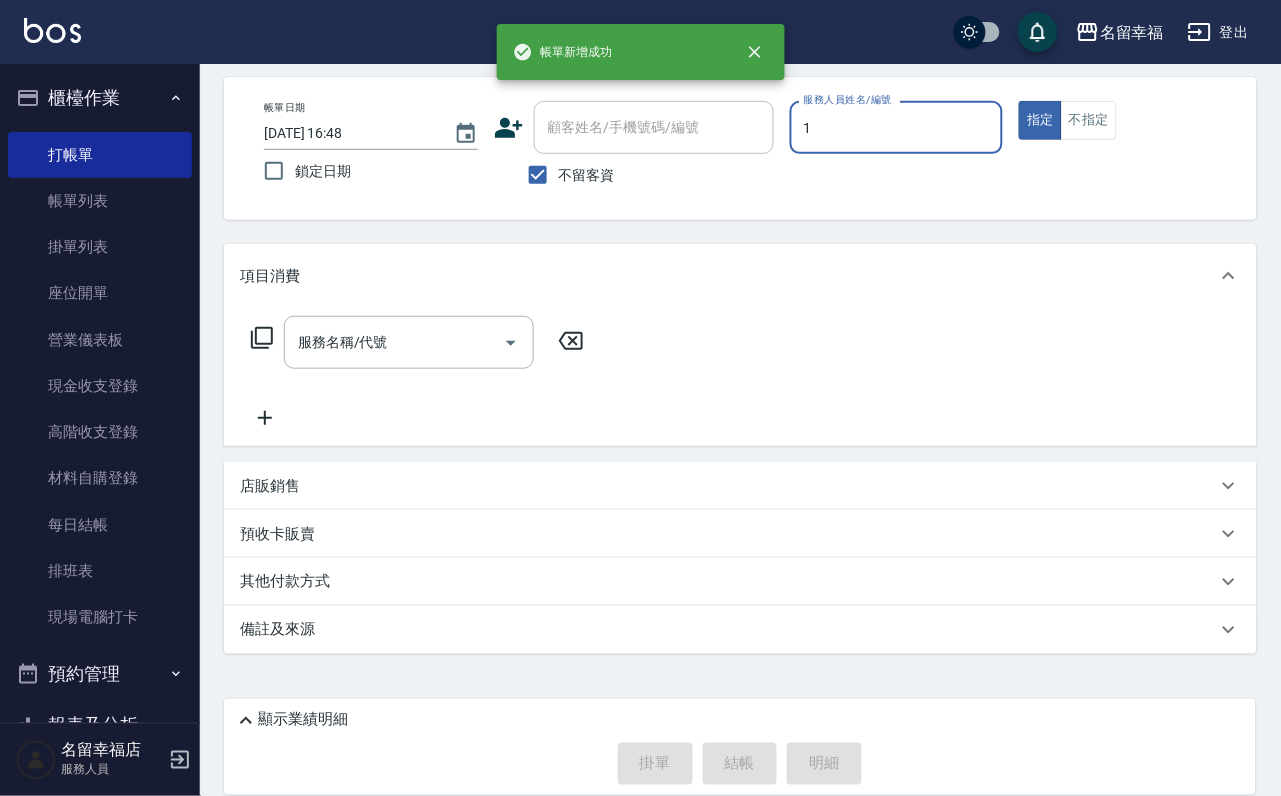 type on "[PERSON_NAME]-1" 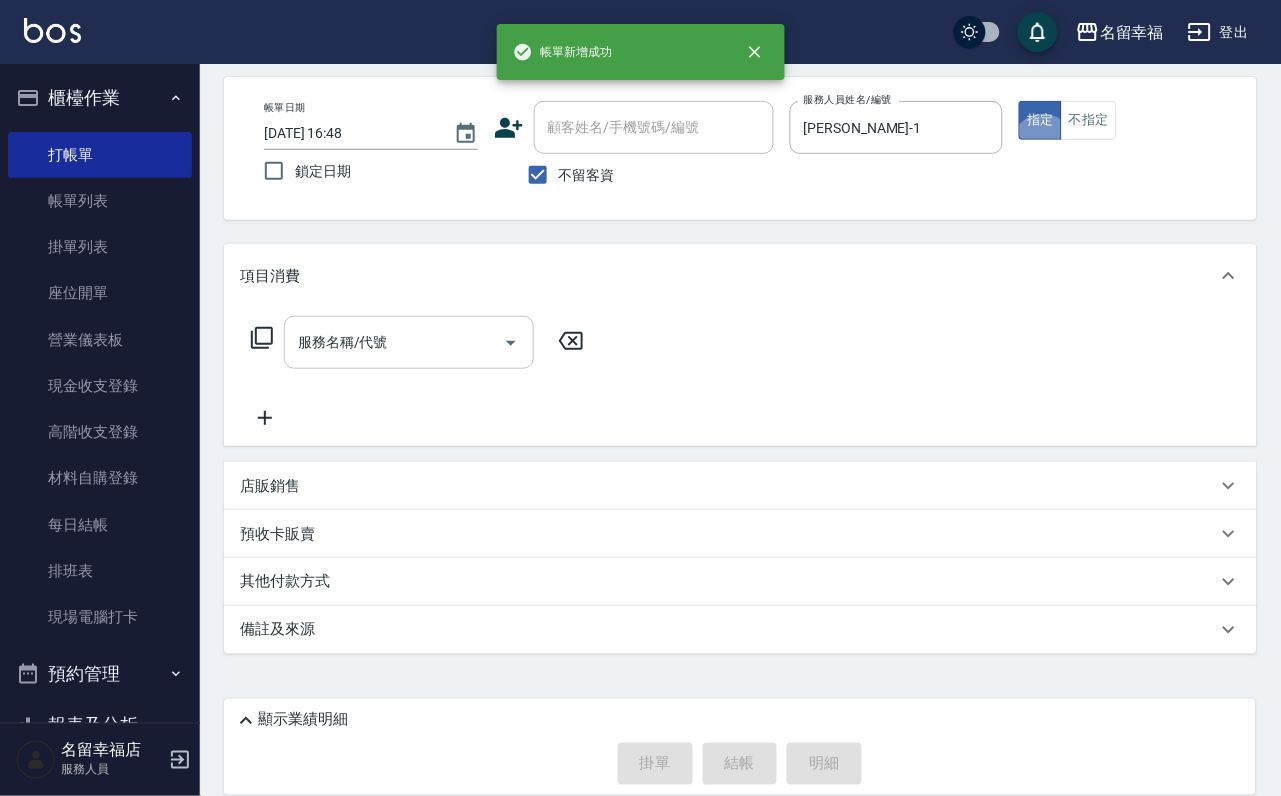 click on "服務名稱/代號" at bounding box center (409, 342) 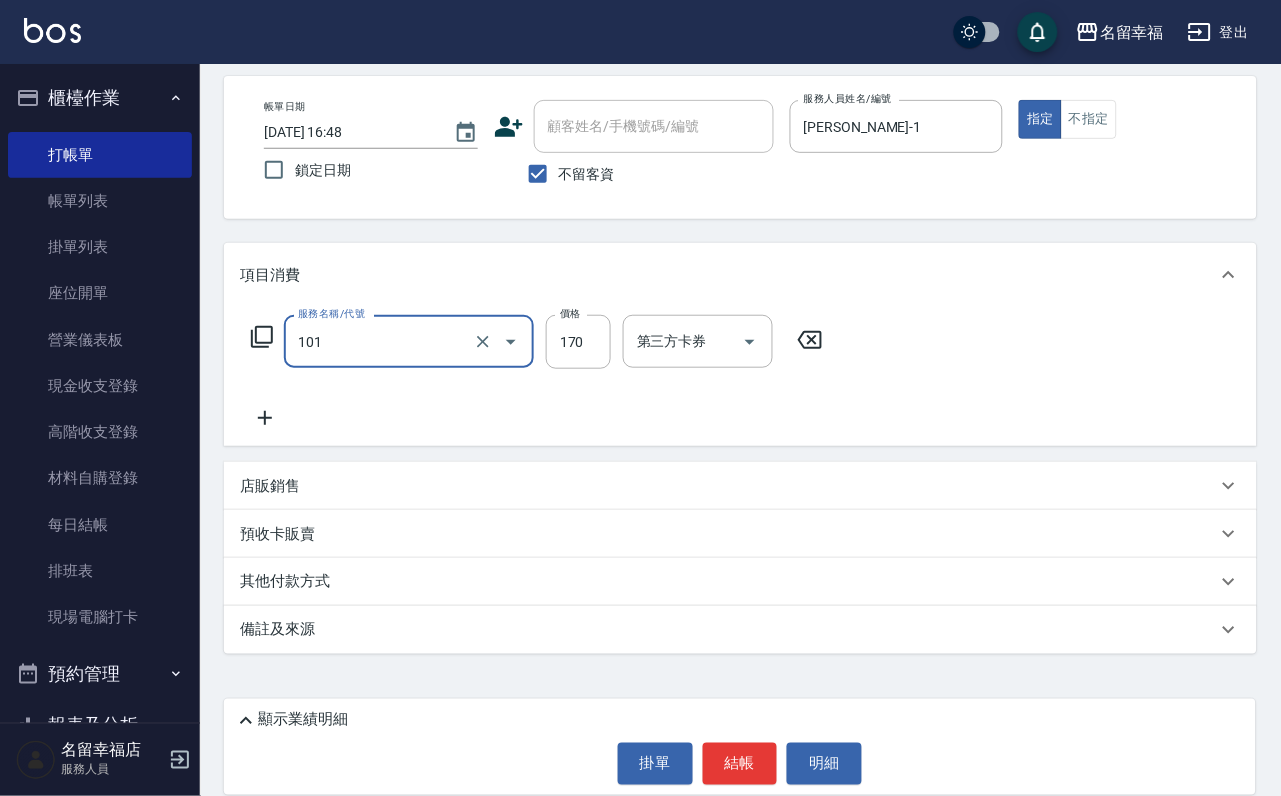 type on "洗髮(101)" 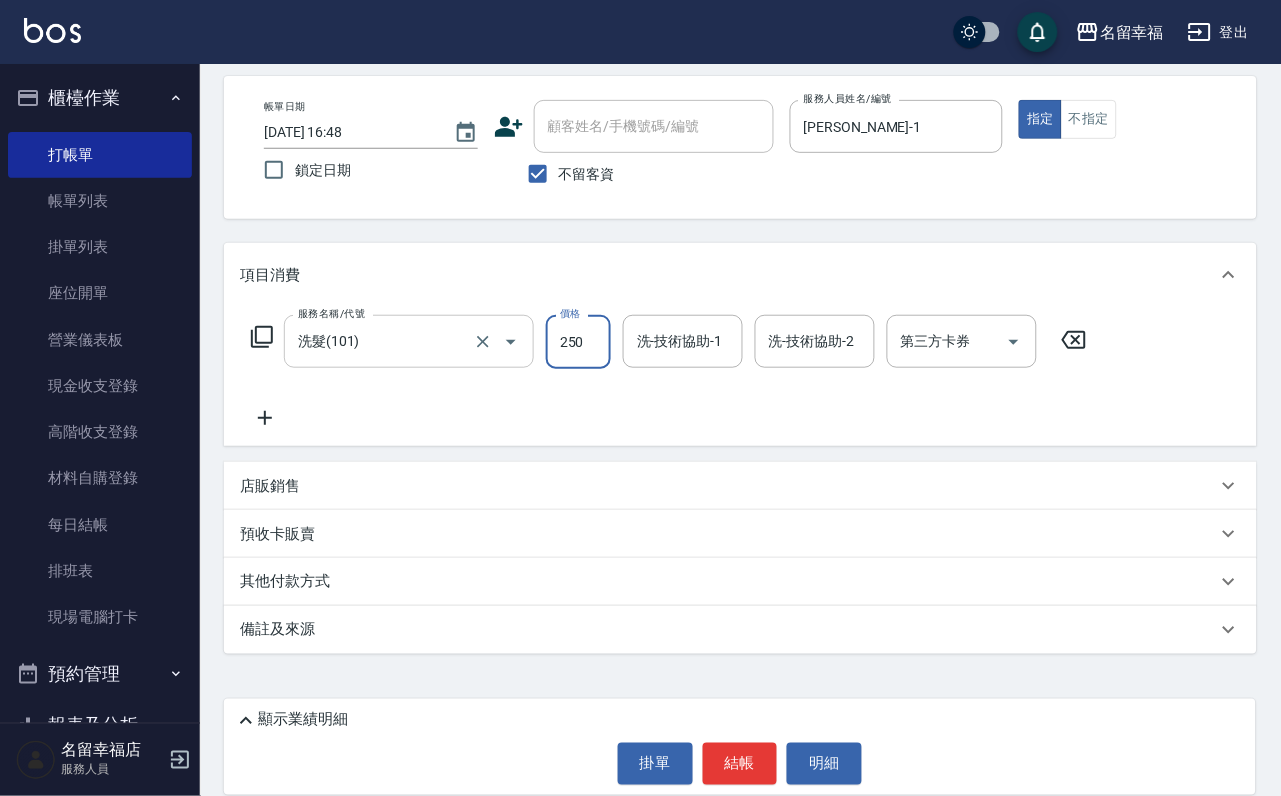 type on "250" 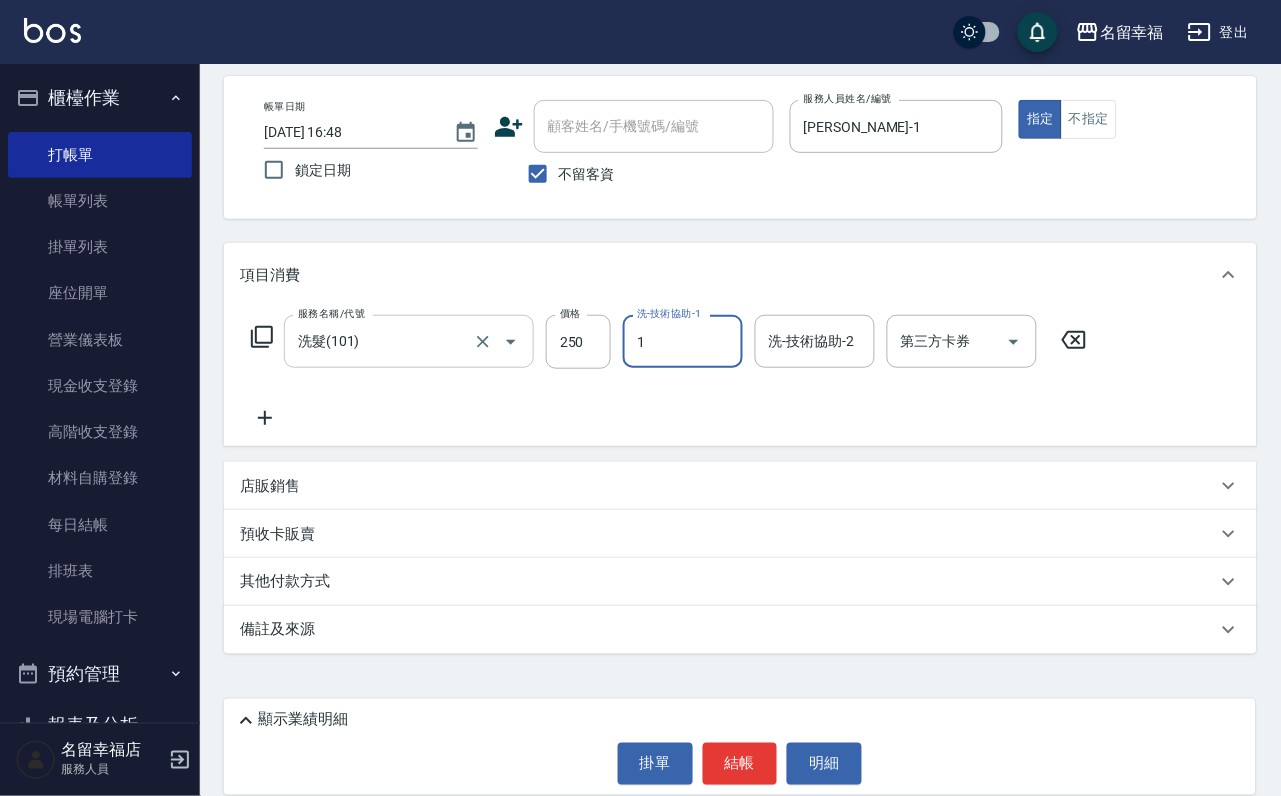 type on "[PERSON_NAME]-1" 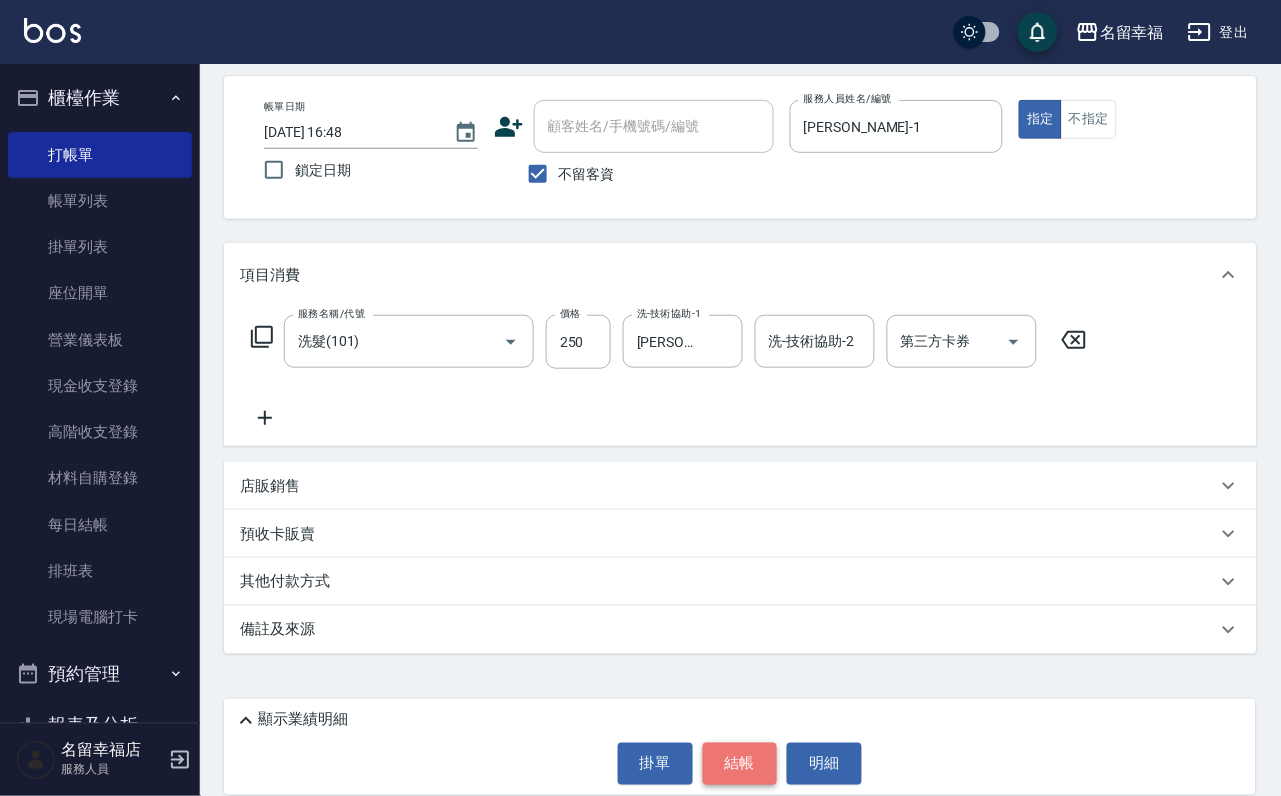 click on "結帳" at bounding box center (740, 764) 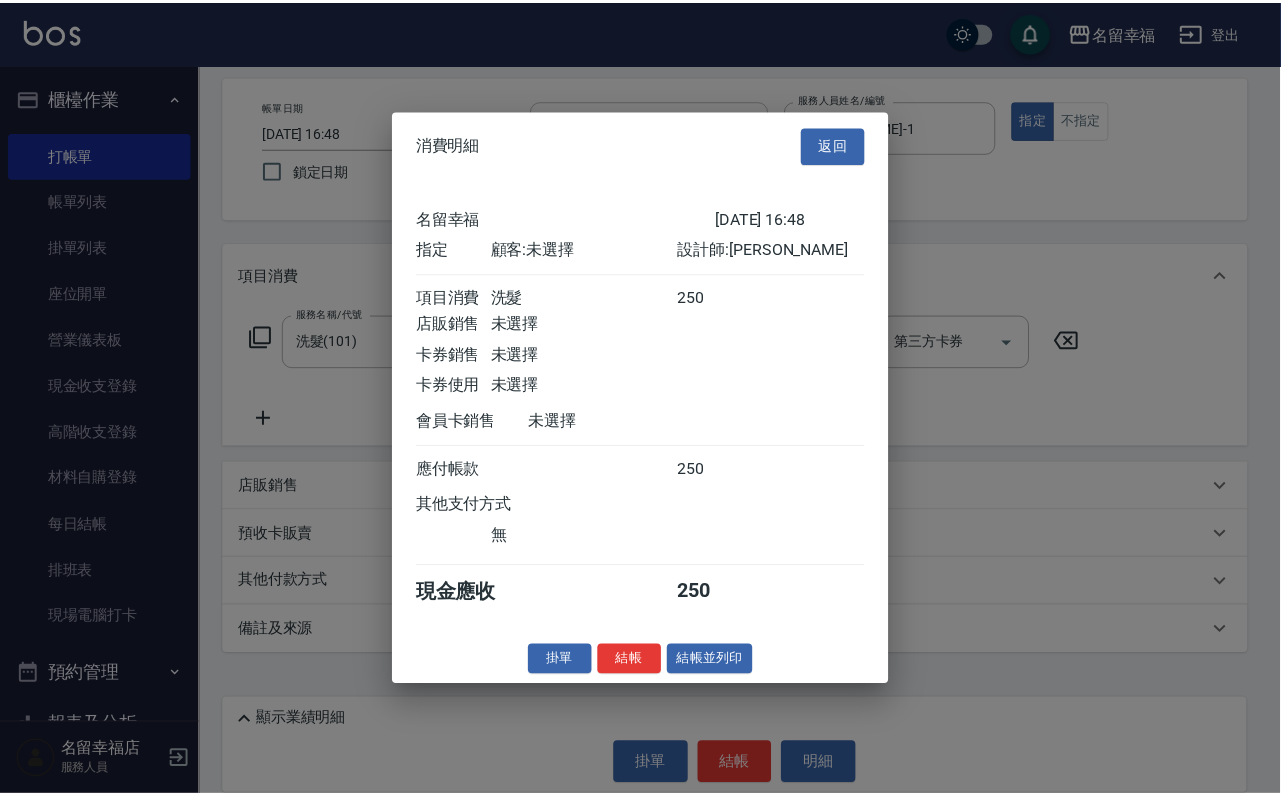 scroll, scrollTop: 247, scrollLeft: 0, axis: vertical 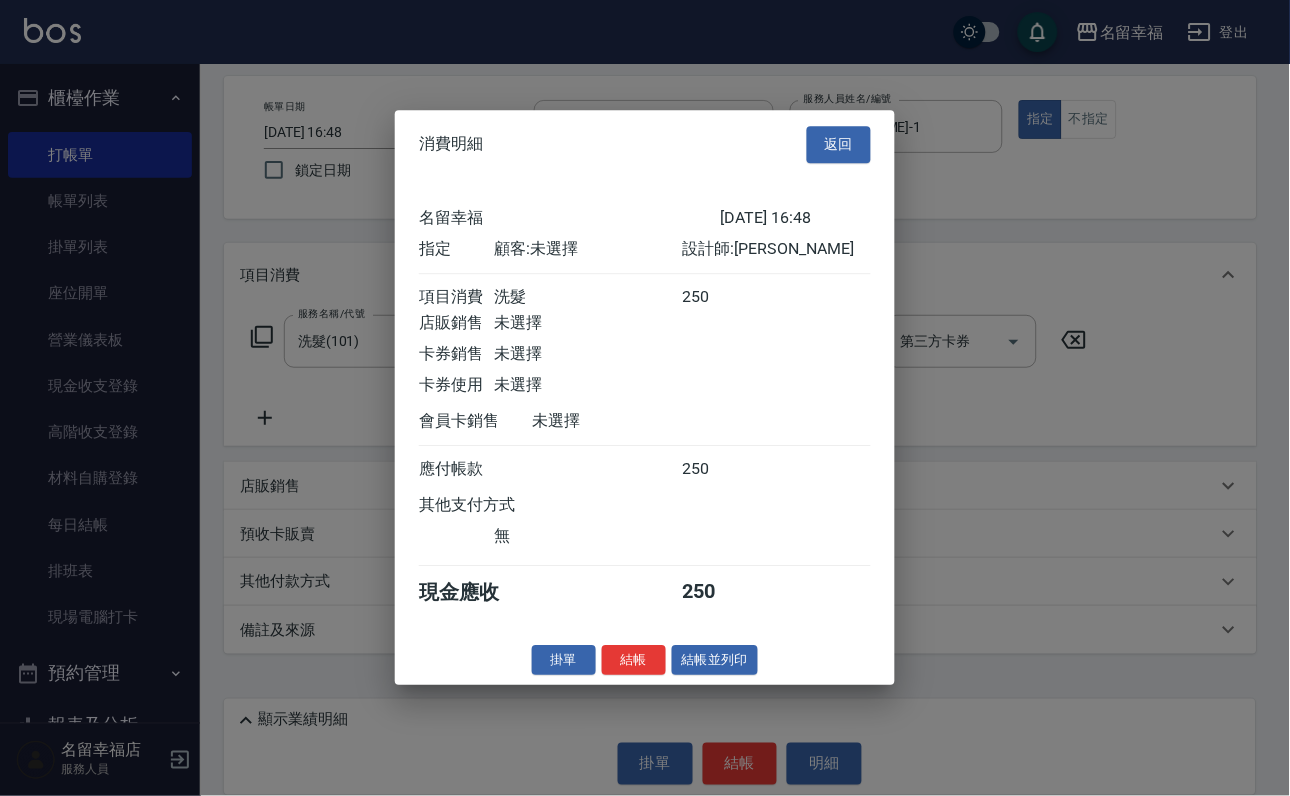 click on "結帳" at bounding box center (634, 660) 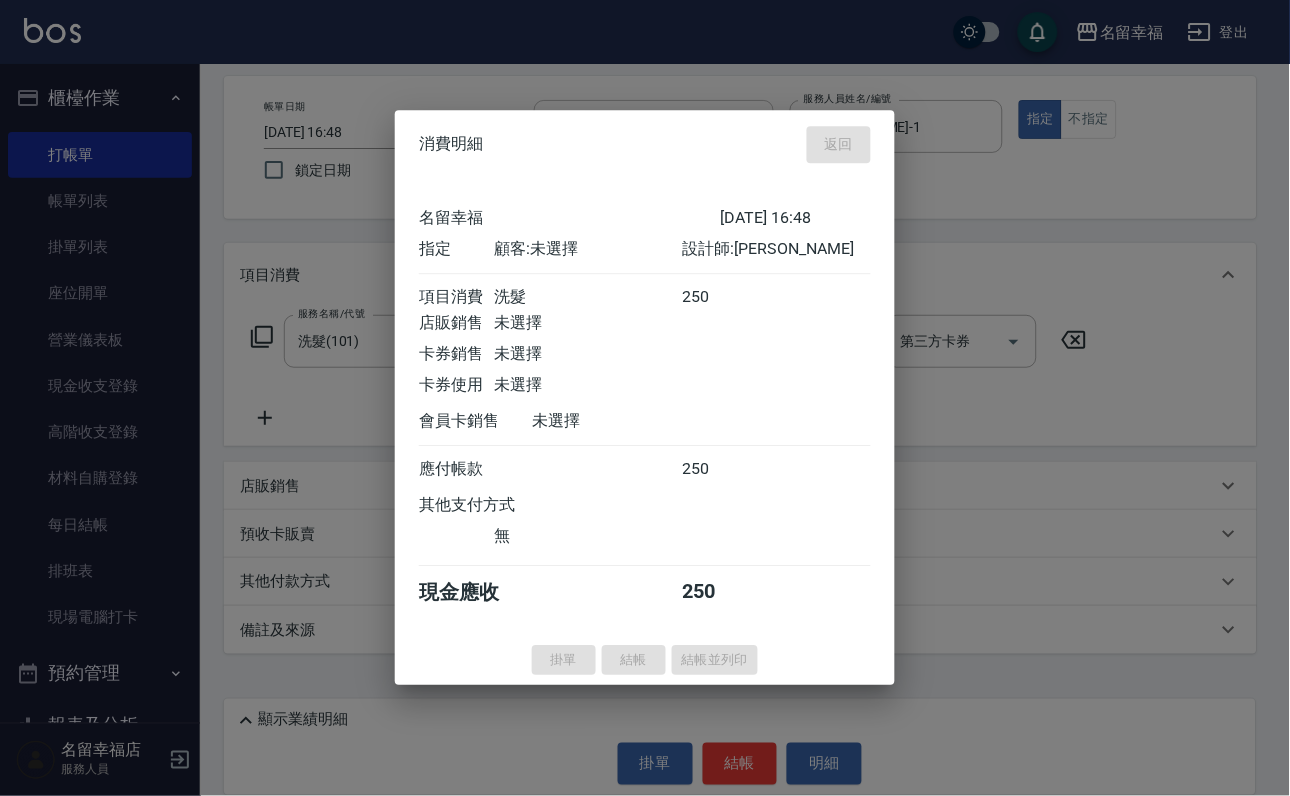 type on "[DATE] 16:49" 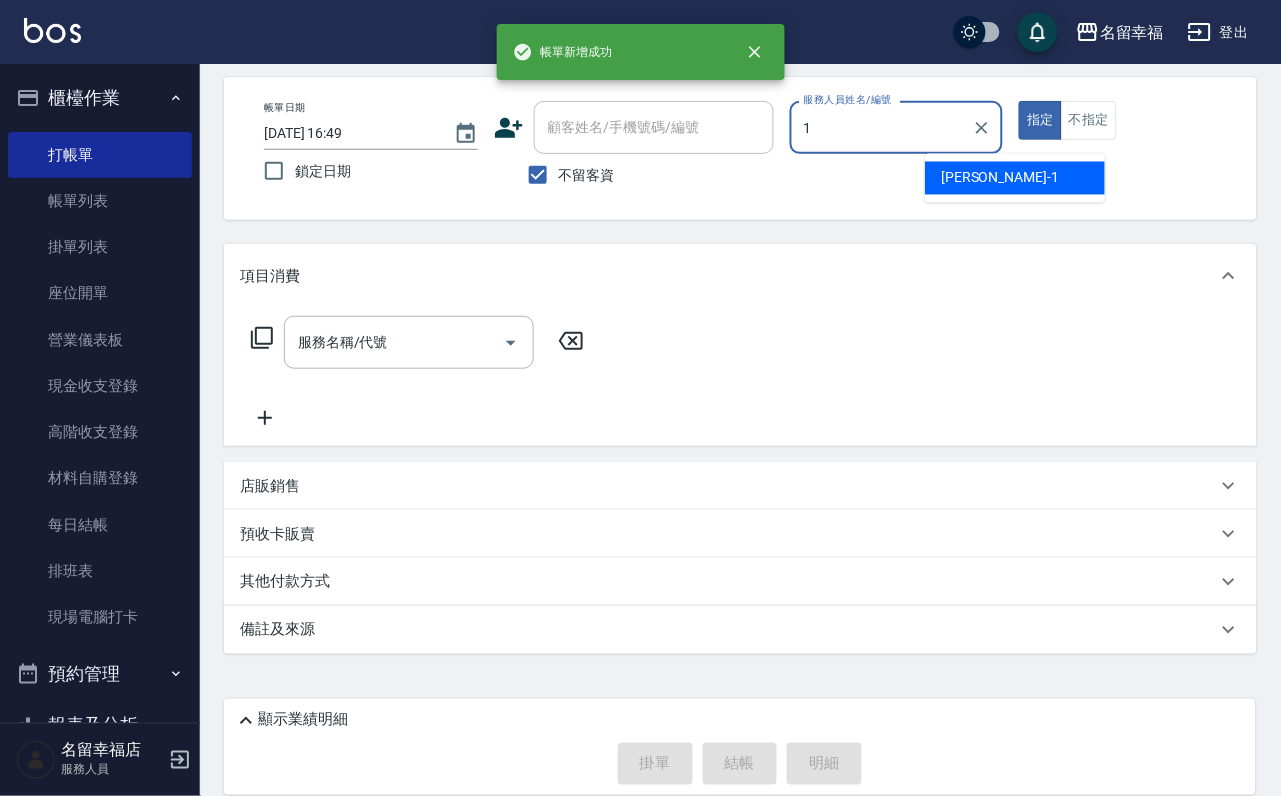 type on "[PERSON_NAME]-1" 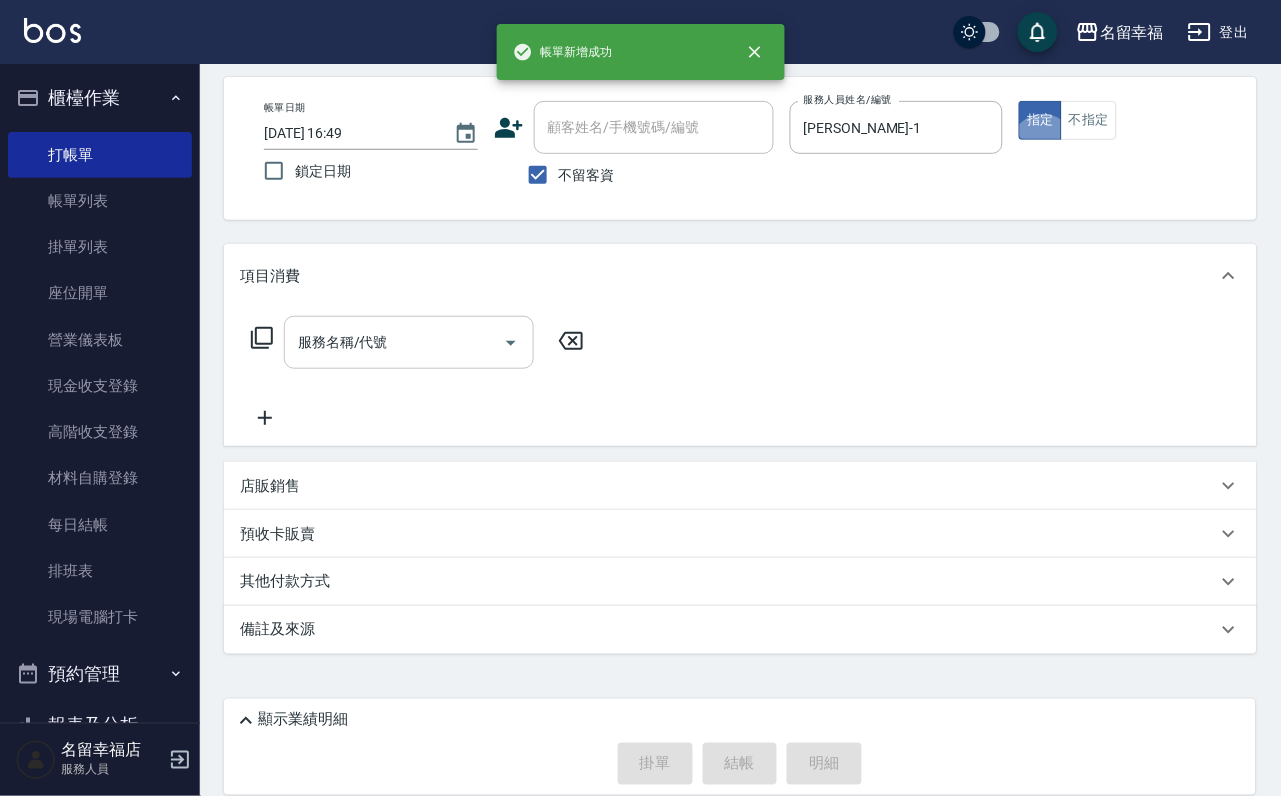 click on "服務名稱/代號" at bounding box center (394, 342) 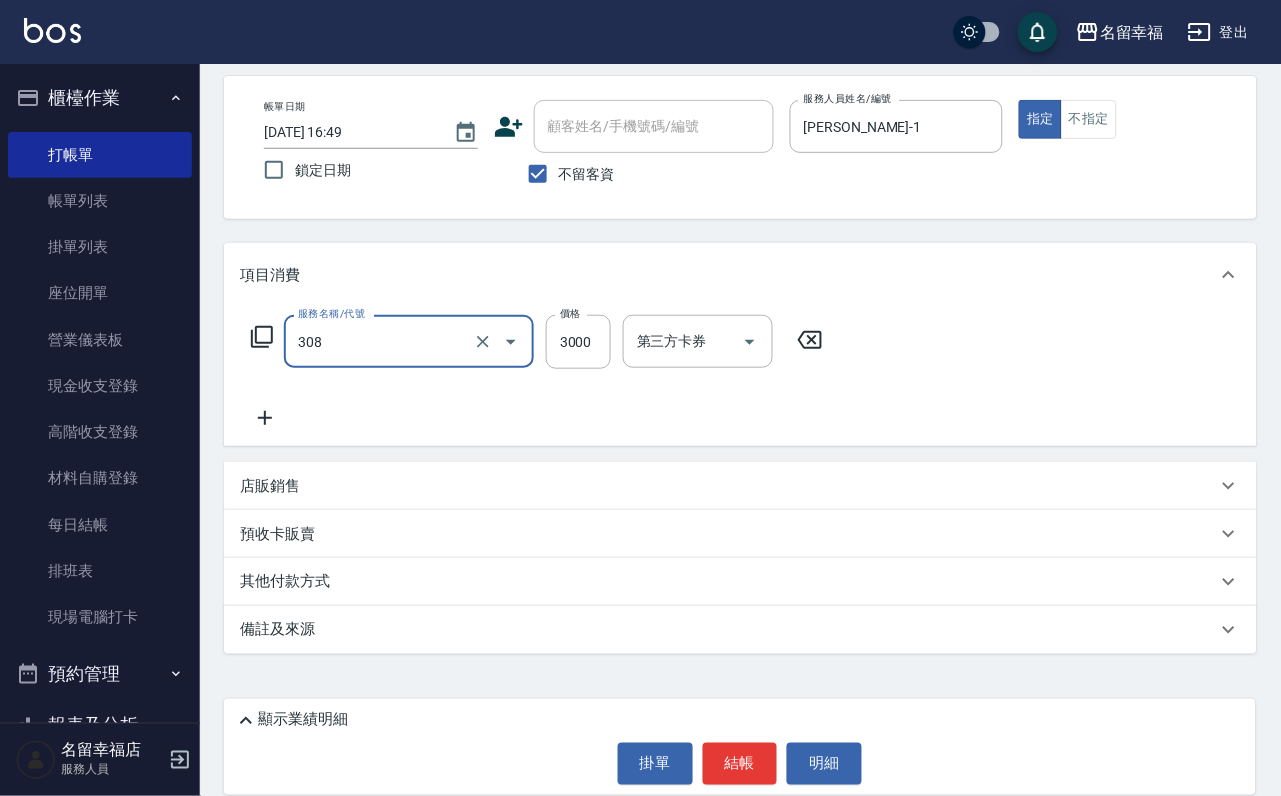 type on "設計燙髮3000(308)" 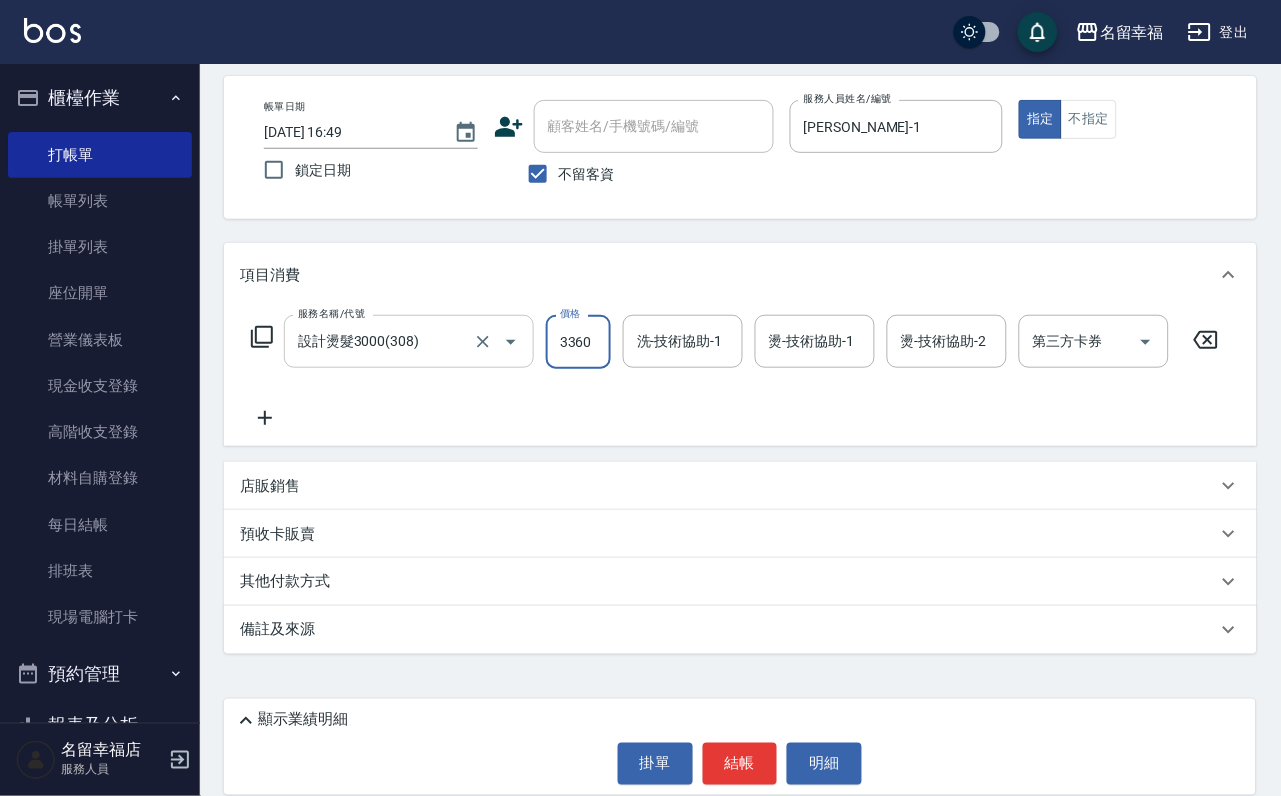 scroll, scrollTop: 0, scrollLeft: 1, axis: horizontal 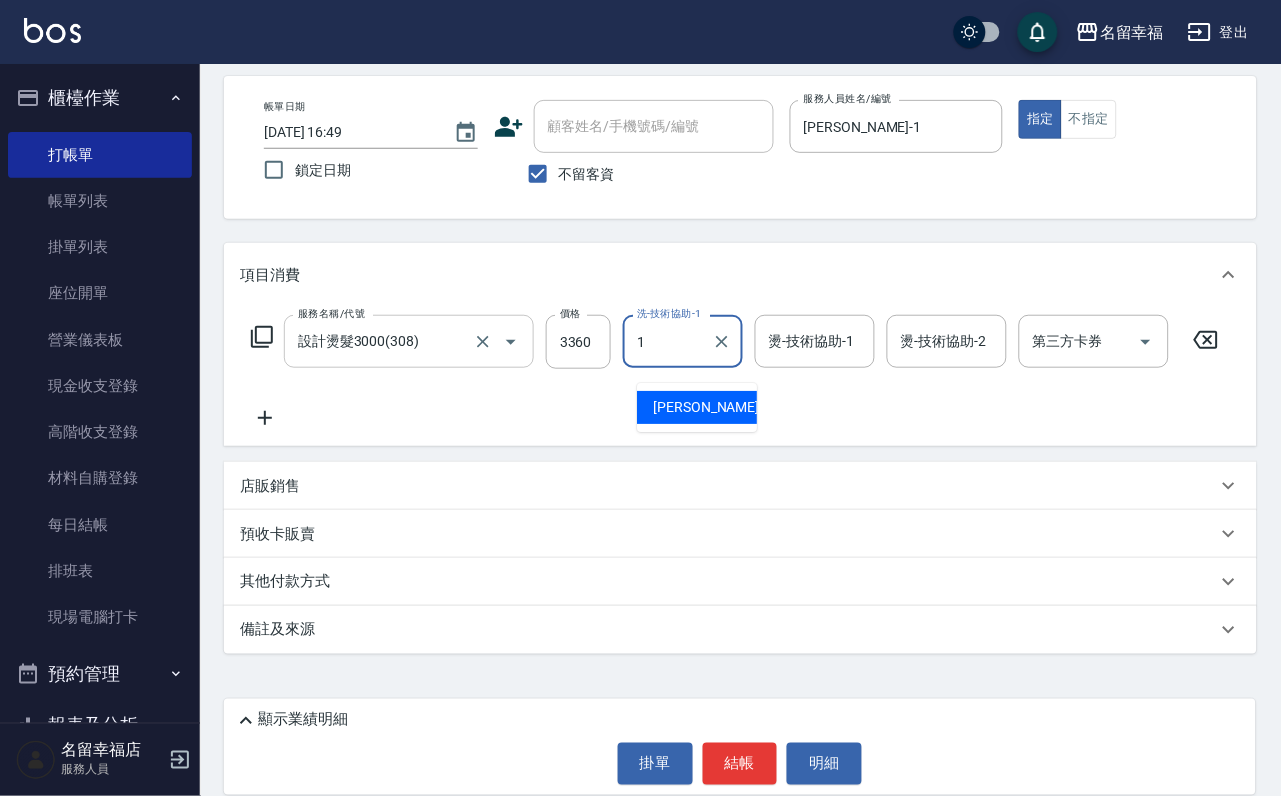 type on "[PERSON_NAME]-1" 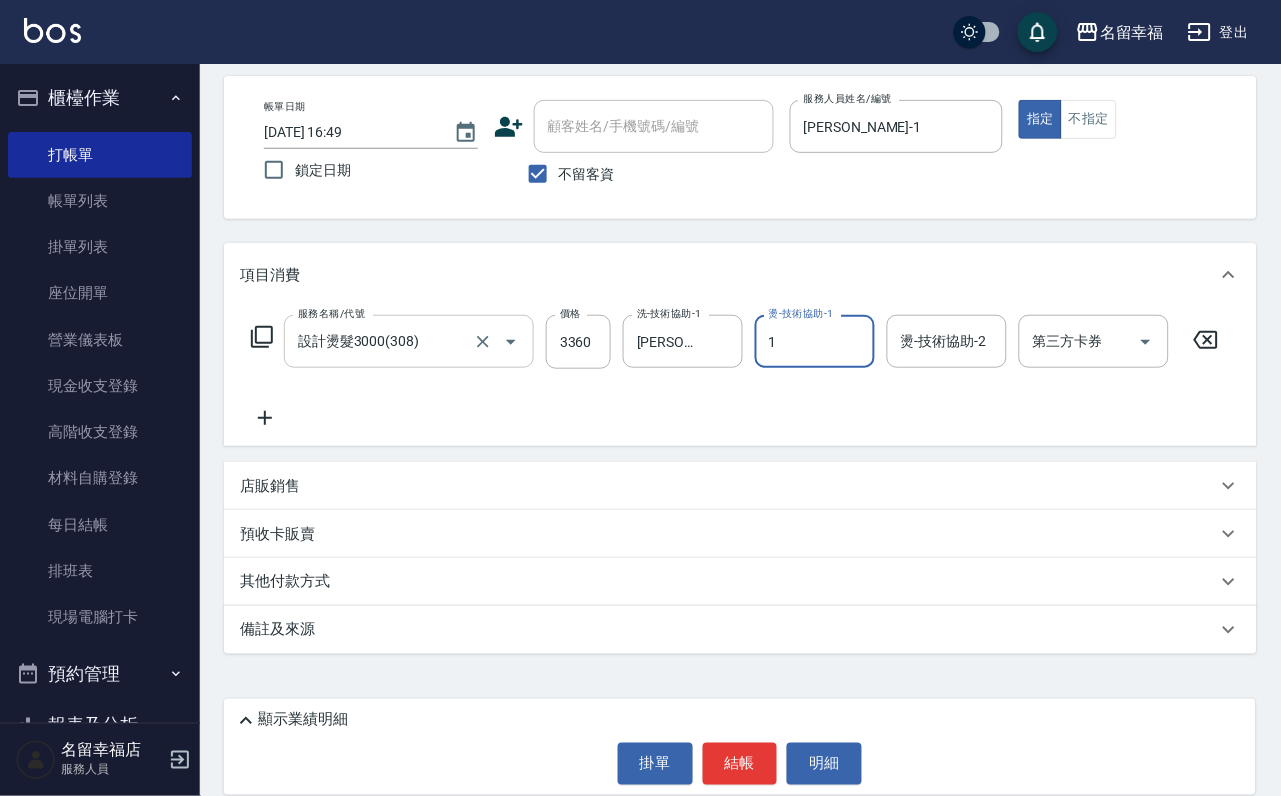 type on "[PERSON_NAME]-1" 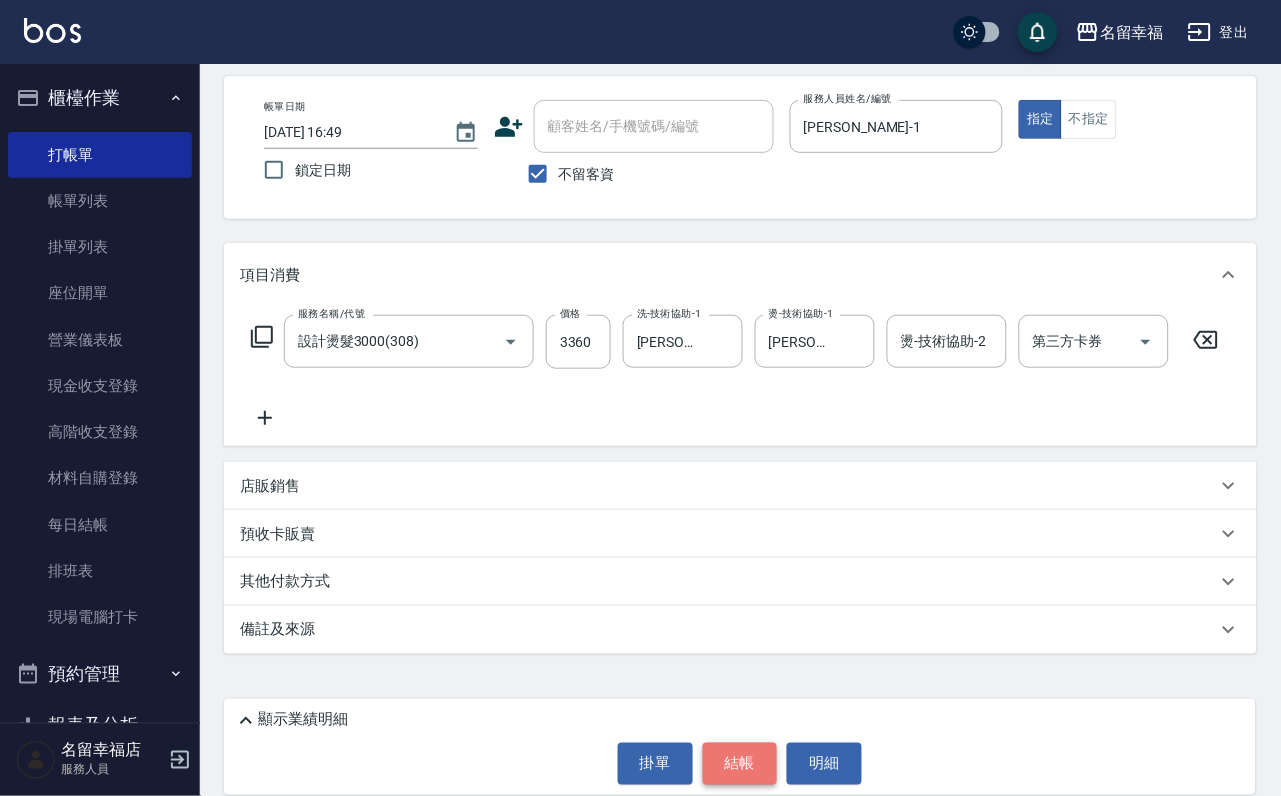click on "結帳" at bounding box center [740, 764] 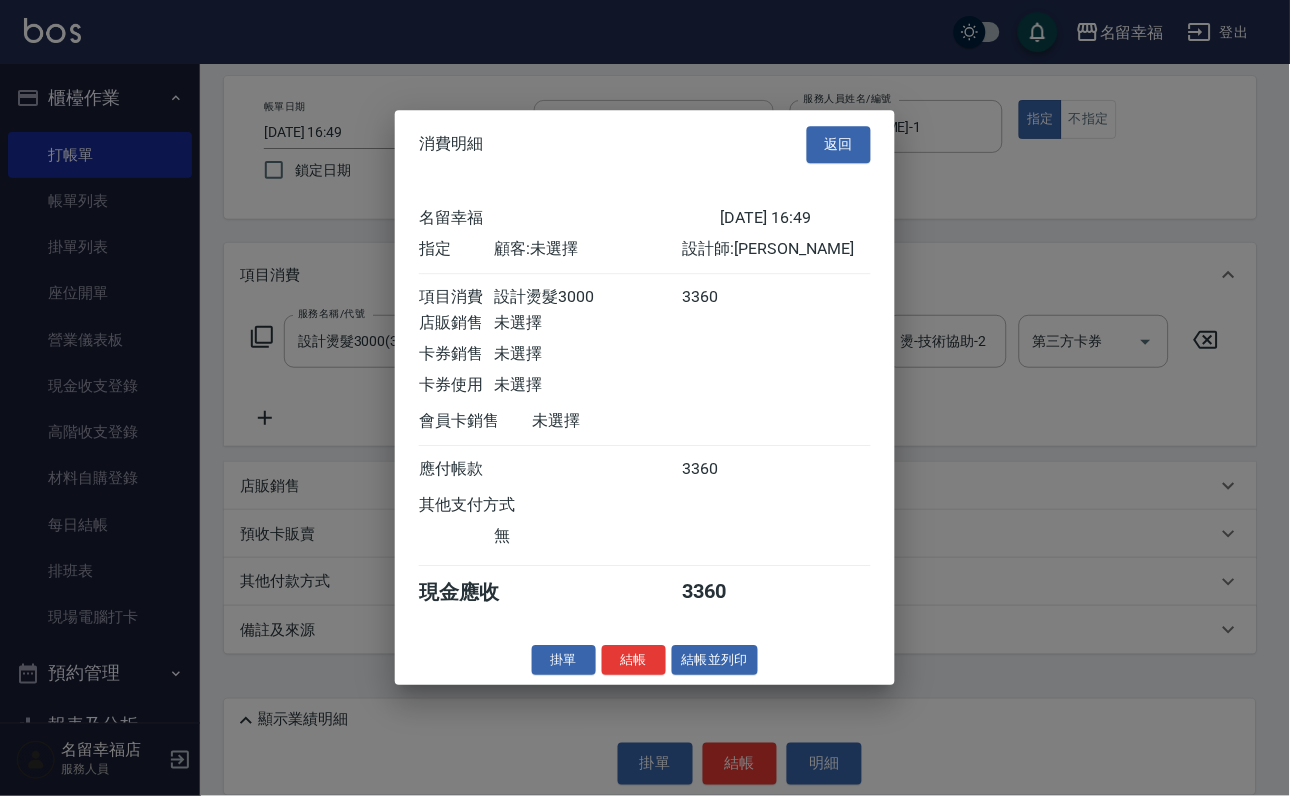 scroll, scrollTop: 247, scrollLeft: 0, axis: vertical 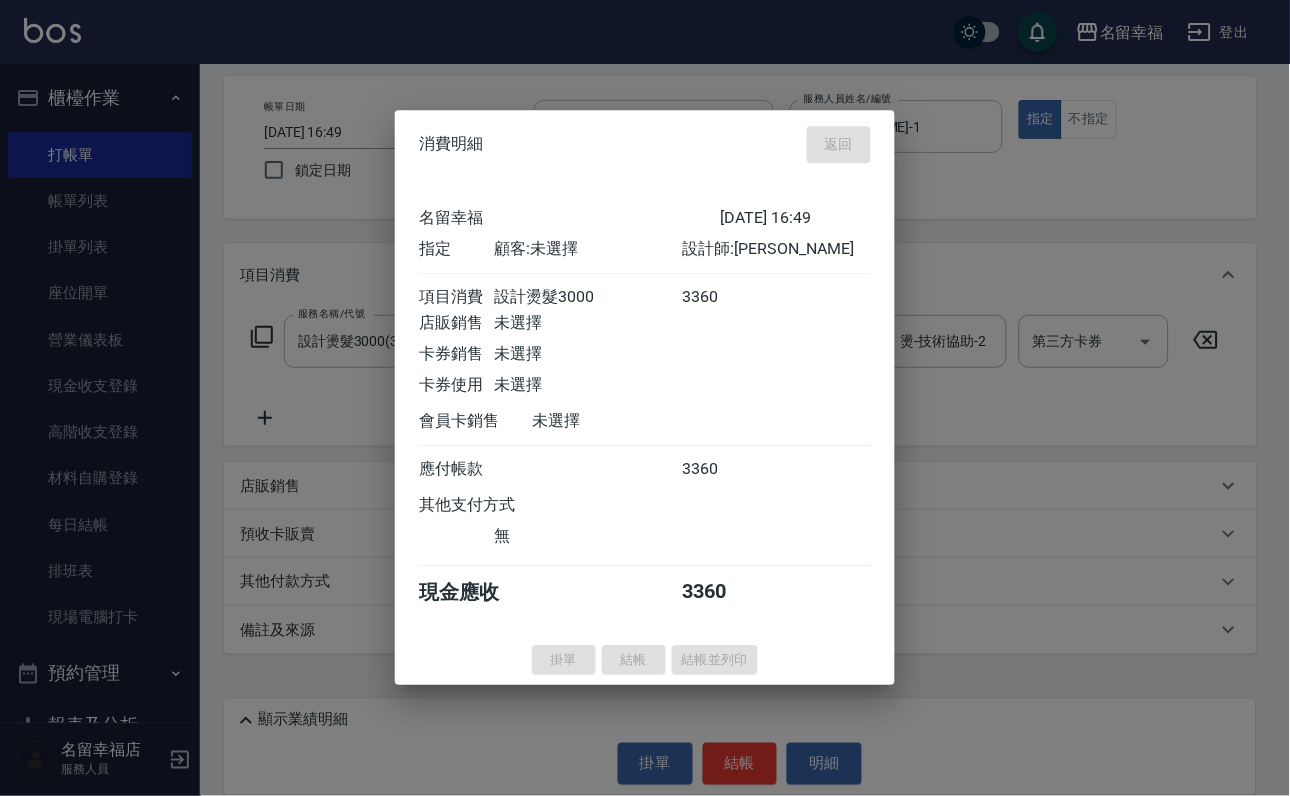 type 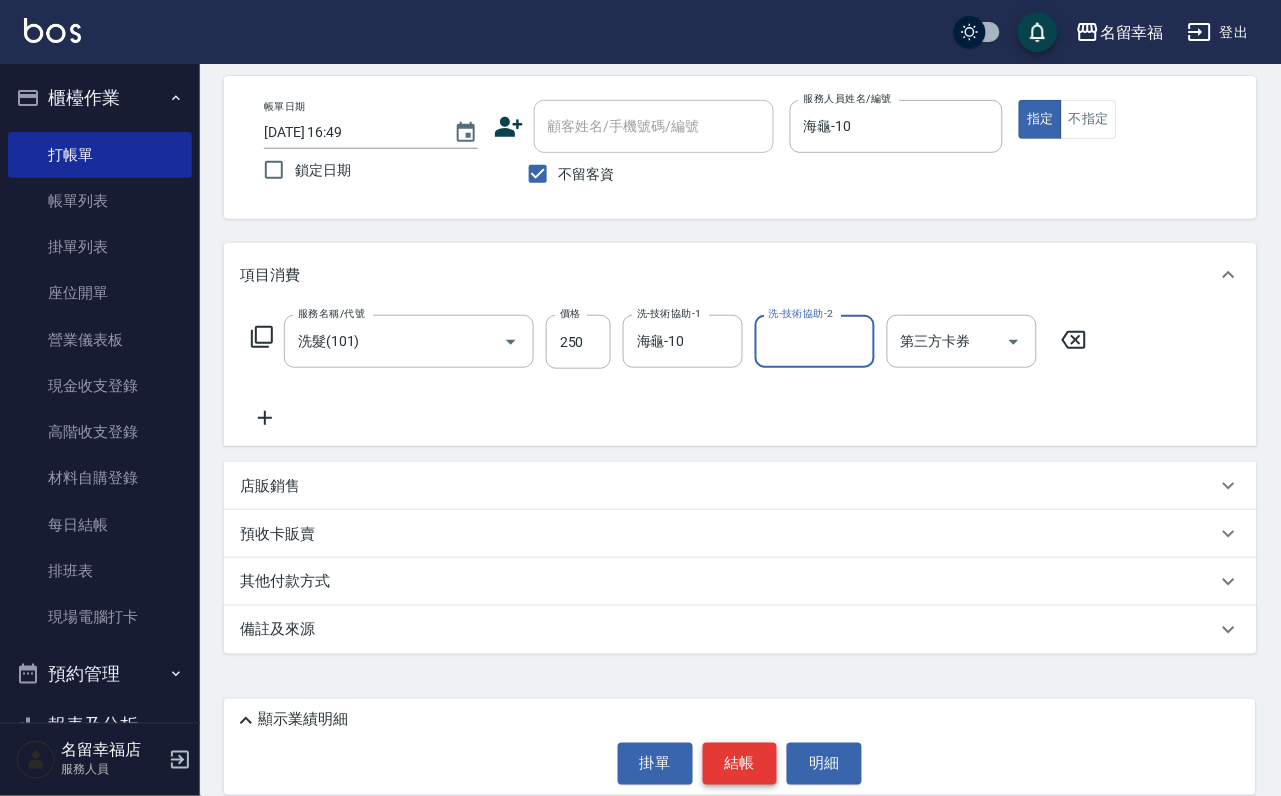 click on "結帳" at bounding box center [740, 764] 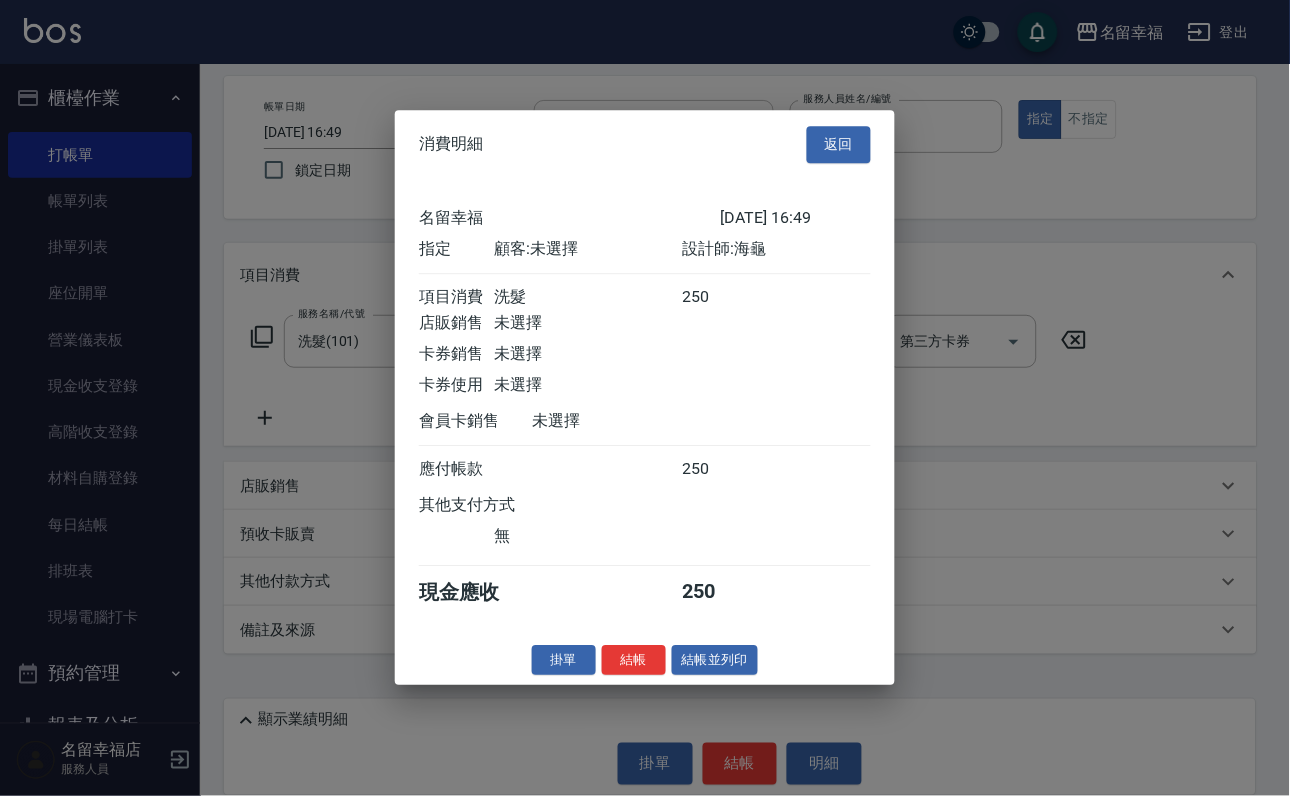 scroll, scrollTop: 247, scrollLeft: 0, axis: vertical 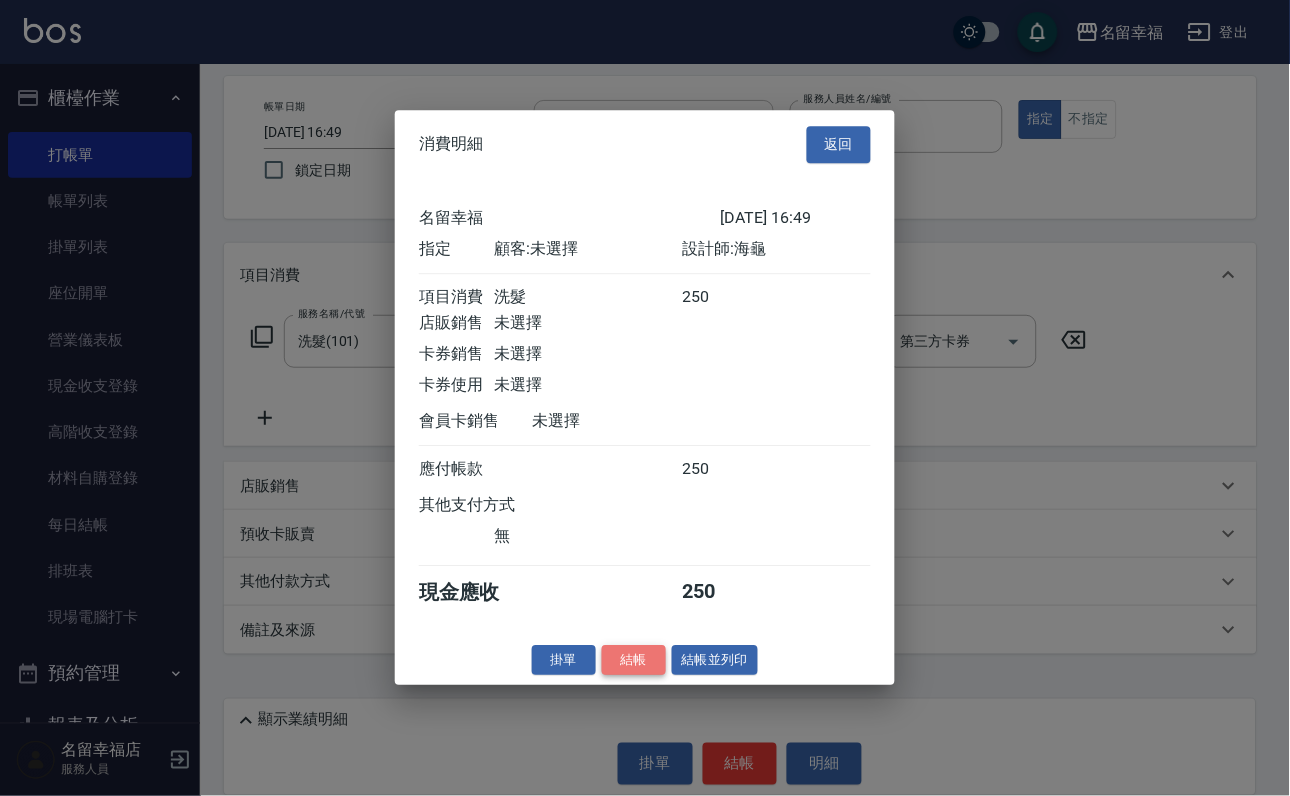 click on "結帳" at bounding box center (634, 660) 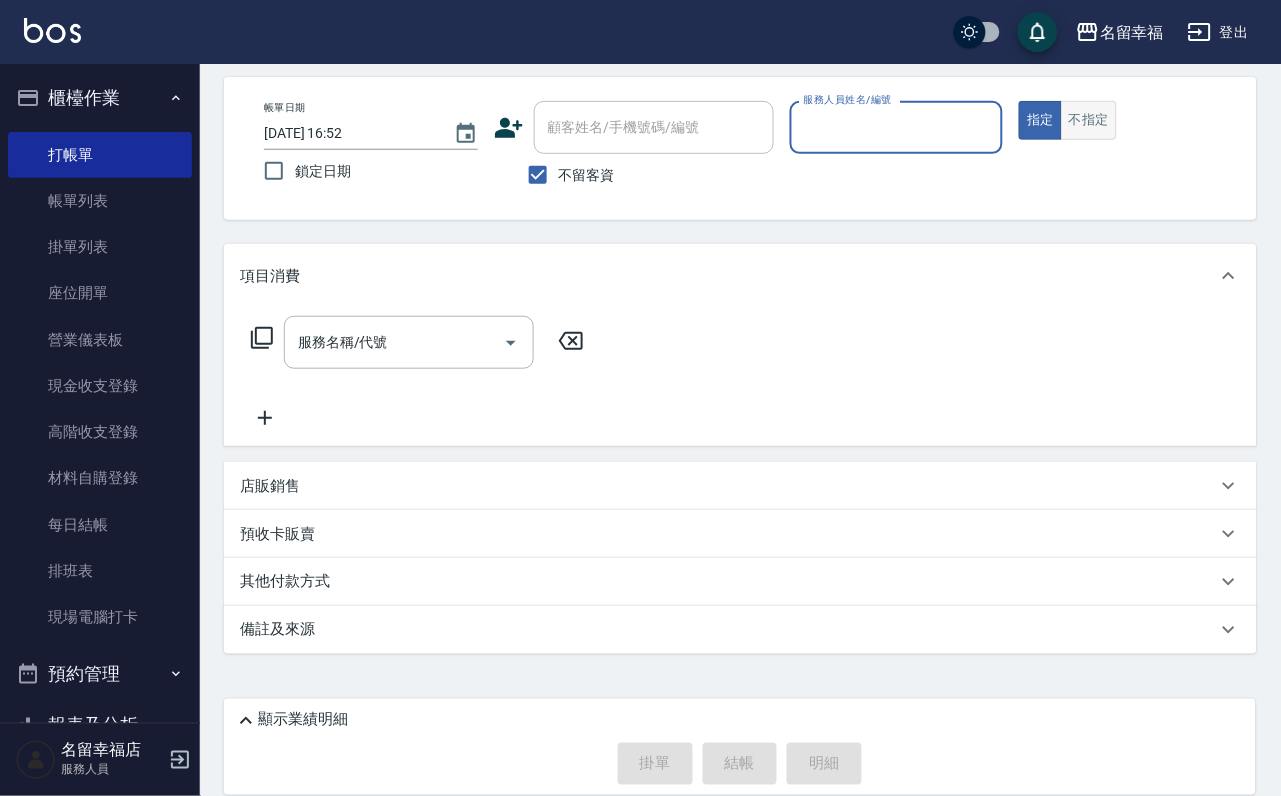 click on "不指定" at bounding box center [1089, 120] 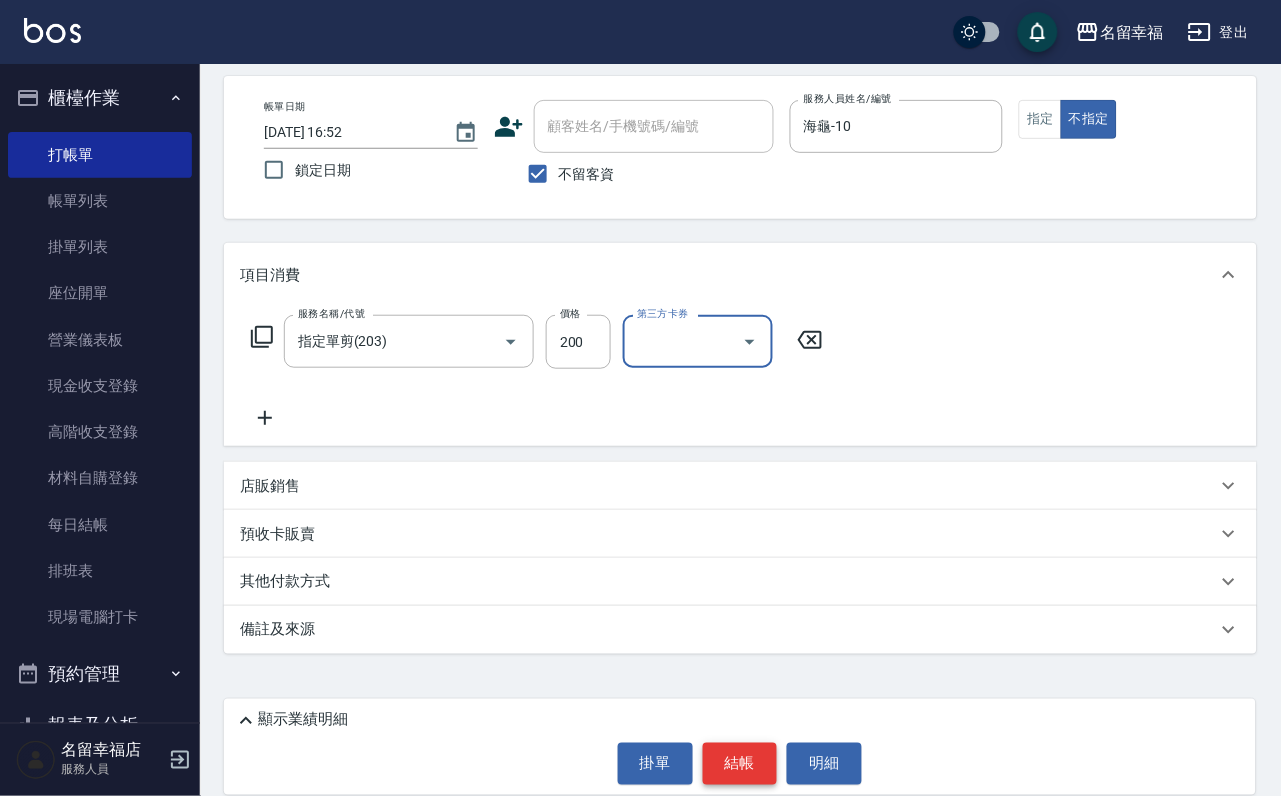 click on "結帳" at bounding box center [740, 764] 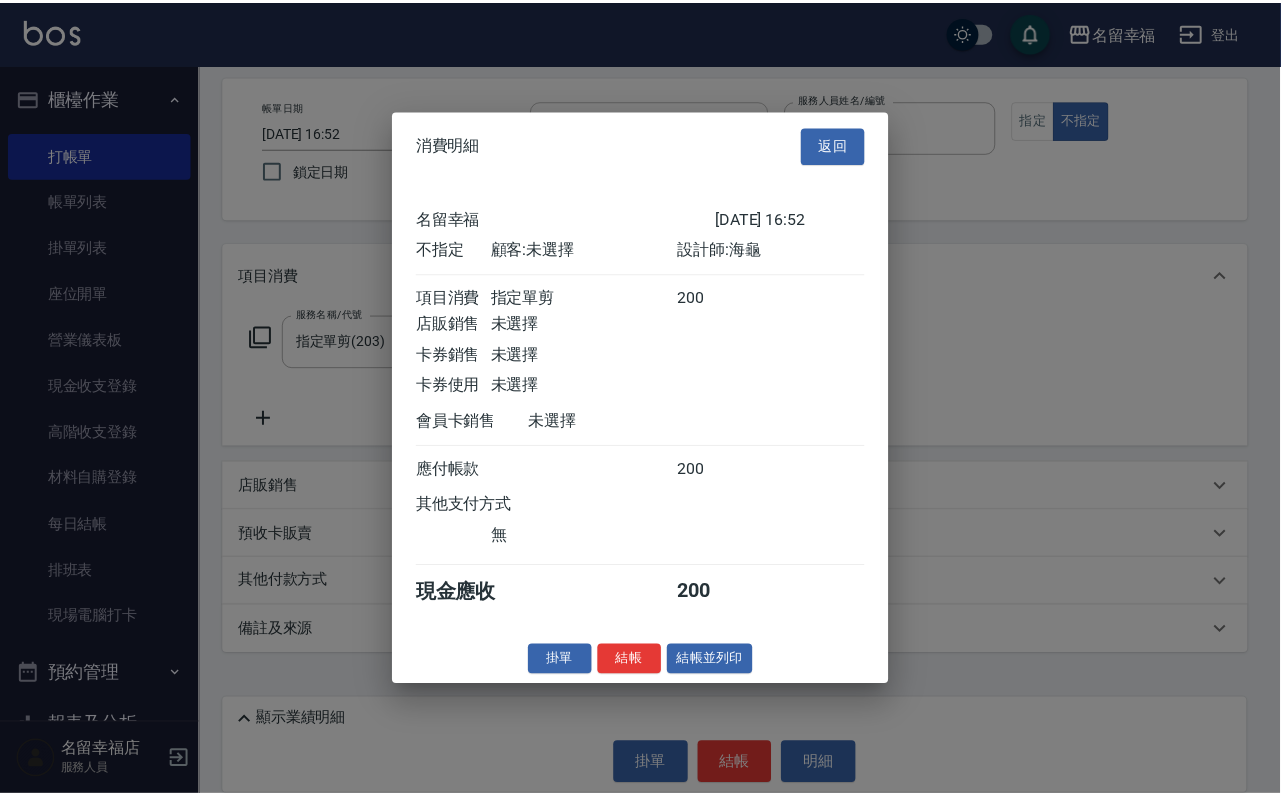scroll, scrollTop: 284, scrollLeft: 0, axis: vertical 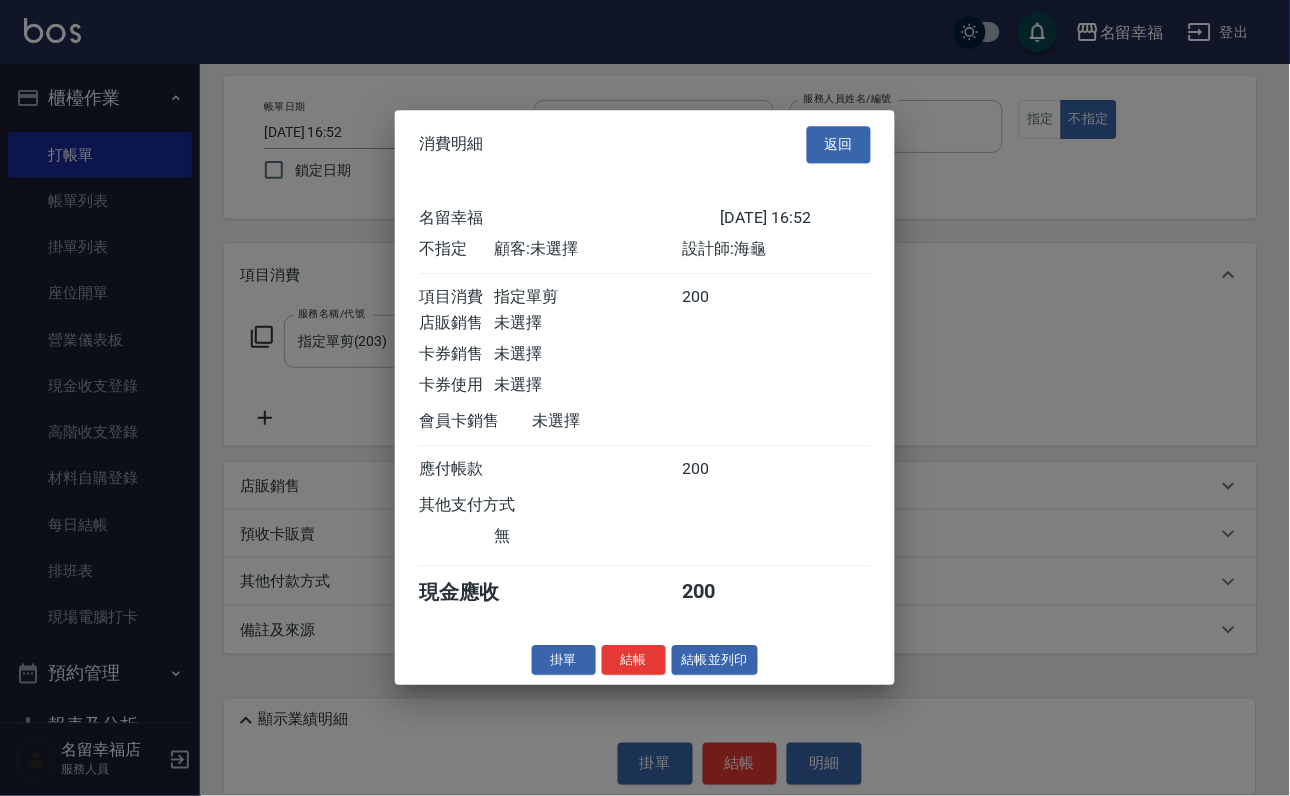 click on "結帳" at bounding box center [634, 660] 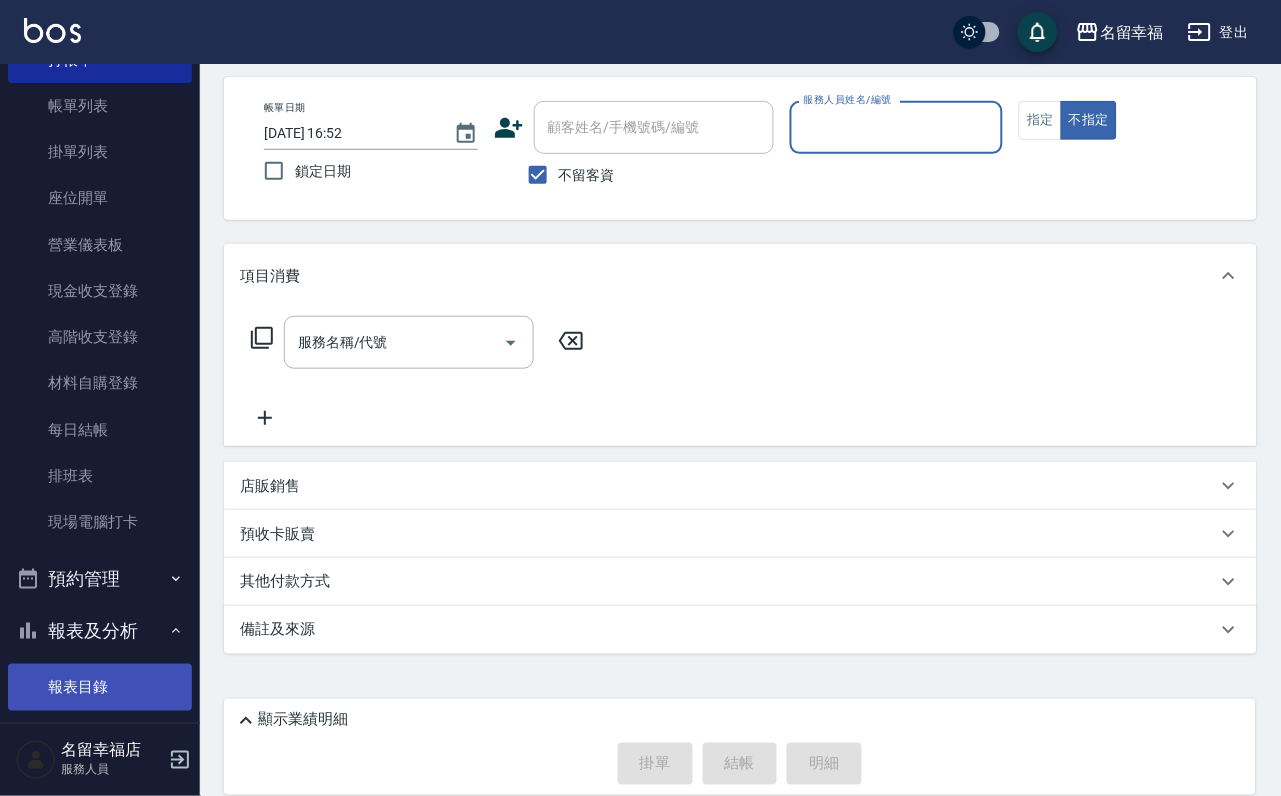 scroll, scrollTop: 300, scrollLeft: 0, axis: vertical 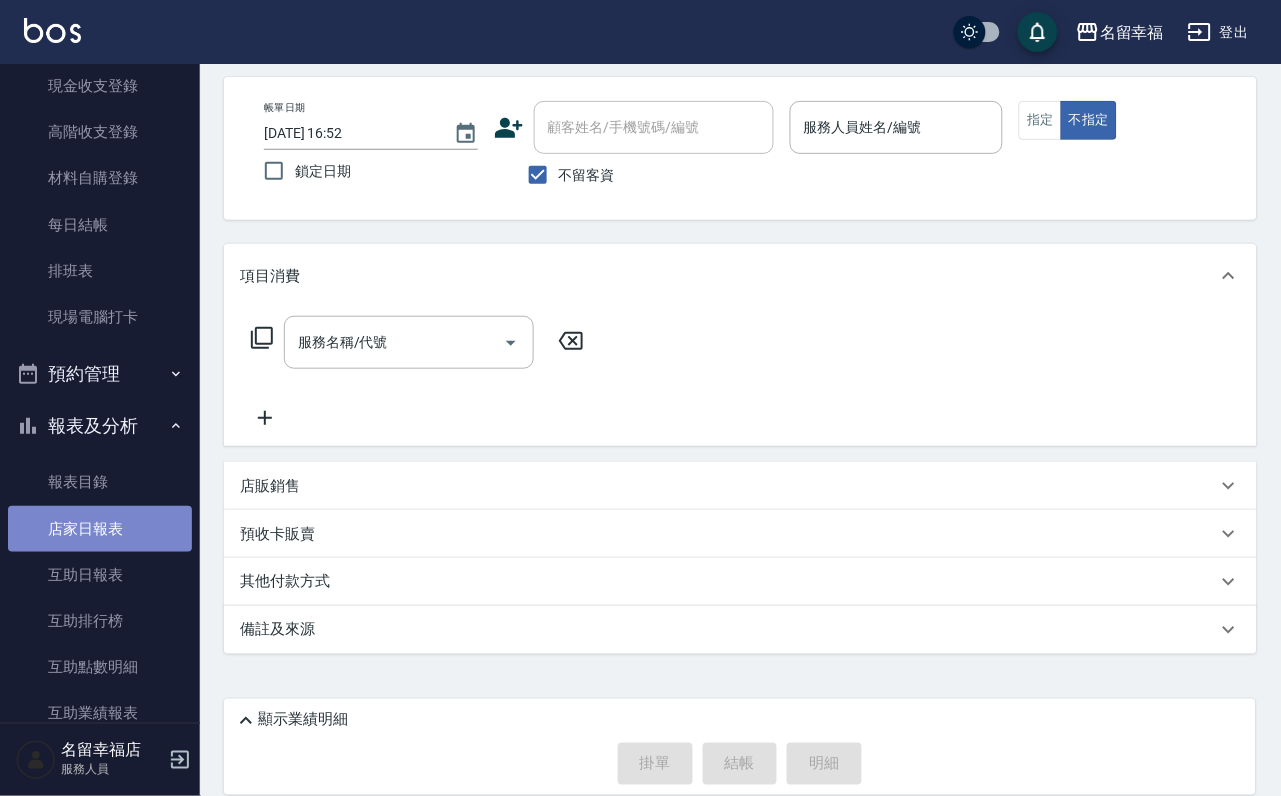 click on "店家日報表" at bounding box center (100, 529) 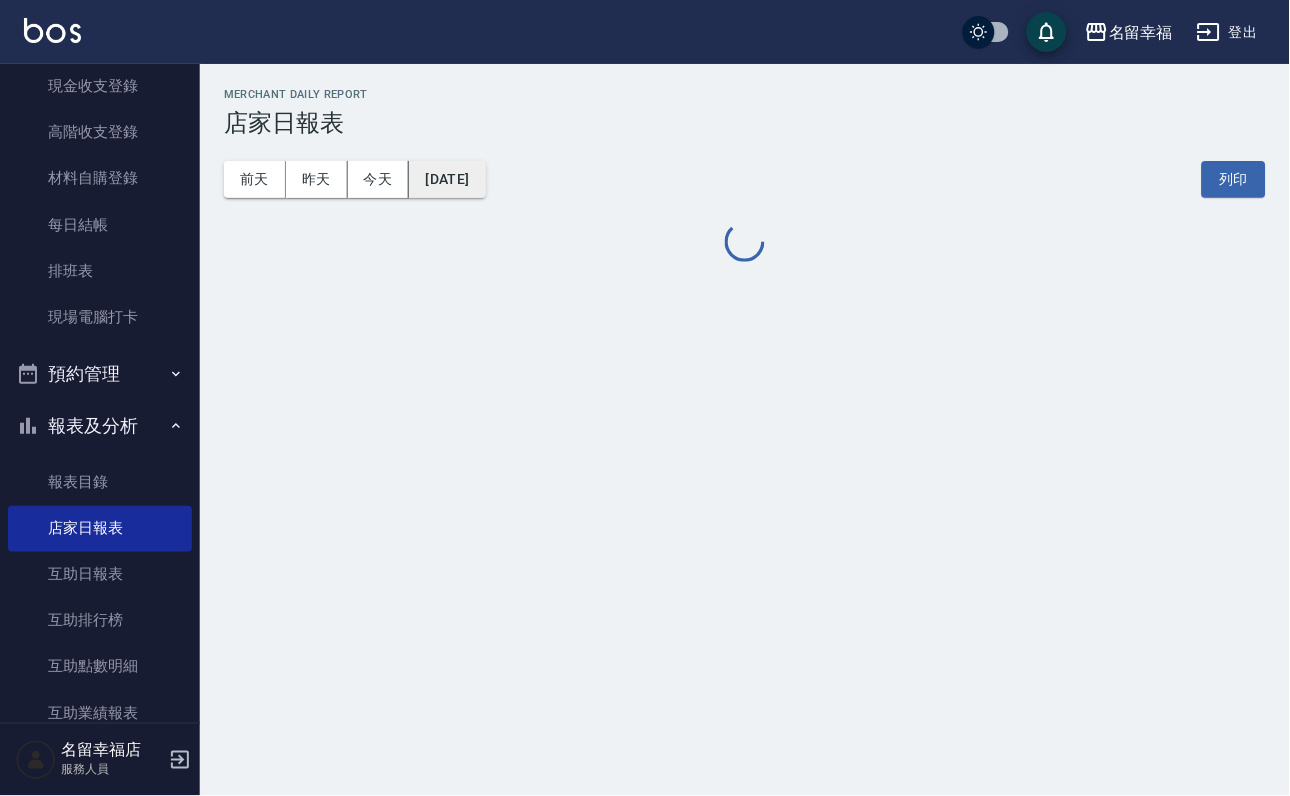 click on "[DATE]" at bounding box center [447, 179] 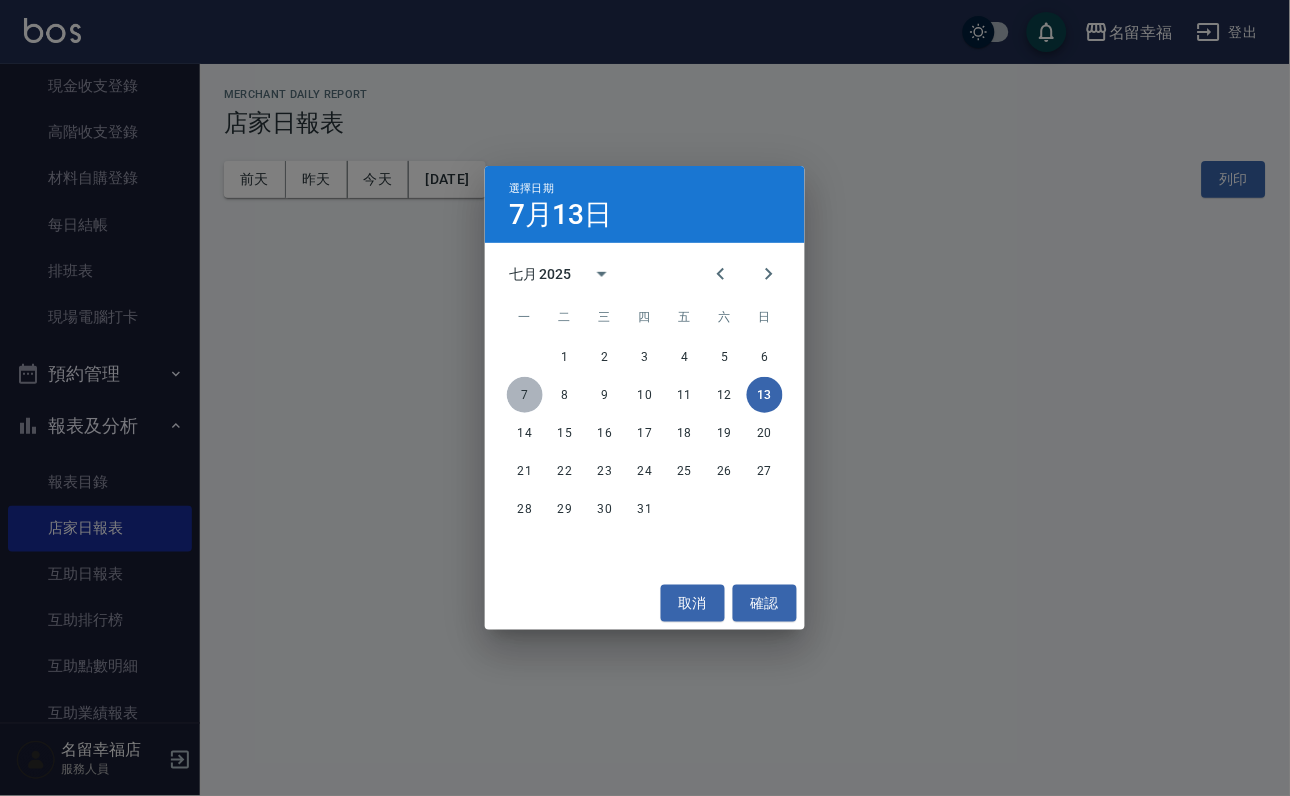 click on "7" at bounding box center (525, 395) 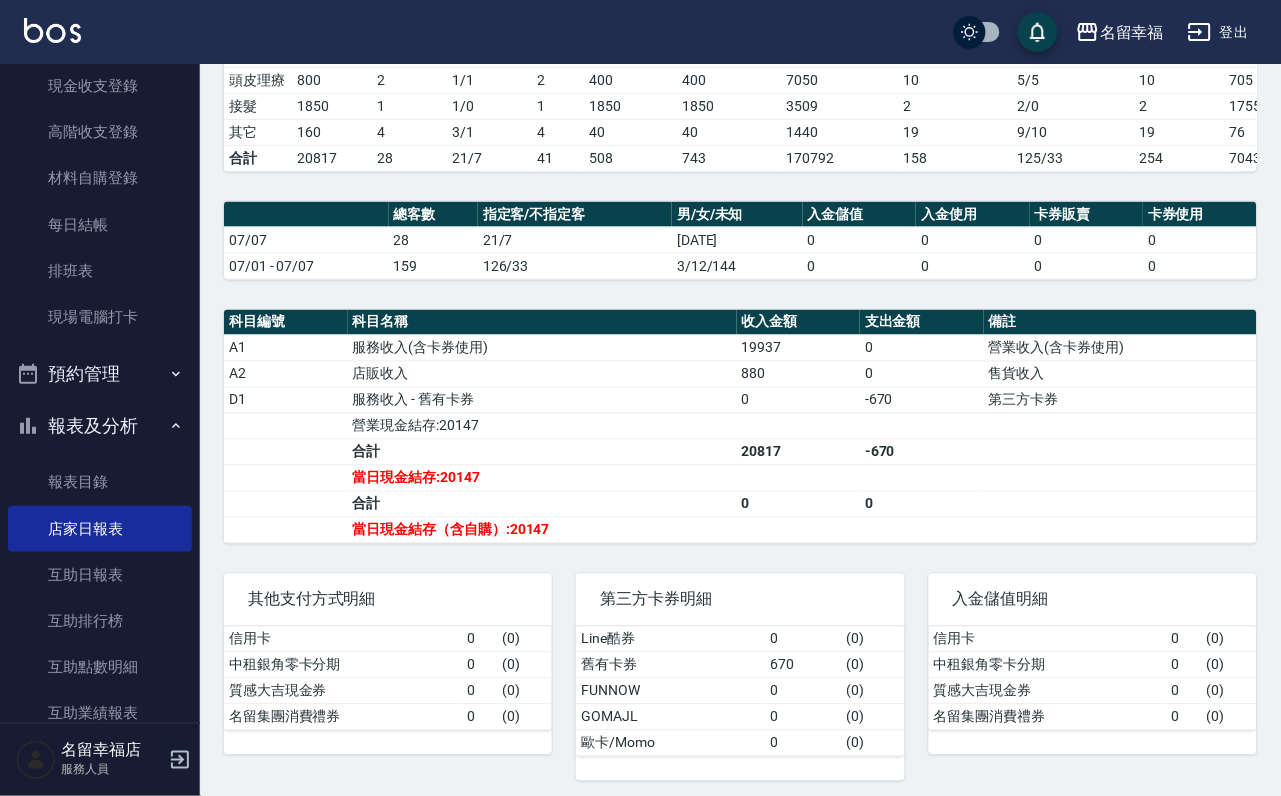 scroll, scrollTop: 450, scrollLeft: 0, axis: vertical 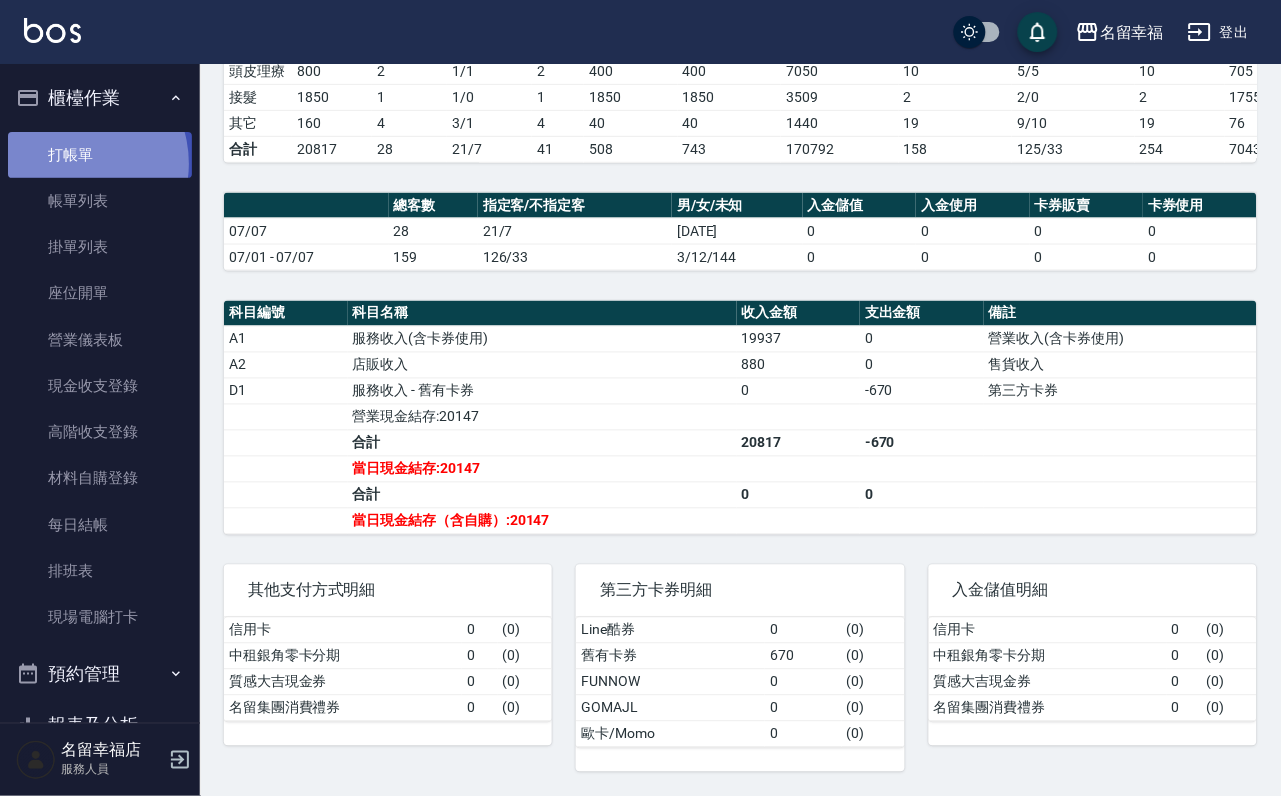 click on "打帳單" at bounding box center [100, 155] 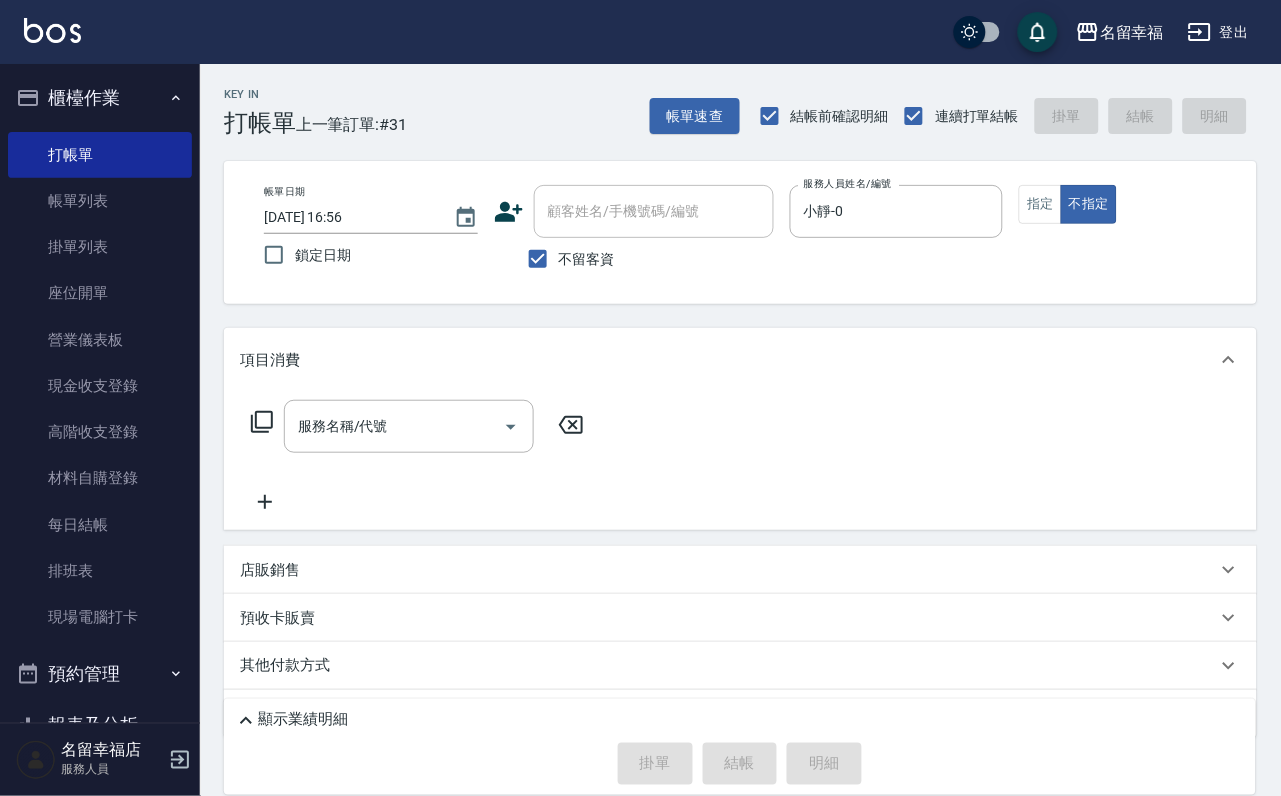 click on "帳單日期 [DATE] 16:56 鎖定日期 顧客姓名/手機號碼/編號 顧客姓名/手機號碼/編號 不留客資 服務人員姓名/編號 [PERSON_NAME]-0 服務人員姓名/編號 指定 不指定" at bounding box center (740, 232) 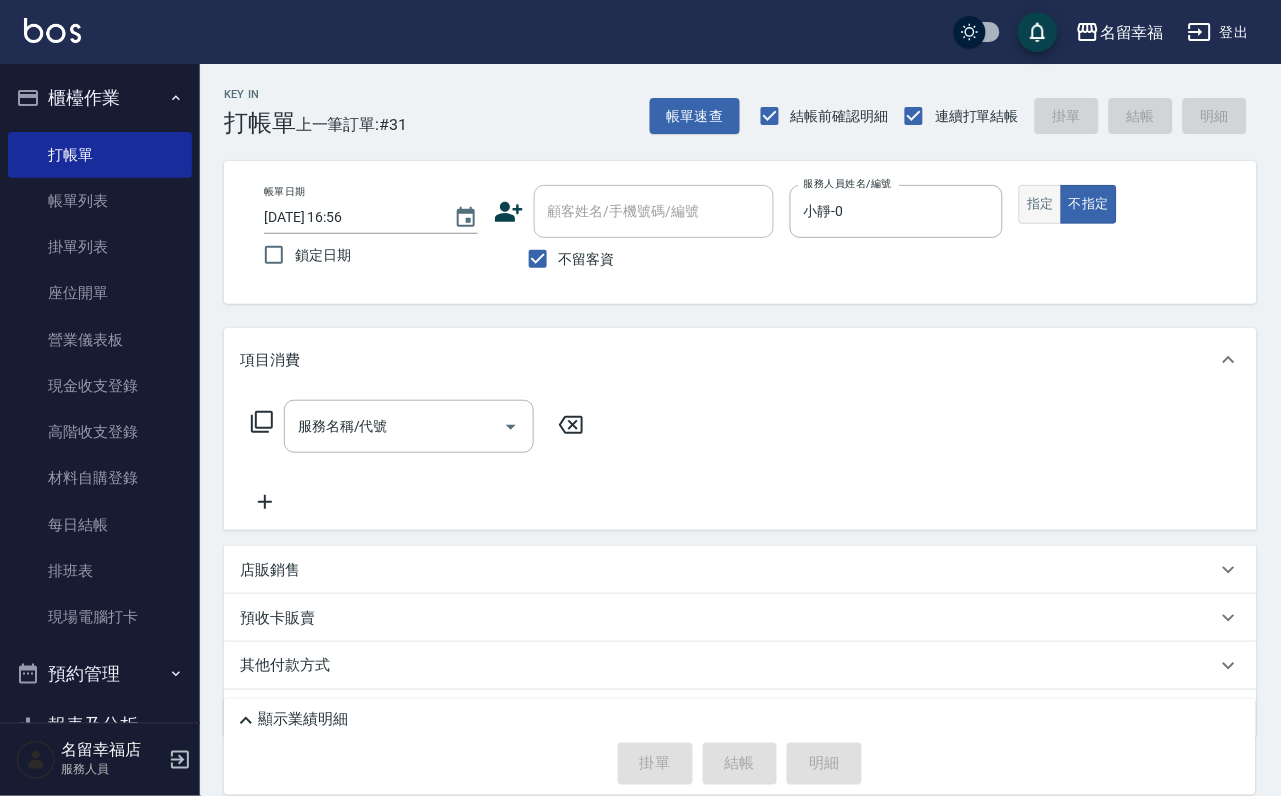 click on "指定" at bounding box center [1040, 204] 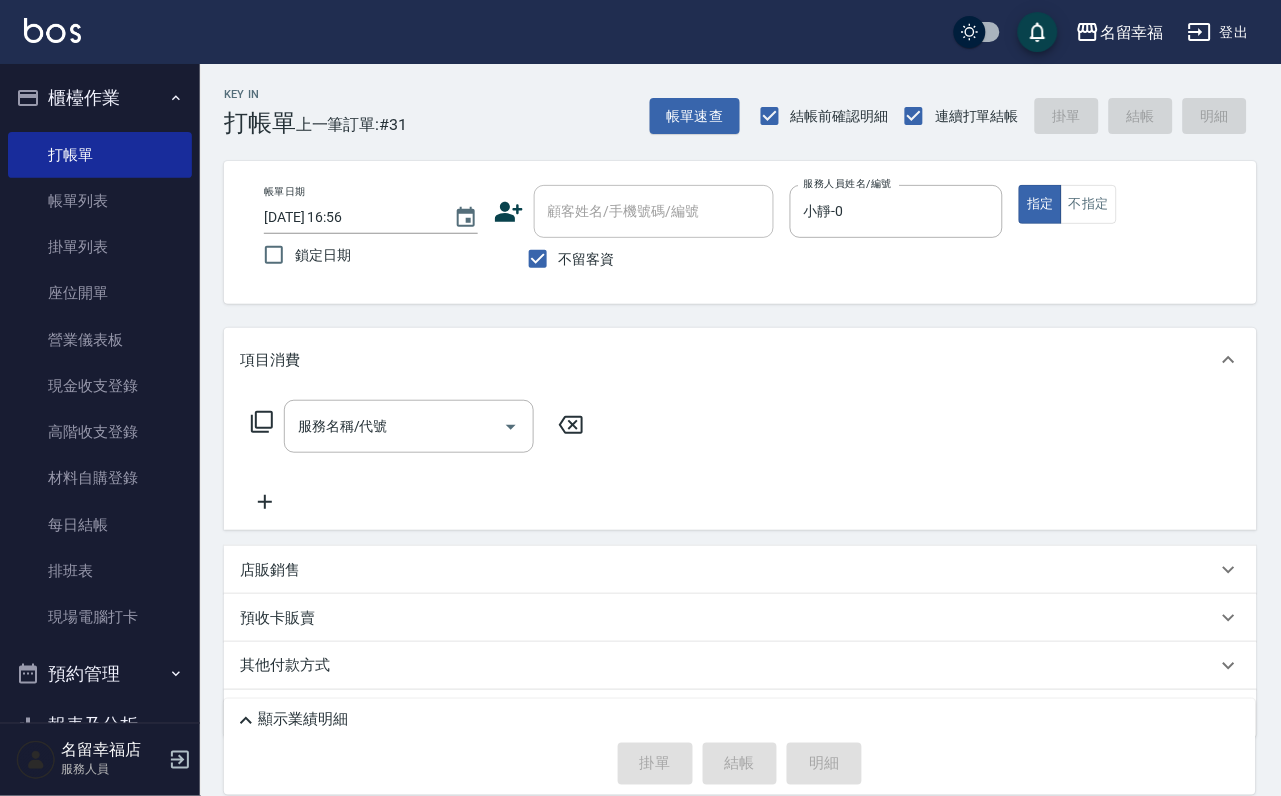 click 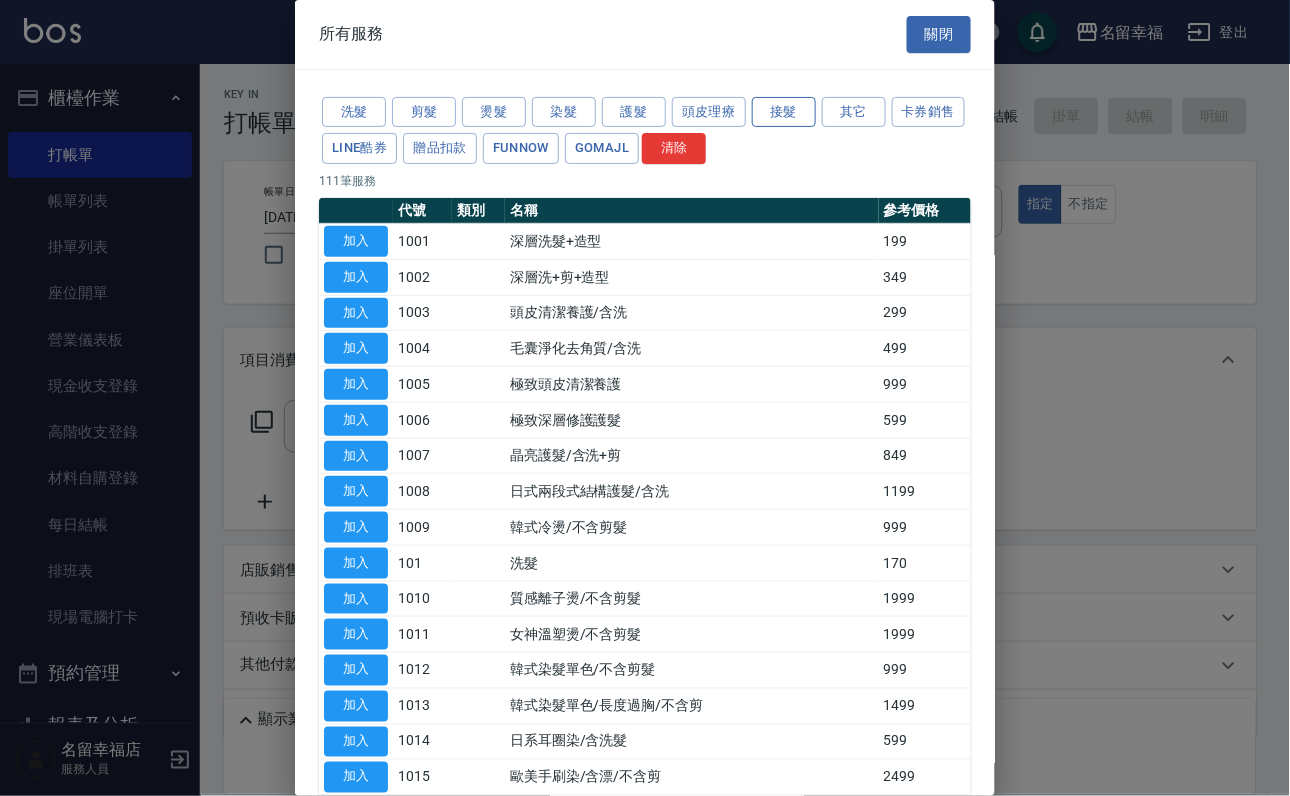 click on "接髮" at bounding box center (784, 112) 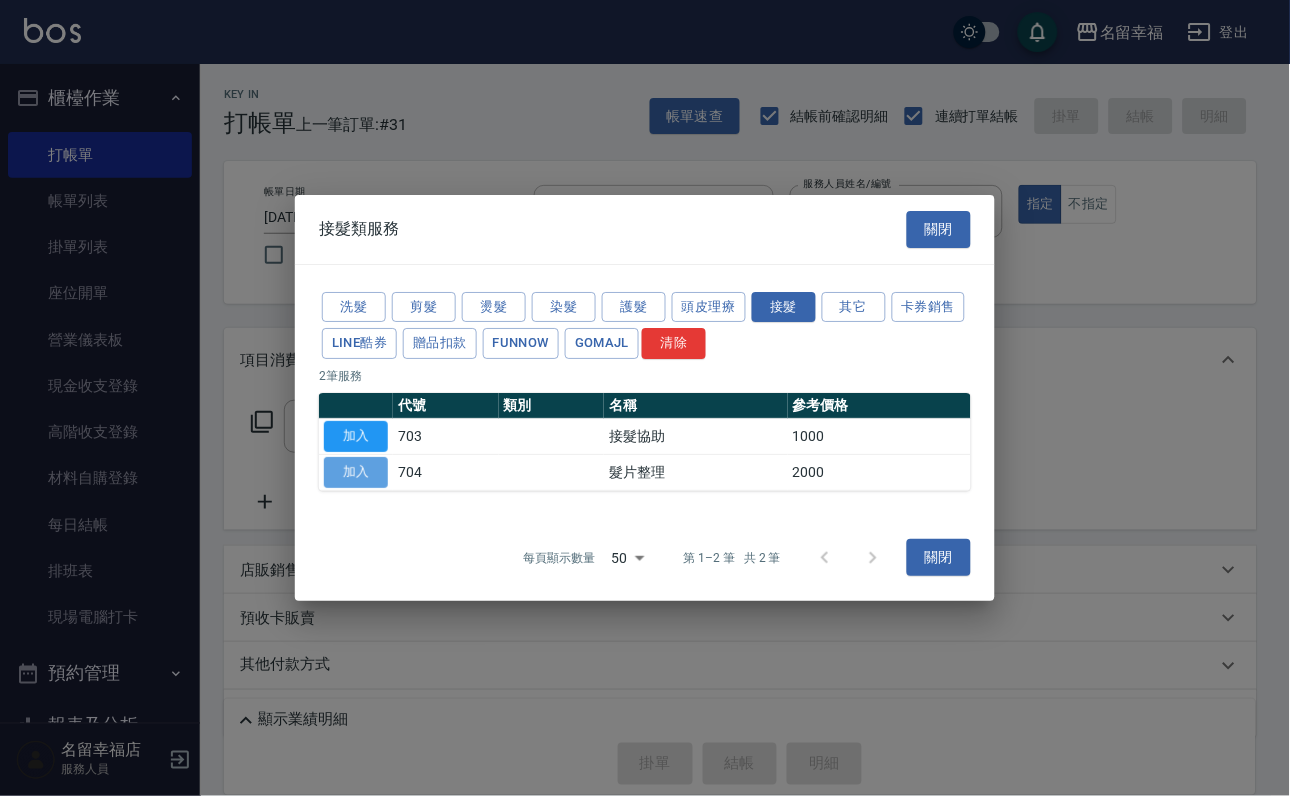 click on "加入" at bounding box center [356, 472] 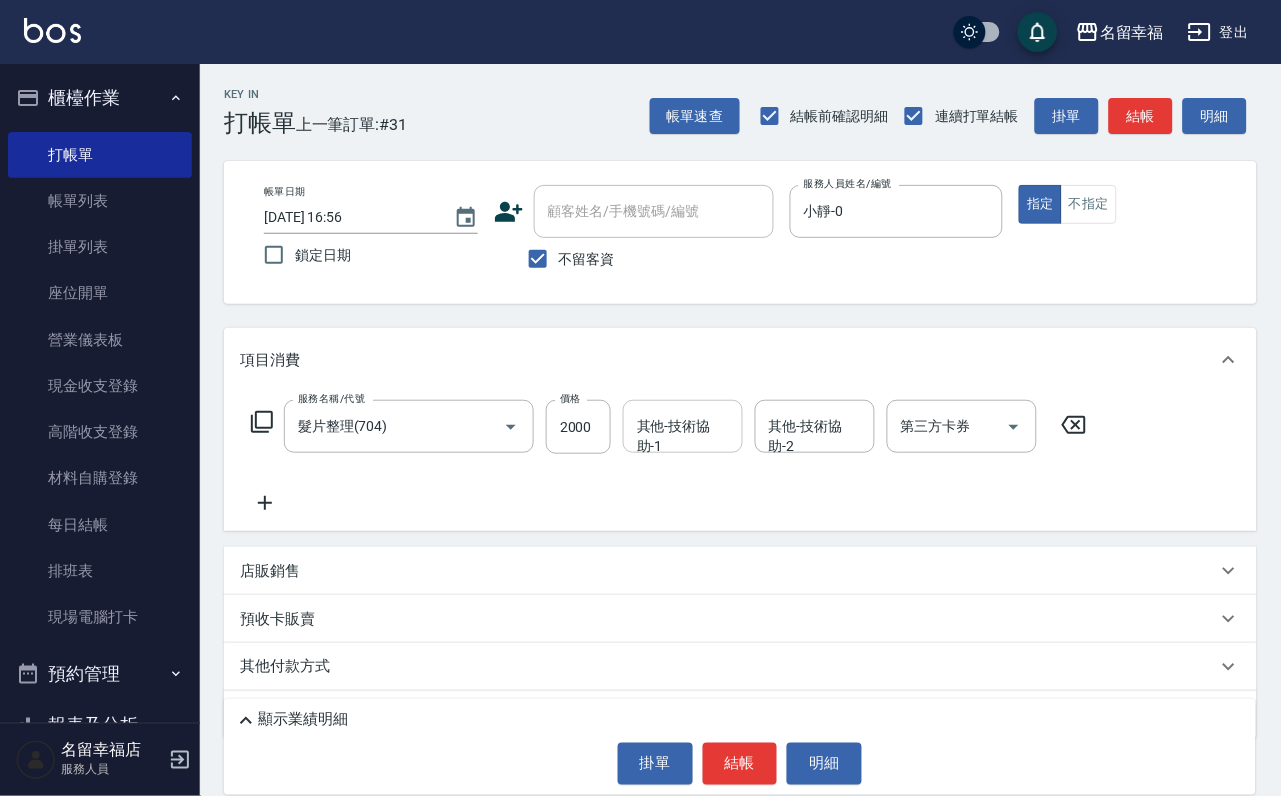 click on "其他-技術協助-1 其他-技術協助-1" at bounding box center [683, 426] 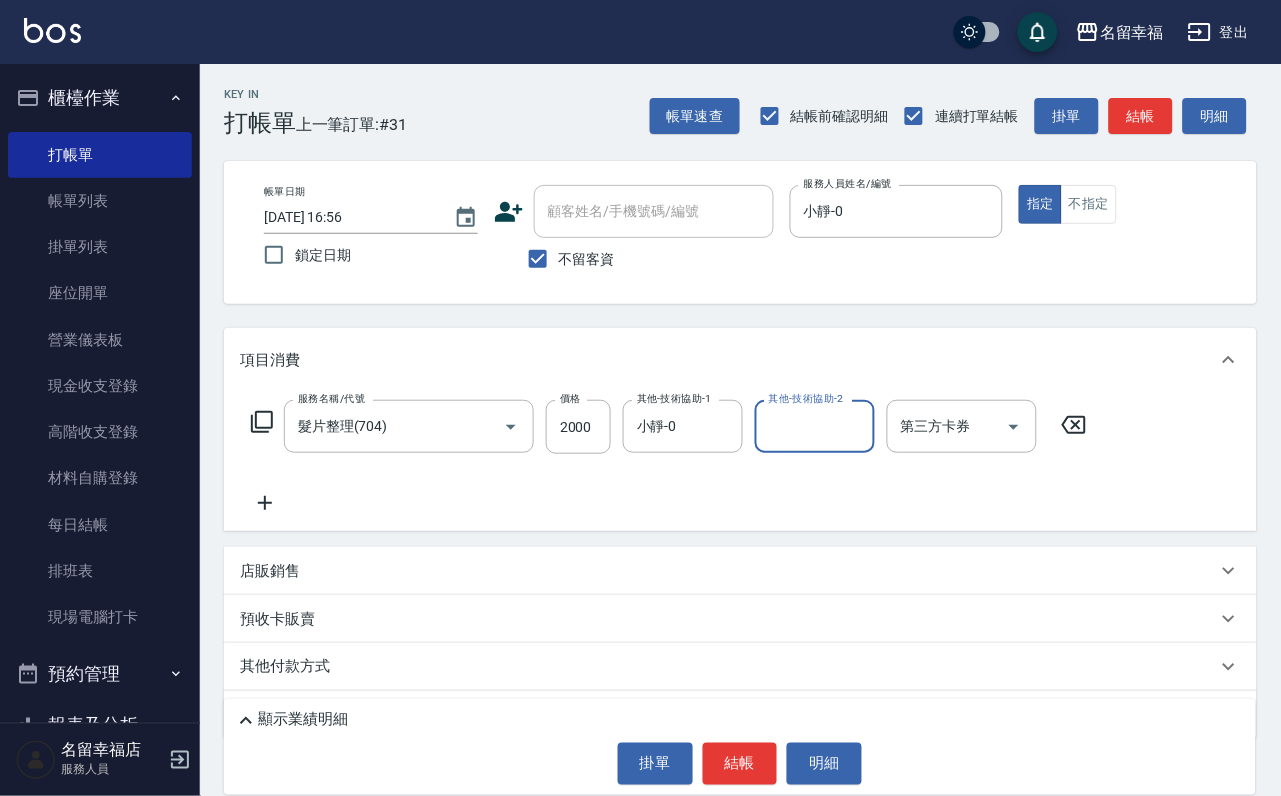 click 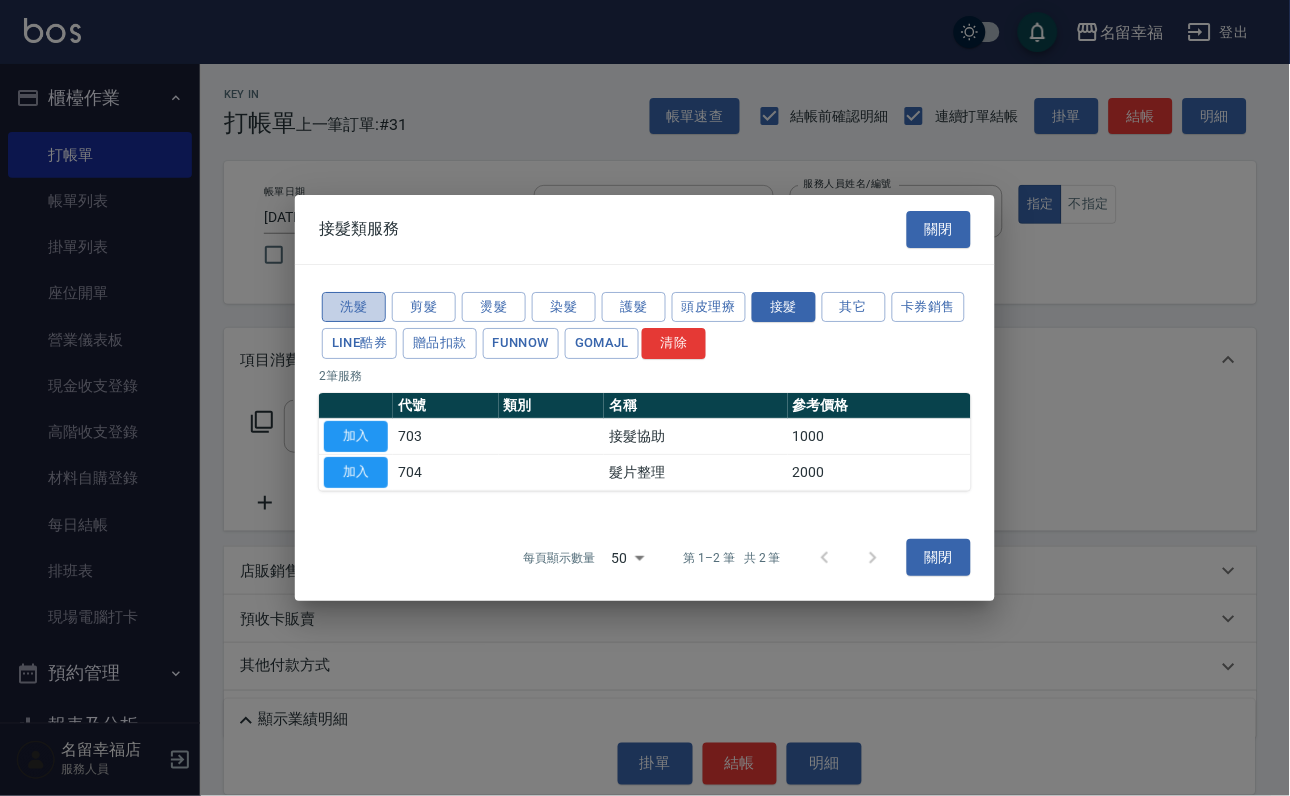 click on "洗髮" at bounding box center (354, 307) 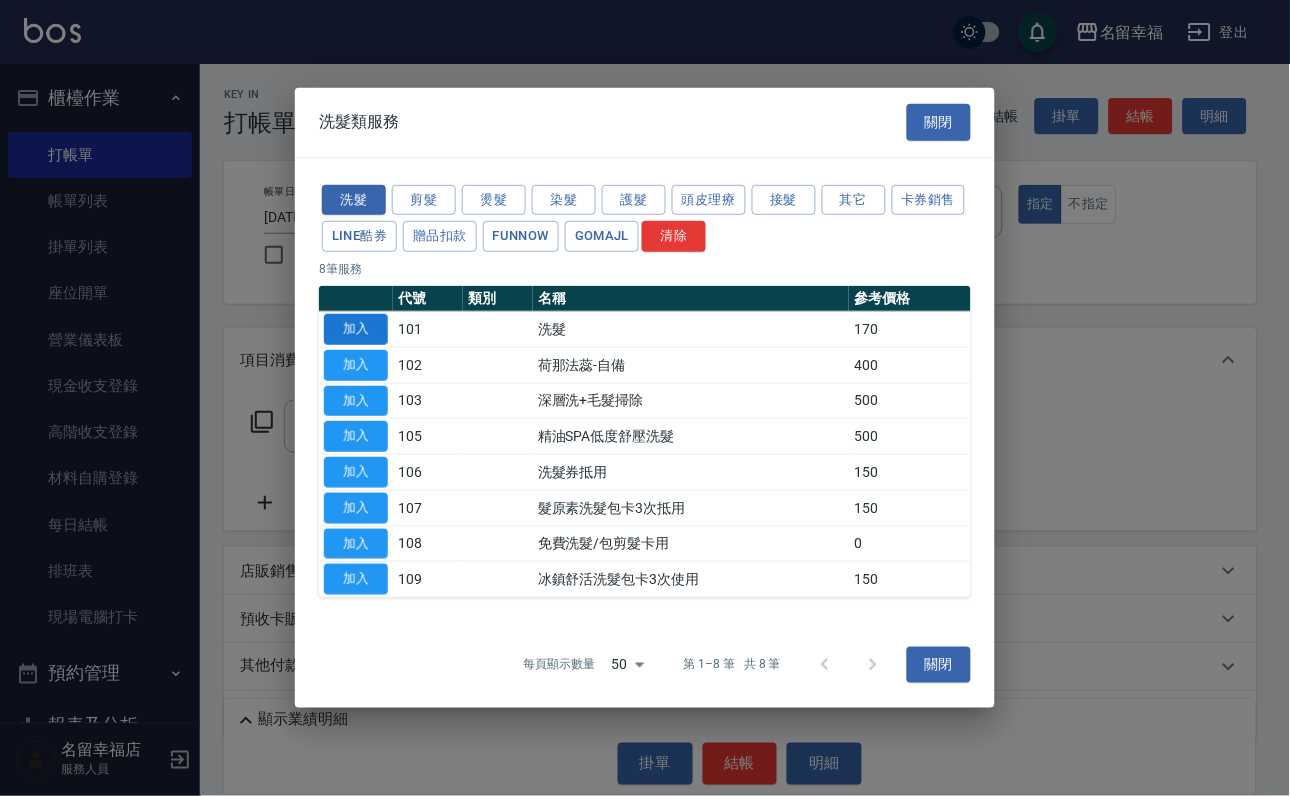 click on "加入" at bounding box center [356, 329] 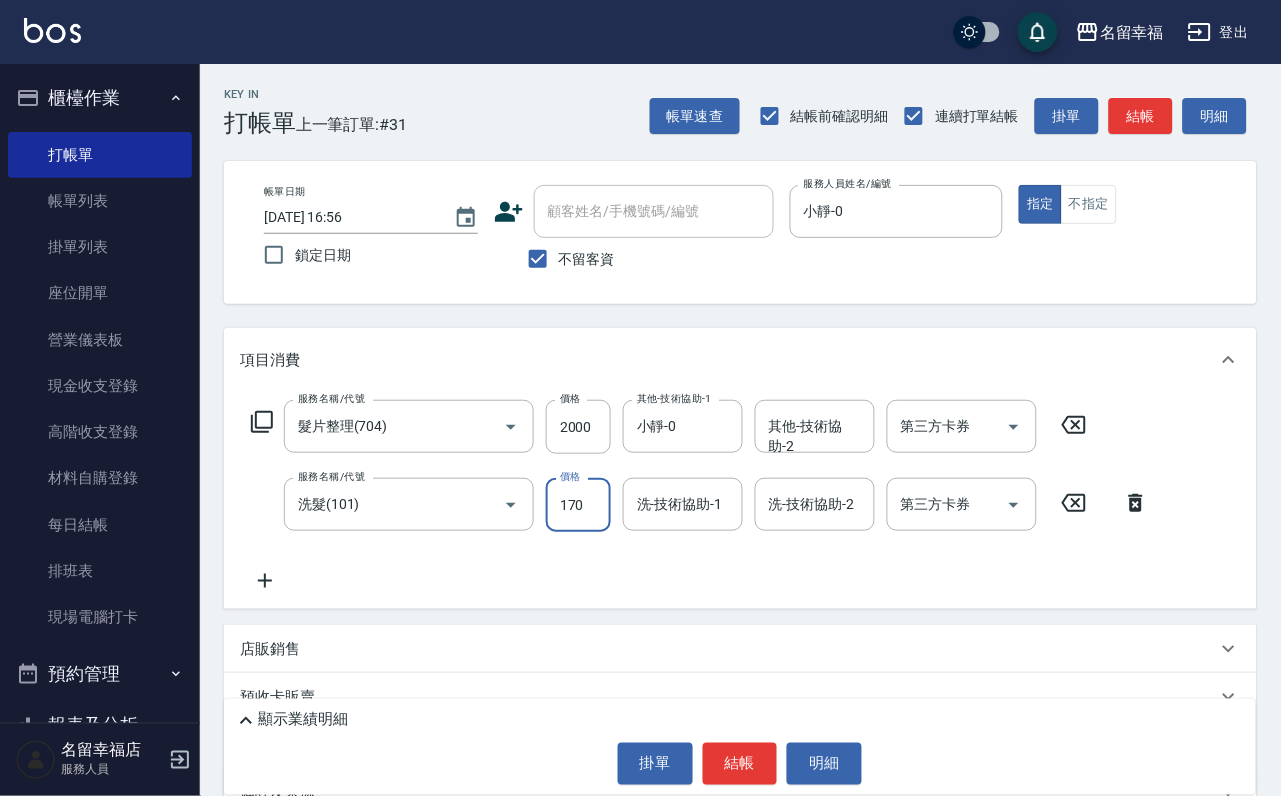 click on "170" at bounding box center (578, 505) 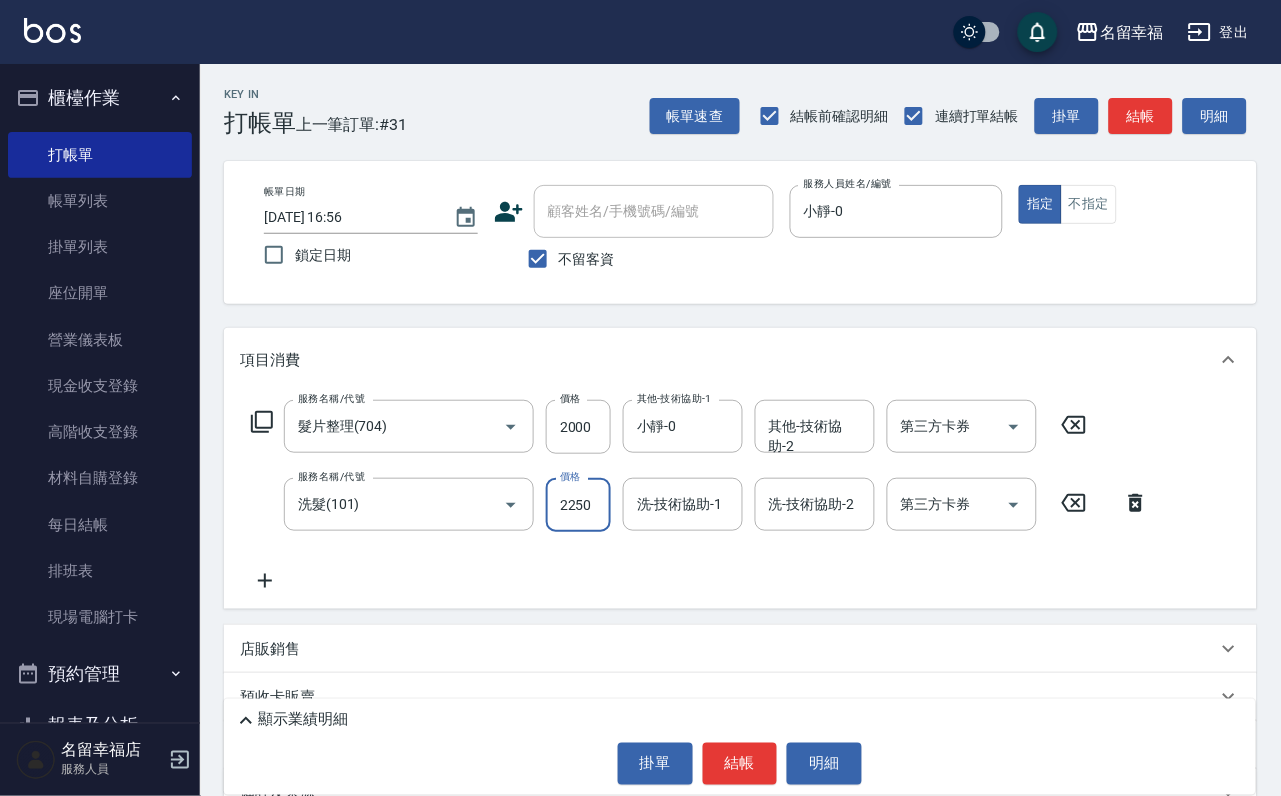 scroll, scrollTop: 0, scrollLeft: 1, axis: horizontal 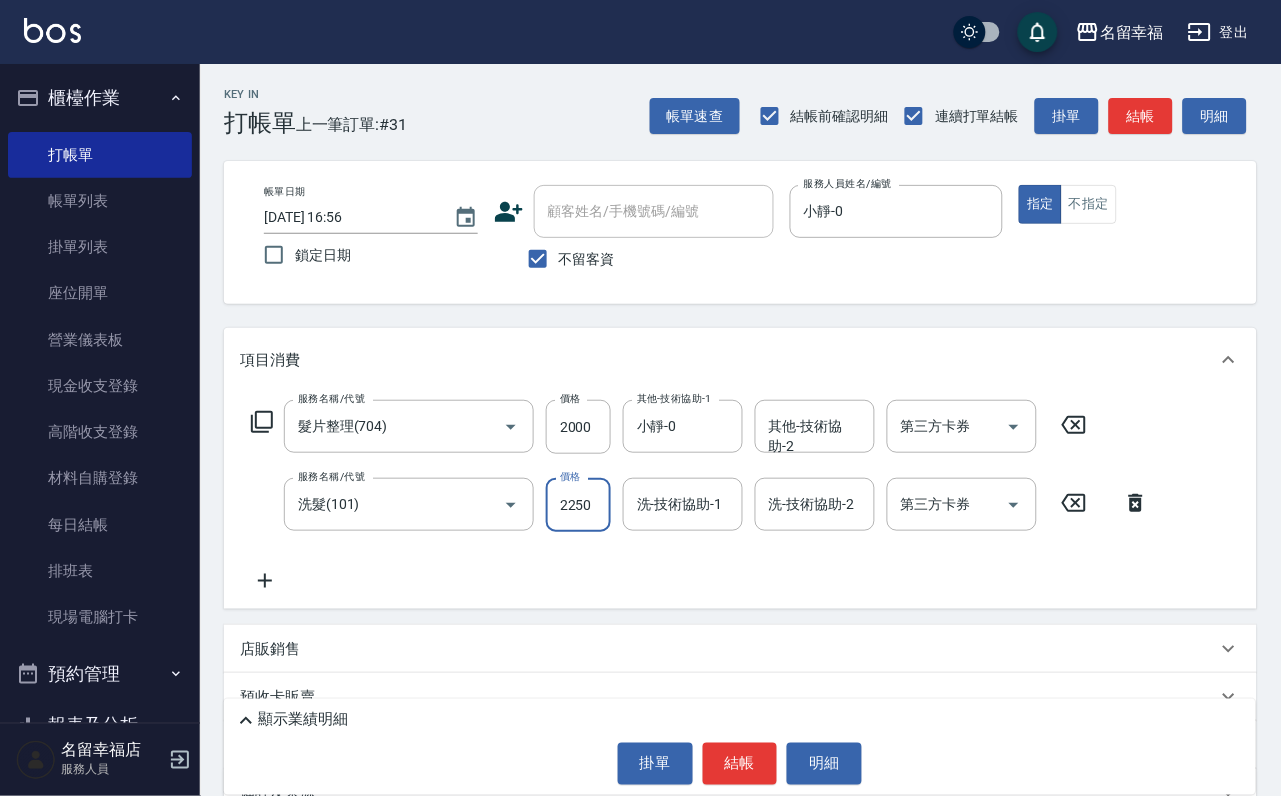 click on "2250" at bounding box center [578, 505] 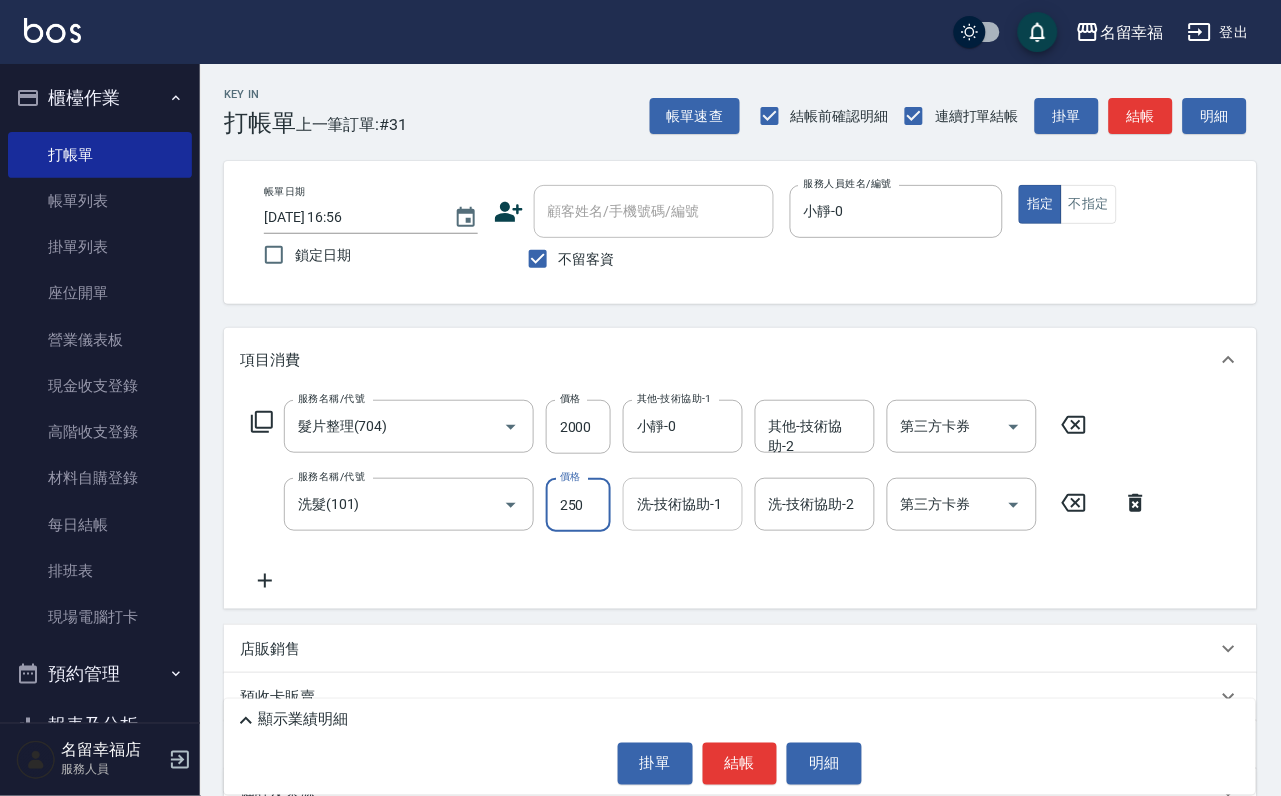 drag, startPoint x: 661, startPoint y: 527, endPoint x: 653, endPoint y: 516, distance: 13.601471 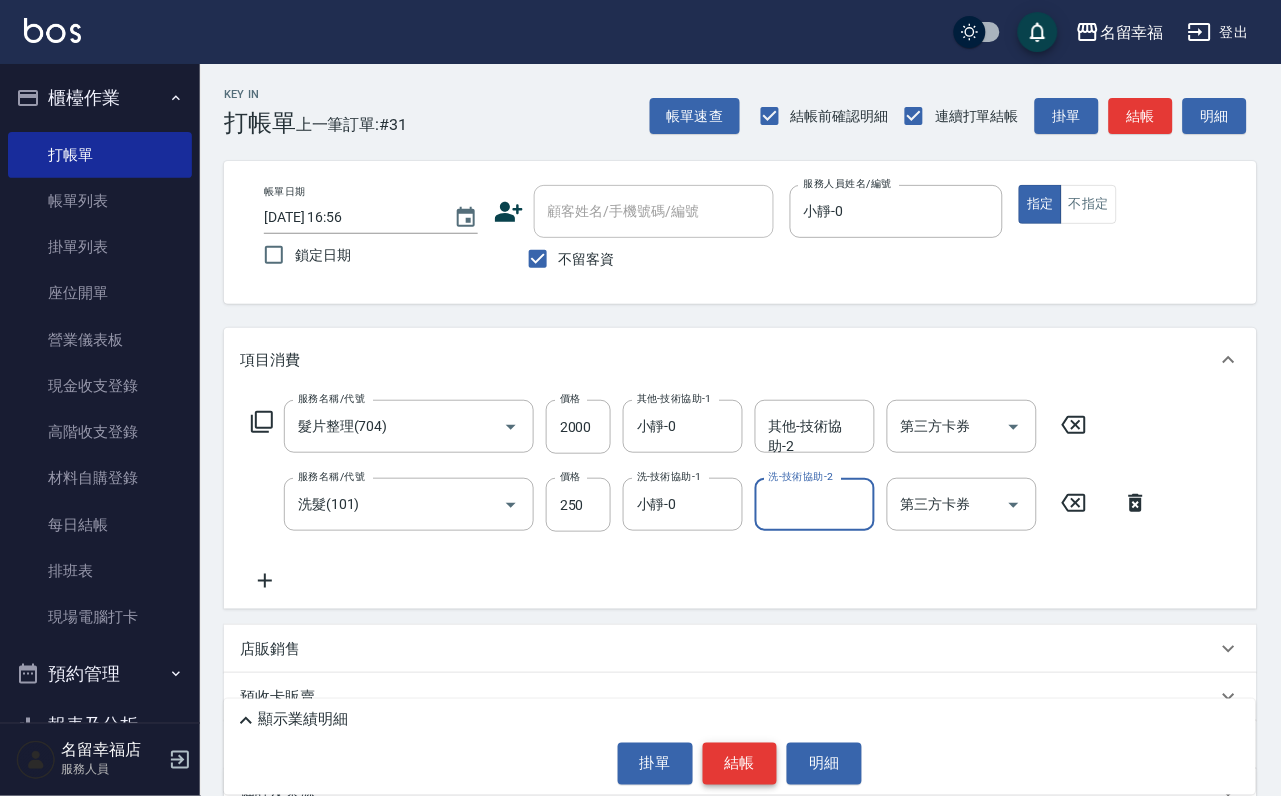 click on "結帳" at bounding box center [740, 764] 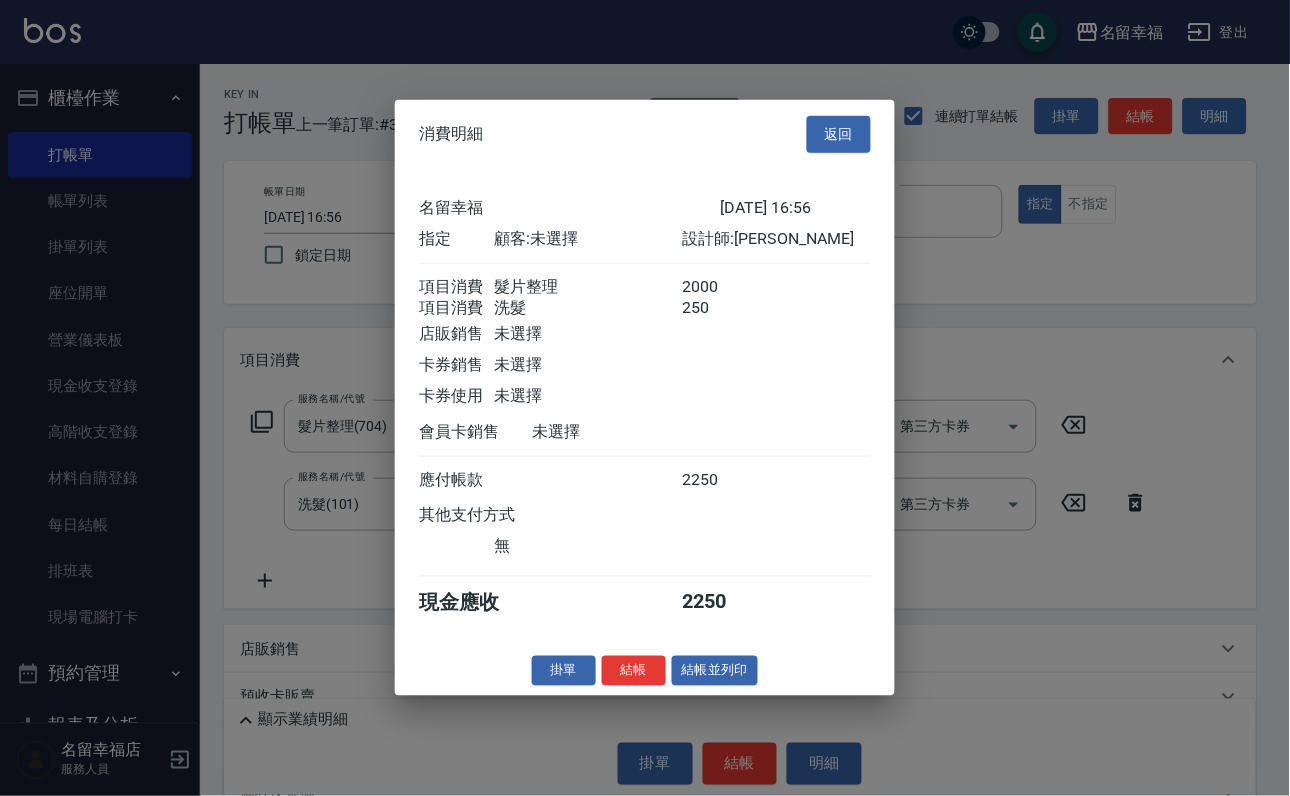 click on "名留幸福 [DATE] 16:56 指定 顧客: 未選擇 設計師: 小靜 項目消費 髮片整理 2000 項目消費 洗髮 250 店販銷售 未選擇 卡券銷售 未選擇 卡券使用 未選擇 會員卡銷售 未選擇 應付帳款 2250 其他支付方式 無 現金應收 2250" at bounding box center [645, 406] 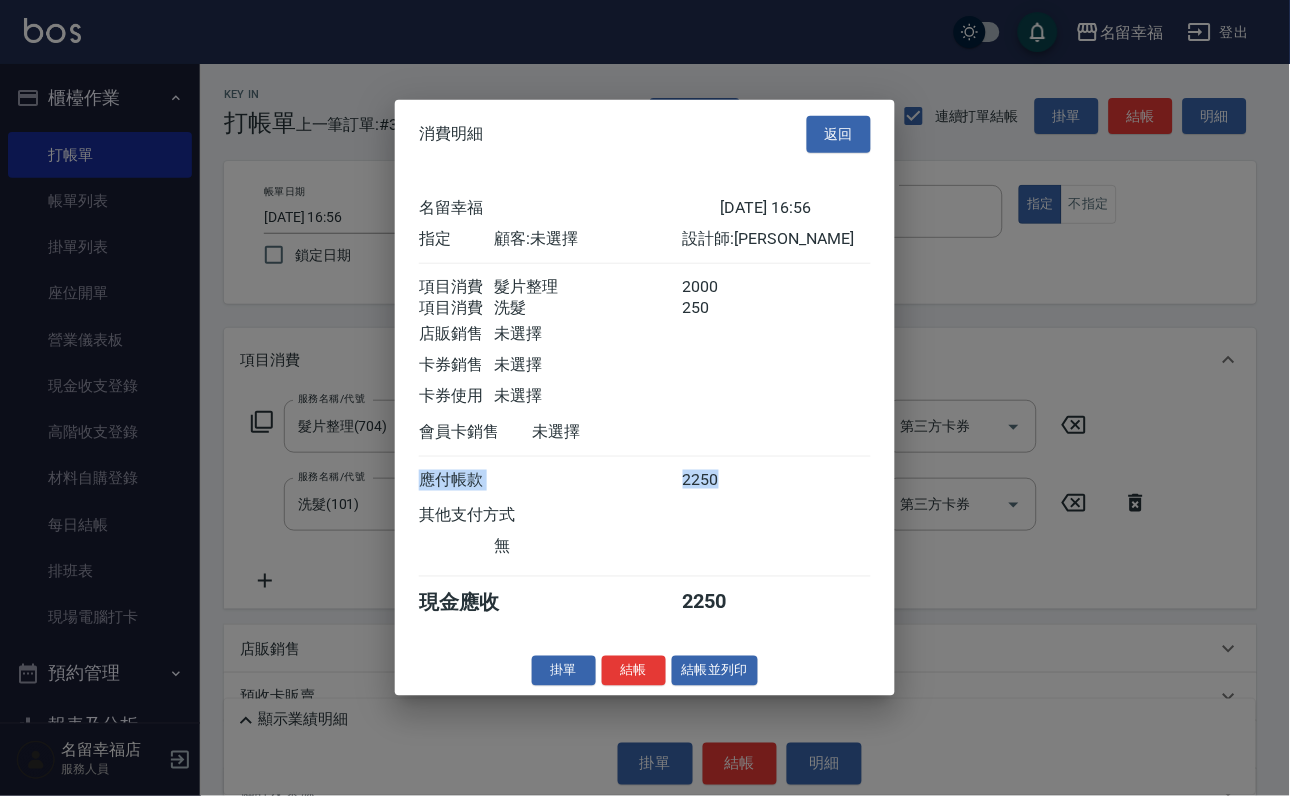 scroll, scrollTop: 322, scrollLeft: 0, axis: vertical 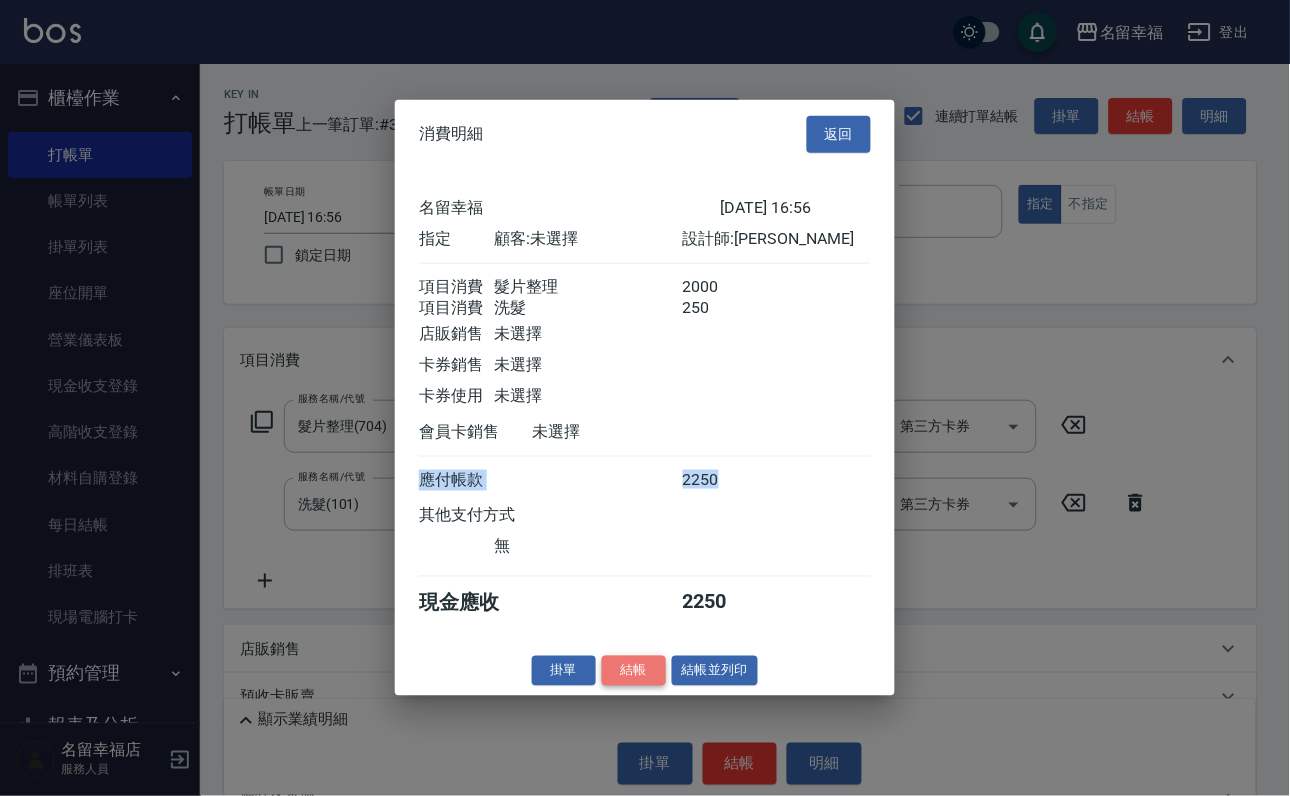 click on "結帳" at bounding box center [634, 670] 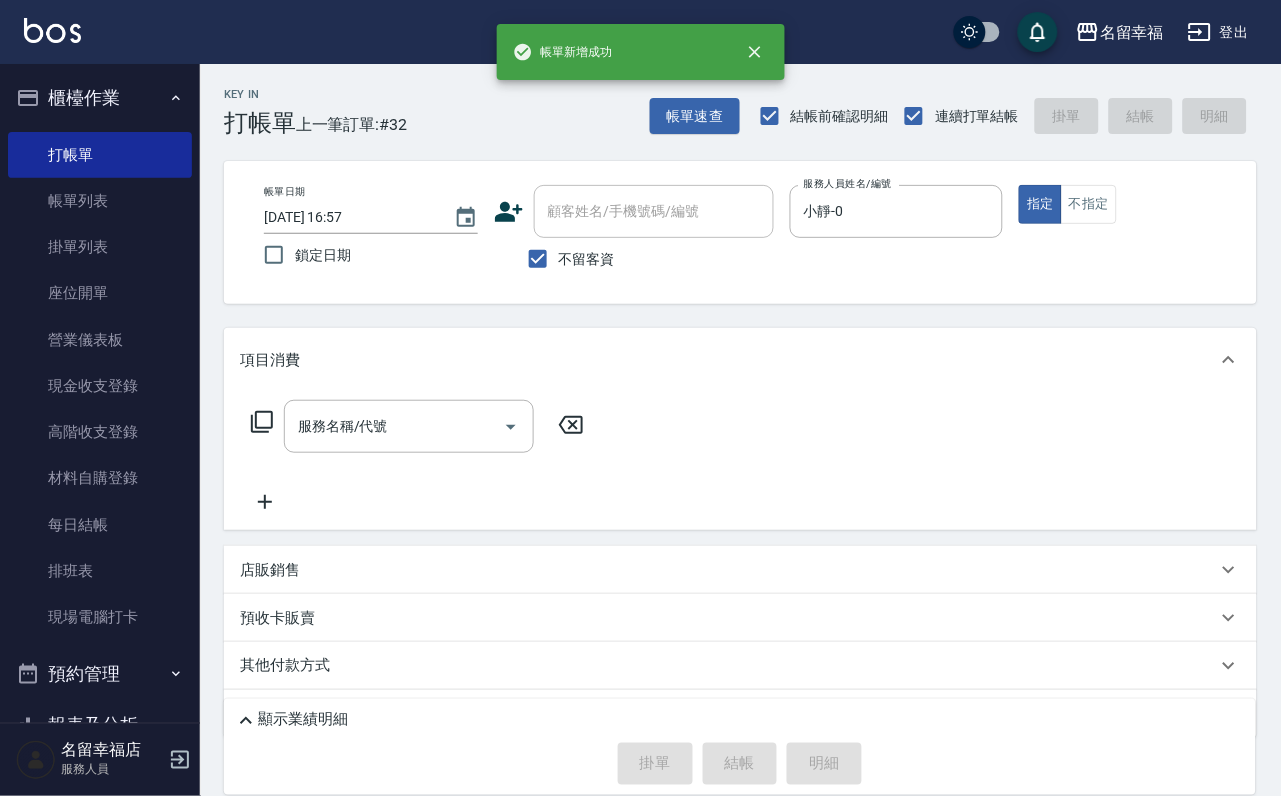click 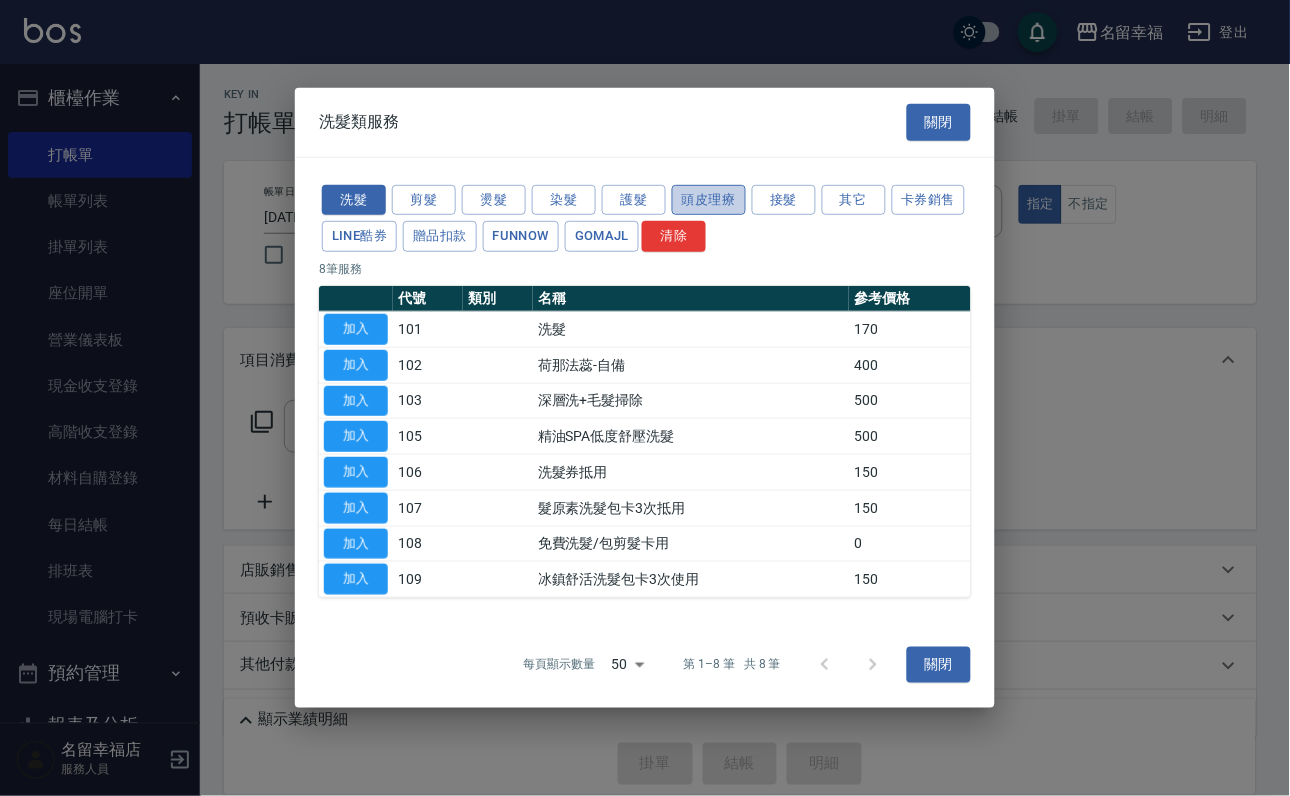 click on "頭皮理療" at bounding box center [709, 199] 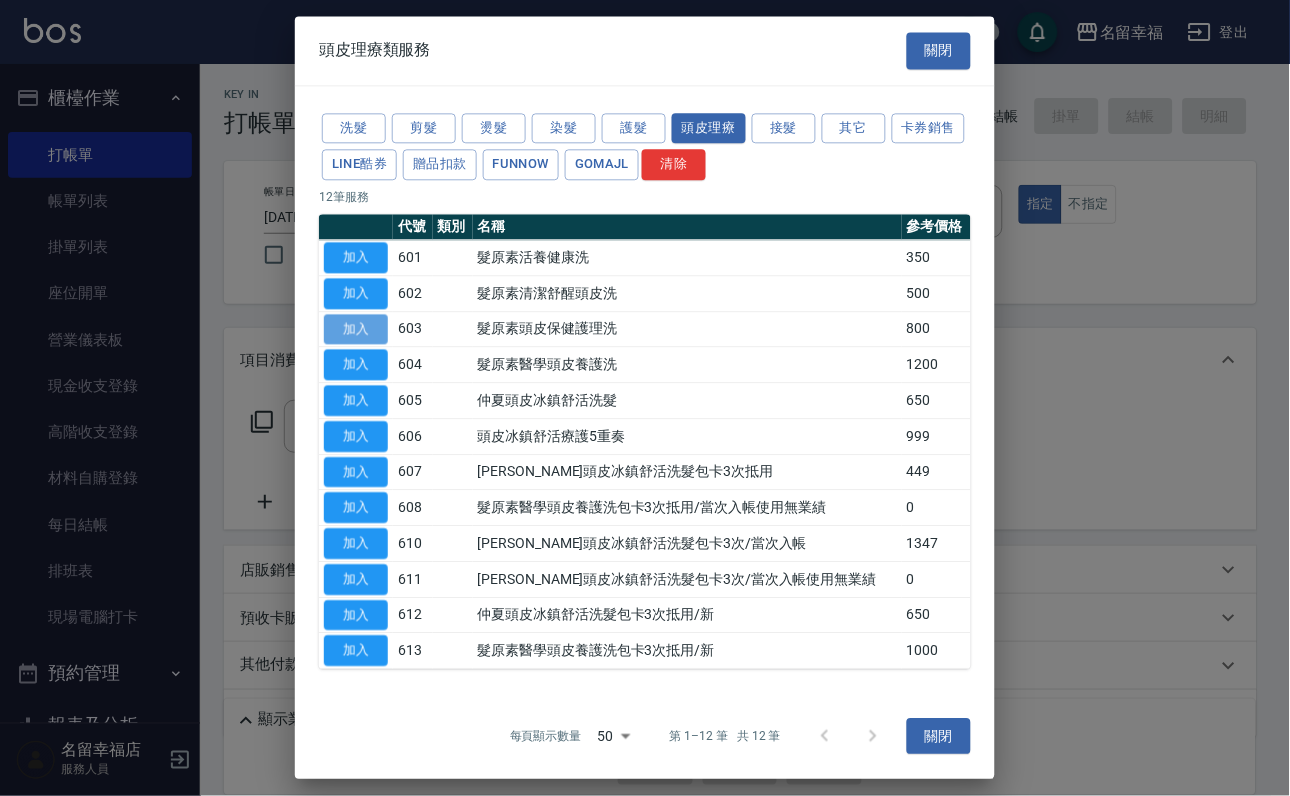 click on "加入" at bounding box center (356, 329) 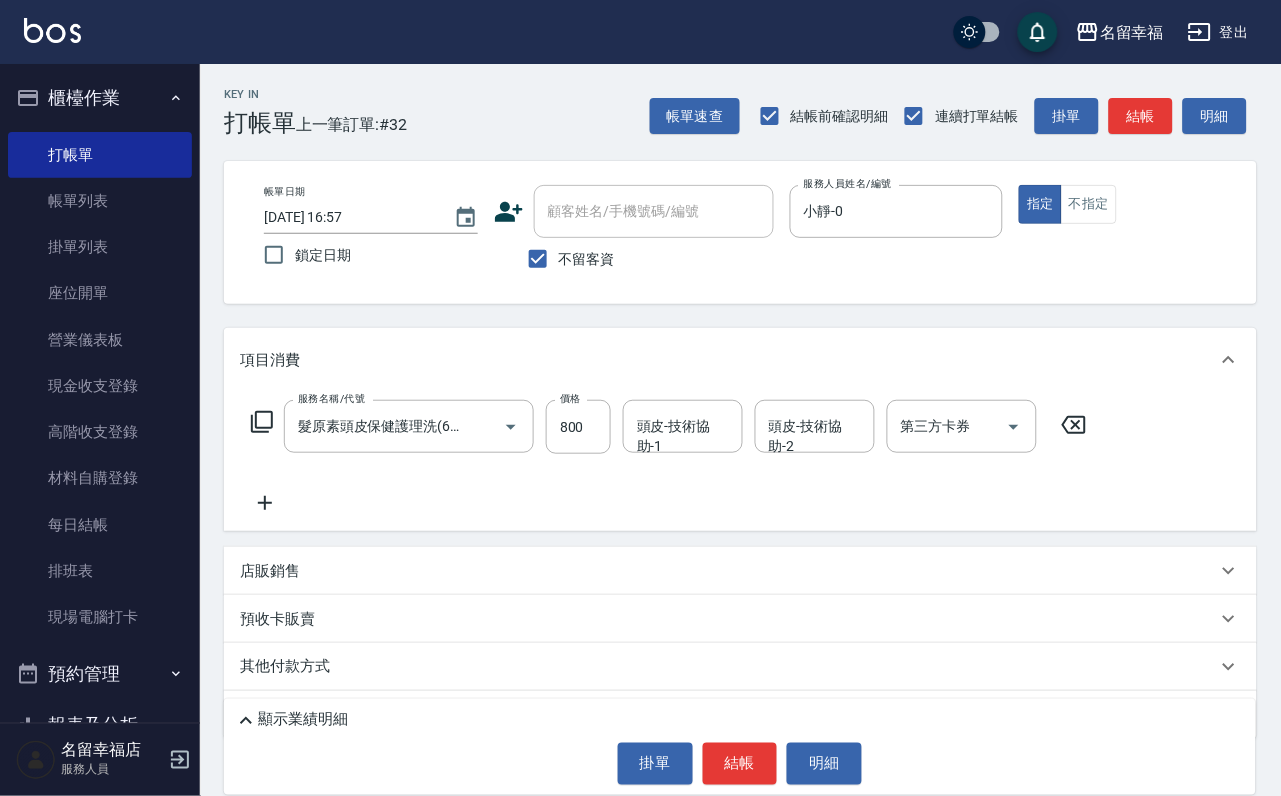 click on "頭皮-技術協助-1" at bounding box center (683, 426) 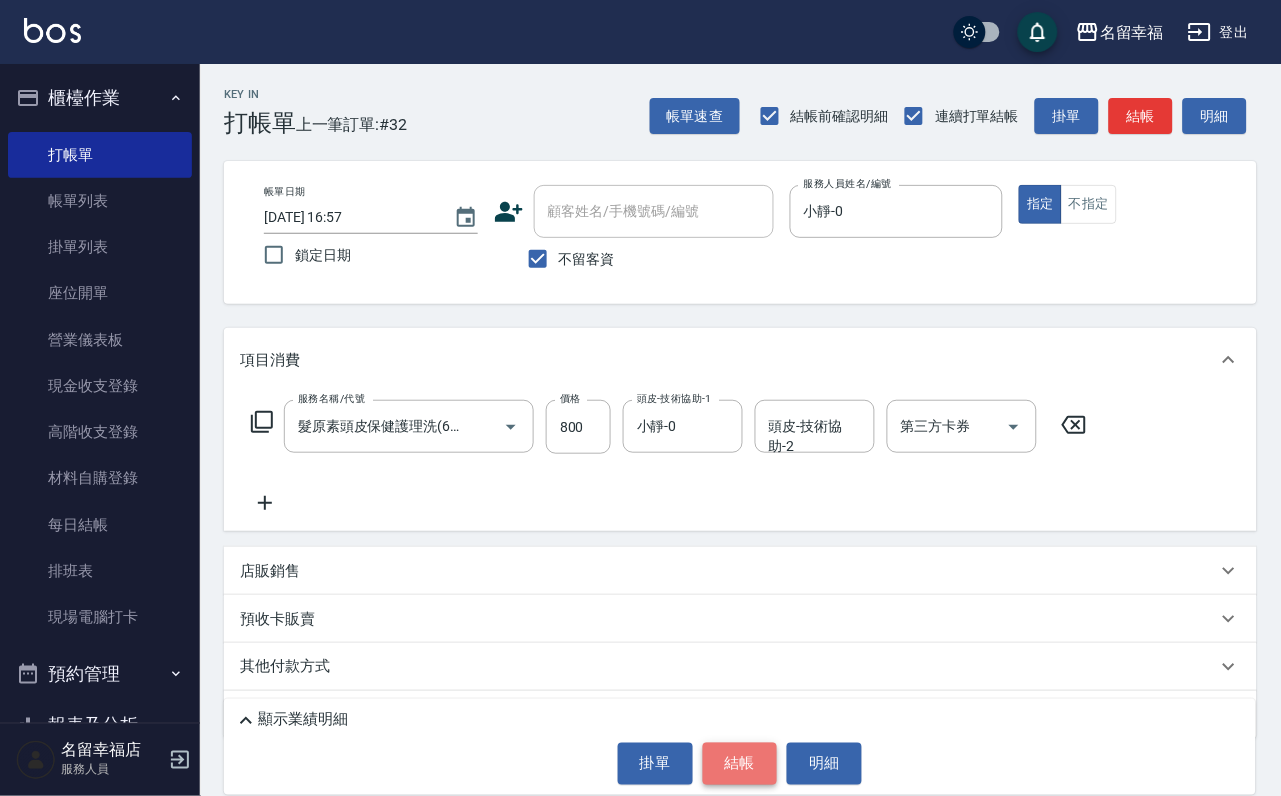 click on "結帳" at bounding box center (740, 764) 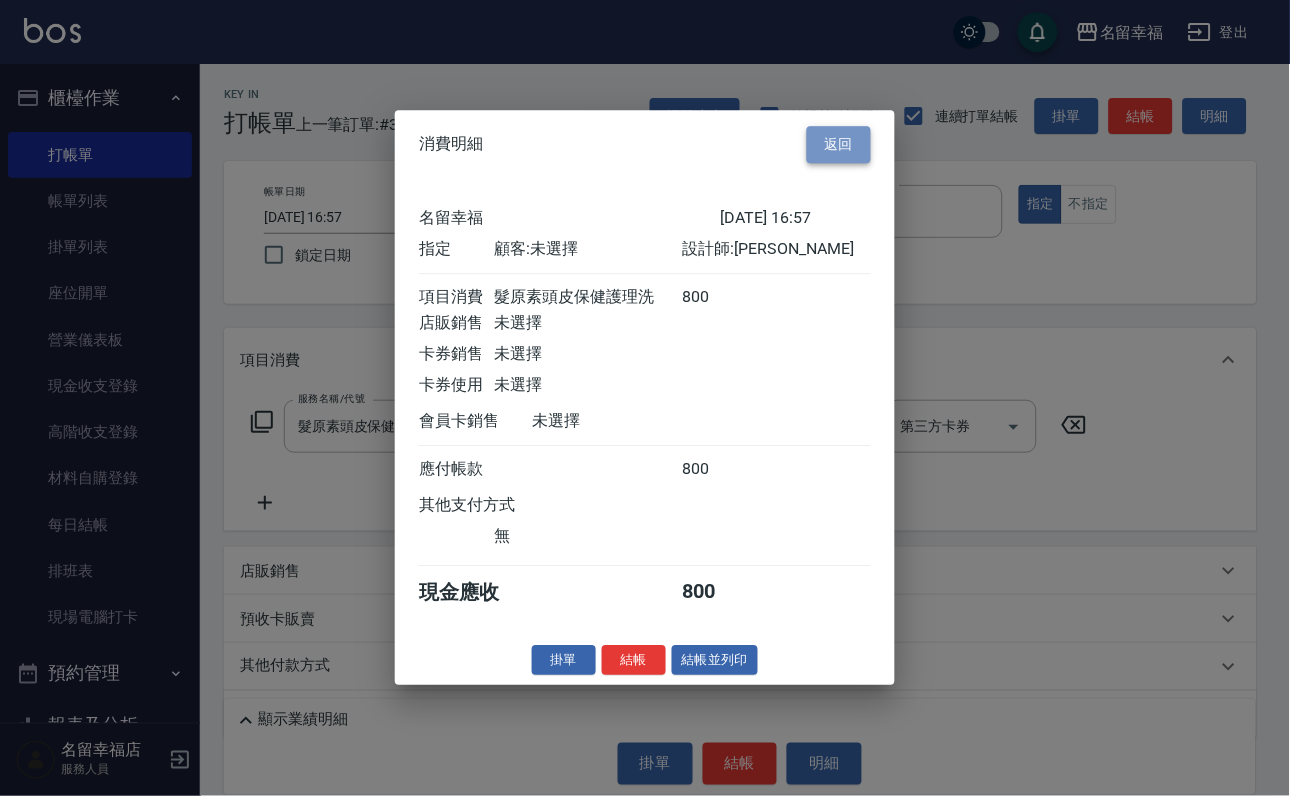 click on "返回" at bounding box center [839, 144] 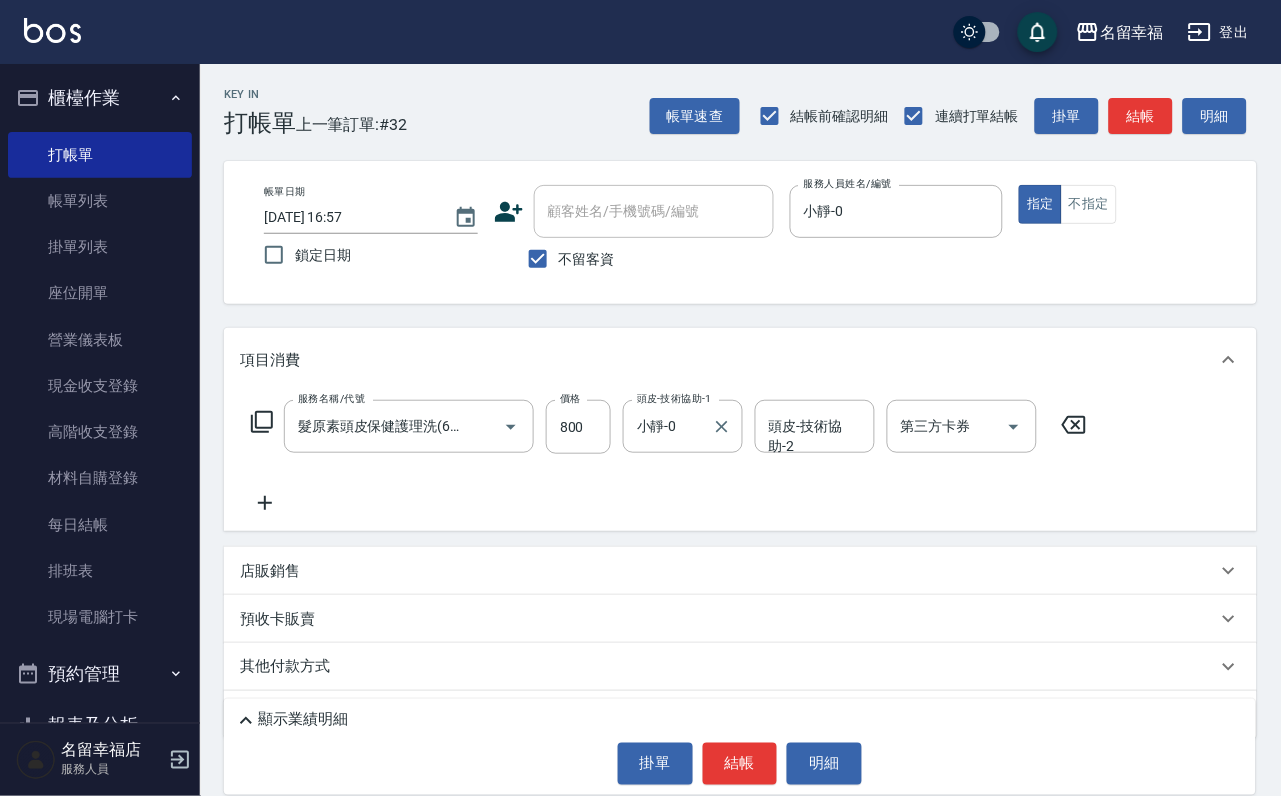 click on "頭皮-技術協助-1" at bounding box center [674, 398] 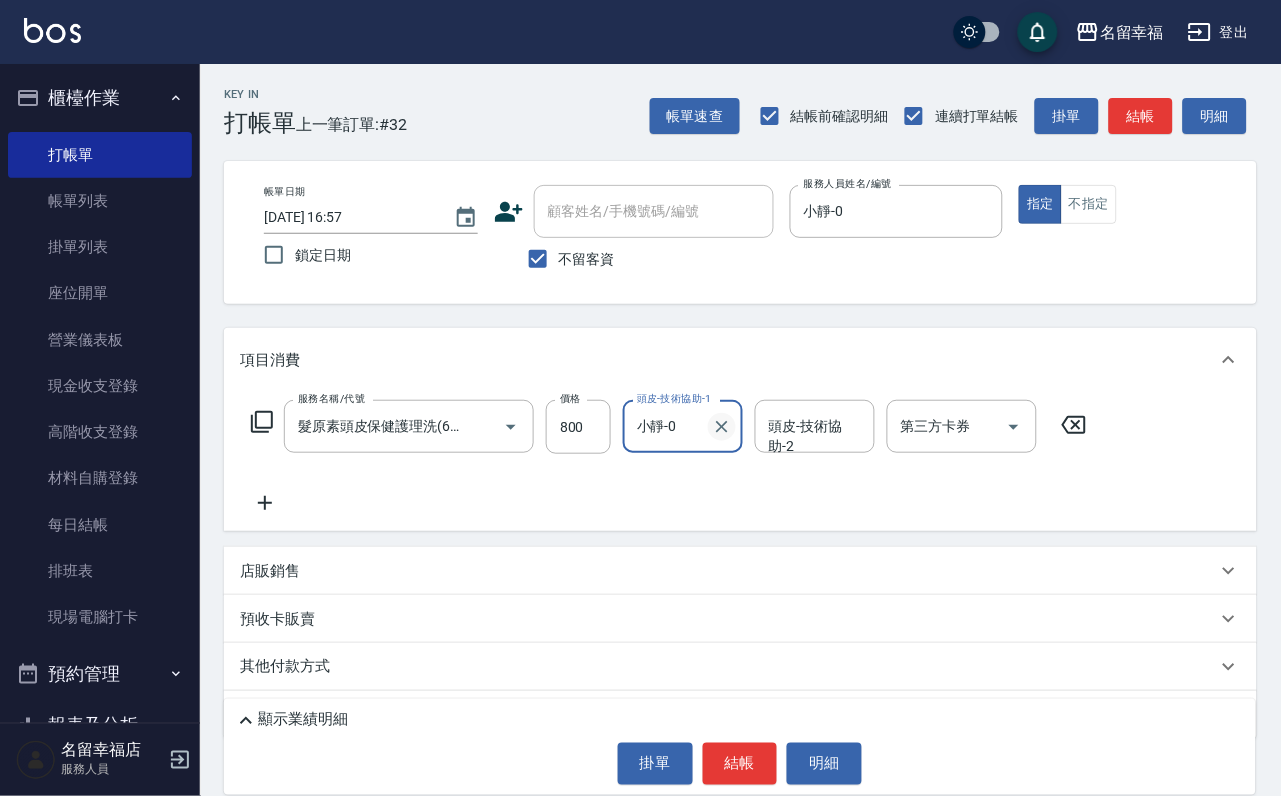 click 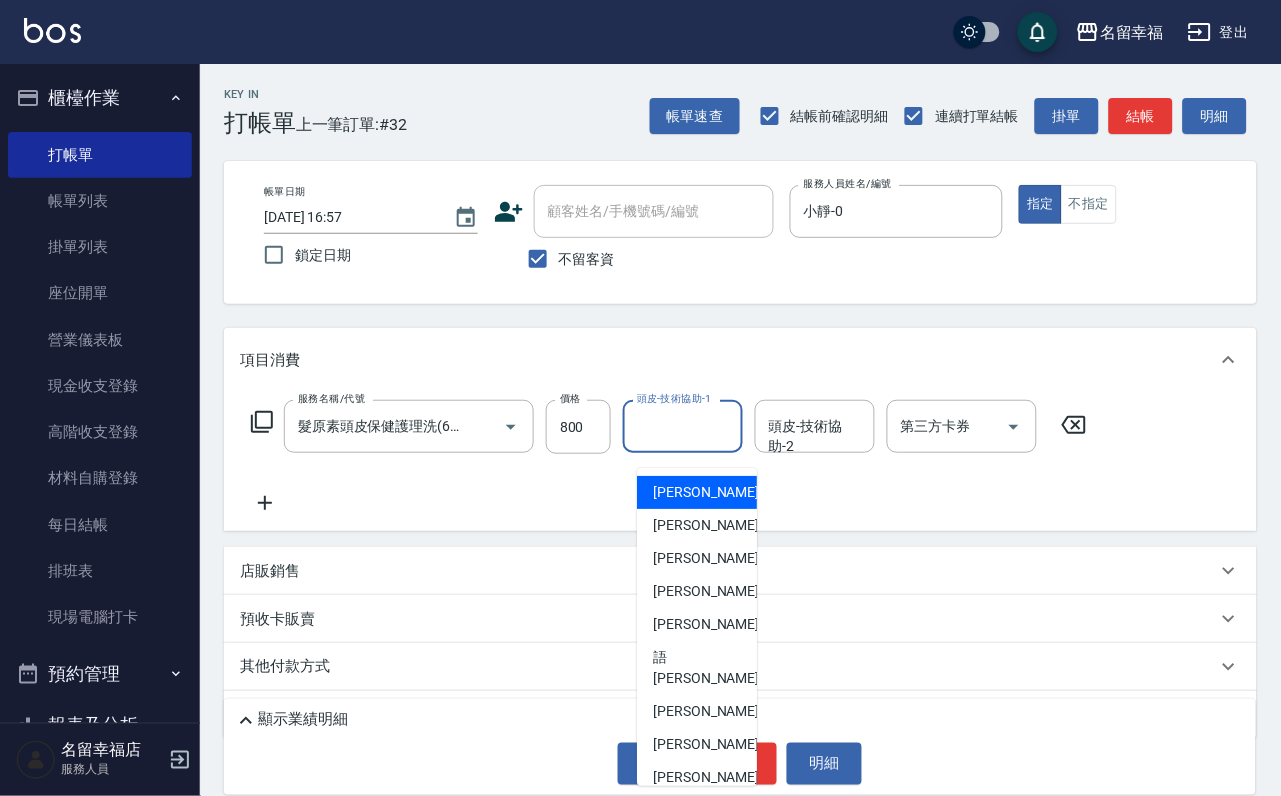 click on "頭皮-技術協助-1" at bounding box center [683, 426] 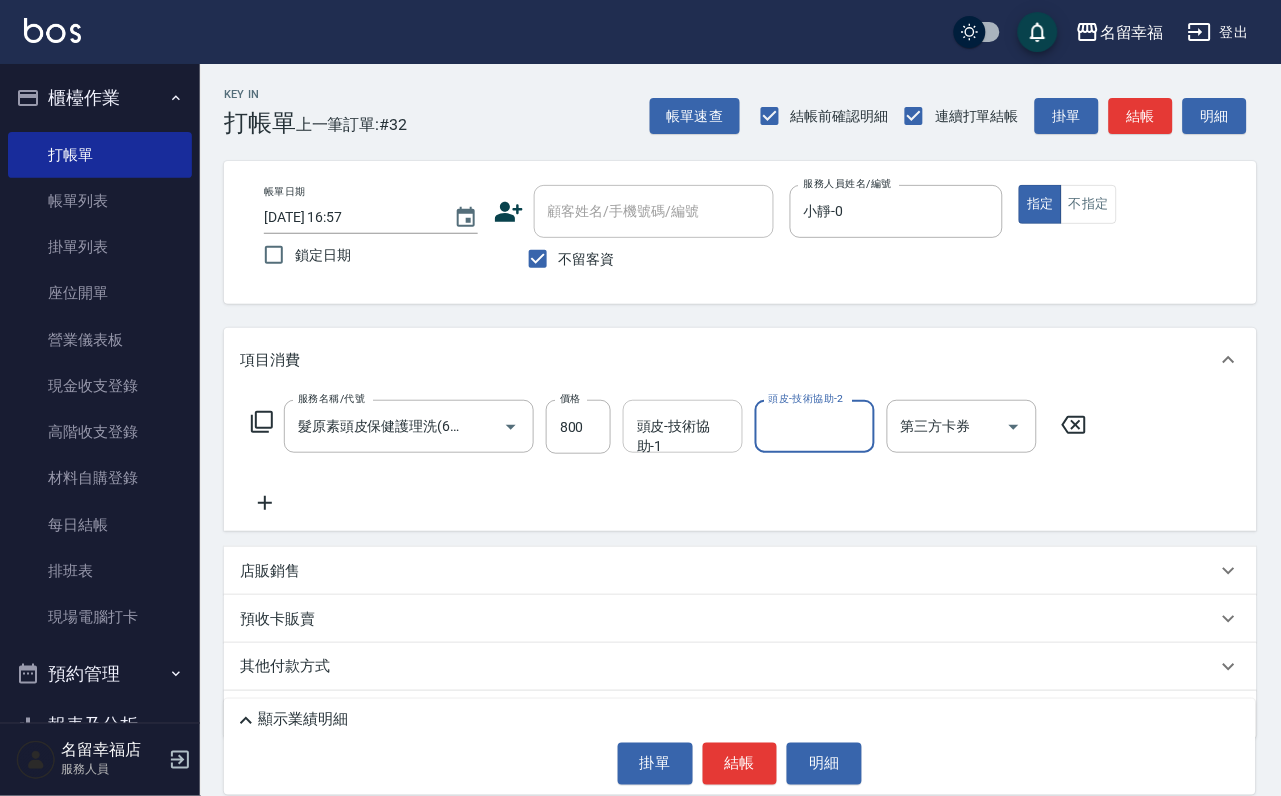 click on "頭皮-技術協助-1" at bounding box center [683, 426] 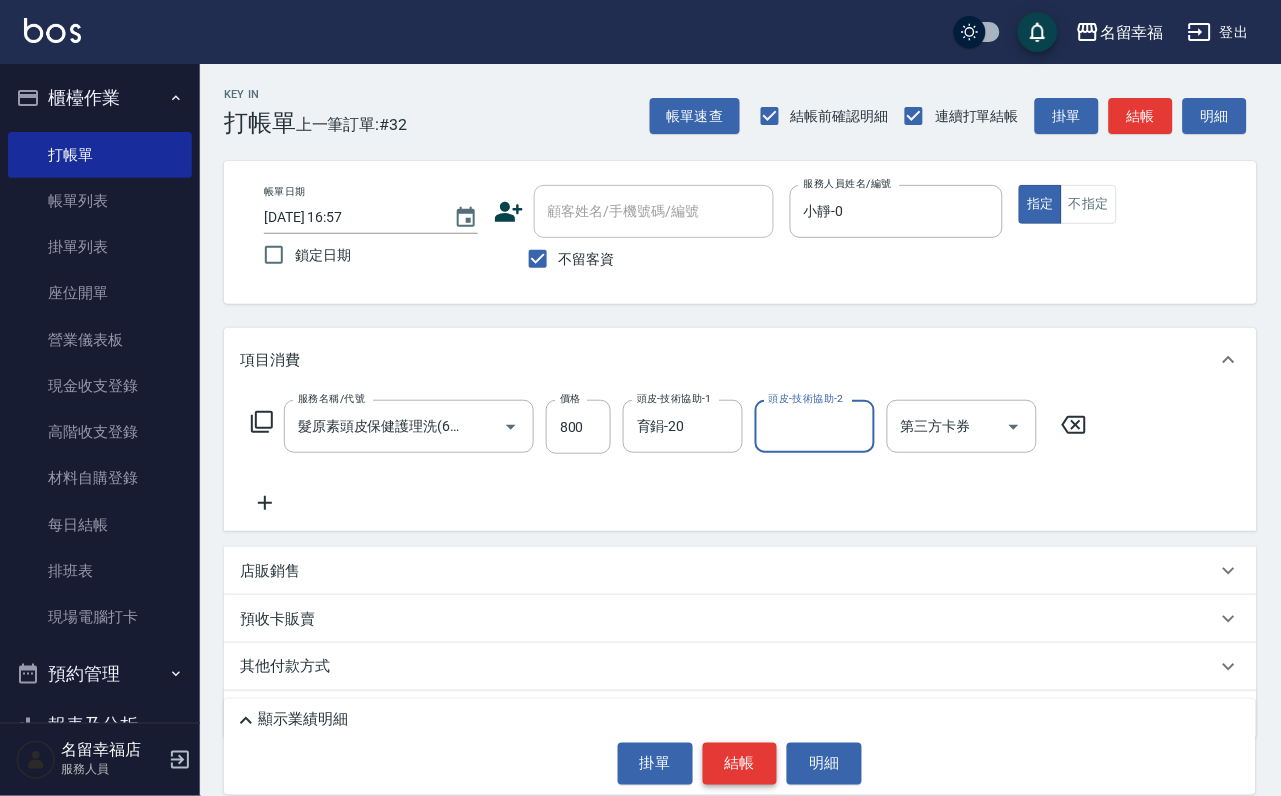 click on "結帳" at bounding box center (740, 764) 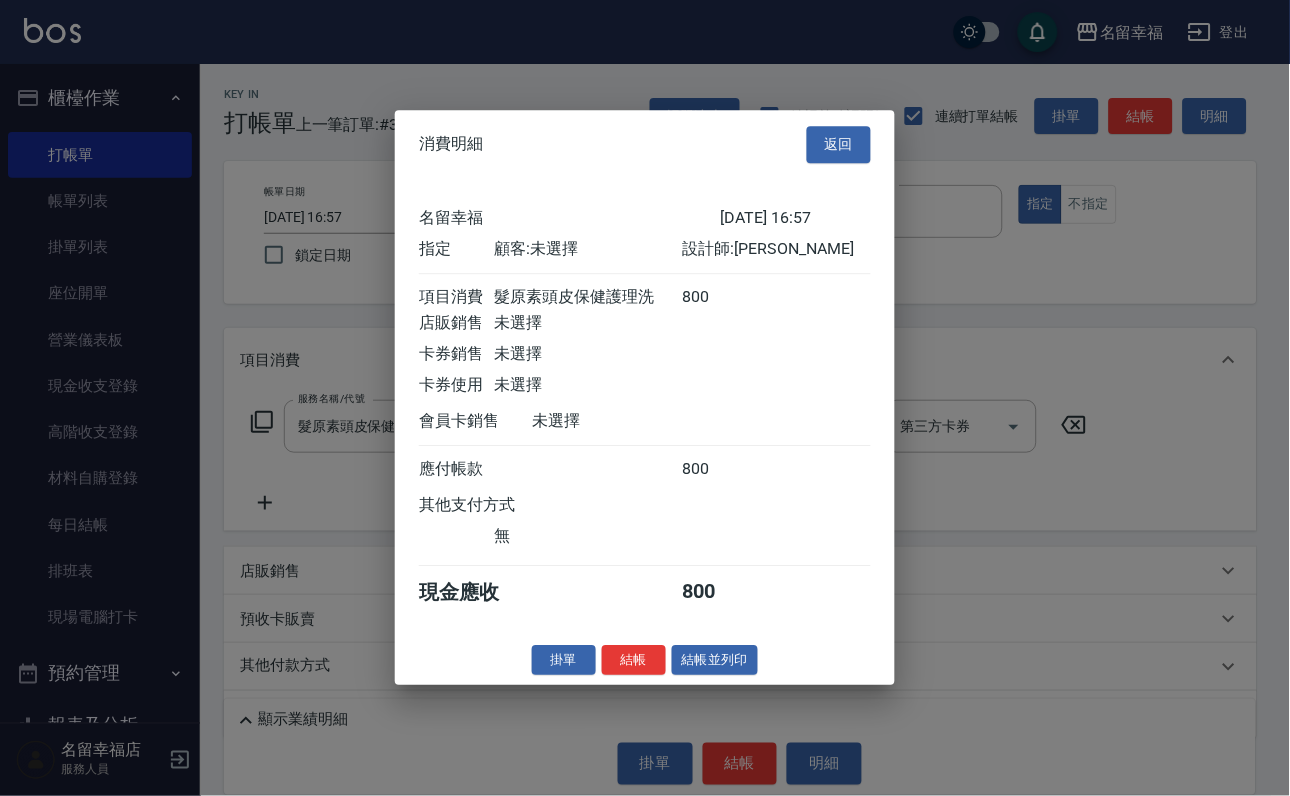 scroll, scrollTop: 247, scrollLeft: 0, axis: vertical 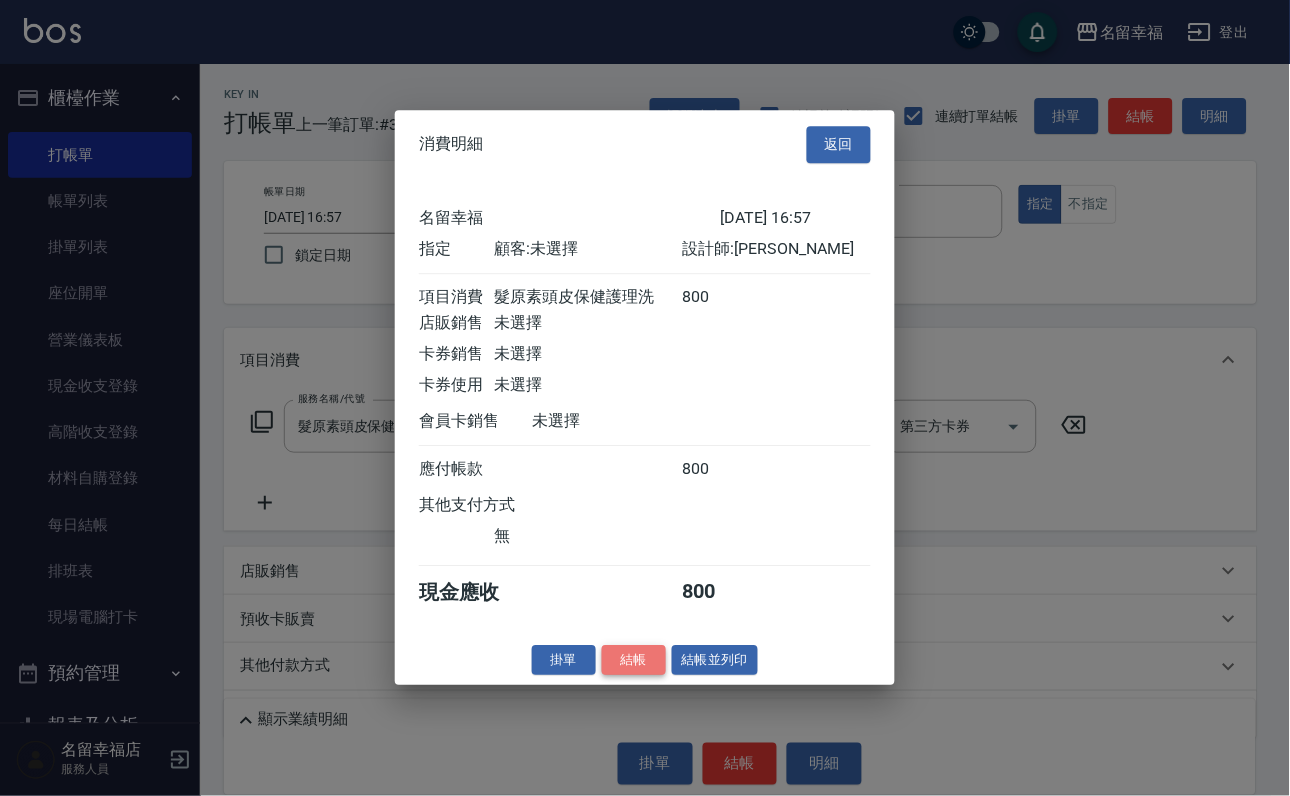 click on "結帳" at bounding box center [634, 660] 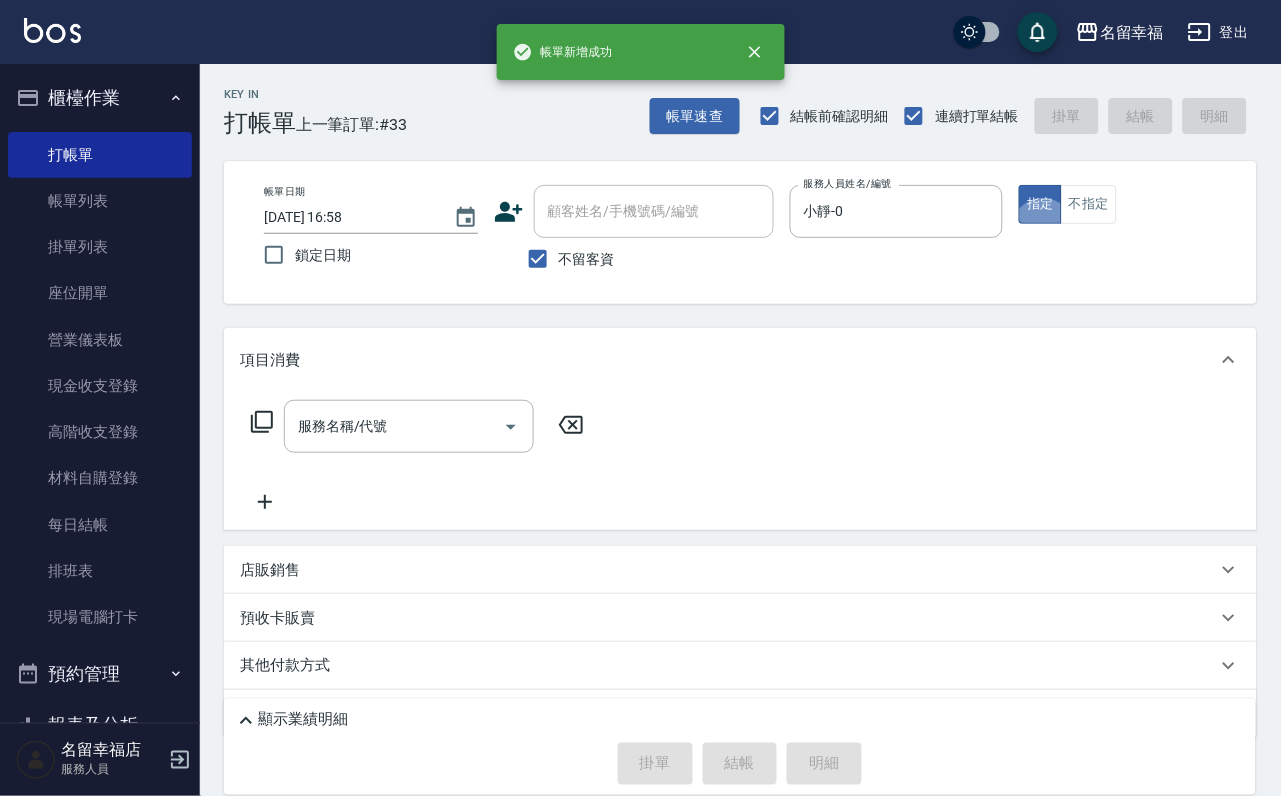click 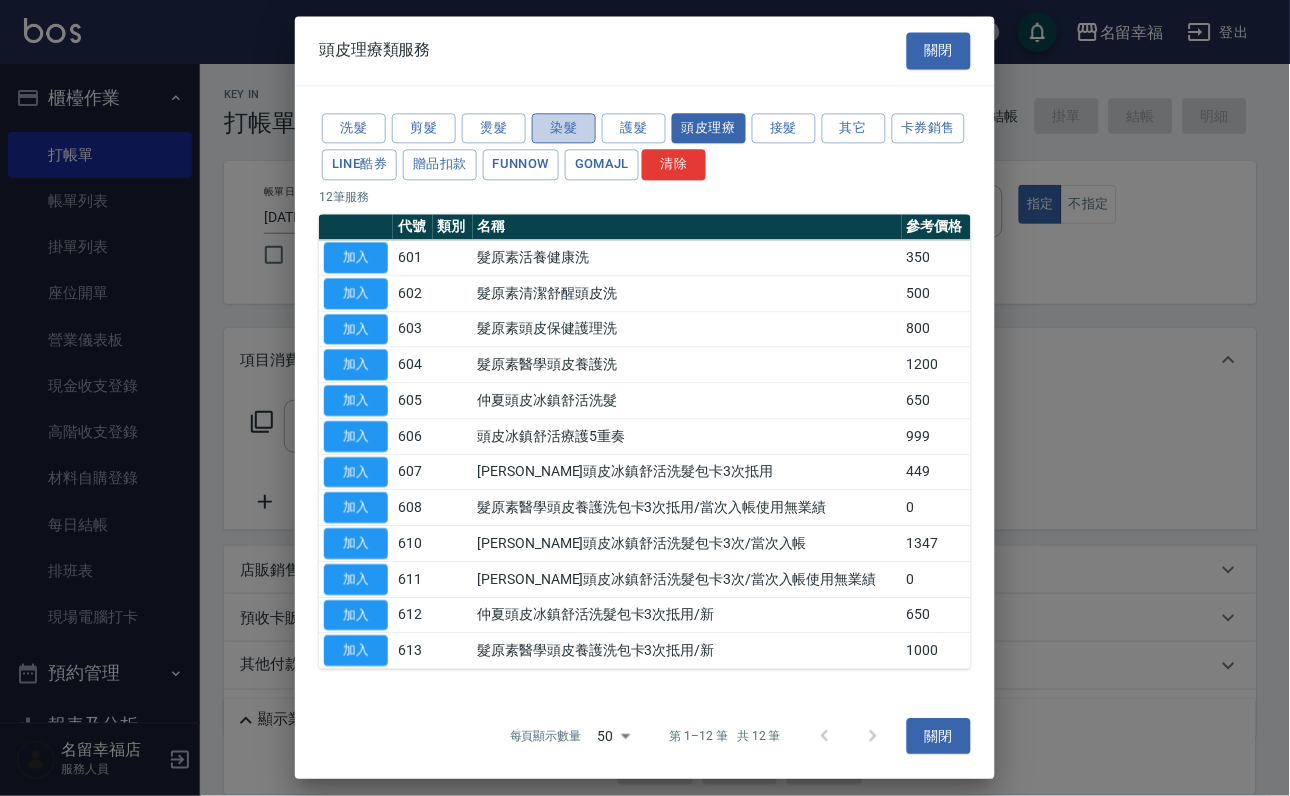 click on "染髮" at bounding box center [564, 128] 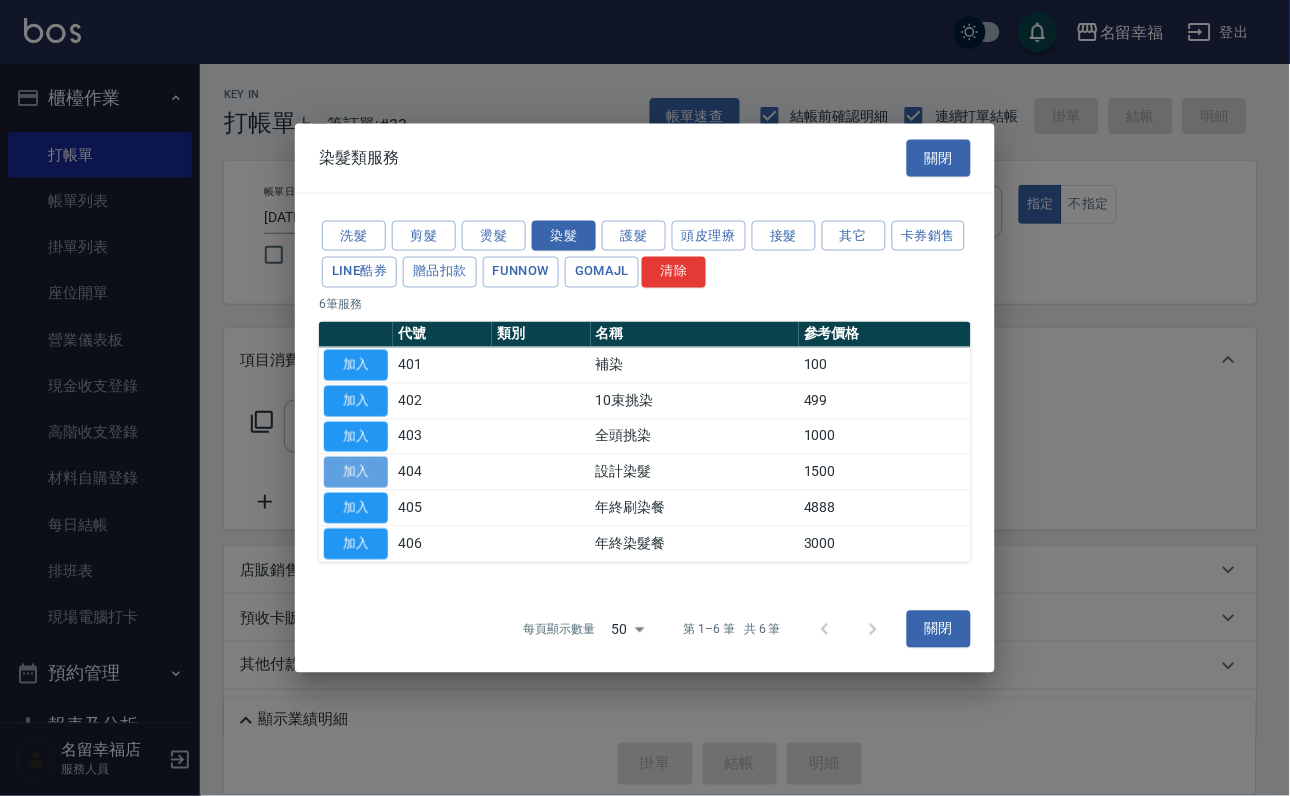 click on "加入" at bounding box center (356, 472) 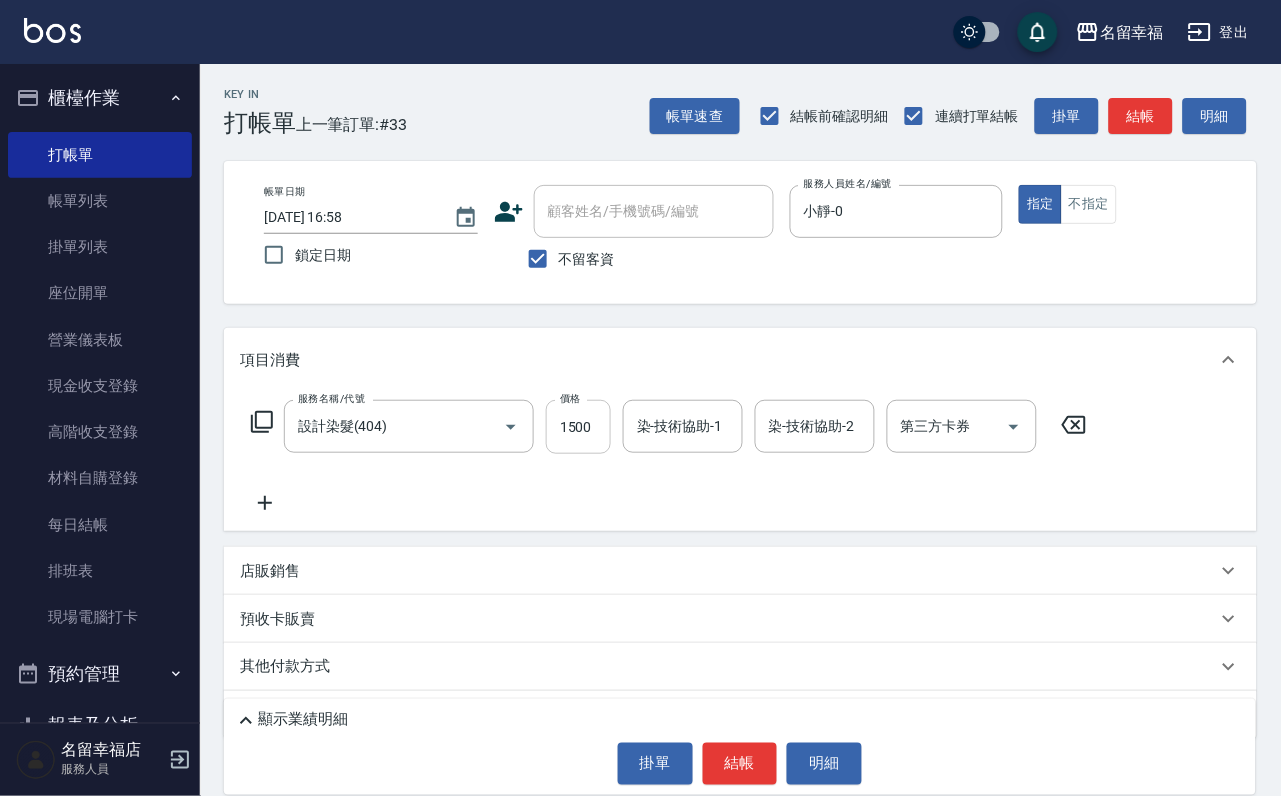 click on "1500" at bounding box center (578, 427) 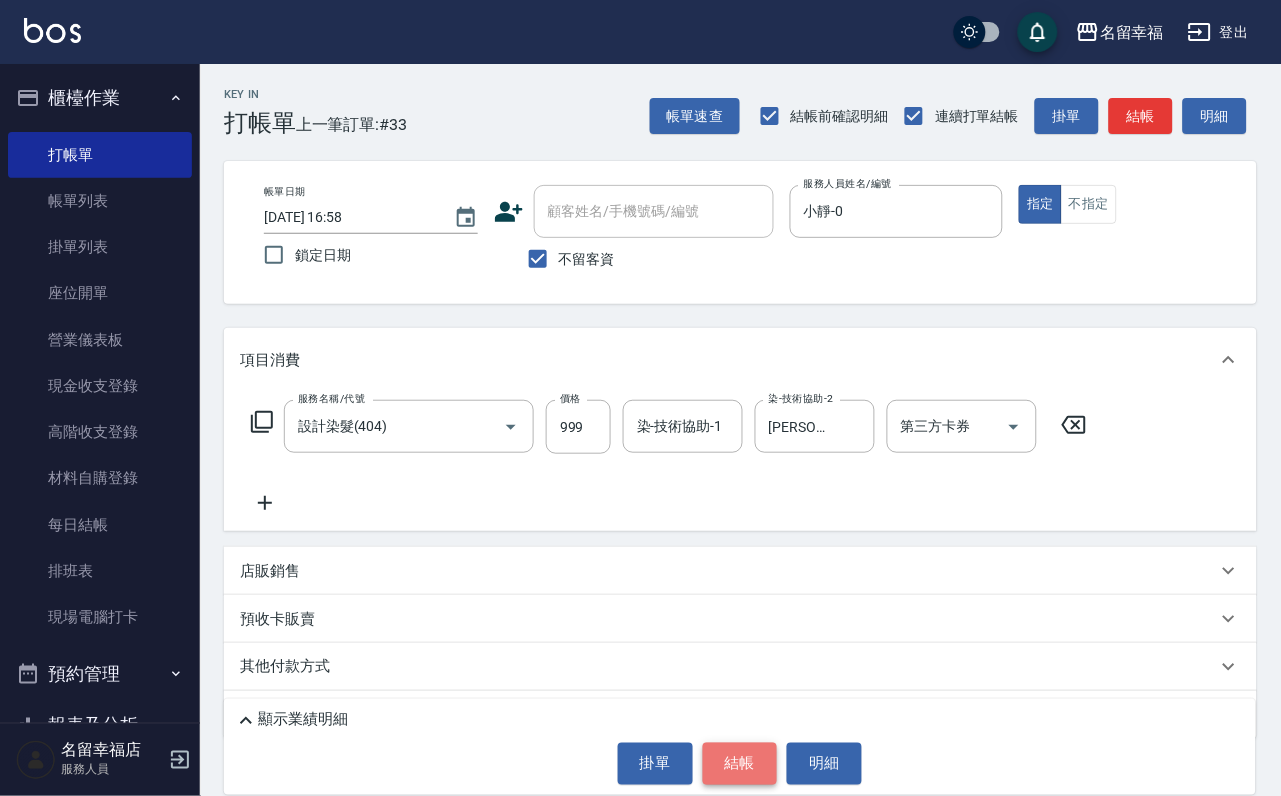 click on "結帳" at bounding box center (740, 764) 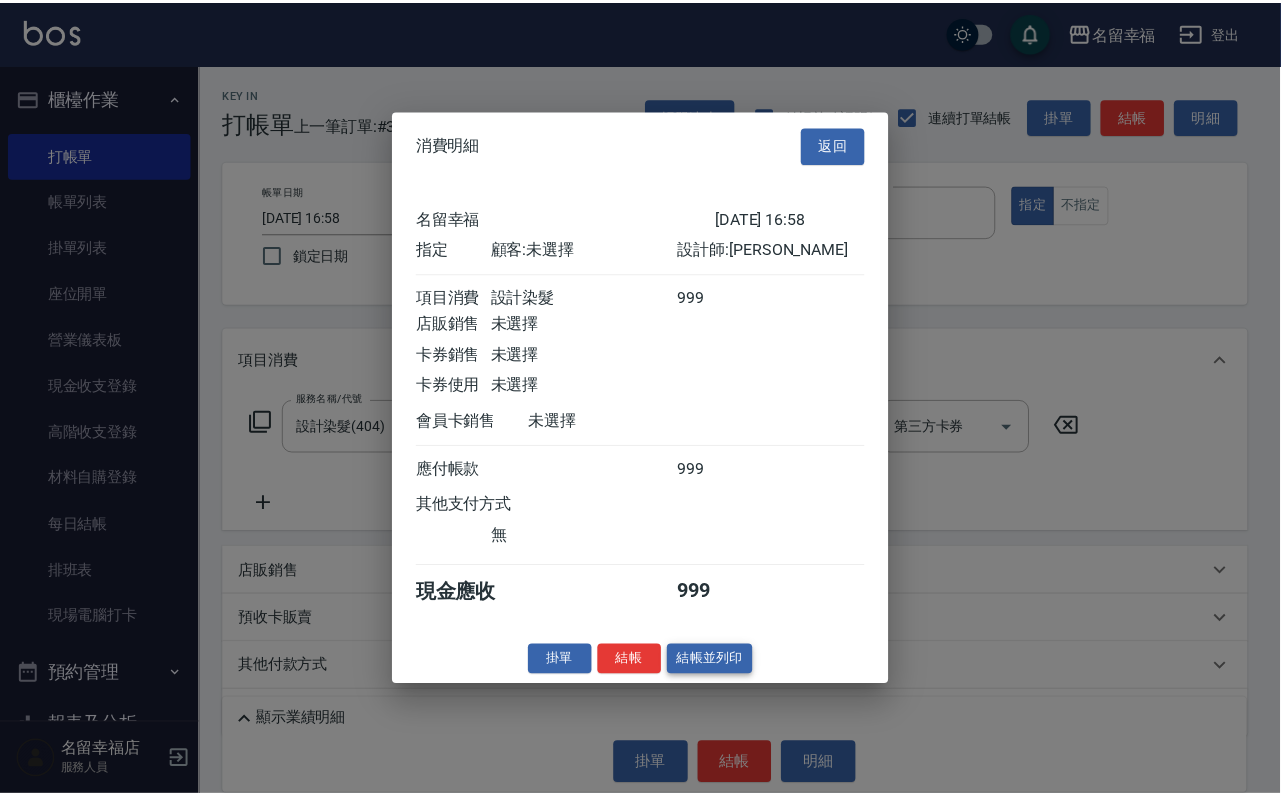 scroll, scrollTop: 247, scrollLeft: 0, axis: vertical 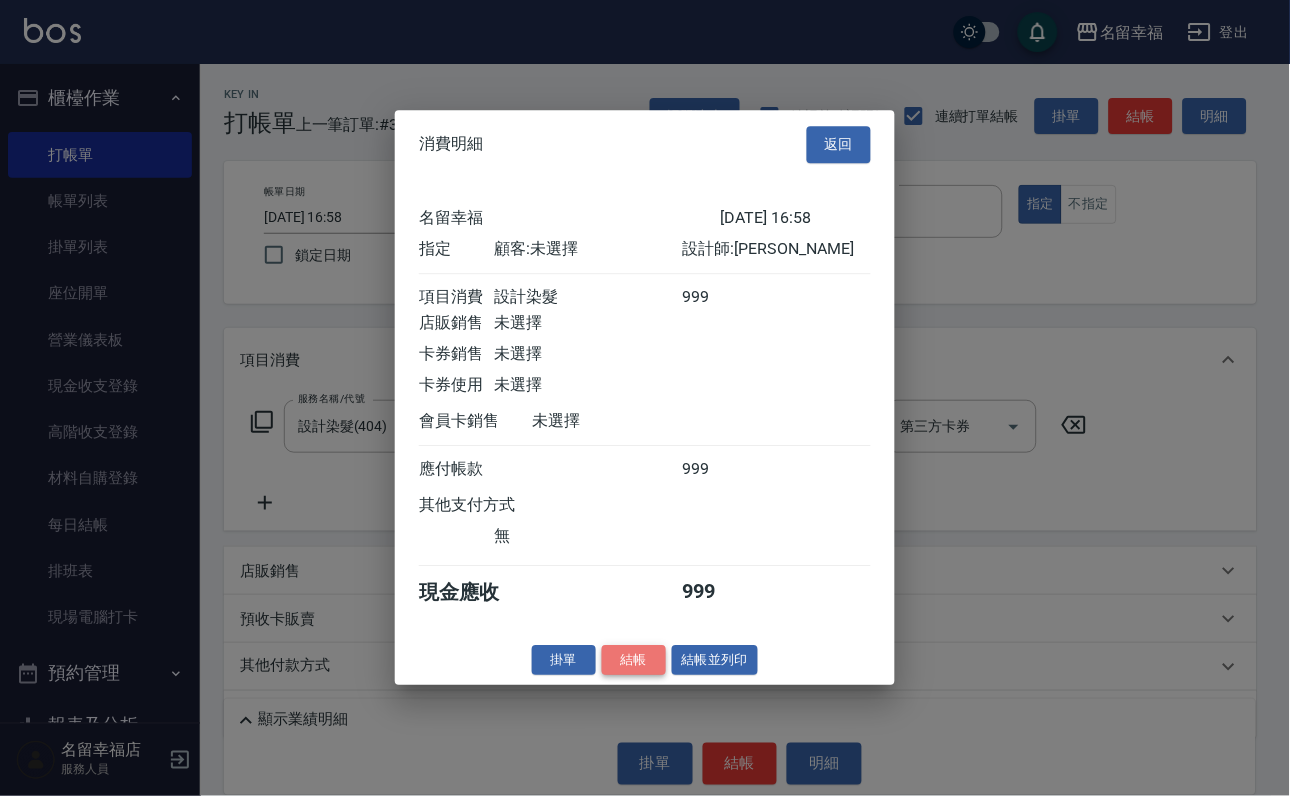 click on "結帳" at bounding box center [634, 660] 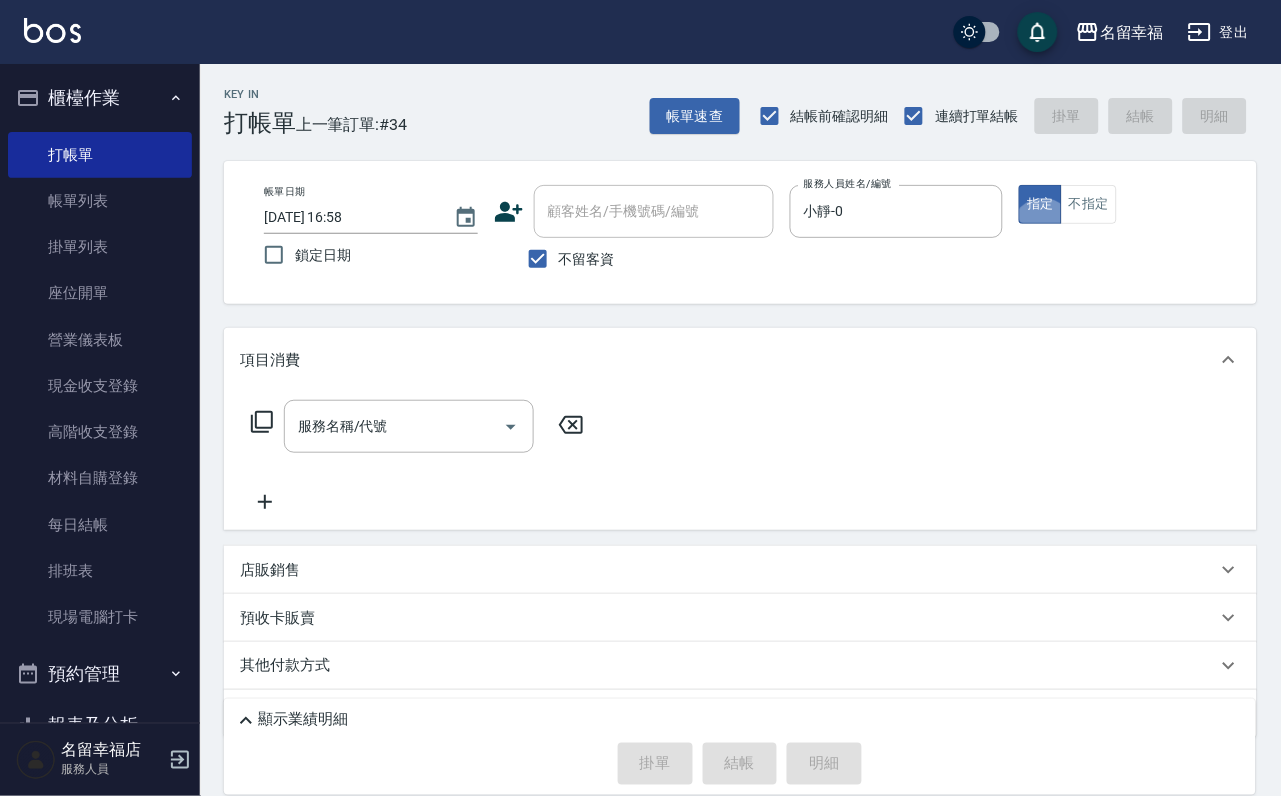 click 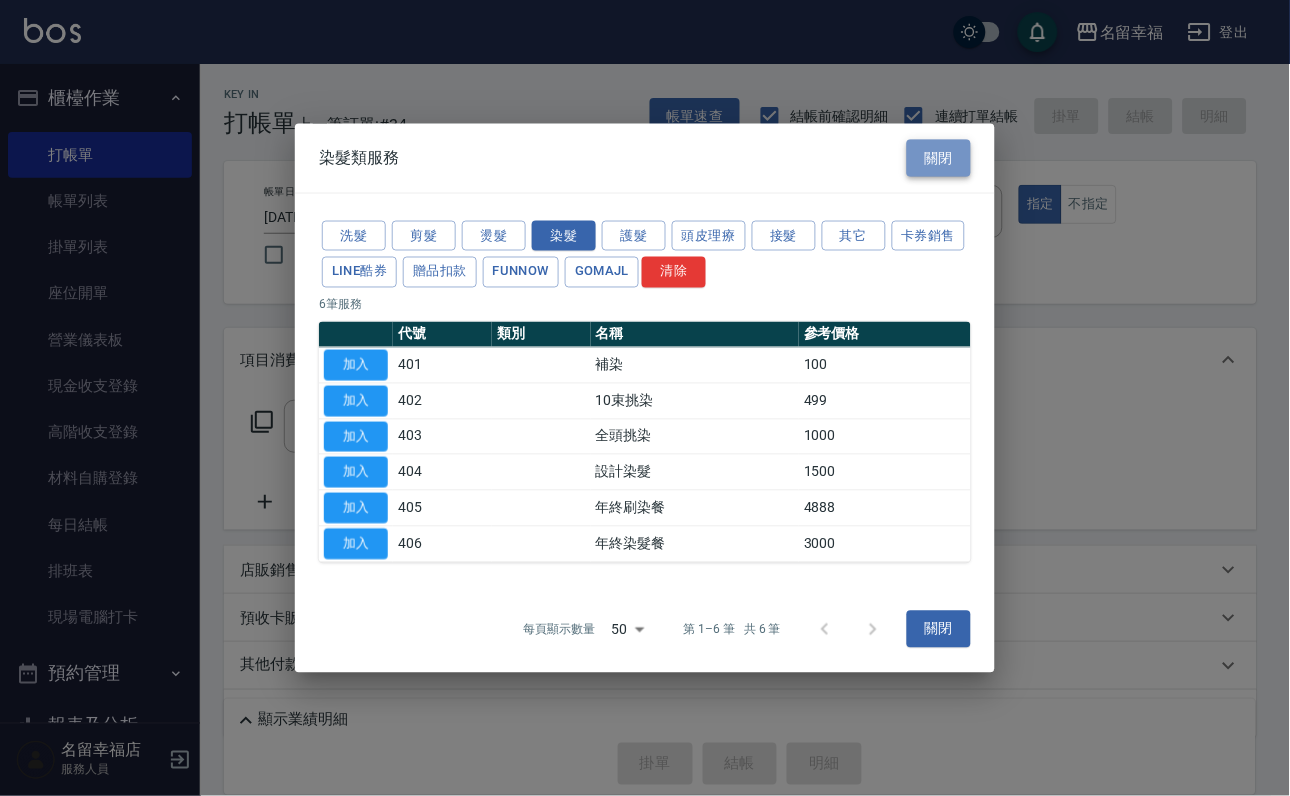click on "關閉" at bounding box center (939, 158) 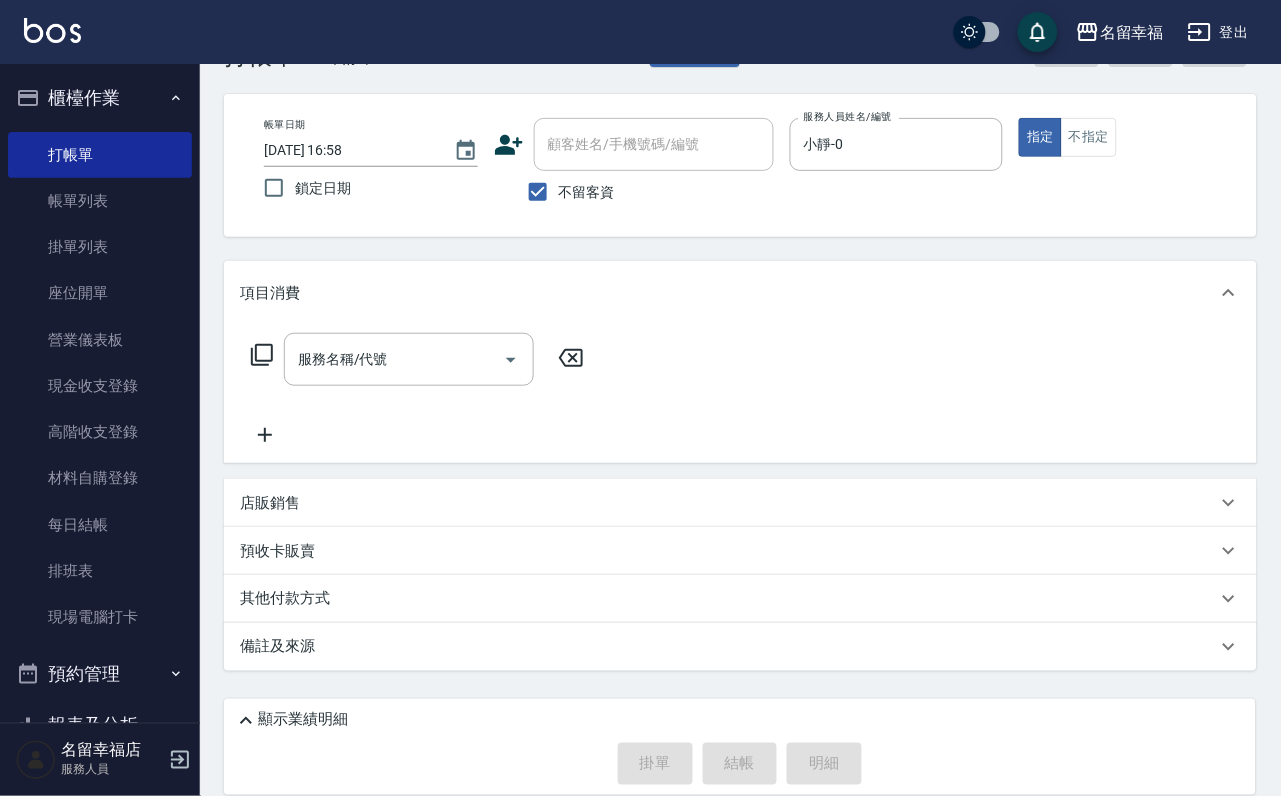 scroll, scrollTop: 119, scrollLeft: 0, axis: vertical 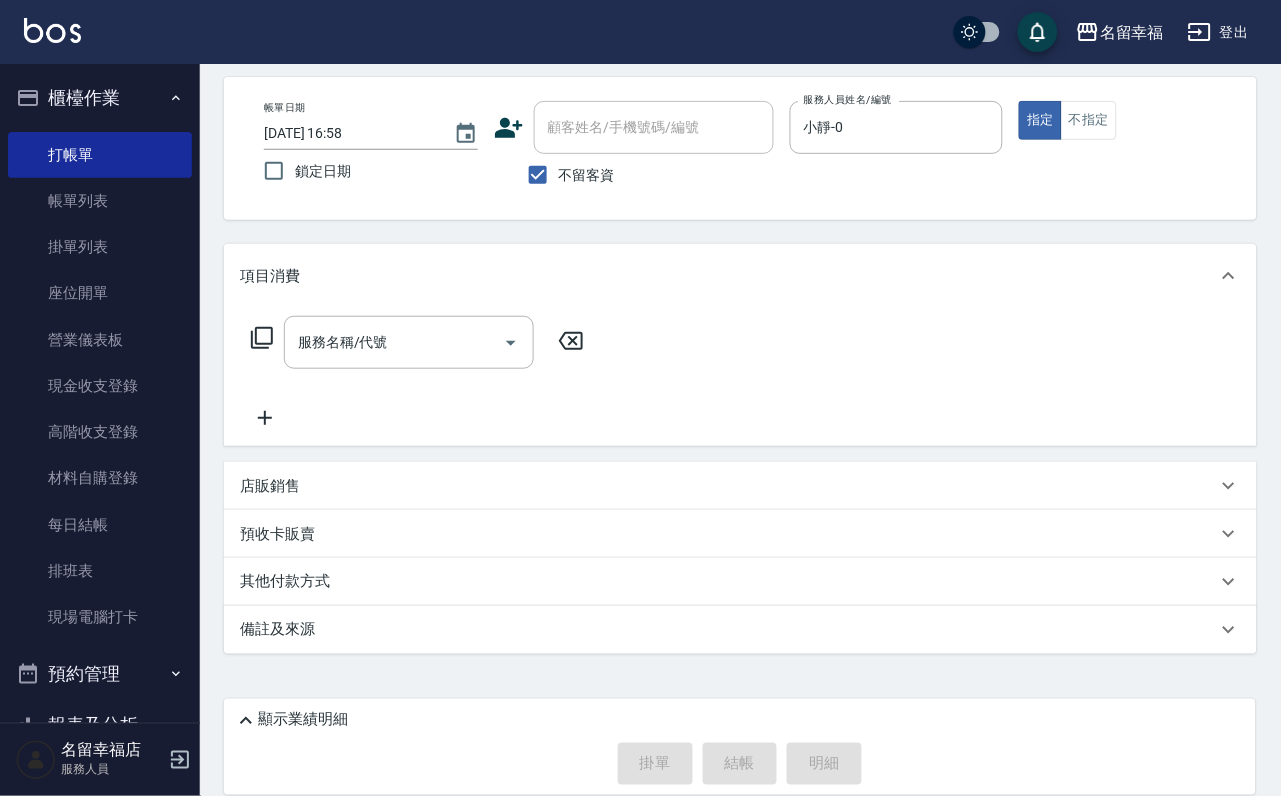 click on "店販銷售" at bounding box center (270, 486) 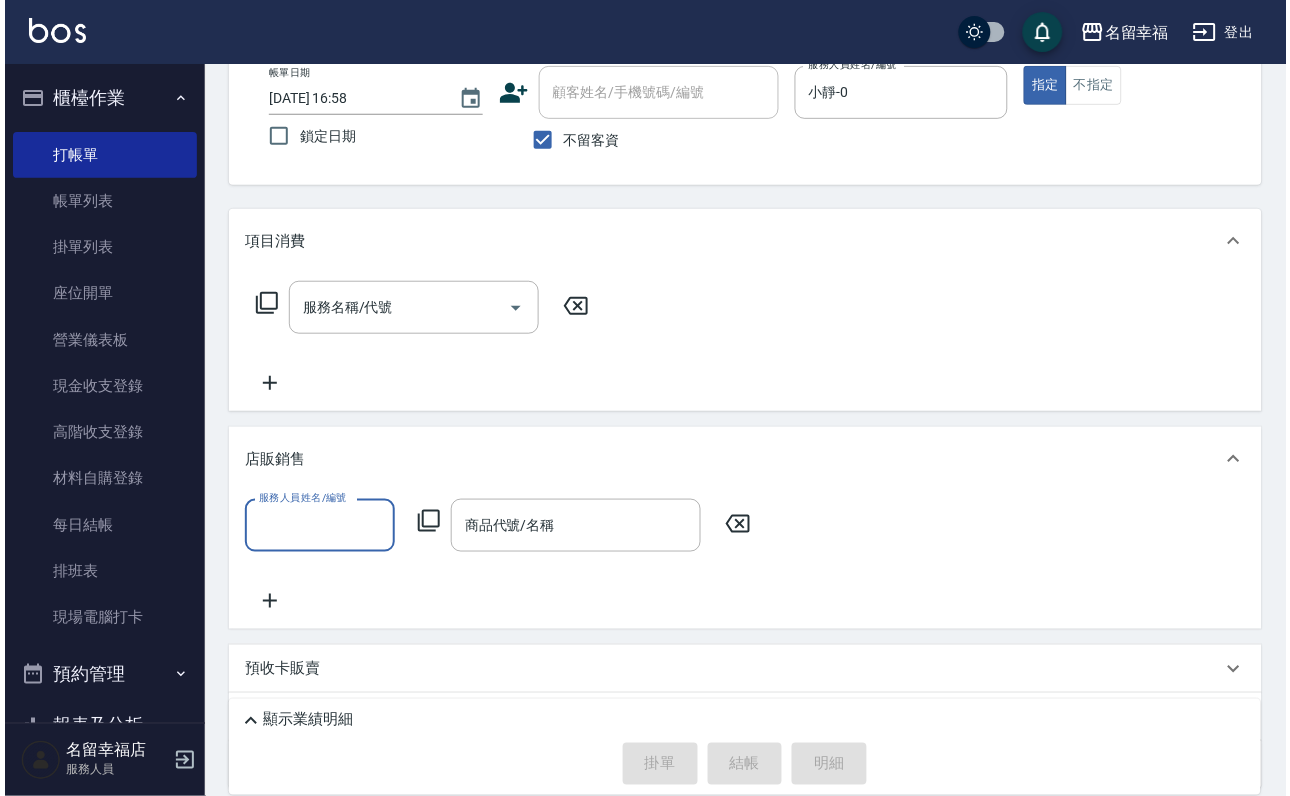scroll, scrollTop: 0, scrollLeft: 0, axis: both 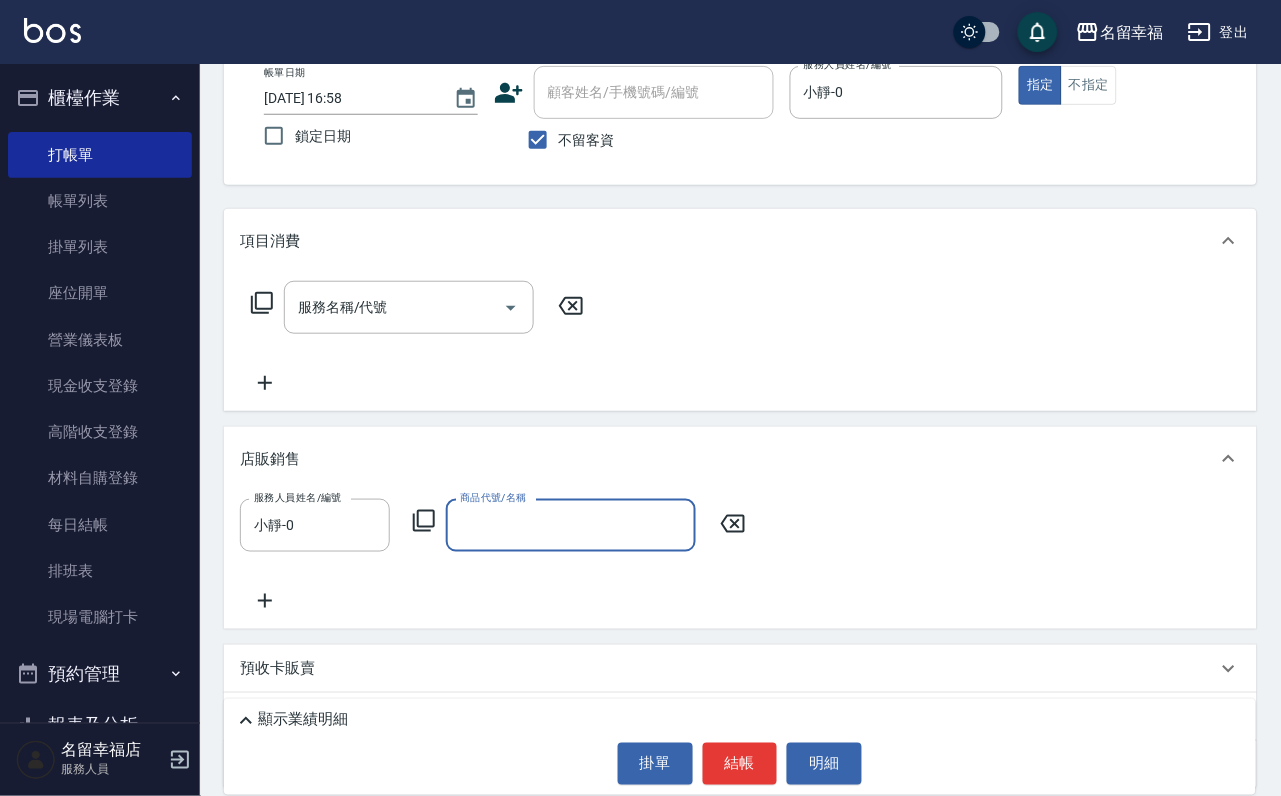 click 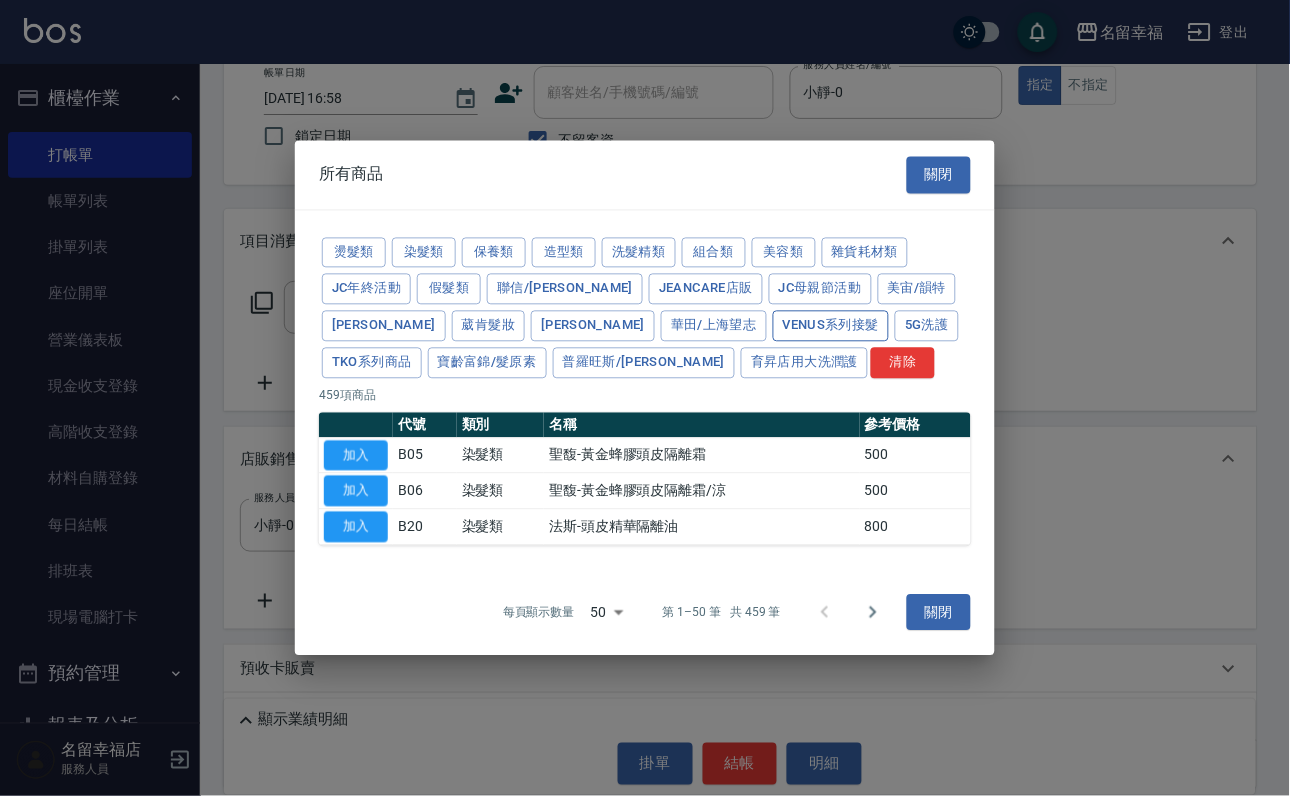 click on "Venus系列接髮" at bounding box center [831, 326] 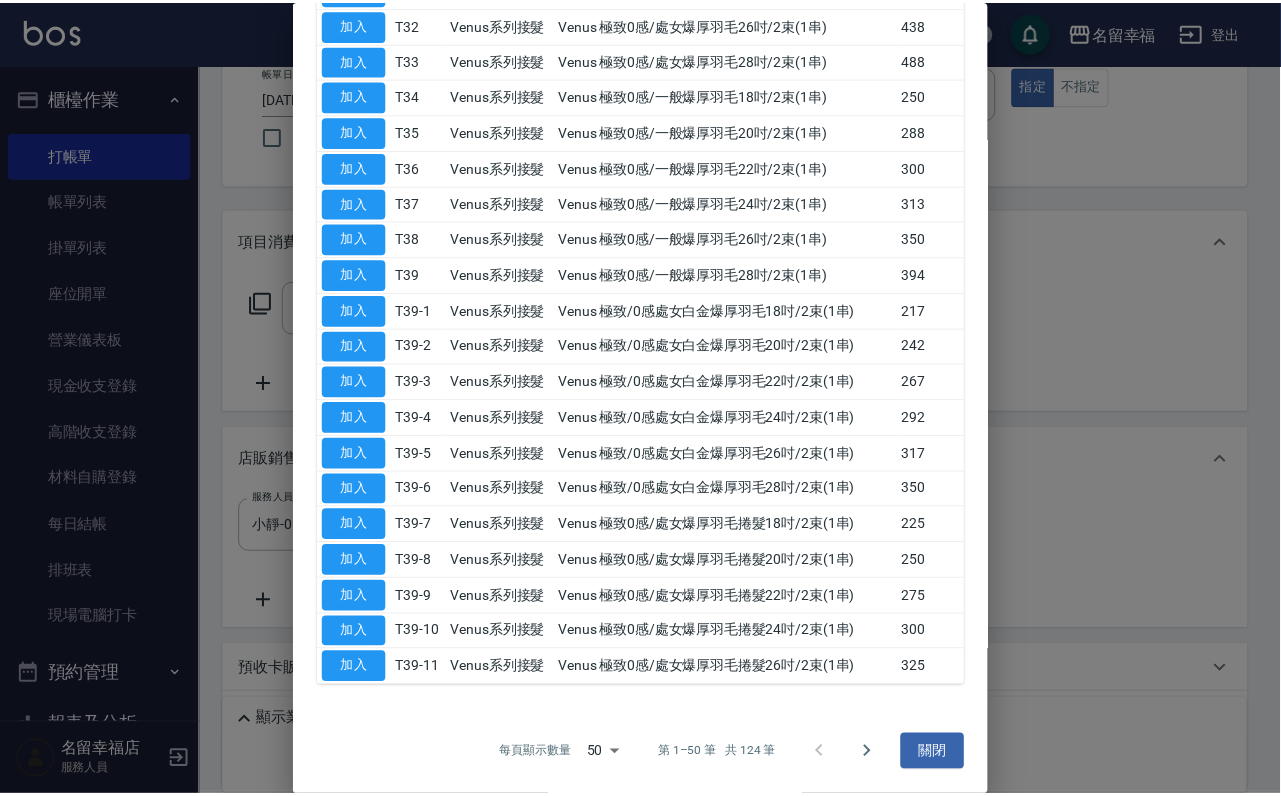 scroll, scrollTop: 1800, scrollLeft: 0, axis: vertical 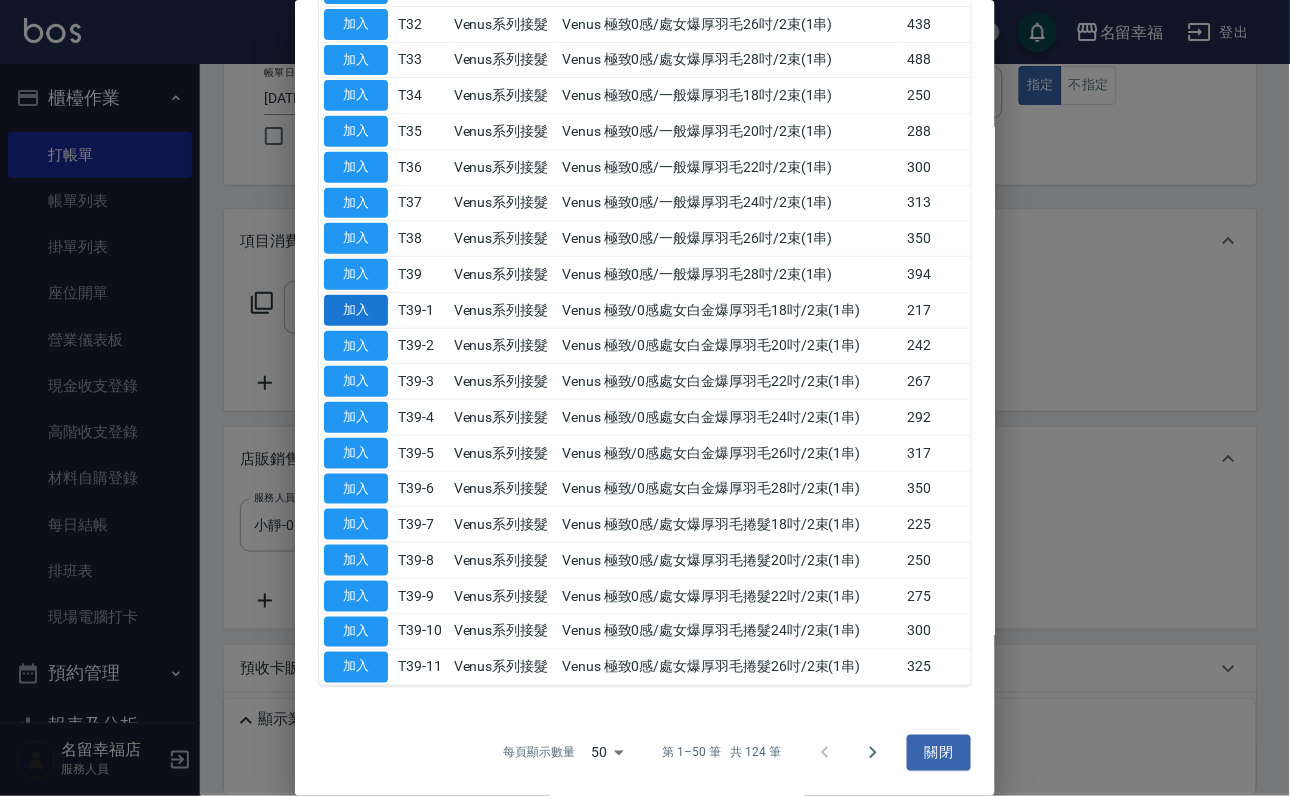 click on "加入" at bounding box center [356, 310] 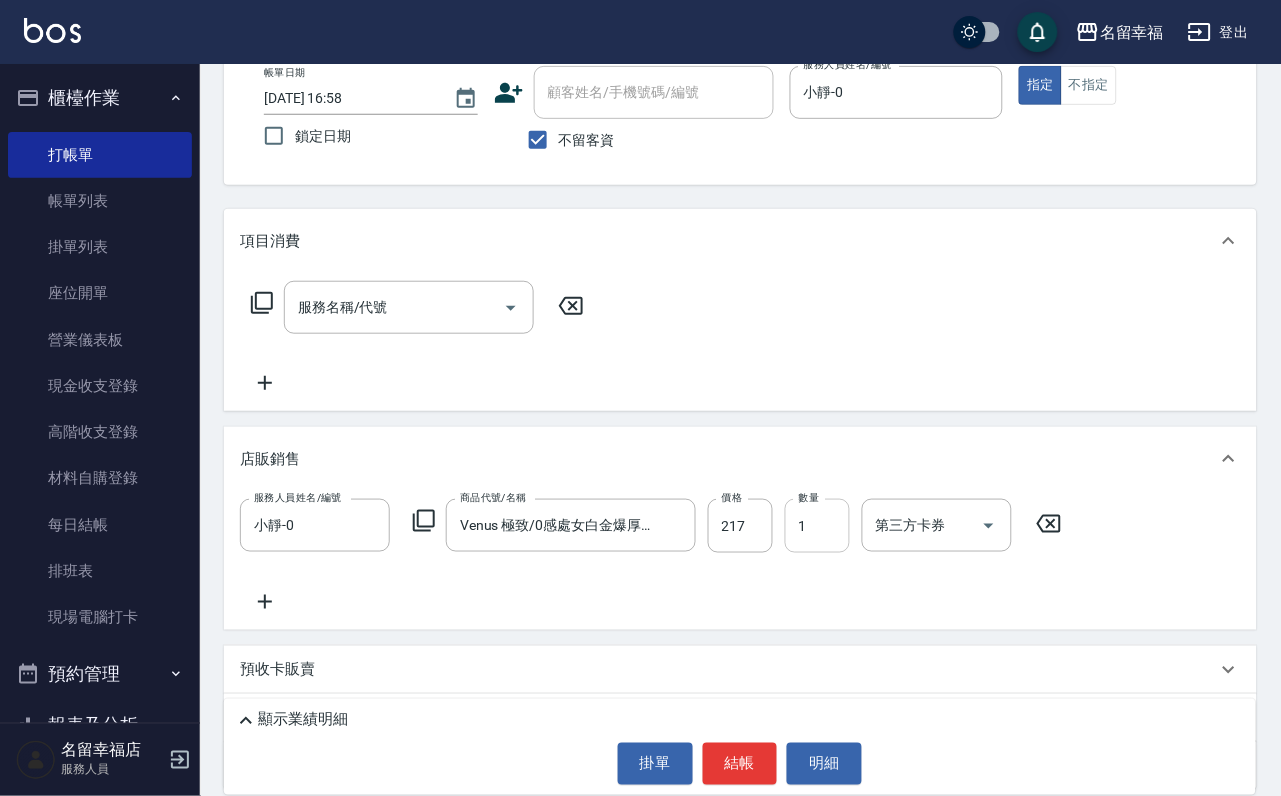 click on "1" at bounding box center (817, 526) 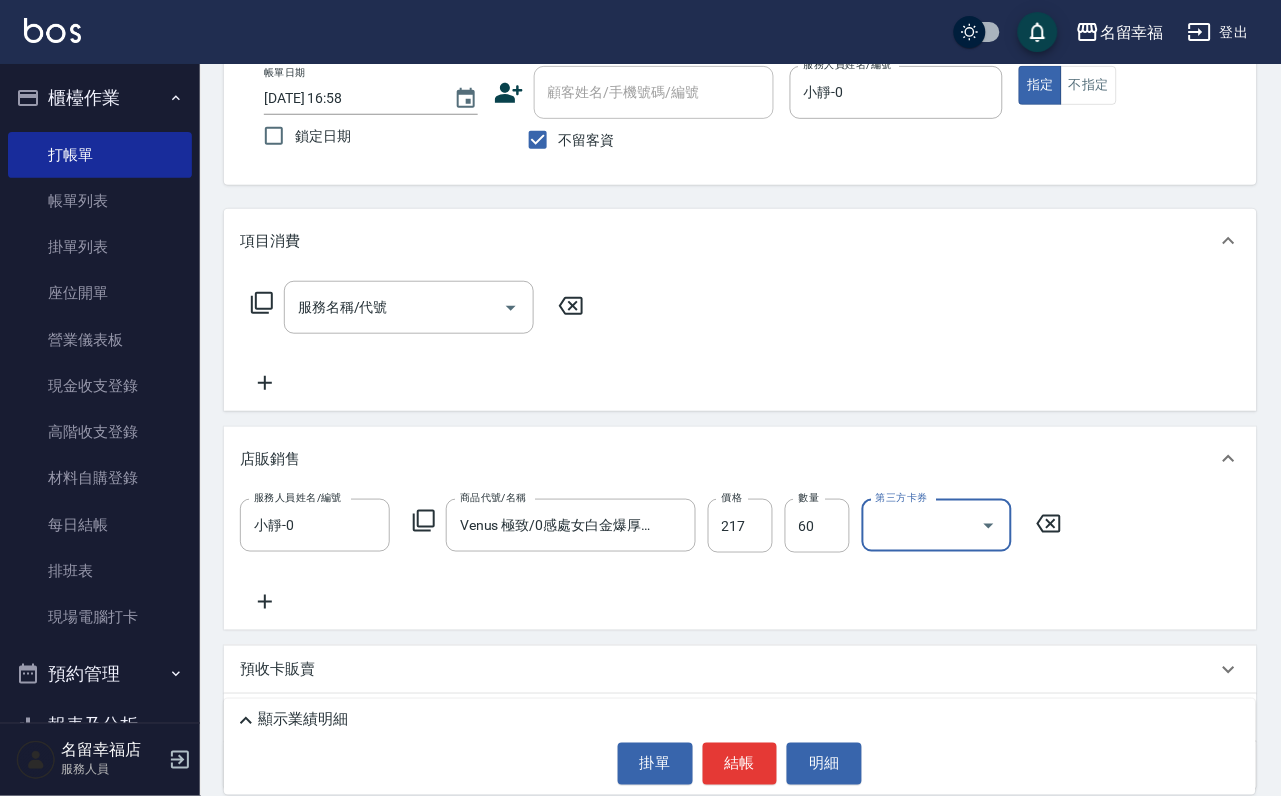 click on "顯示業績明細" at bounding box center [303, 720] 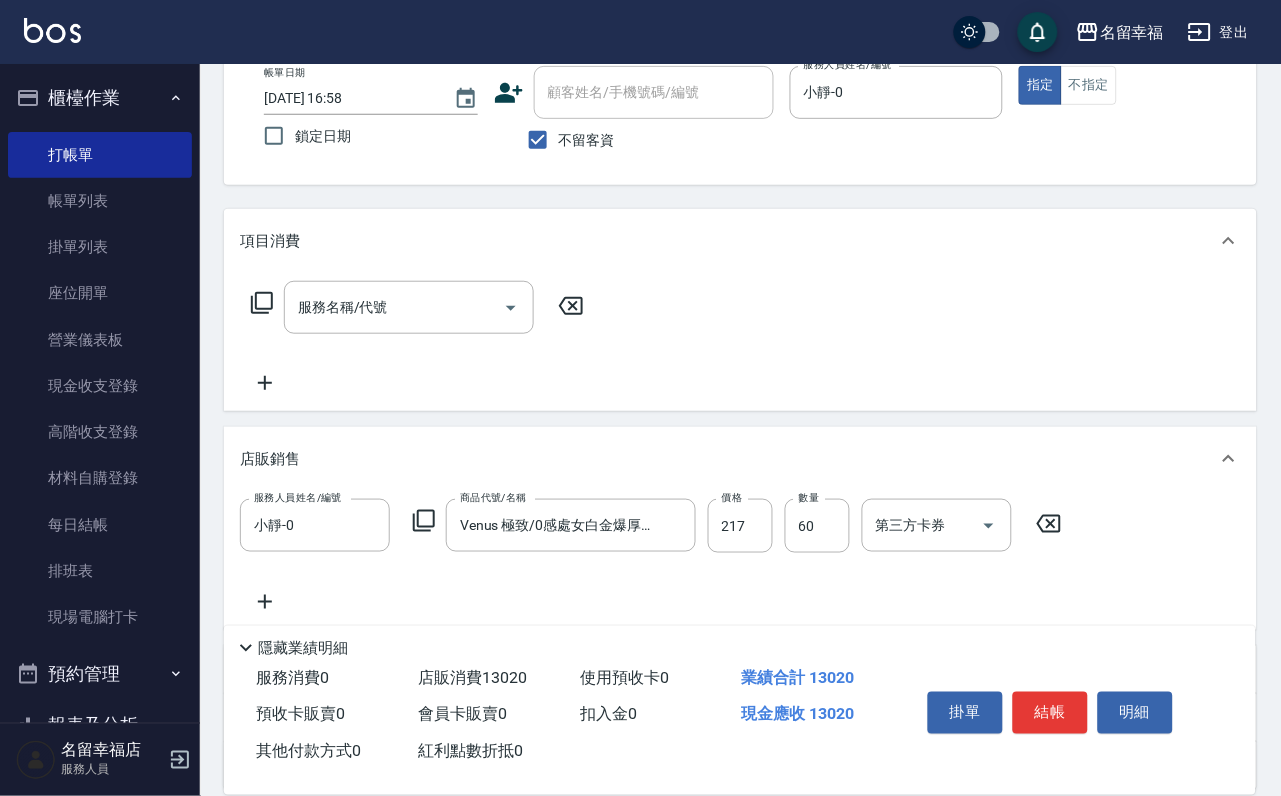 click on "隱藏業績明細" at bounding box center [303, 648] 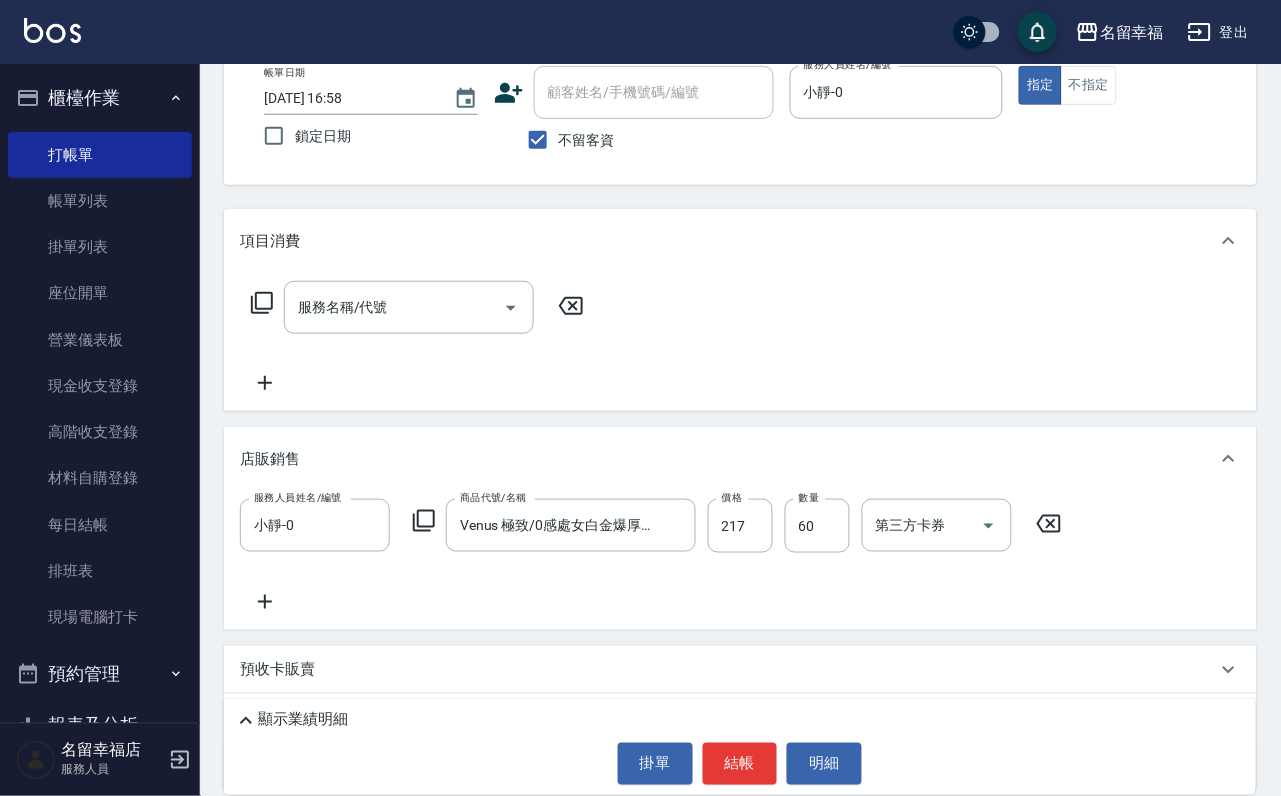 click on "店販銷售" at bounding box center (270, 459) 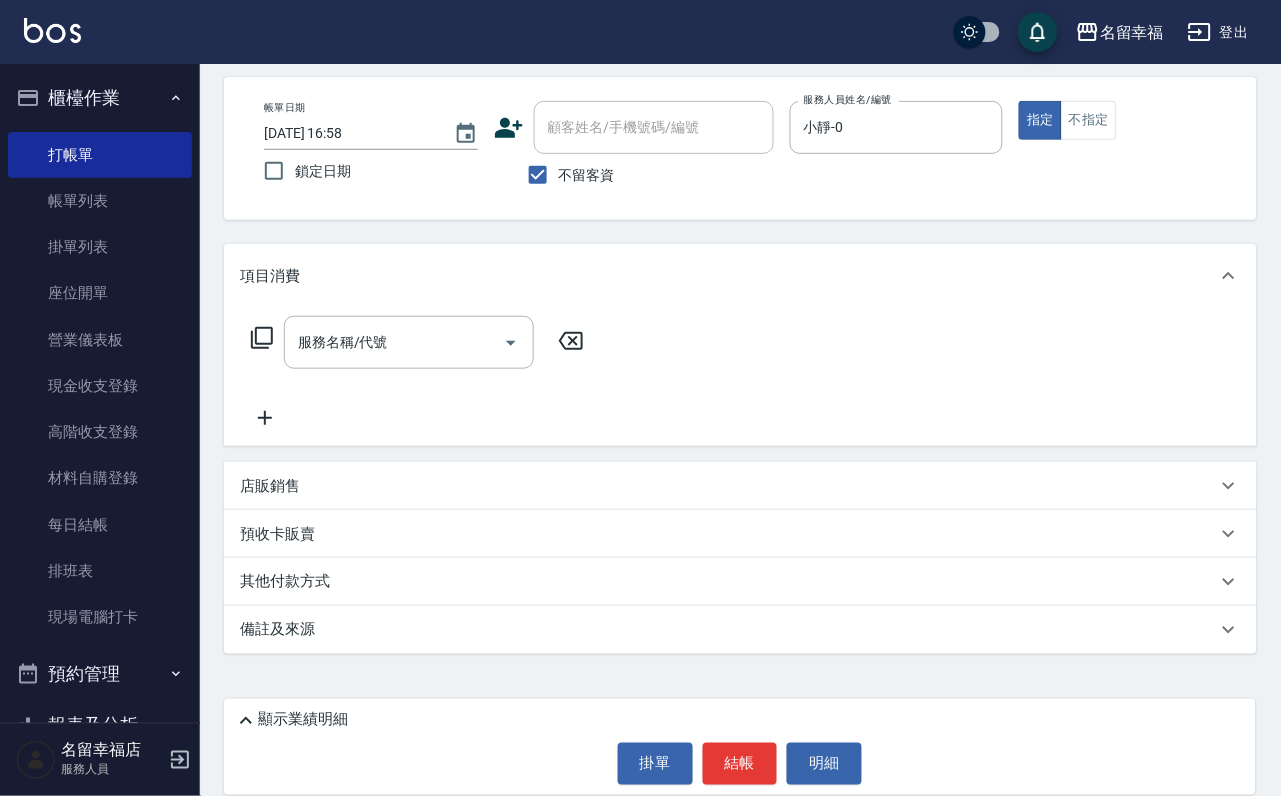 click on "店販銷售" at bounding box center [270, 486] 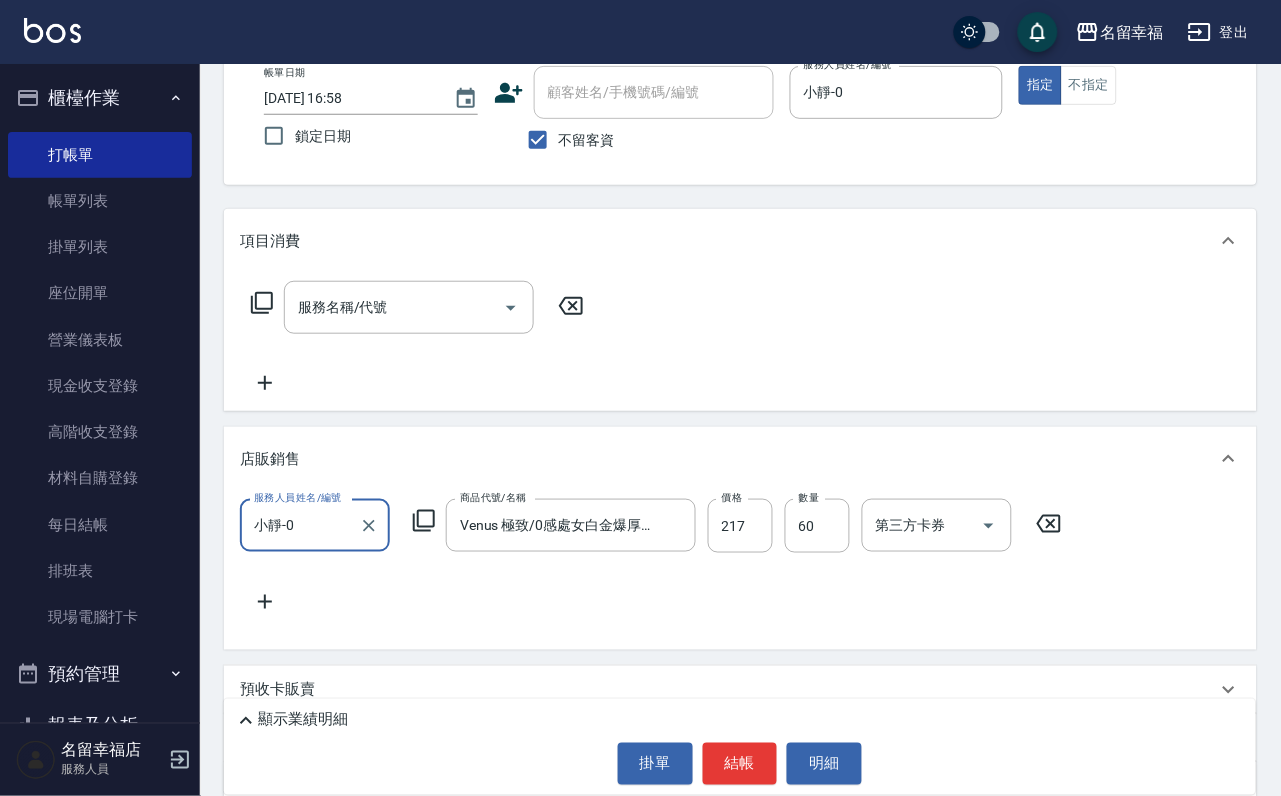 scroll, scrollTop: 0, scrollLeft: 0, axis: both 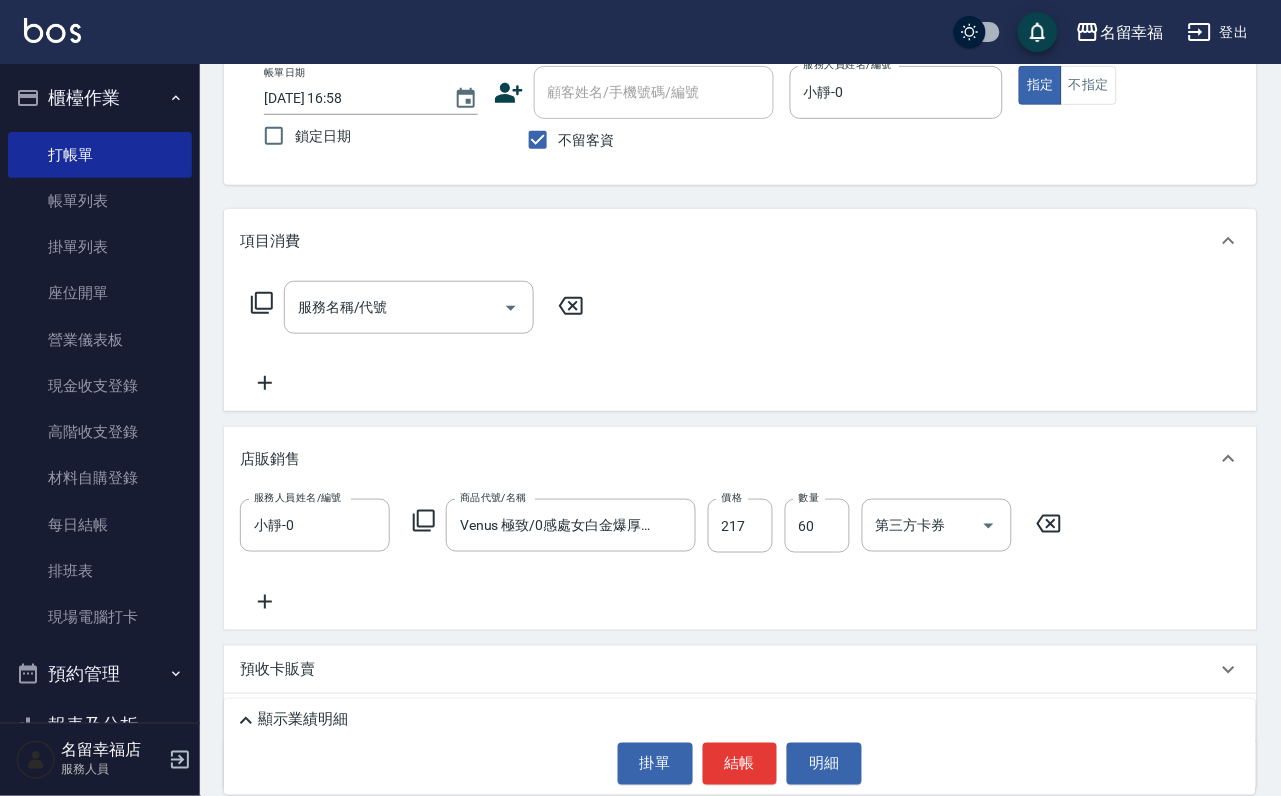 click 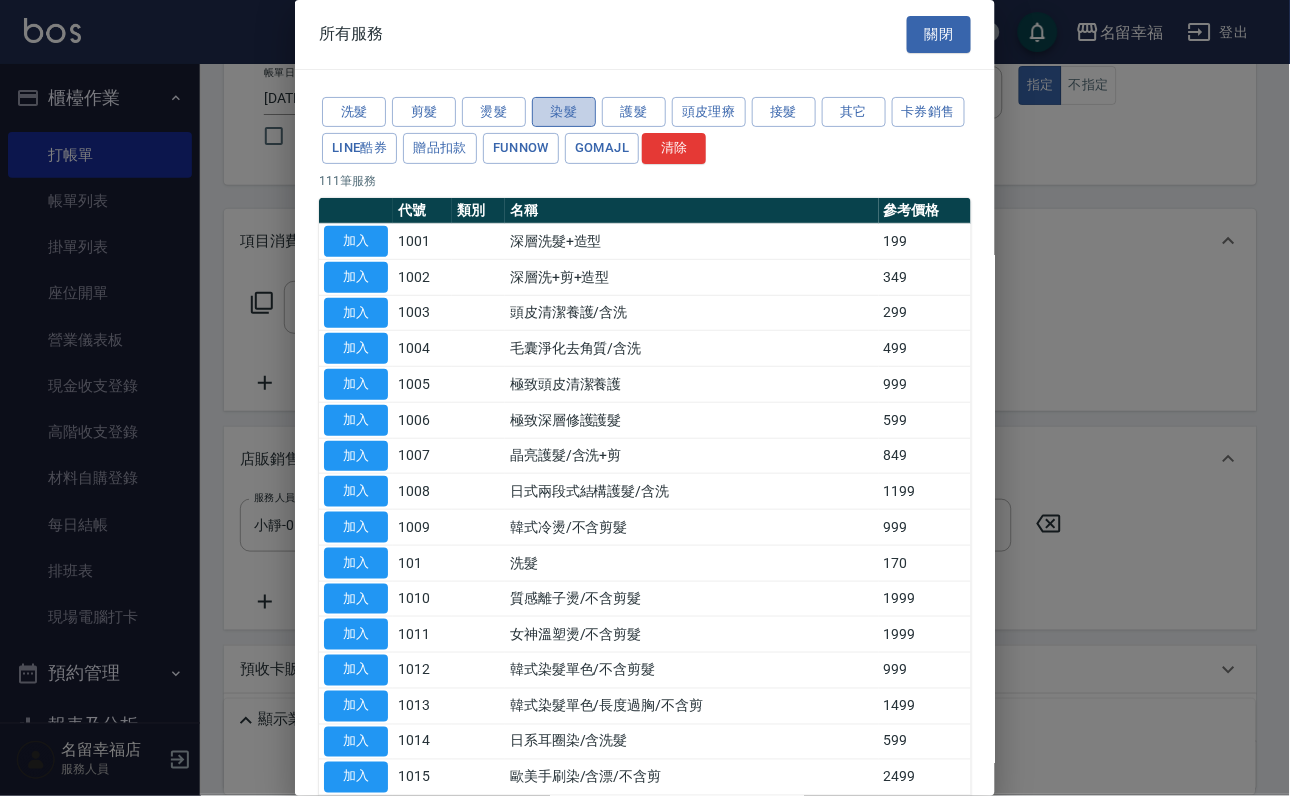 click on "染髮" at bounding box center (564, 112) 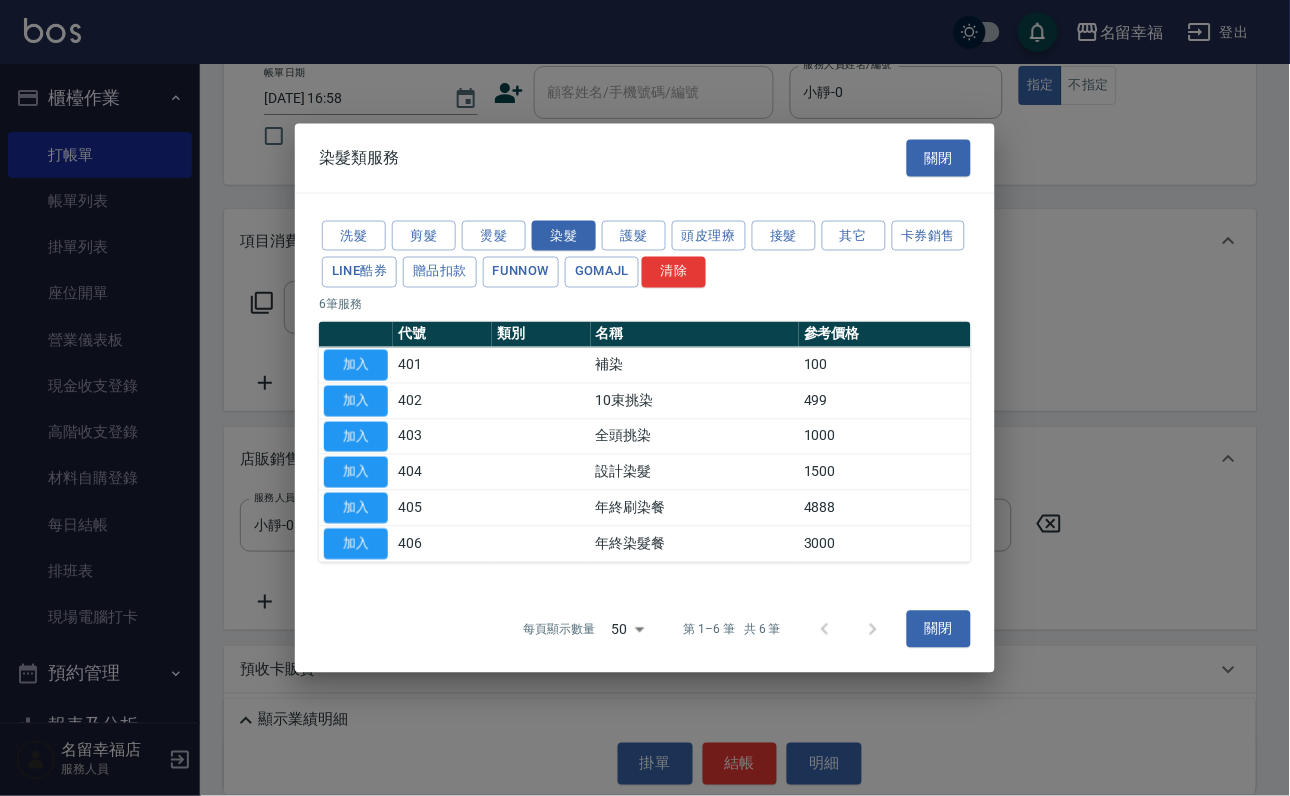 click on "加入" at bounding box center [356, 472] 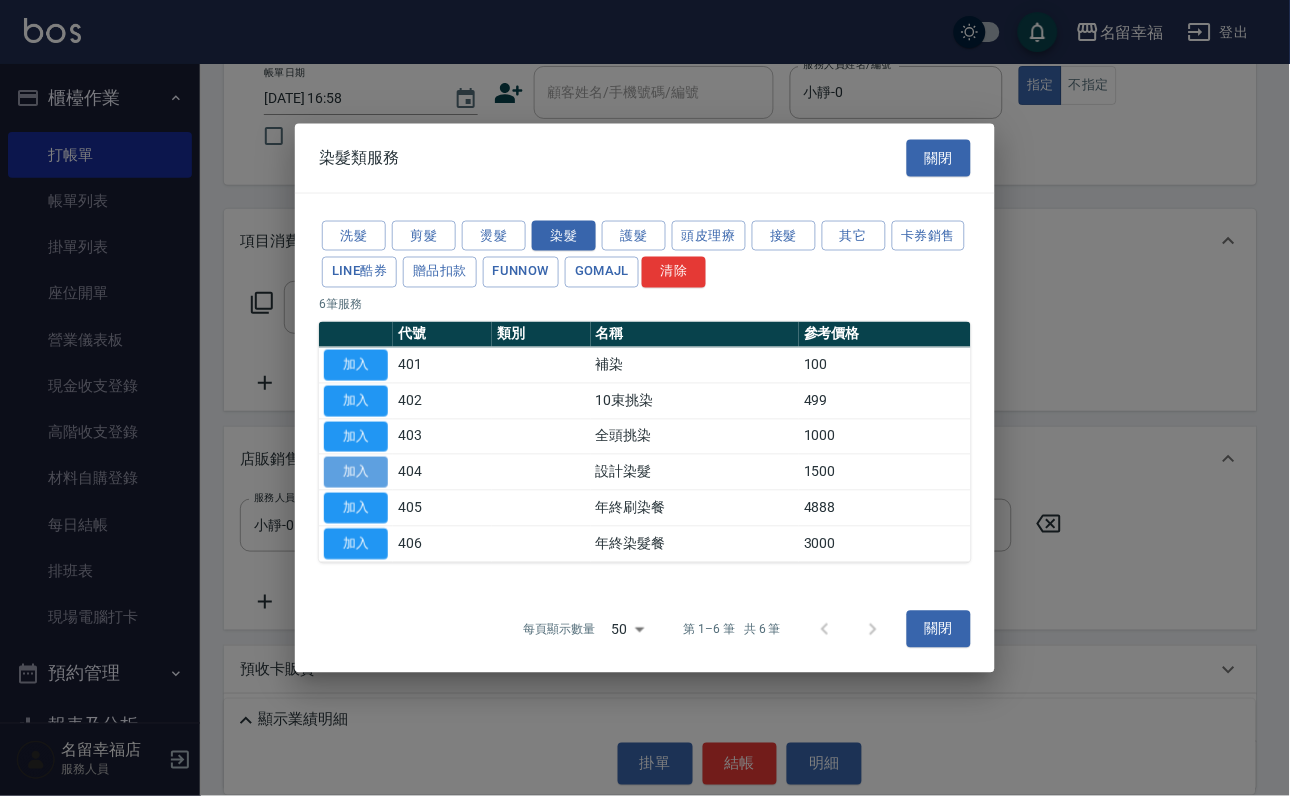 click on "加入" at bounding box center [356, 472] 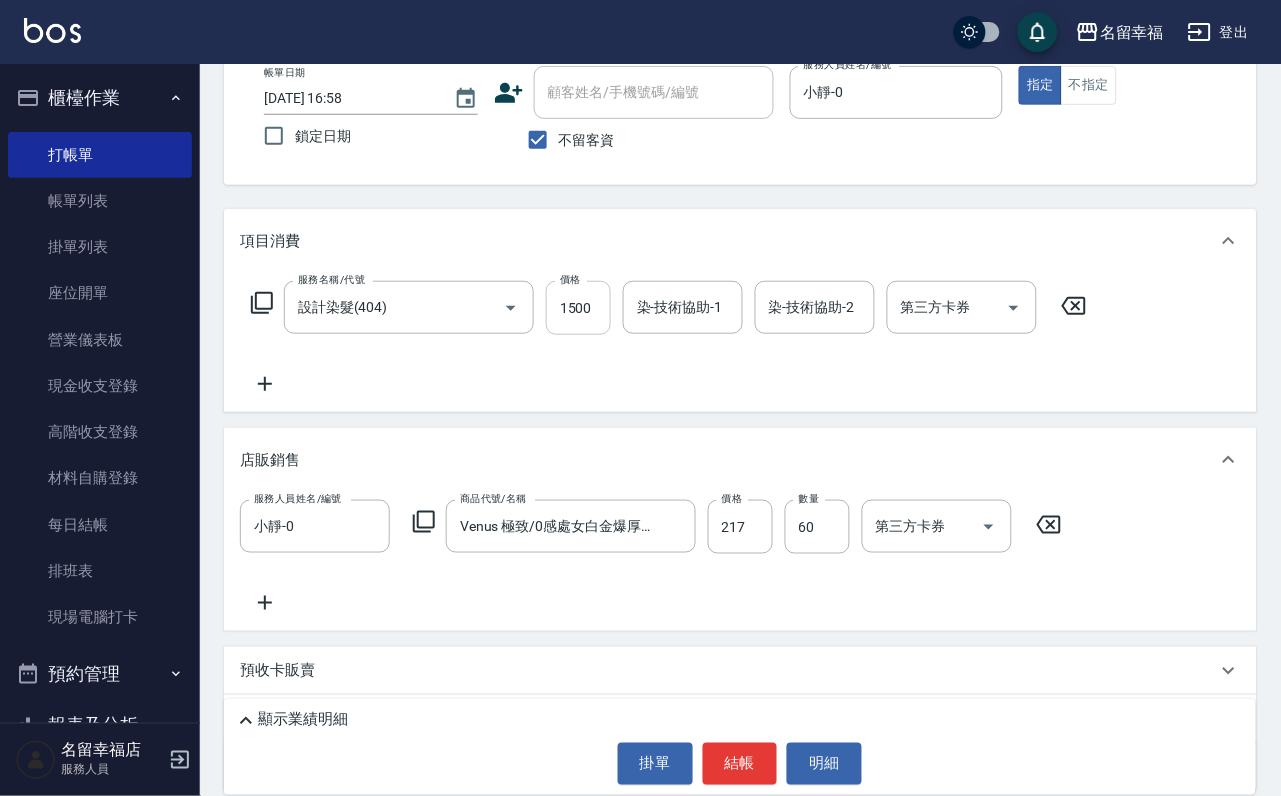 click on "1500" at bounding box center (578, 308) 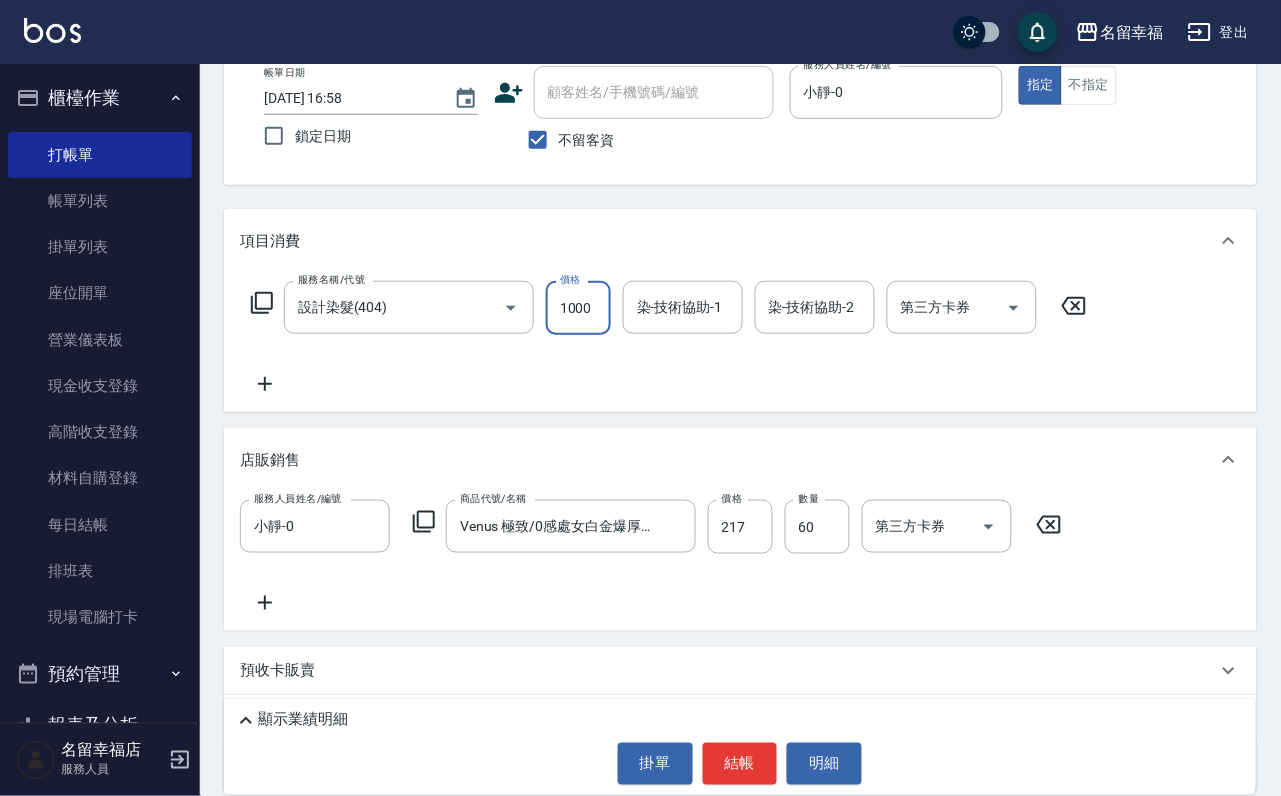 scroll, scrollTop: 0, scrollLeft: 1, axis: horizontal 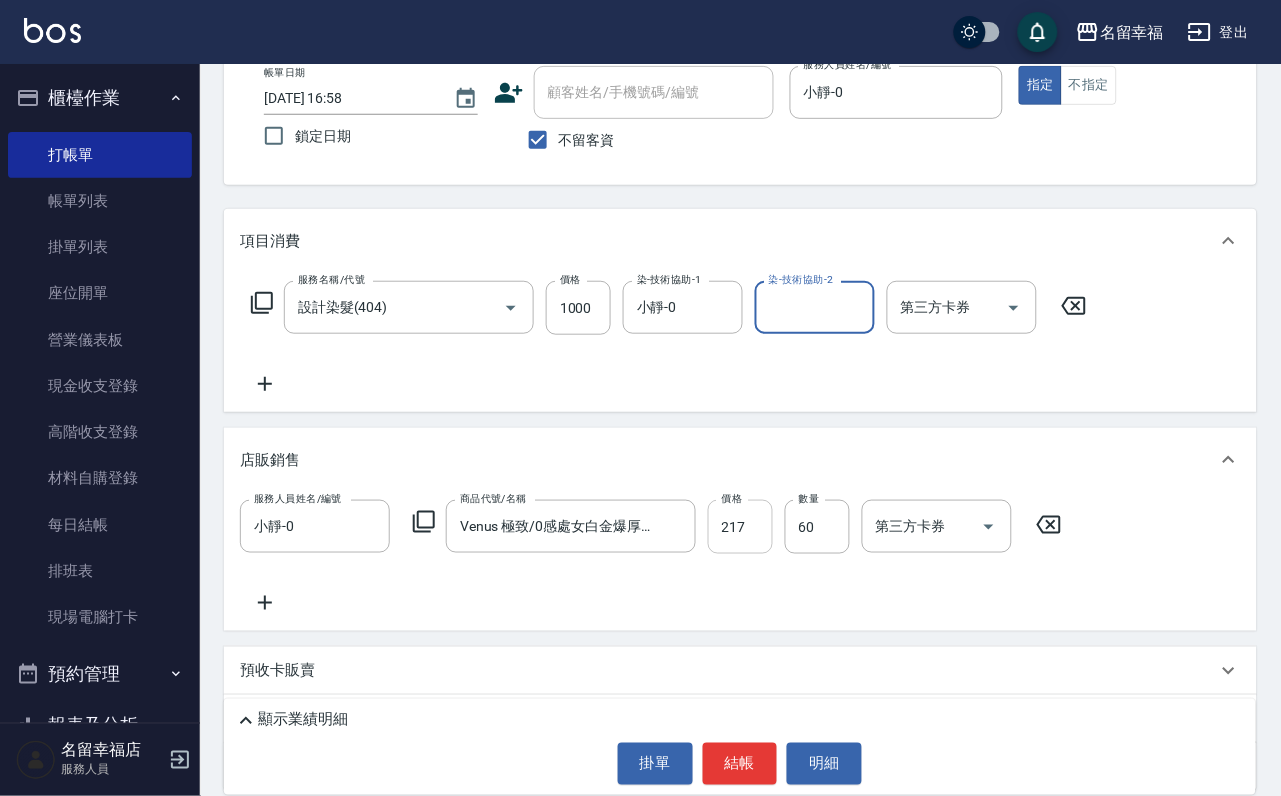 click on "217" at bounding box center [740, 527] 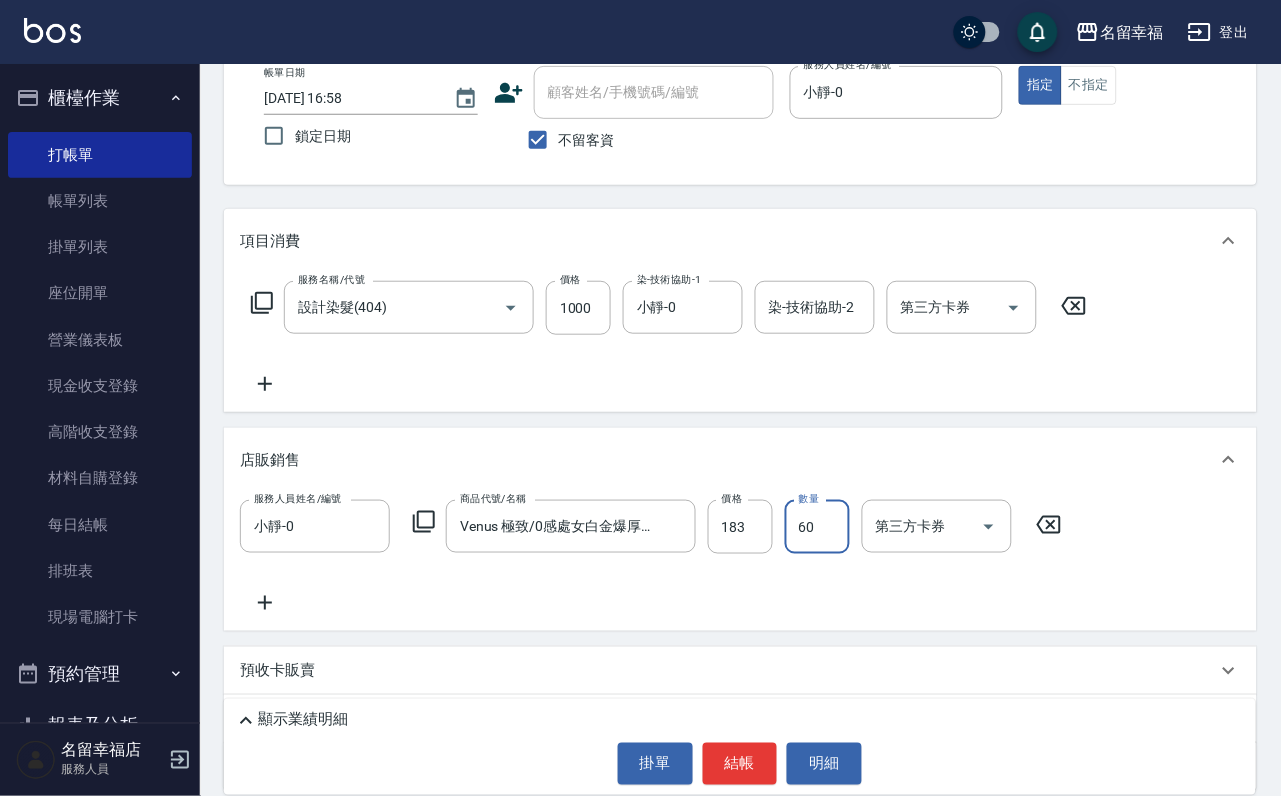 click on "顯示業績明細" at bounding box center [745, 721] 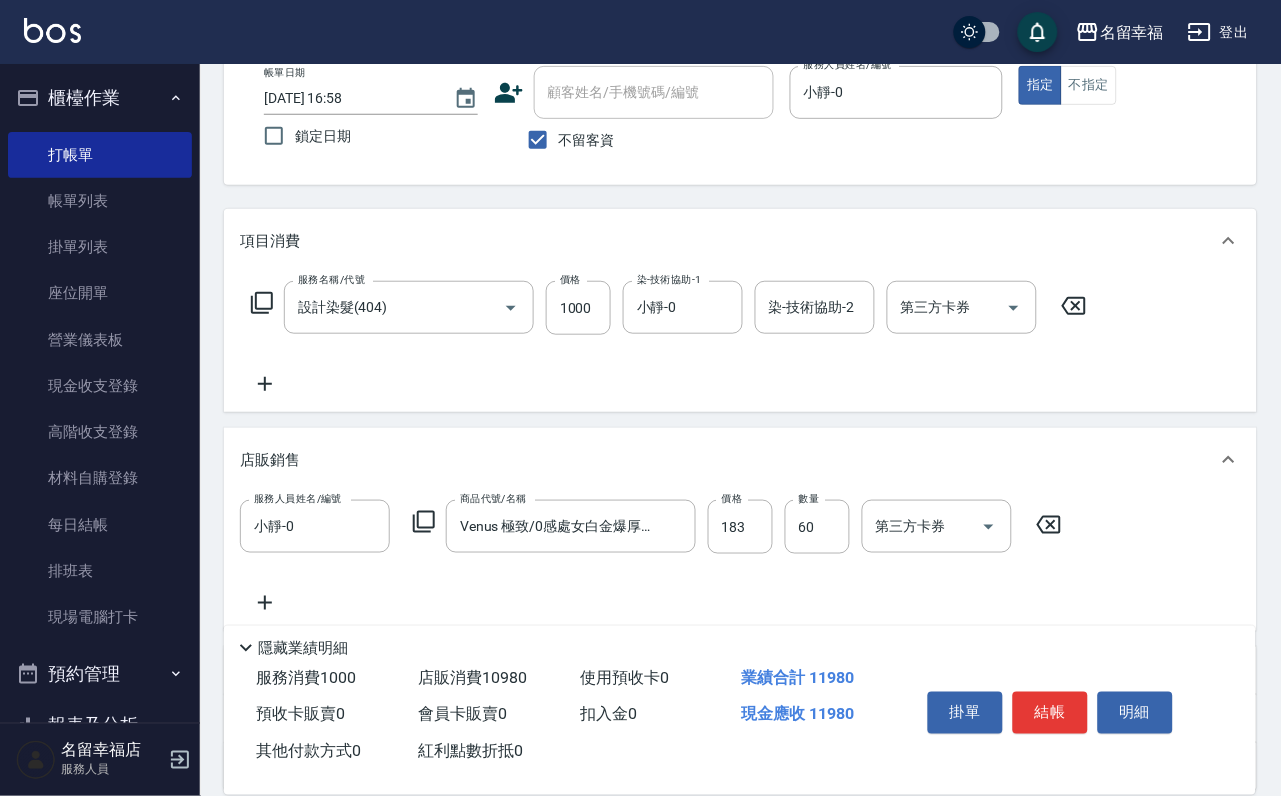 click on "隱藏業績明細" at bounding box center (303, 648) 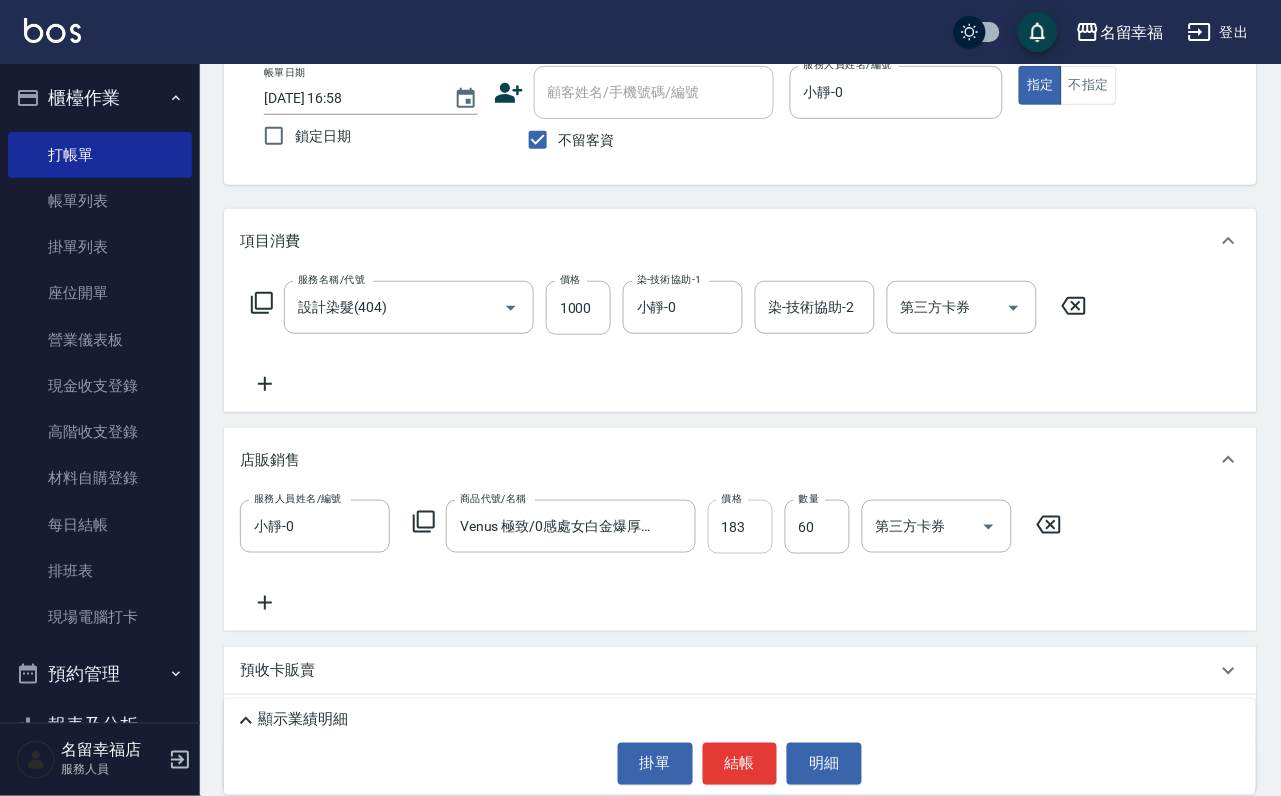 click on "183" at bounding box center (740, 527) 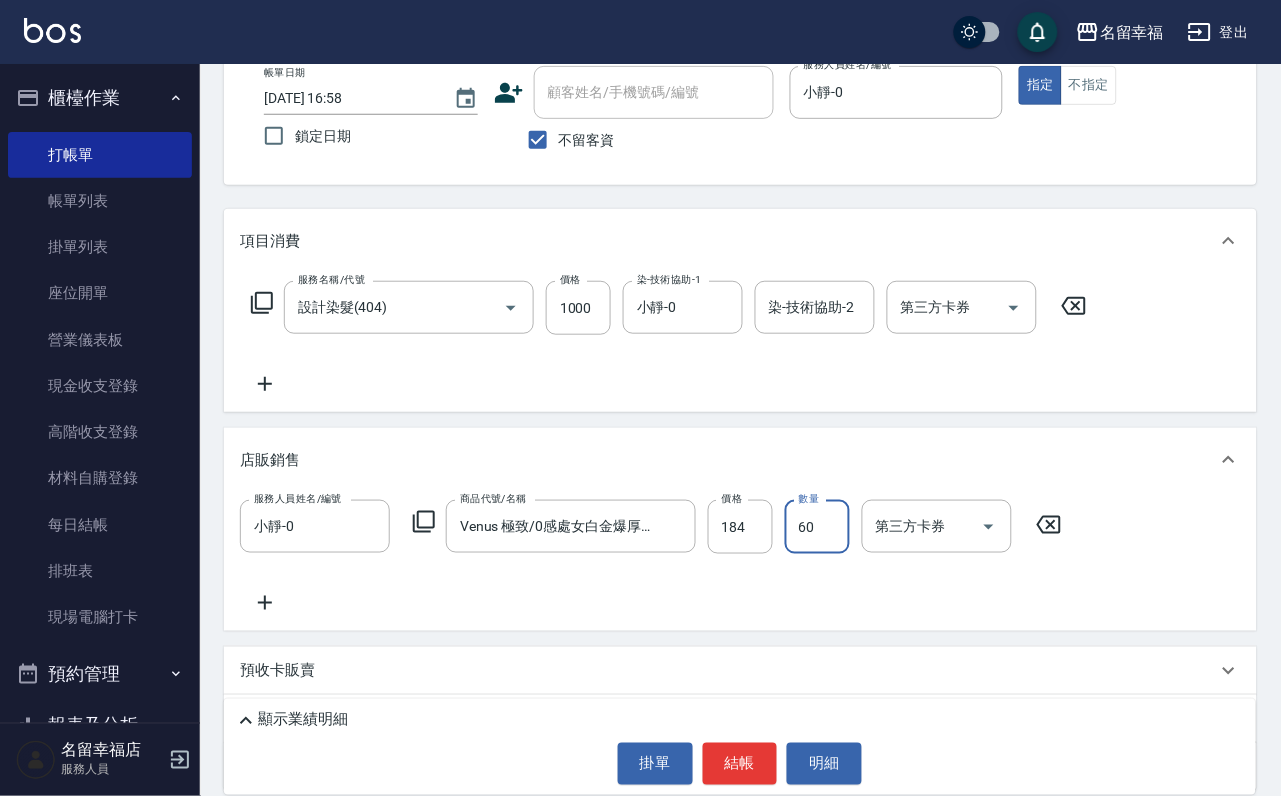 click on "顯示業績明細" at bounding box center (745, 721) 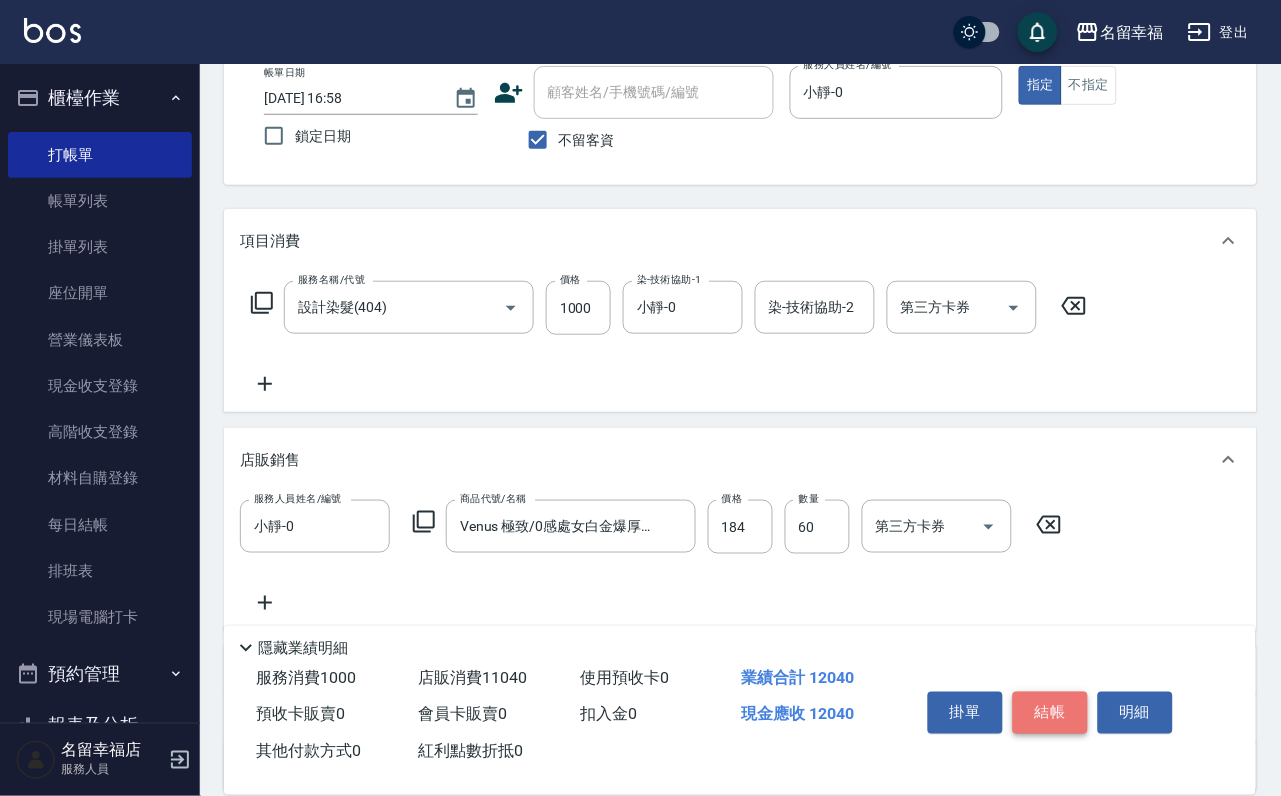 click on "結帳" at bounding box center [1050, 713] 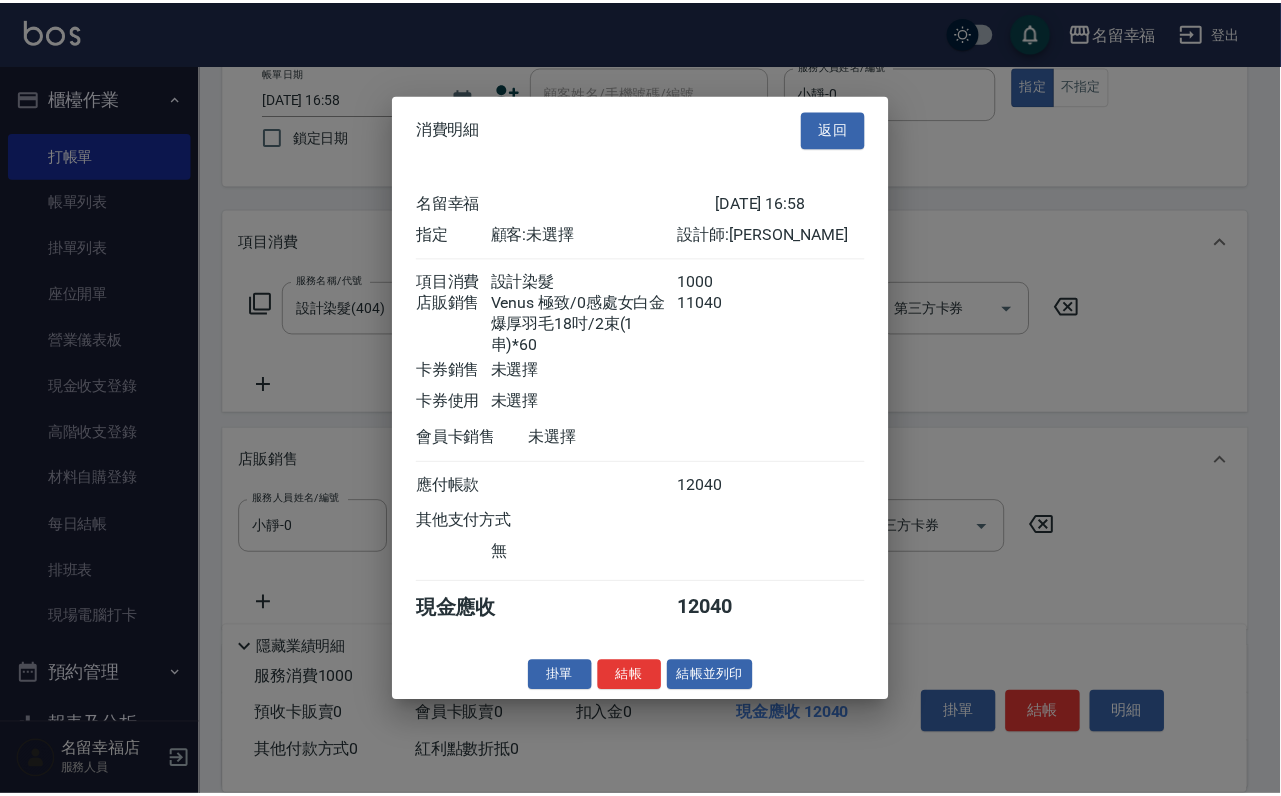 scroll, scrollTop: 312, scrollLeft: 0, axis: vertical 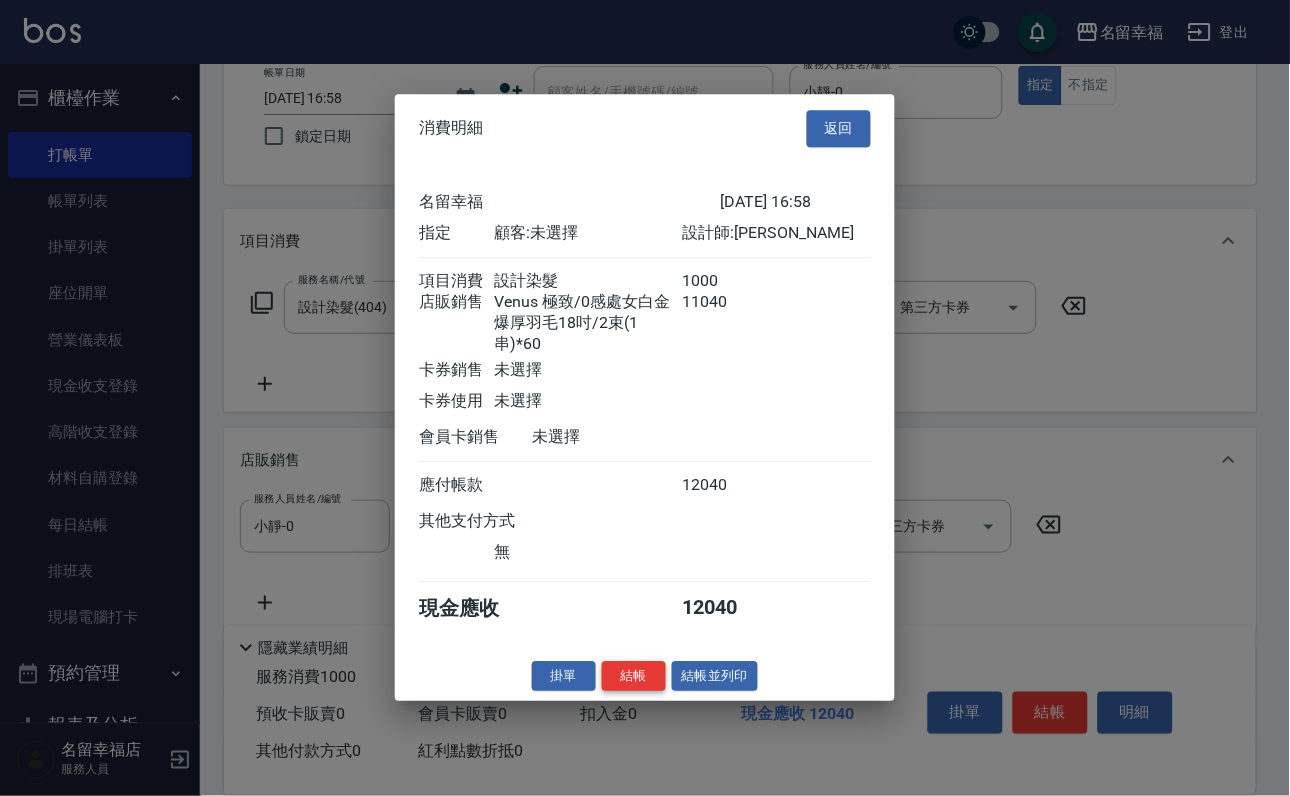 click on "結帳" at bounding box center (634, 676) 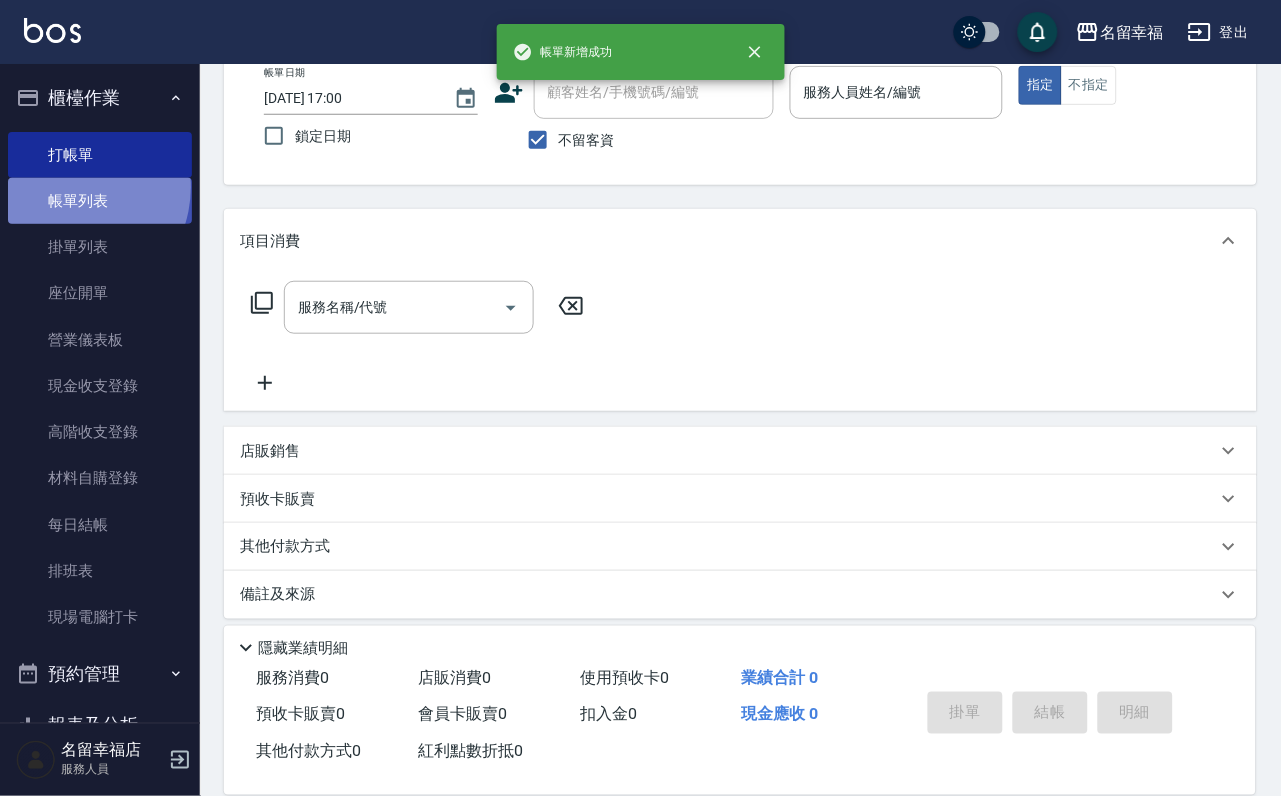 click on "帳單列表" at bounding box center [100, 201] 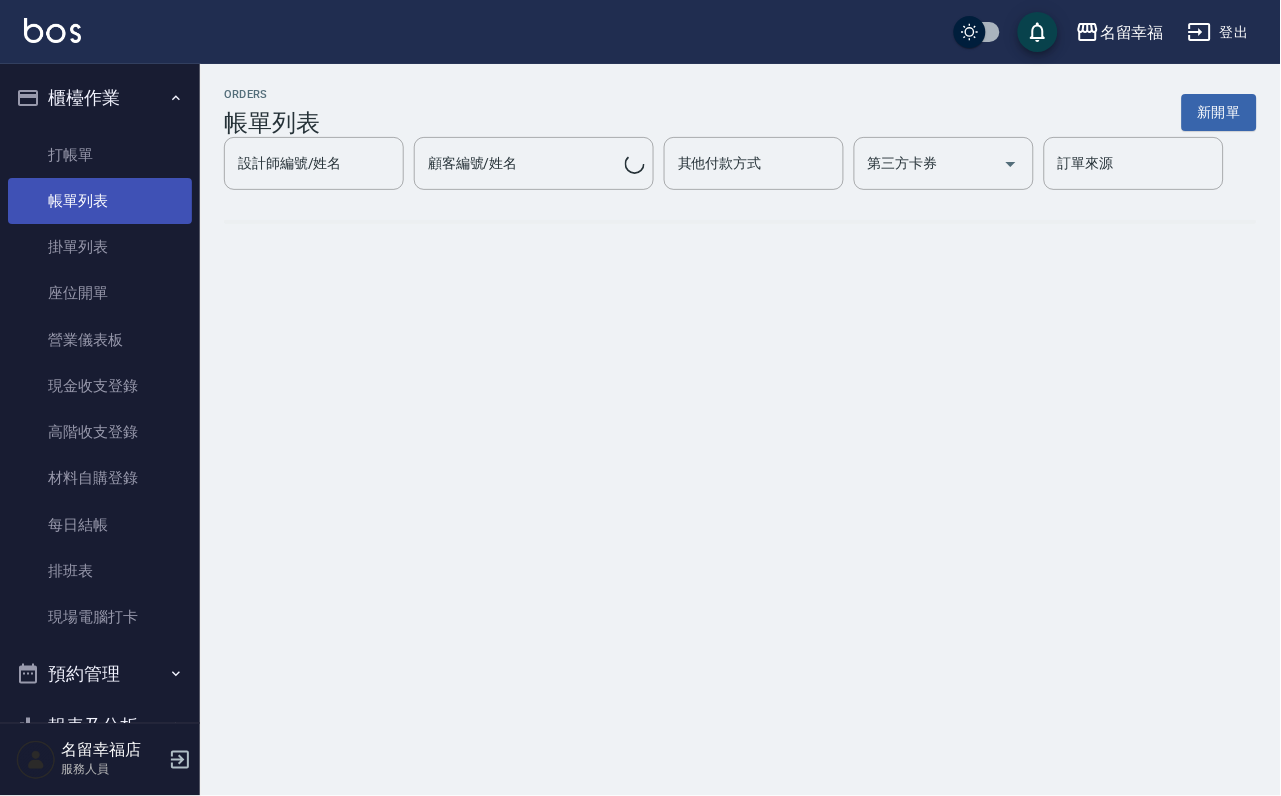 scroll, scrollTop: 0, scrollLeft: 0, axis: both 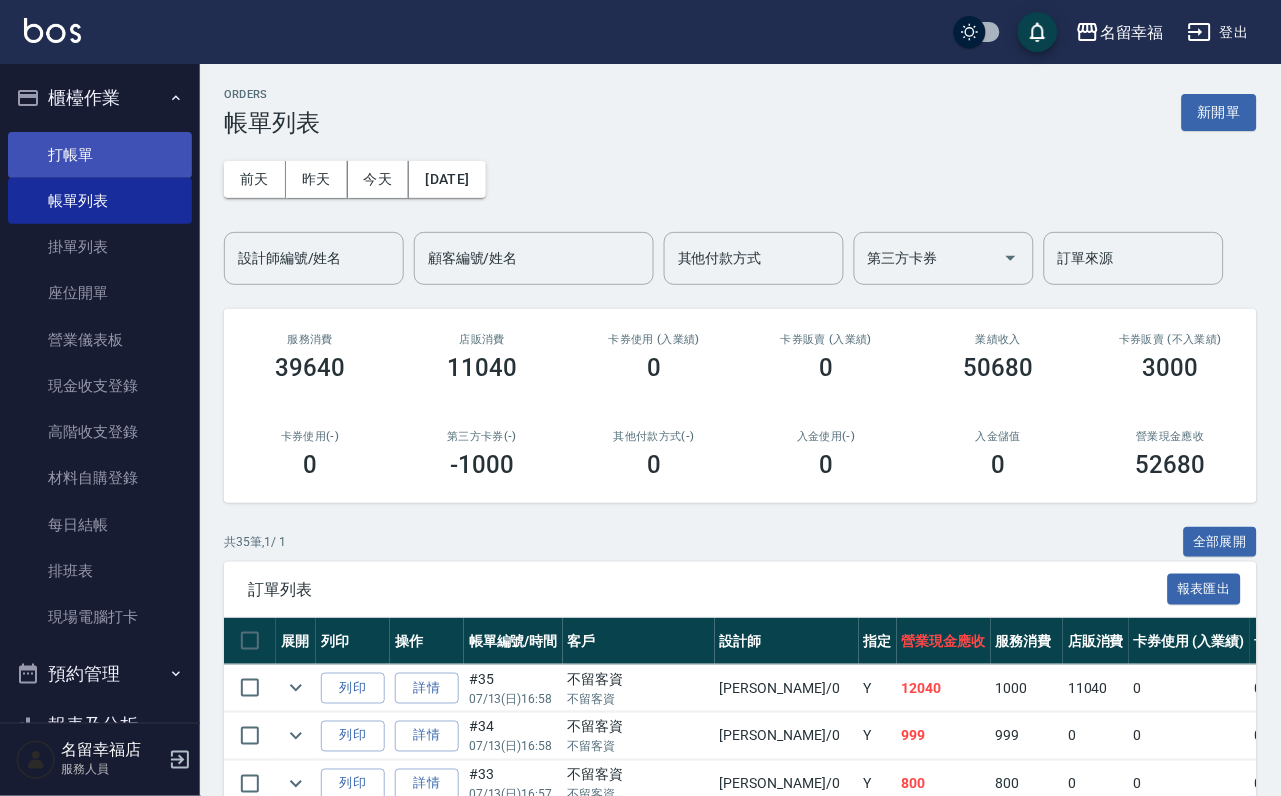 click on "打帳單" at bounding box center [100, 155] 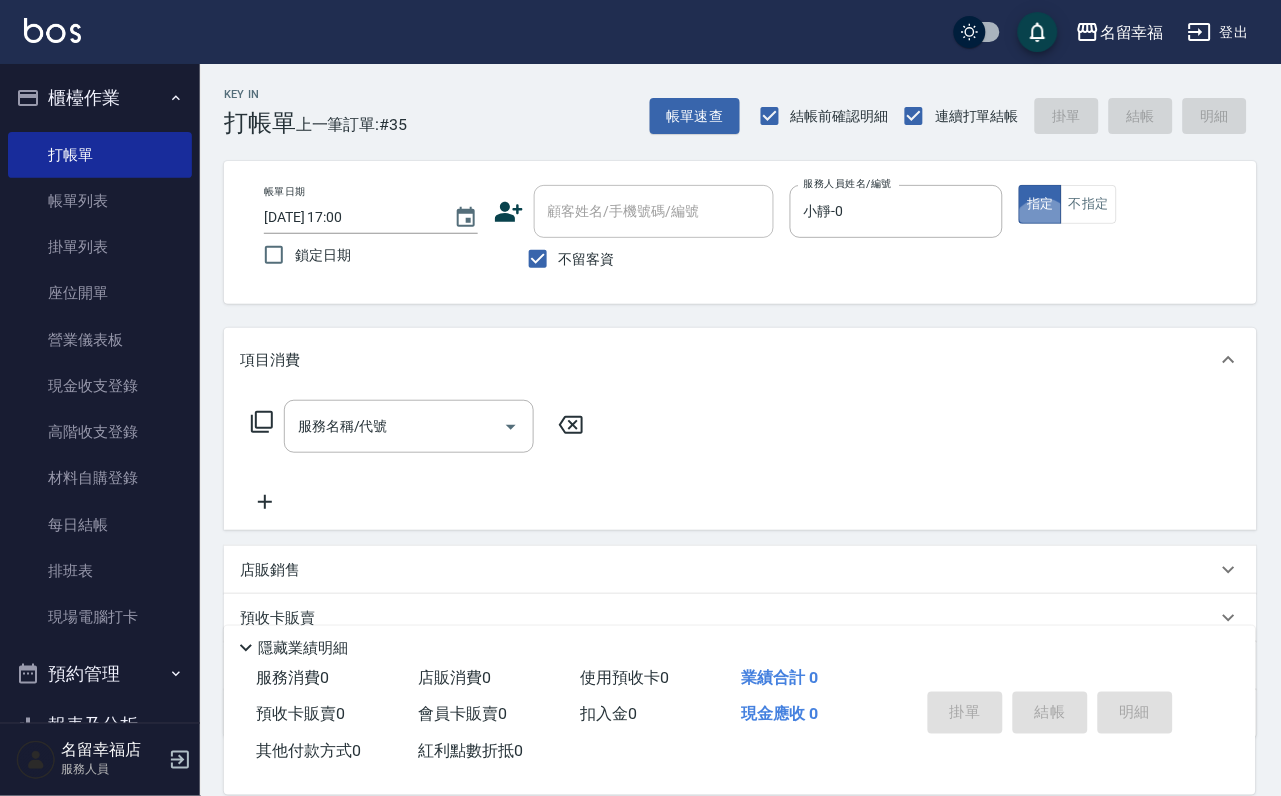 click 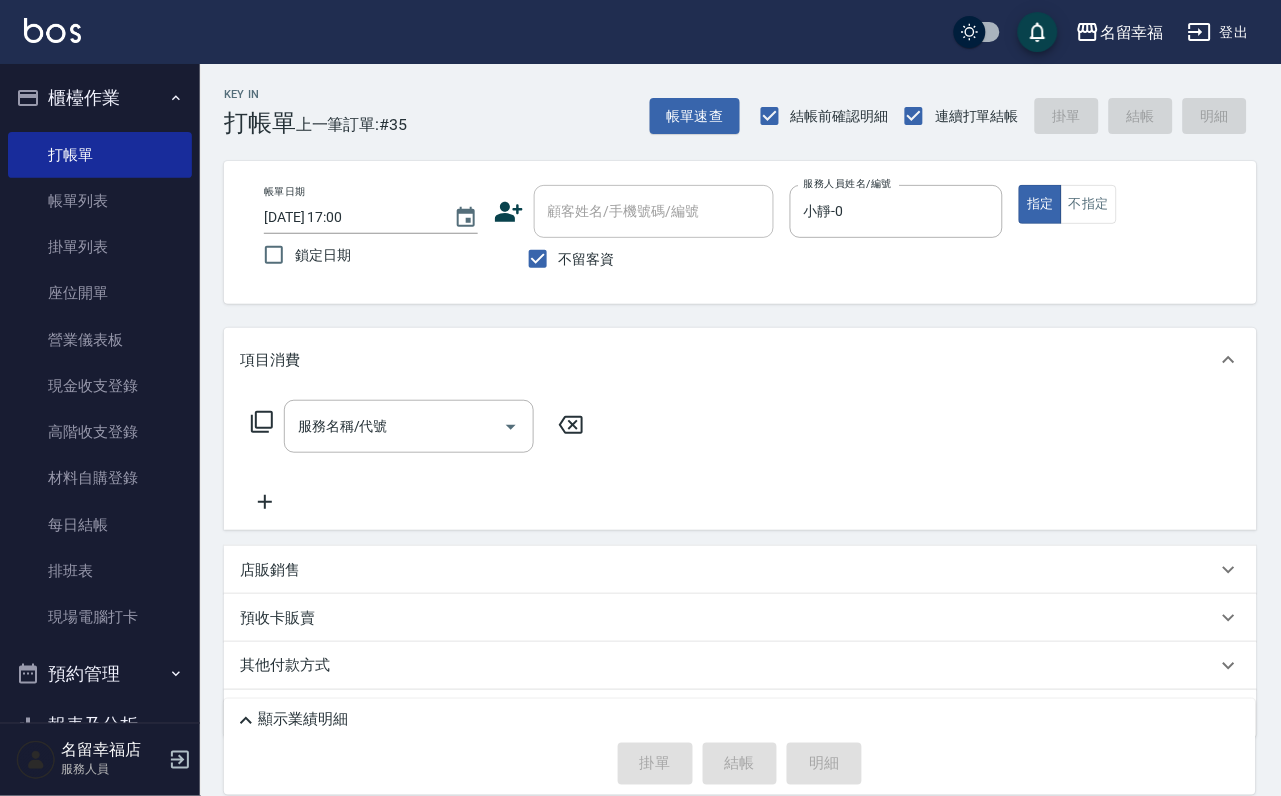 click 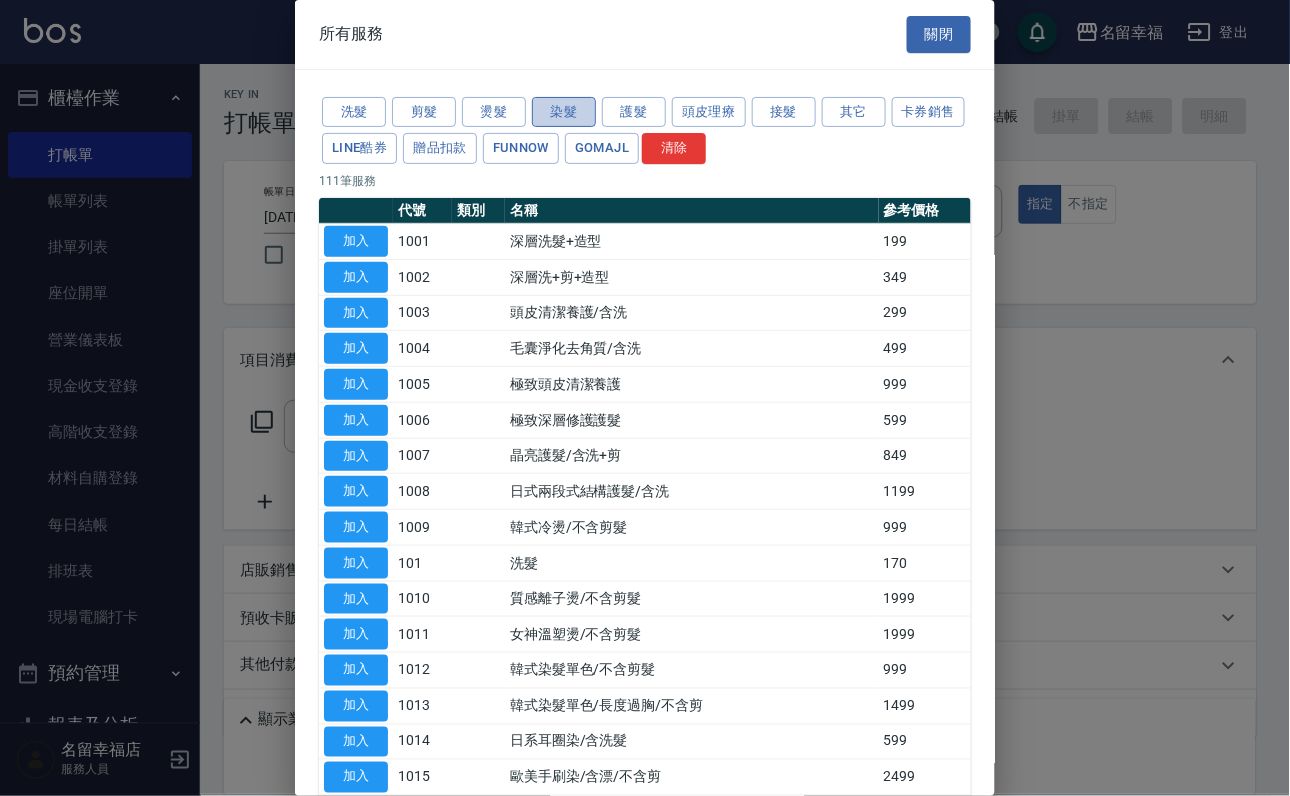 click on "染髮" at bounding box center (564, 112) 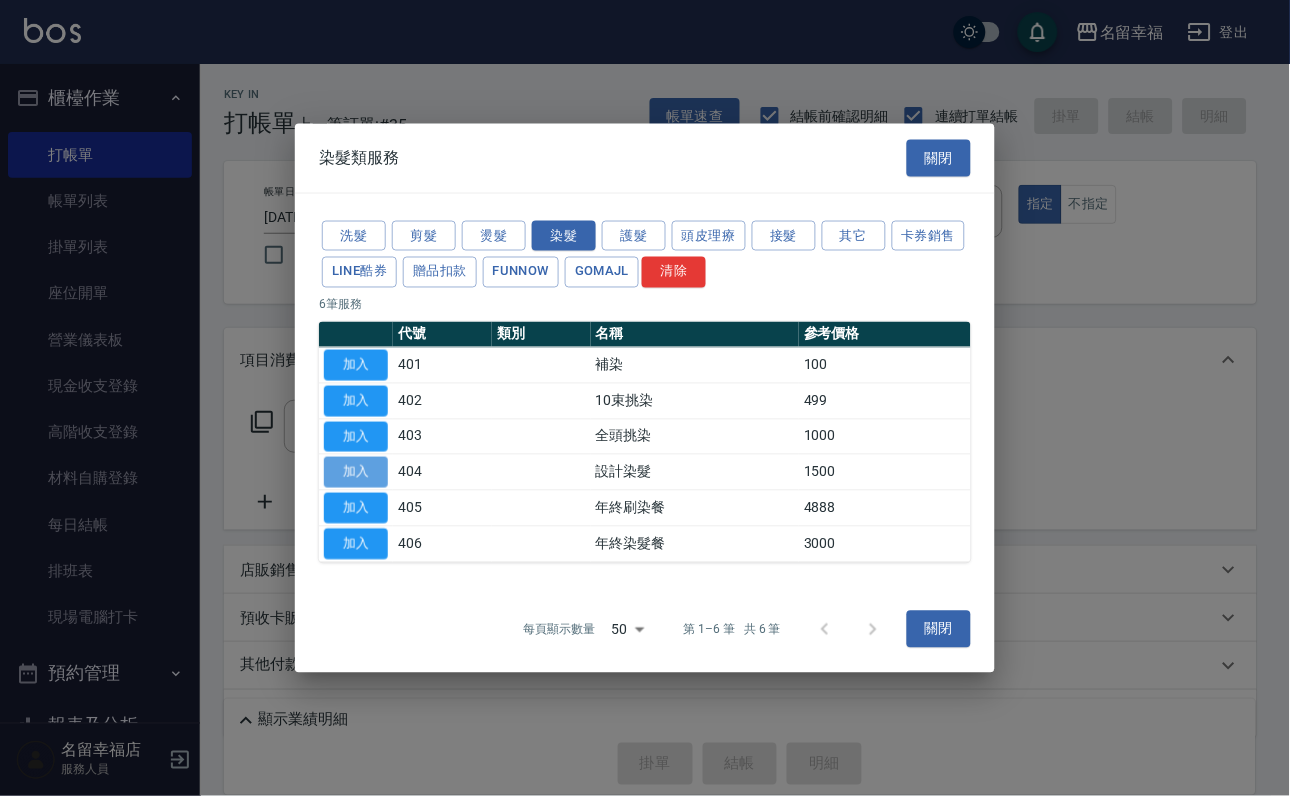 click on "加入" at bounding box center [356, 472] 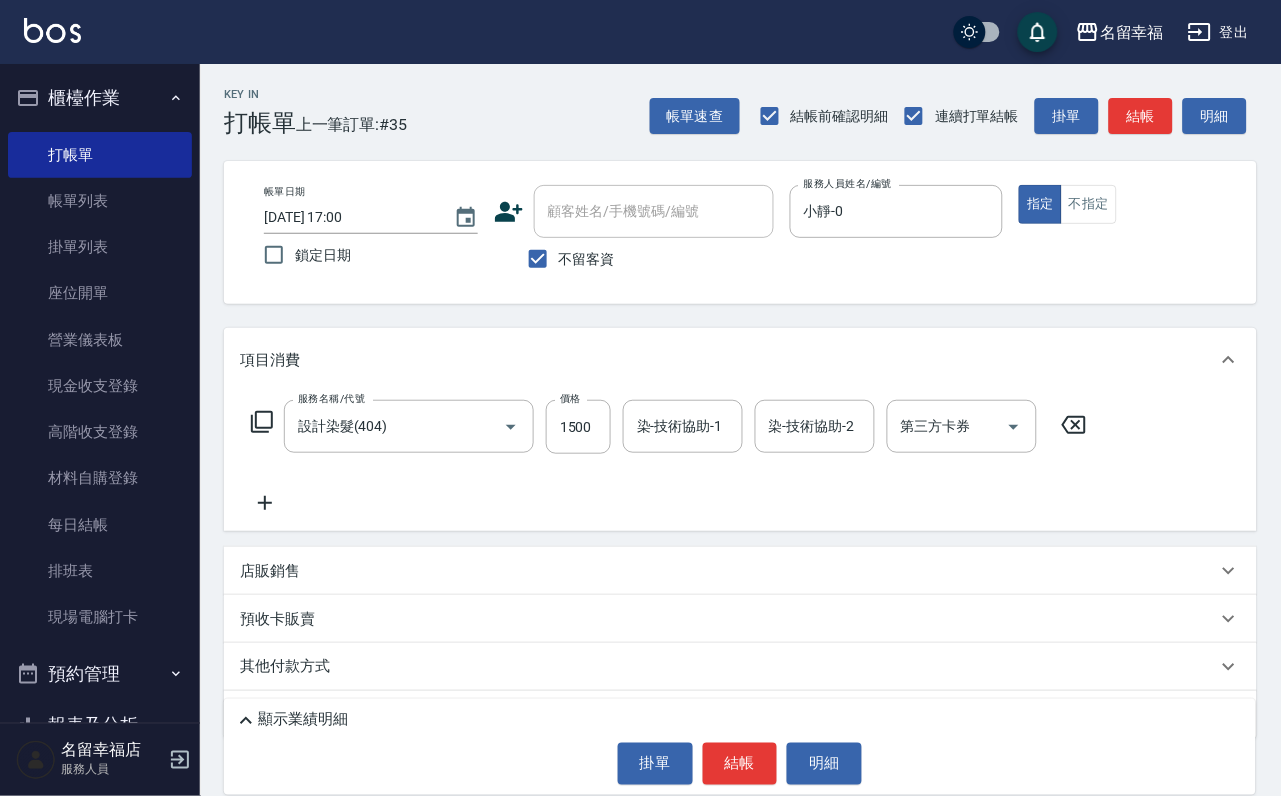 click 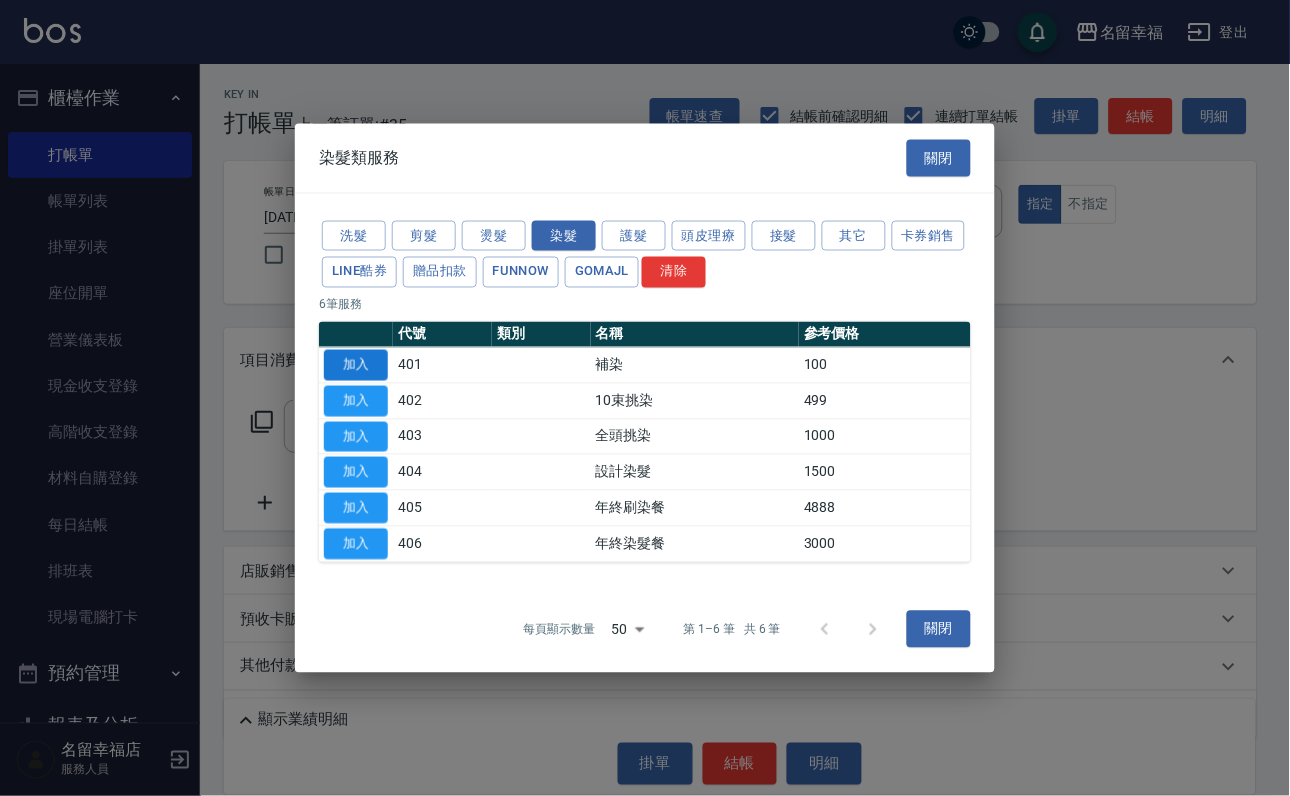 click on "加入" at bounding box center [356, 365] 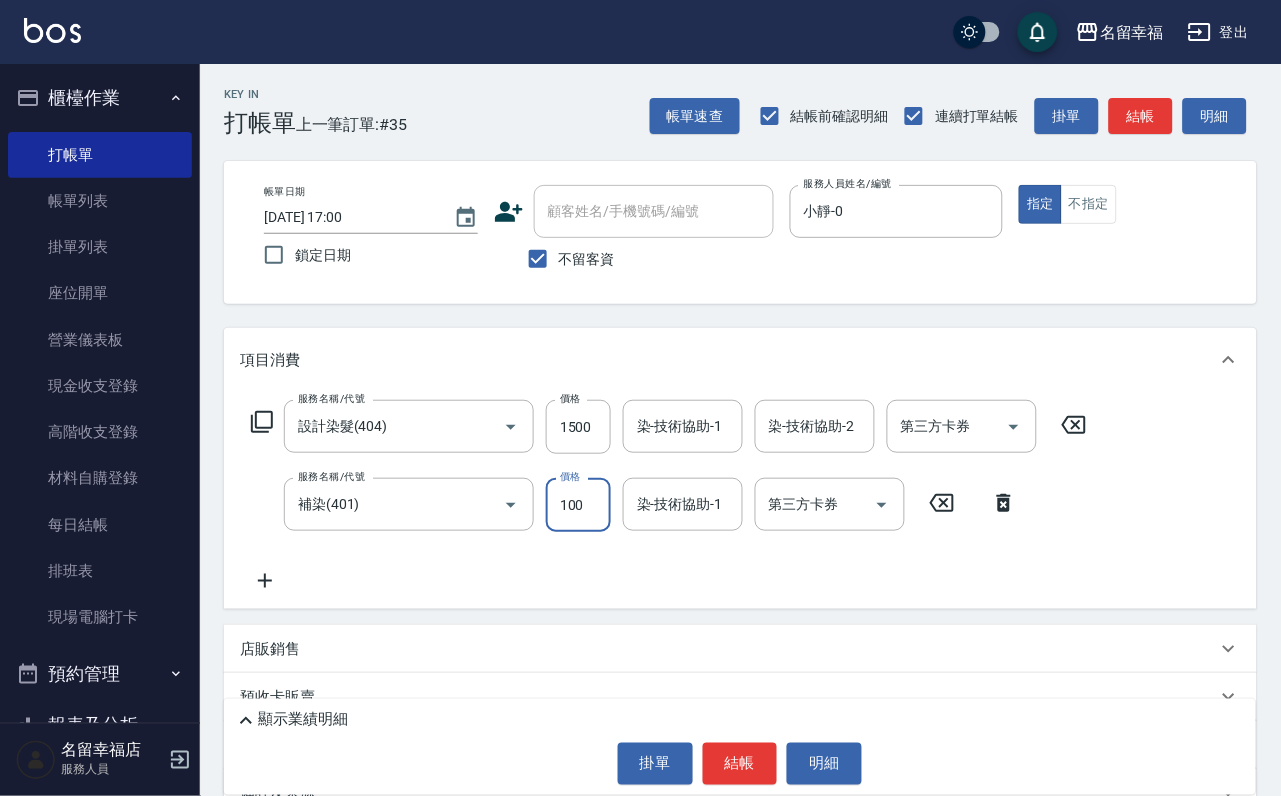 click on "100" at bounding box center [578, 505] 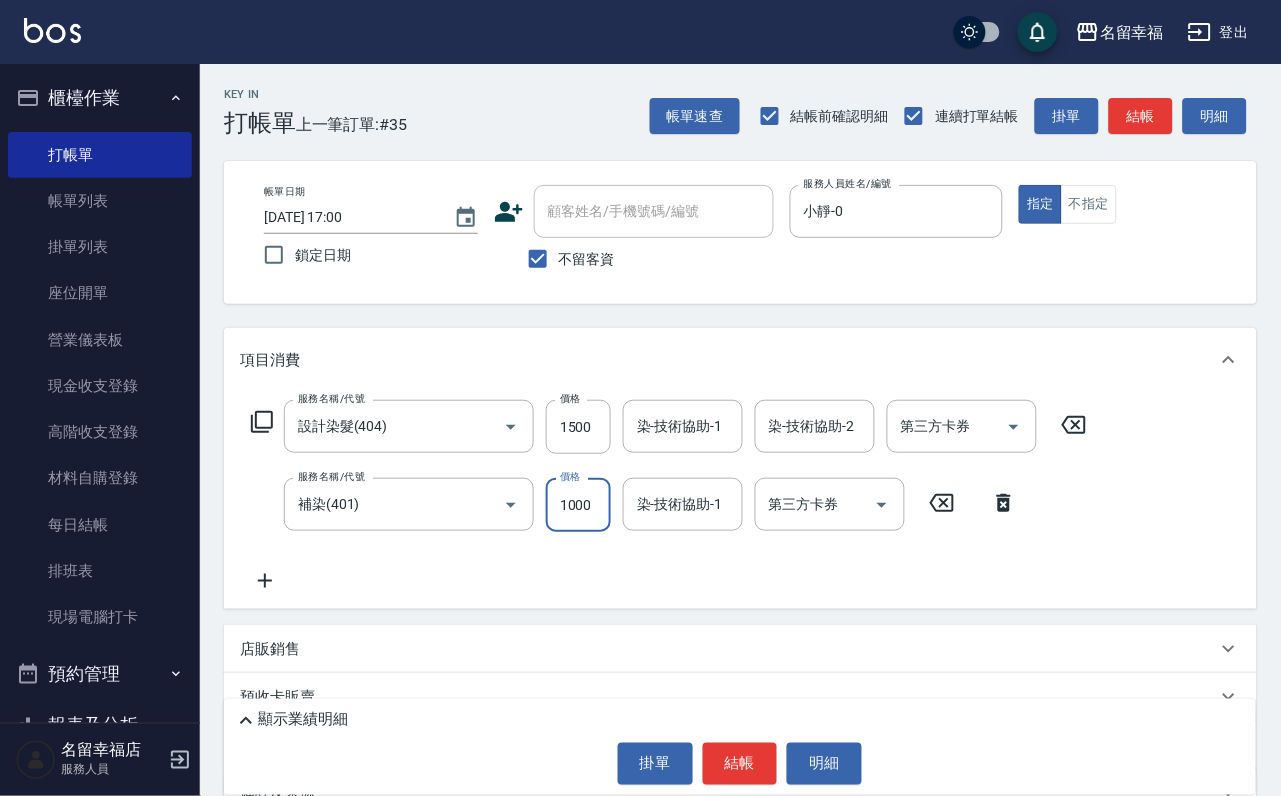 scroll, scrollTop: 0, scrollLeft: 1, axis: horizontal 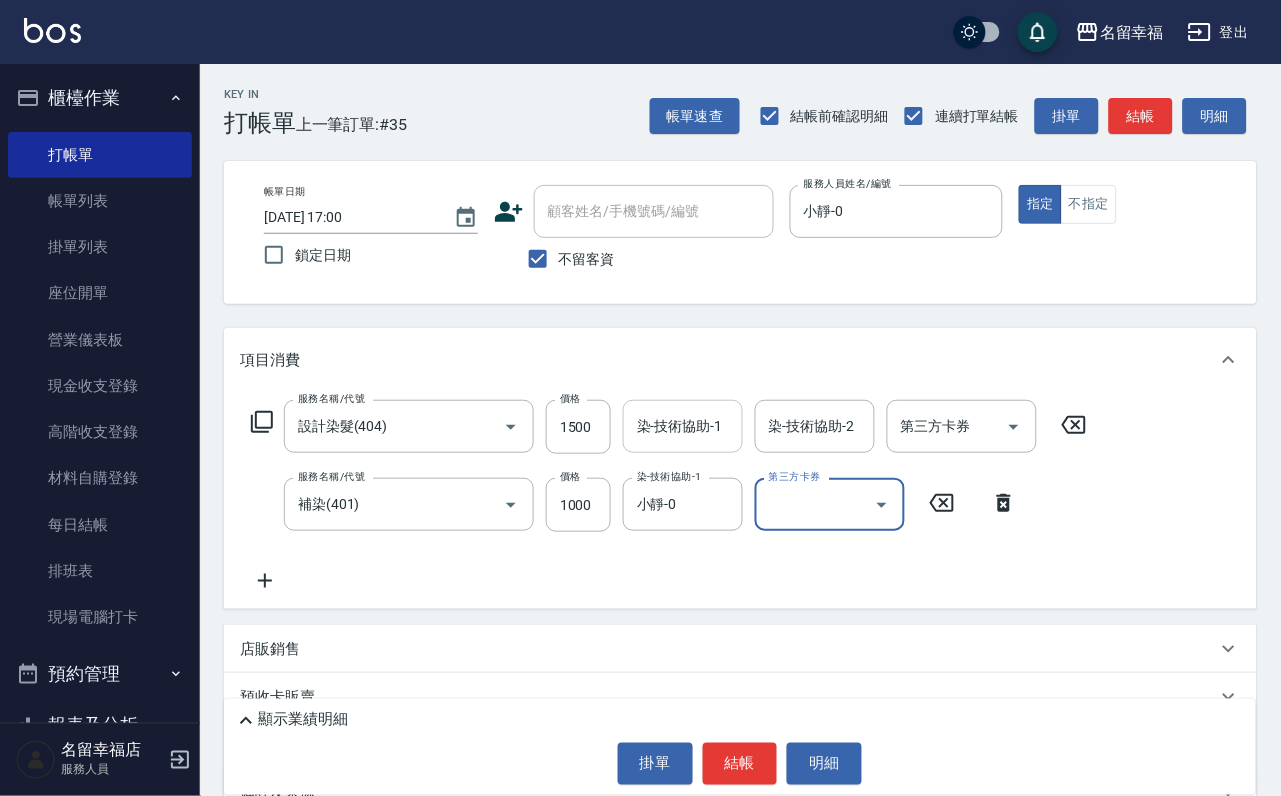 click on "染-技術協助-1" at bounding box center [683, 426] 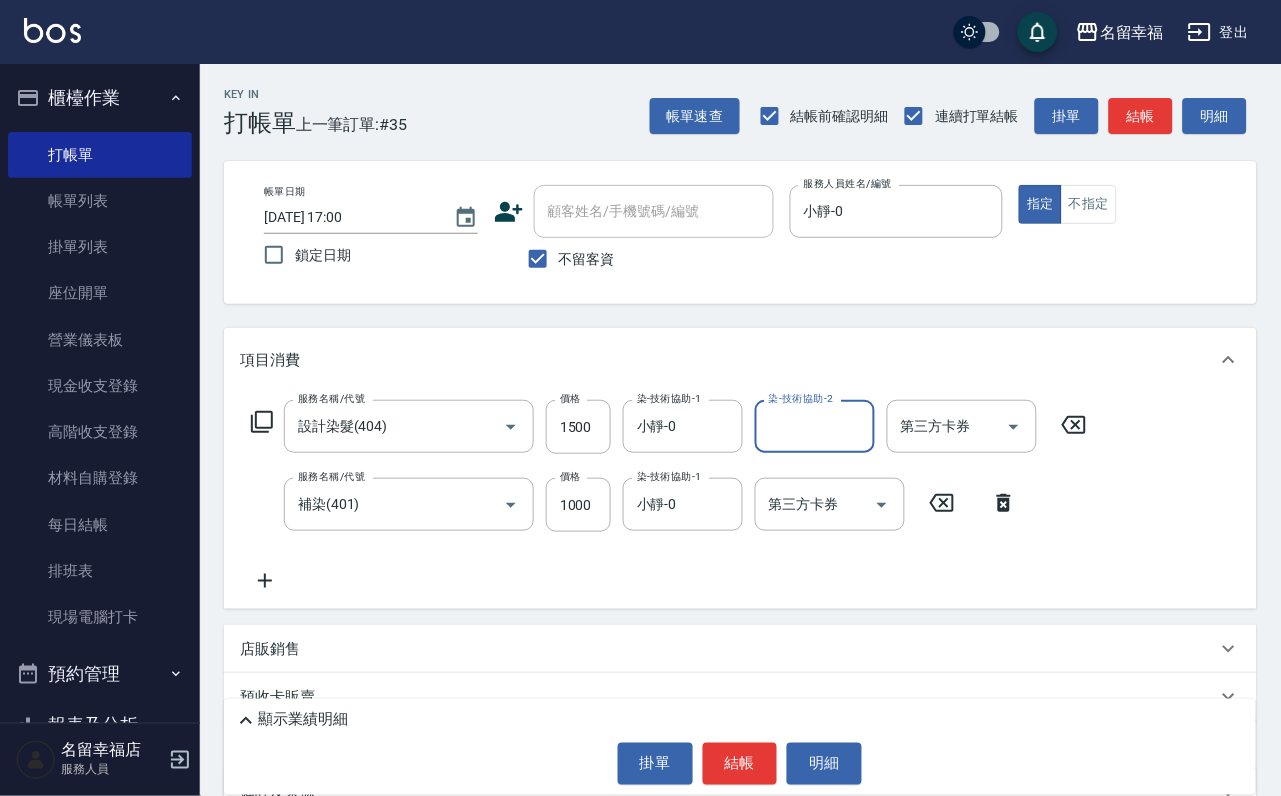 click 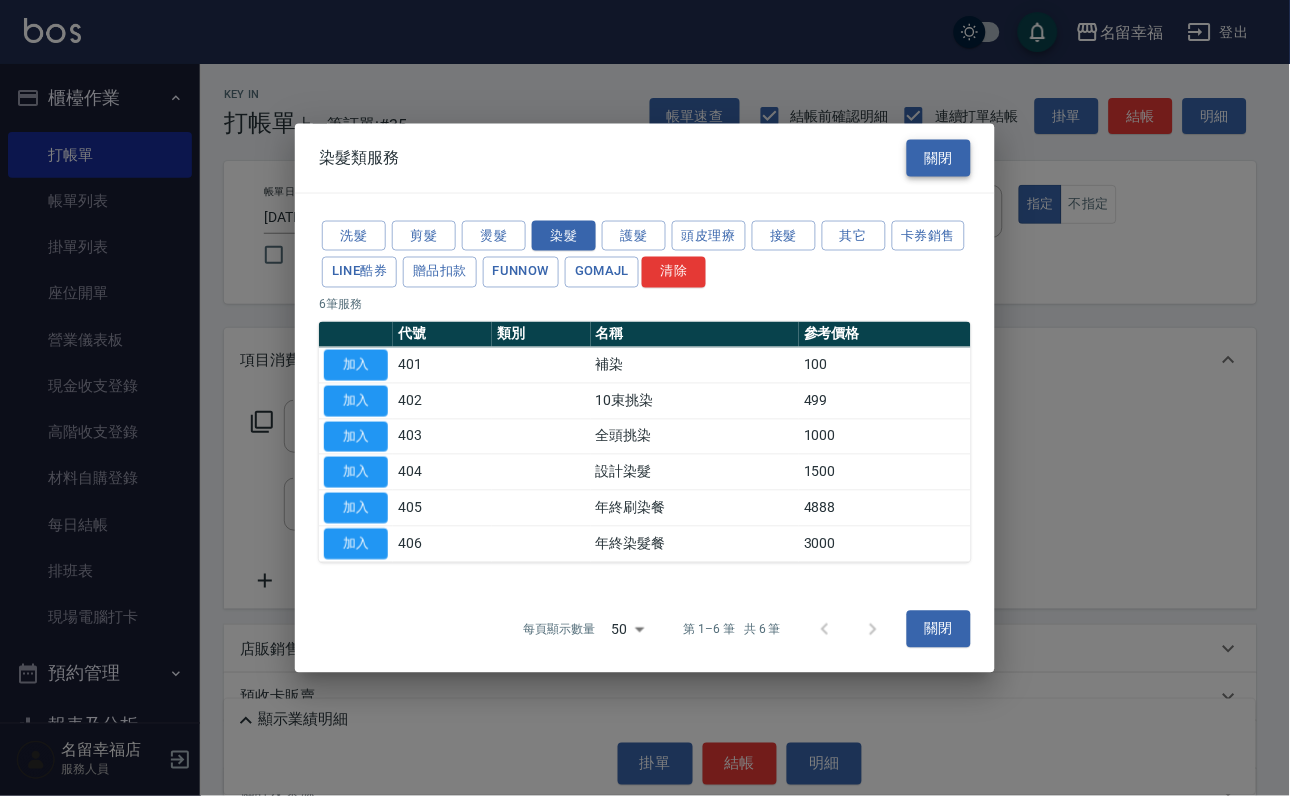 click on "關閉" at bounding box center (939, 158) 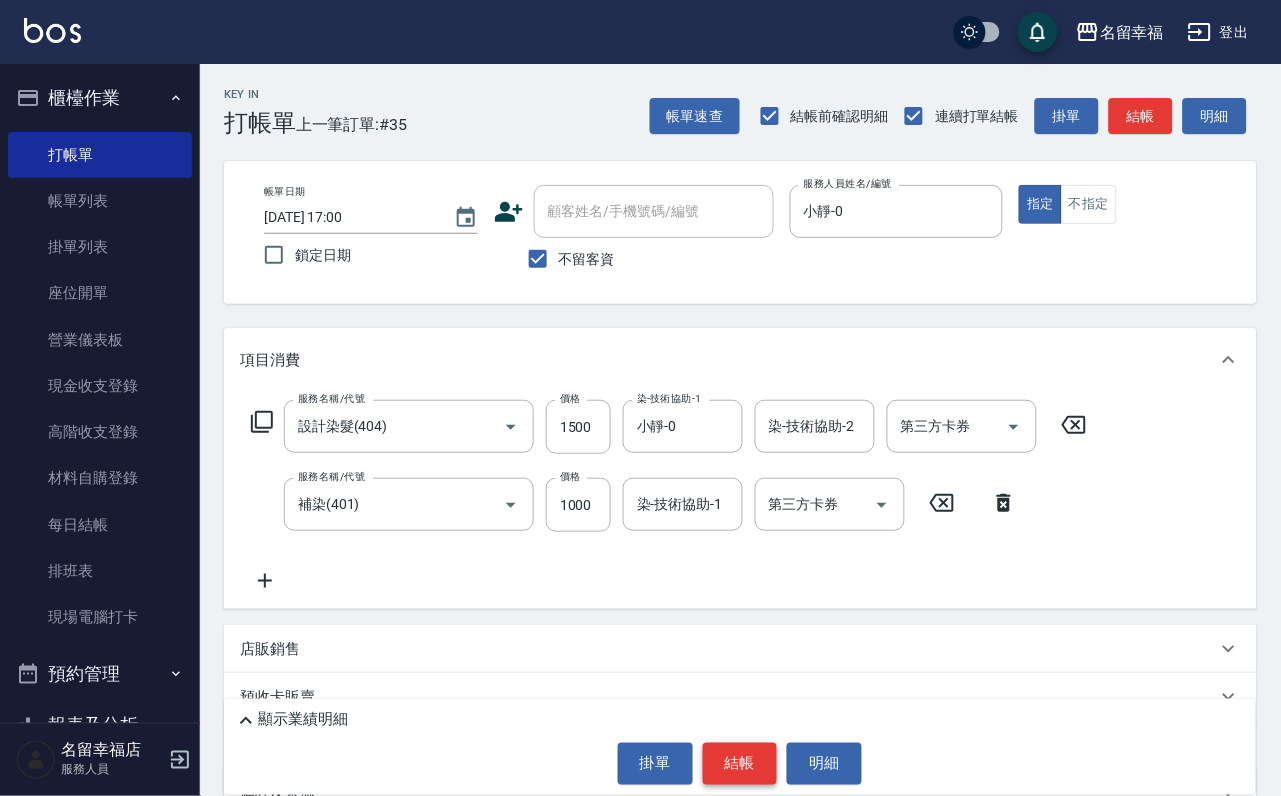 click on "結帳" at bounding box center [740, 764] 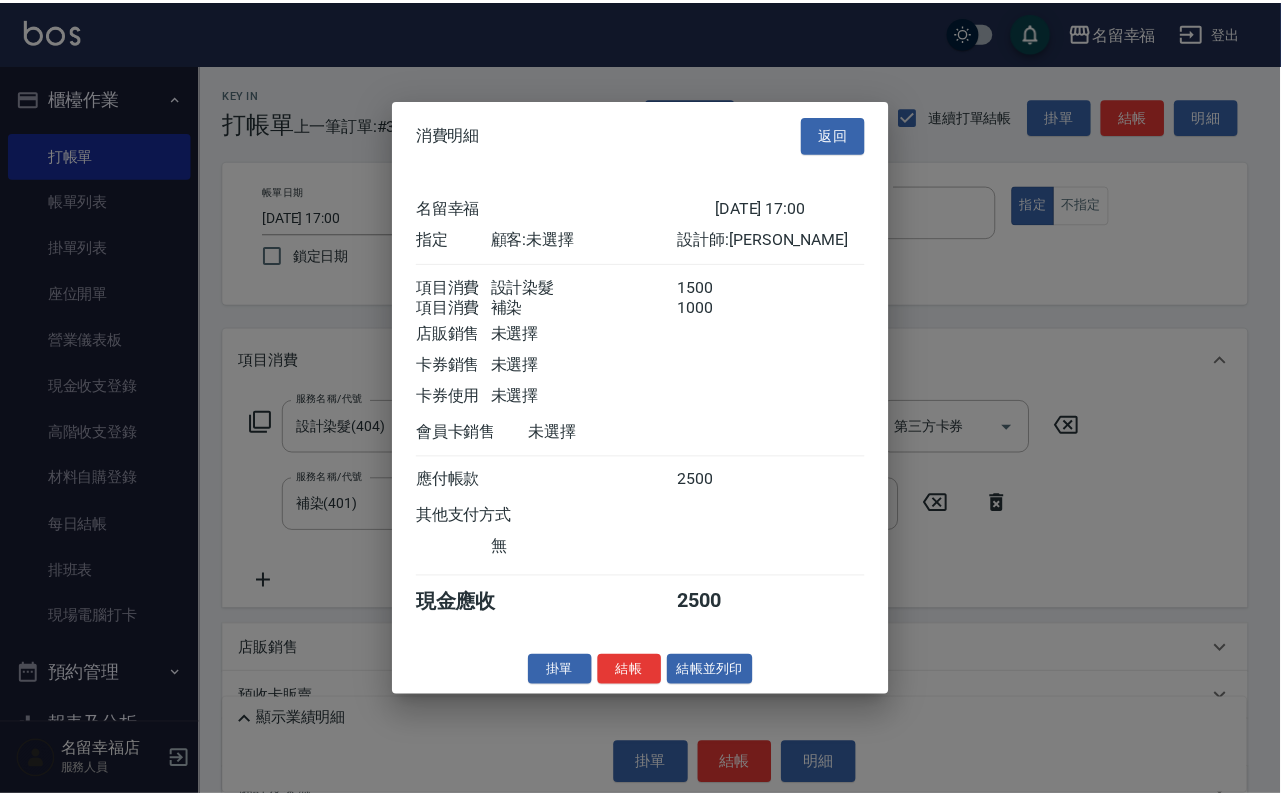 scroll, scrollTop: 322, scrollLeft: 0, axis: vertical 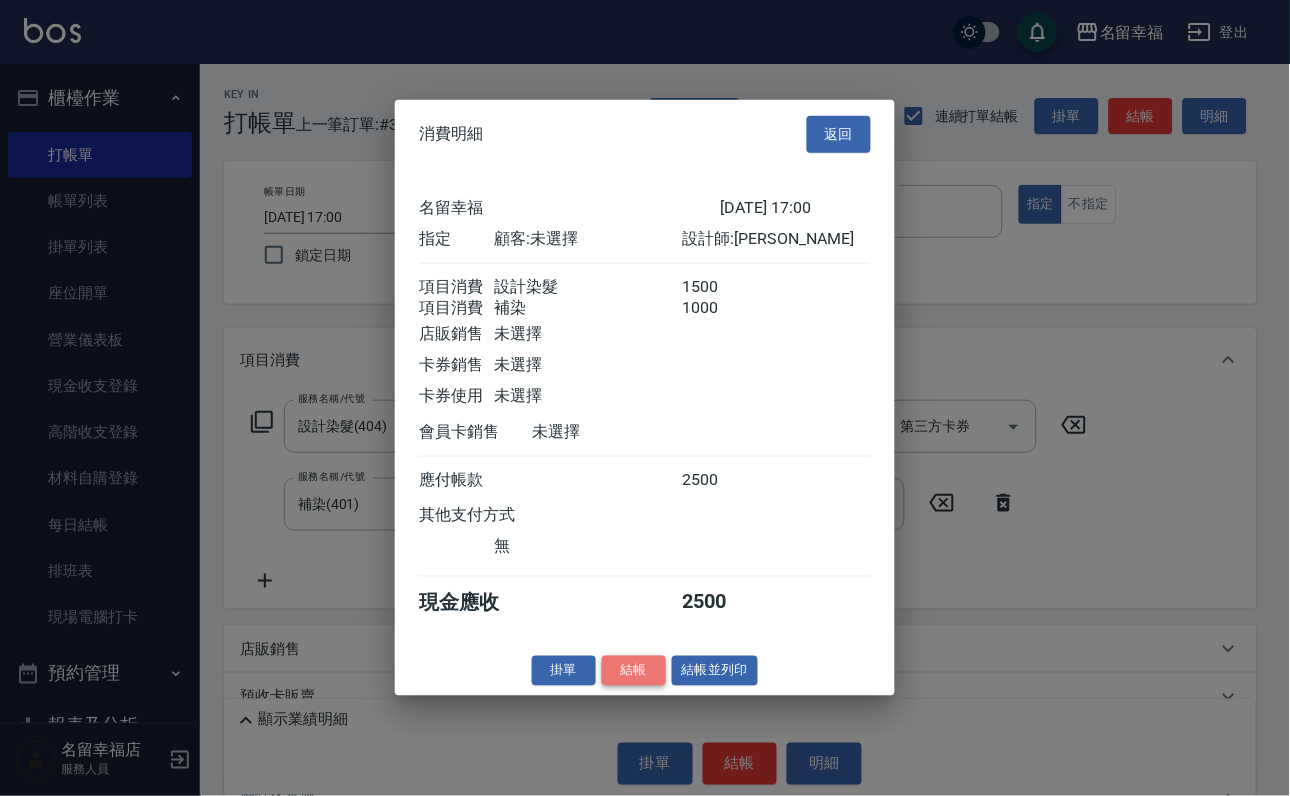 click on "結帳" at bounding box center [634, 670] 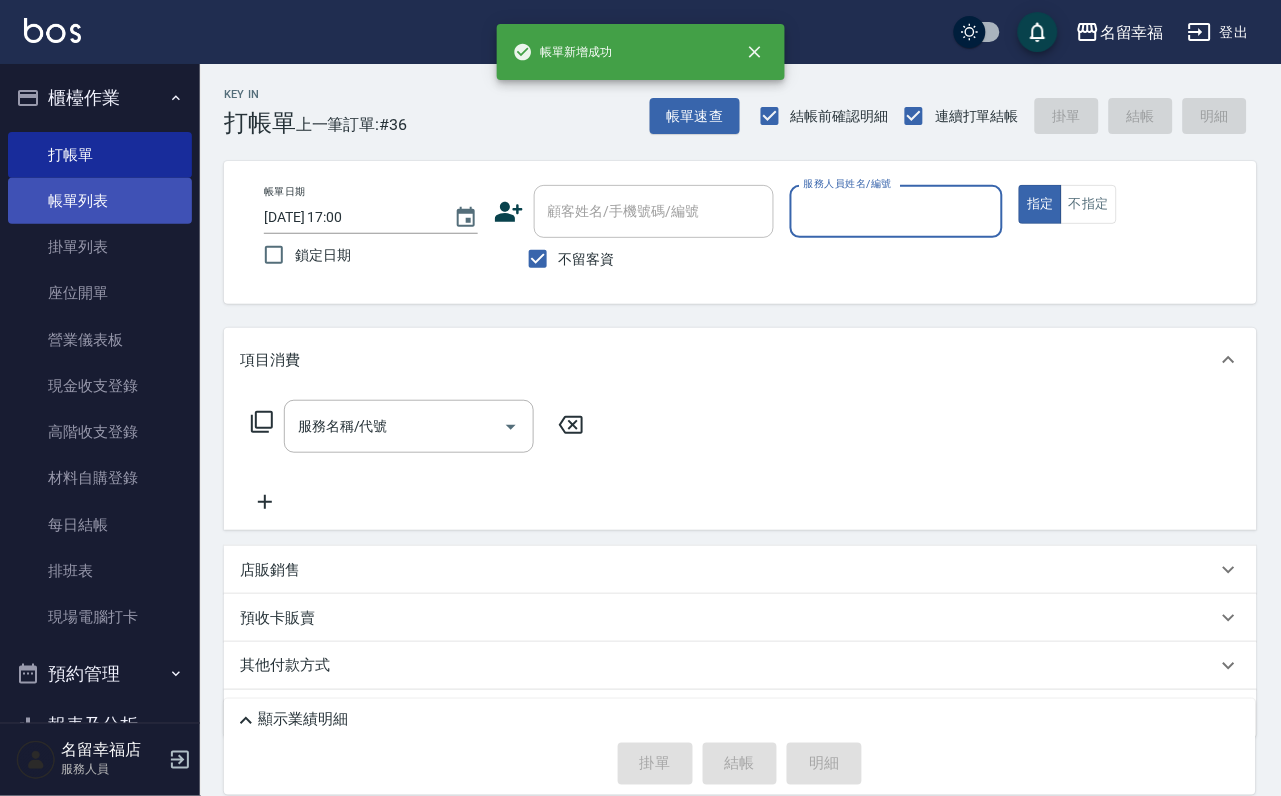 click on "帳單列表" at bounding box center (100, 201) 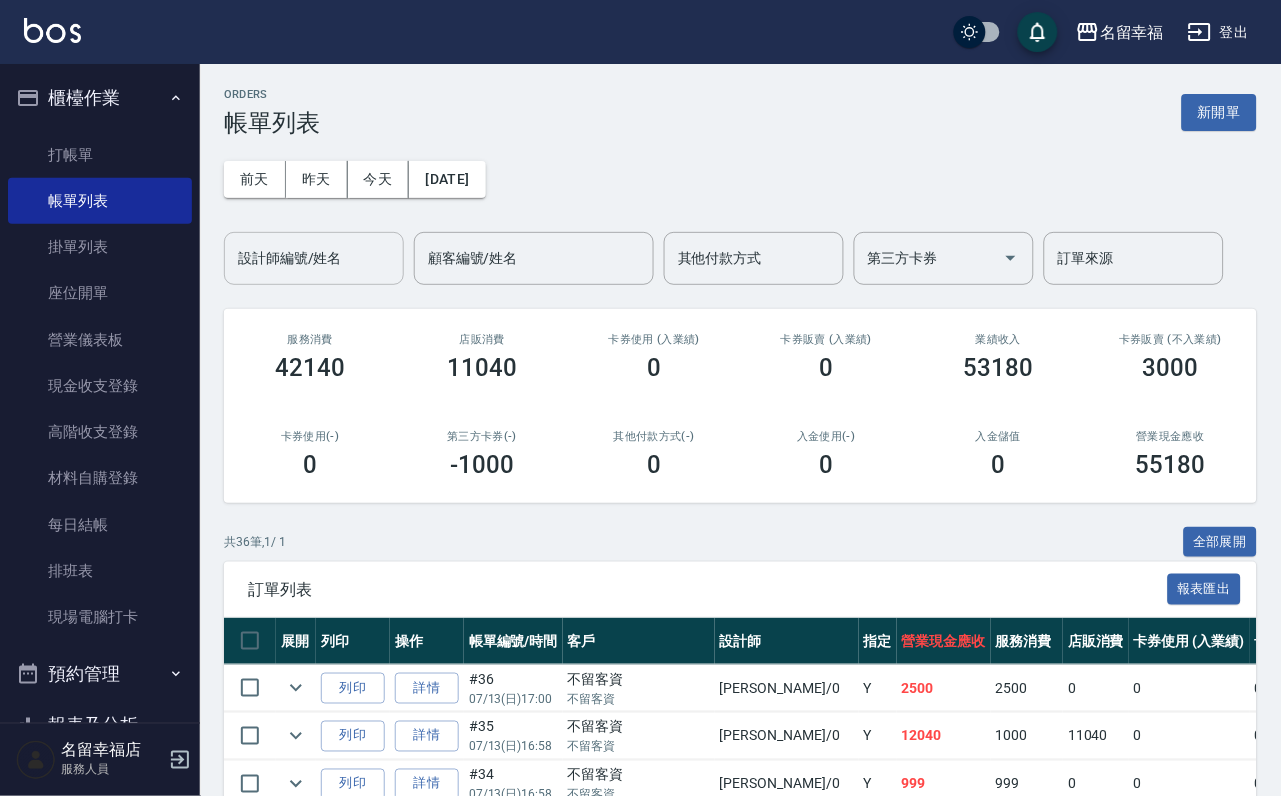 click on "設計師編號/姓名" at bounding box center (314, 258) 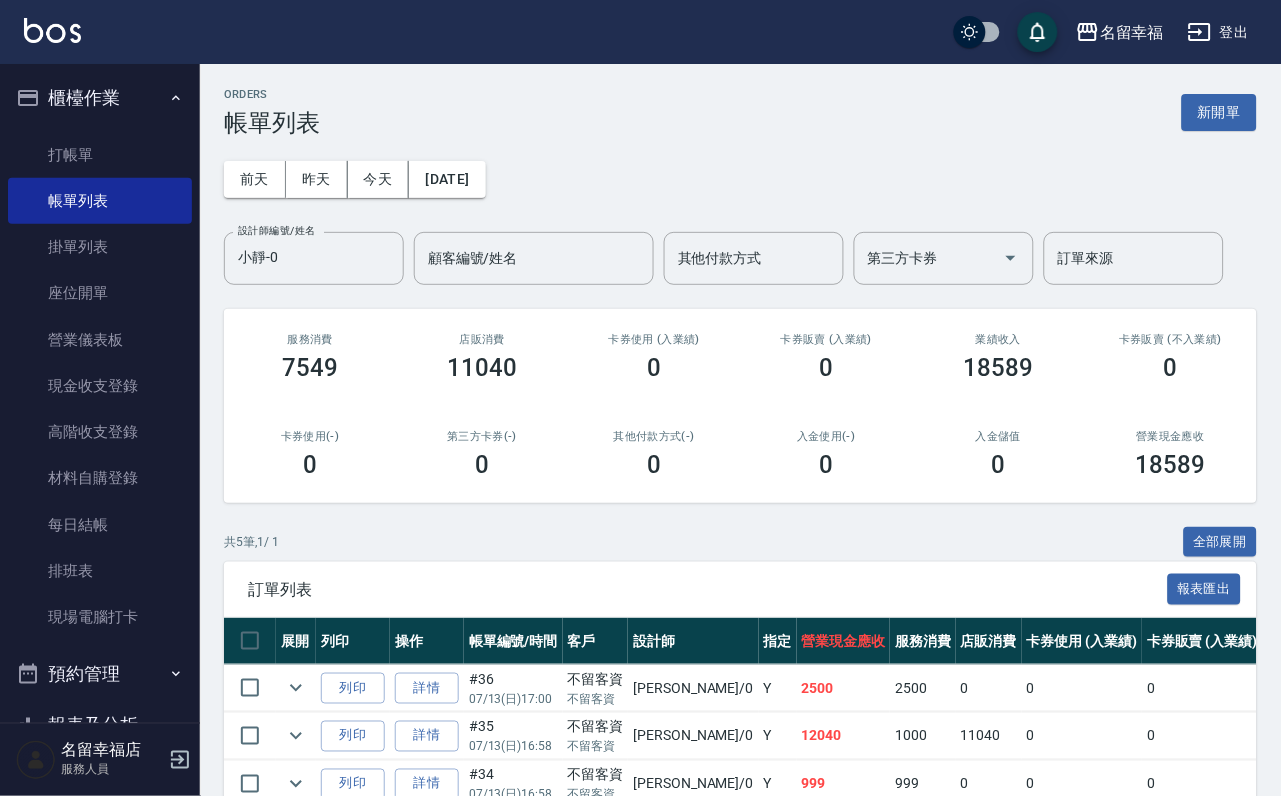 click on "共  5  筆,  1  /   1 全部展開" at bounding box center (740, 542) 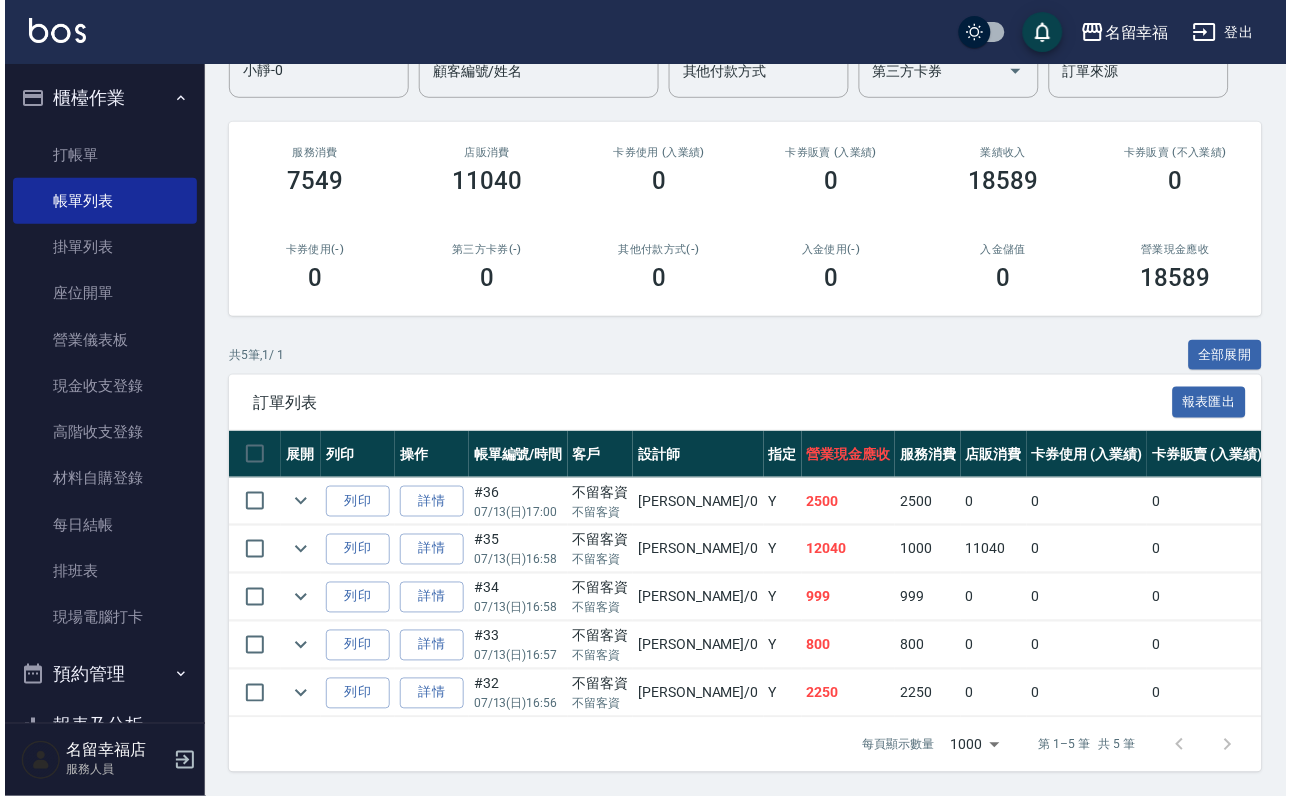 scroll, scrollTop: 0, scrollLeft: 0, axis: both 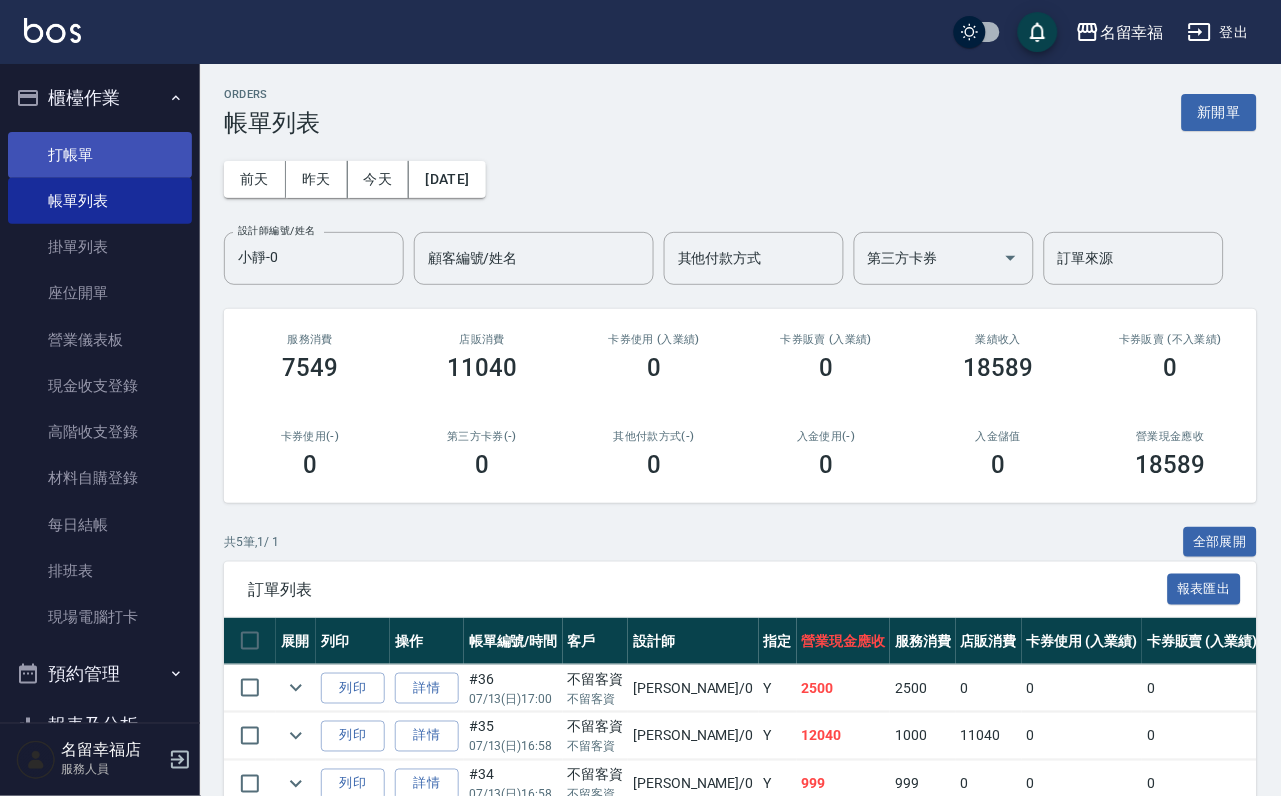 click on "打帳單" at bounding box center (100, 155) 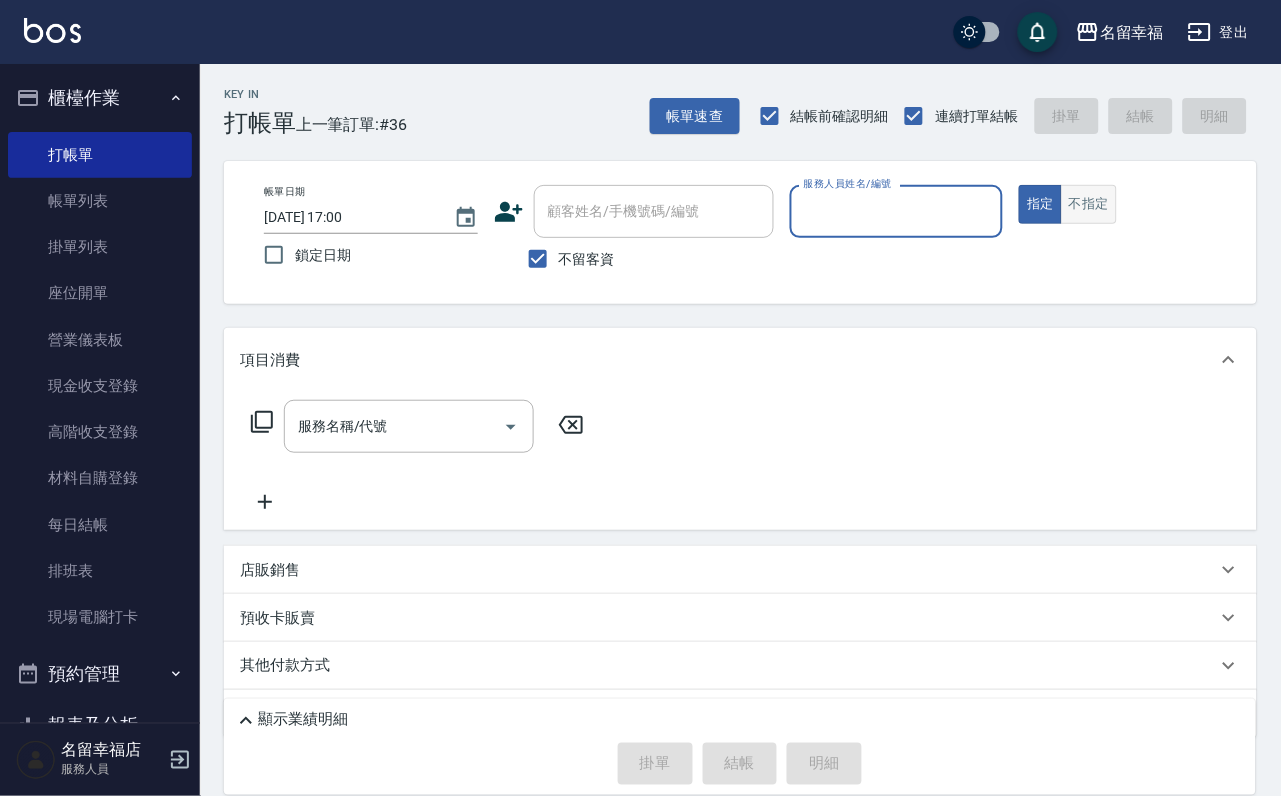 click on "不指定" at bounding box center [1089, 204] 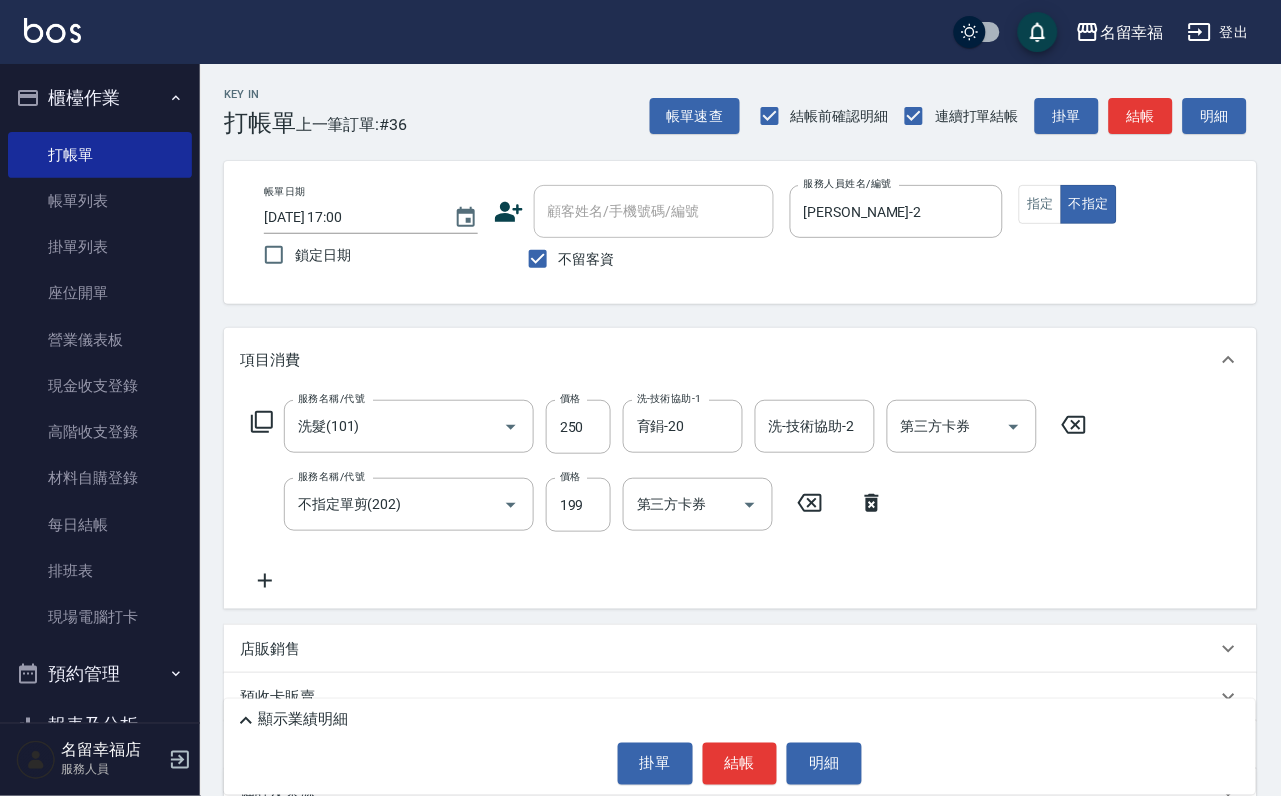 click on "顯示業績明細 掛單 結帳 明細" at bounding box center (740, 747) 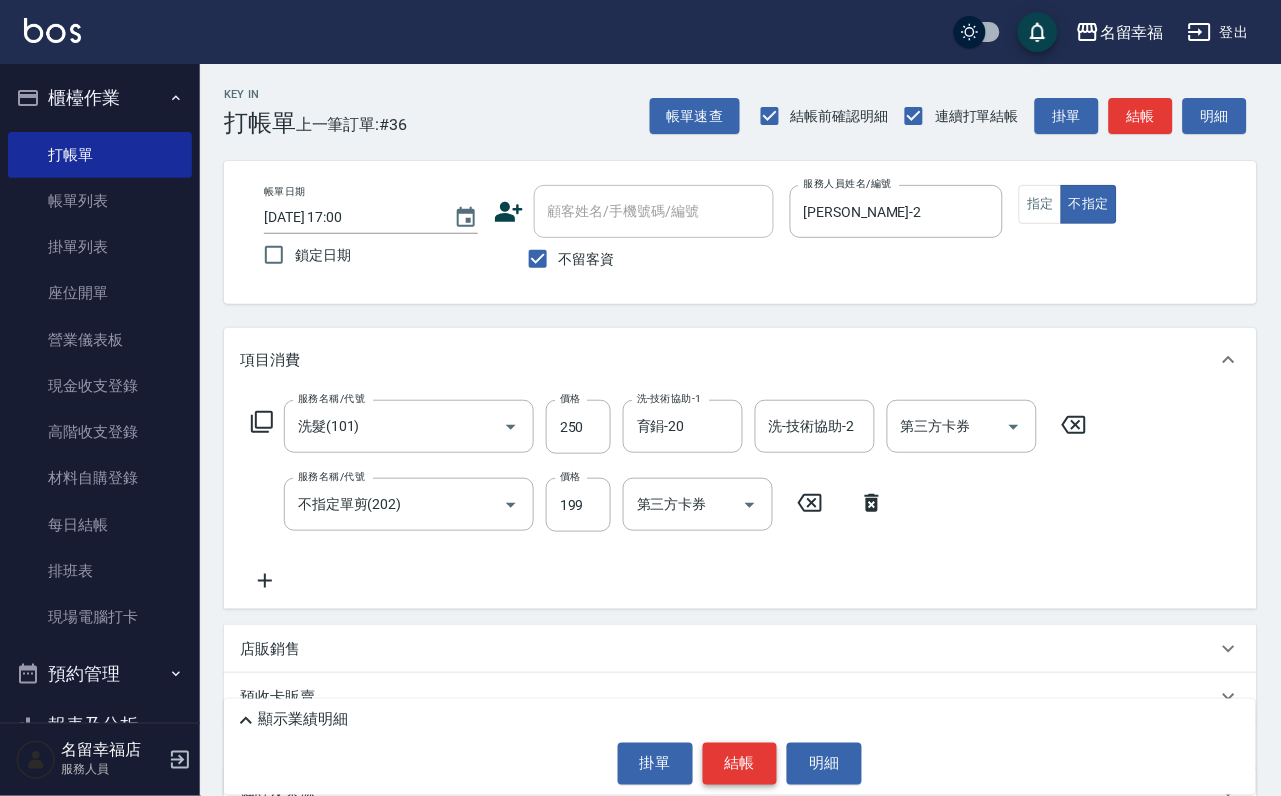 click on "結帳" at bounding box center (740, 764) 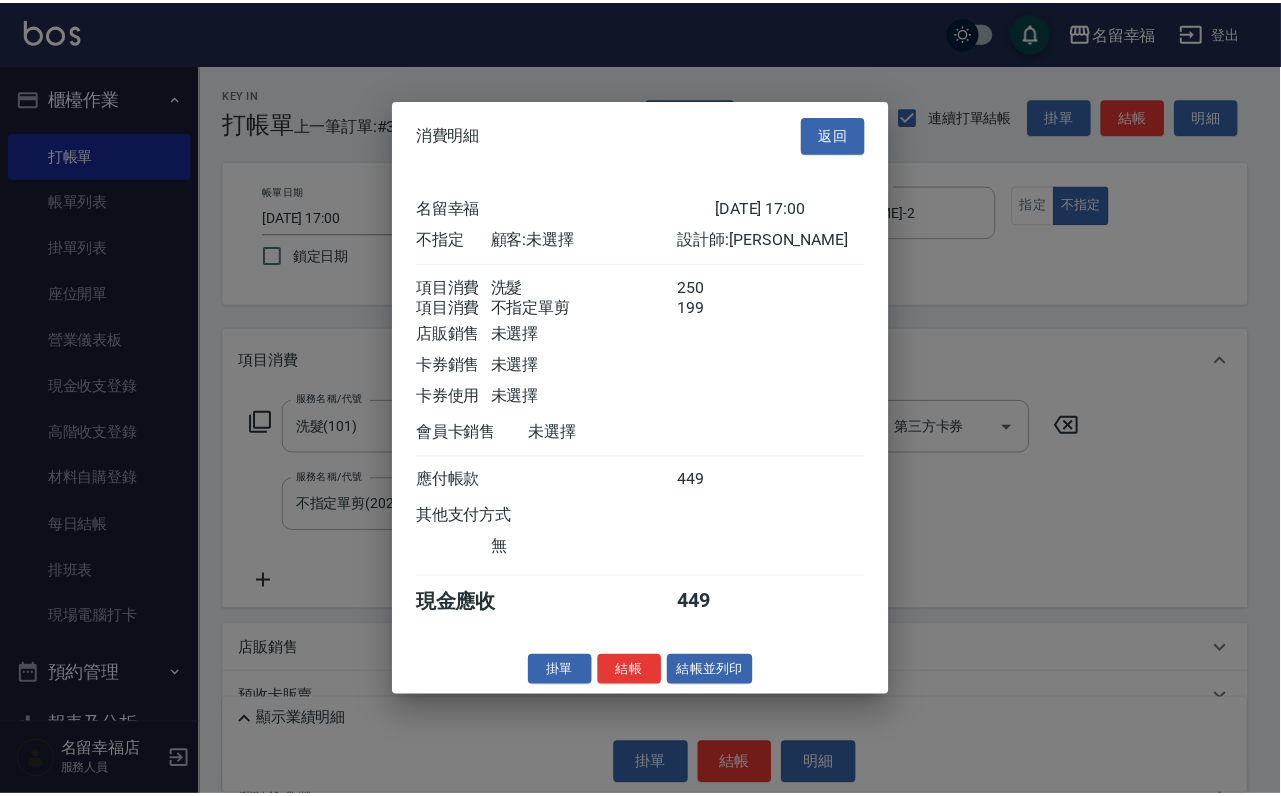 scroll, scrollTop: 359, scrollLeft: 0, axis: vertical 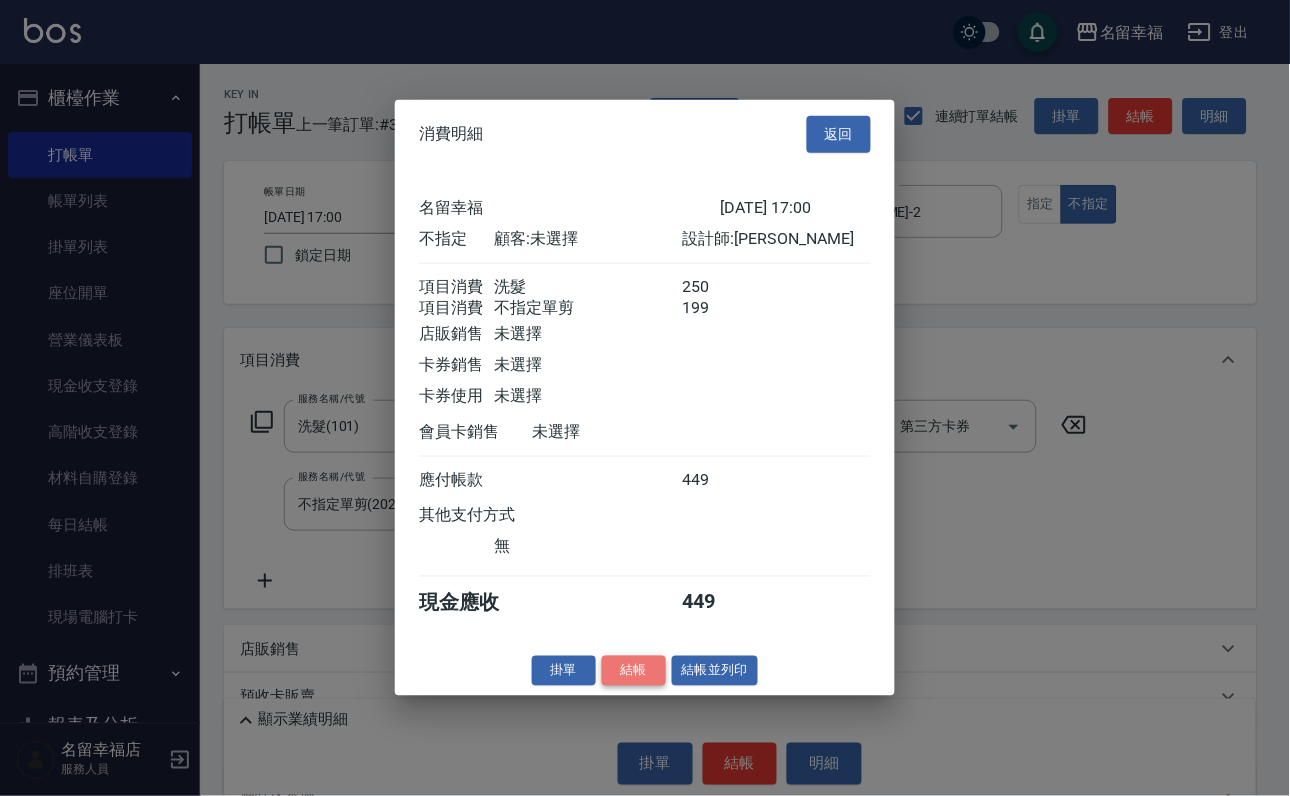 click on "結帳" at bounding box center (634, 670) 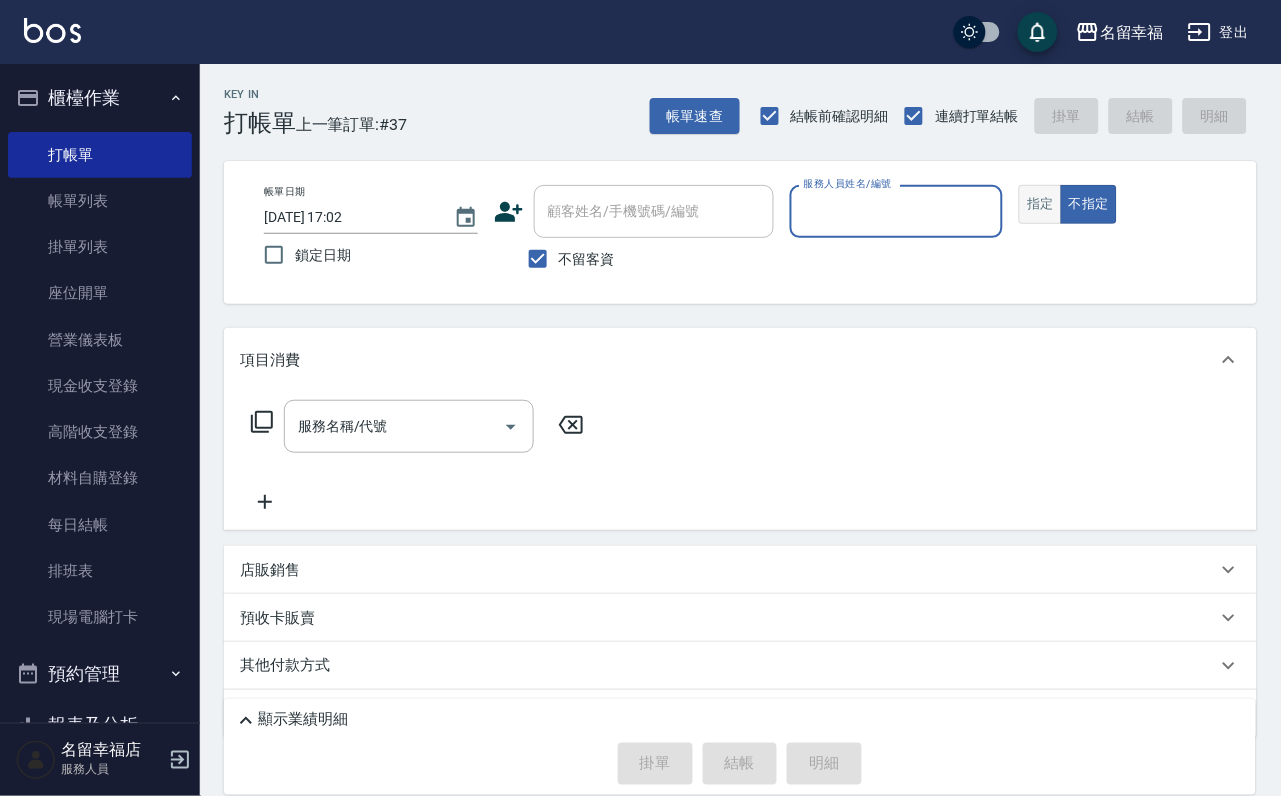 click on "指定" at bounding box center [1040, 204] 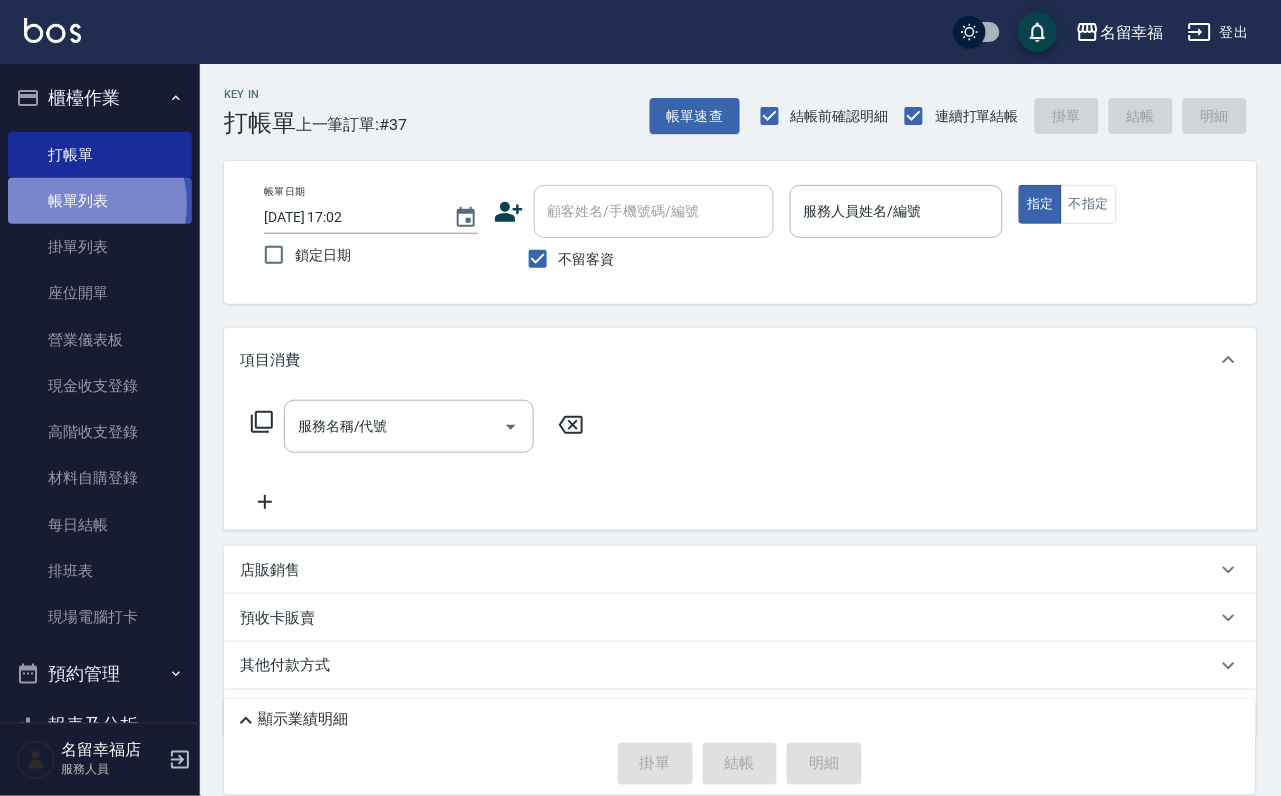 click on "帳單列表" at bounding box center [100, 201] 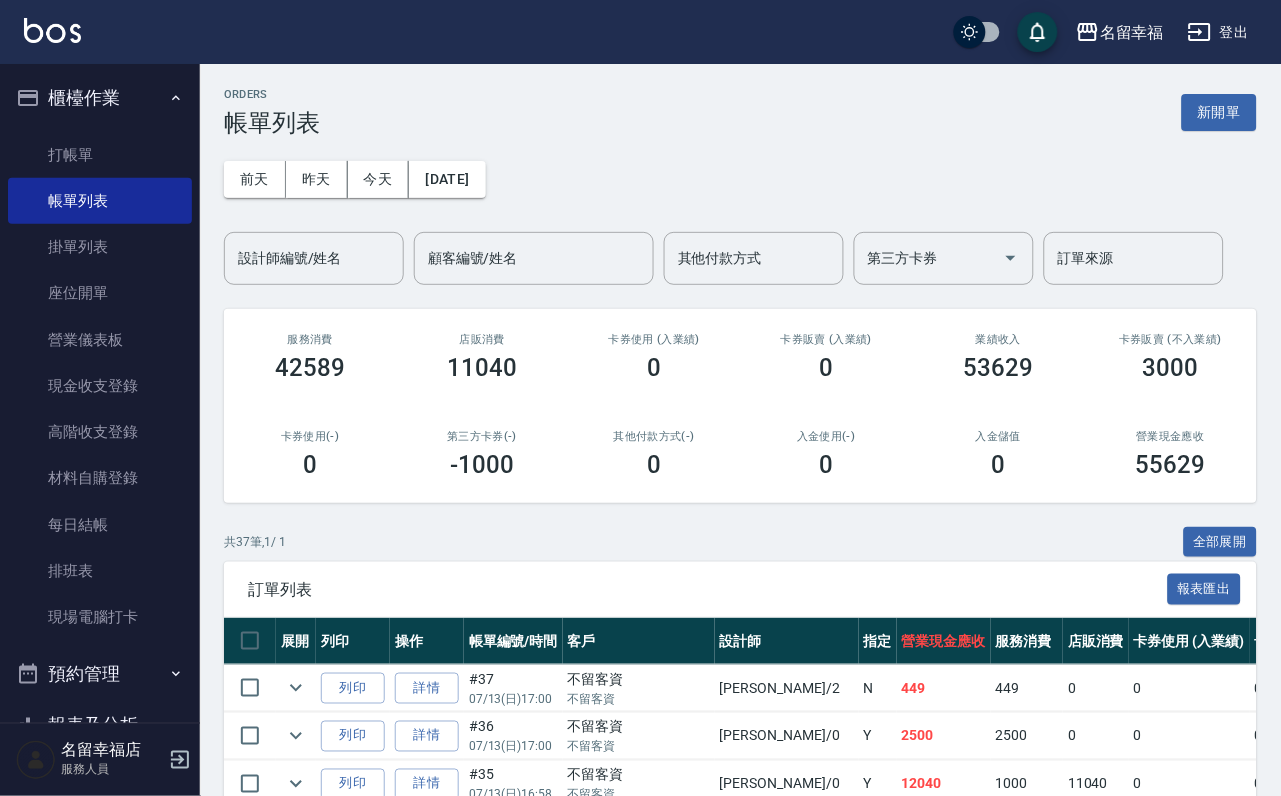 click on "設計師編號/姓名" at bounding box center [314, 258] 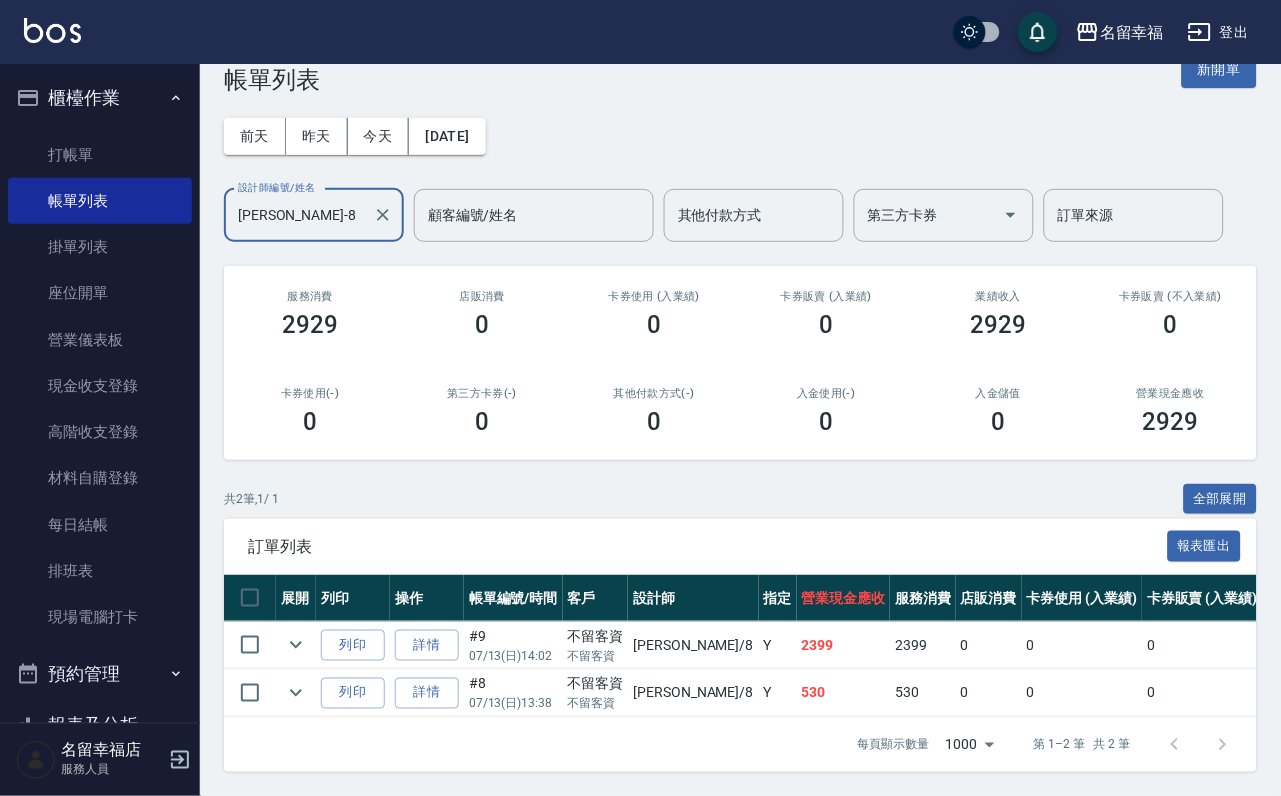 scroll, scrollTop: 169, scrollLeft: 0, axis: vertical 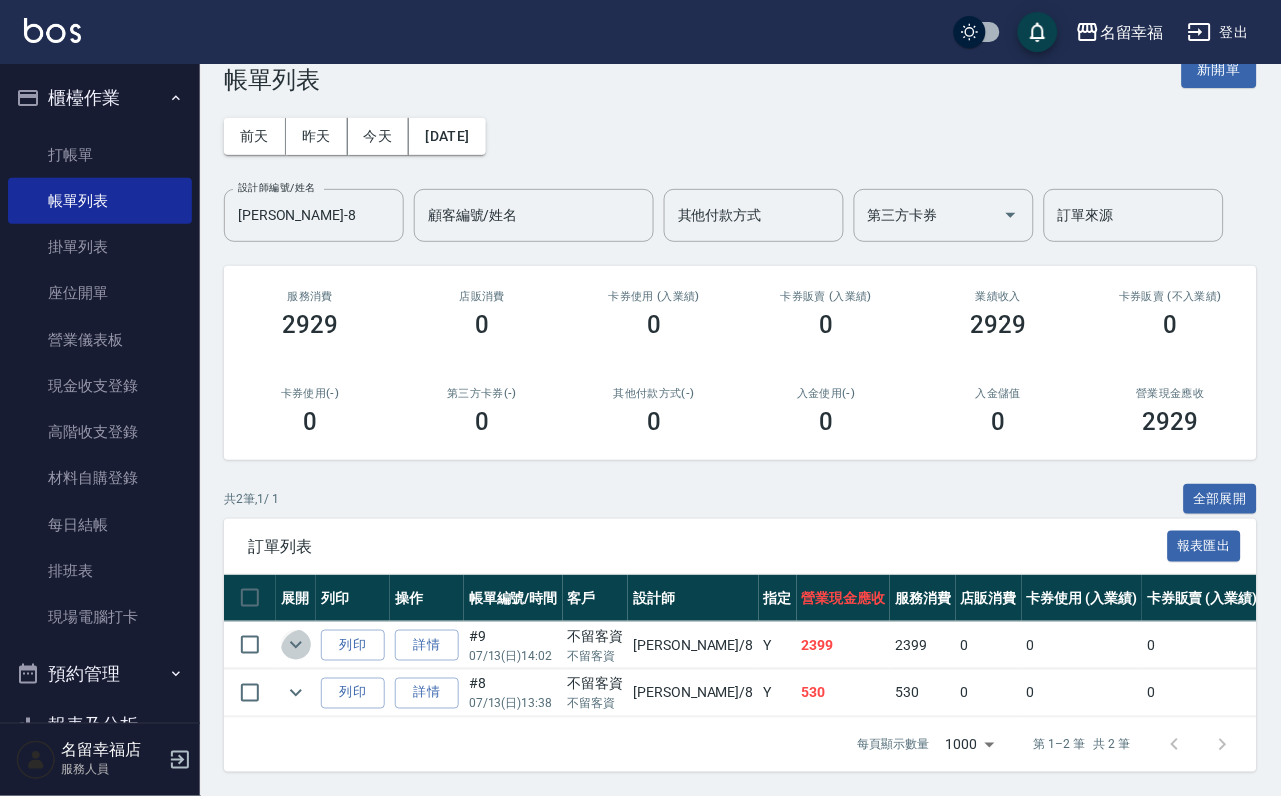 click 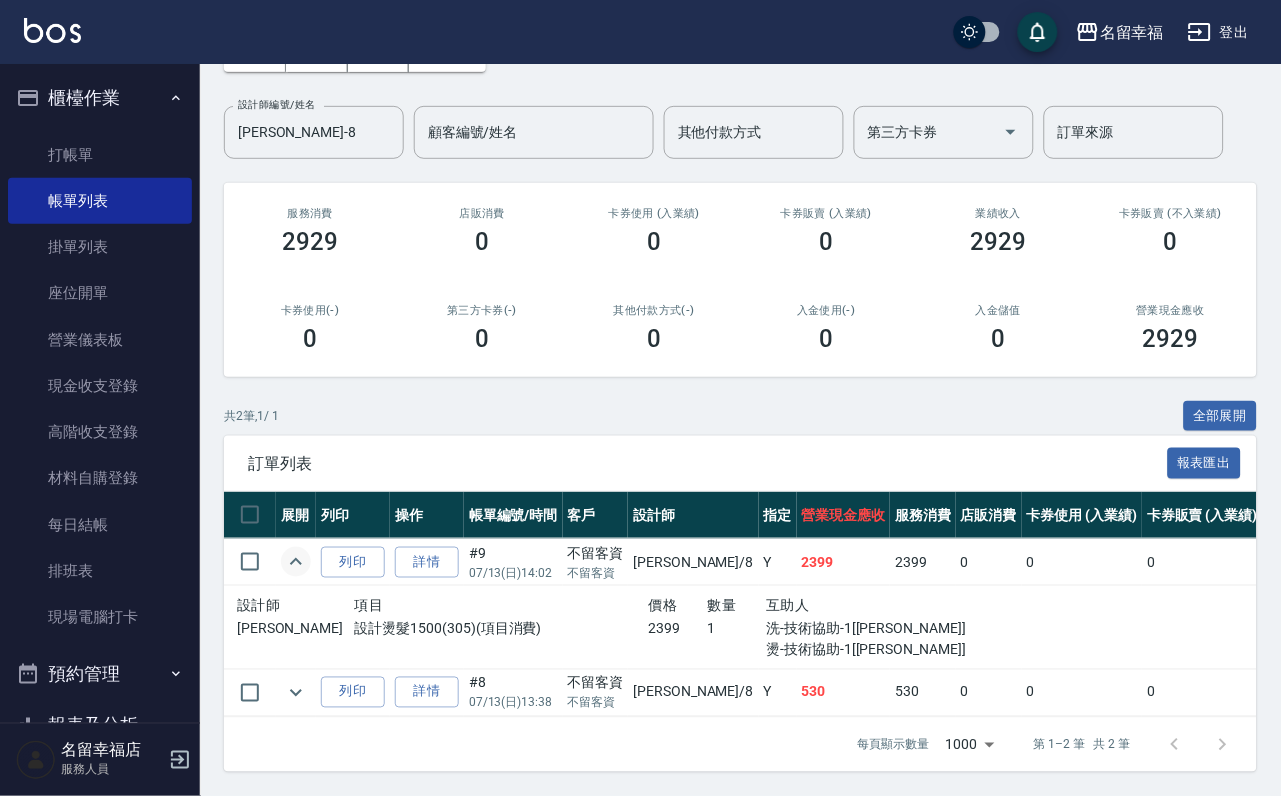 click 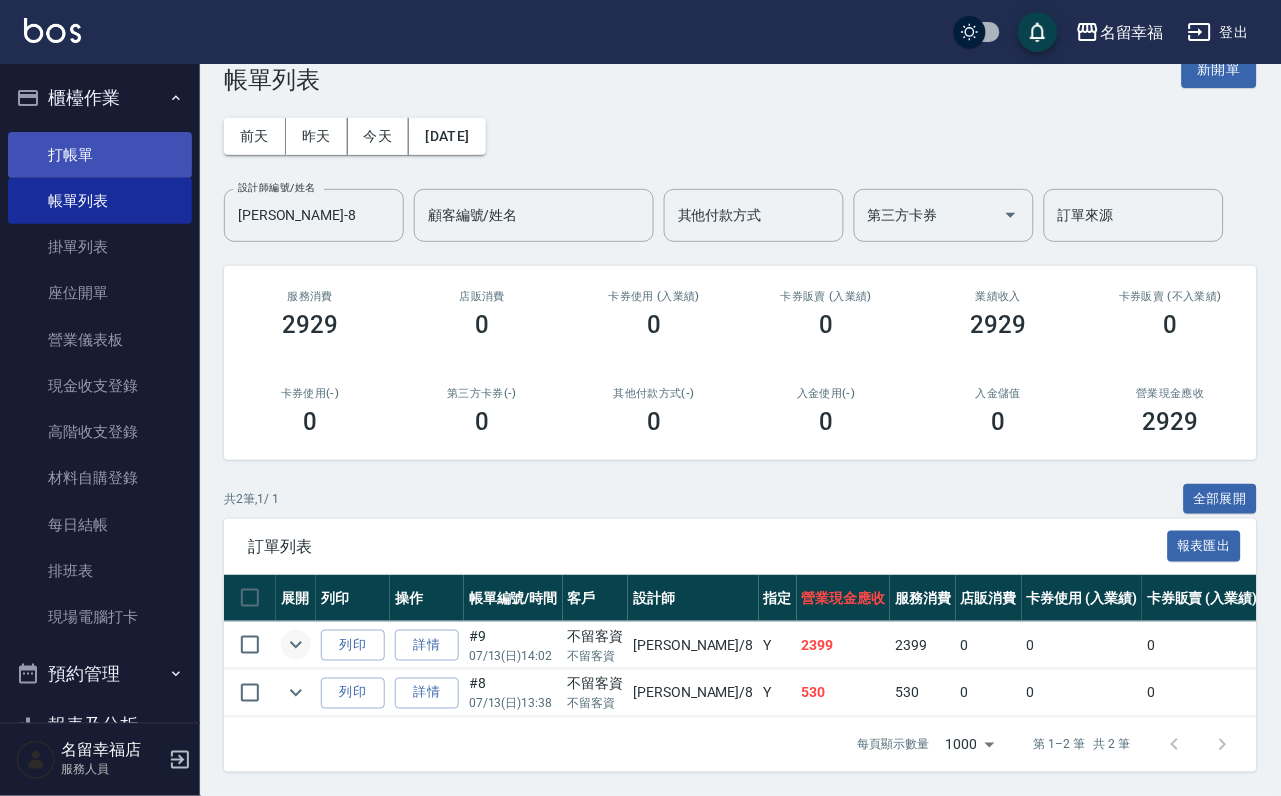 click on "打帳單" at bounding box center [100, 155] 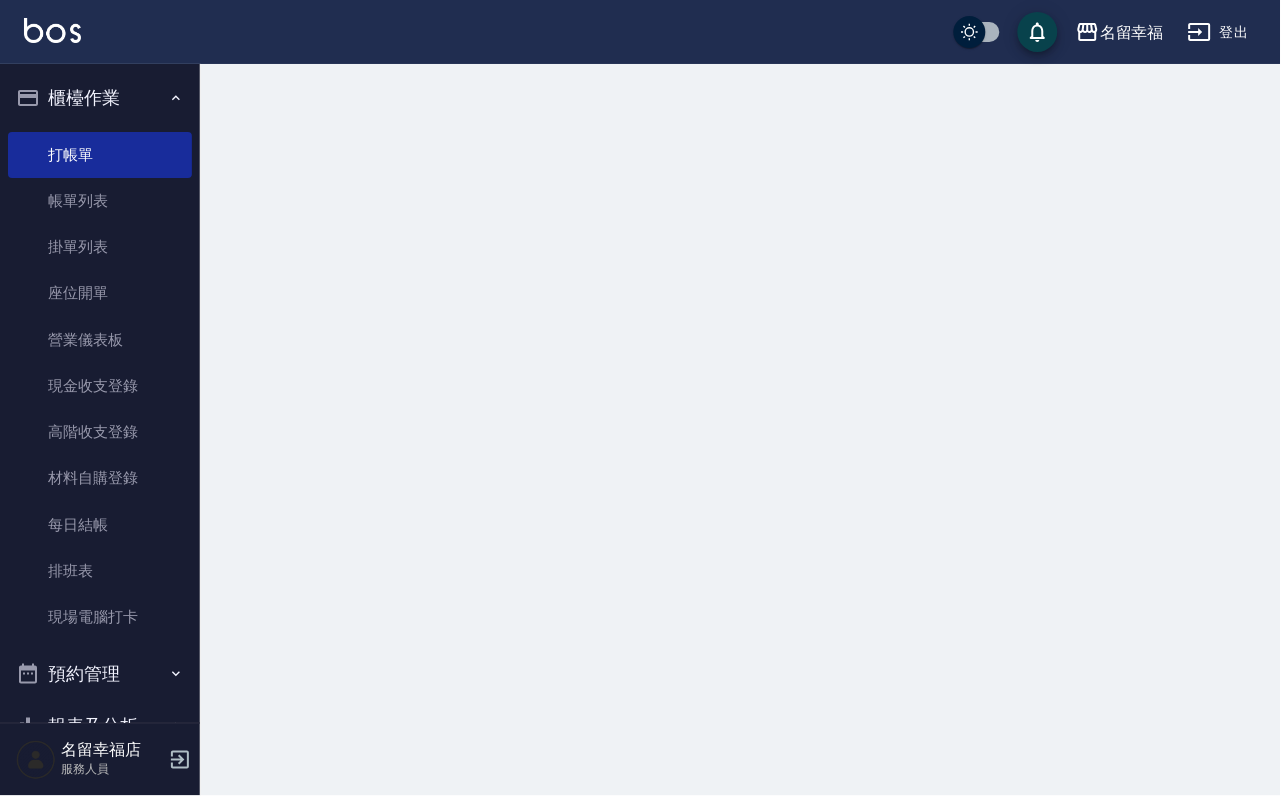 scroll, scrollTop: 0, scrollLeft: 0, axis: both 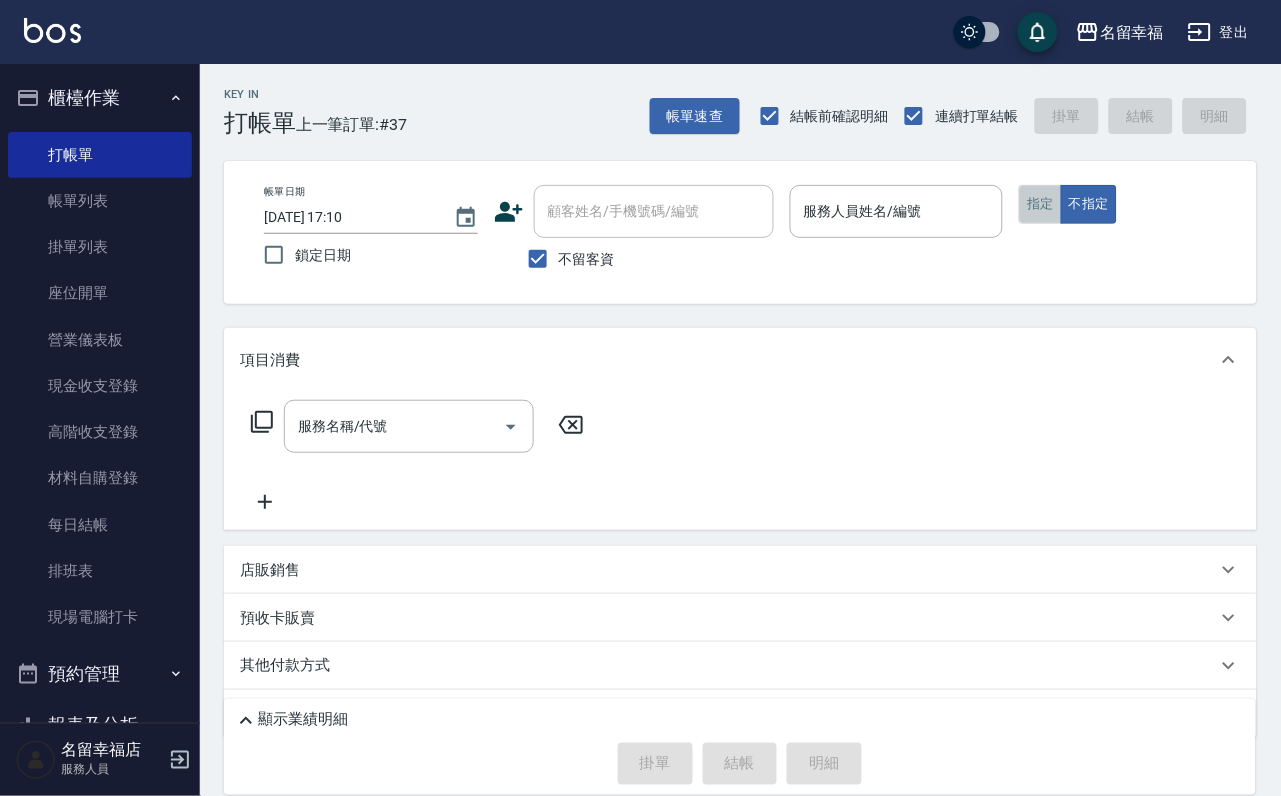 drag, startPoint x: 1139, startPoint y: 216, endPoint x: 1135, endPoint y: 257, distance: 41.19466 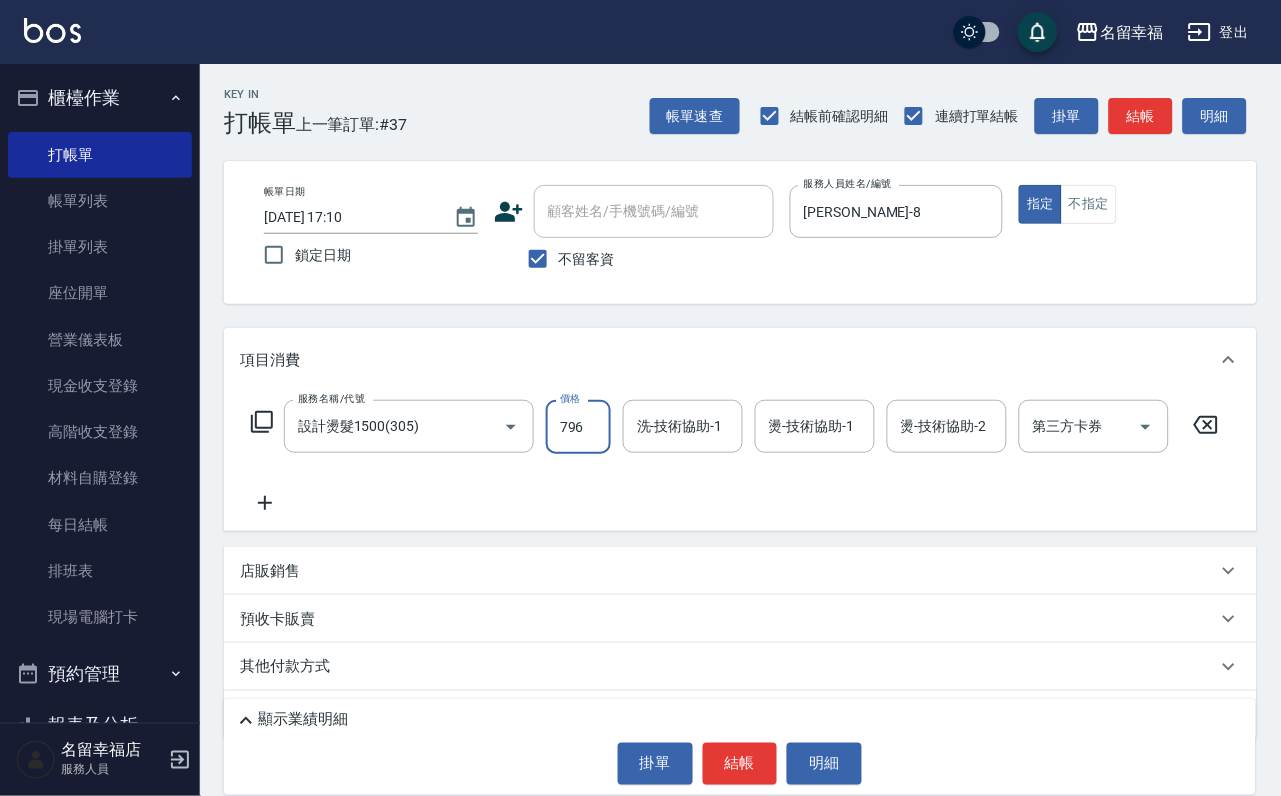 scroll, scrollTop: 0, scrollLeft: 0, axis: both 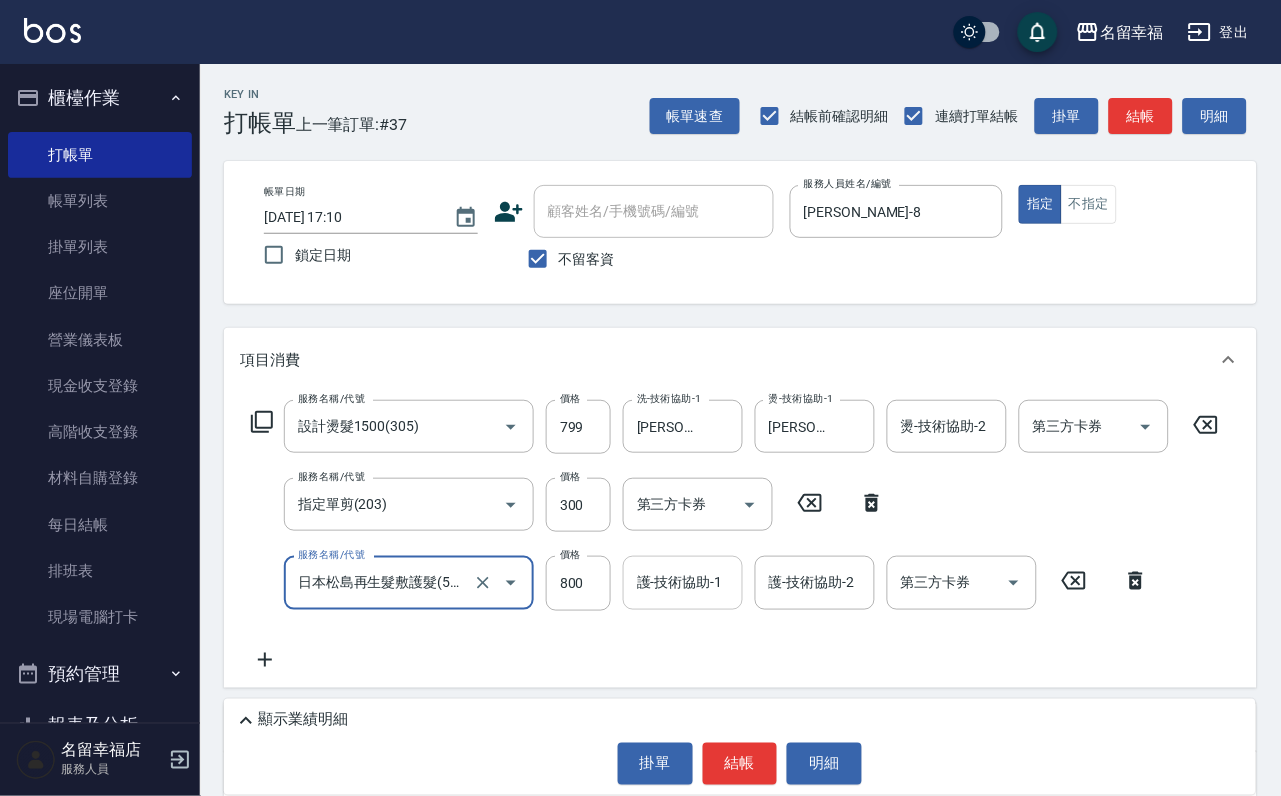 click on "護-技術協助-1" at bounding box center (683, 582) 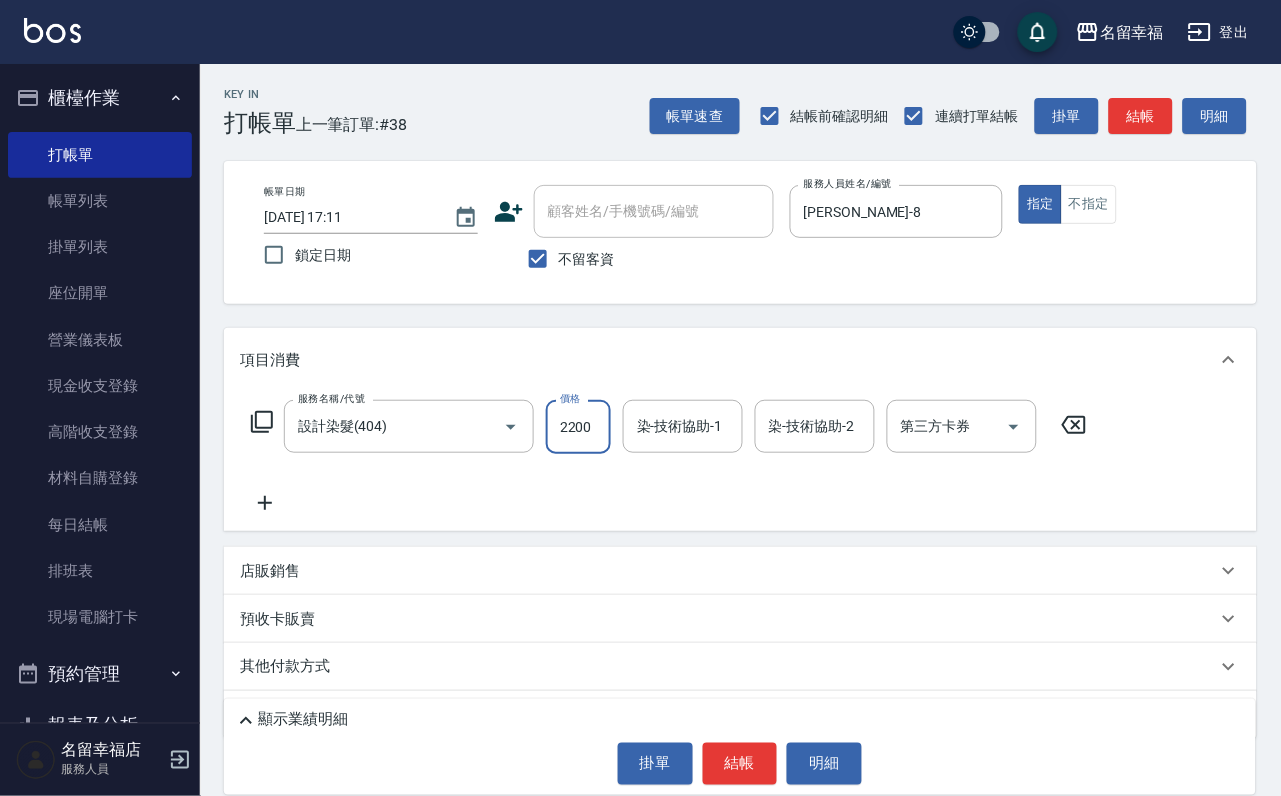 scroll, scrollTop: 0, scrollLeft: 1, axis: horizontal 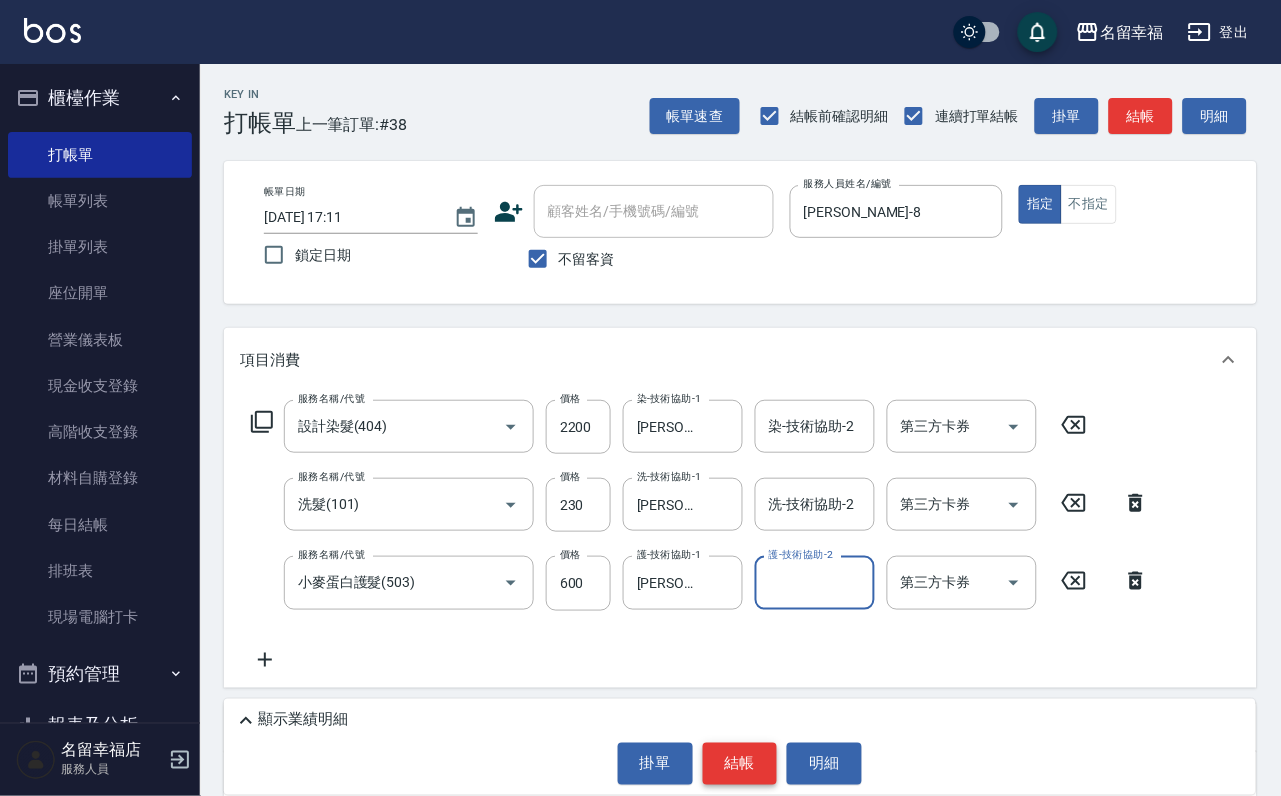 click on "結帳" at bounding box center (740, 764) 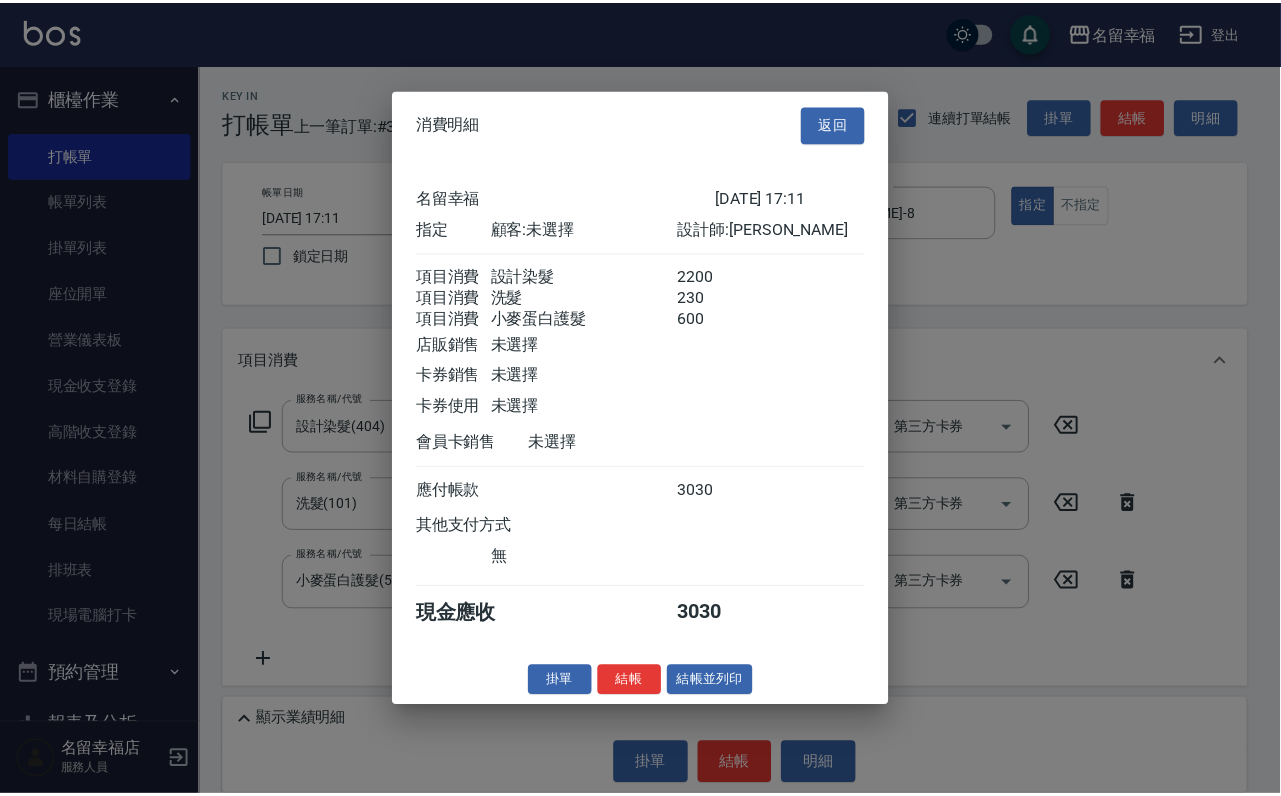 scroll, scrollTop: 396, scrollLeft: 0, axis: vertical 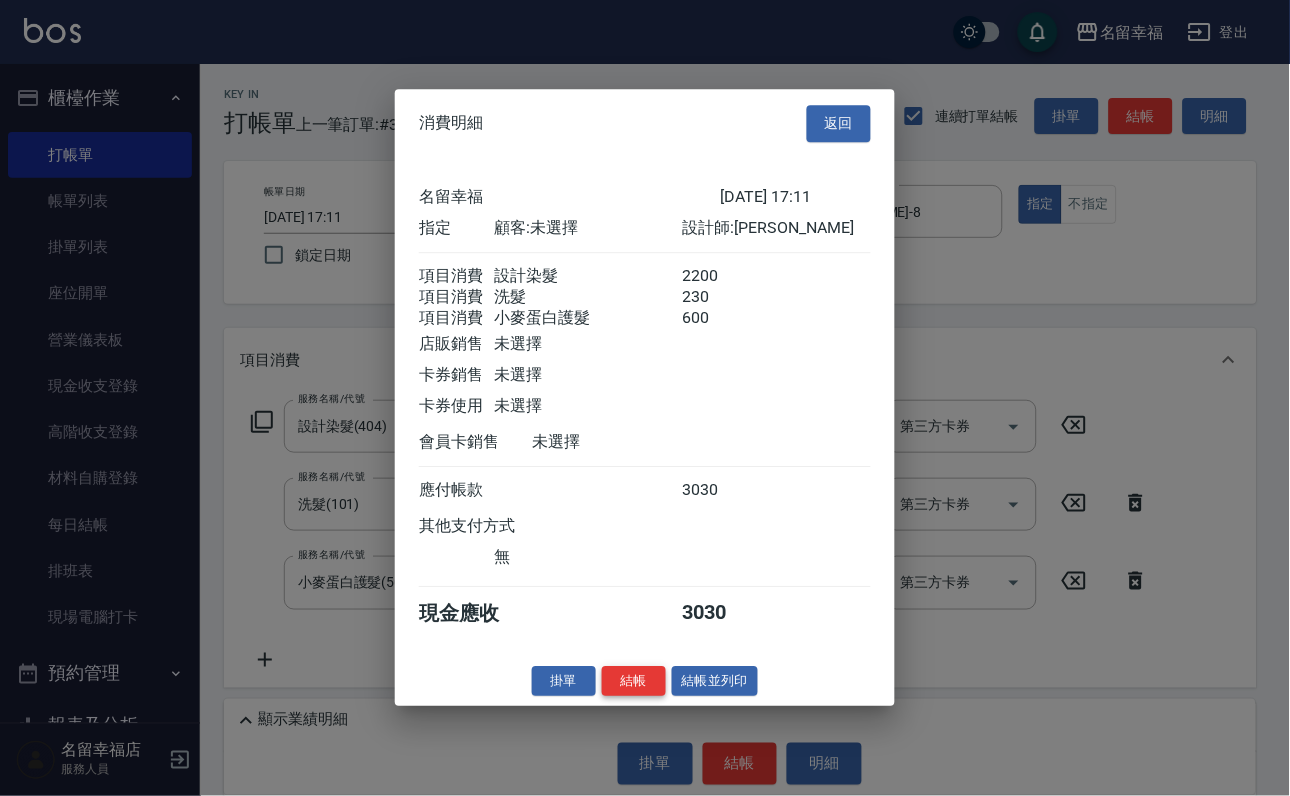 click on "結帳" at bounding box center (634, 681) 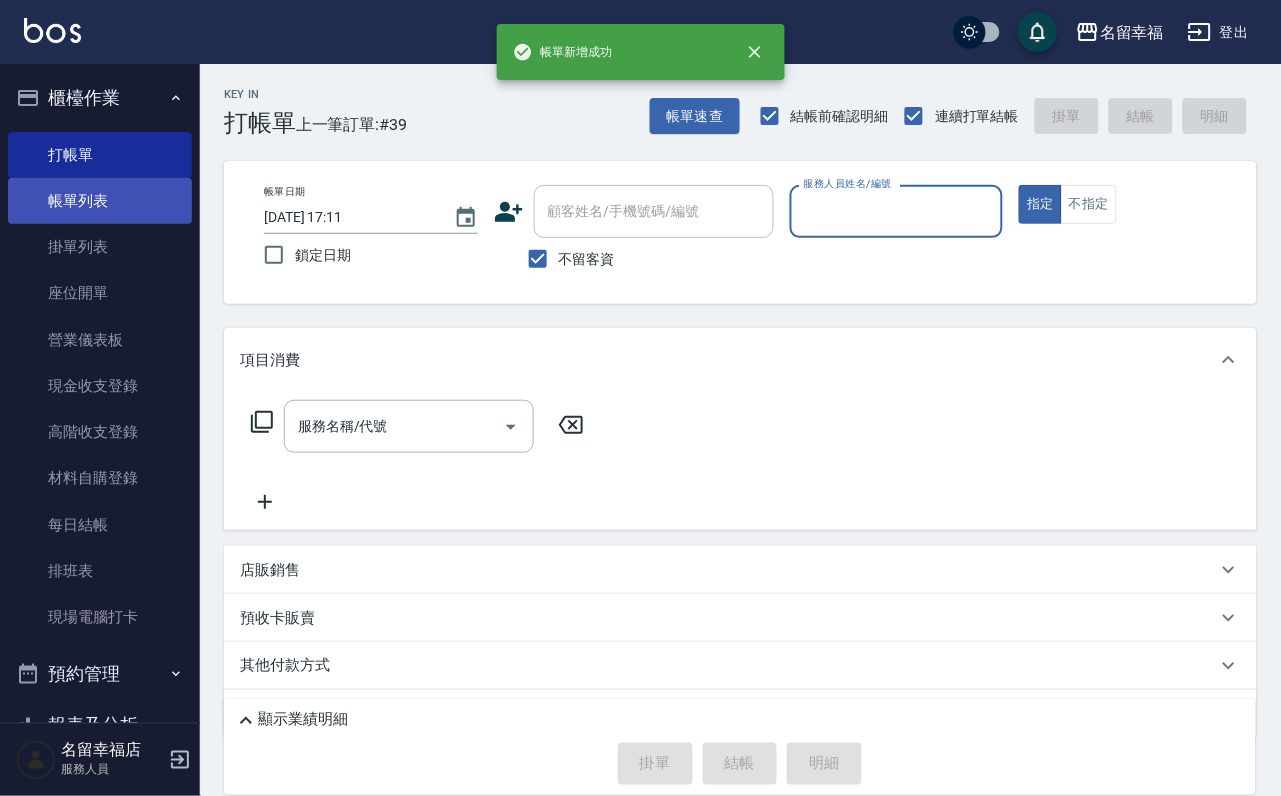 click on "帳單列表" at bounding box center (100, 201) 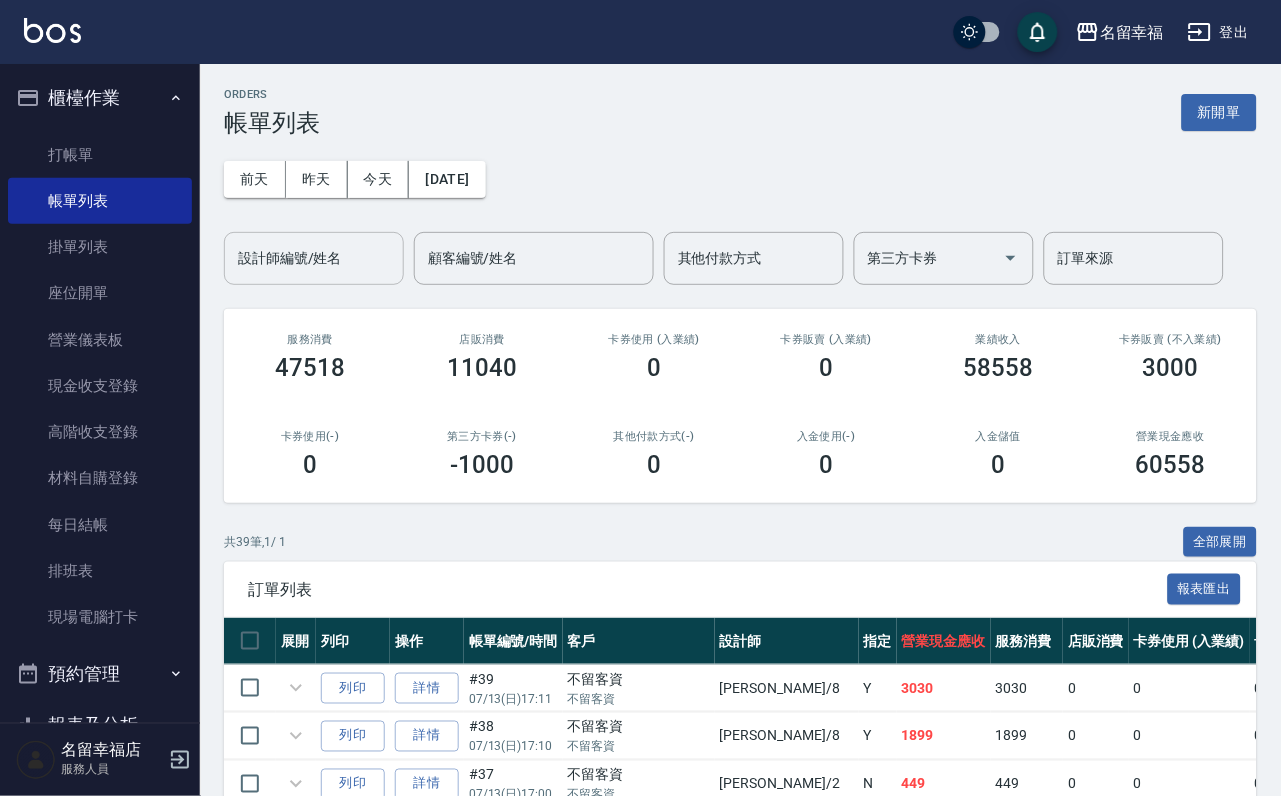 click on "設計師編號/姓名 設計師編號/姓名" at bounding box center (314, 258) 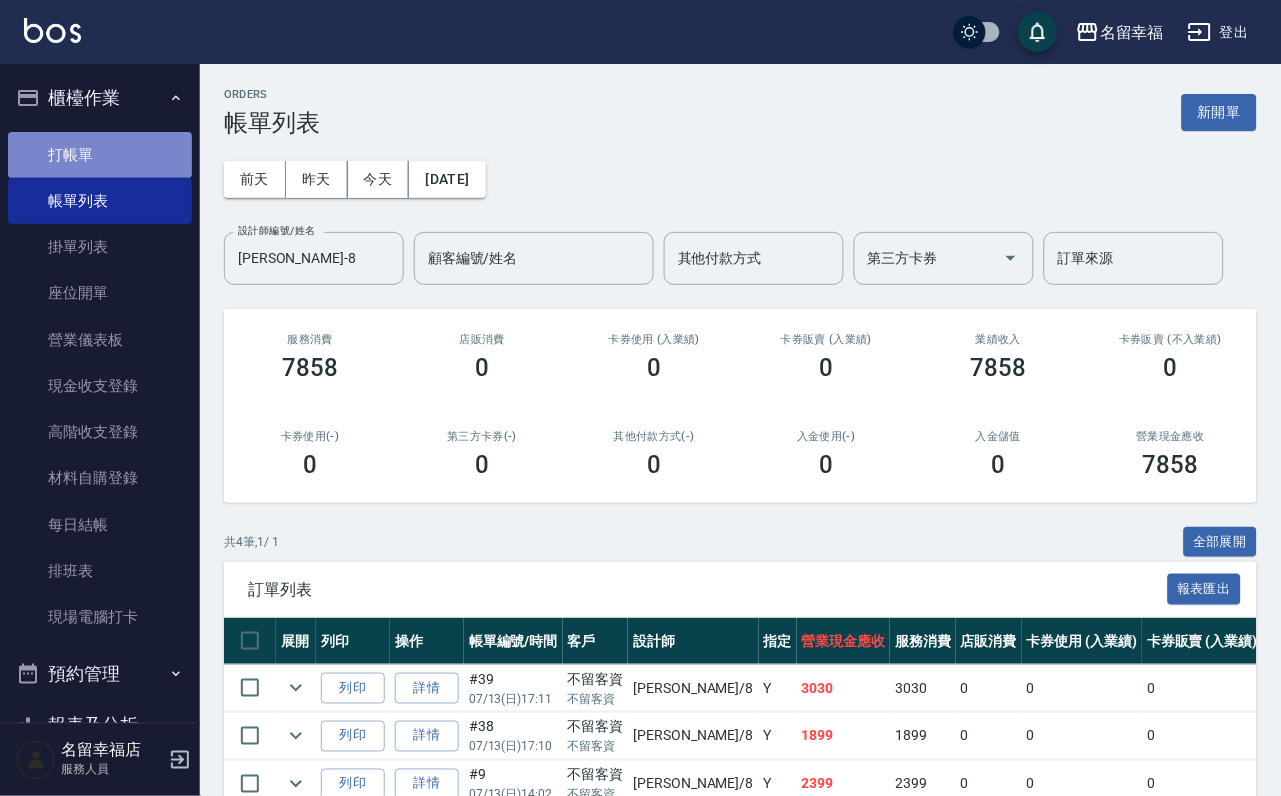 click on "打帳單" at bounding box center (100, 155) 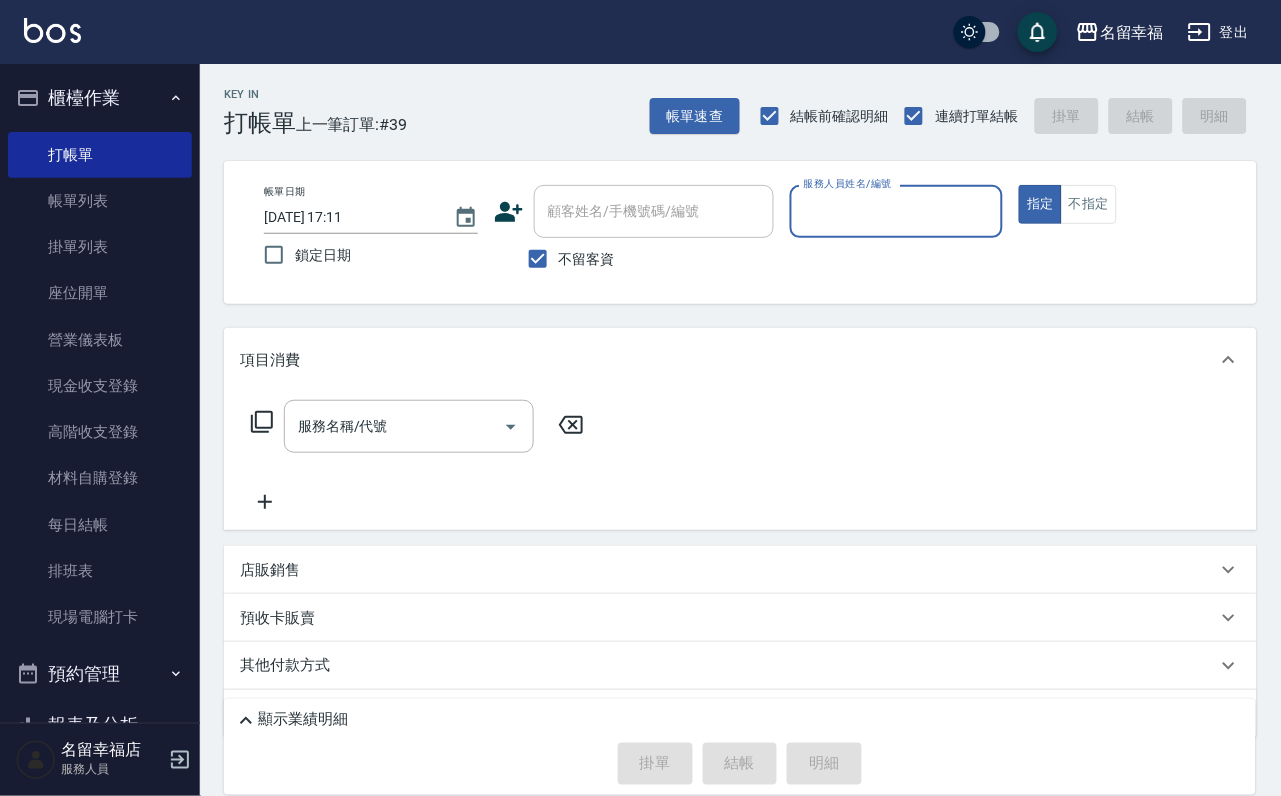 click on "服務人員姓名/編號" at bounding box center (897, 211) 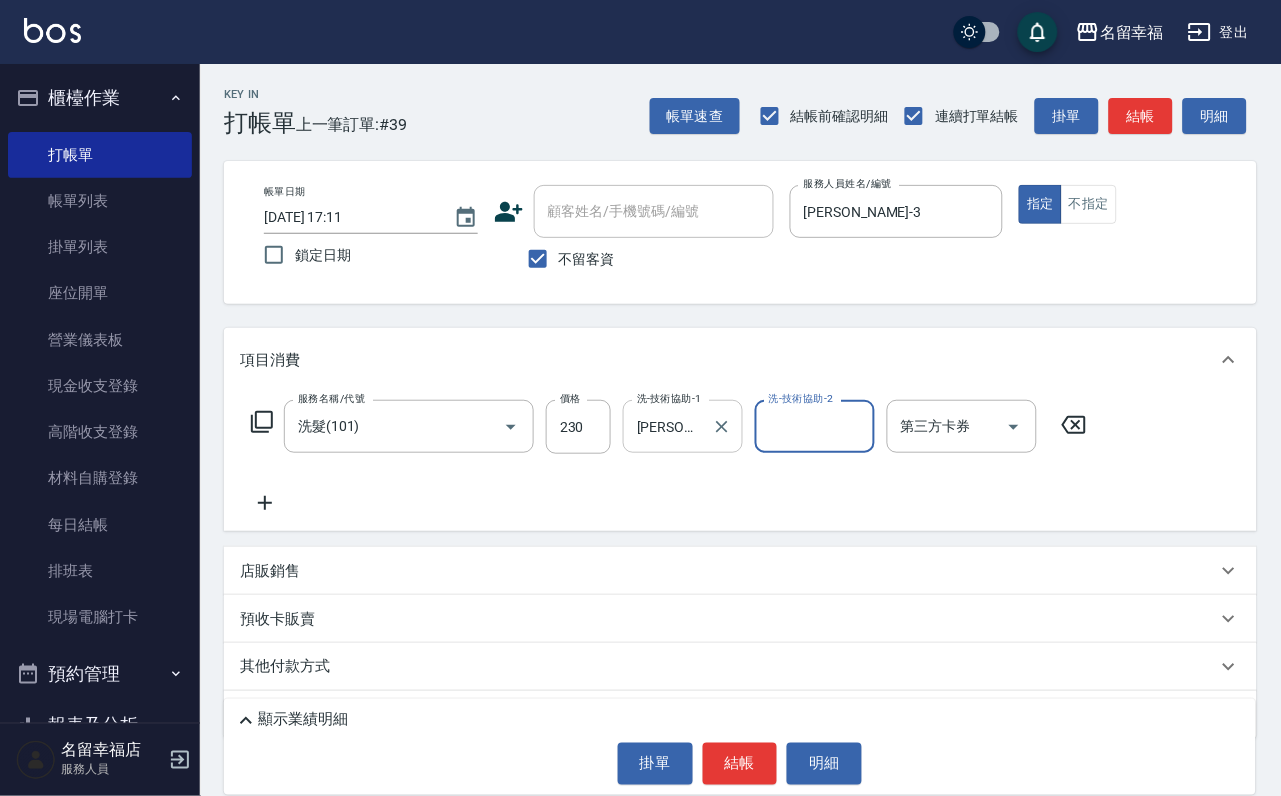 drag, startPoint x: 742, startPoint y: 446, endPoint x: 733, endPoint y: 438, distance: 12.0415945 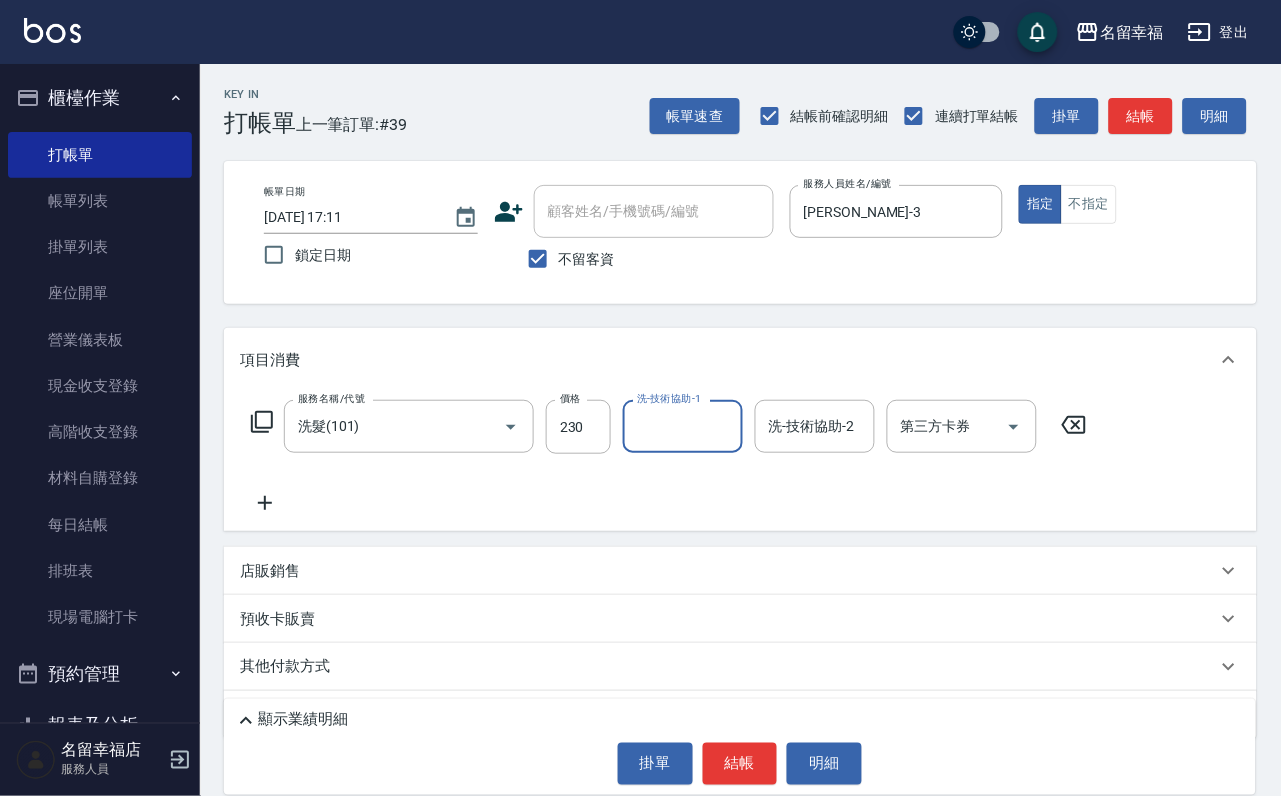 click on "洗-技術協助-1" at bounding box center [683, 426] 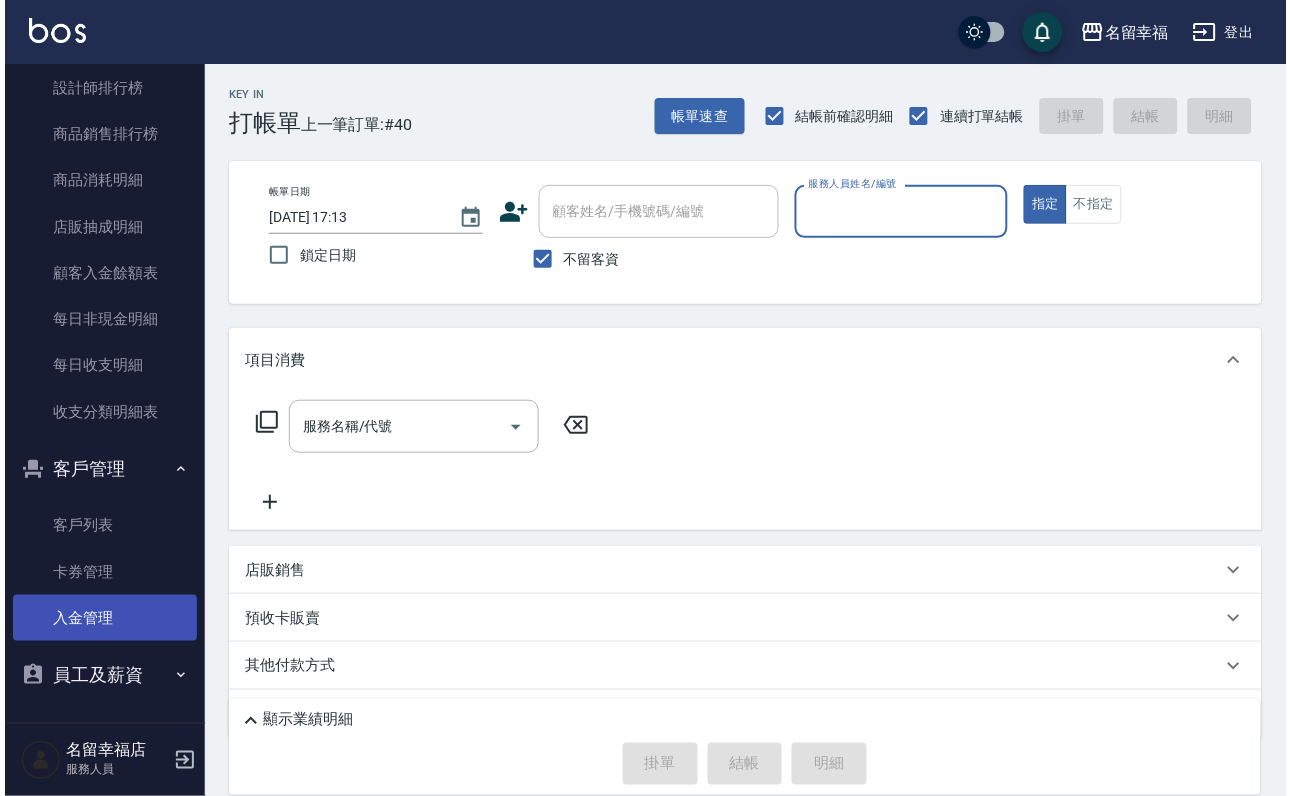scroll, scrollTop: 1365, scrollLeft: 0, axis: vertical 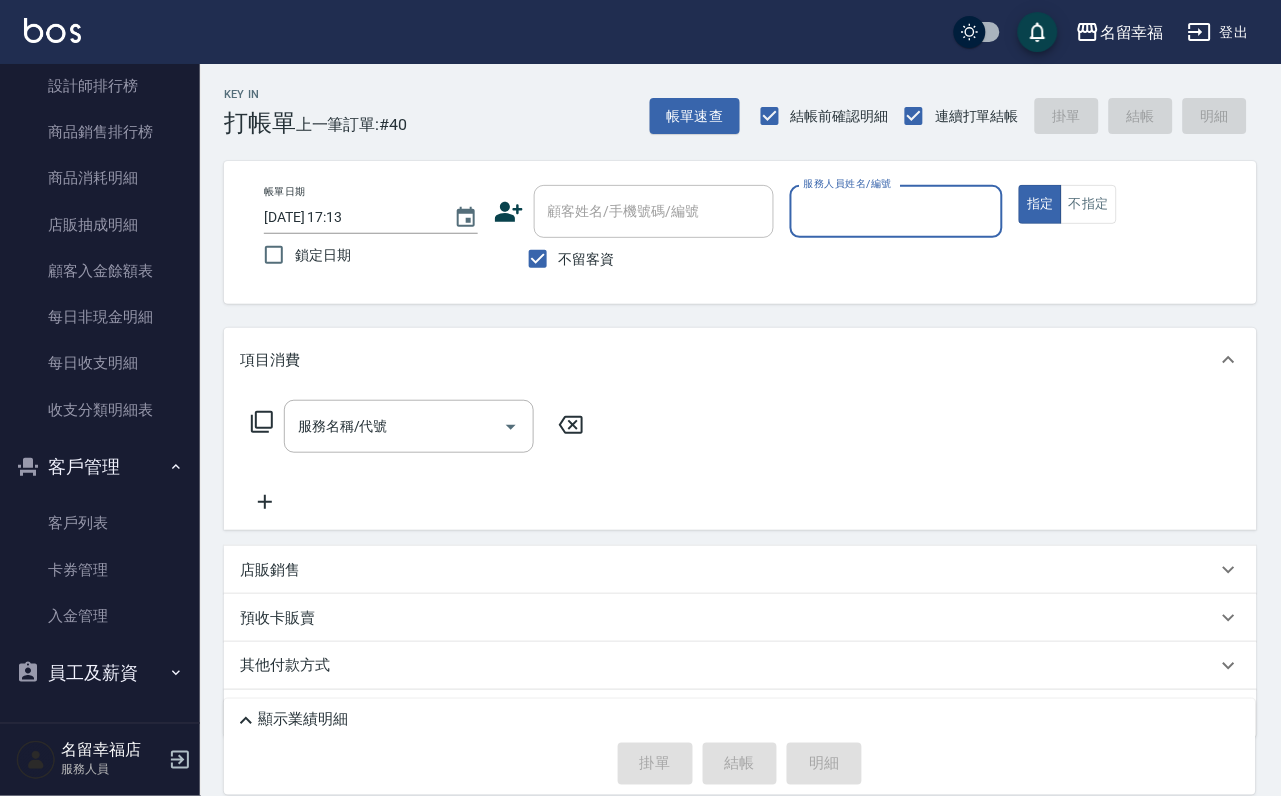 click on "客戶列表 卡券管理 入金管理" at bounding box center [100, -773] 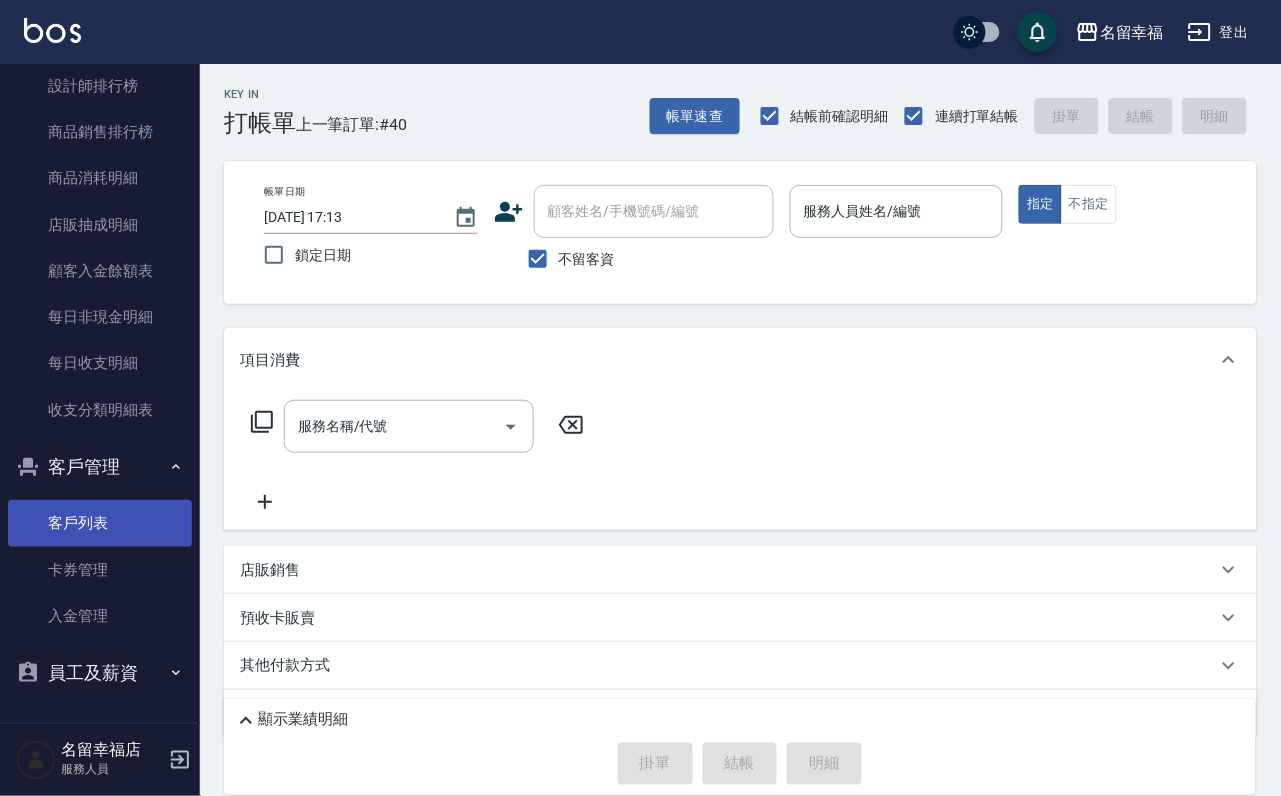 click on "客戶列表" at bounding box center [100, 523] 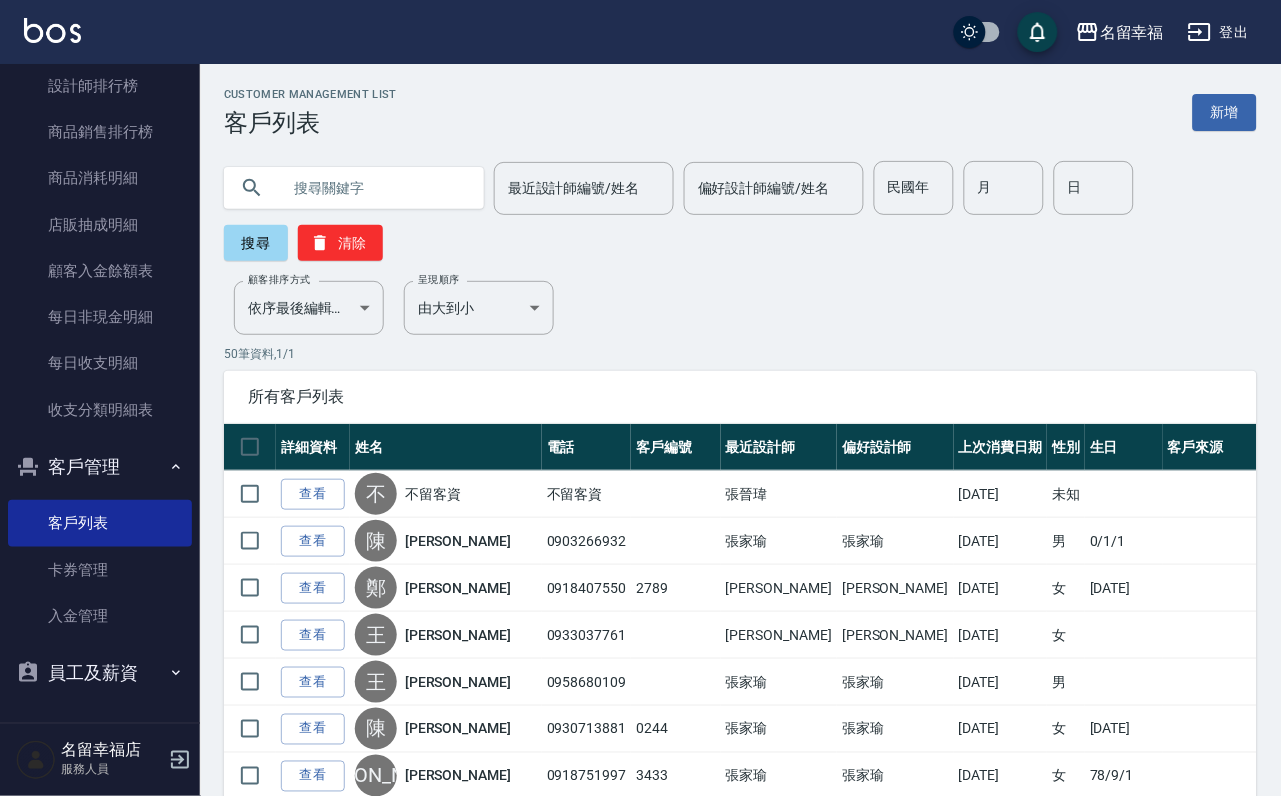 click at bounding box center [374, 188] 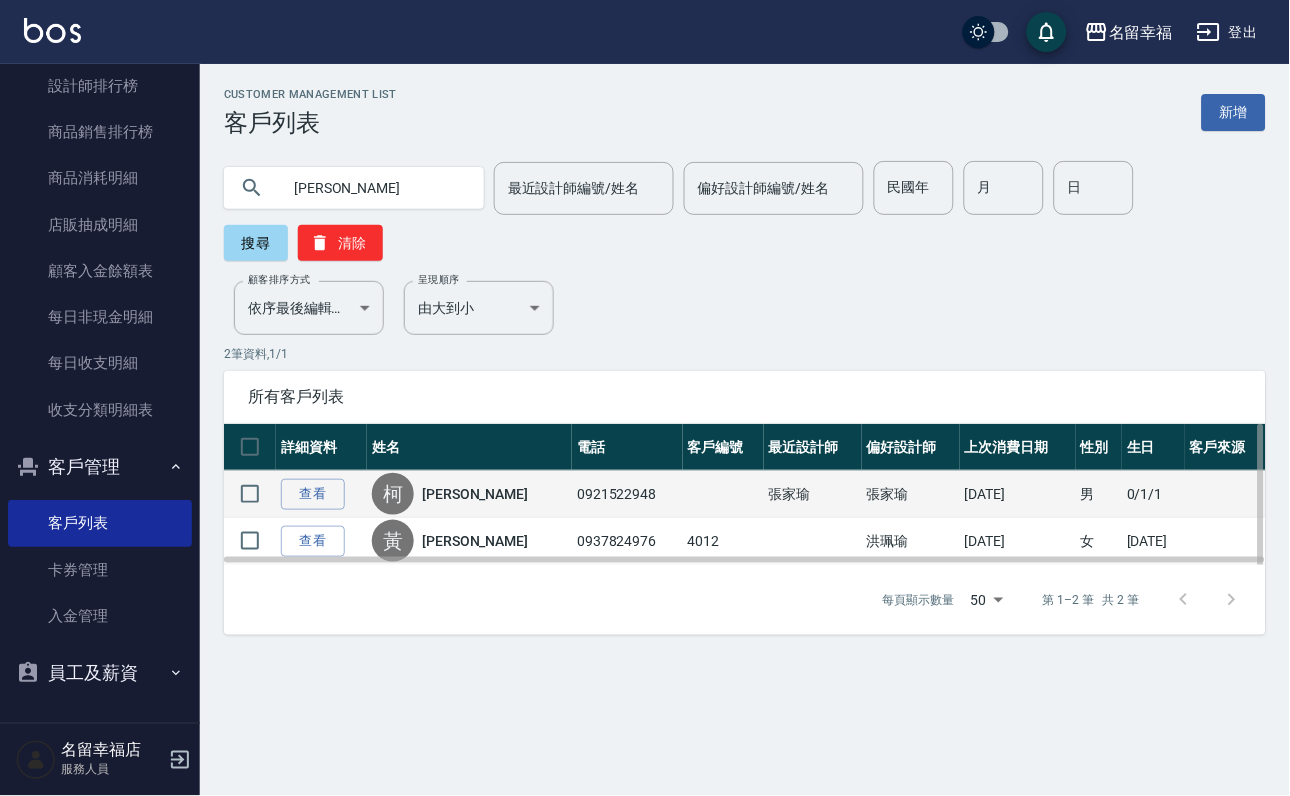 click on "[PERSON_NAME]" at bounding box center (475, 494) 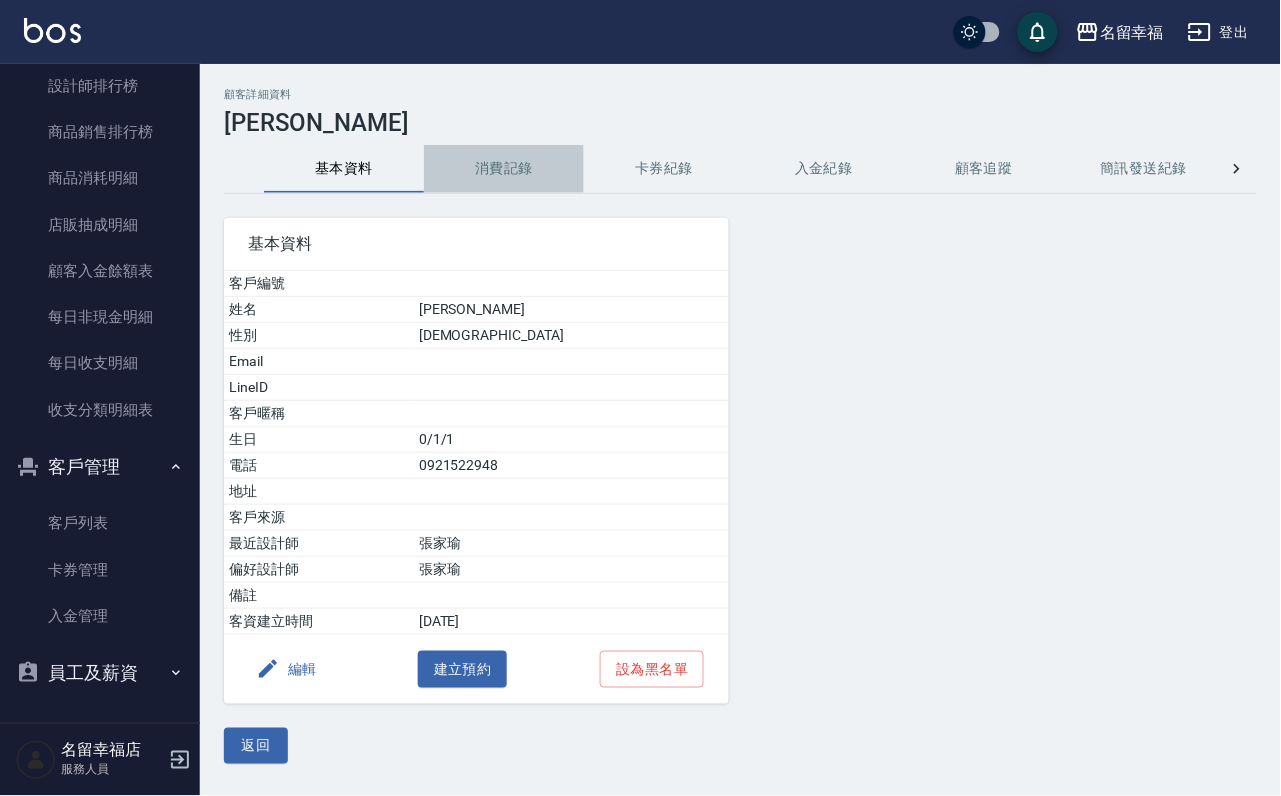click on "消費記錄" at bounding box center (504, 169) 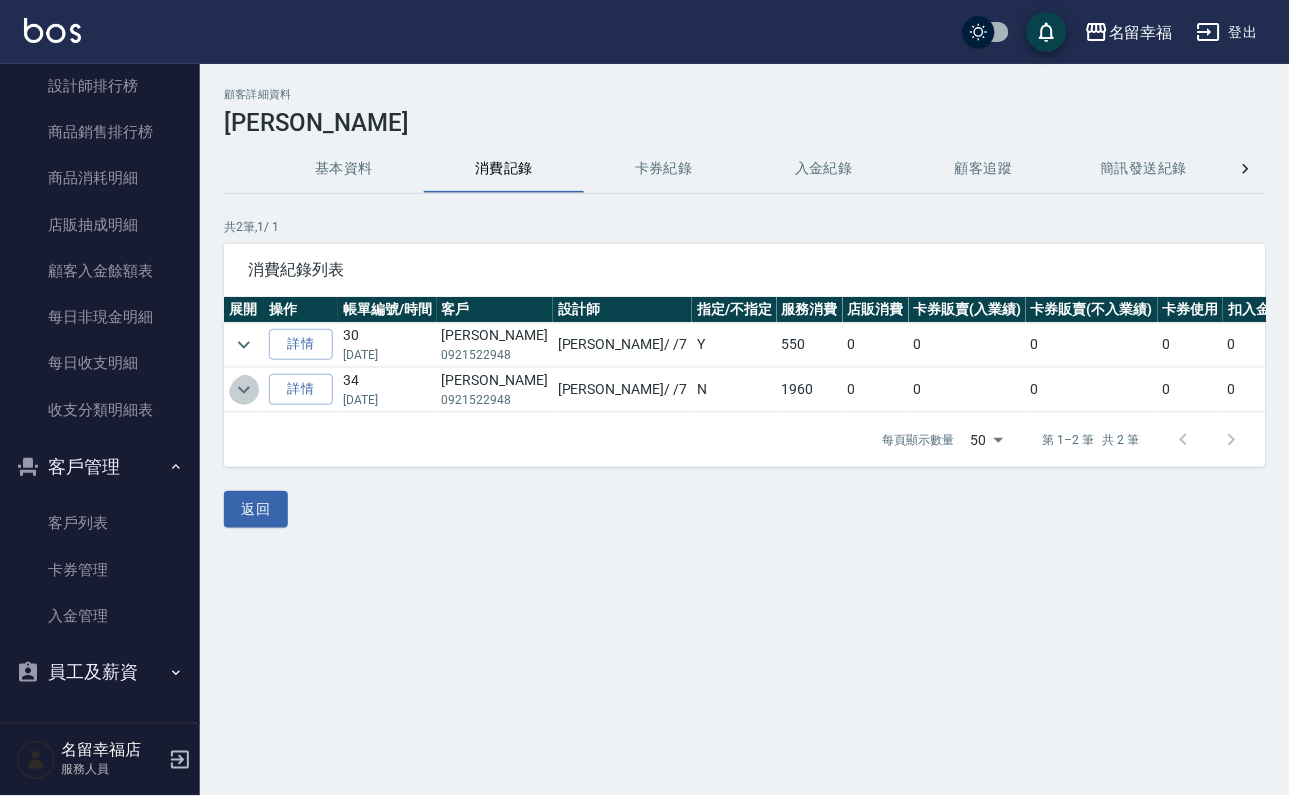 click 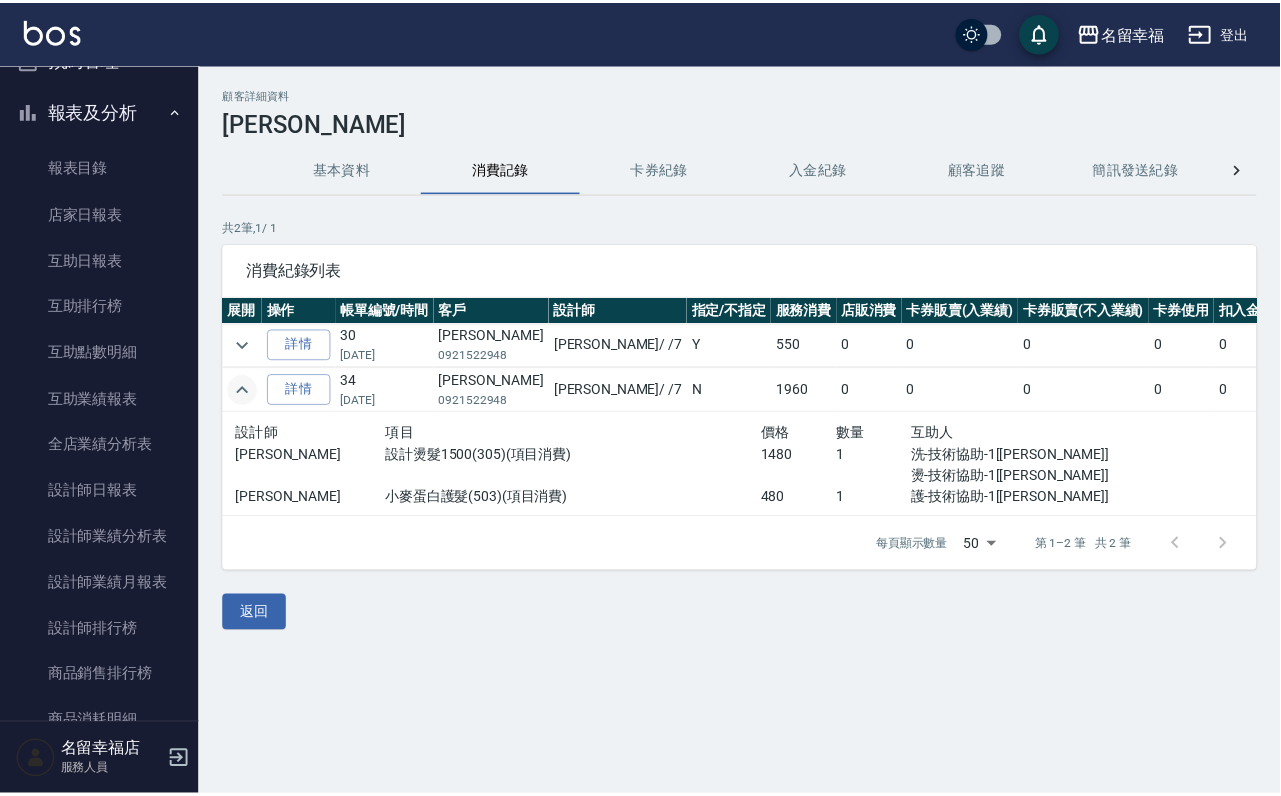 scroll, scrollTop: 15, scrollLeft: 0, axis: vertical 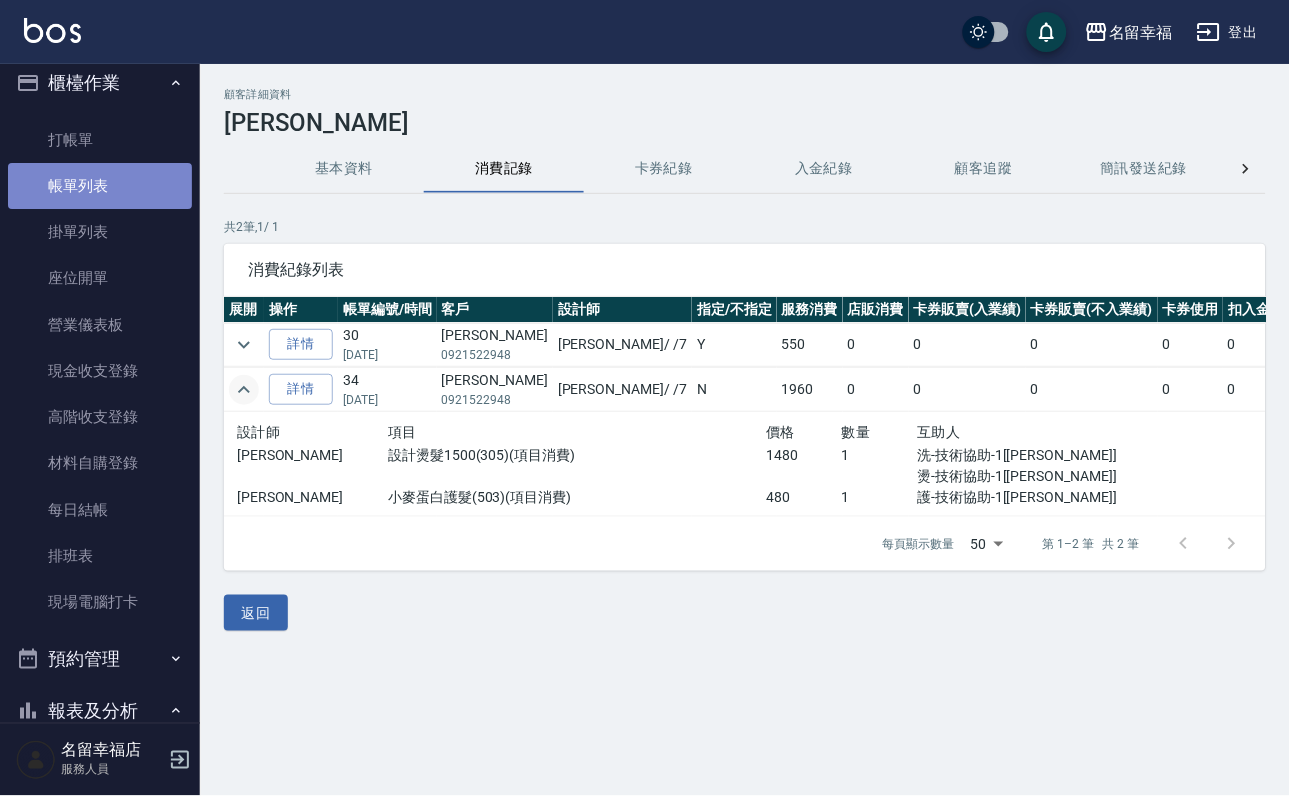 click on "帳單列表" at bounding box center (100, 186) 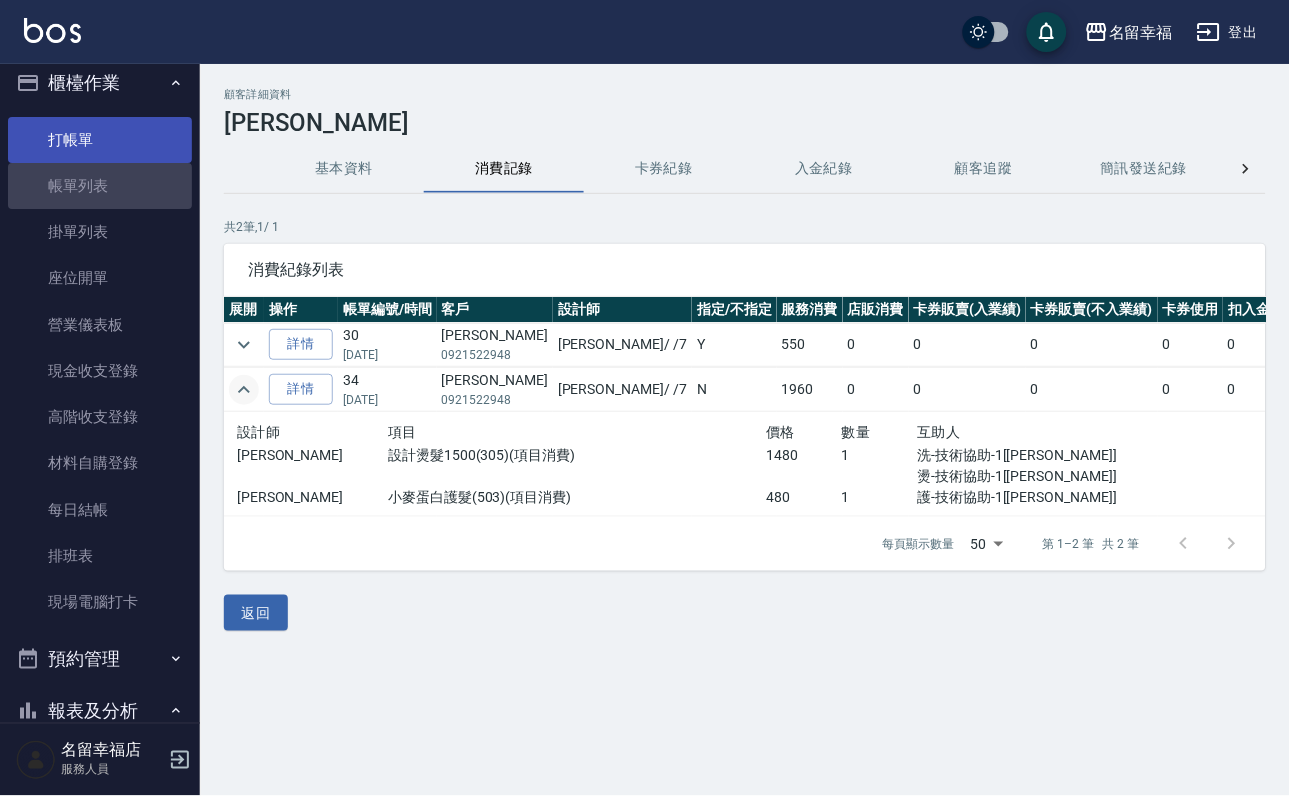 click on "打帳單" at bounding box center (100, 140) 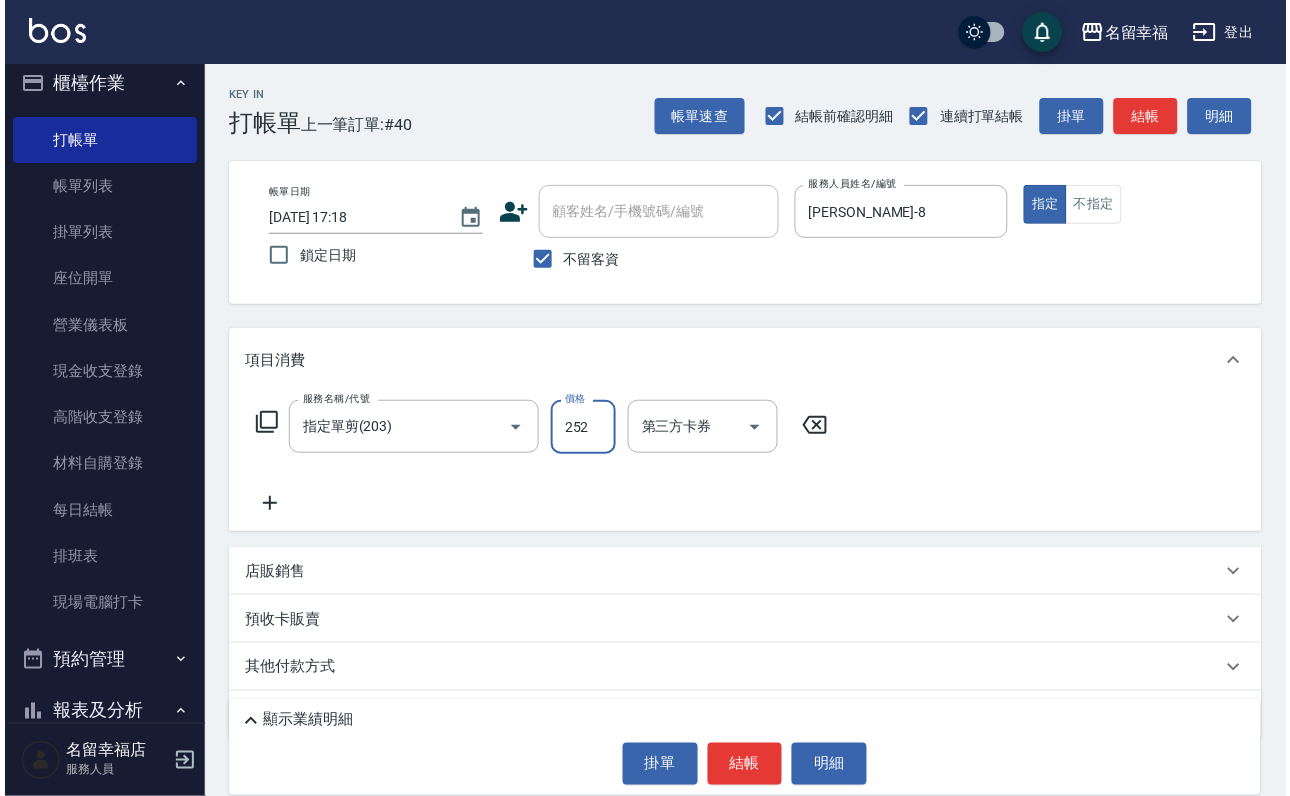 scroll, scrollTop: 0, scrollLeft: 0, axis: both 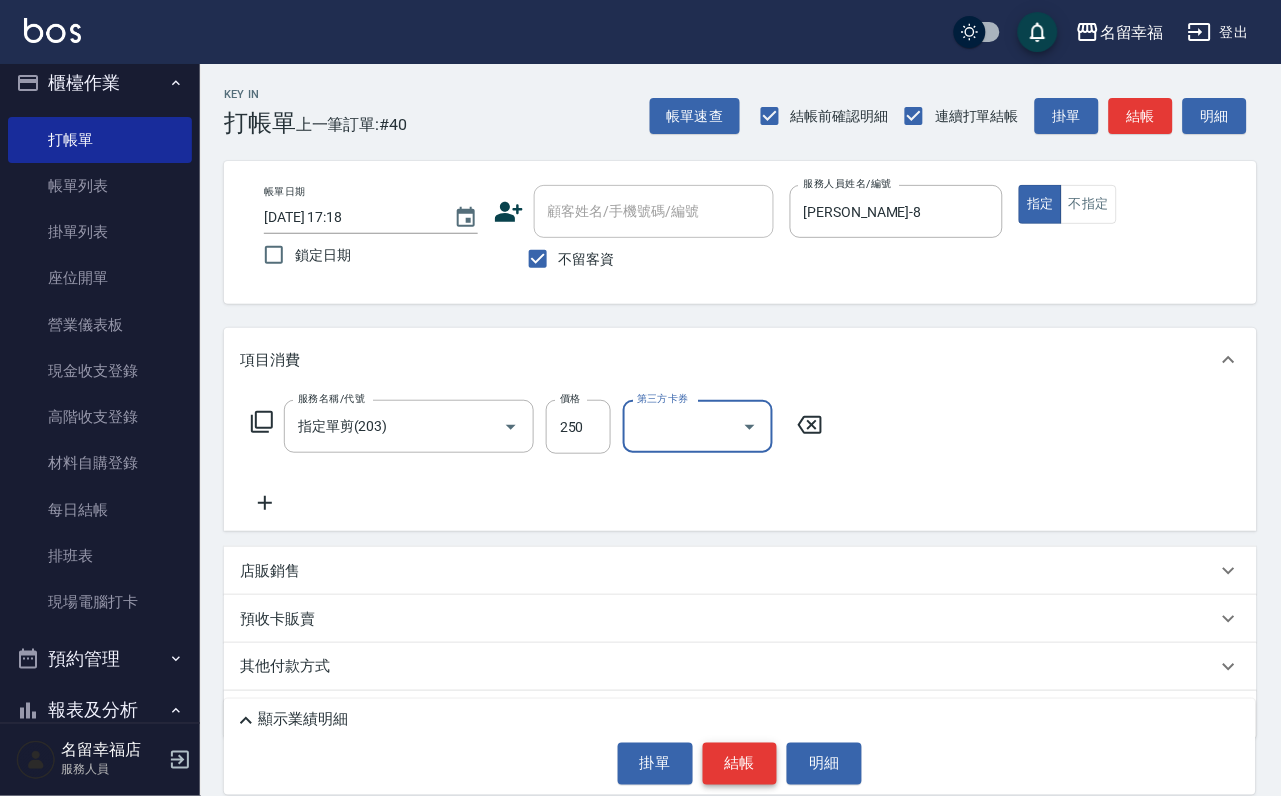 click on "結帳" at bounding box center (740, 764) 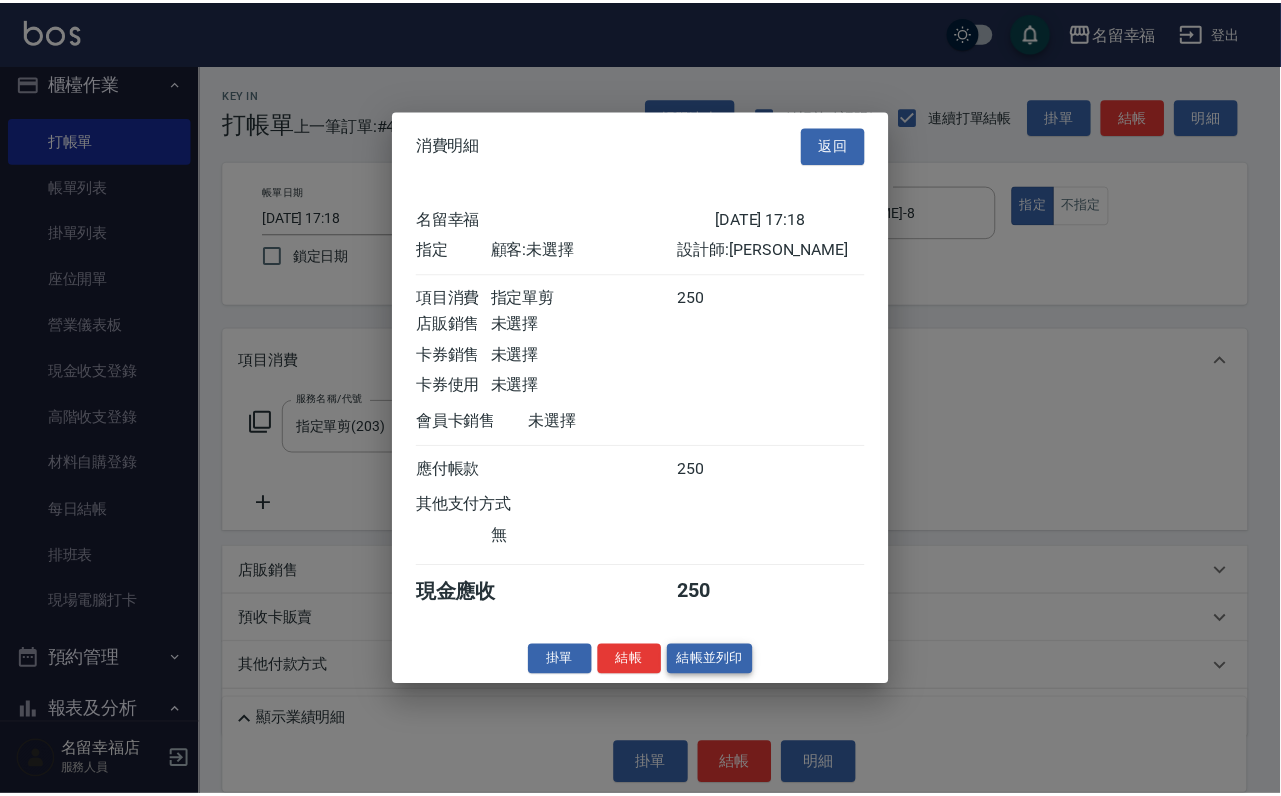 scroll, scrollTop: 247, scrollLeft: 0, axis: vertical 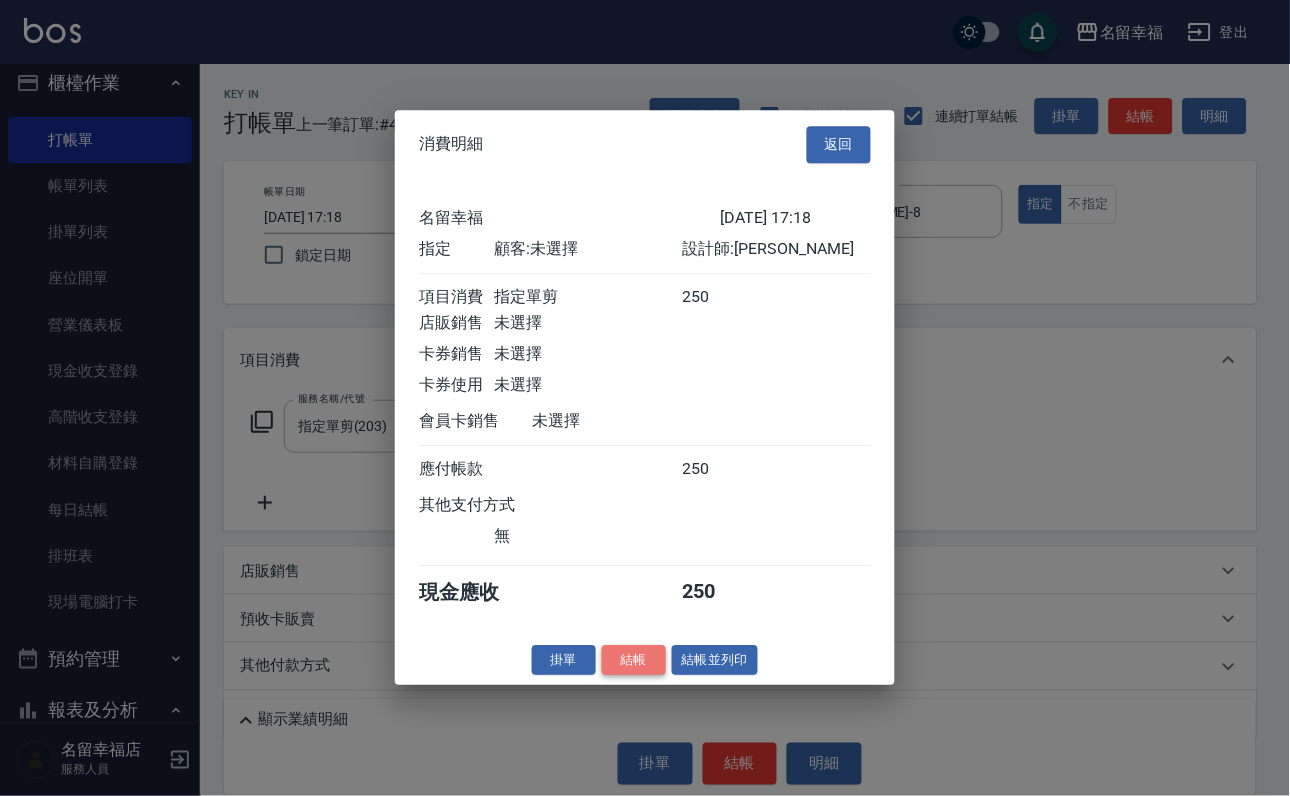 click on "結帳" at bounding box center (634, 660) 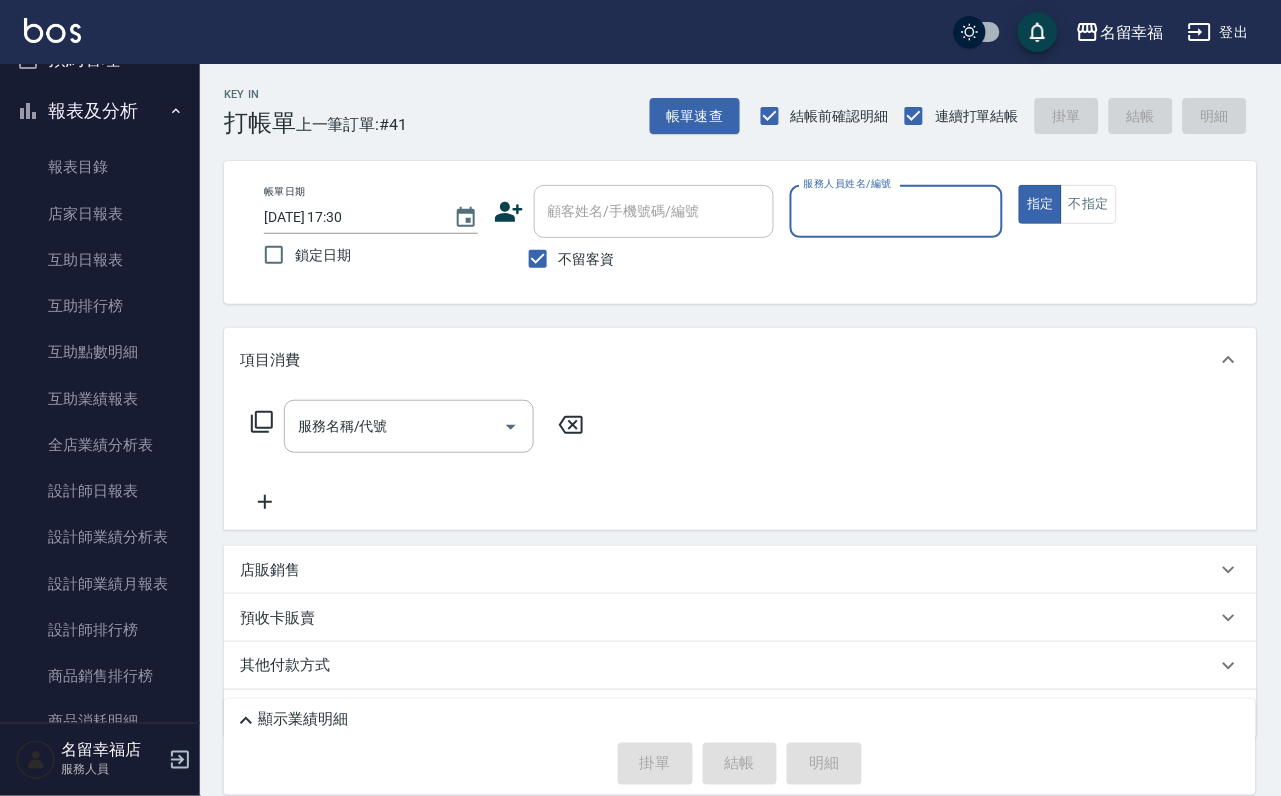 scroll, scrollTop: 1365, scrollLeft: 0, axis: vertical 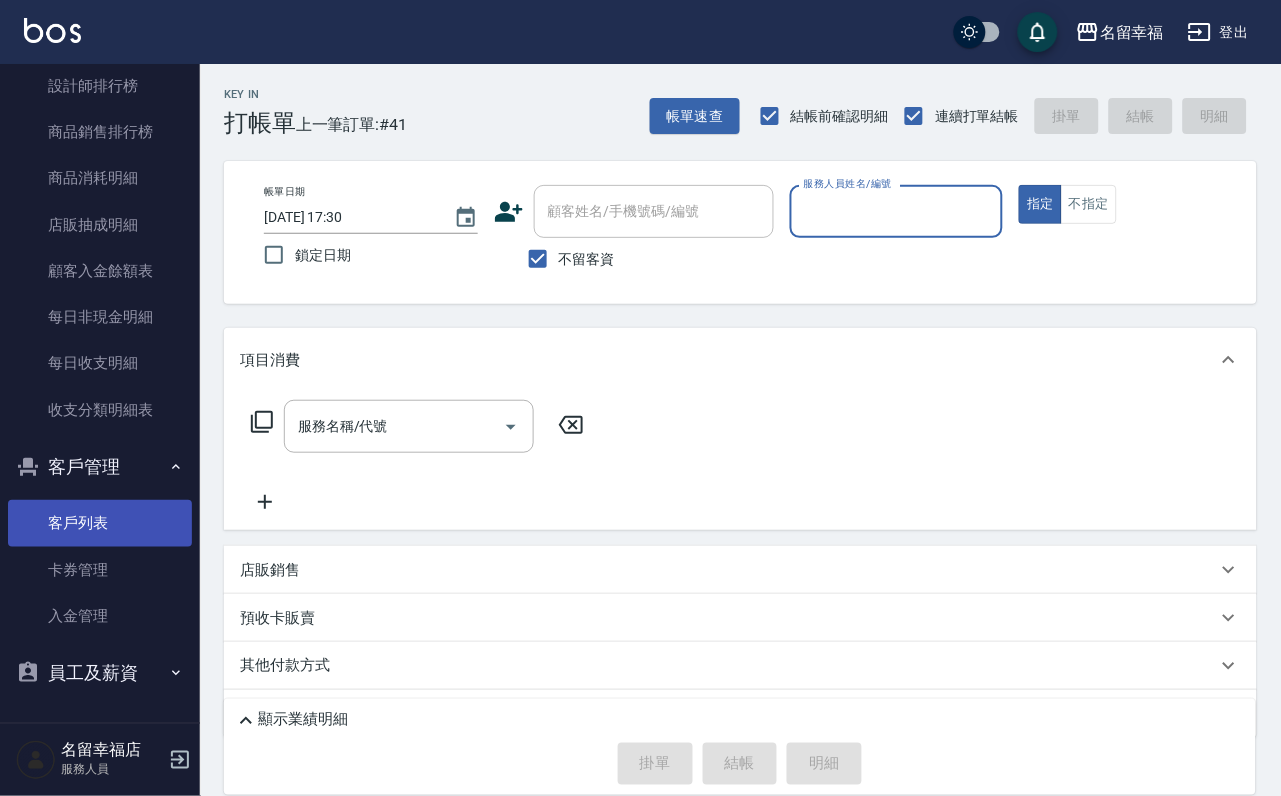 click on "客戶列表" at bounding box center (100, 523) 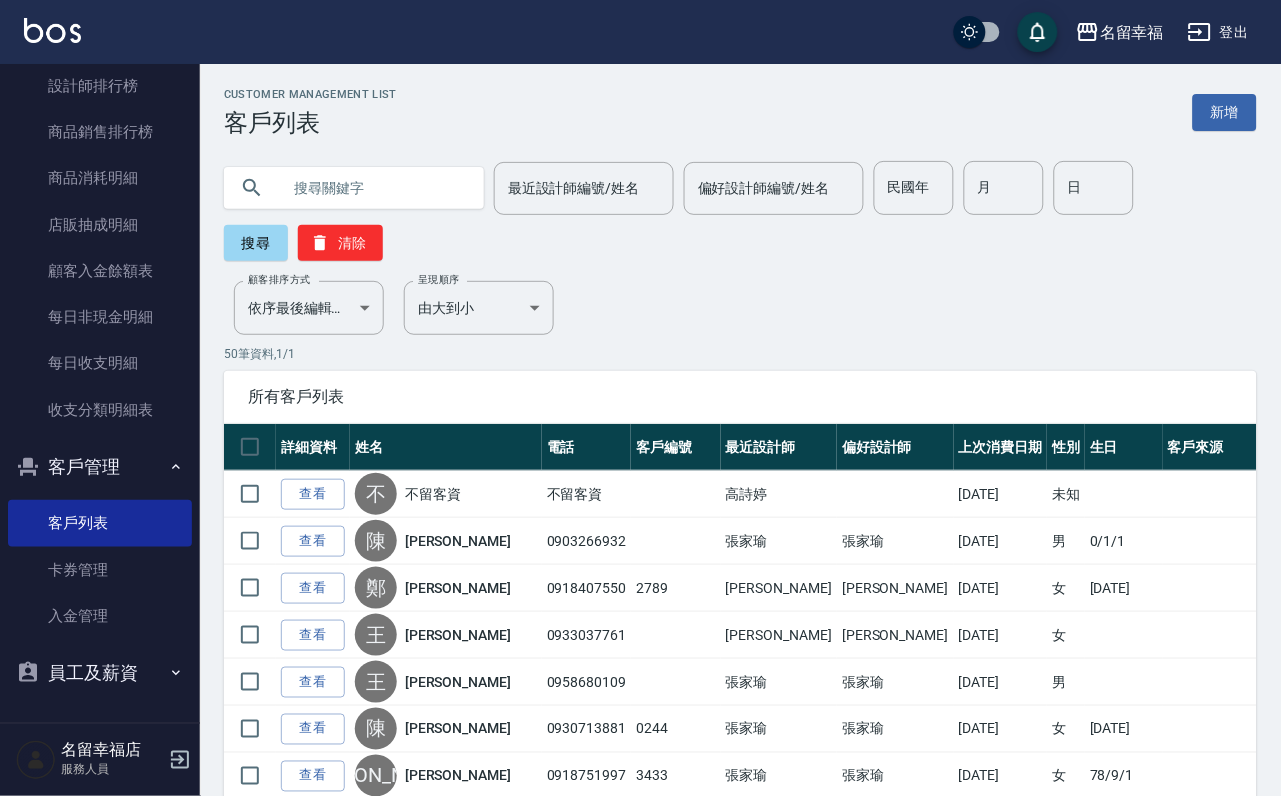 click at bounding box center (374, 188) 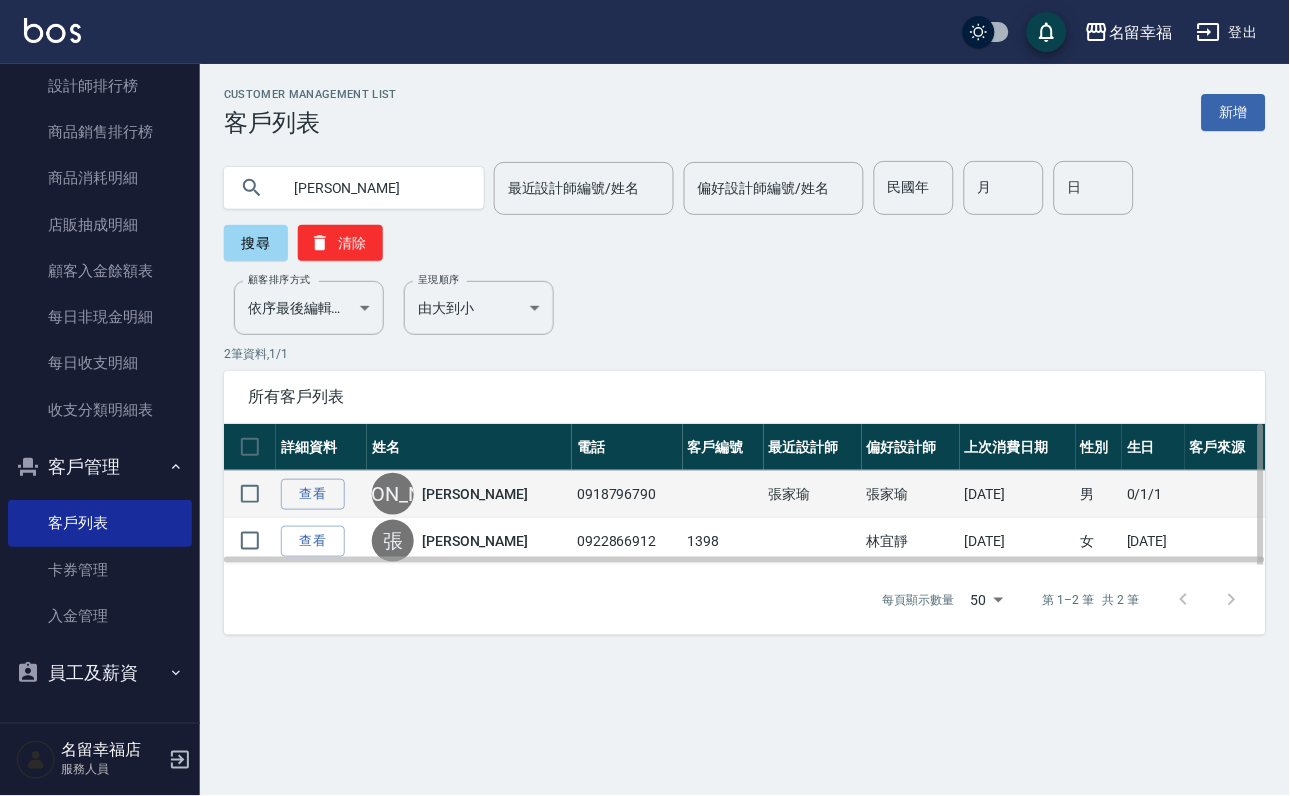 click on "[PERSON_NAME]" at bounding box center (469, 494) 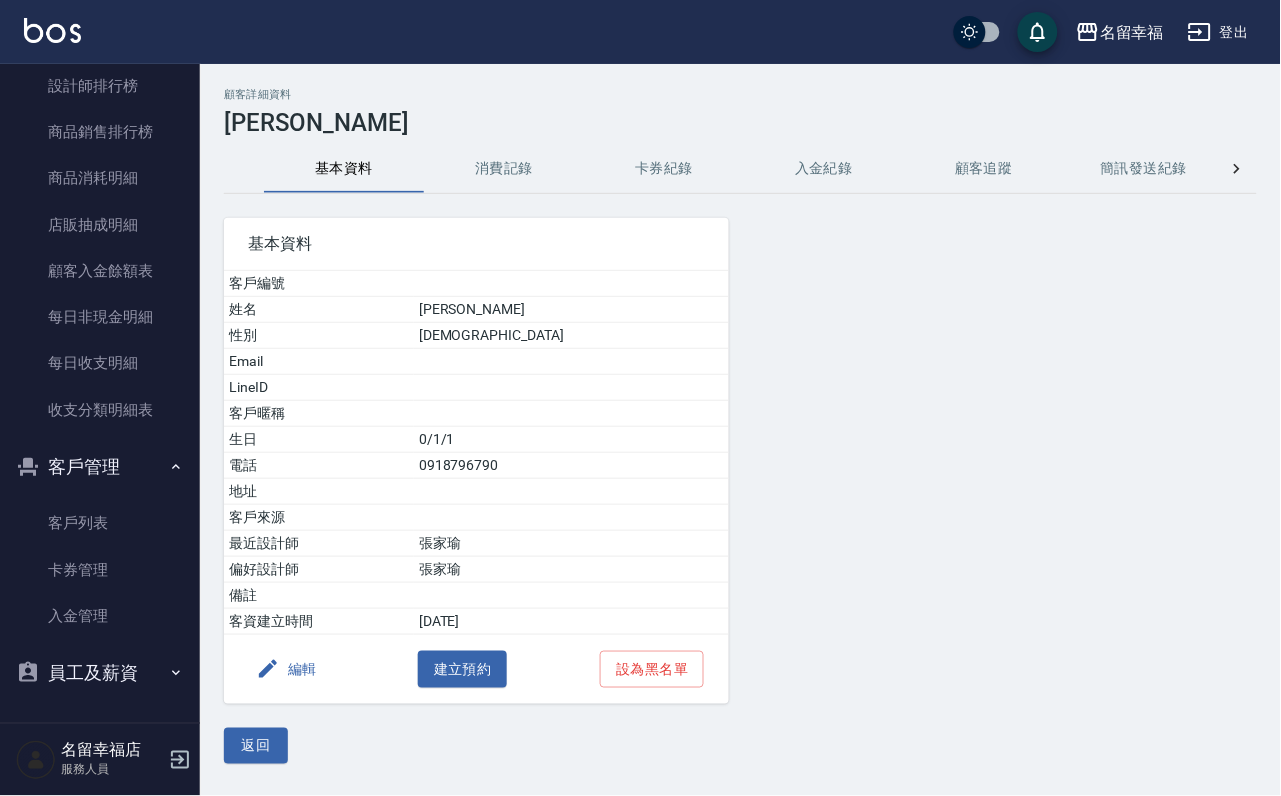 click on "消費記錄" at bounding box center [504, 169] 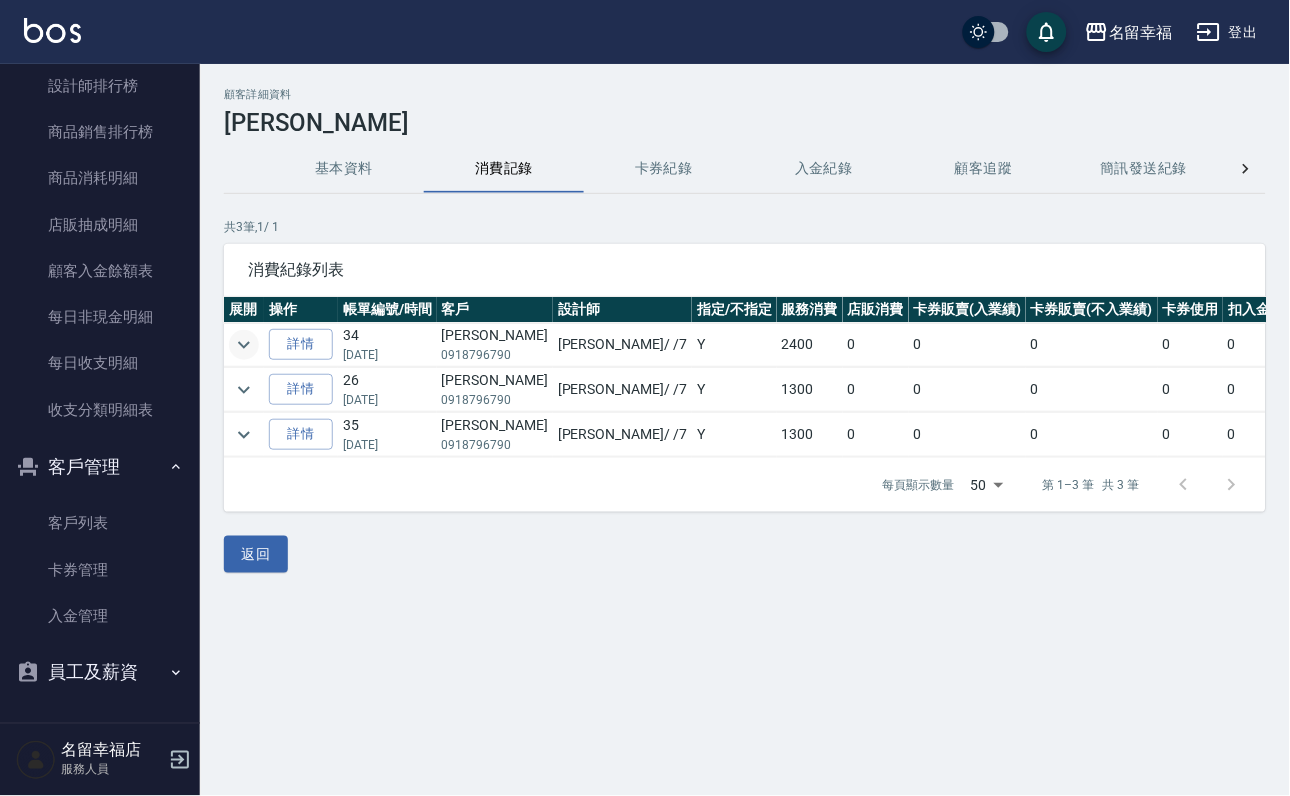 click 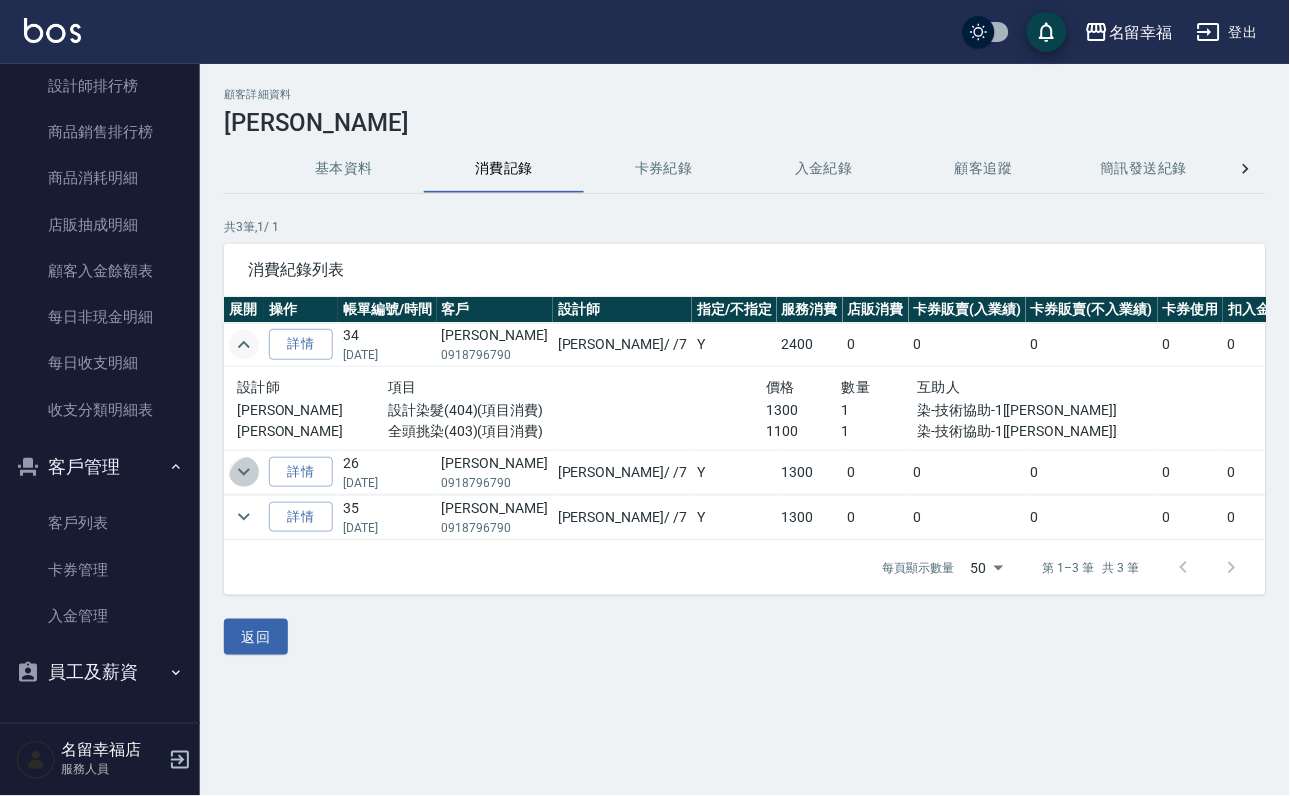 click 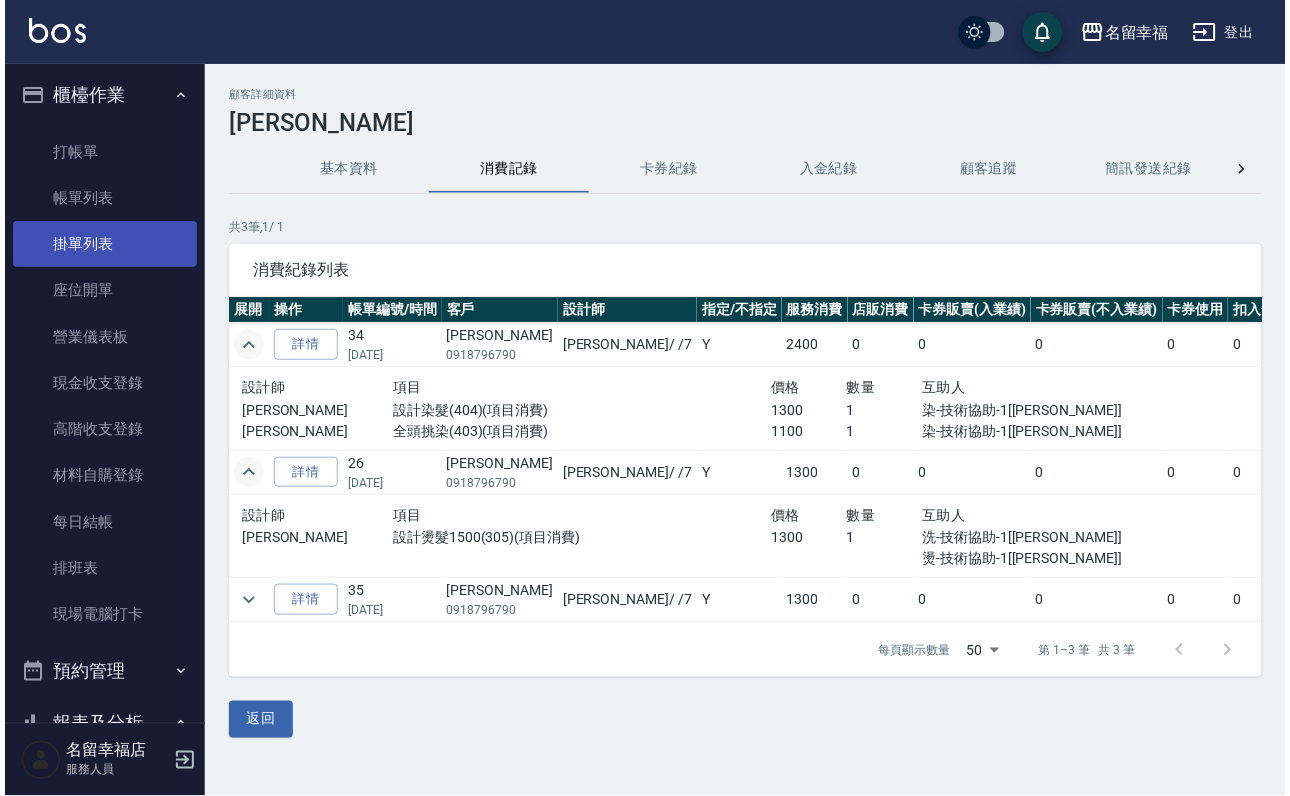 scroll, scrollTop: 0, scrollLeft: 0, axis: both 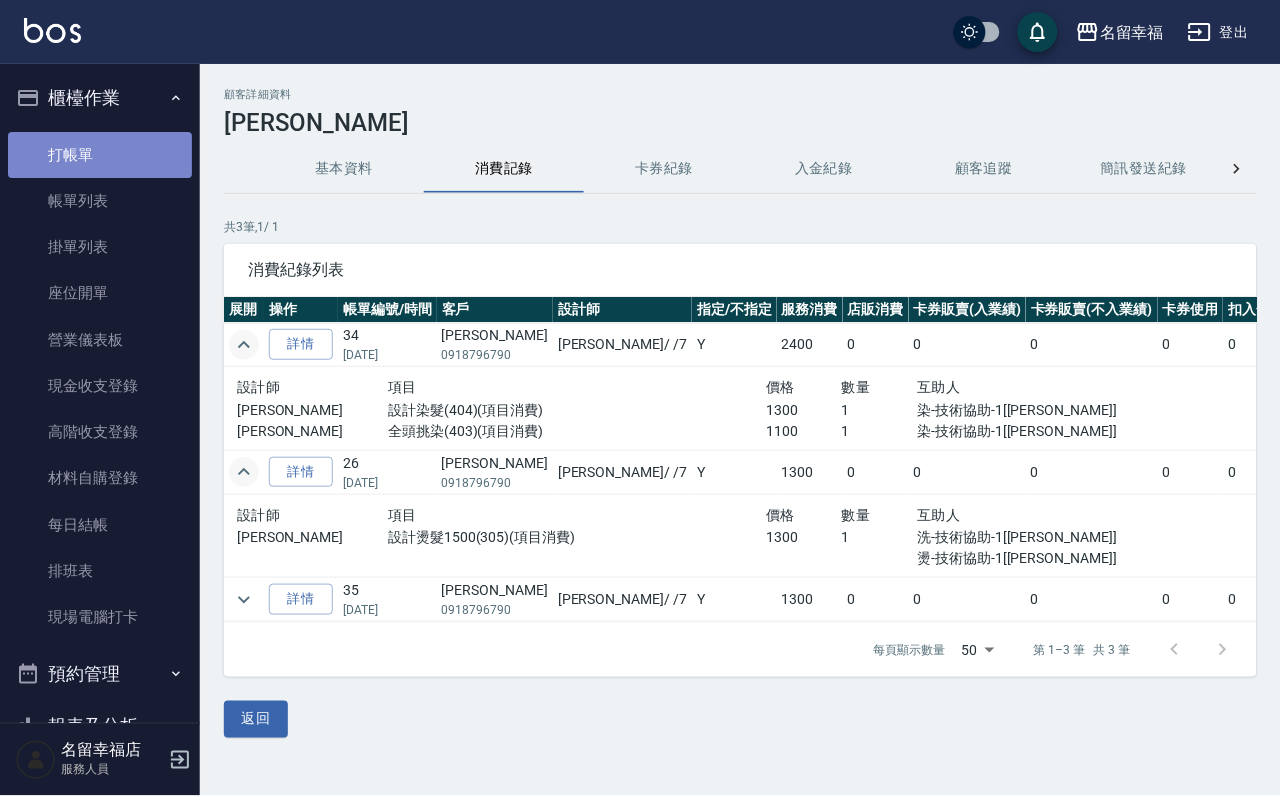 click on "打帳單" at bounding box center (100, 155) 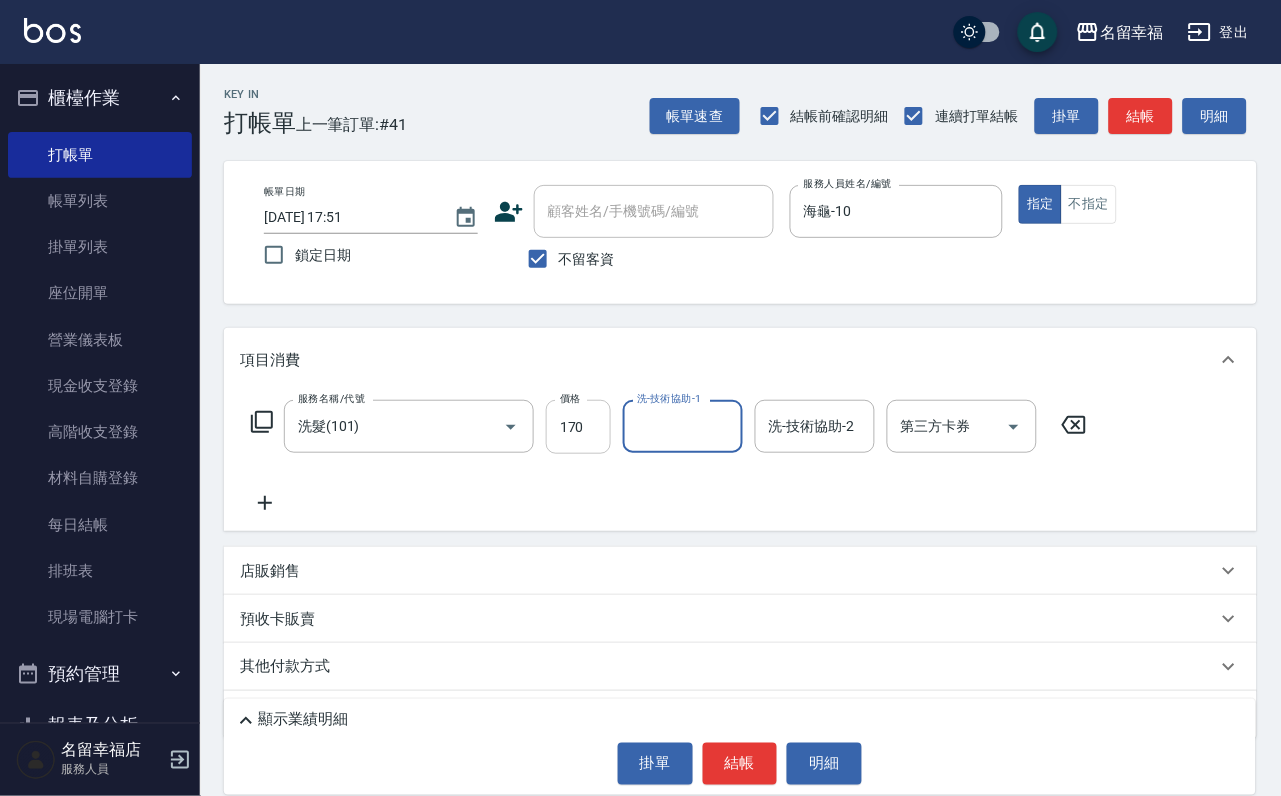 click on "170" at bounding box center (578, 427) 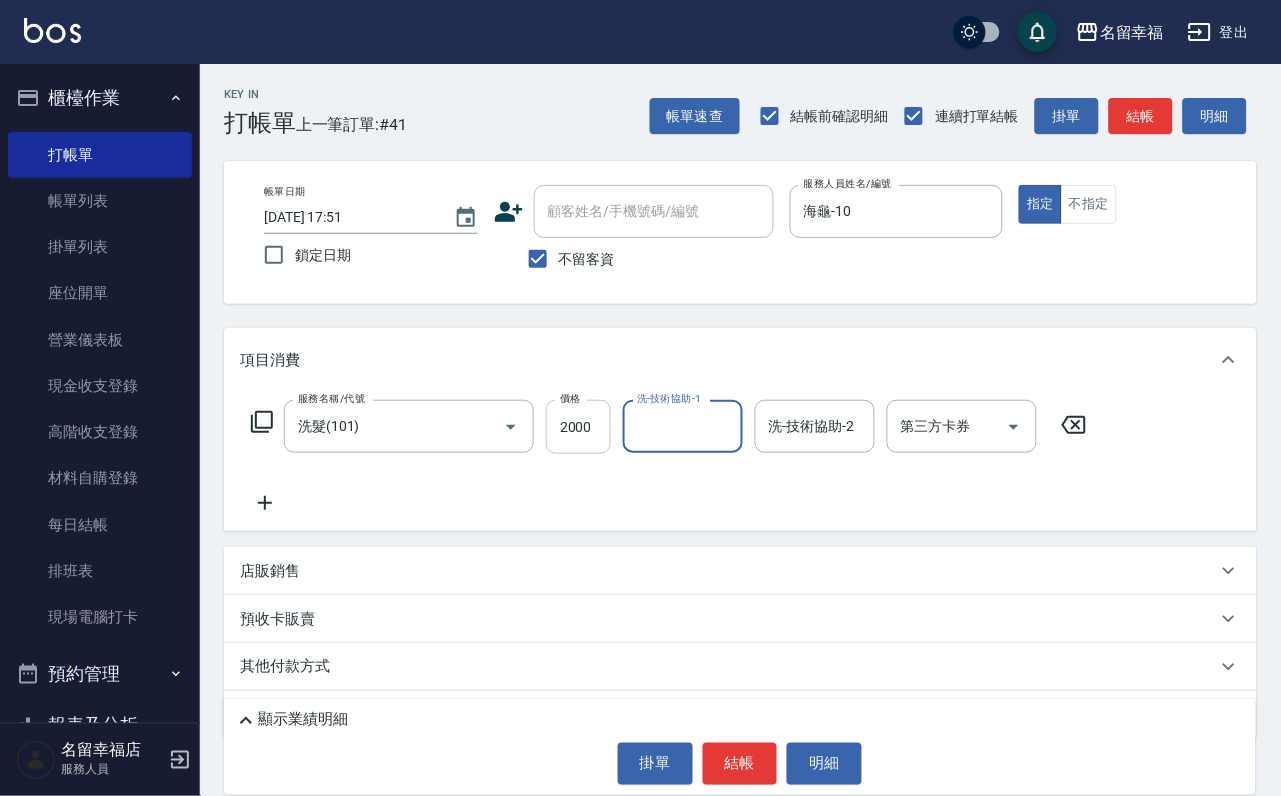 click on "2000" at bounding box center [578, 427] 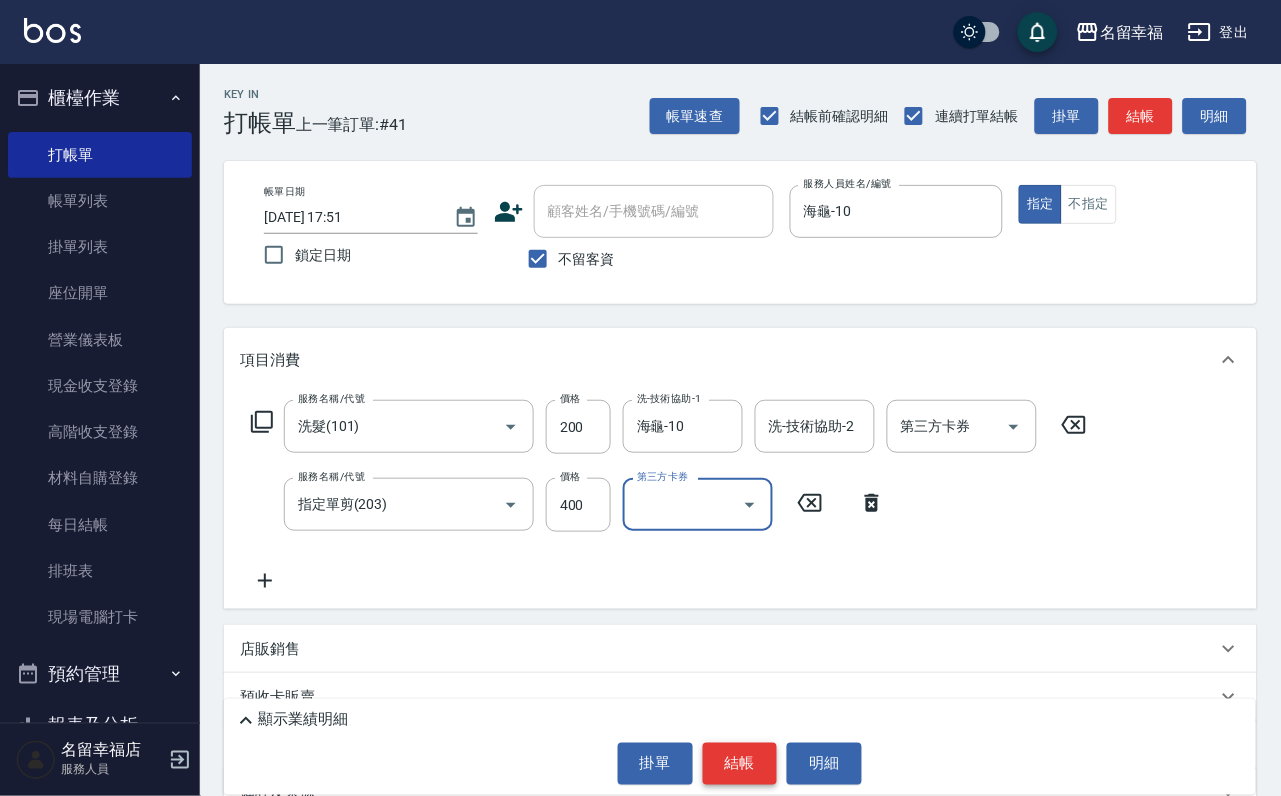 click on "結帳" at bounding box center [740, 764] 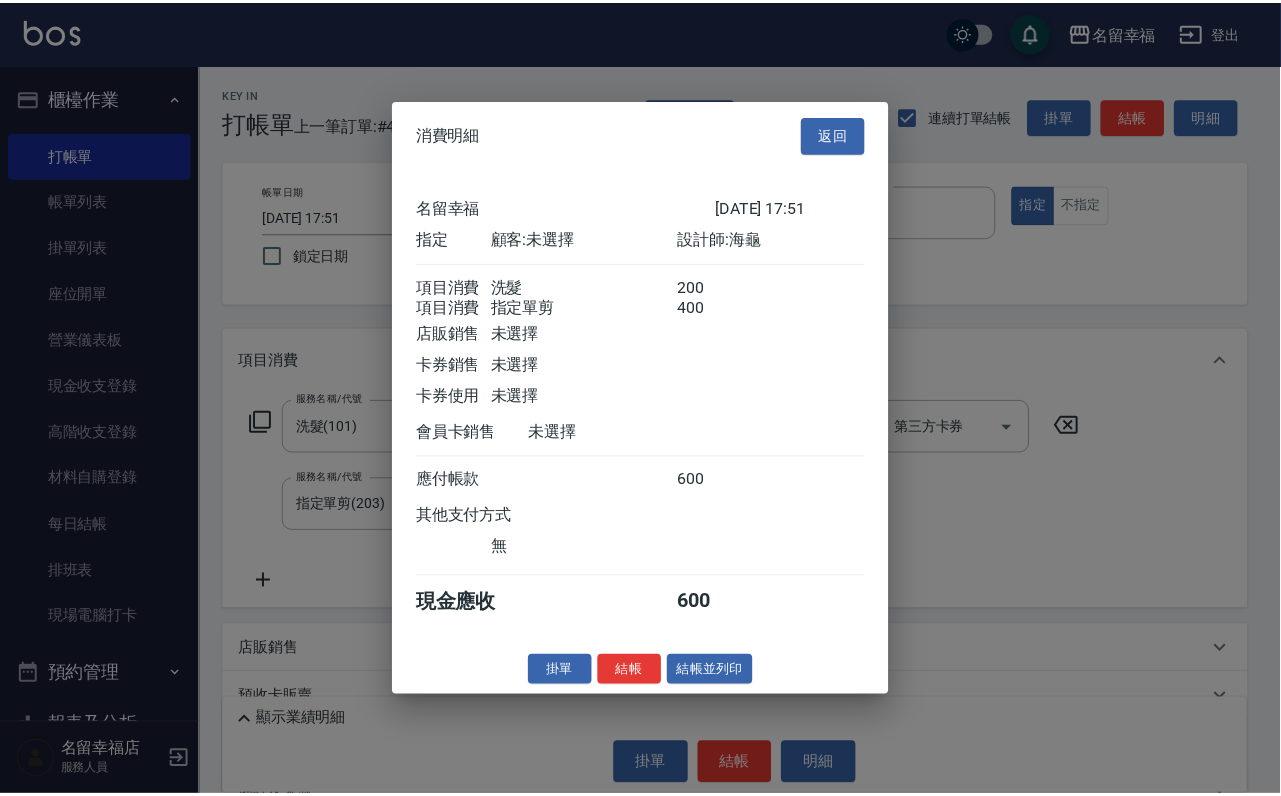 scroll, scrollTop: 300, scrollLeft: 0, axis: vertical 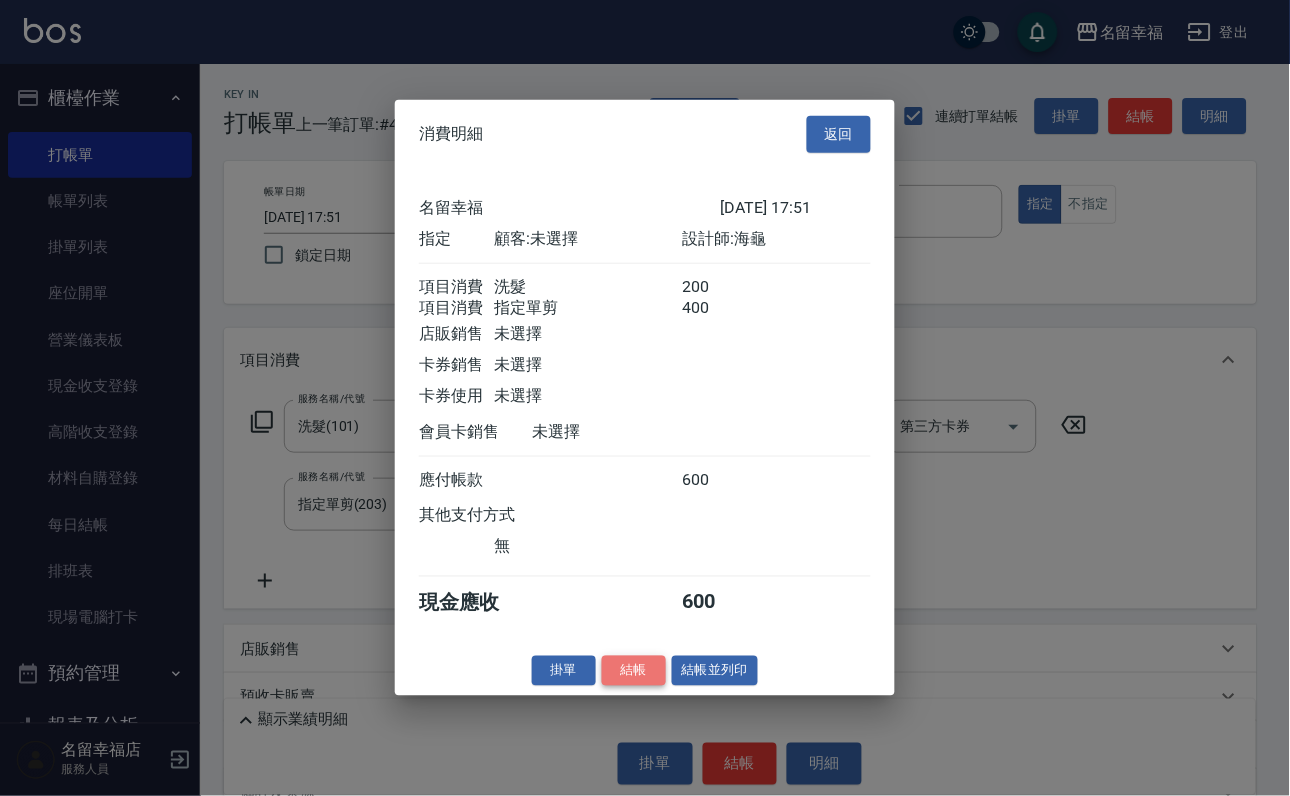 click on "結帳" at bounding box center [634, 670] 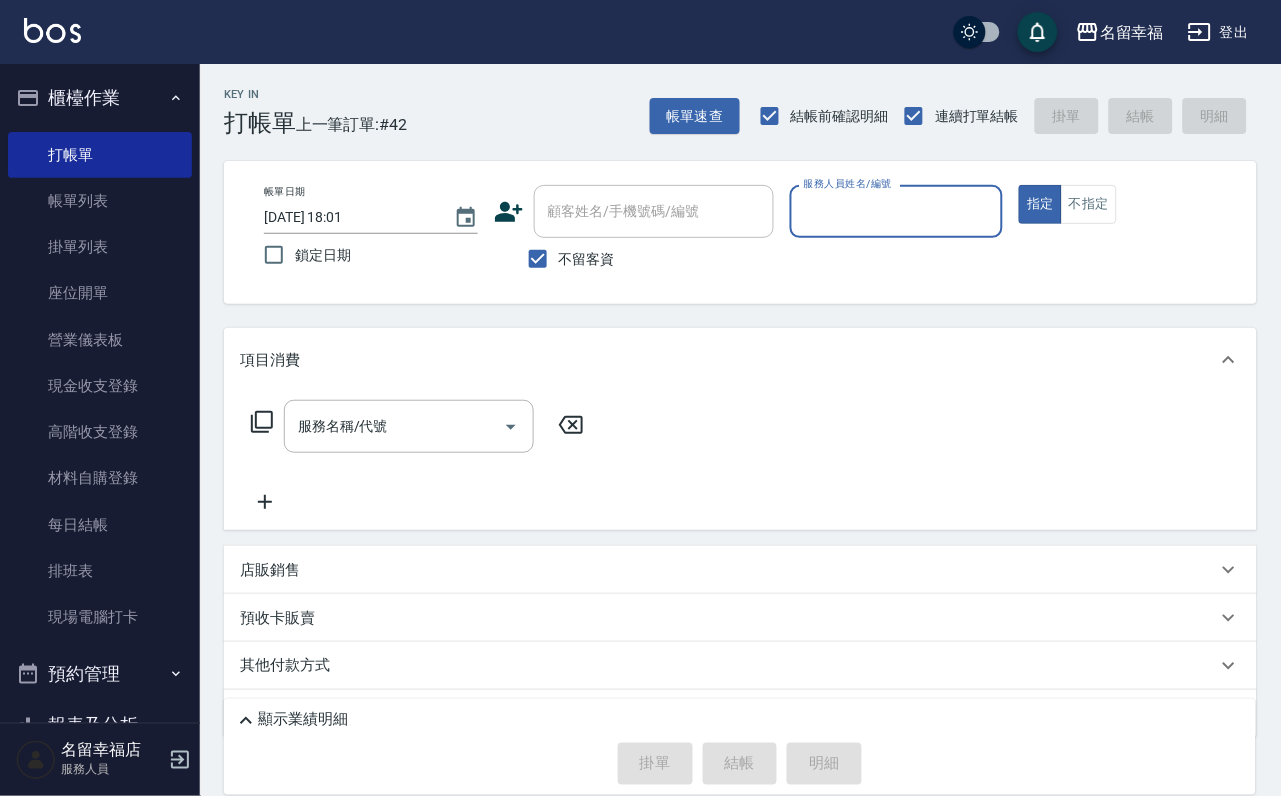 click on "服務人員姓名/編號" at bounding box center (897, 211) 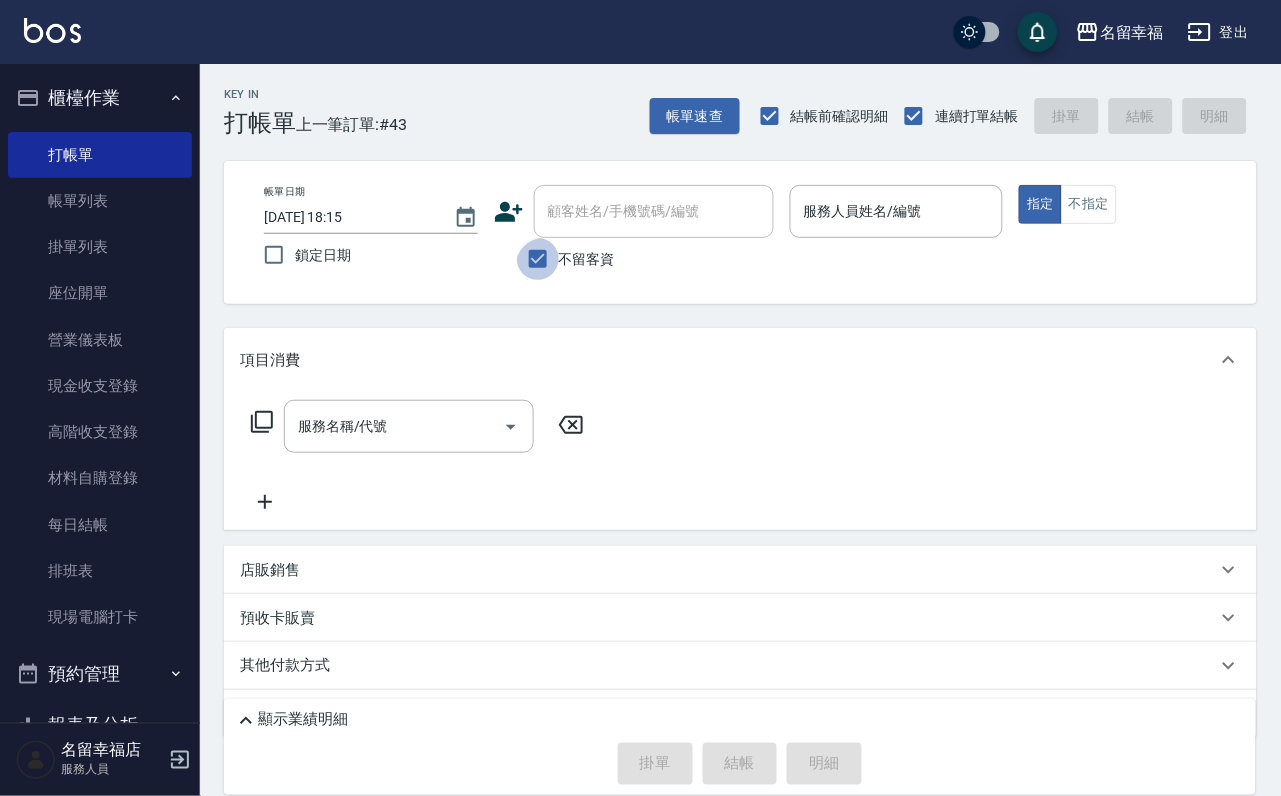 click on "不留客資" at bounding box center [538, 259] 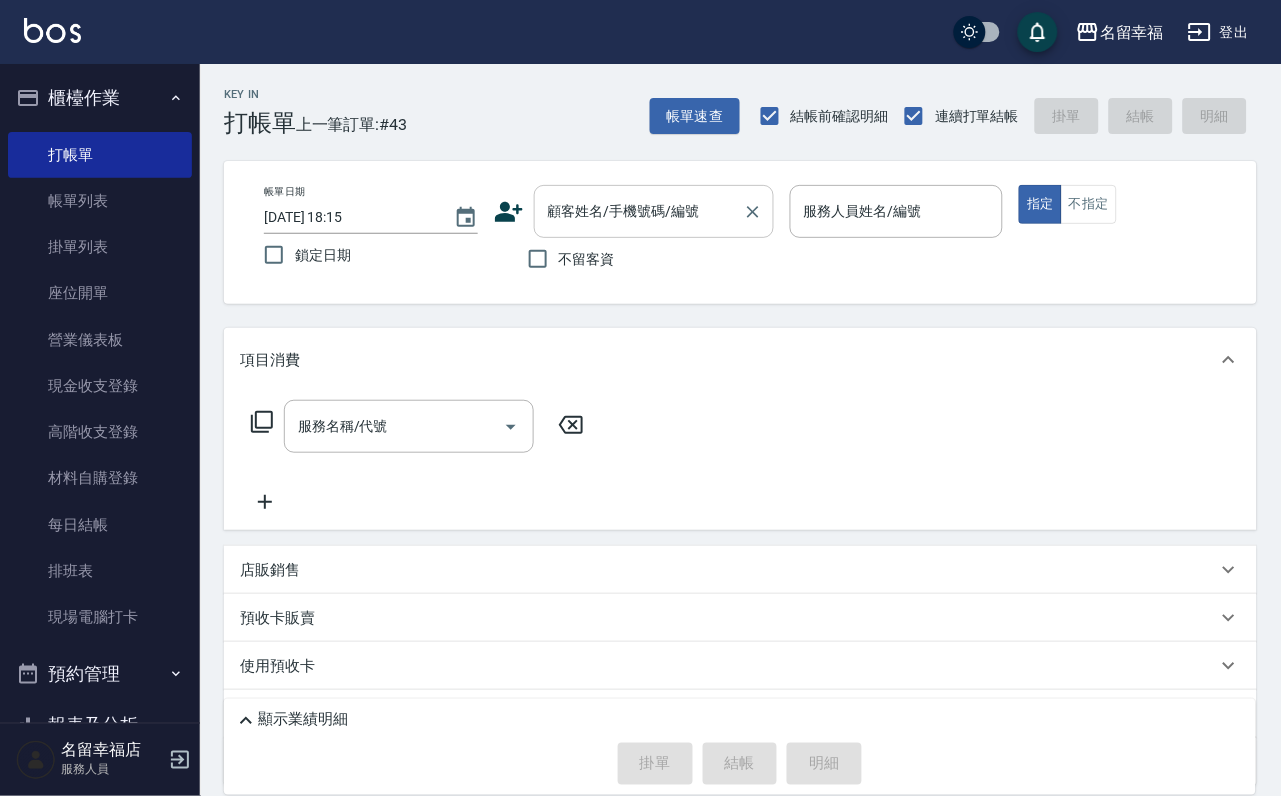 click on "顧客姓名/手機號碼/編號" at bounding box center [639, 211] 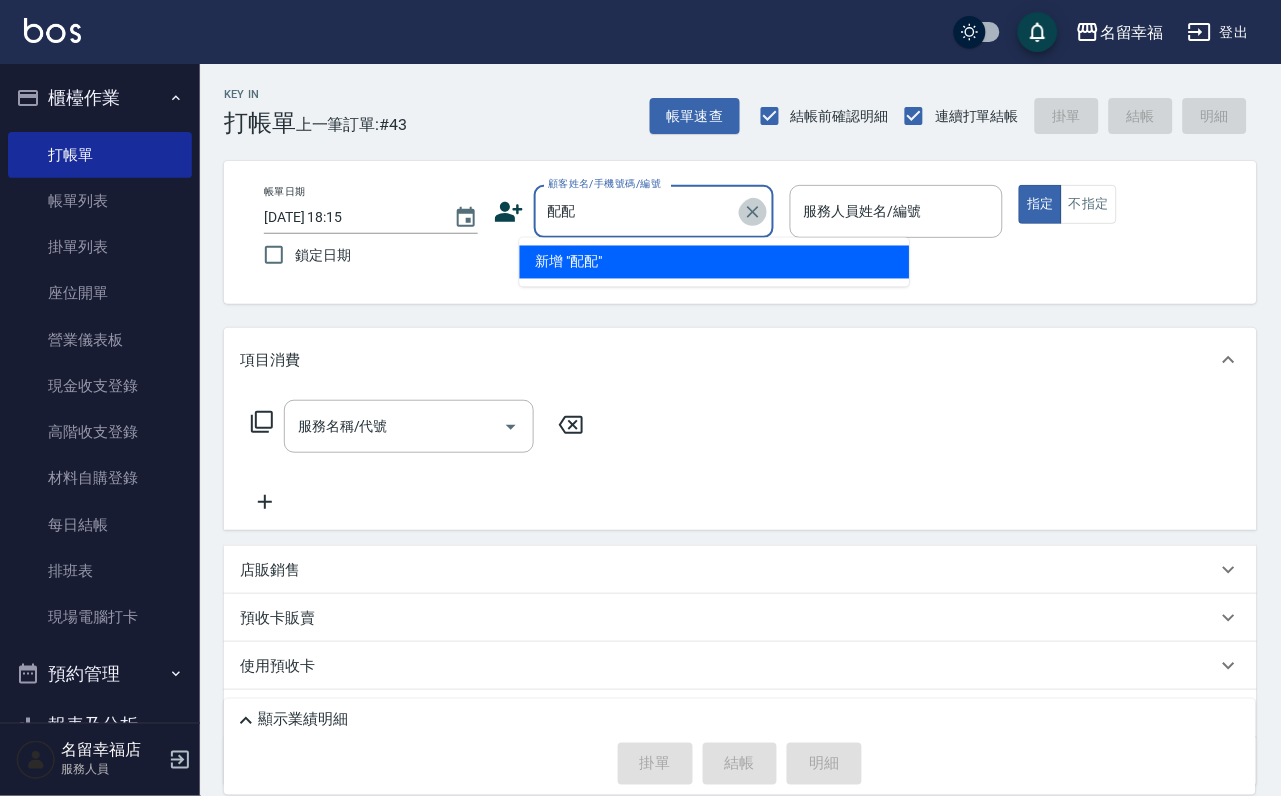 click 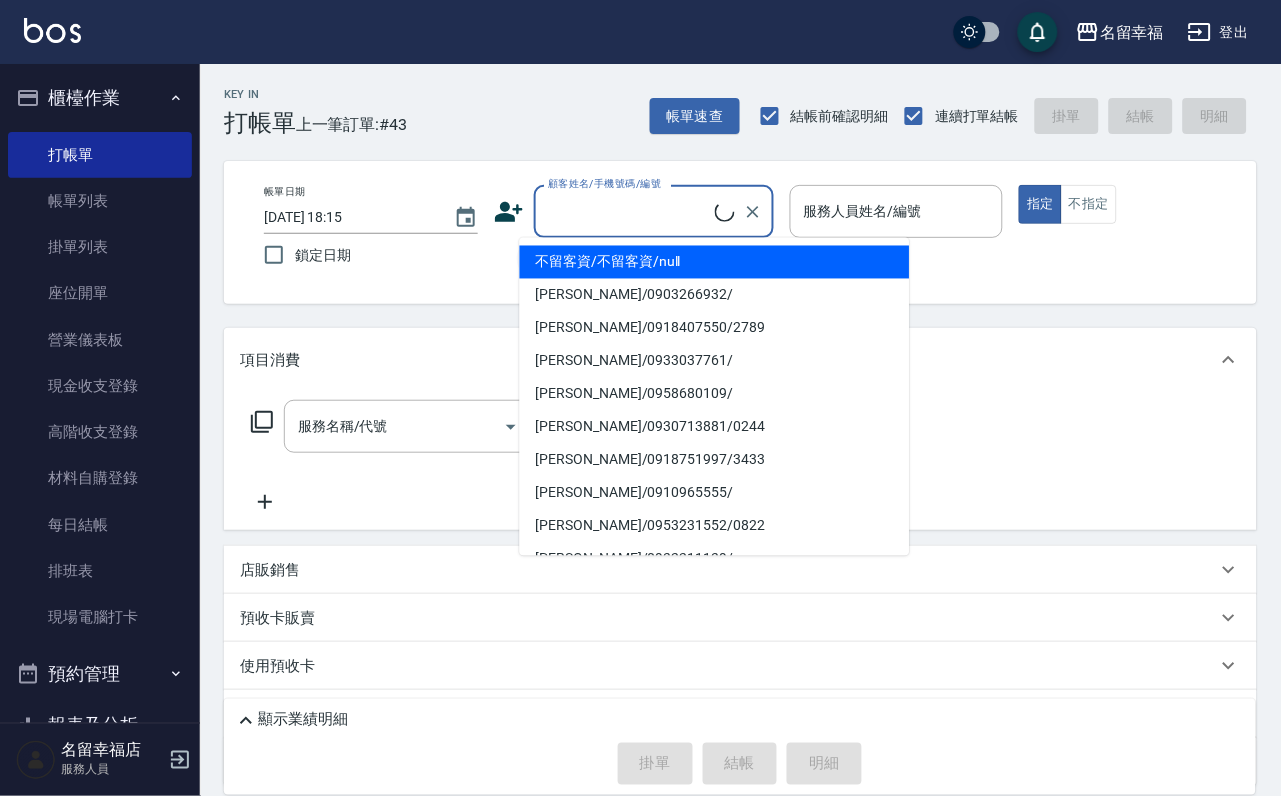 click on "不留客資/不留客資/null" at bounding box center (715, 262) 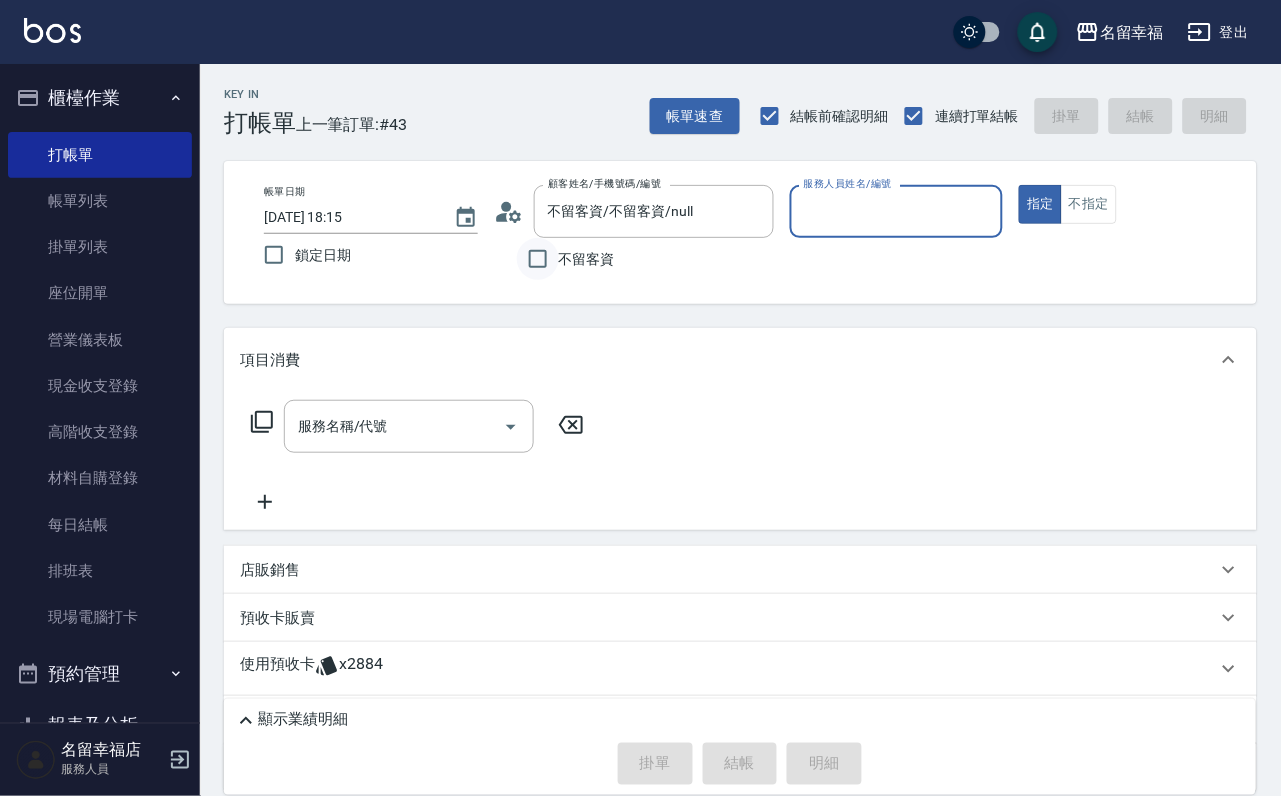 click on "不留客資" at bounding box center [538, 259] 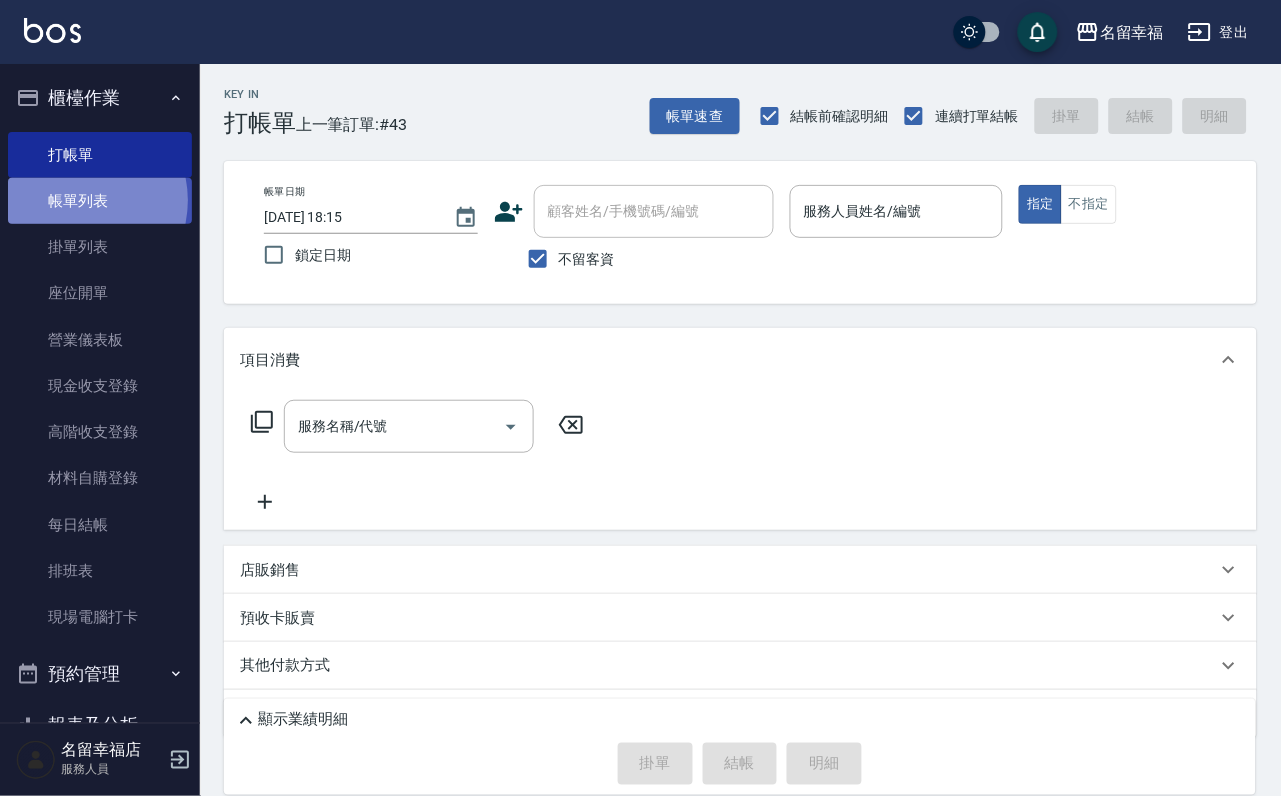 click on "帳單列表" at bounding box center (100, 201) 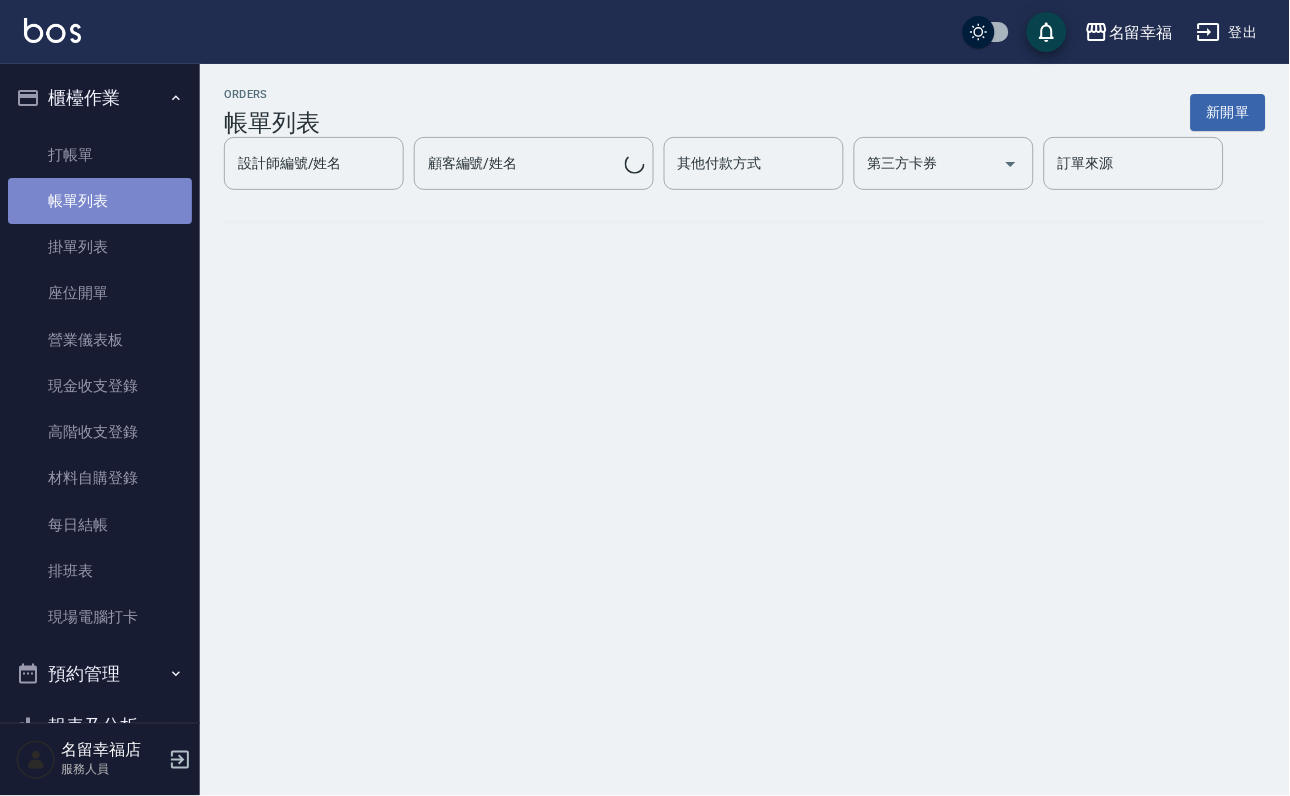 click on "帳單列表" at bounding box center (100, 201) 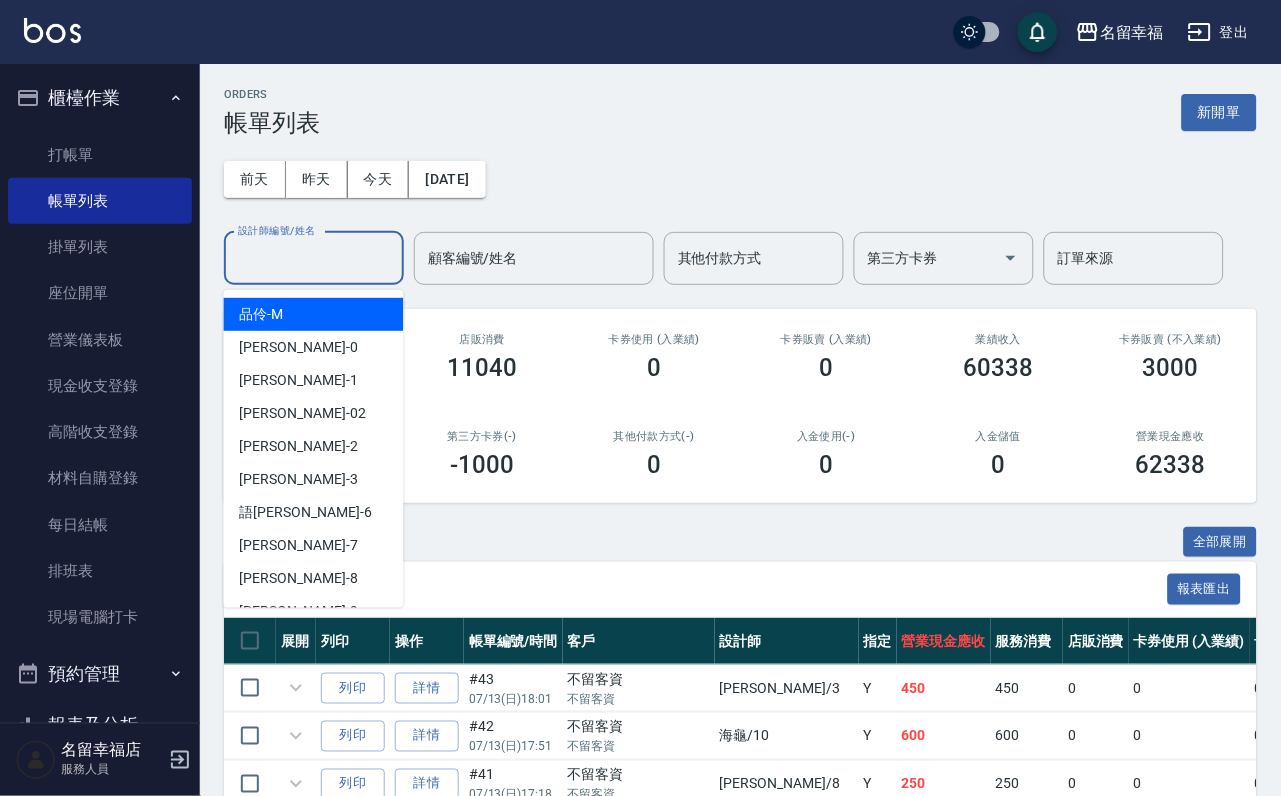 click on "設計師編號/姓名" at bounding box center [314, 258] 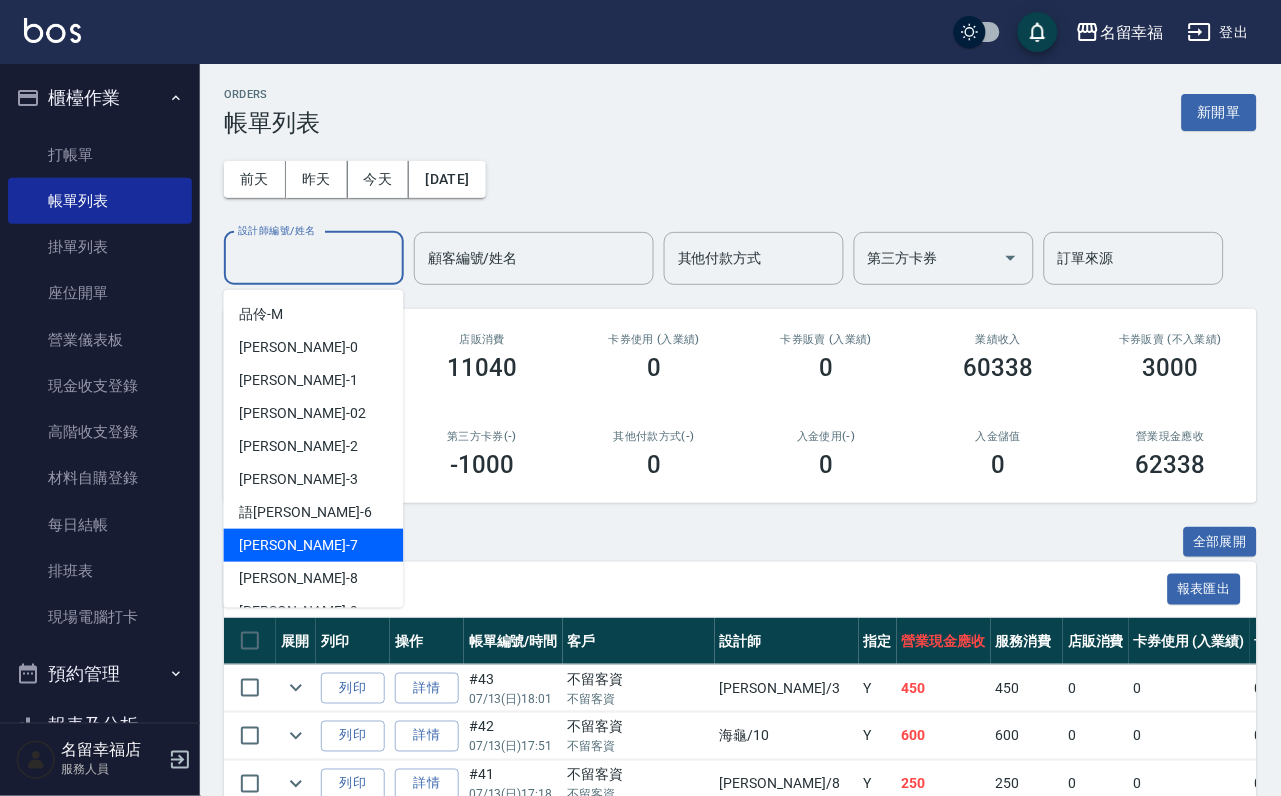 click on "[PERSON_NAME] -7" at bounding box center [314, 545] 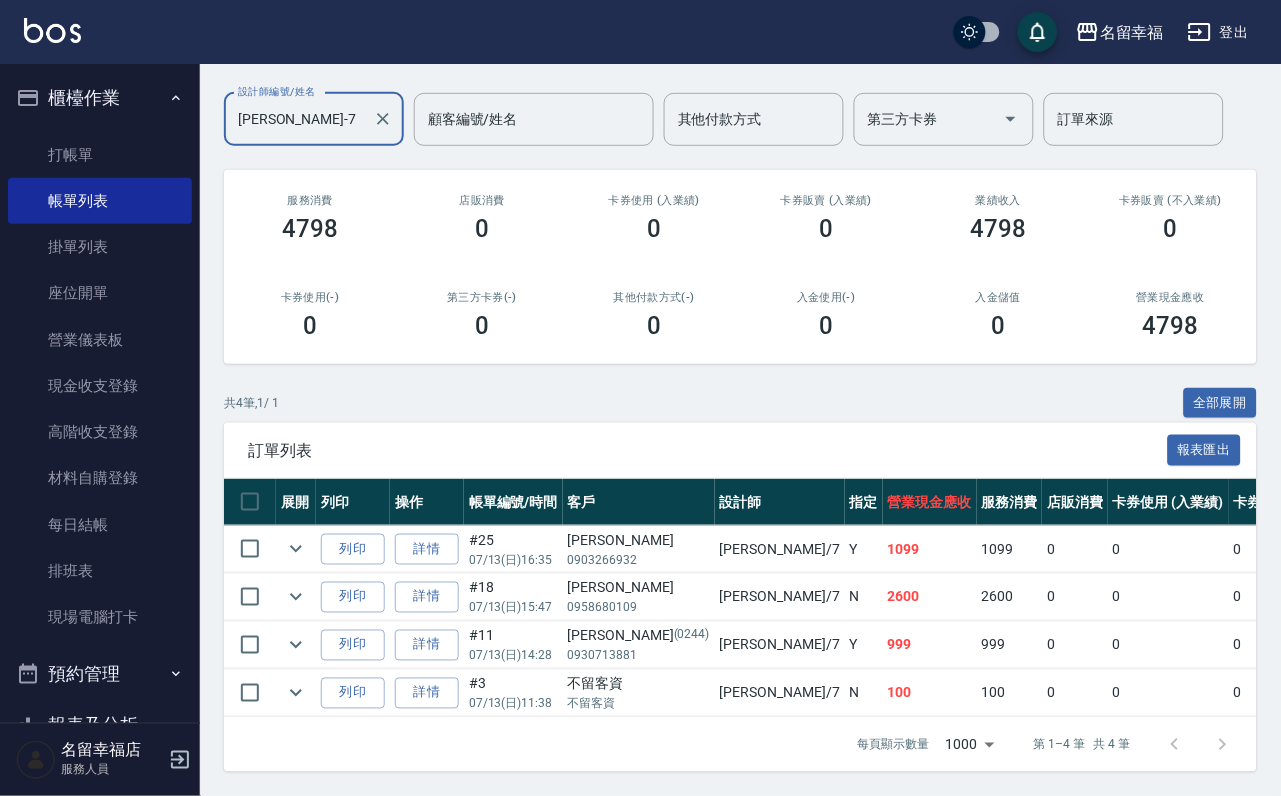 scroll, scrollTop: 0, scrollLeft: 0, axis: both 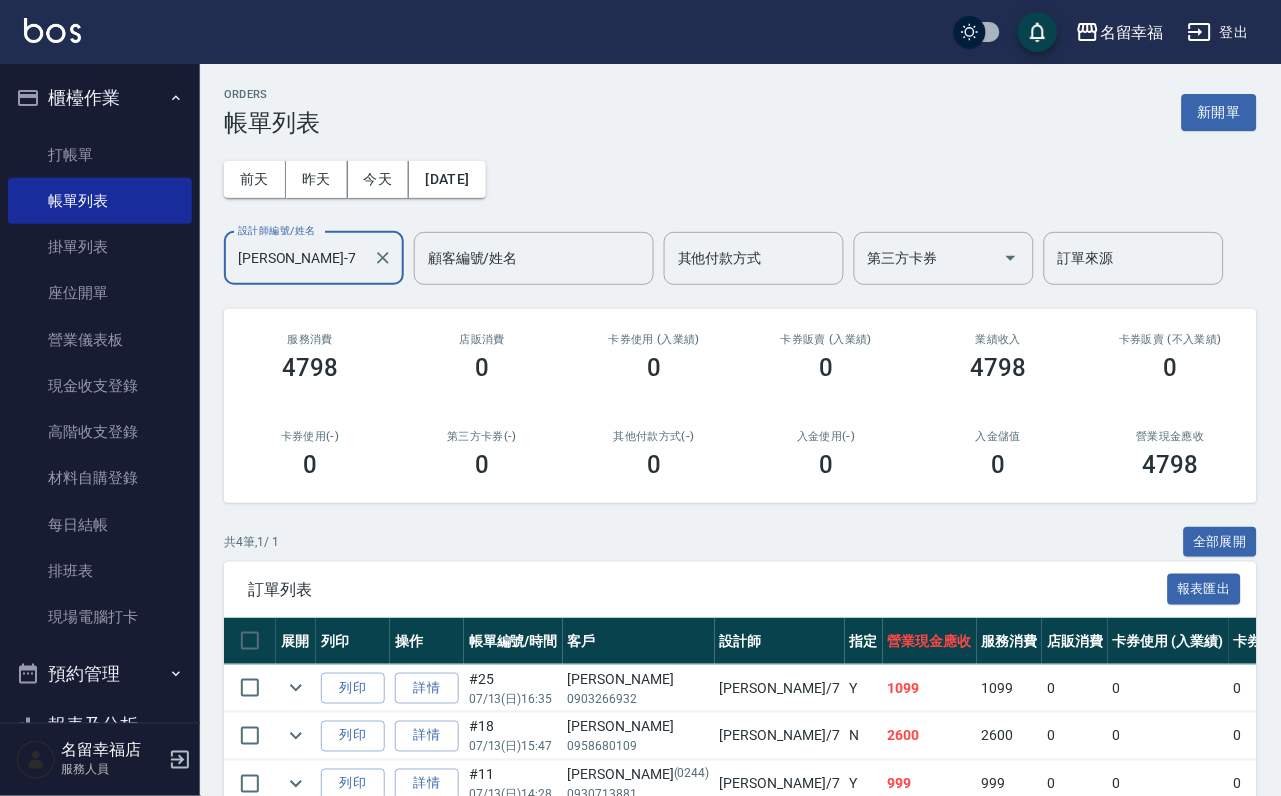 click on "[PERSON_NAME]-7" at bounding box center (299, 258) 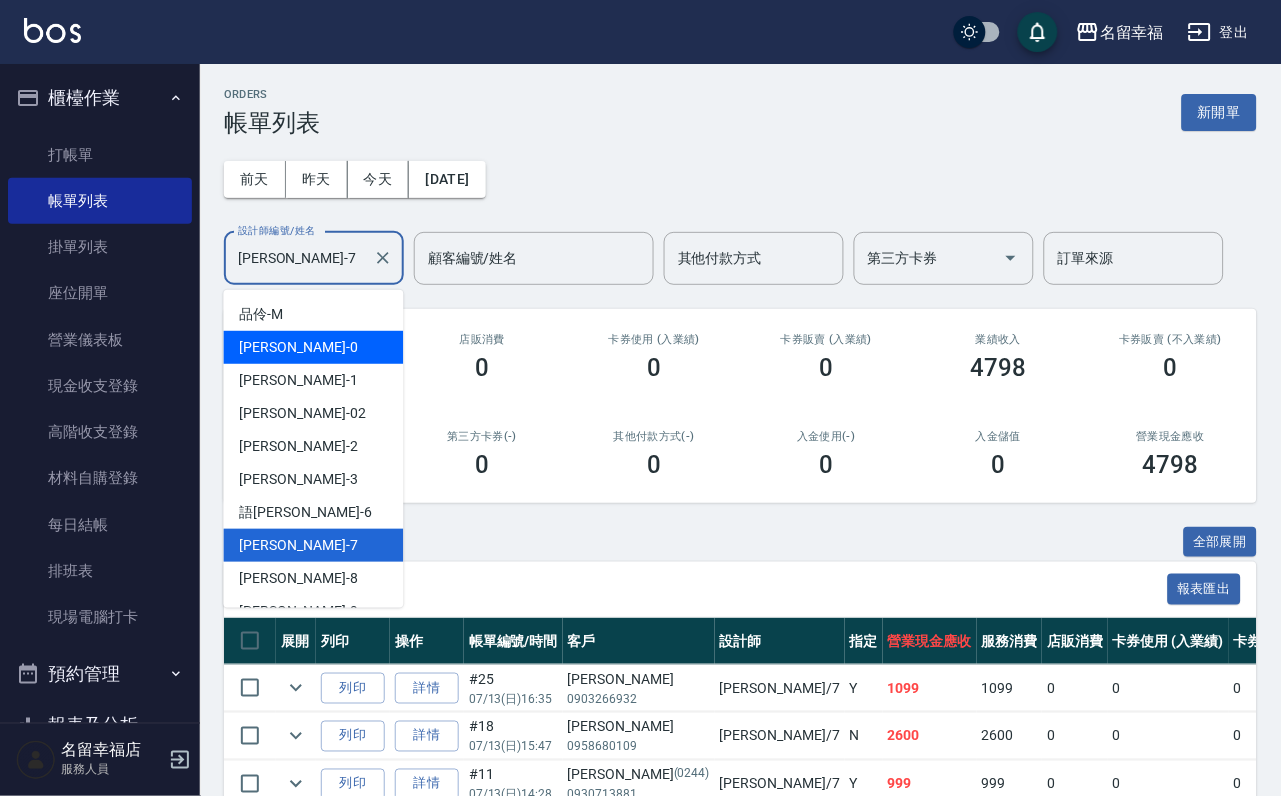 click on "小靜 -0" at bounding box center (314, 347) 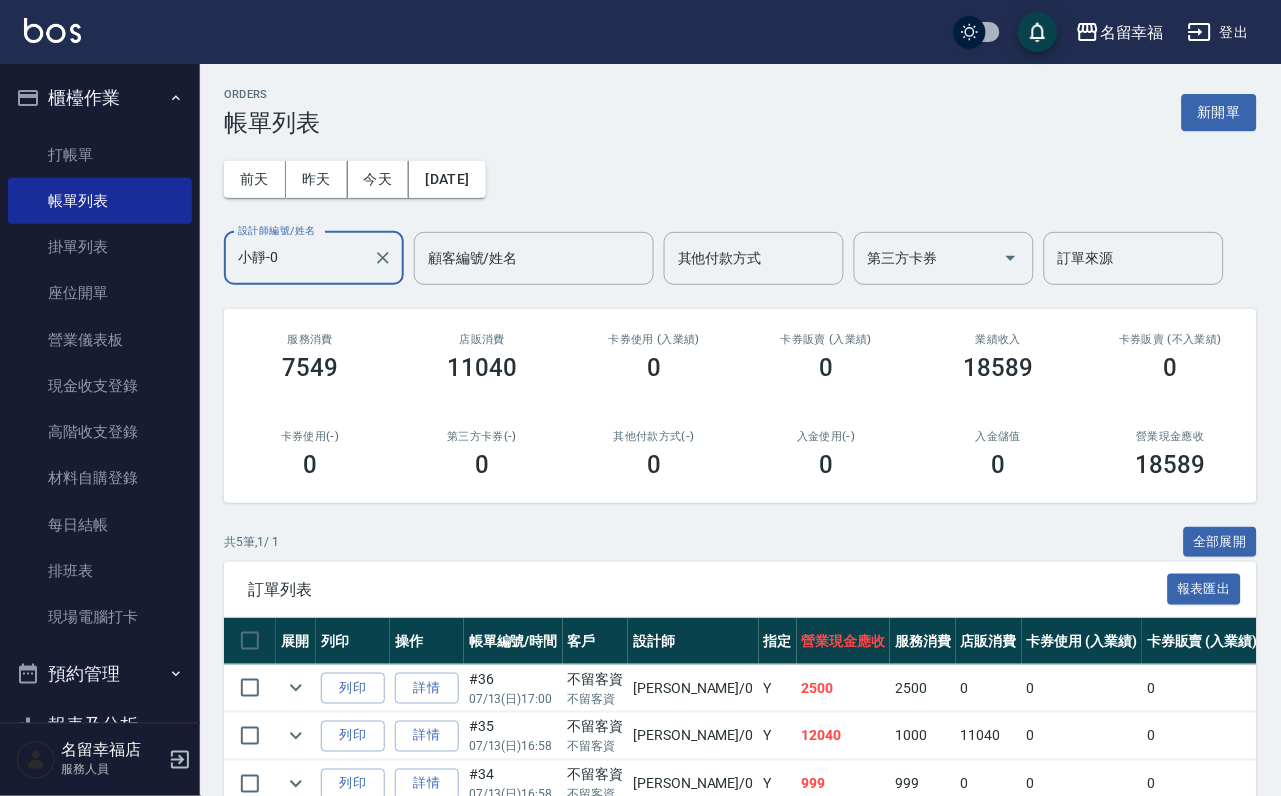 click on "小靜-0" at bounding box center [299, 258] 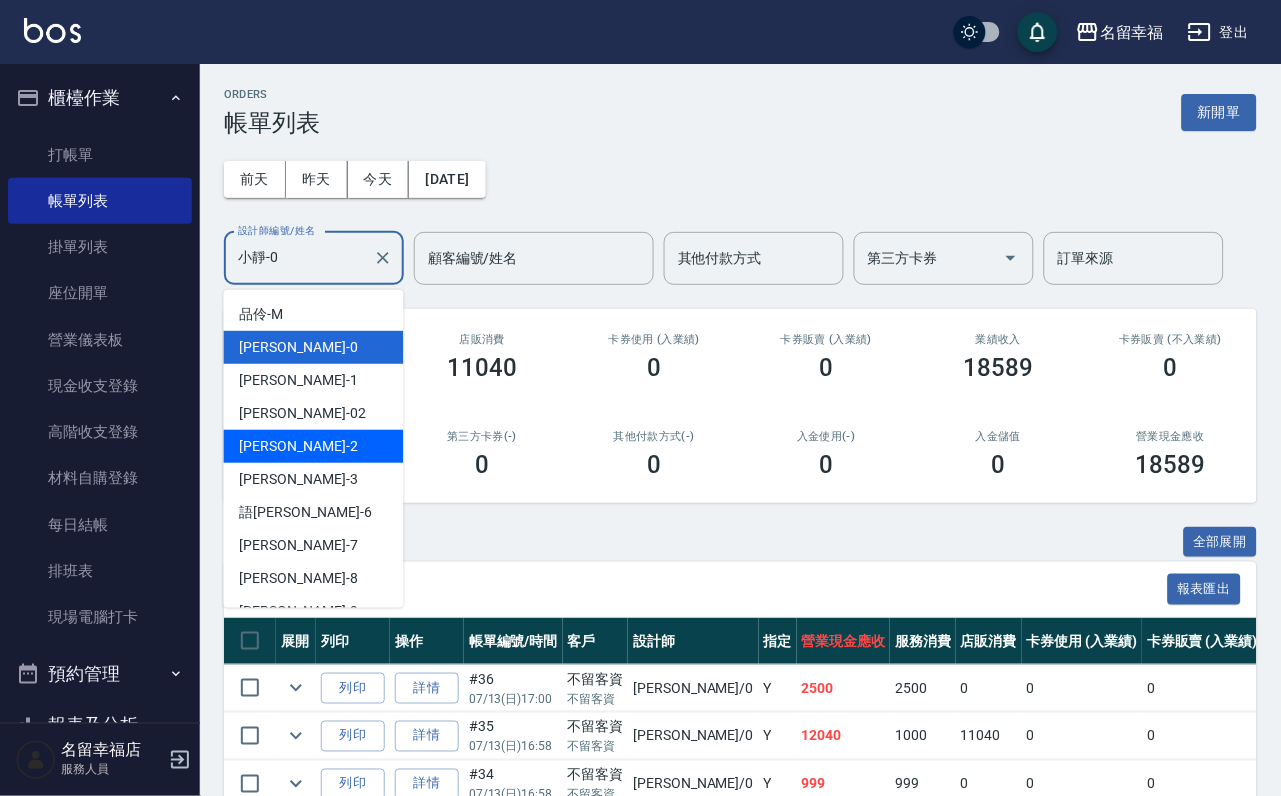 click on "[PERSON_NAME] -2" at bounding box center (314, 446) 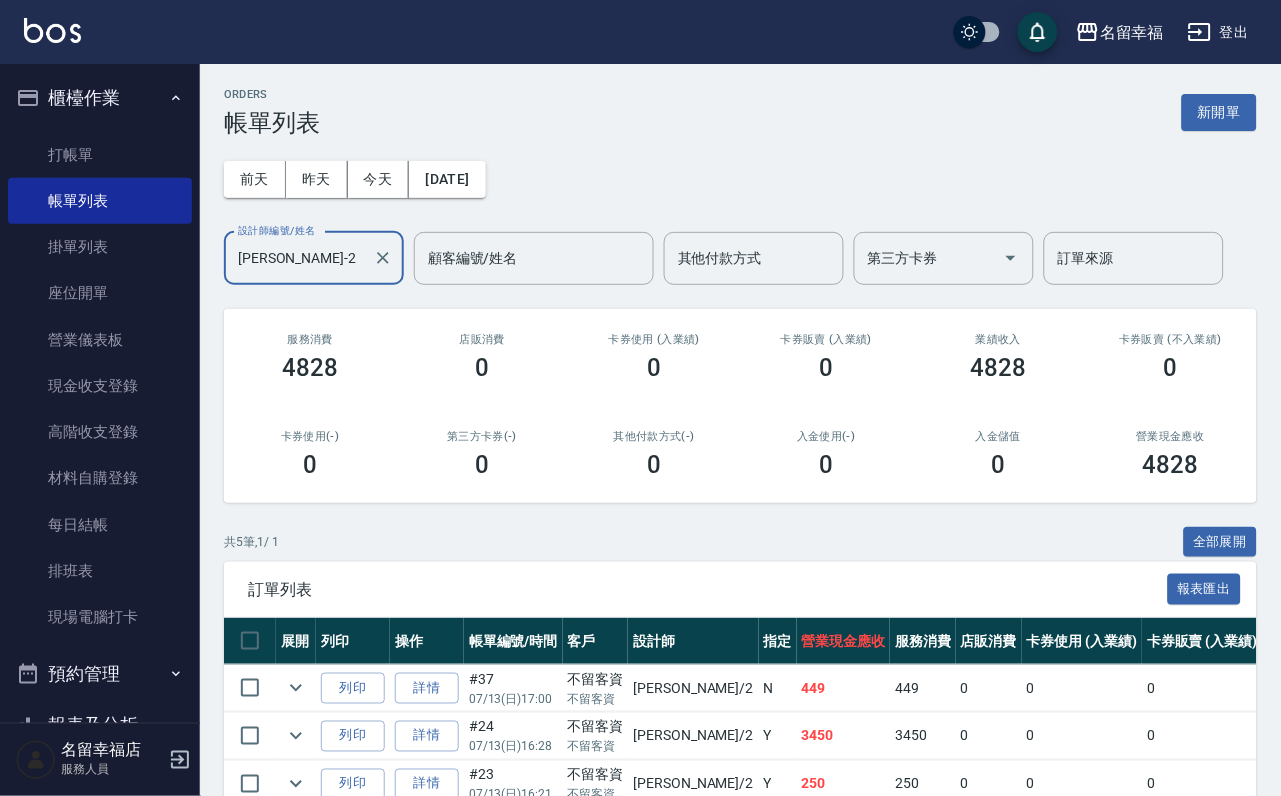 click on "[PERSON_NAME]-2" at bounding box center [299, 258] 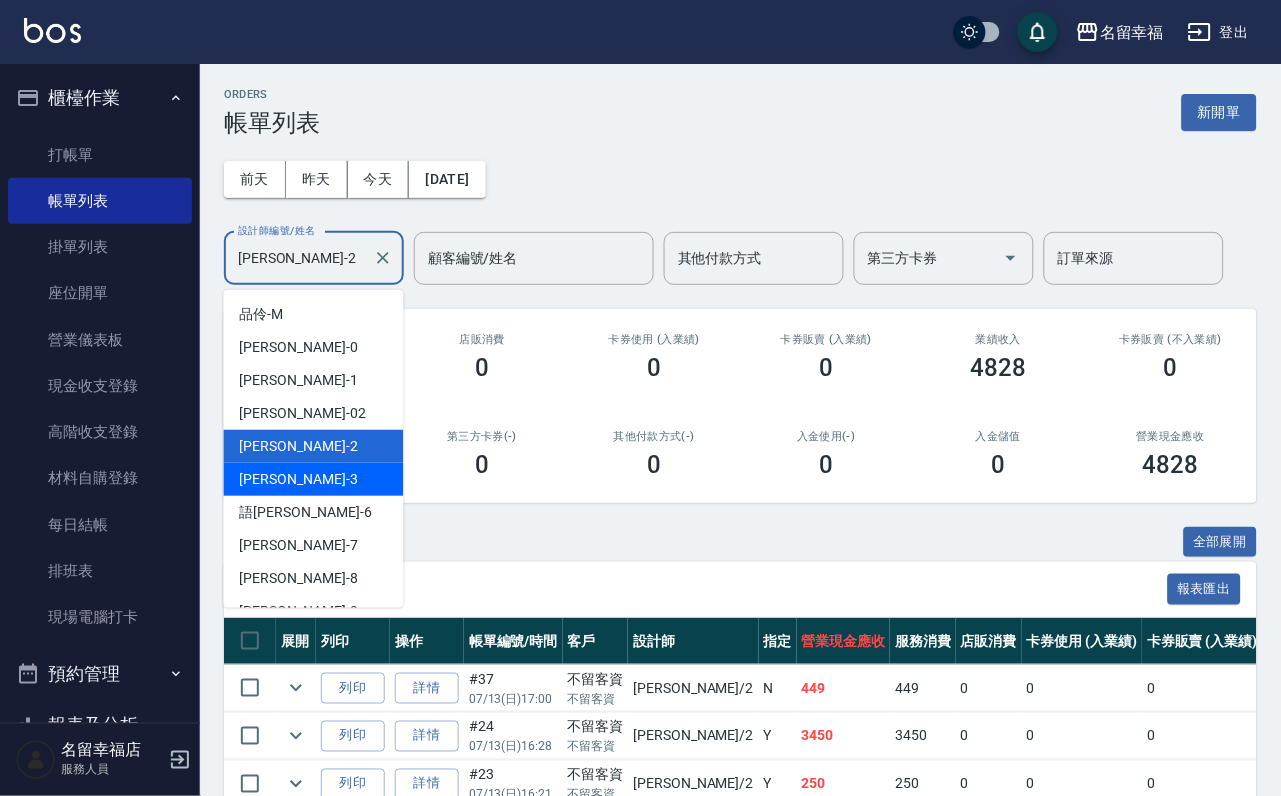 click on "[PERSON_NAME] -3" at bounding box center (314, 479) 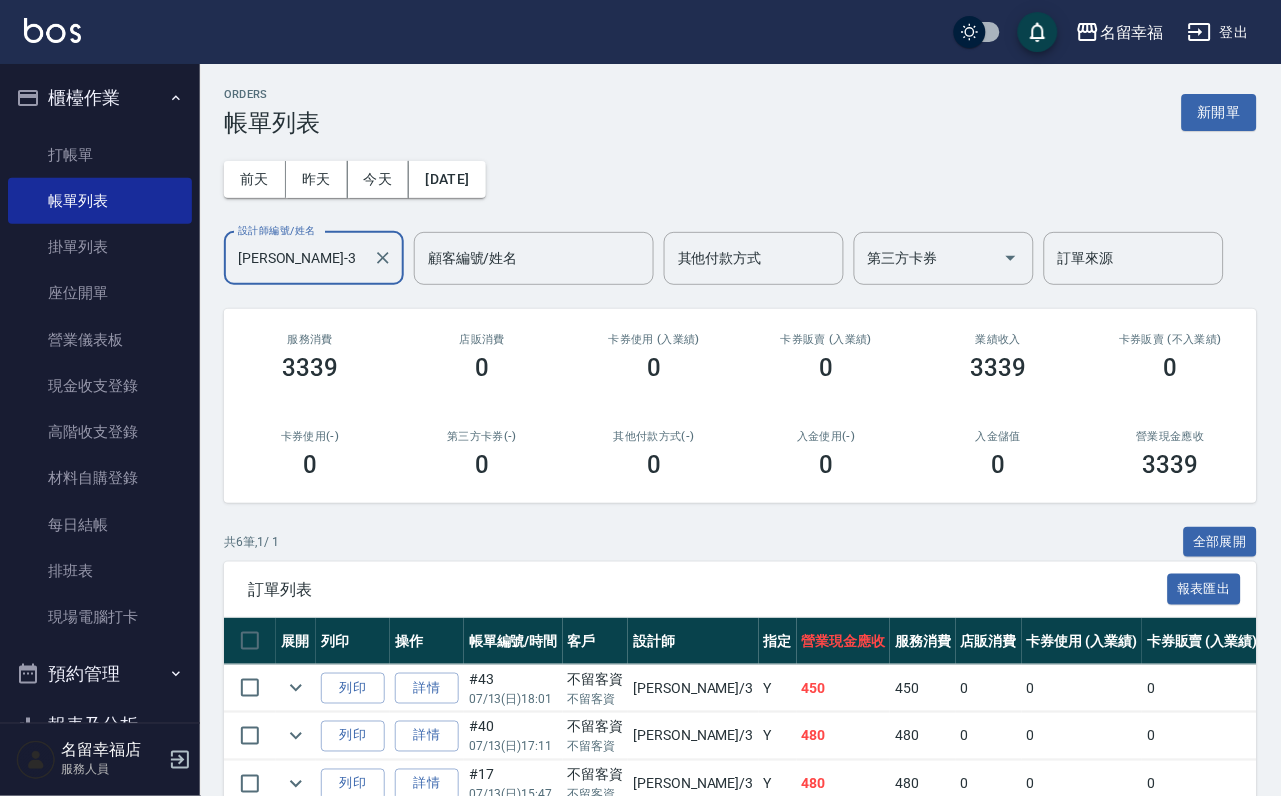 click on "[PERSON_NAME]-3" at bounding box center [299, 258] 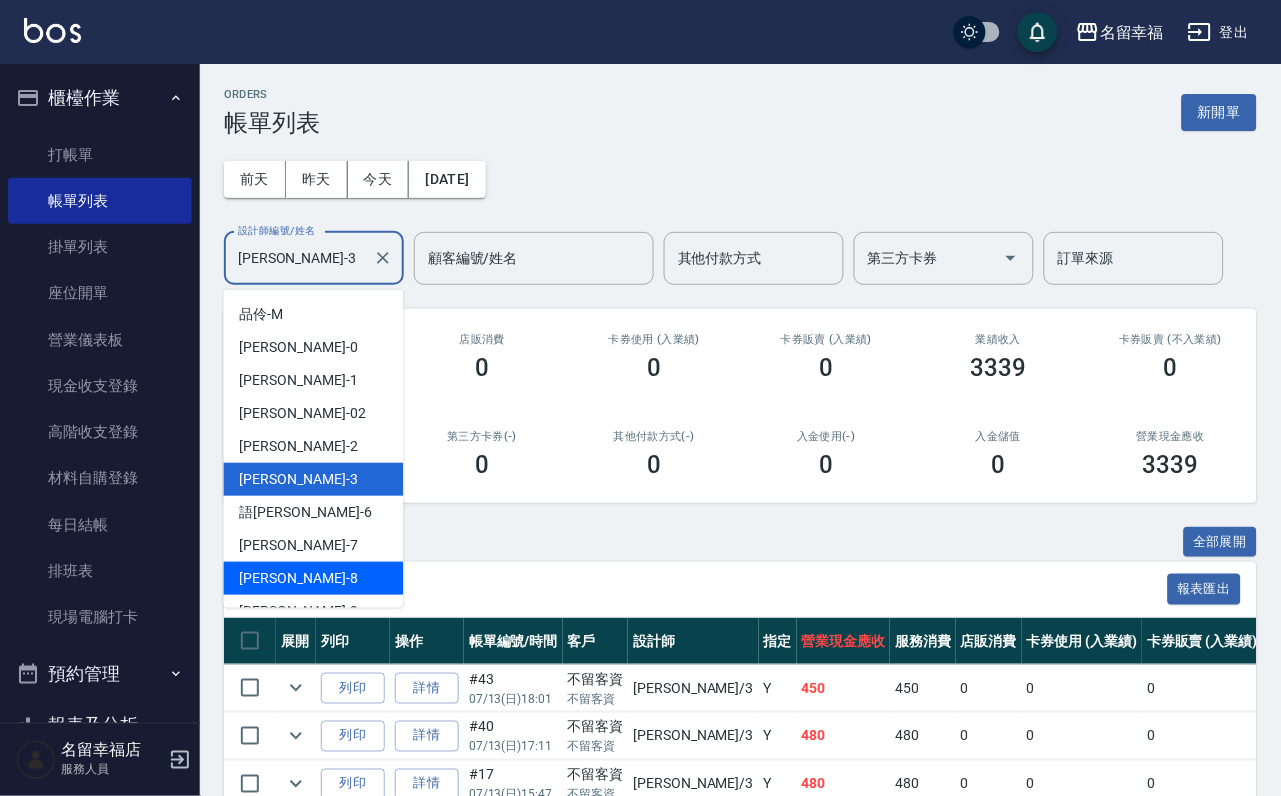 click on "[PERSON_NAME] -8" at bounding box center [314, 578] 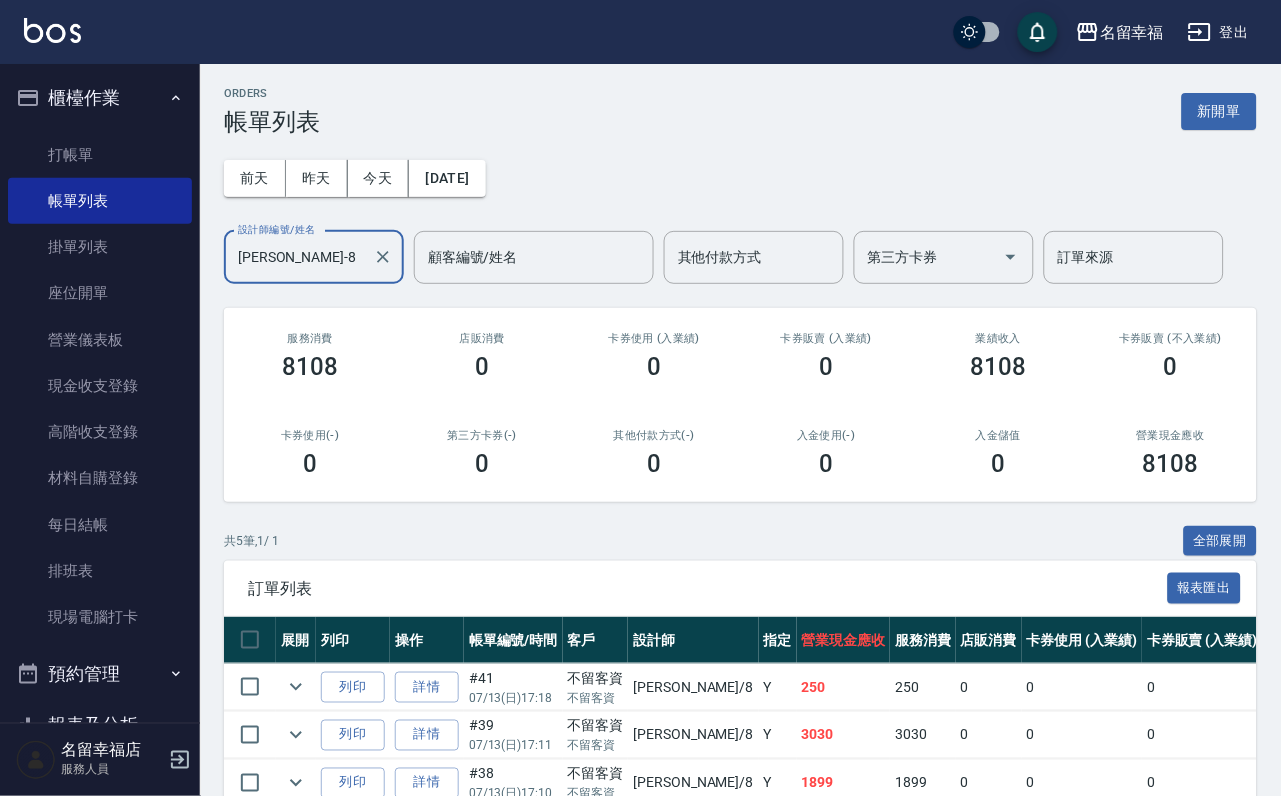 scroll, scrollTop: 0, scrollLeft: 0, axis: both 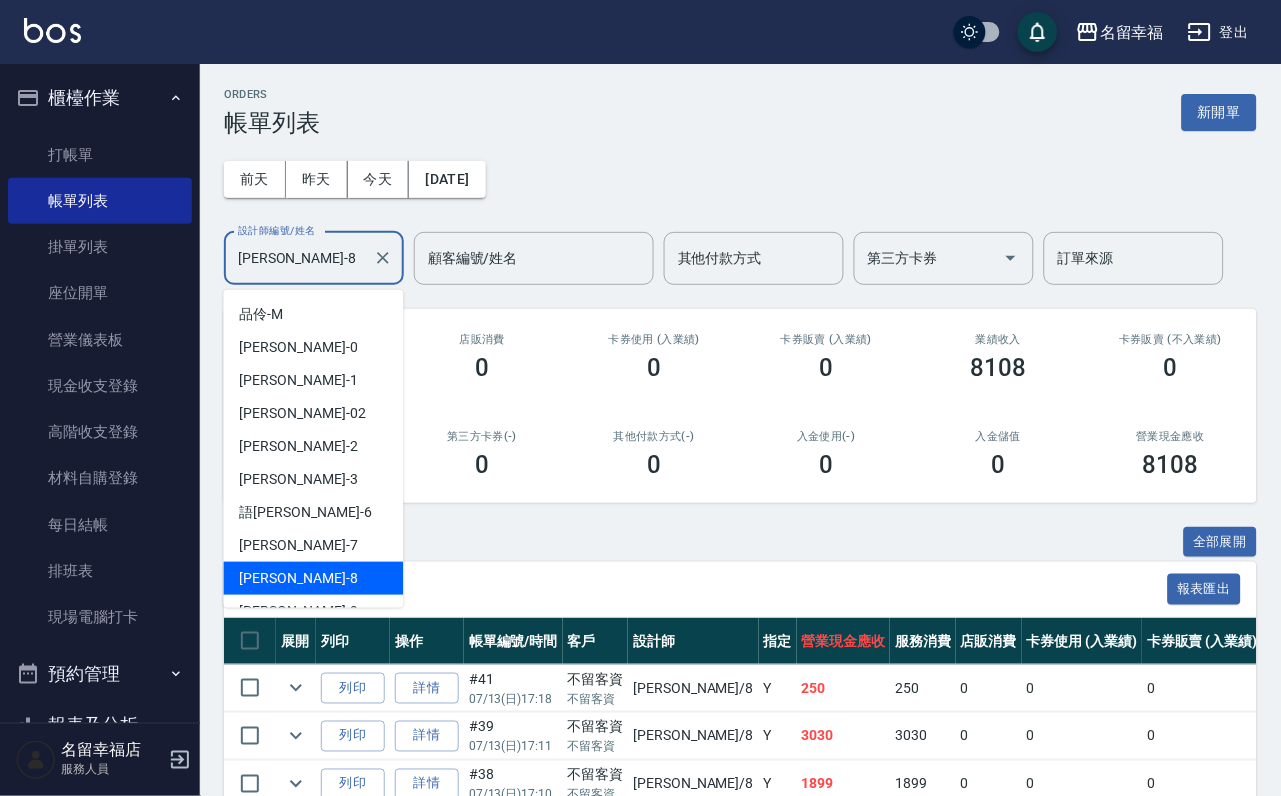 click on "[PERSON_NAME]-8" at bounding box center [299, 258] 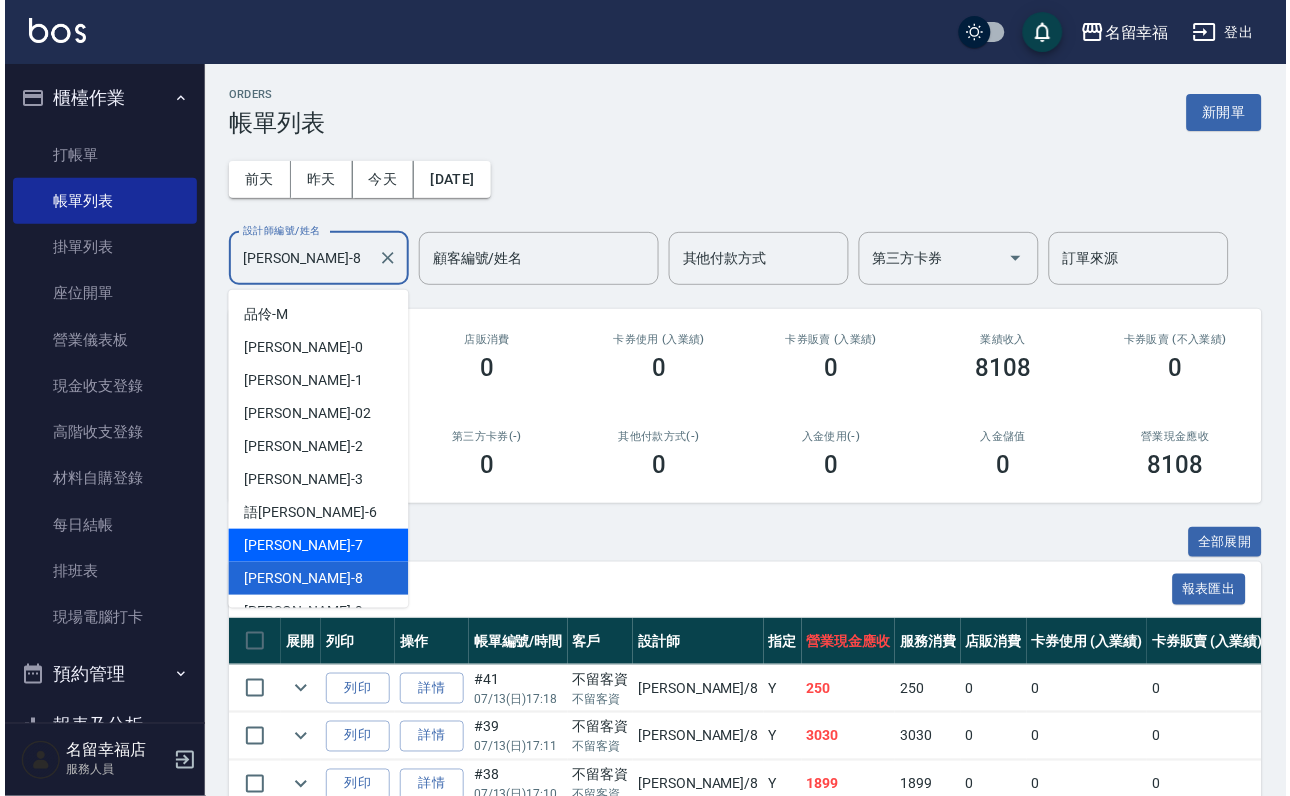 scroll, scrollTop: 150, scrollLeft: 0, axis: vertical 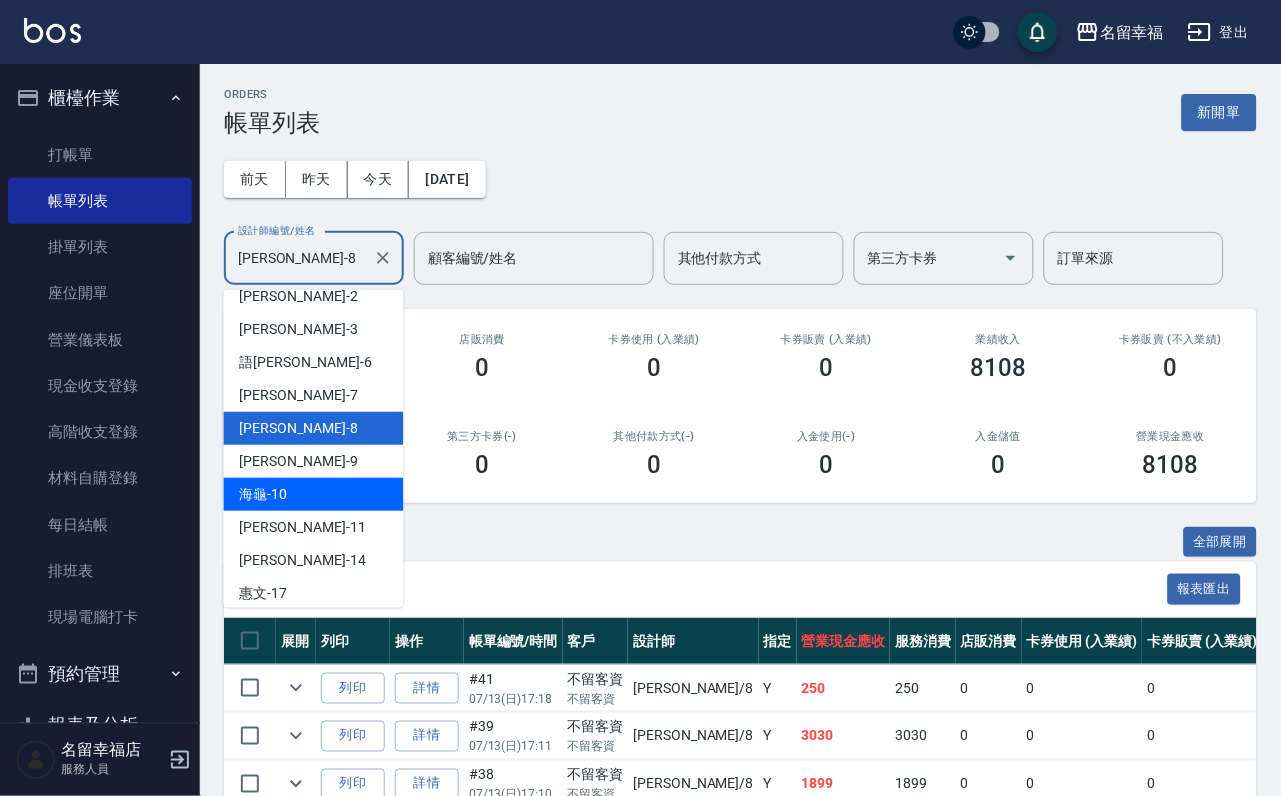 click on "海龜 -10" at bounding box center (314, 494) 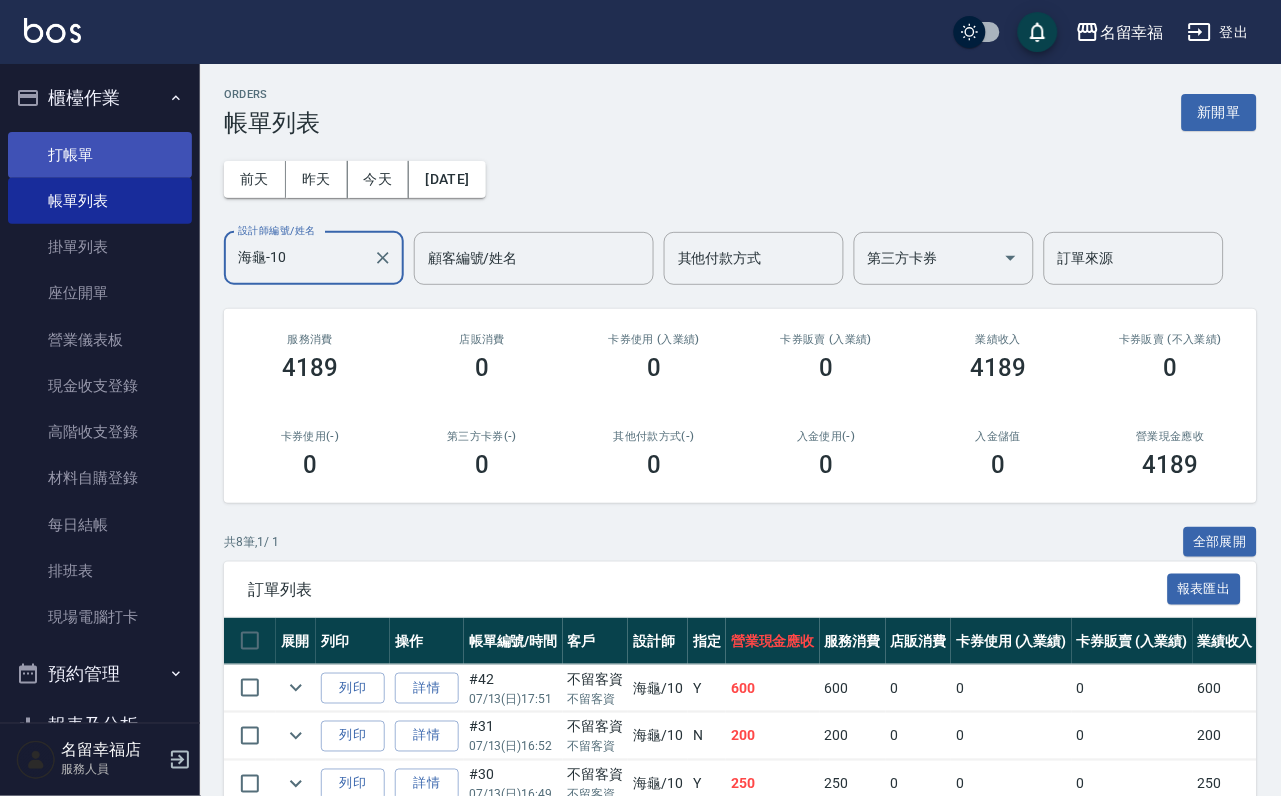 click on "打帳單" at bounding box center (100, 155) 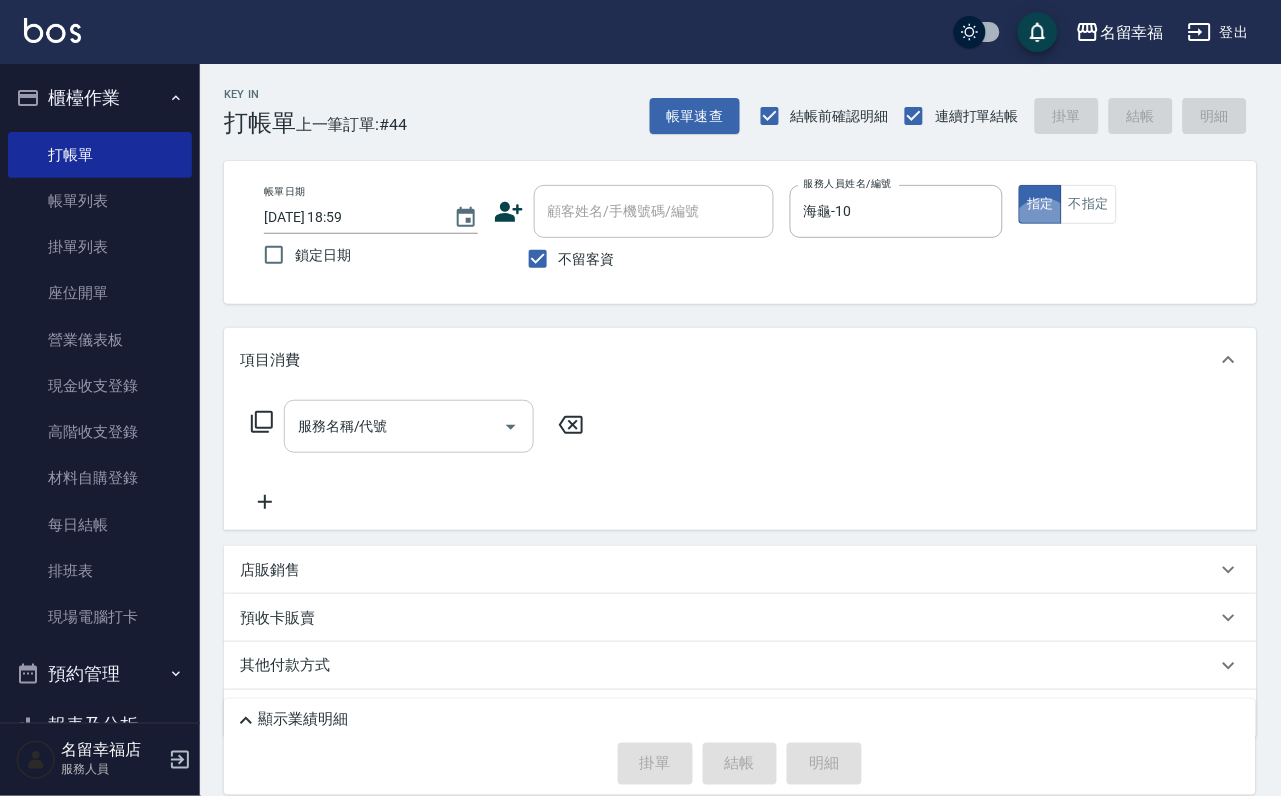 drag, startPoint x: 388, startPoint y: 453, endPoint x: 398, endPoint y: 440, distance: 16.40122 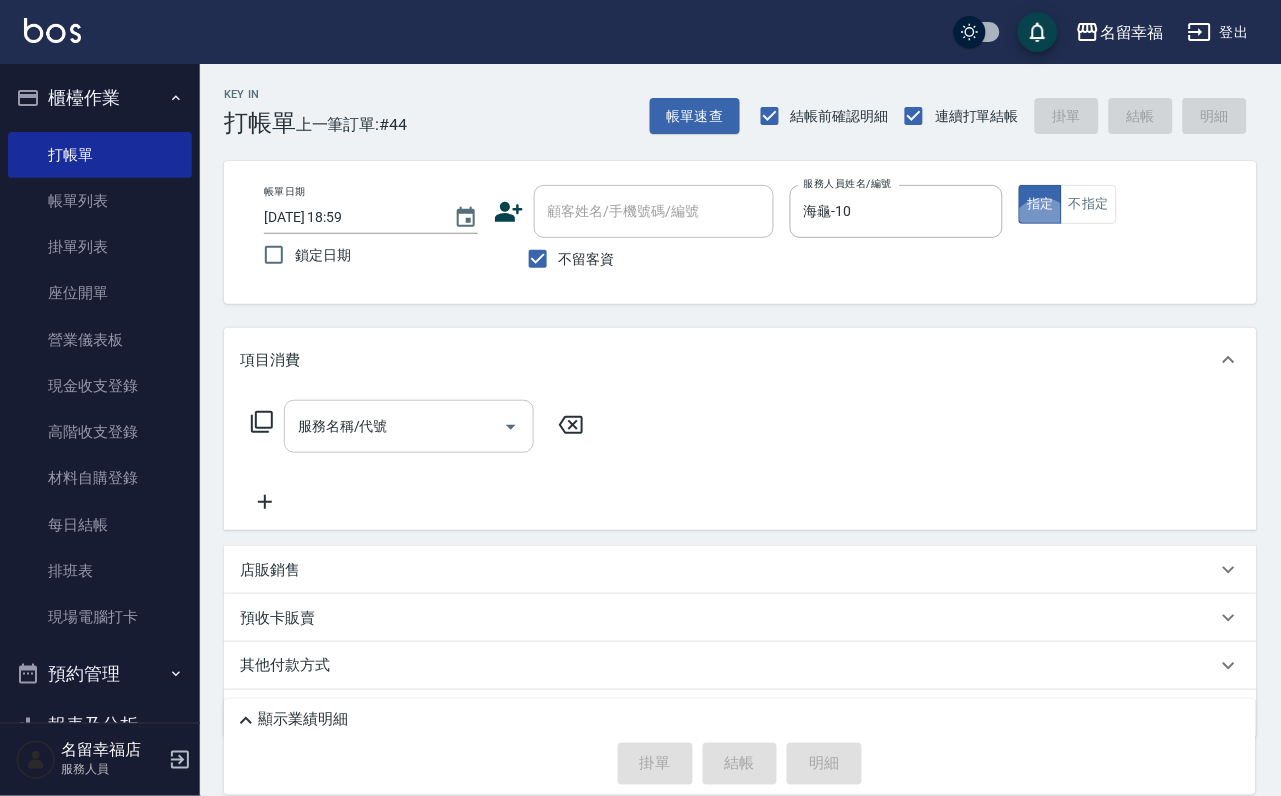 click on "服務名稱/代號" at bounding box center (409, 426) 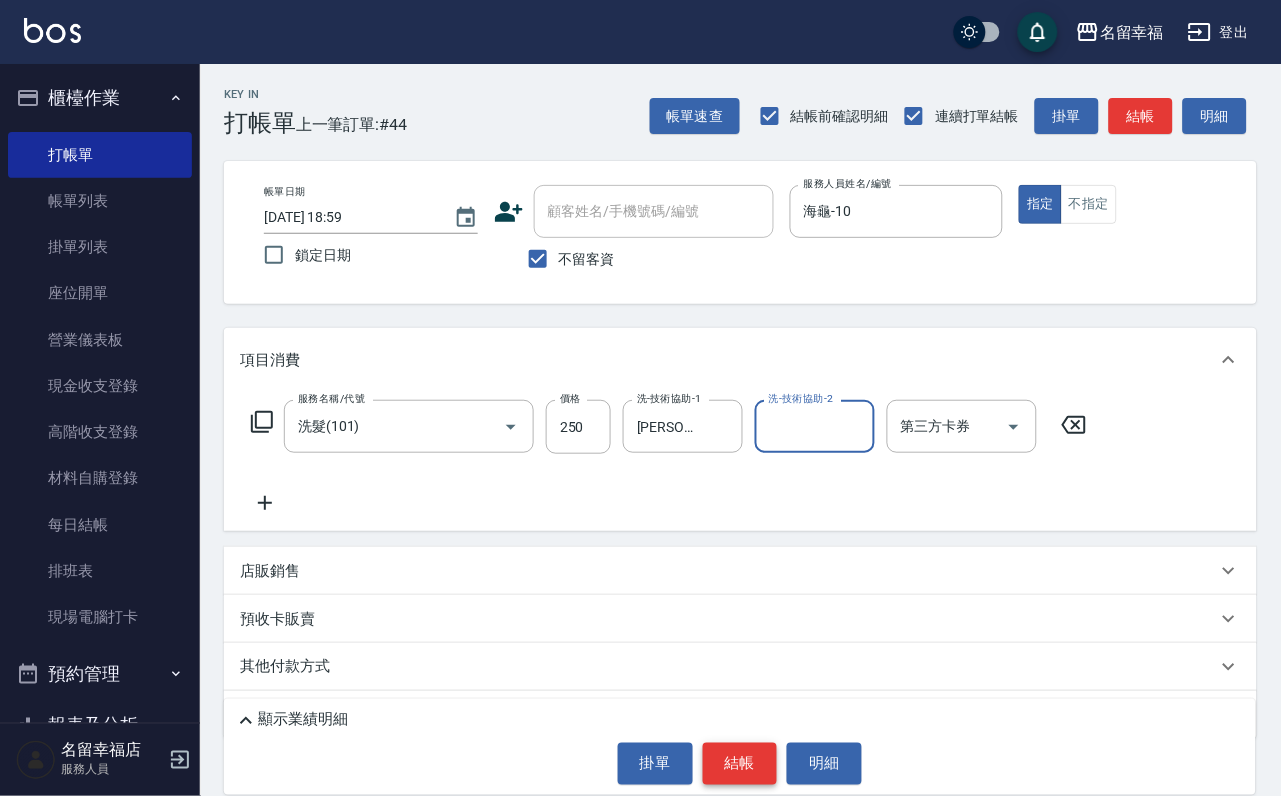 click on "結帳" at bounding box center (740, 764) 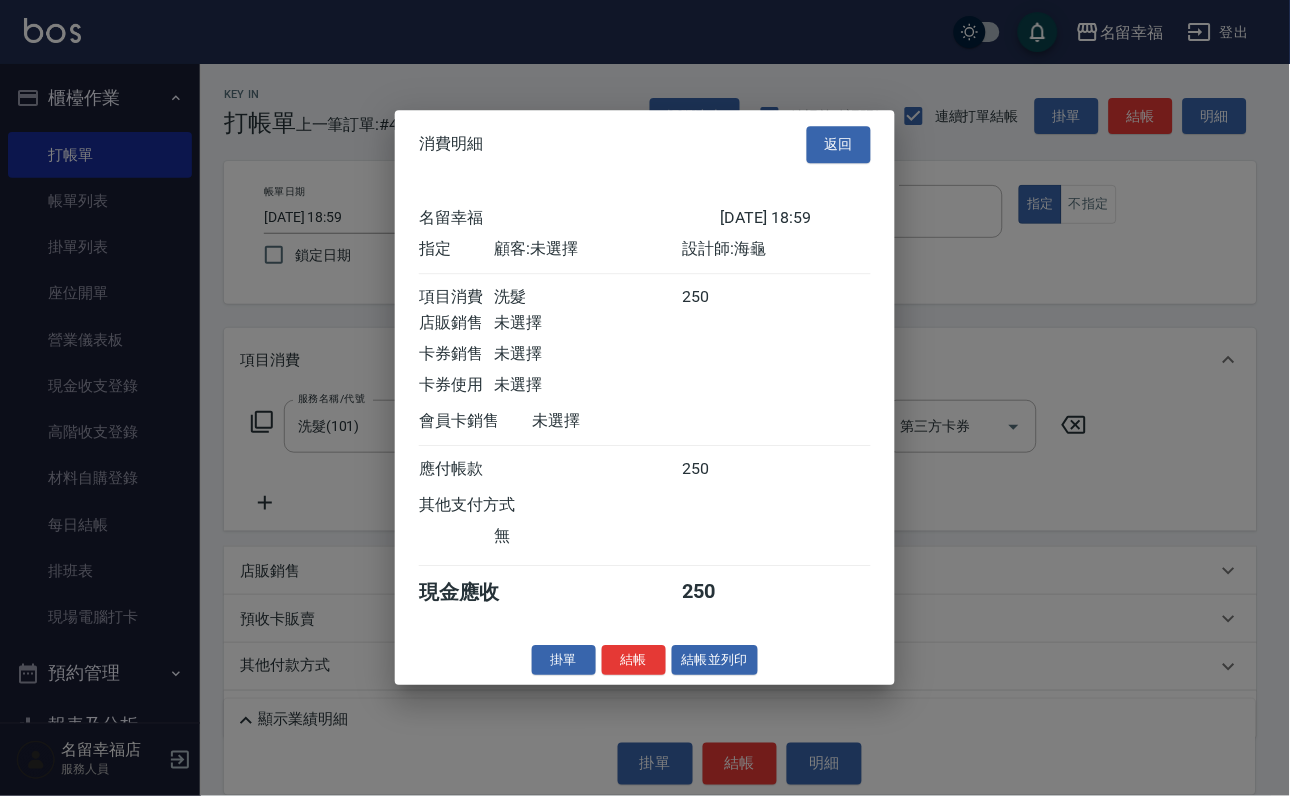 scroll, scrollTop: 247, scrollLeft: 0, axis: vertical 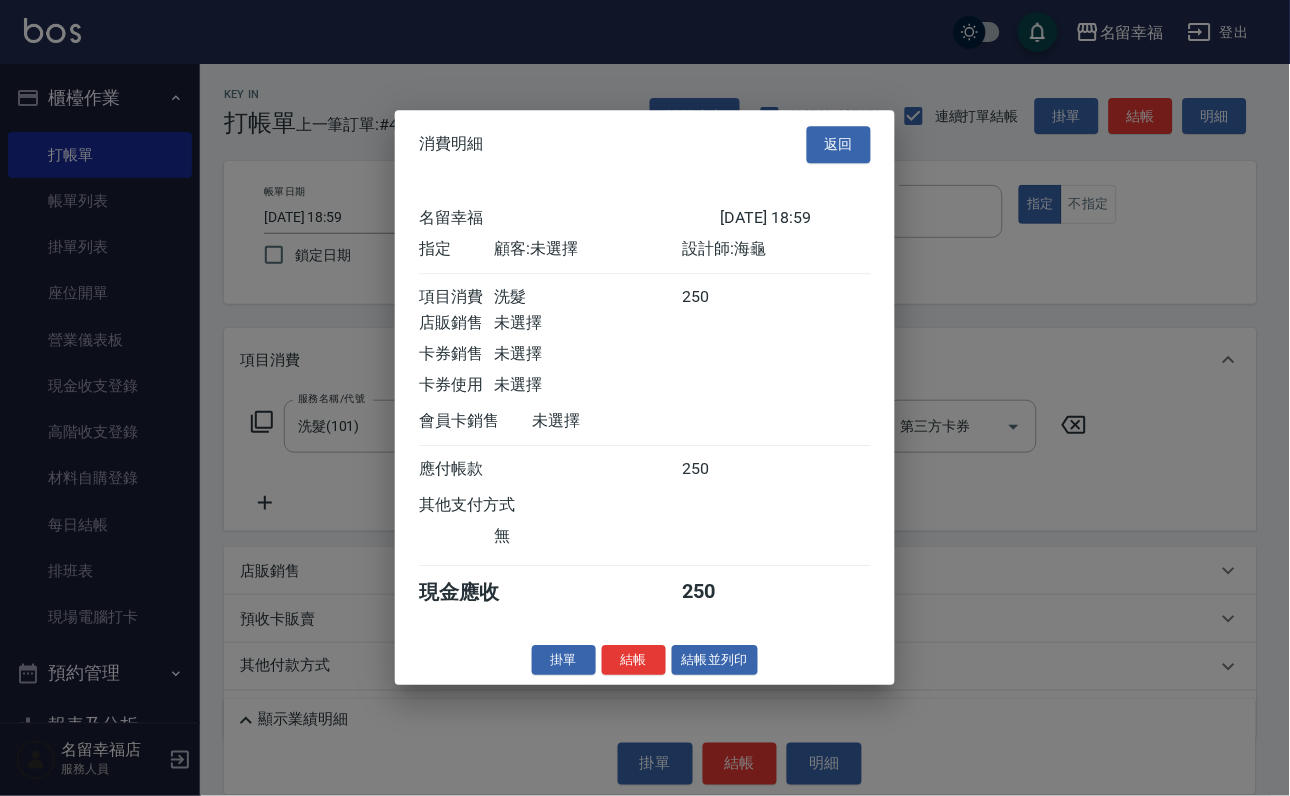 click on "結帳" at bounding box center [634, 660] 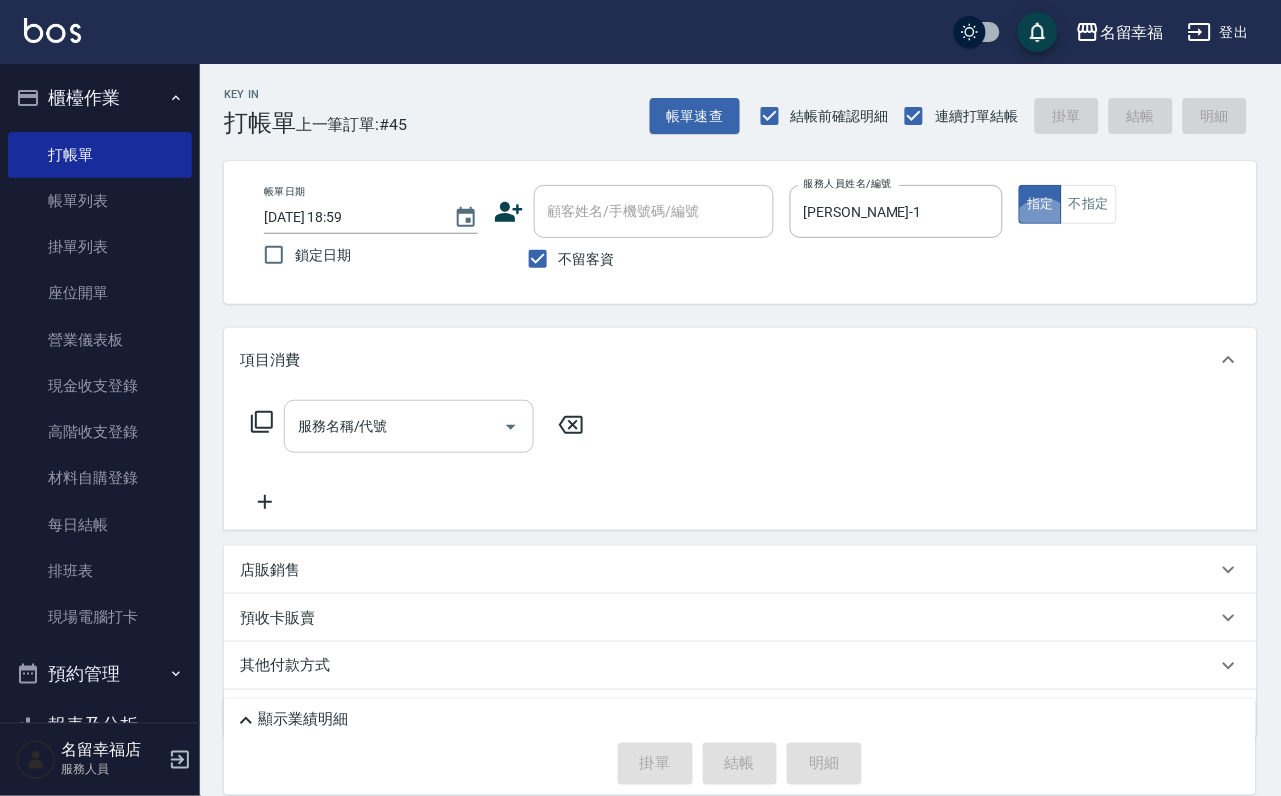 click on "服務名稱/代號" at bounding box center (394, 426) 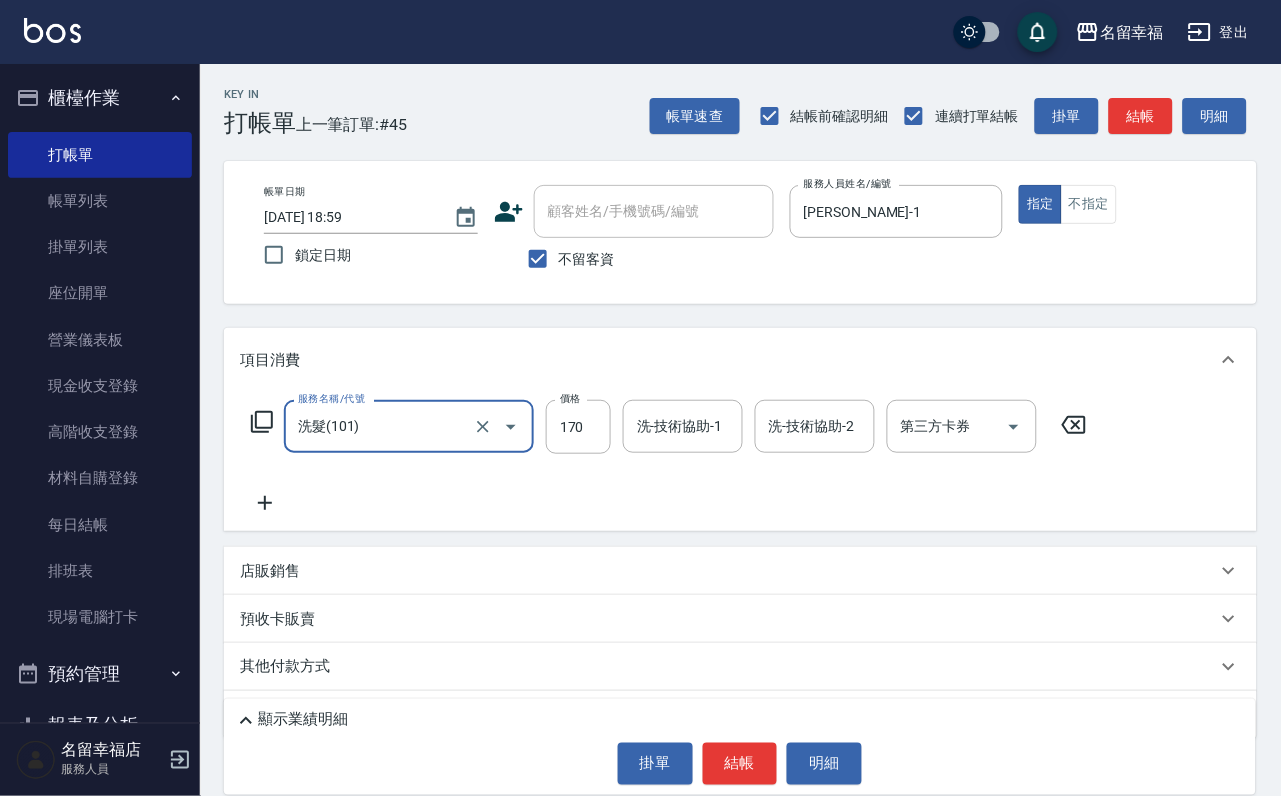 click on "項目消費 服務名稱/代號 洗髮(101) 服務名稱/代號 價格 170 價格 洗-技術協助-1 洗-技術協助-1 洗-技術協助-2 洗-技術協助-2 第三方卡券 第三方卡券" at bounding box center (740, 429) 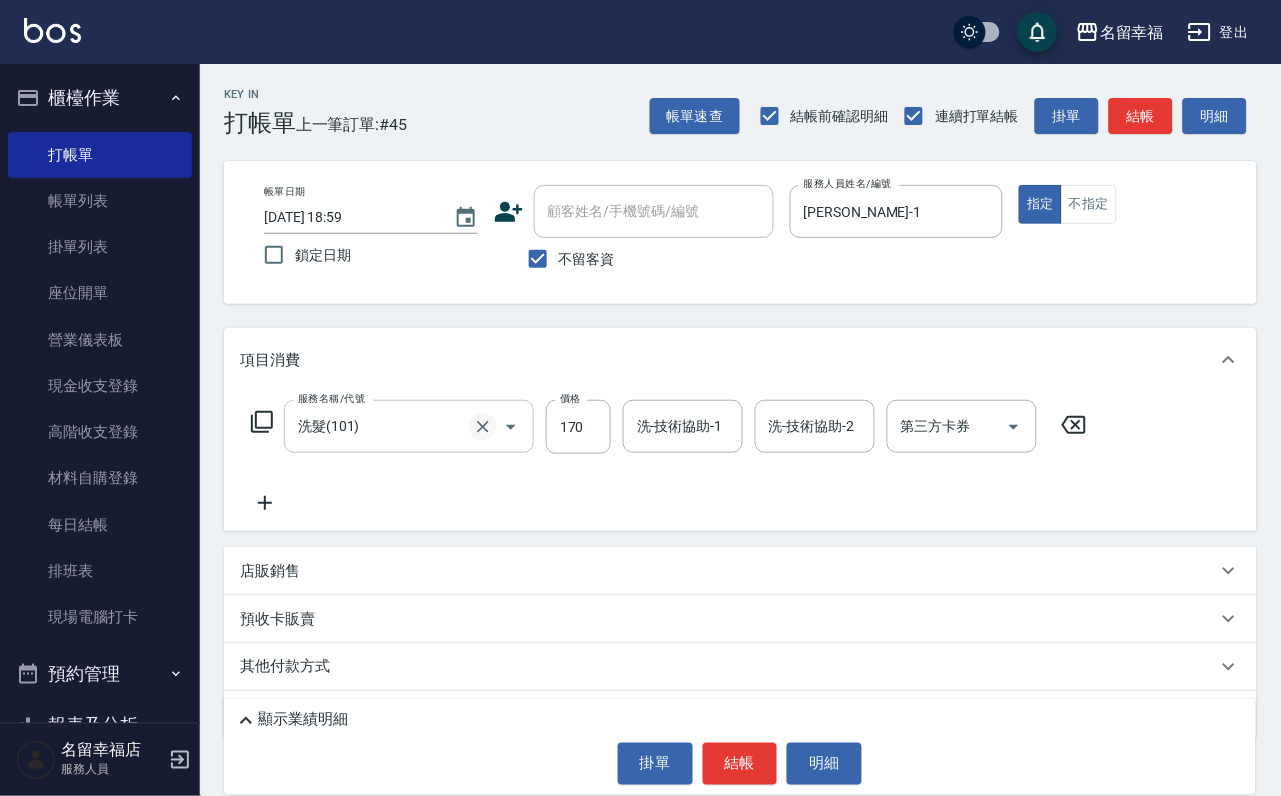 click 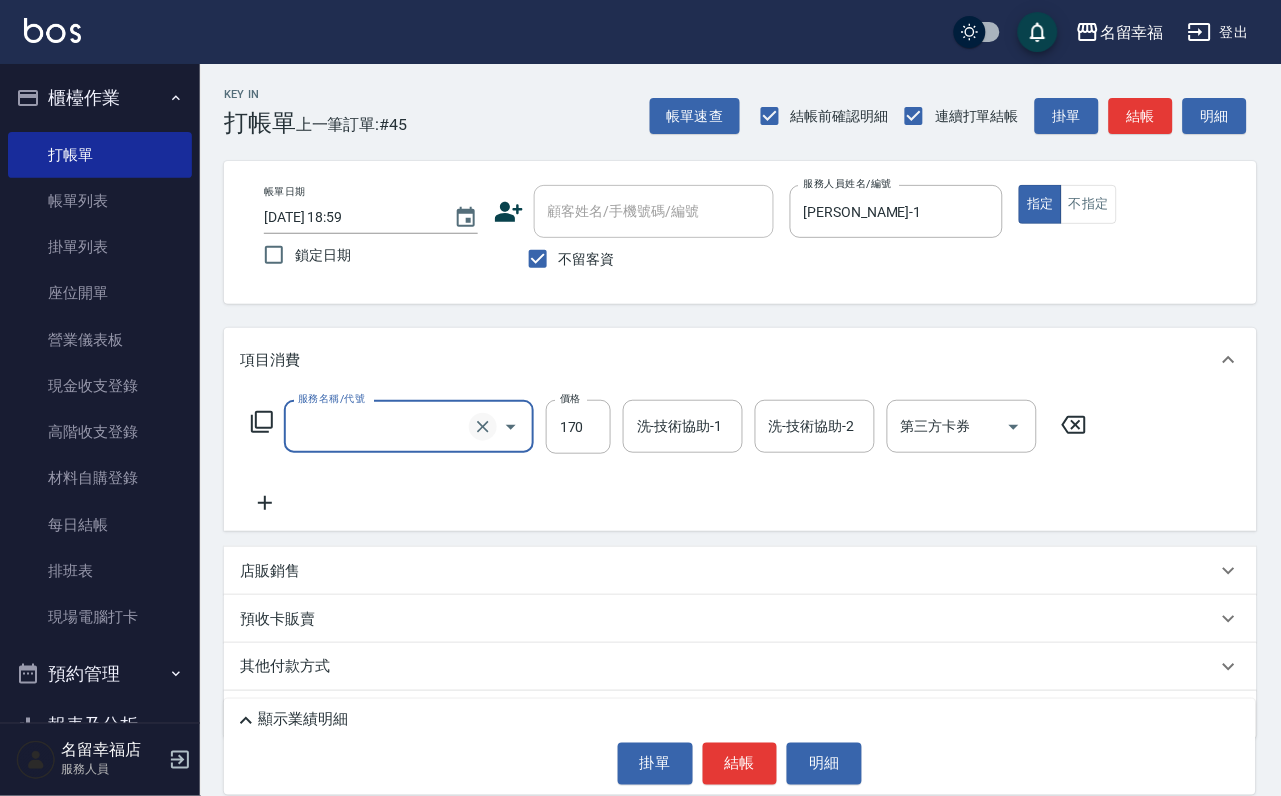 click 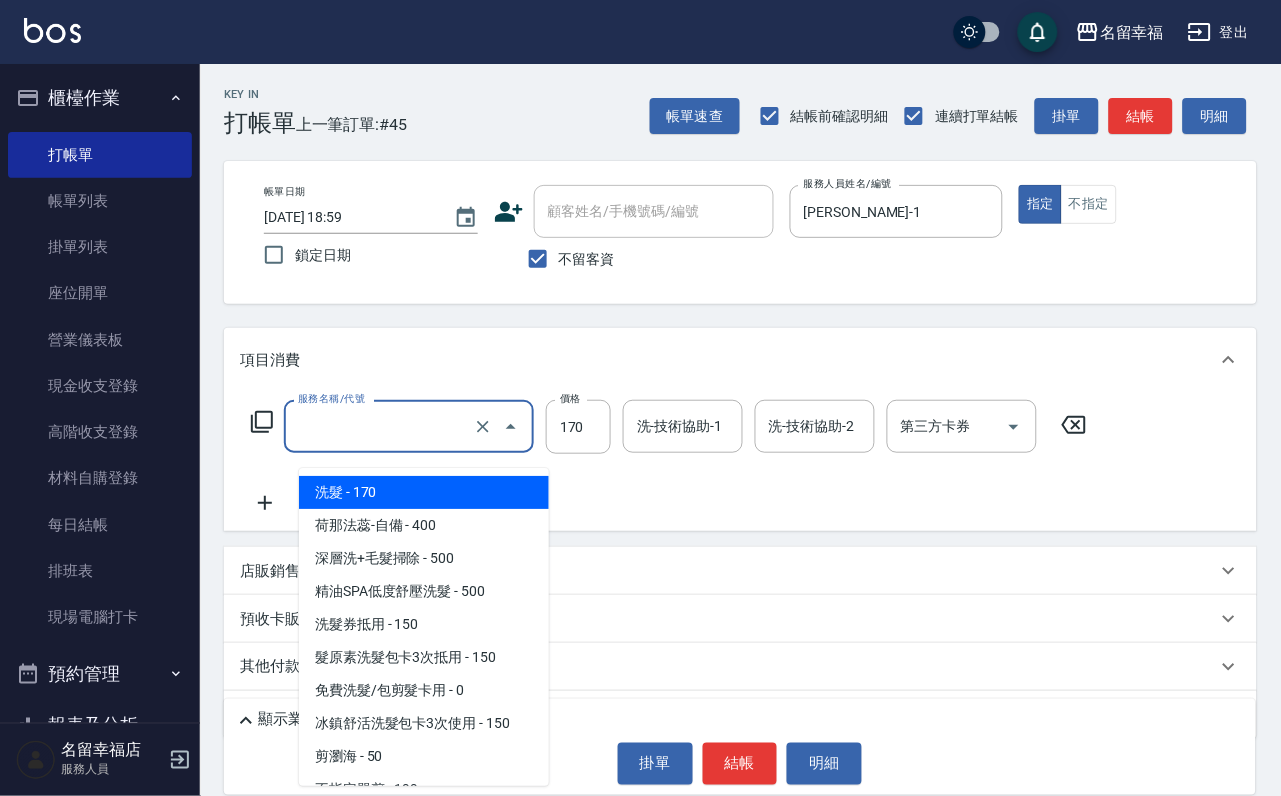 click on "服務名稱/代號" at bounding box center [381, 426] 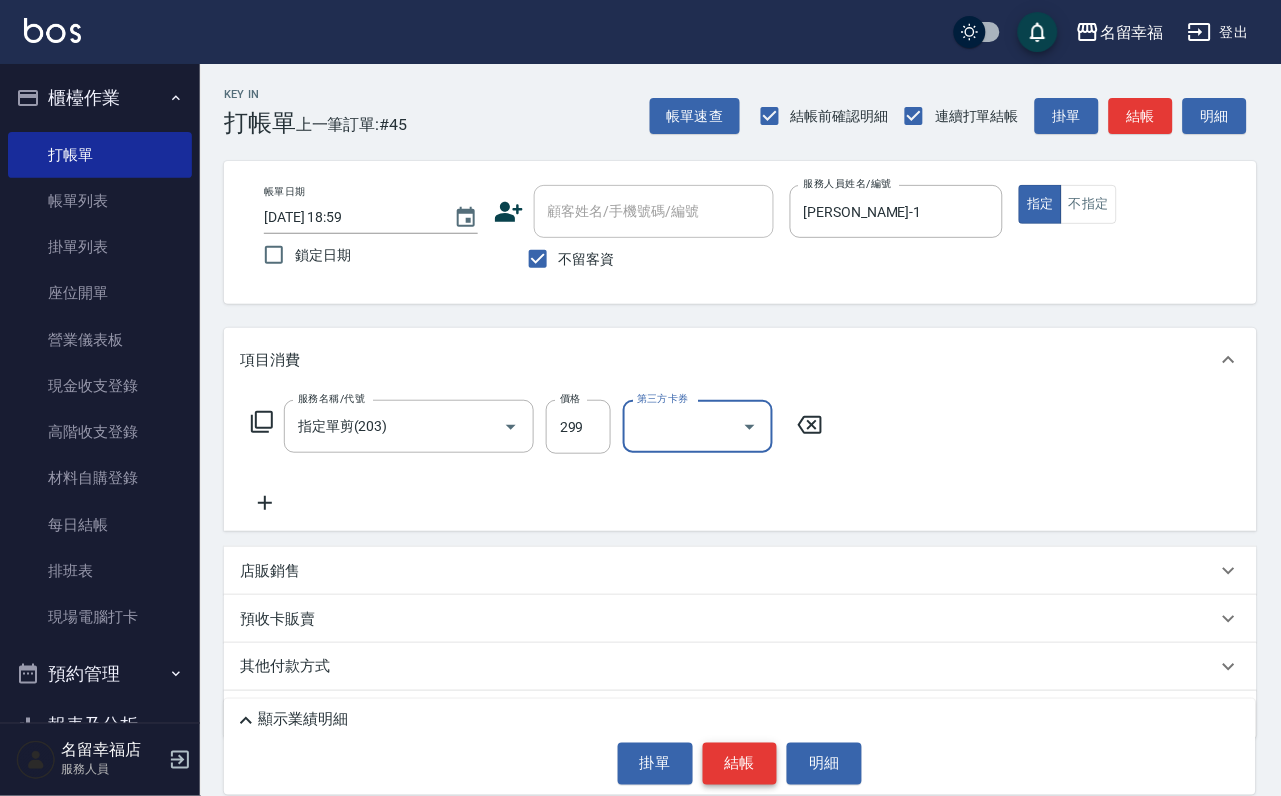 click on "結帳" at bounding box center [740, 764] 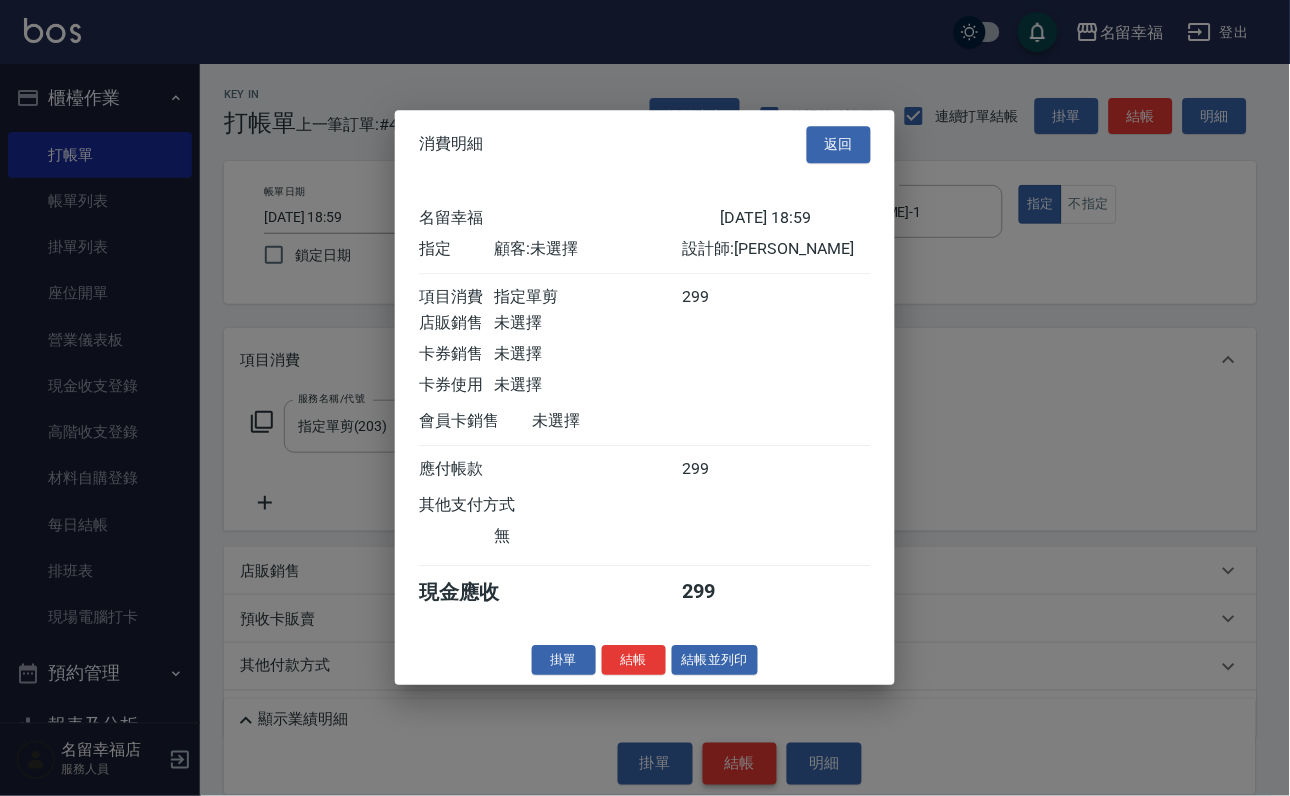 scroll, scrollTop: 247, scrollLeft: 0, axis: vertical 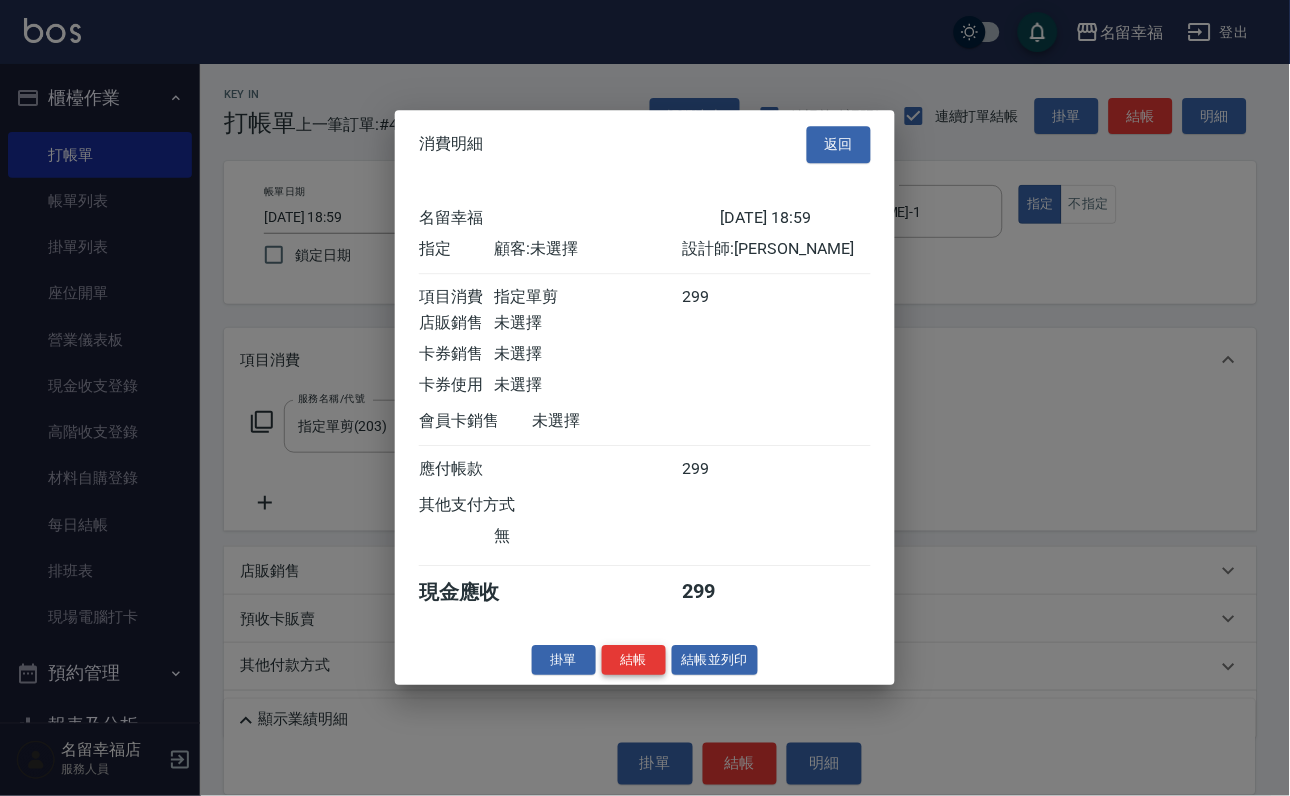 click on "結帳" at bounding box center (634, 660) 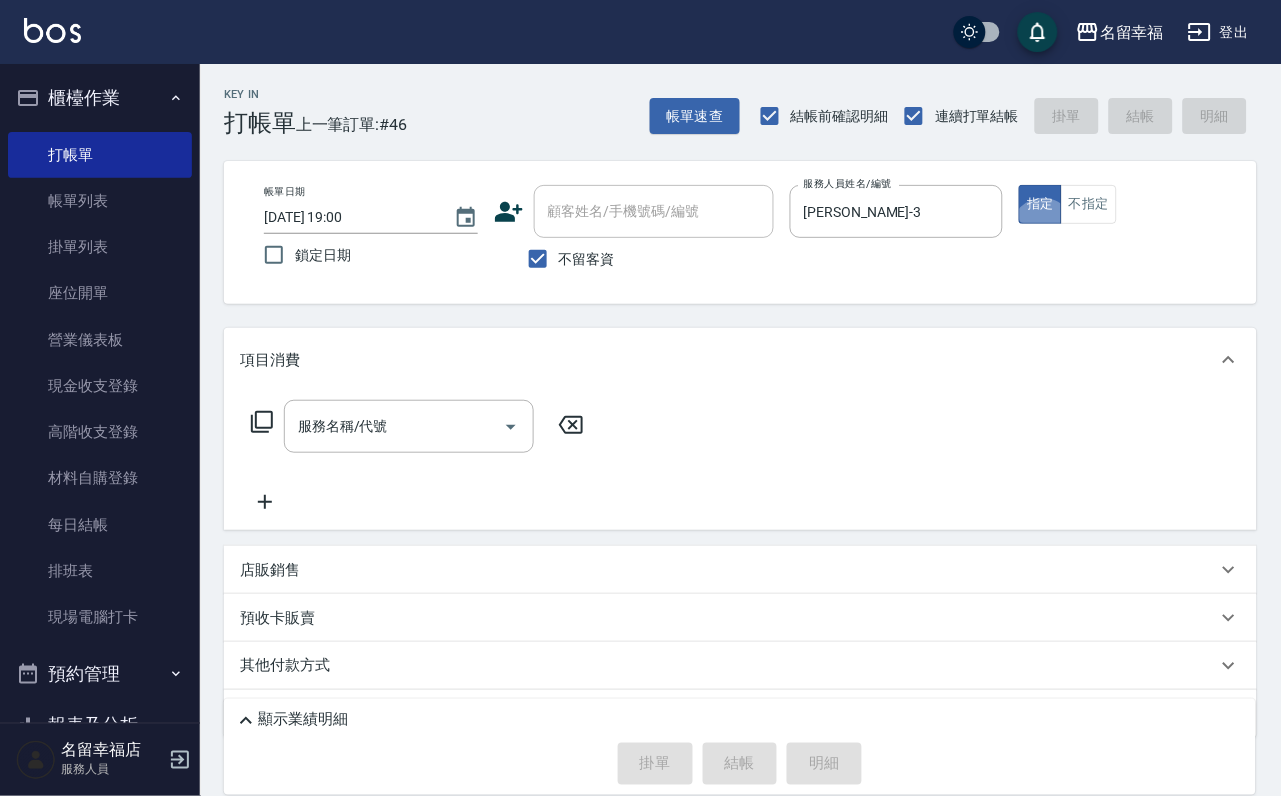 click on "服務名稱/代號 服務名稱/代號" at bounding box center [418, 426] 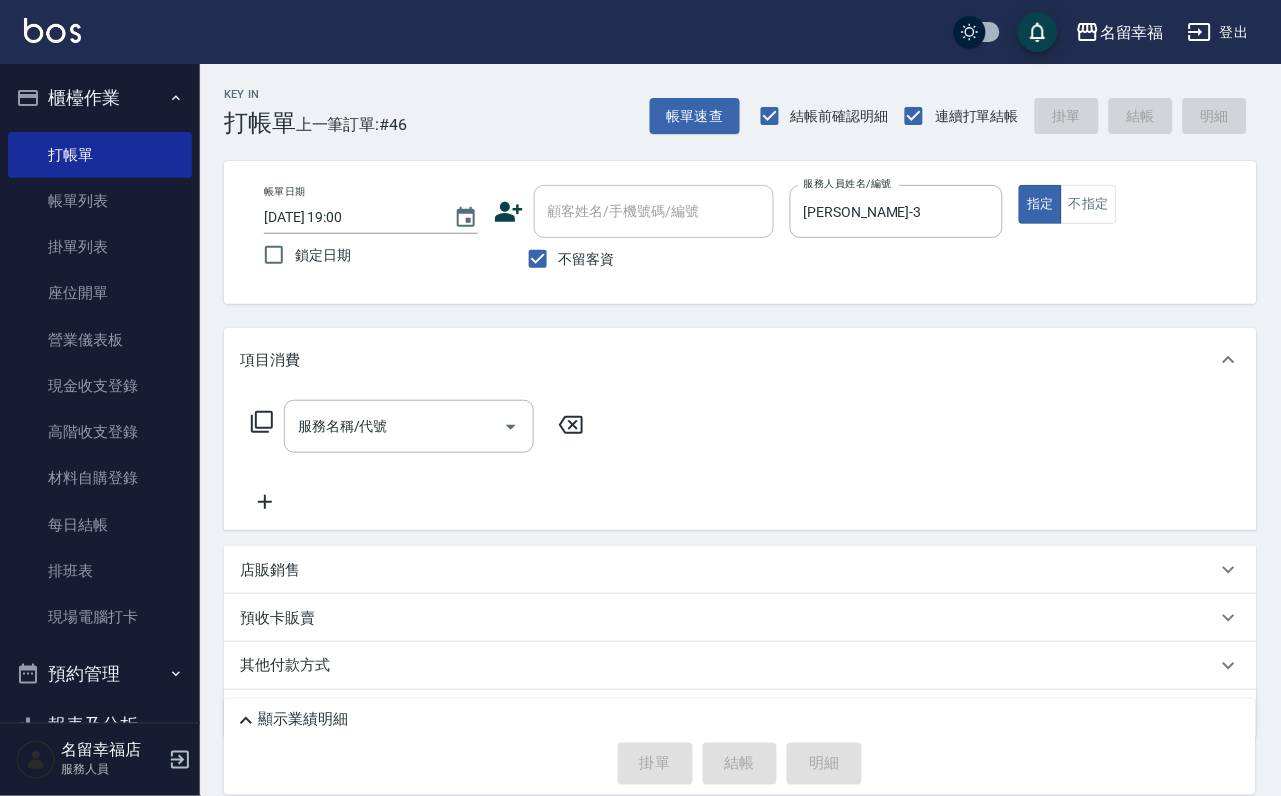 click 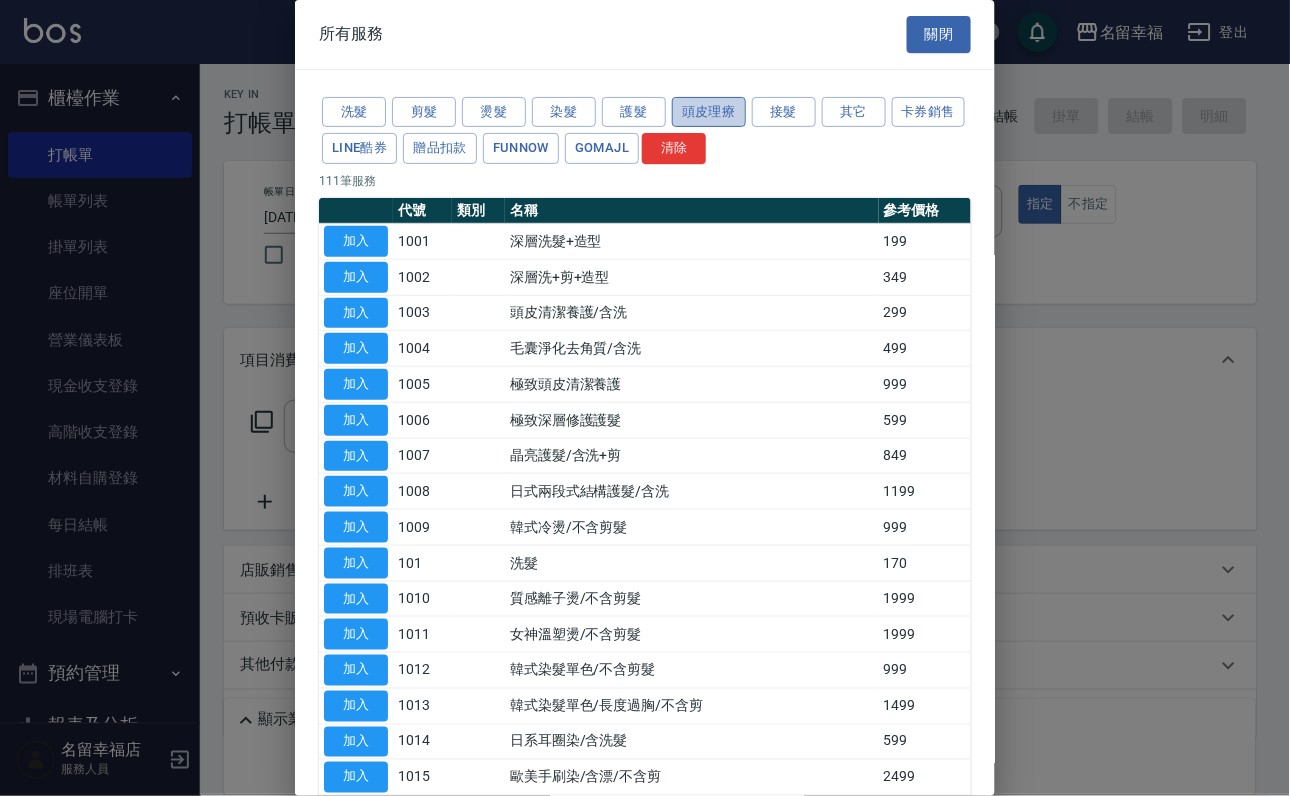 drag, startPoint x: 740, startPoint y: 125, endPoint x: 723, endPoint y: 128, distance: 17.262676 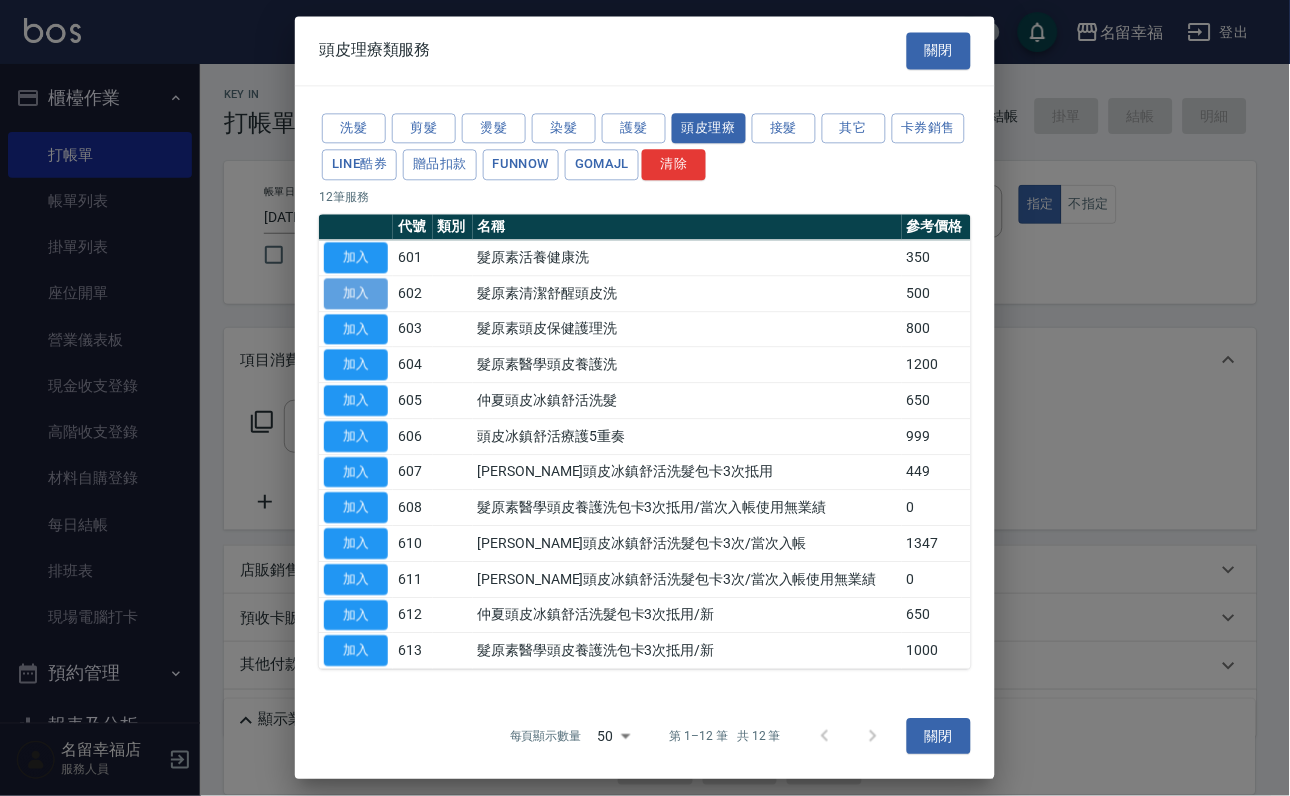click on "加入" at bounding box center [356, 293] 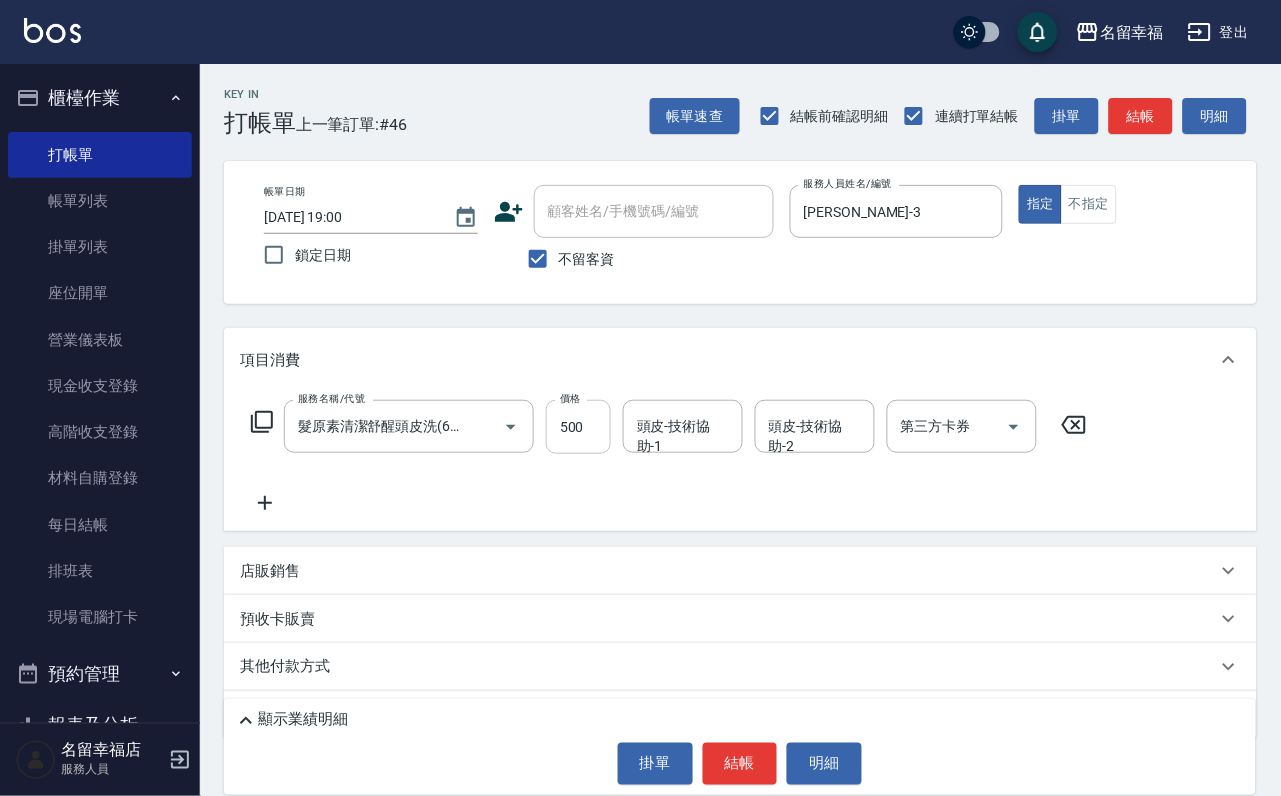 click on "500" at bounding box center [578, 427] 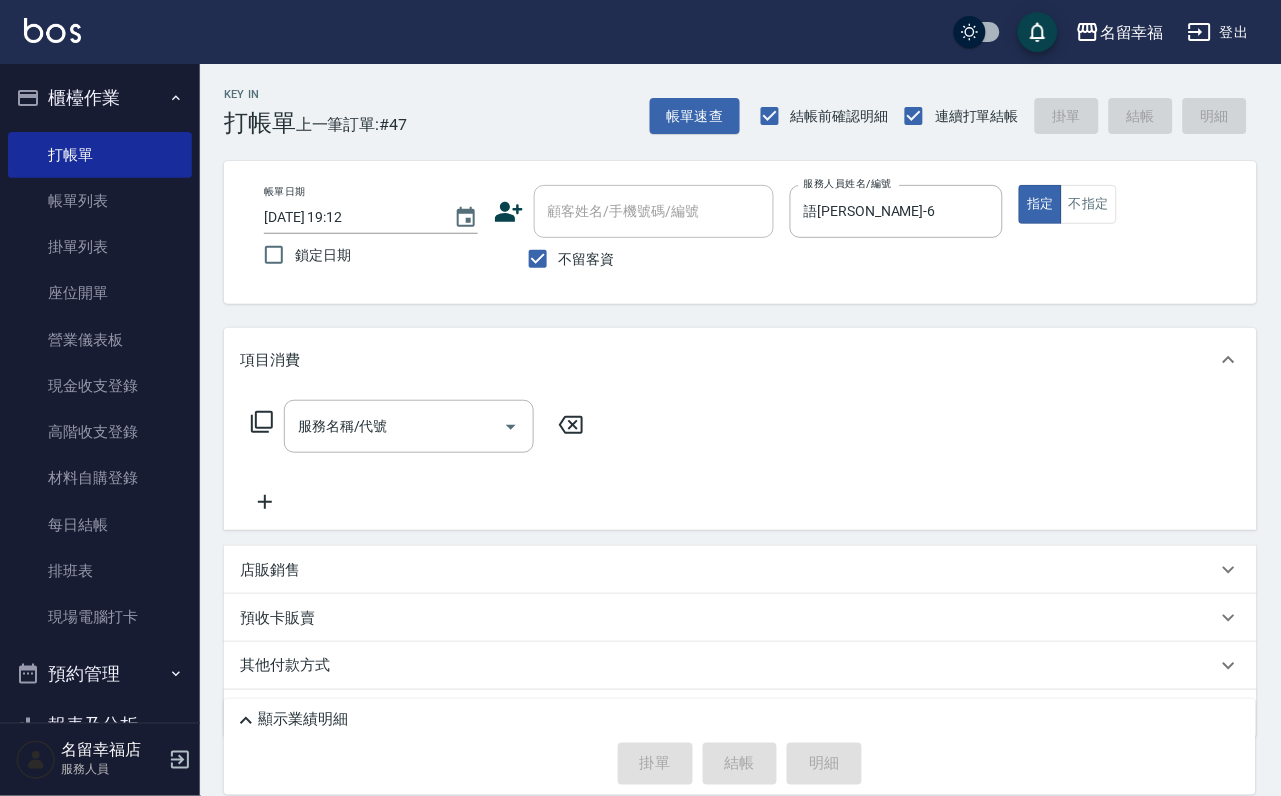 click 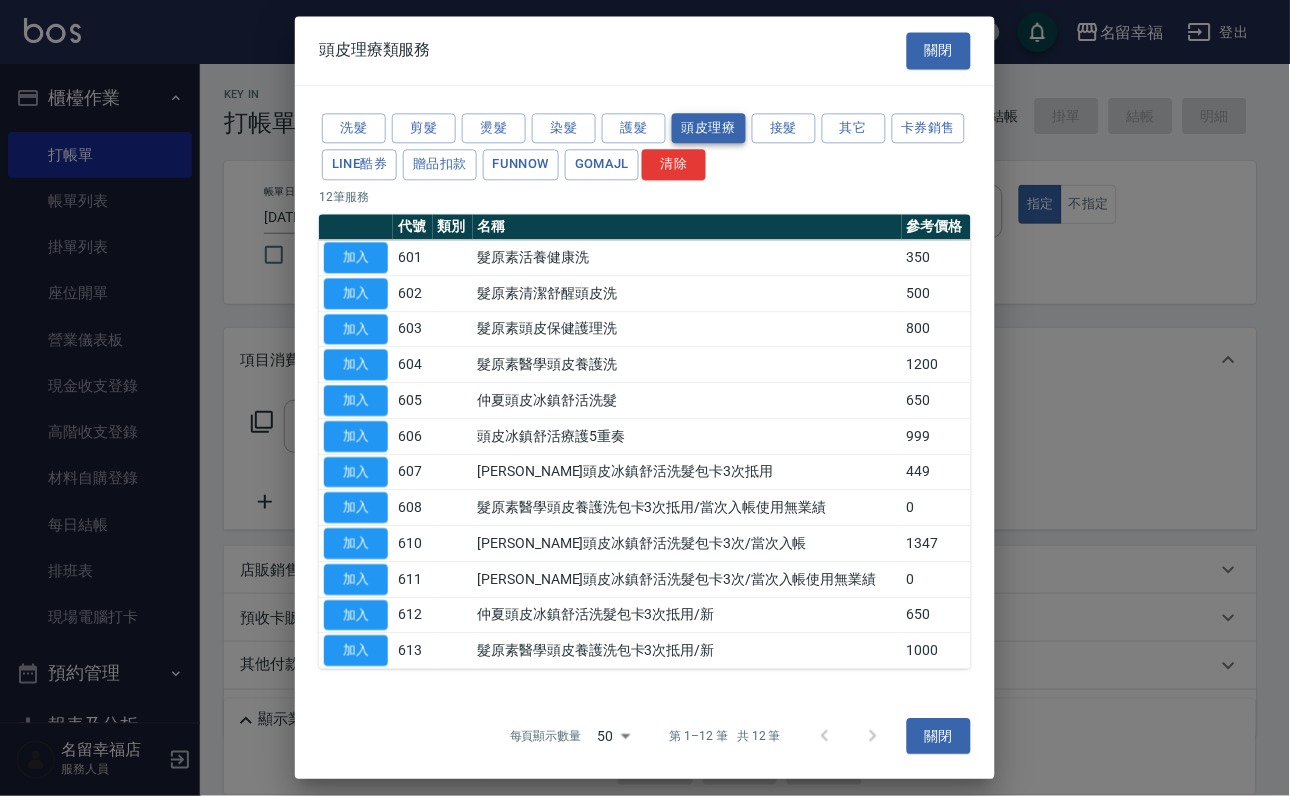 click on "頭皮理療" at bounding box center (709, 128) 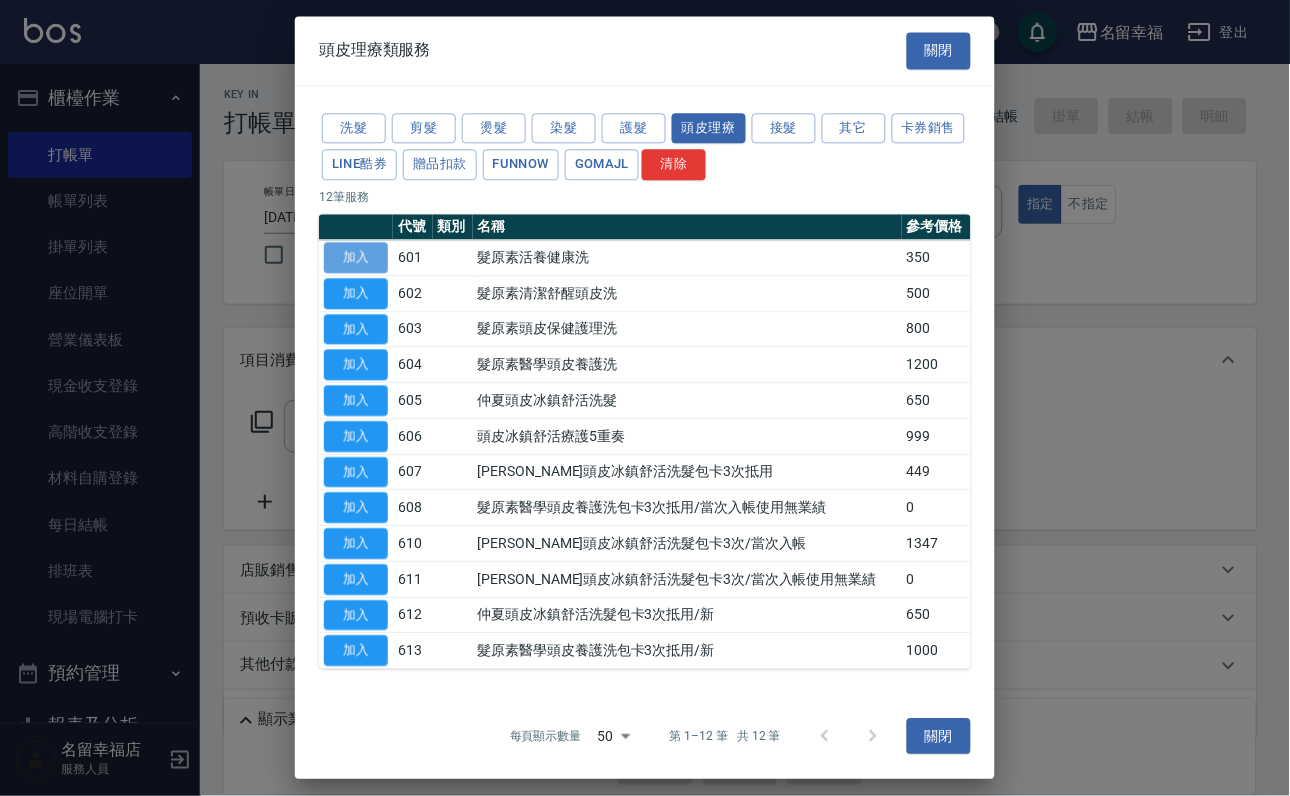 click on "加入" at bounding box center [356, 257] 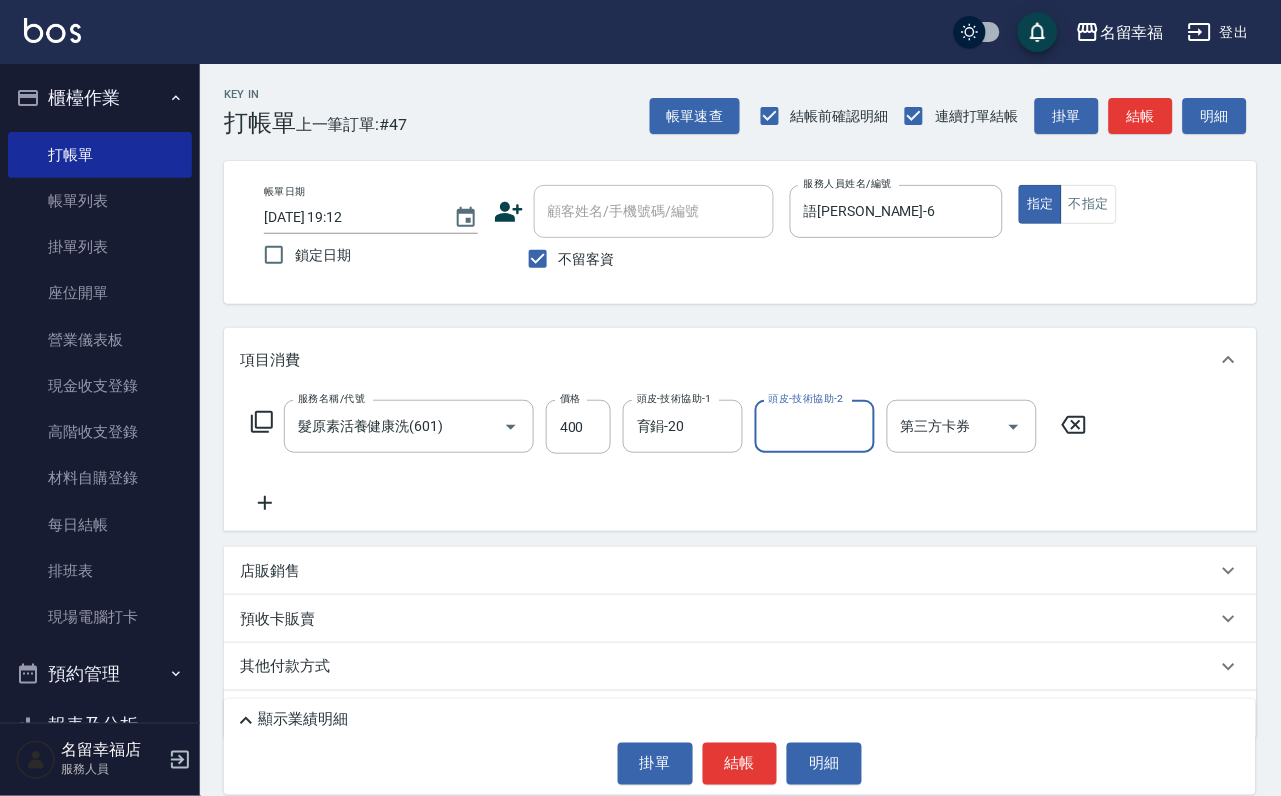 click 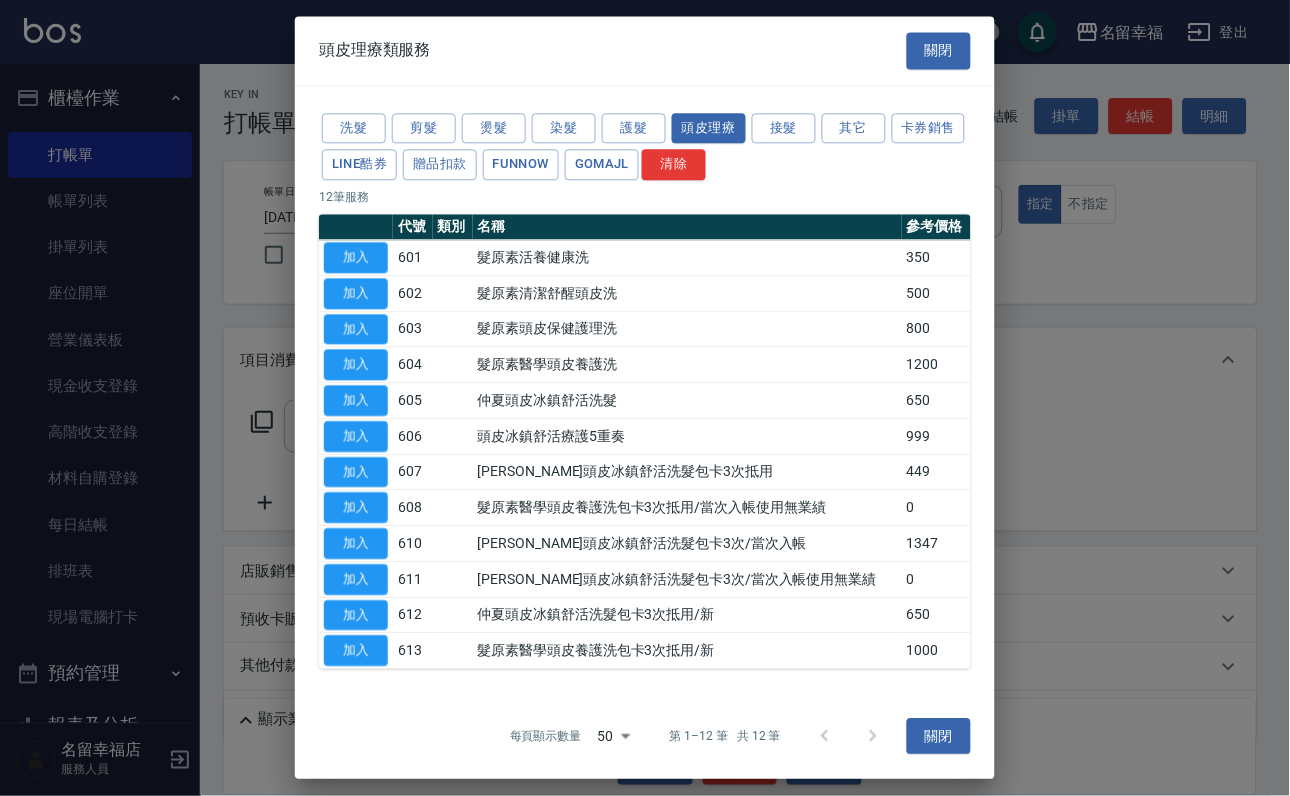 click on "洗髮 剪髮 燙髮 染髮 護髮 頭皮理療 接髮 其它 卡券銷售 LINE酷券 贈品扣款 FUNNOW GOMAJL 清除" at bounding box center [645, 147] 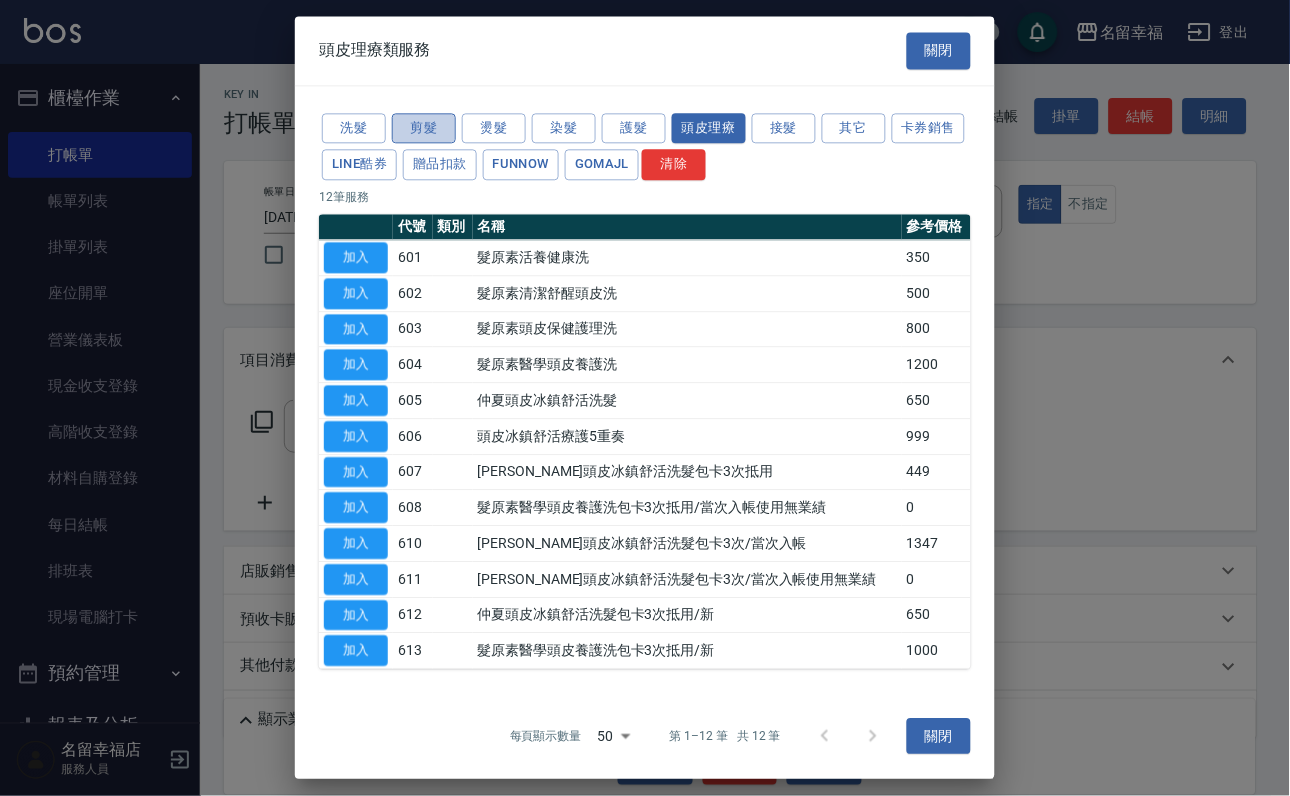 click on "剪髮" at bounding box center [424, 128] 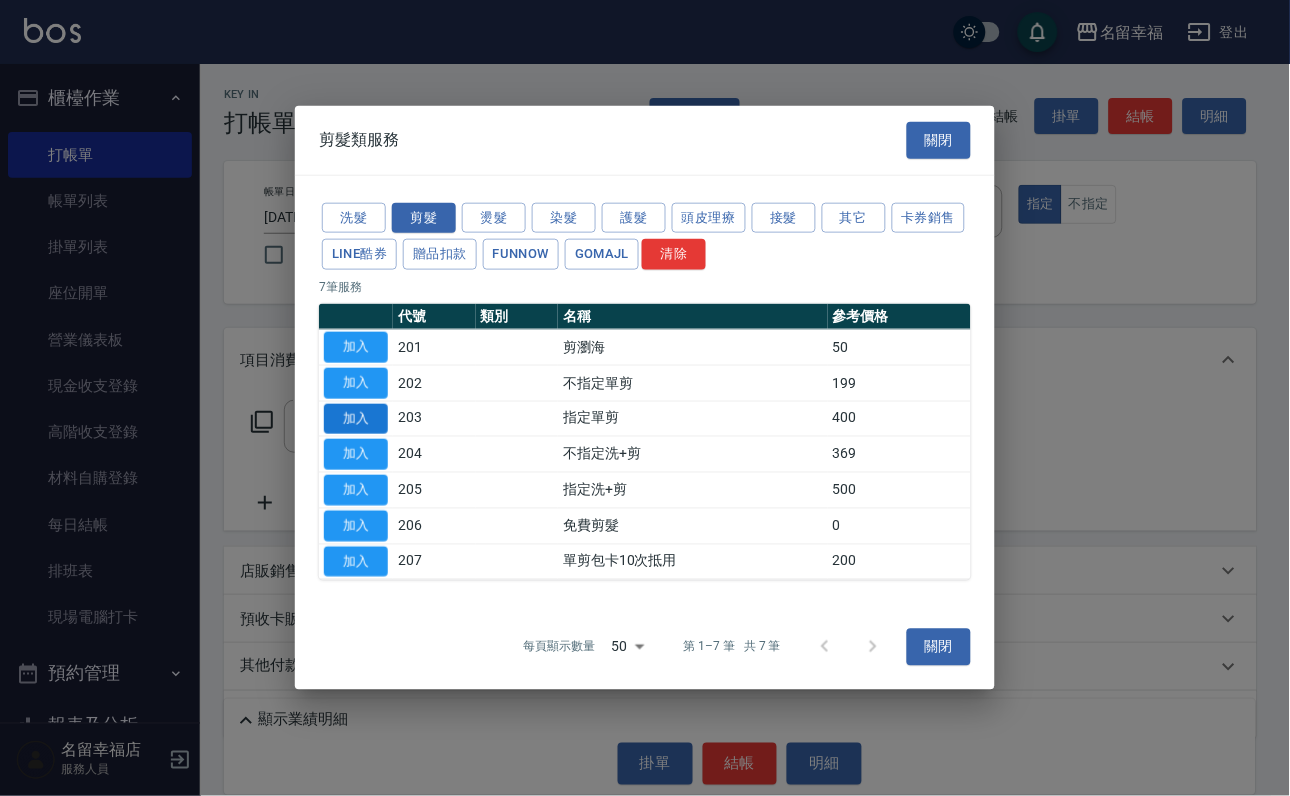 click on "加入" at bounding box center [356, 418] 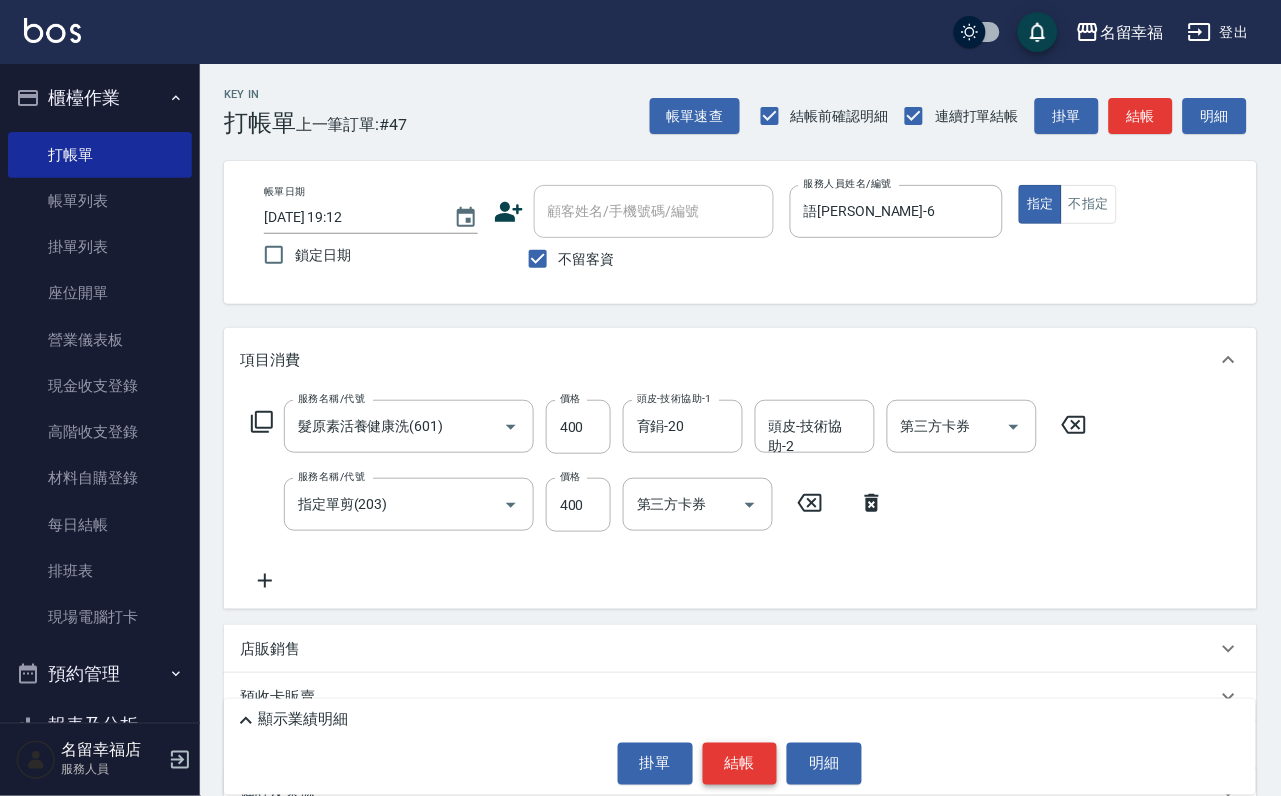 click on "結帳" at bounding box center [740, 764] 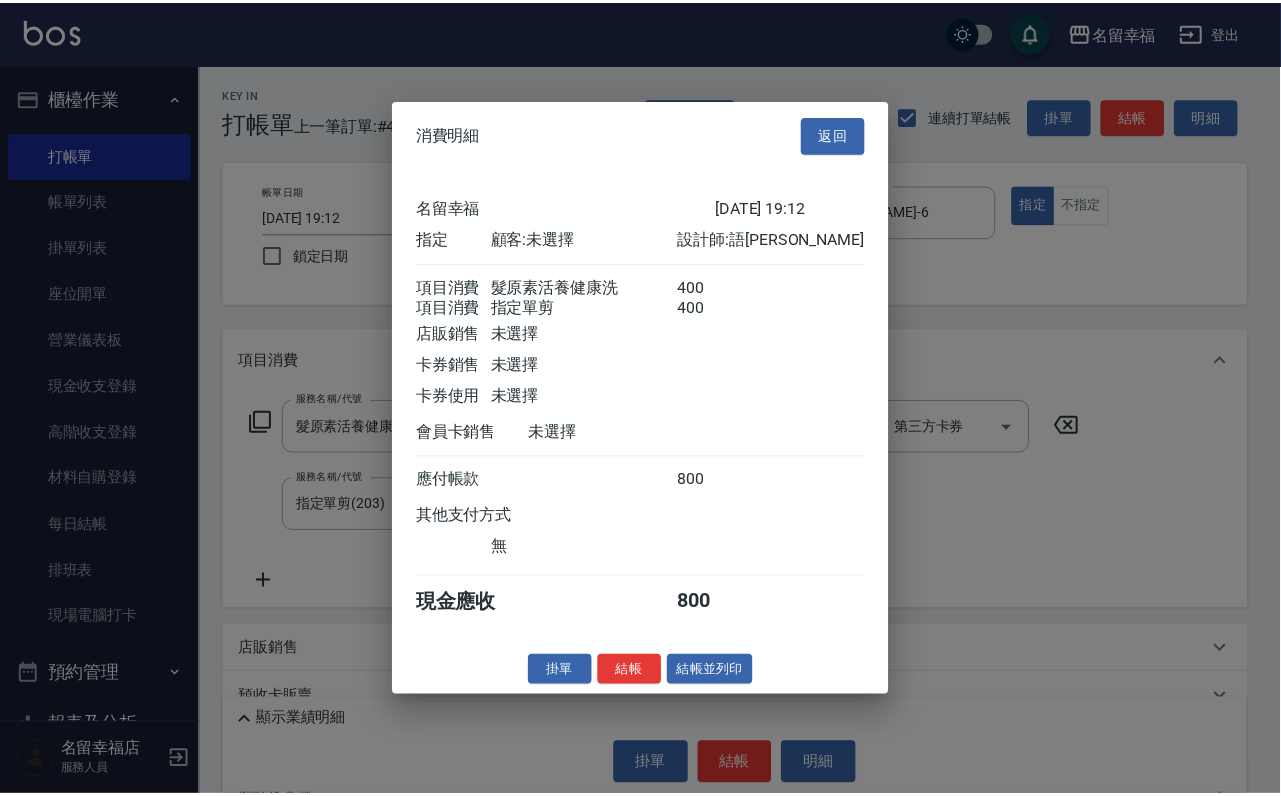 scroll, scrollTop: 322, scrollLeft: 0, axis: vertical 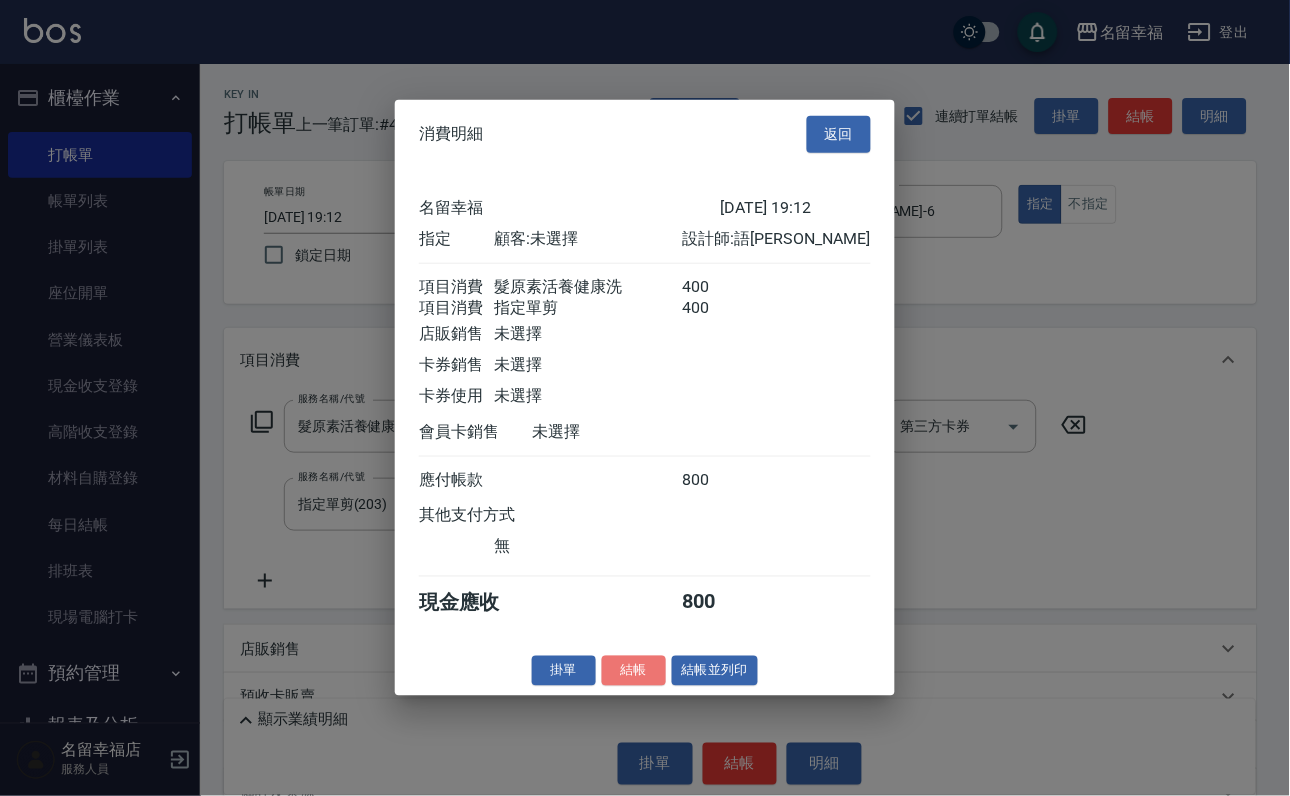 drag, startPoint x: 620, startPoint y: 773, endPoint x: 593, endPoint y: 740, distance: 42.638012 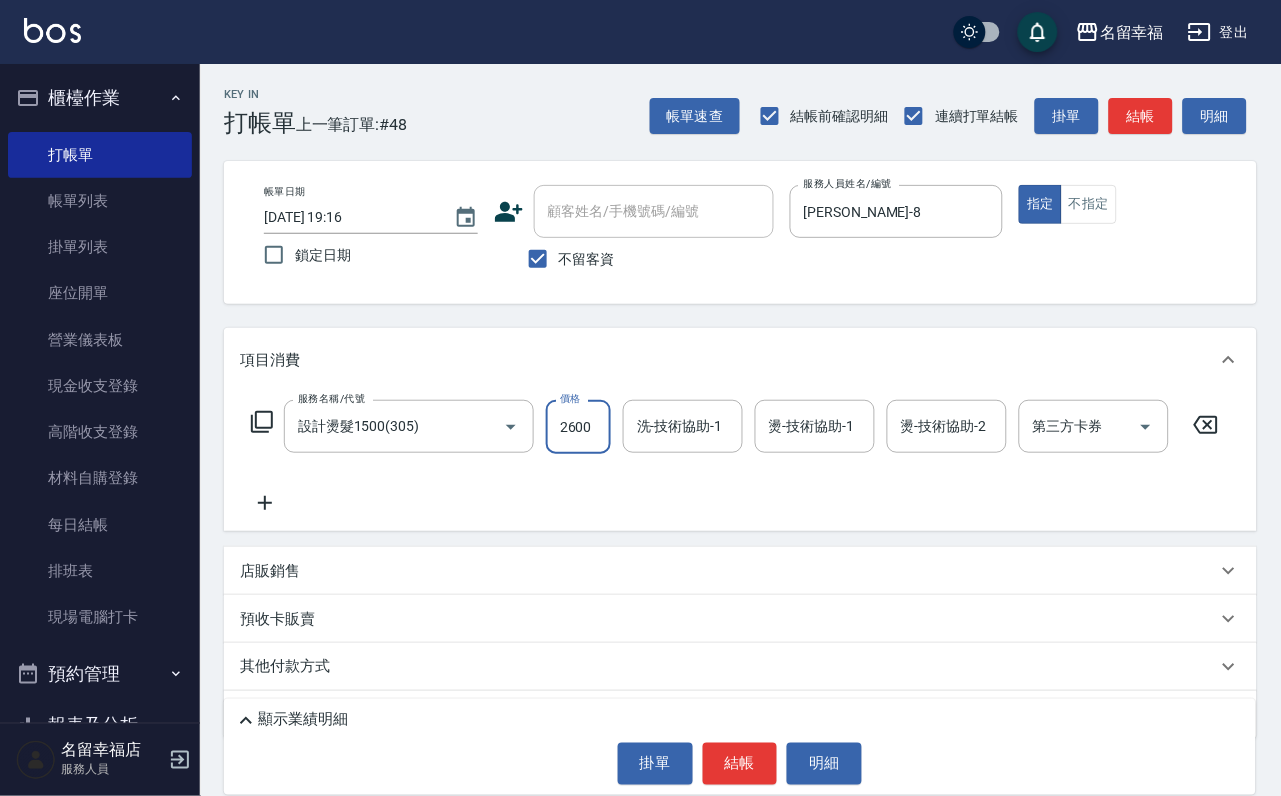 scroll, scrollTop: 0, scrollLeft: 1, axis: horizontal 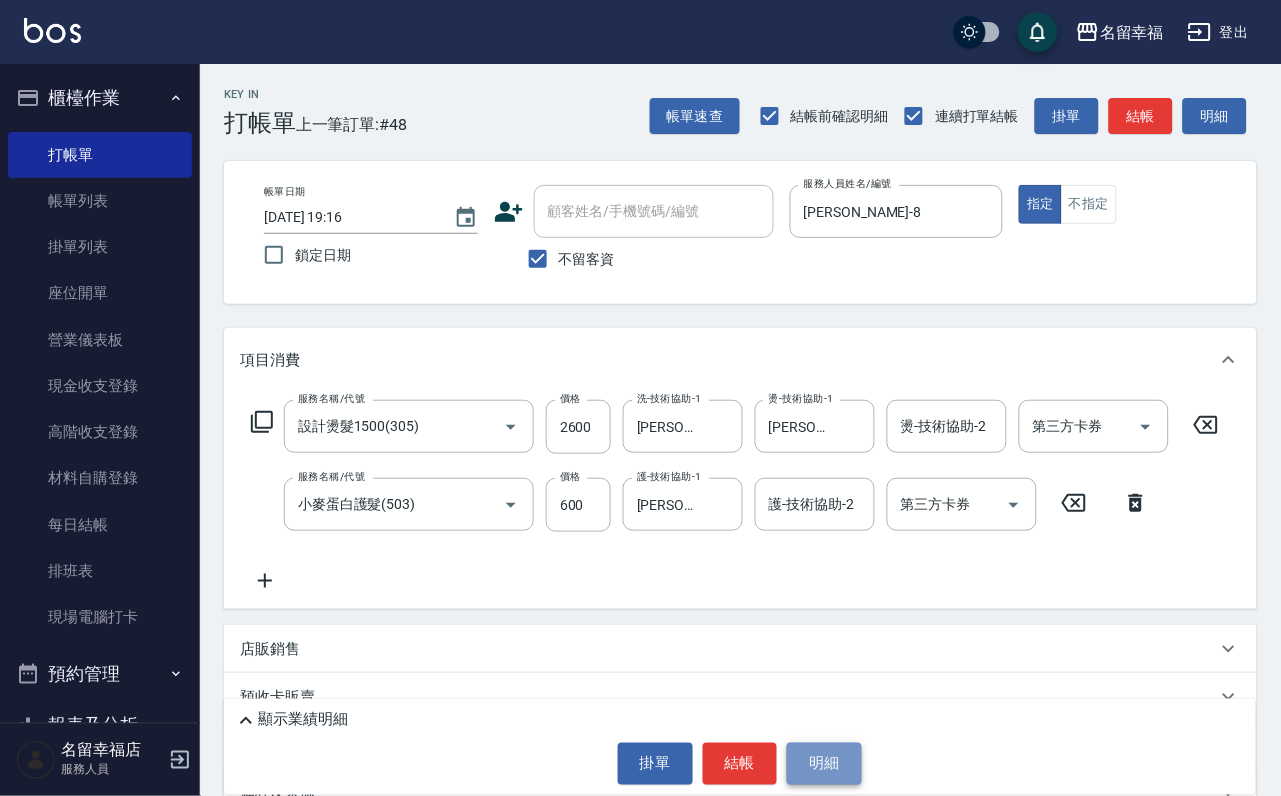 click on "明細" at bounding box center [824, 764] 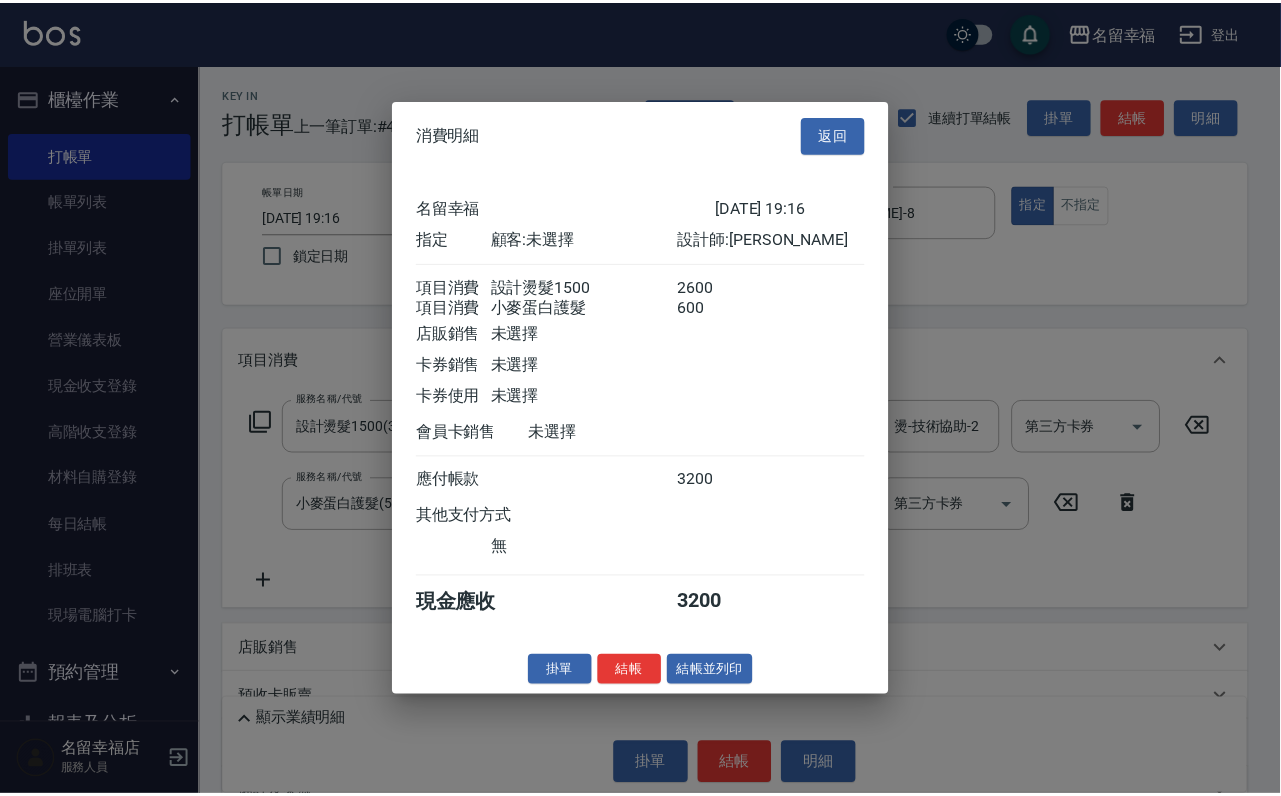 scroll, scrollTop: 322, scrollLeft: 0, axis: vertical 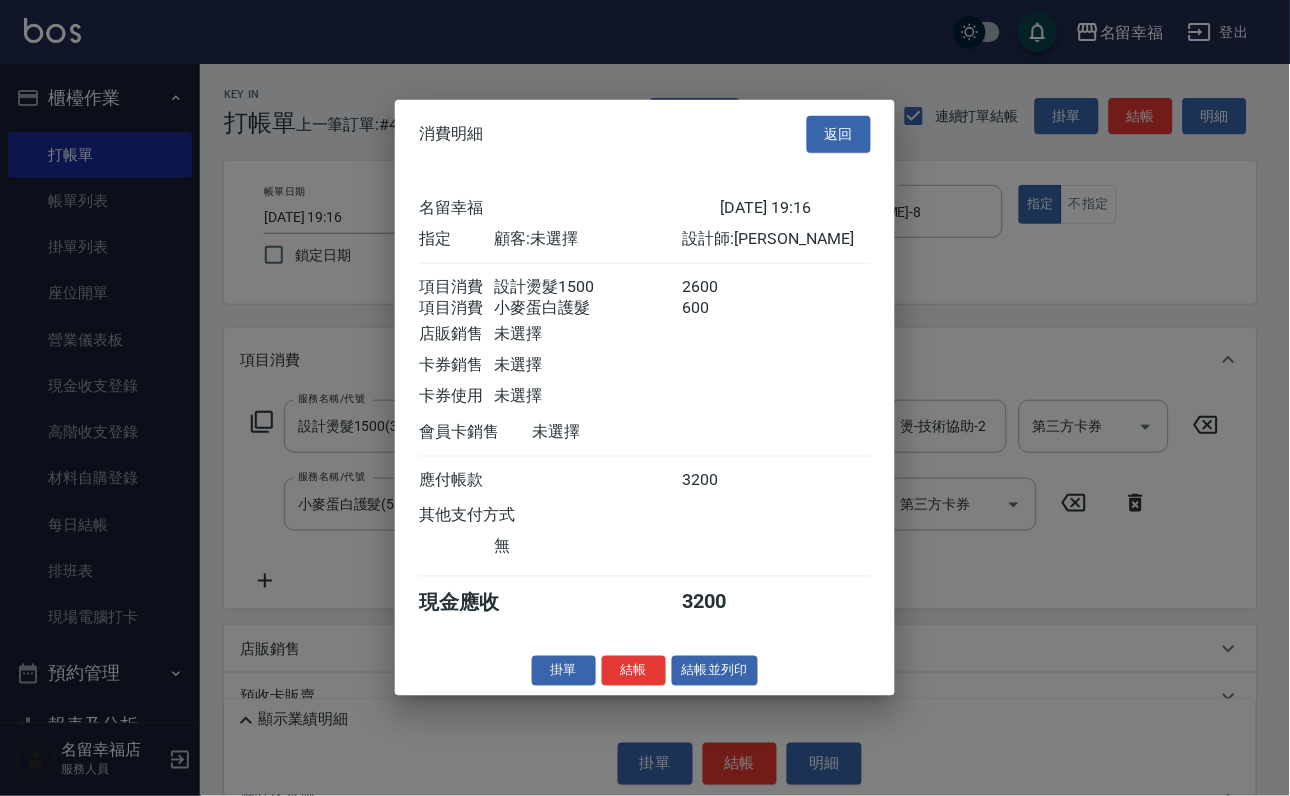 click on "結帳" at bounding box center [634, 670] 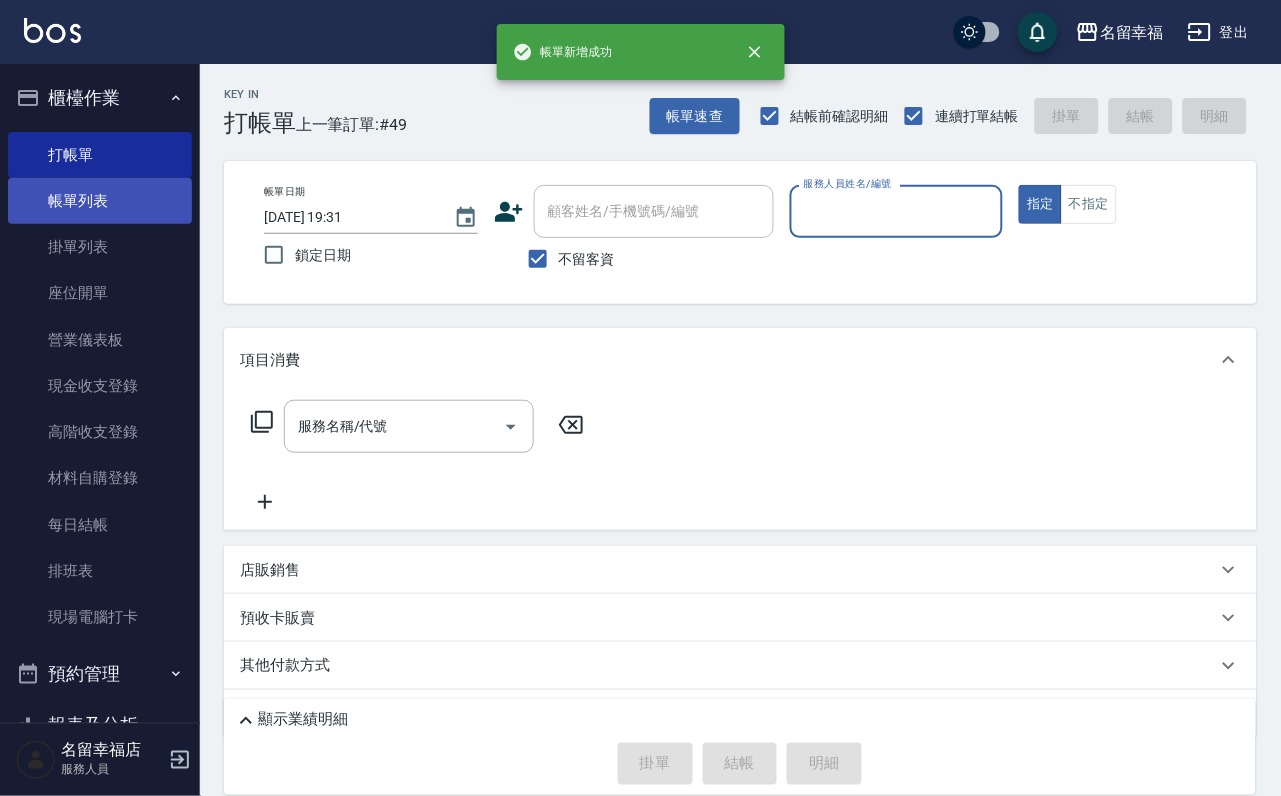 click on "帳單列表" at bounding box center [100, 201] 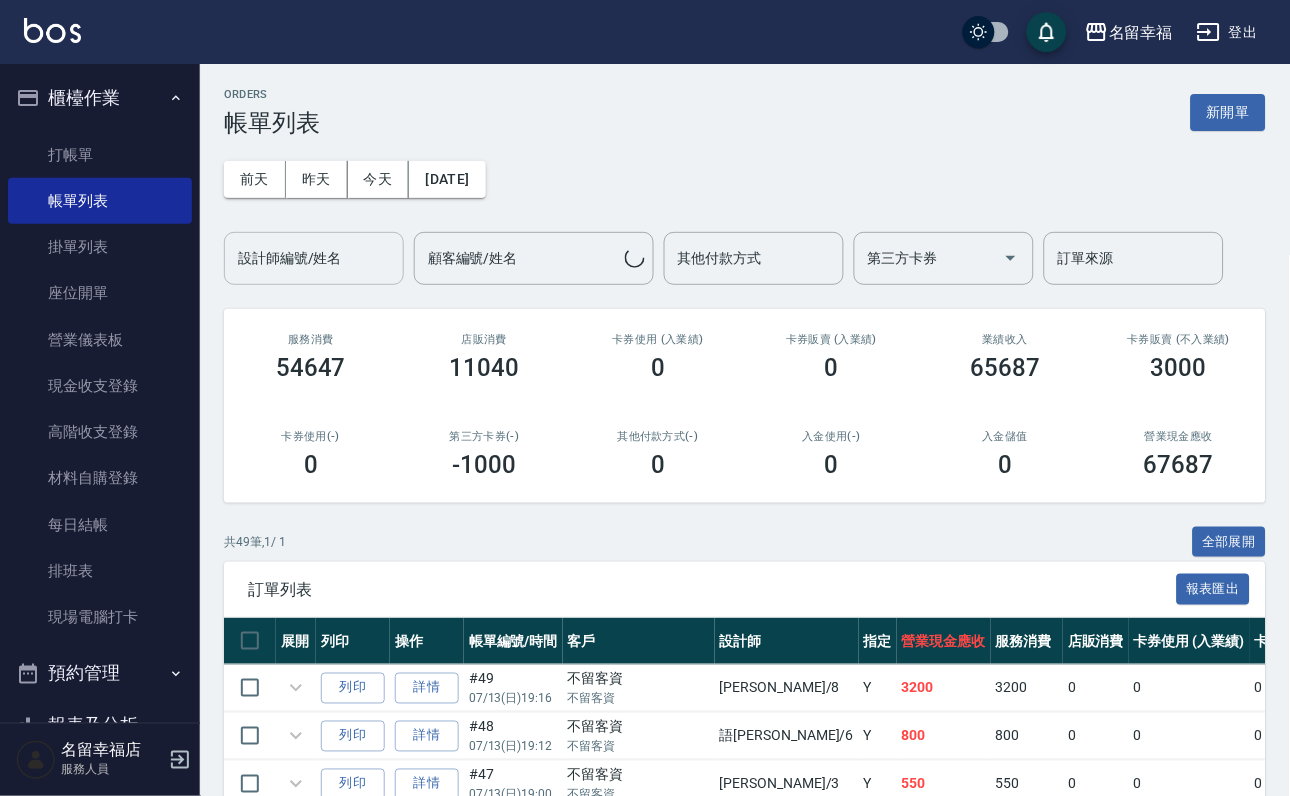 click on "設計師編號/姓名" at bounding box center [314, 258] 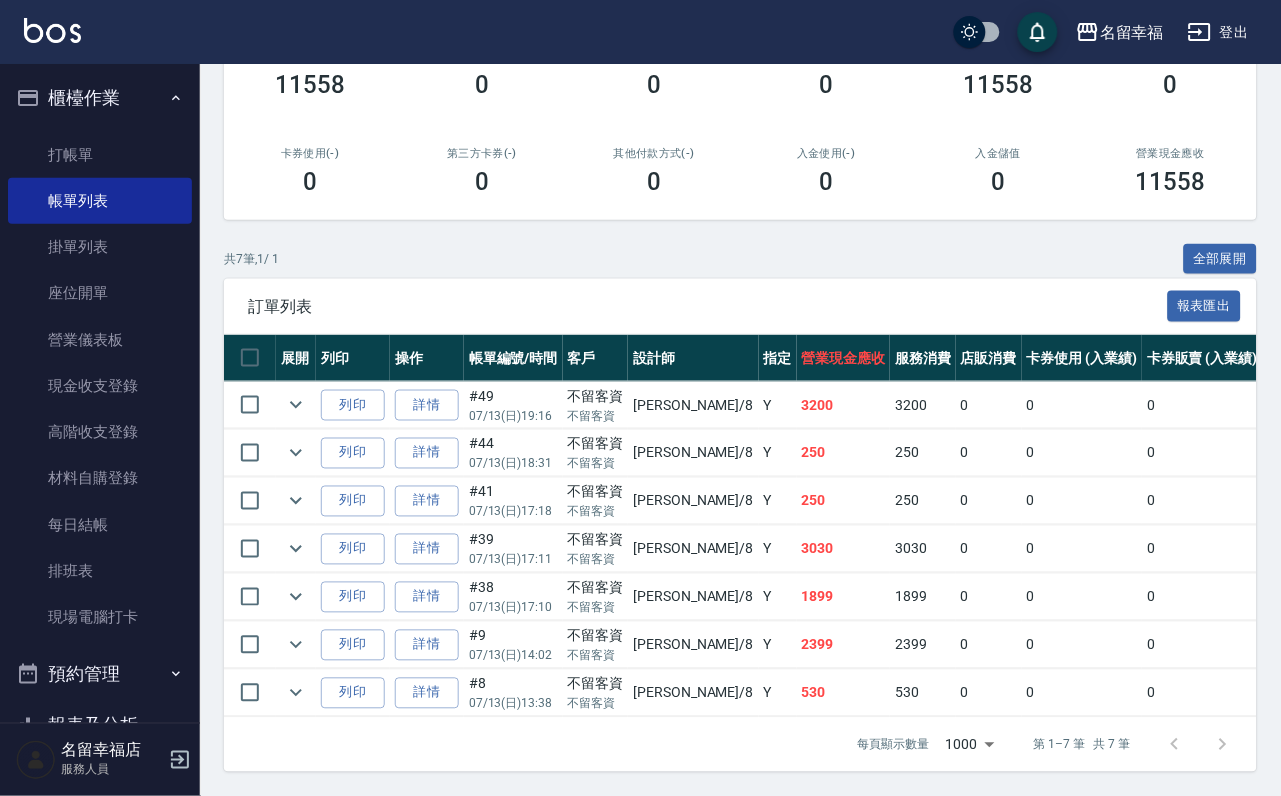 scroll, scrollTop: 0, scrollLeft: 0, axis: both 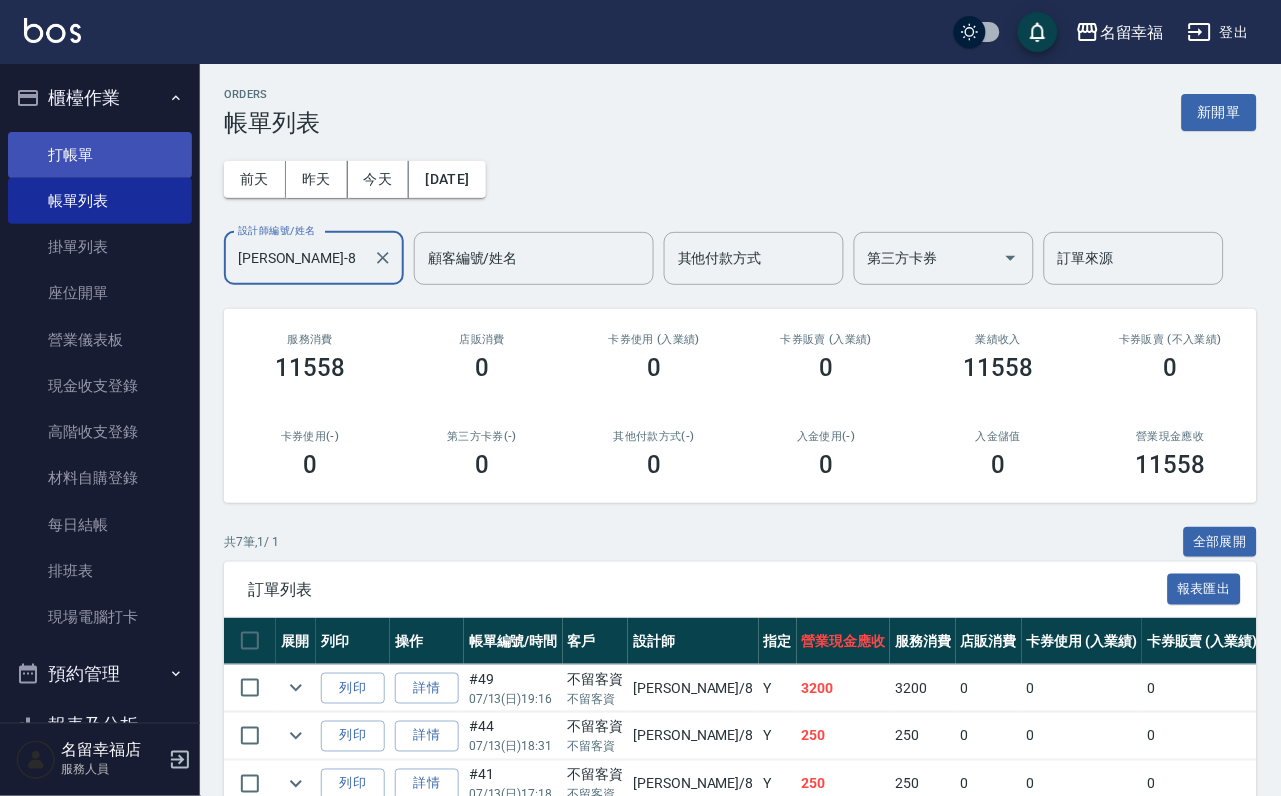 click on "打帳單" at bounding box center (100, 155) 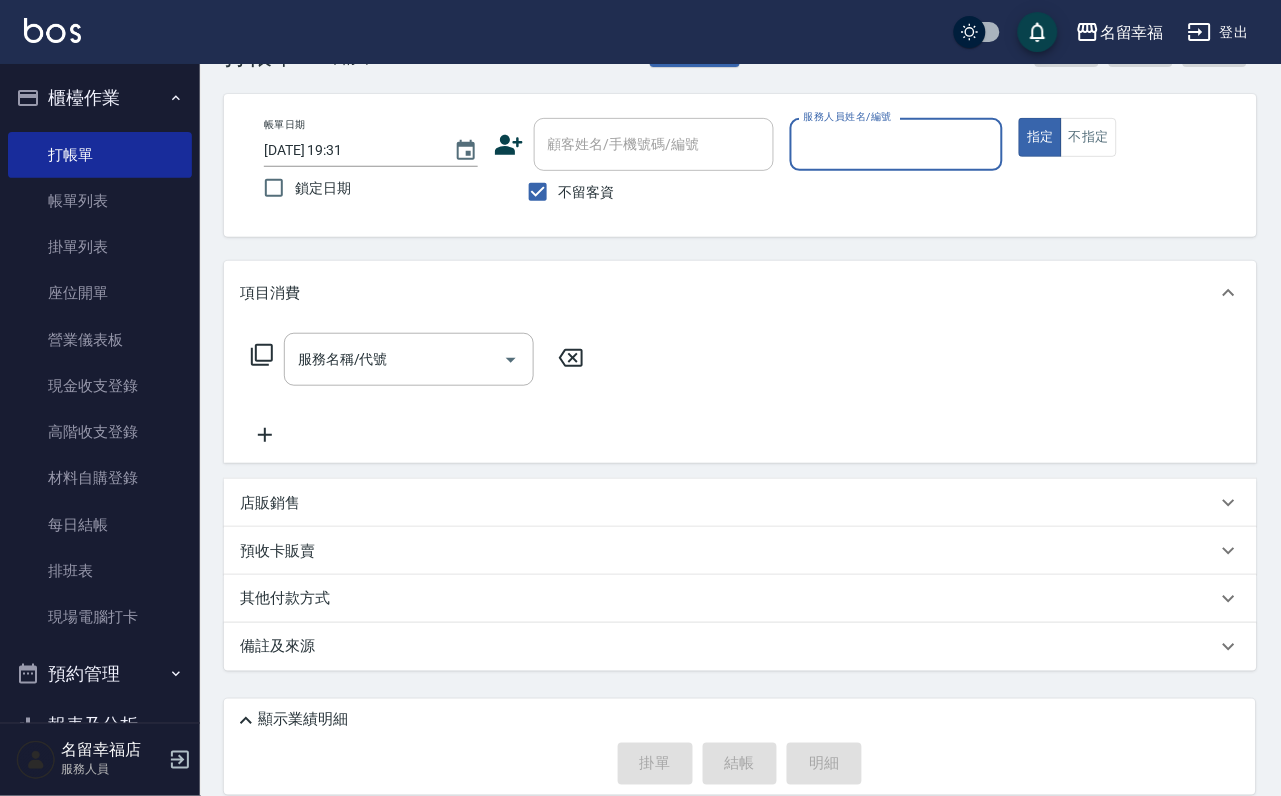 scroll, scrollTop: 119, scrollLeft: 0, axis: vertical 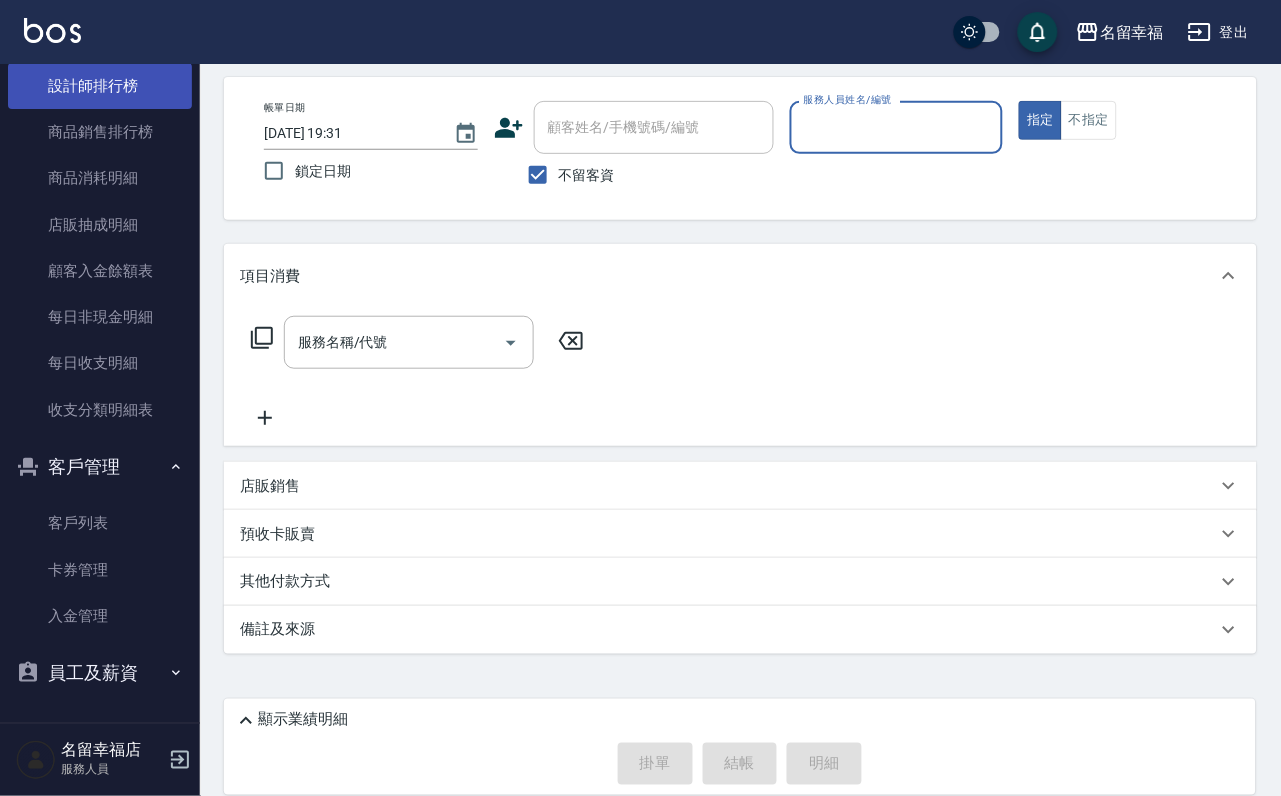 click on "設計師排行榜" at bounding box center [100, 86] 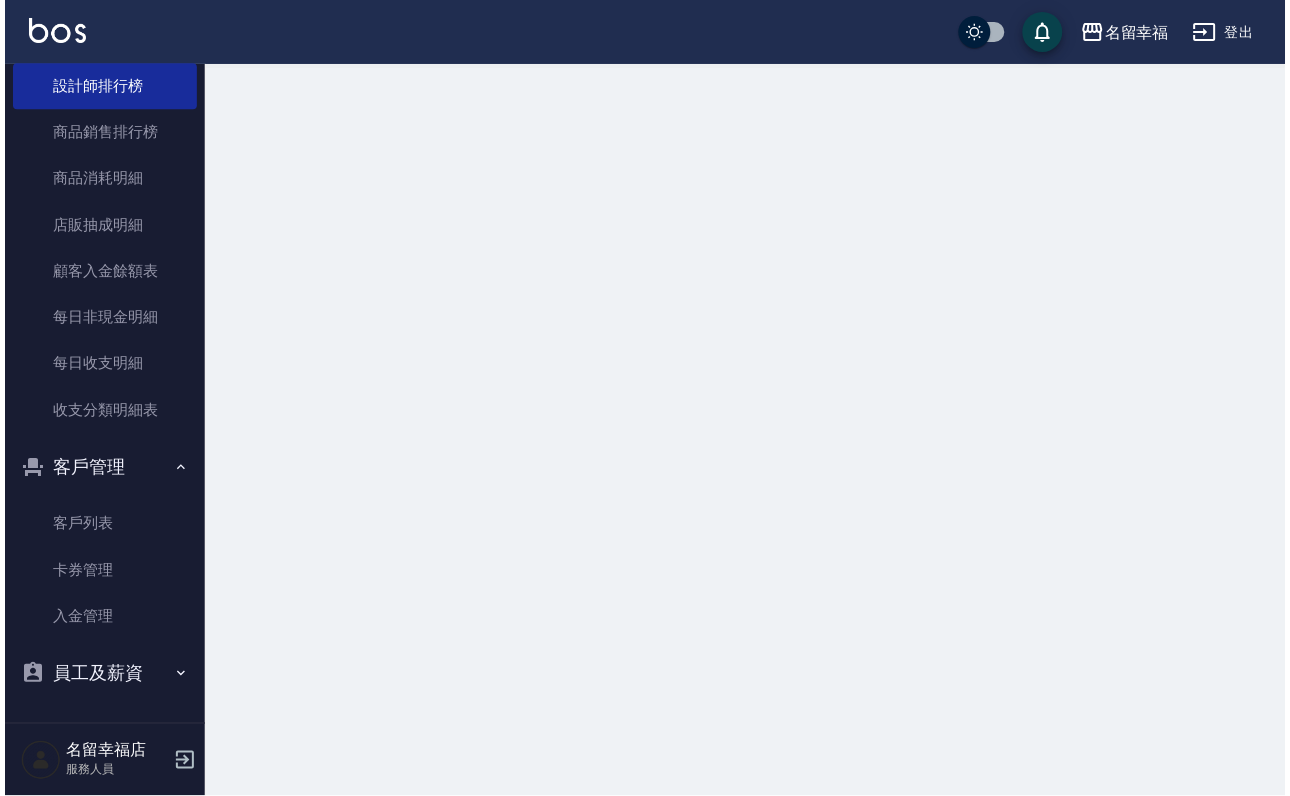 scroll, scrollTop: 0, scrollLeft: 0, axis: both 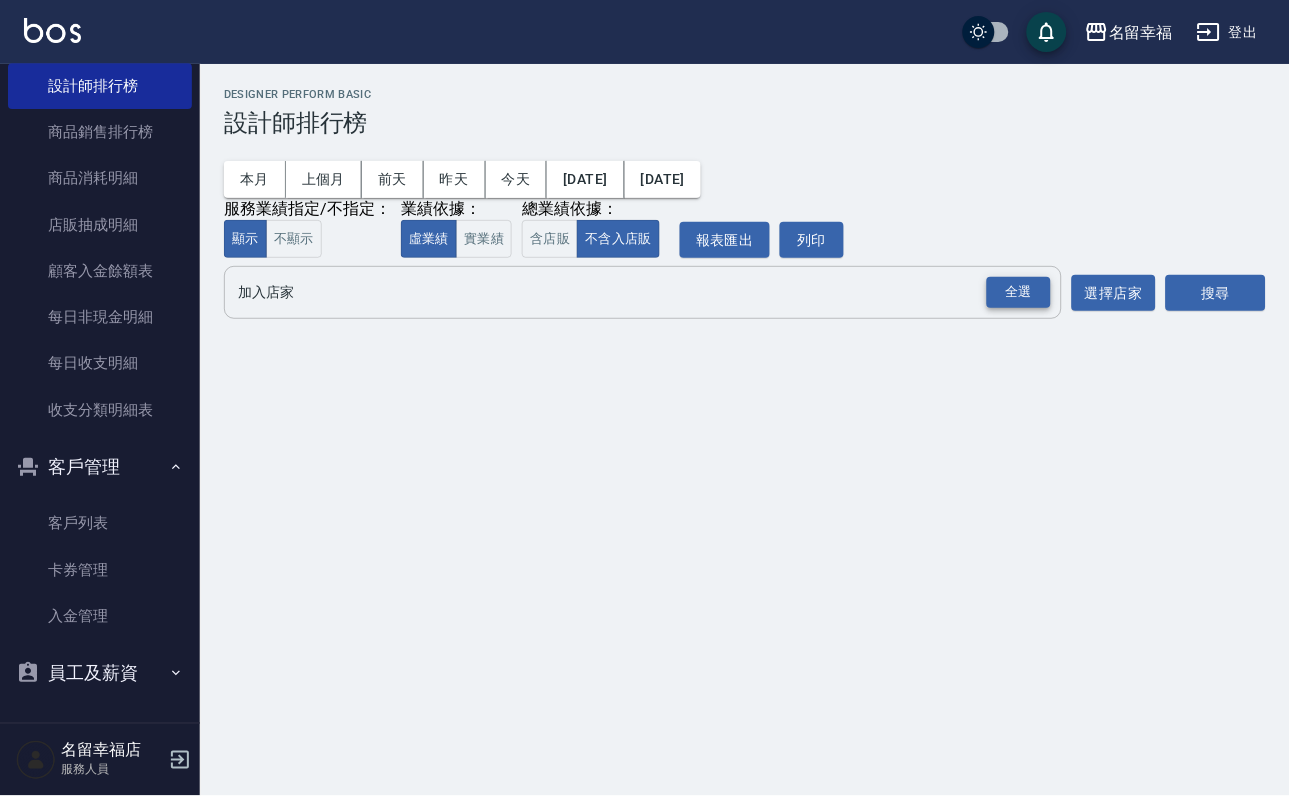 click on "全選" at bounding box center (1019, 292) 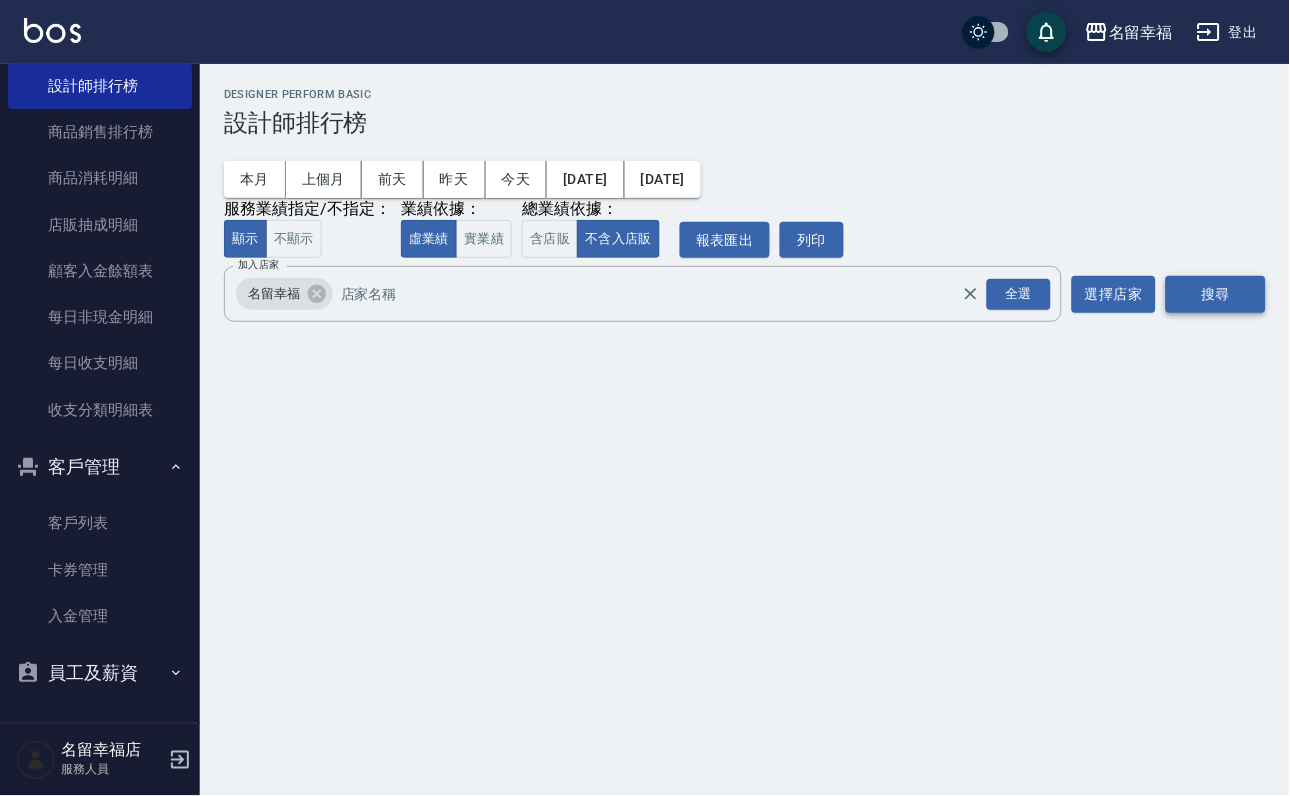 click on "搜尋" at bounding box center [1216, 294] 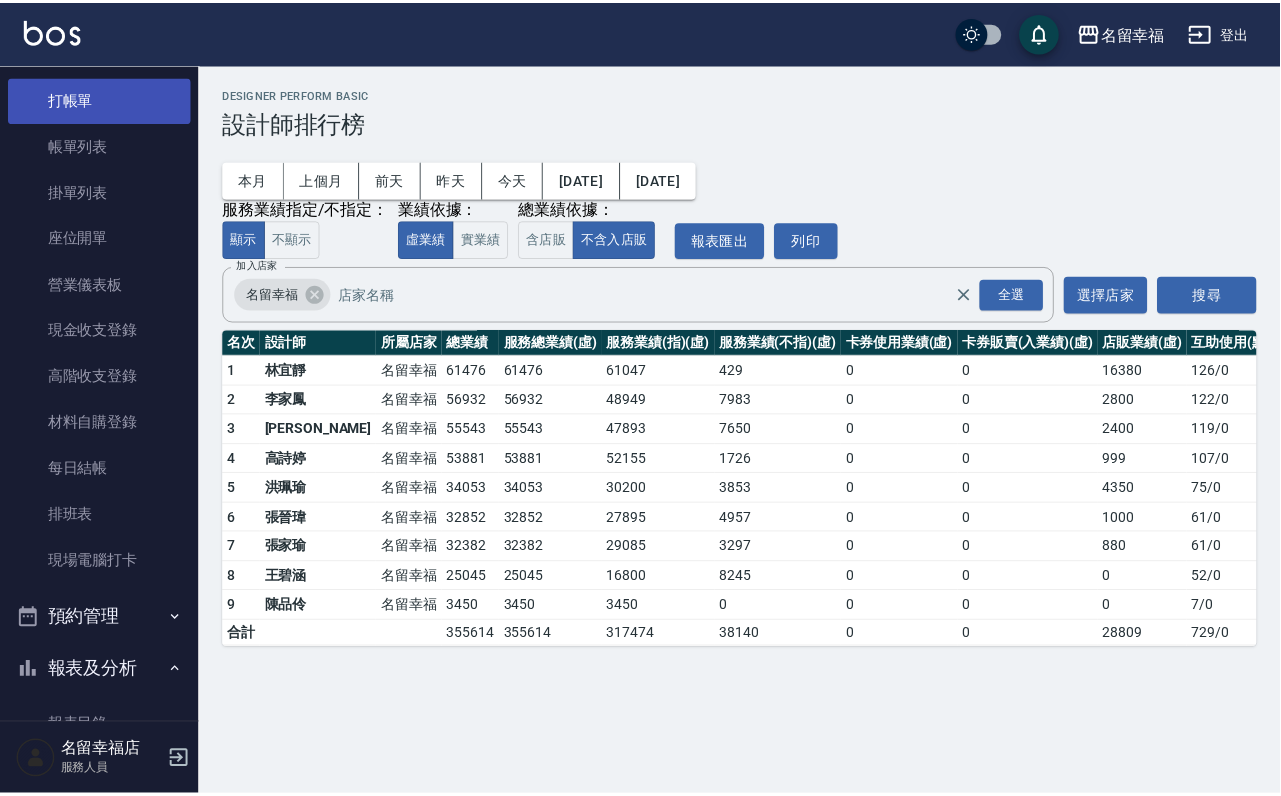 scroll, scrollTop: 0, scrollLeft: 0, axis: both 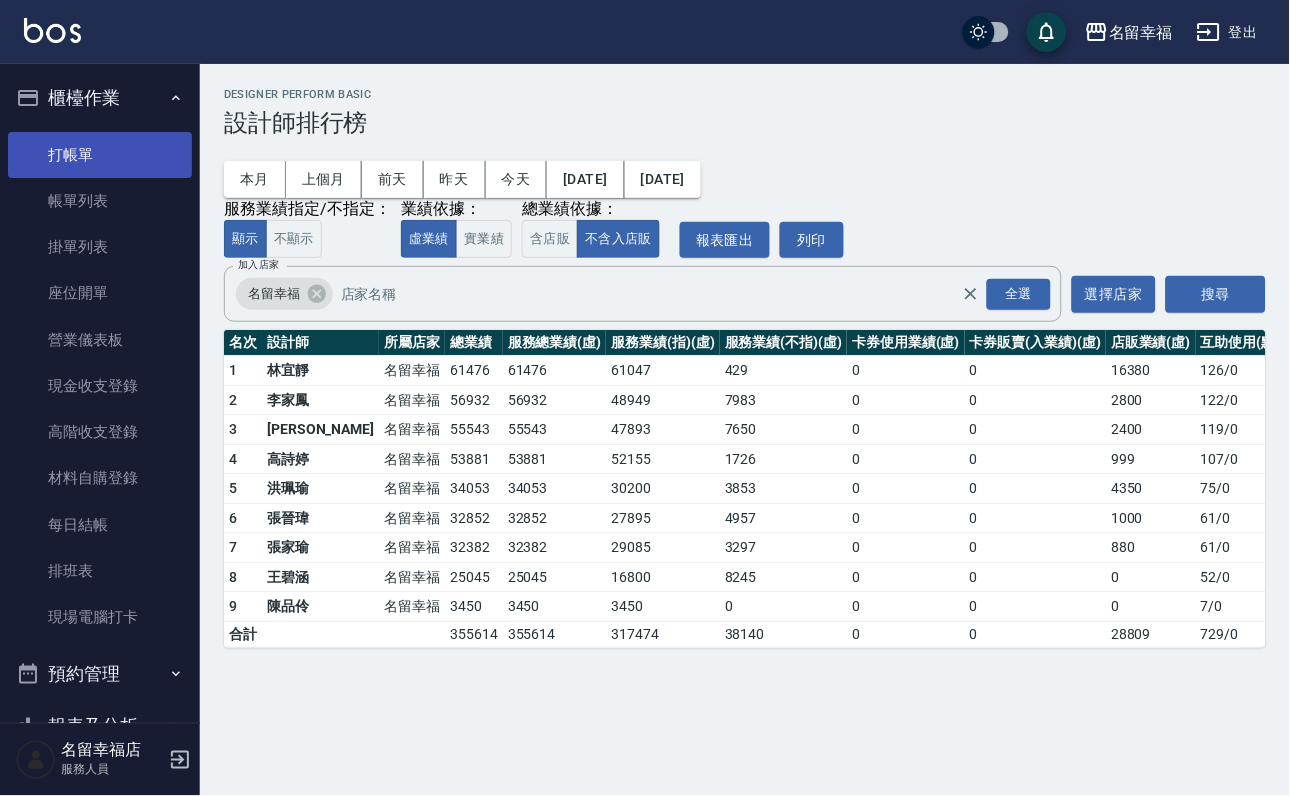 click on "打帳單" at bounding box center (100, 155) 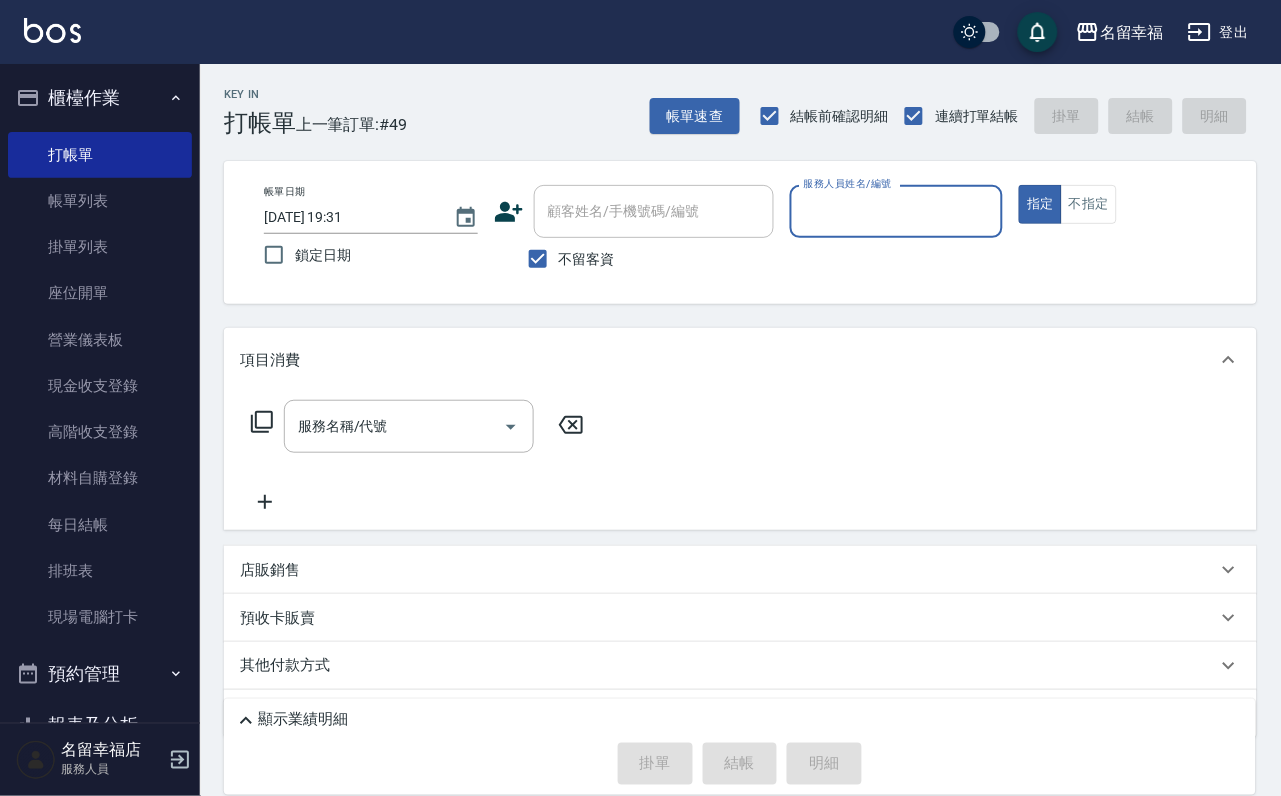 click on "不留客資" at bounding box center [566, 259] 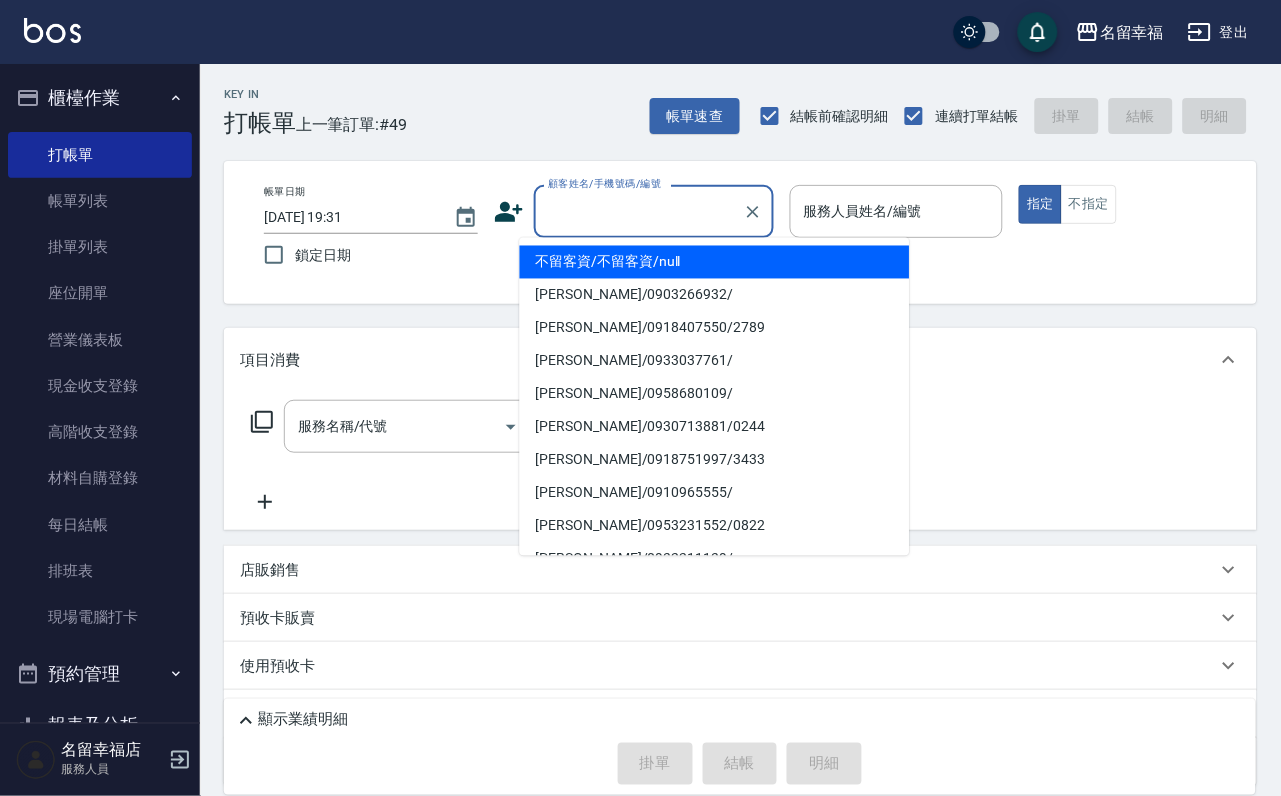 click on "顧客姓名/手機號碼/編號" at bounding box center (639, 211) 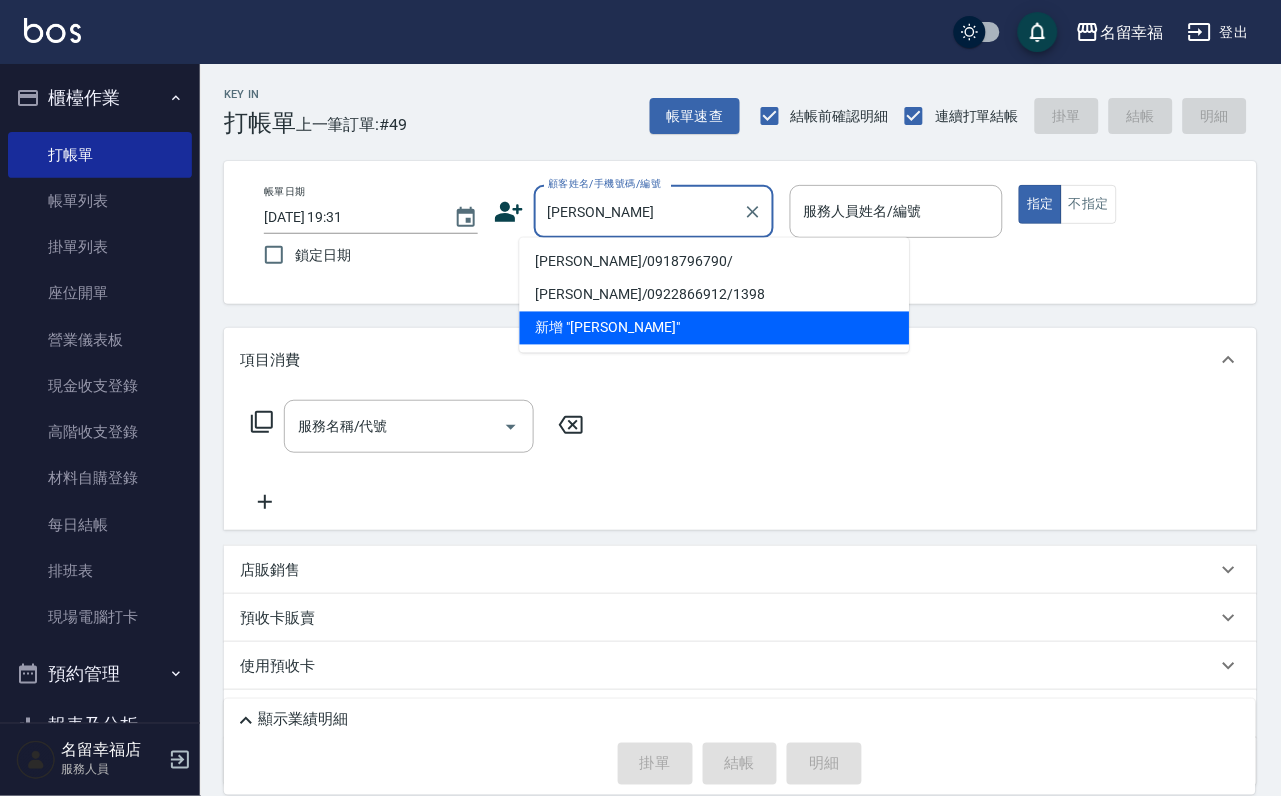 click on "[PERSON_NAME]/0918796790/" at bounding box center [715, 262] 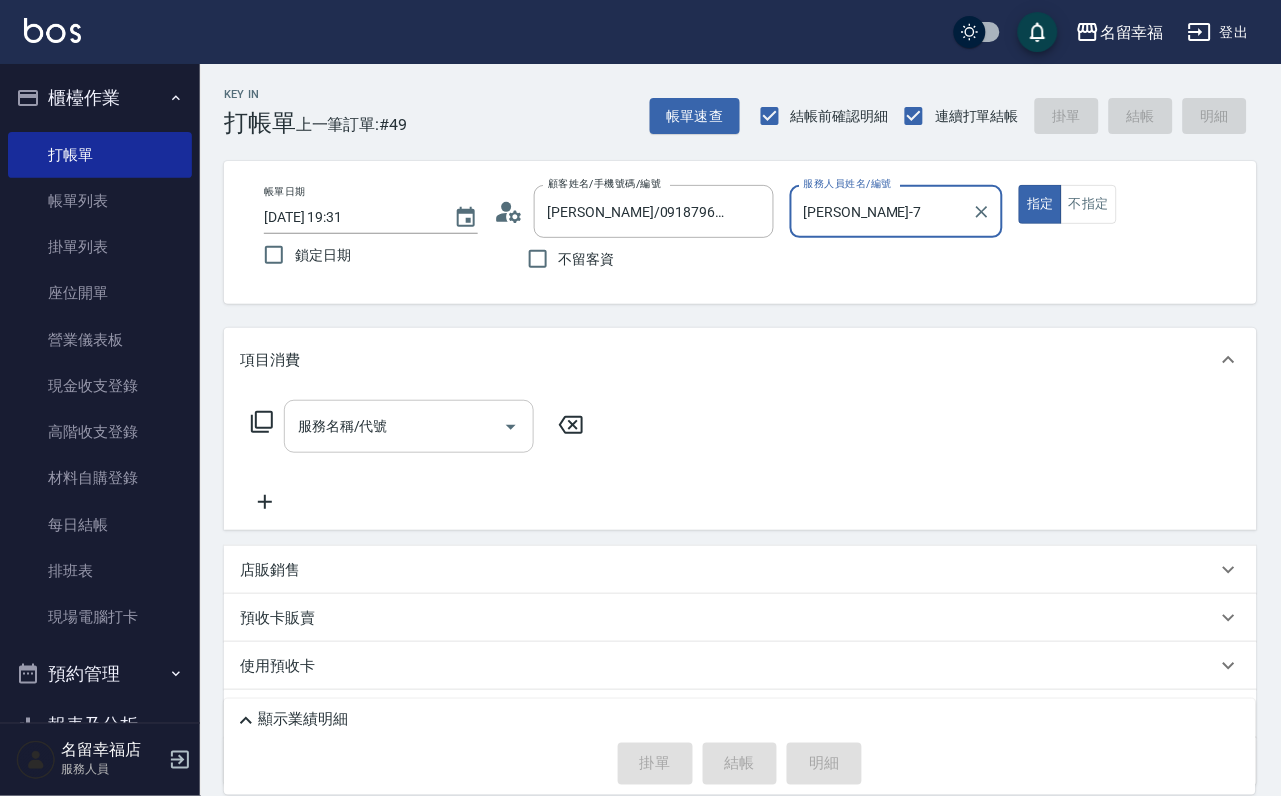 drag, startPoint x: 431, startPoint y: 471, endPoint x: 446, endPoint y: 450, distance: 25.806976 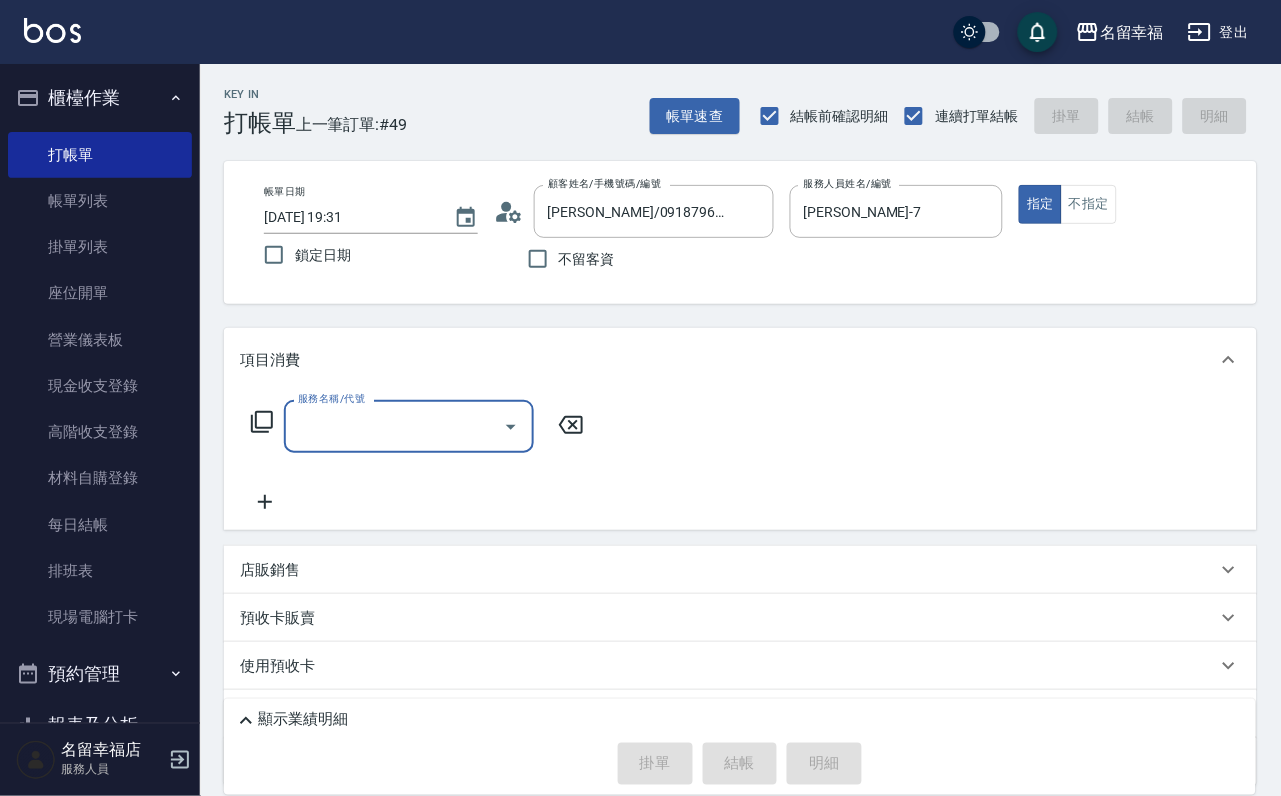 click on "服務名稱/代號" at bounding box center [394, 426] 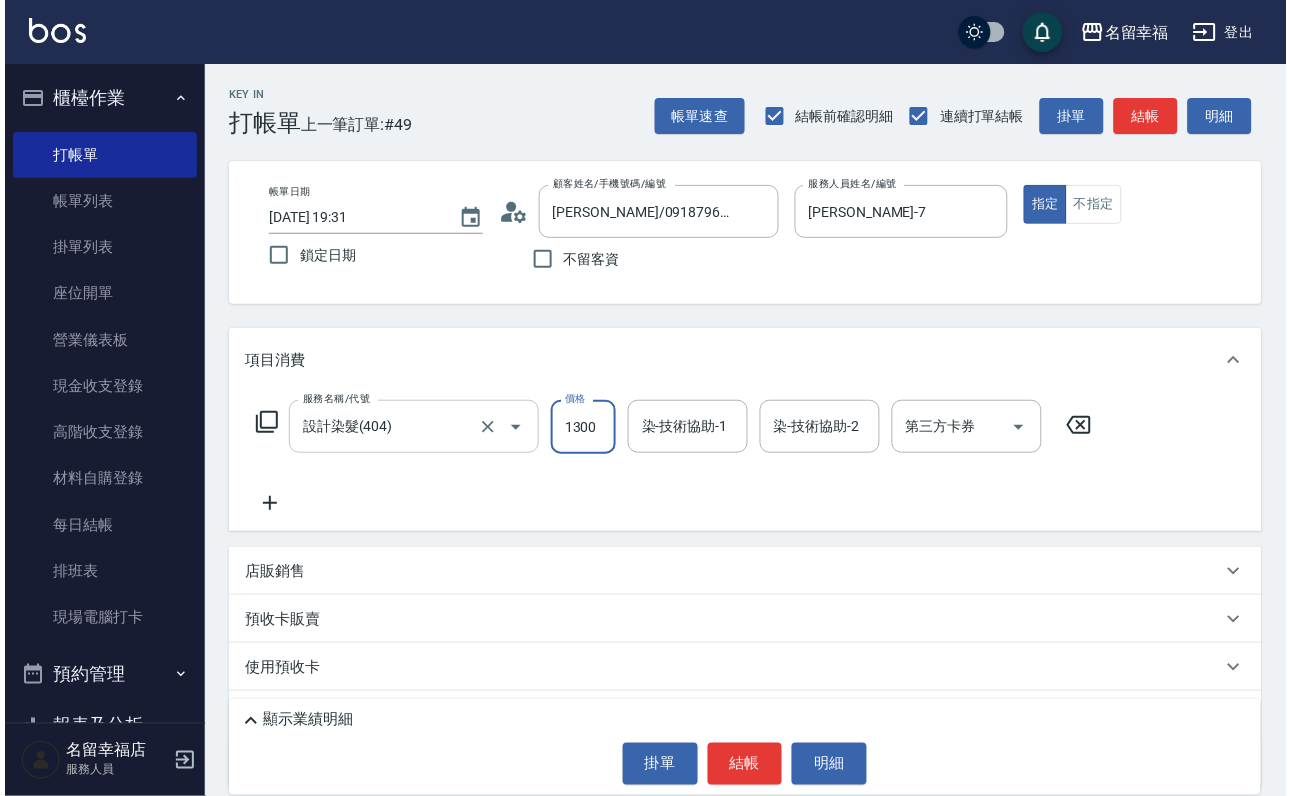 scroll, scrollTop: 0, scrollLeft: 0, axis: both 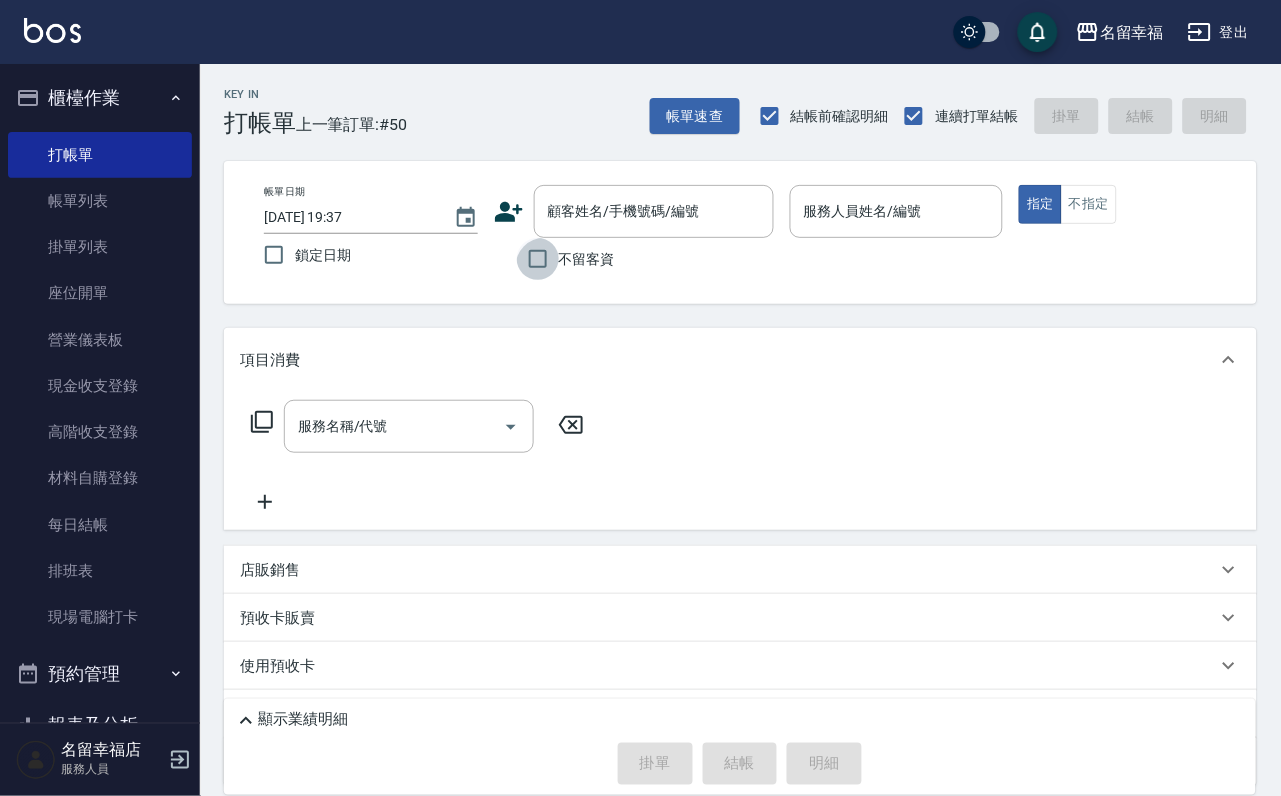 click on "不留客資" at bounding box center (538, 259) 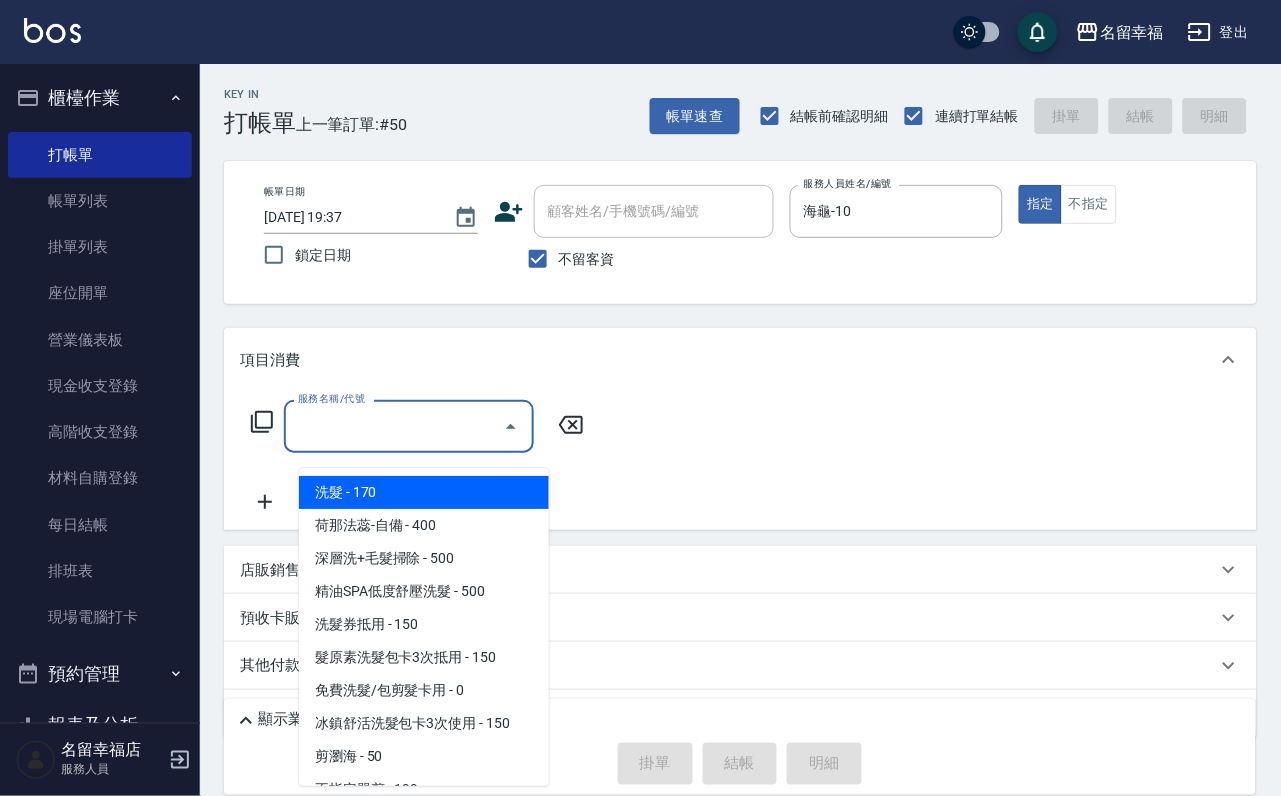 drag, startPoint x: 390, startPoint y: 458, endPoint x: 400, endPoint y: 436, distance: 24.166092 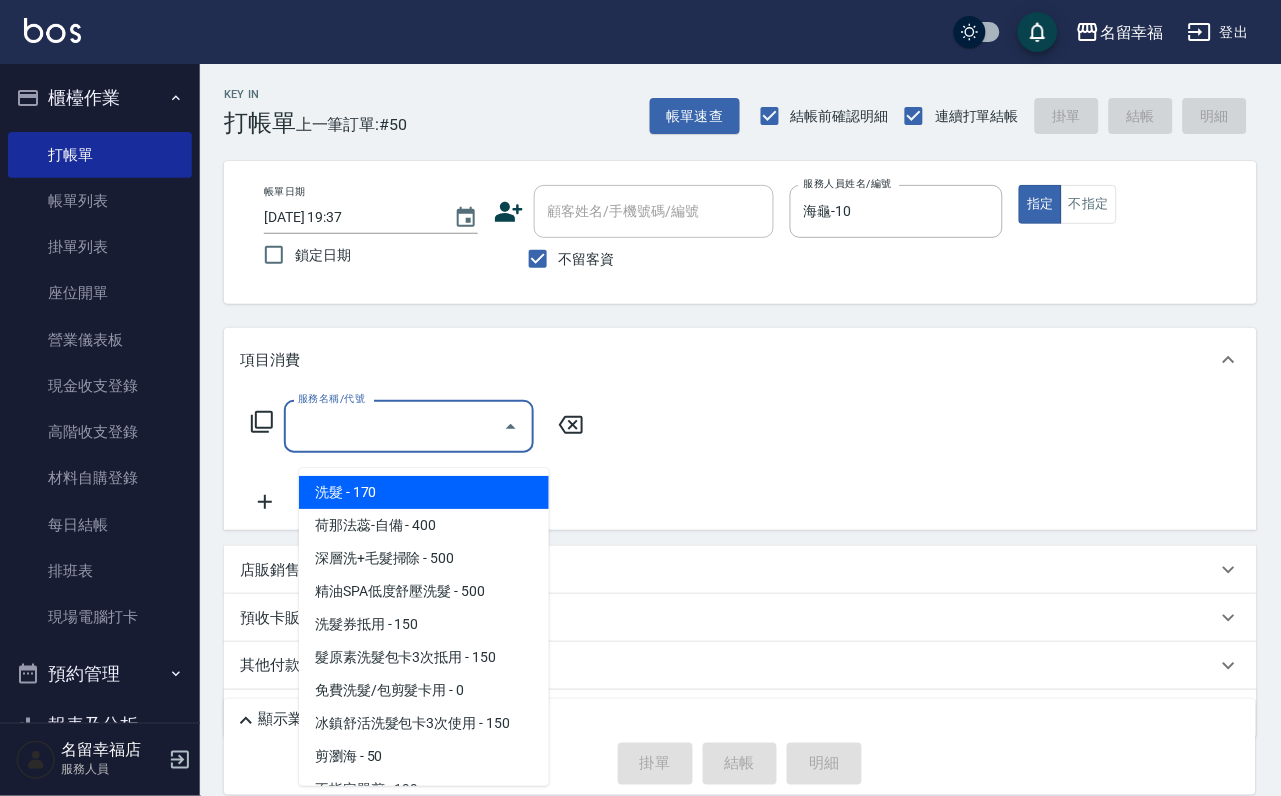 click on "服務名稱/代號" at bounding box center (394, 426) 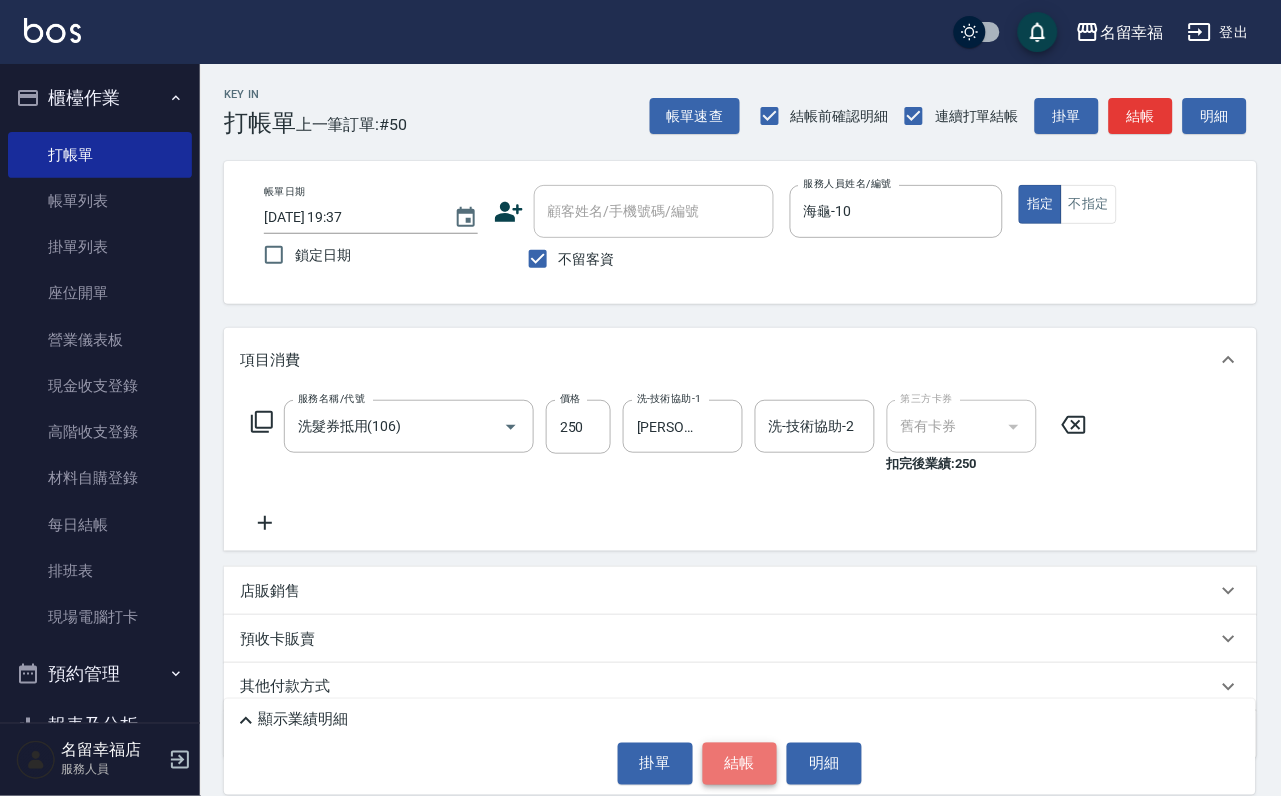click on "結帳" at bounding box center (740, 764) 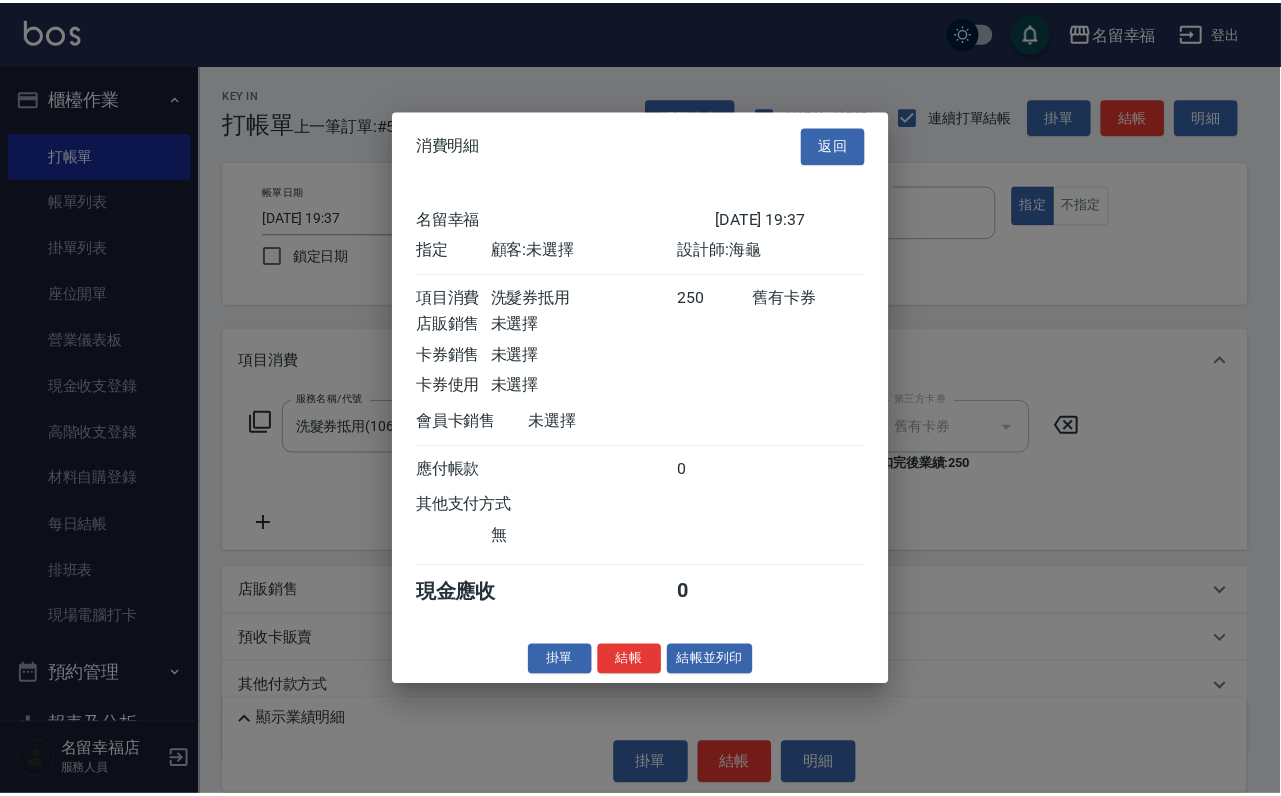 scroll, scrollTop: 247, scrollLeft: 0, axis: vertical 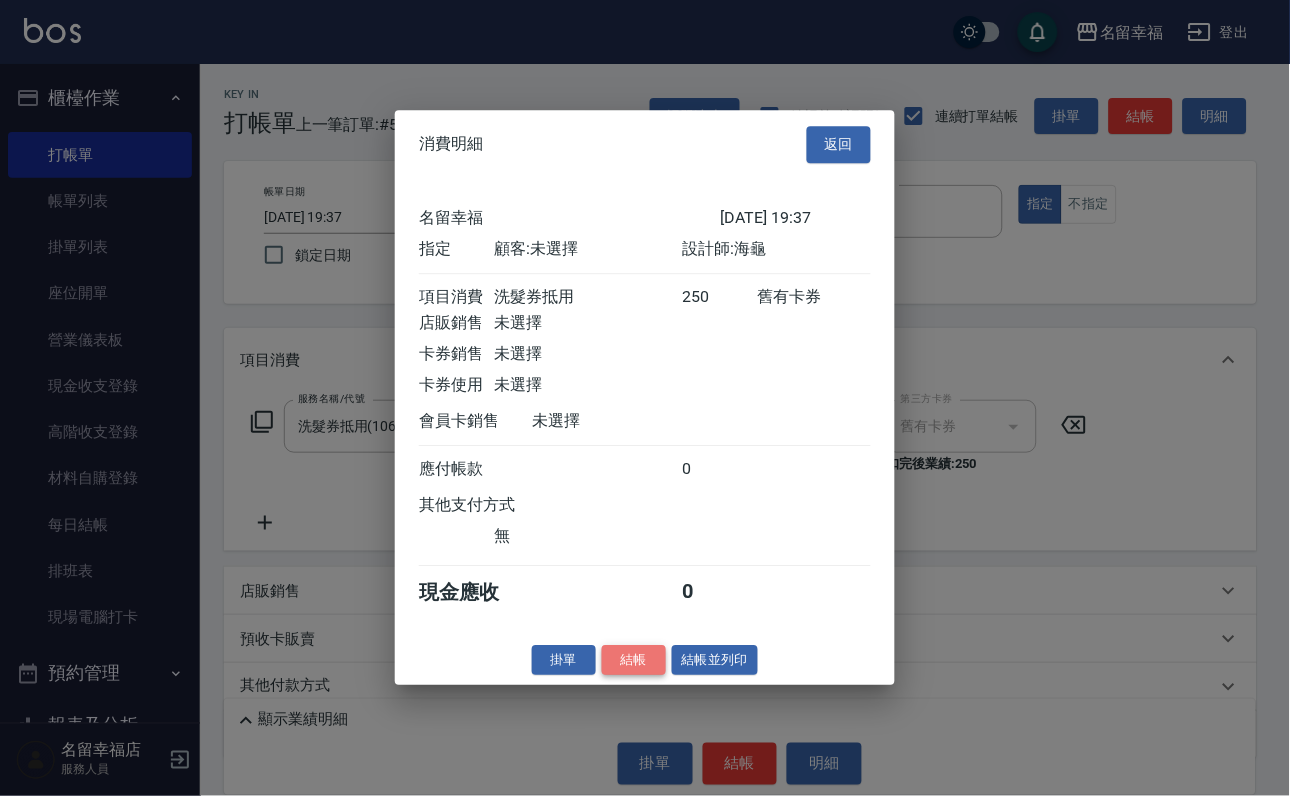 click on "結帳" at bounding box center (634, 660) 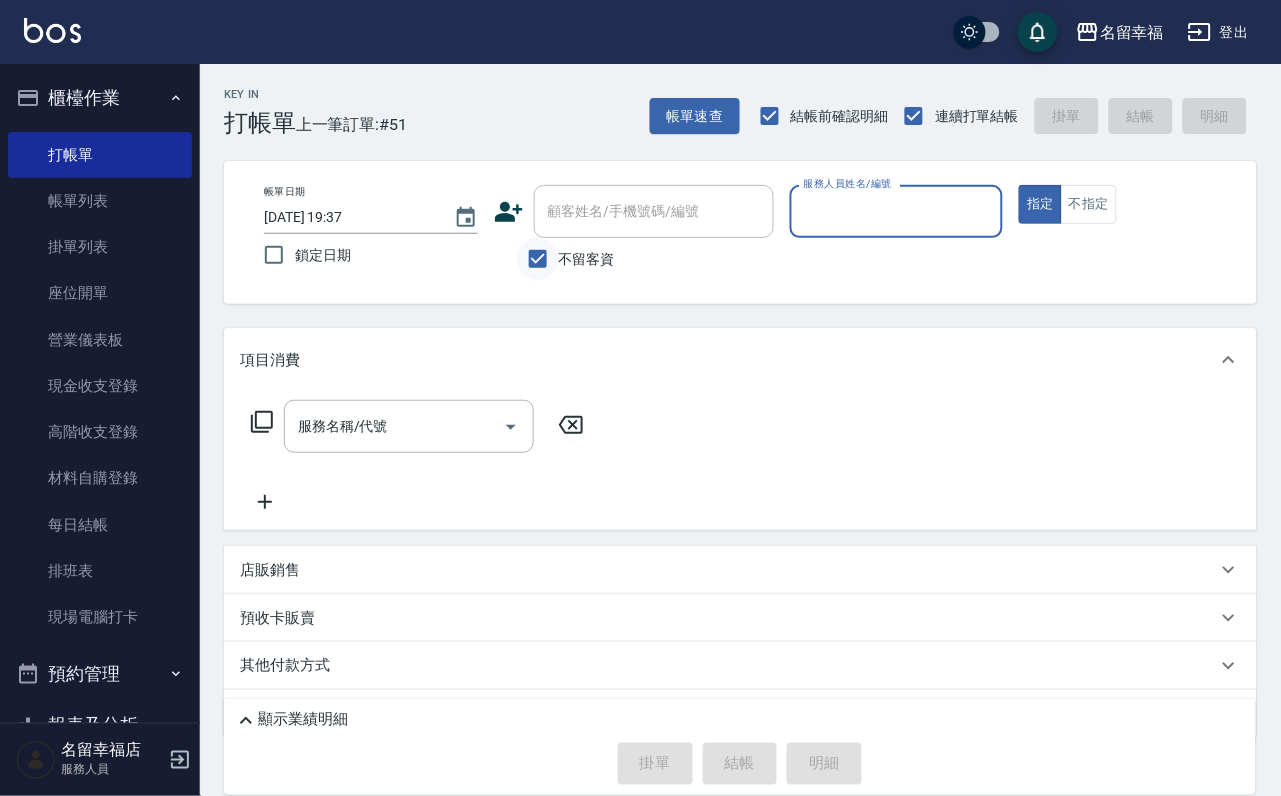 click on "不留客資" at bounding box center [538, 259] 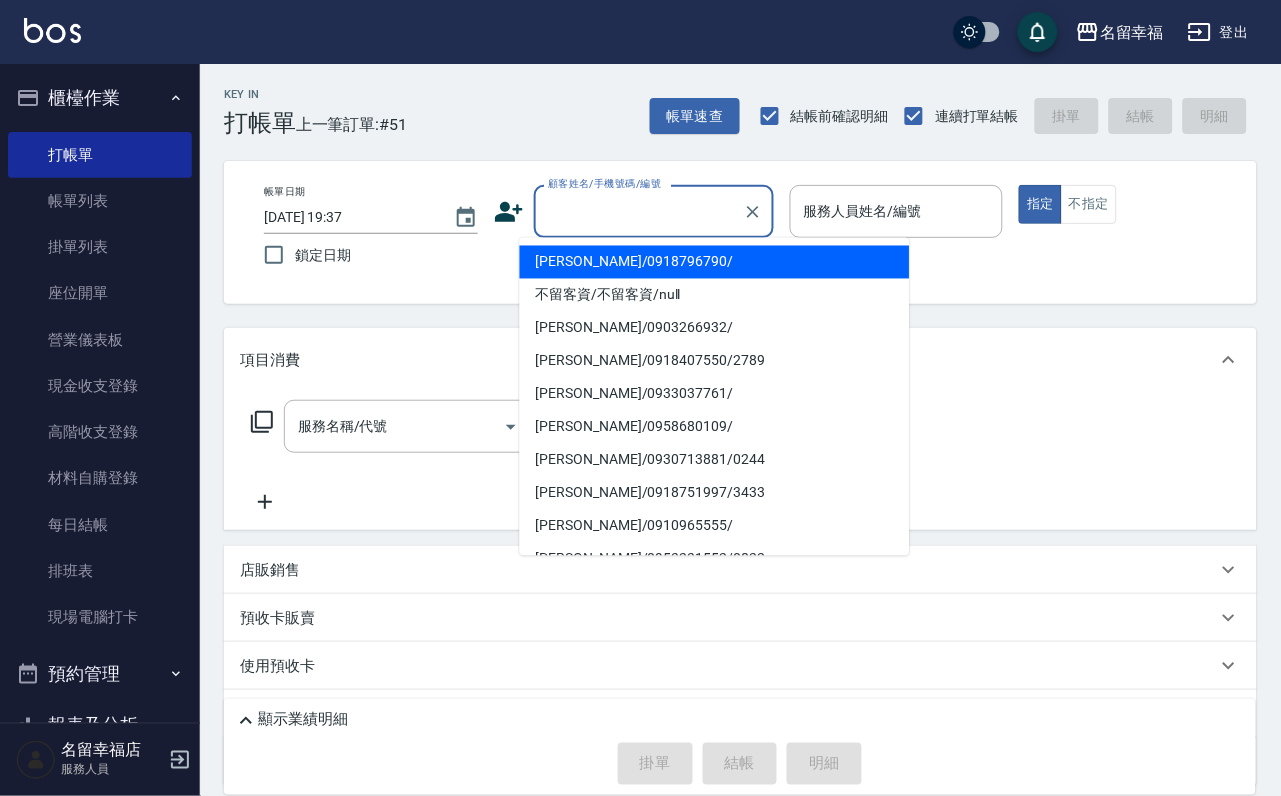 click on "顧客姓名/手機號碼/編號" at bounding box center [639, 211] 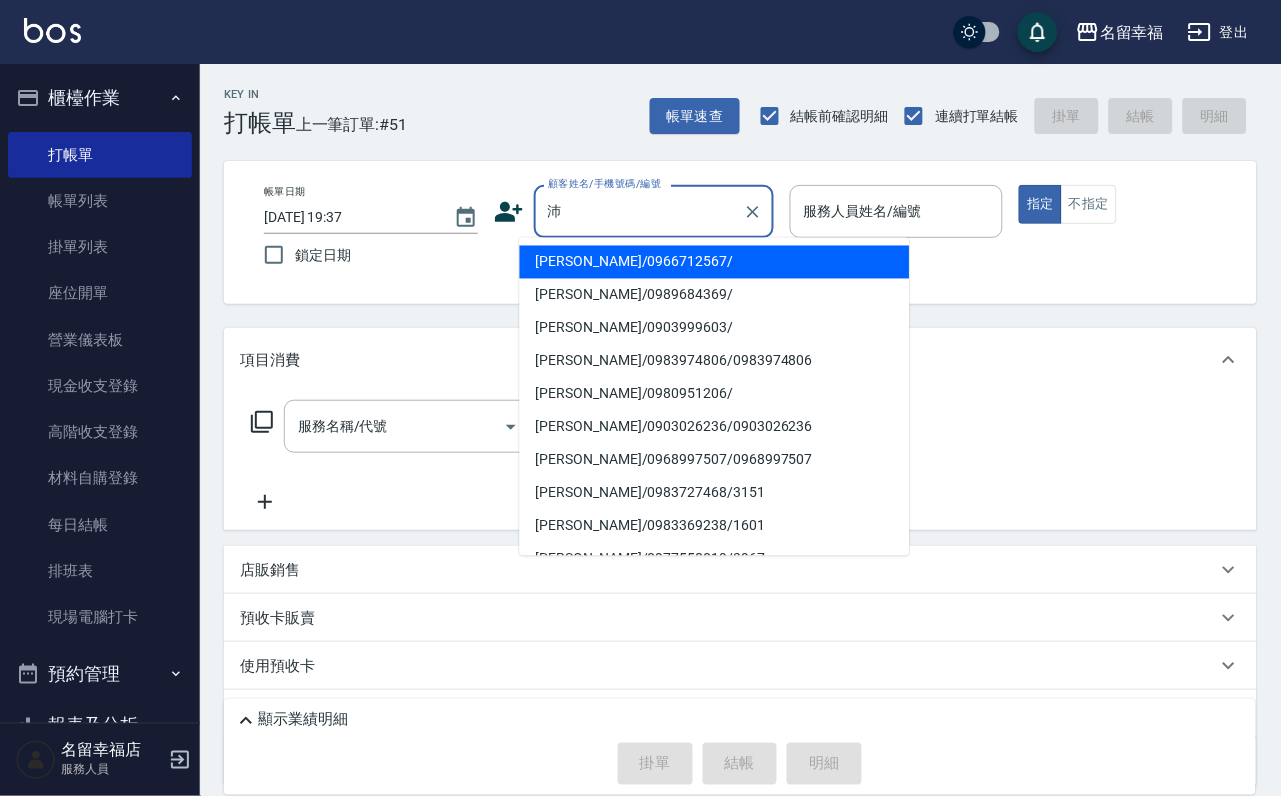 click on "[PERSON_NAME]/0966712567/" at bounding box center [715, 262] 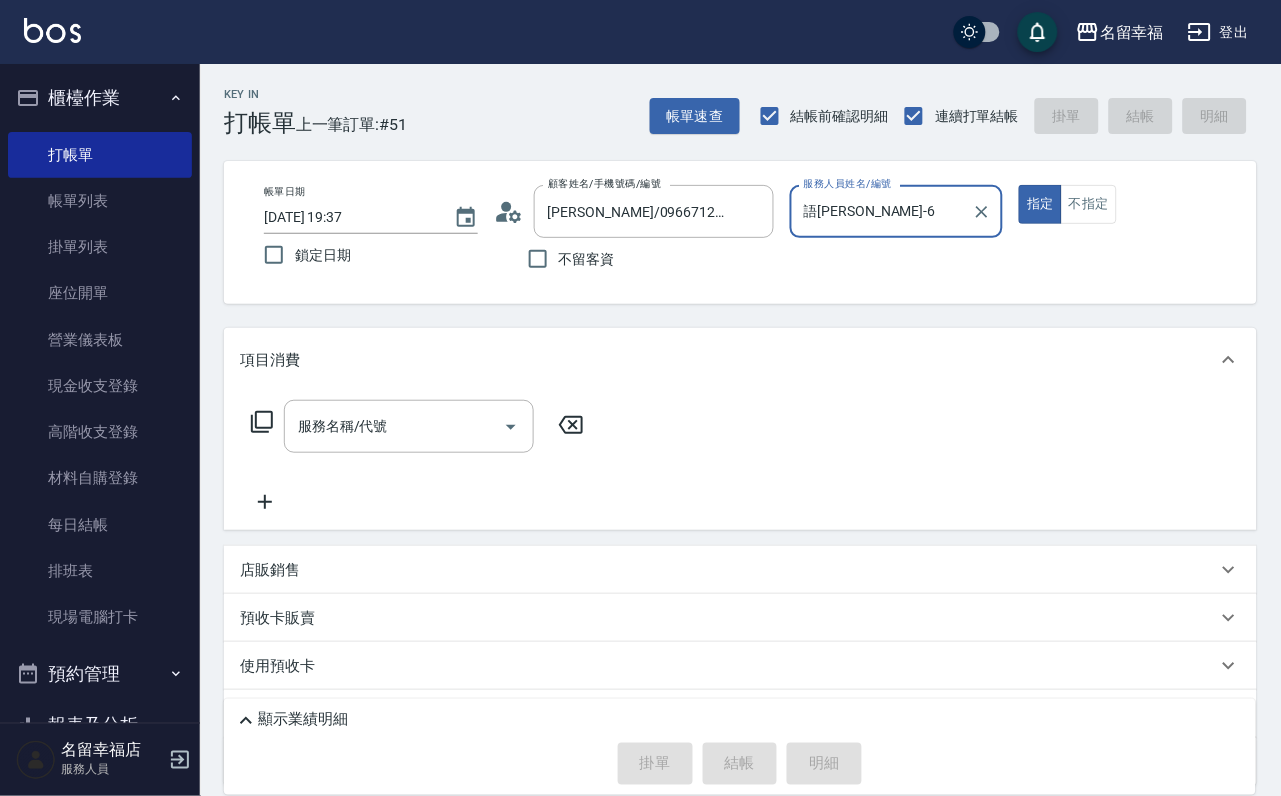 click 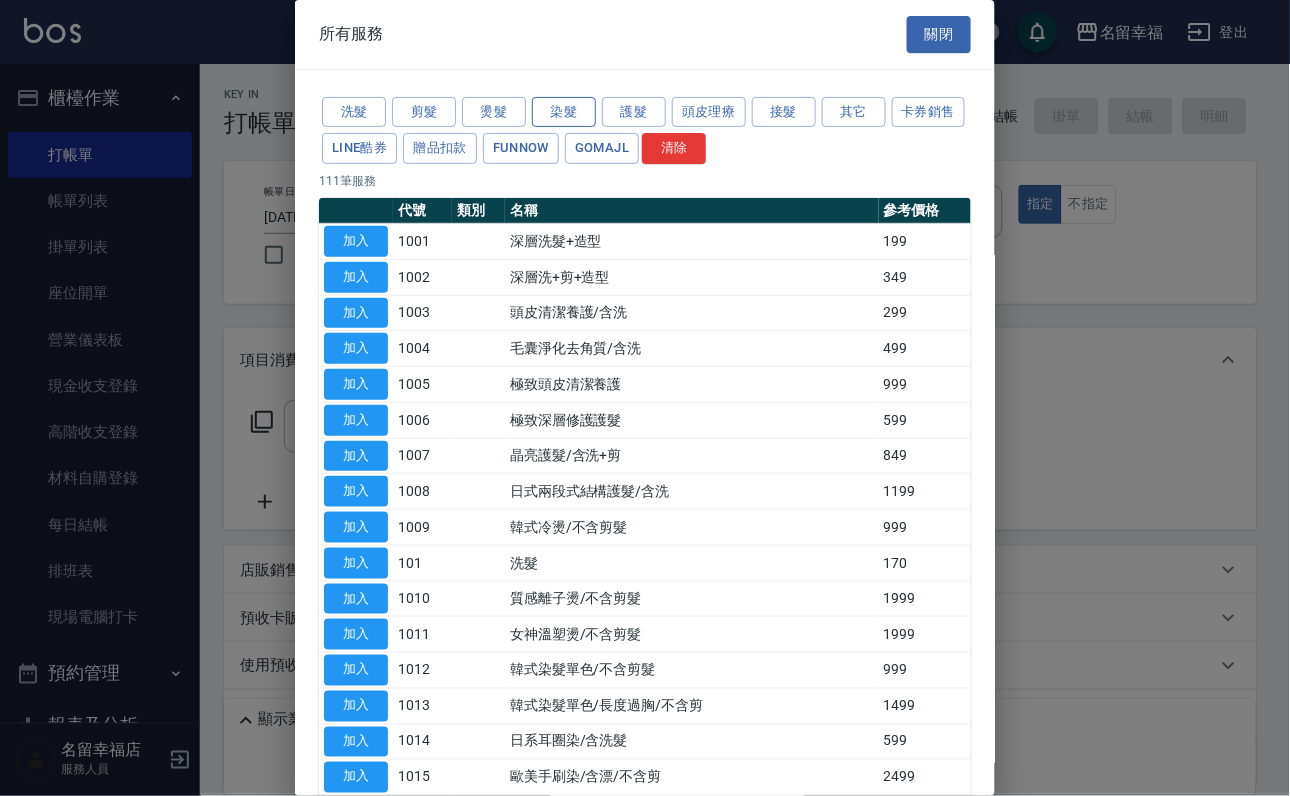 click on "染髮" at bounding box center [564, 112] 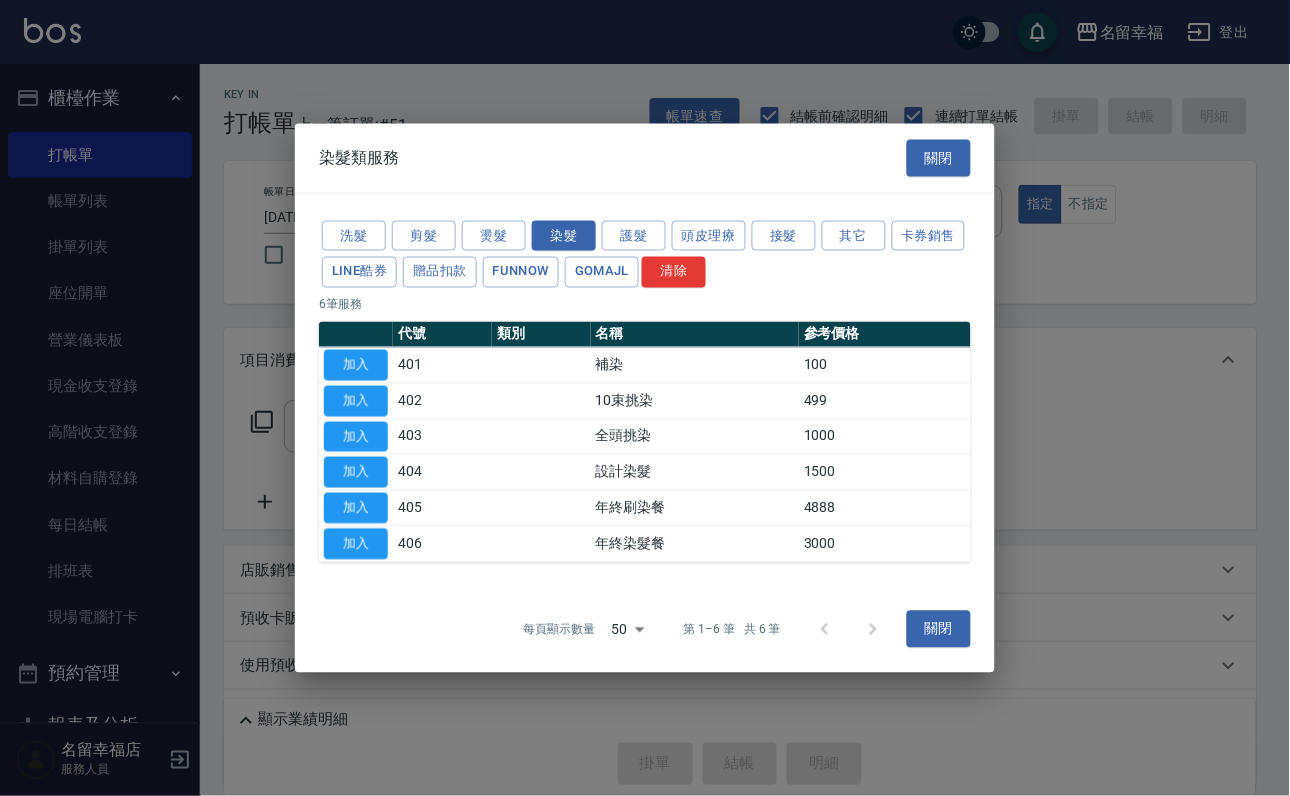 drag, startPoint x: 371, startPoint y: 488, endPoint x: 380, endPoint y: 477, distance: 14.21267 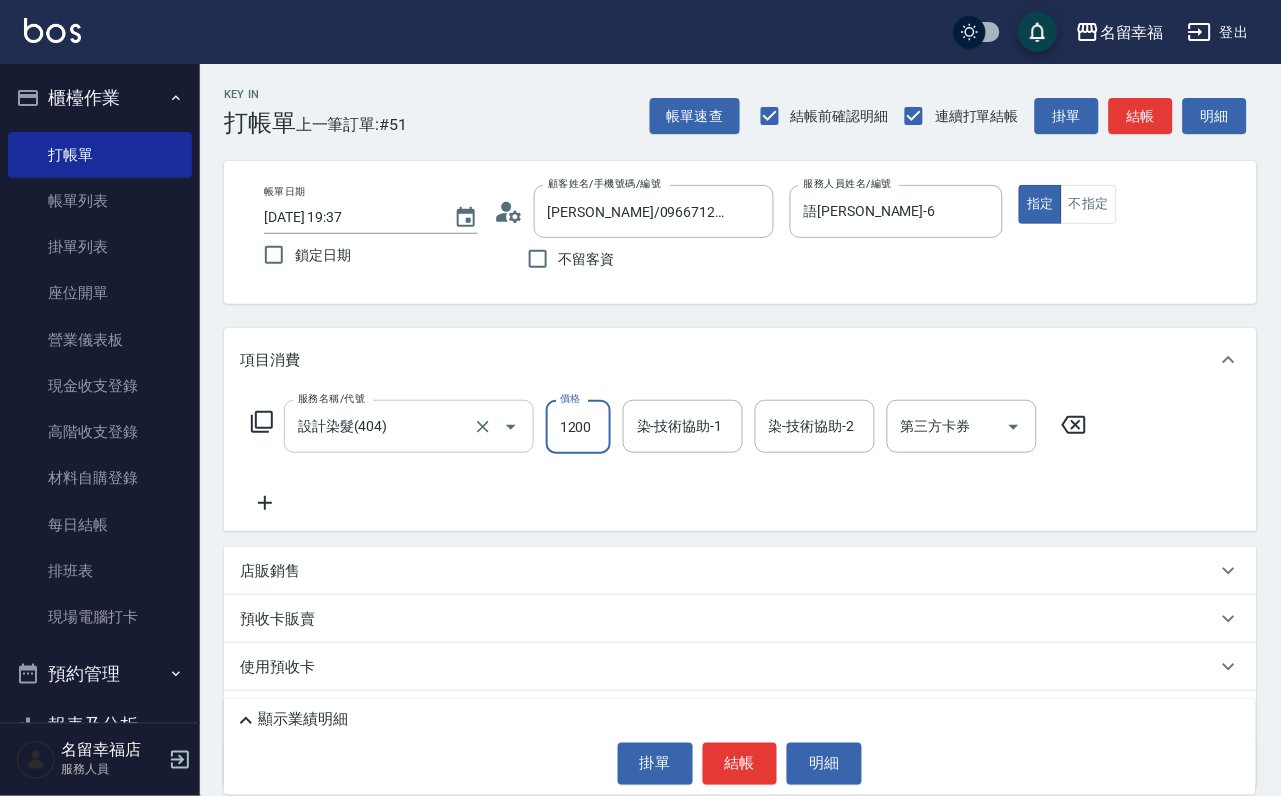 scroll, scrollTop: 0, scrollLeft: 1, axis: horizontal 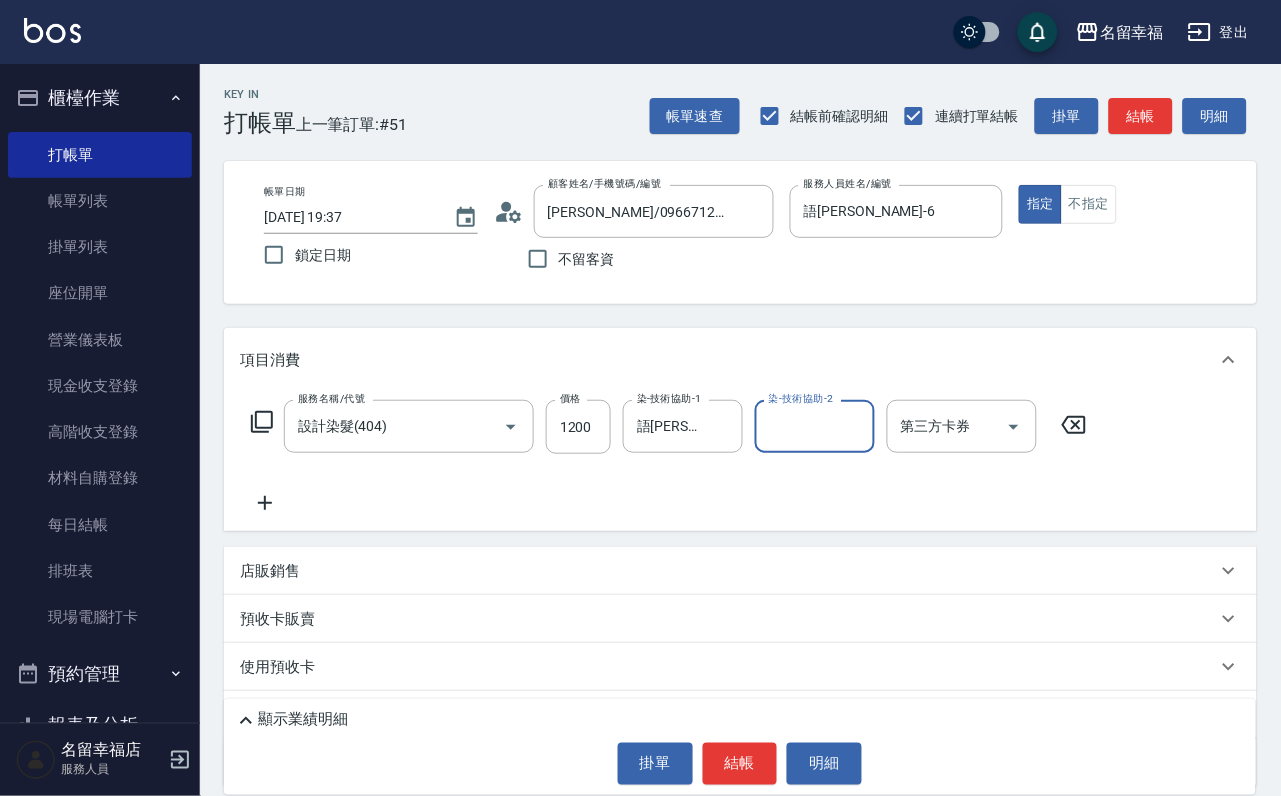 click 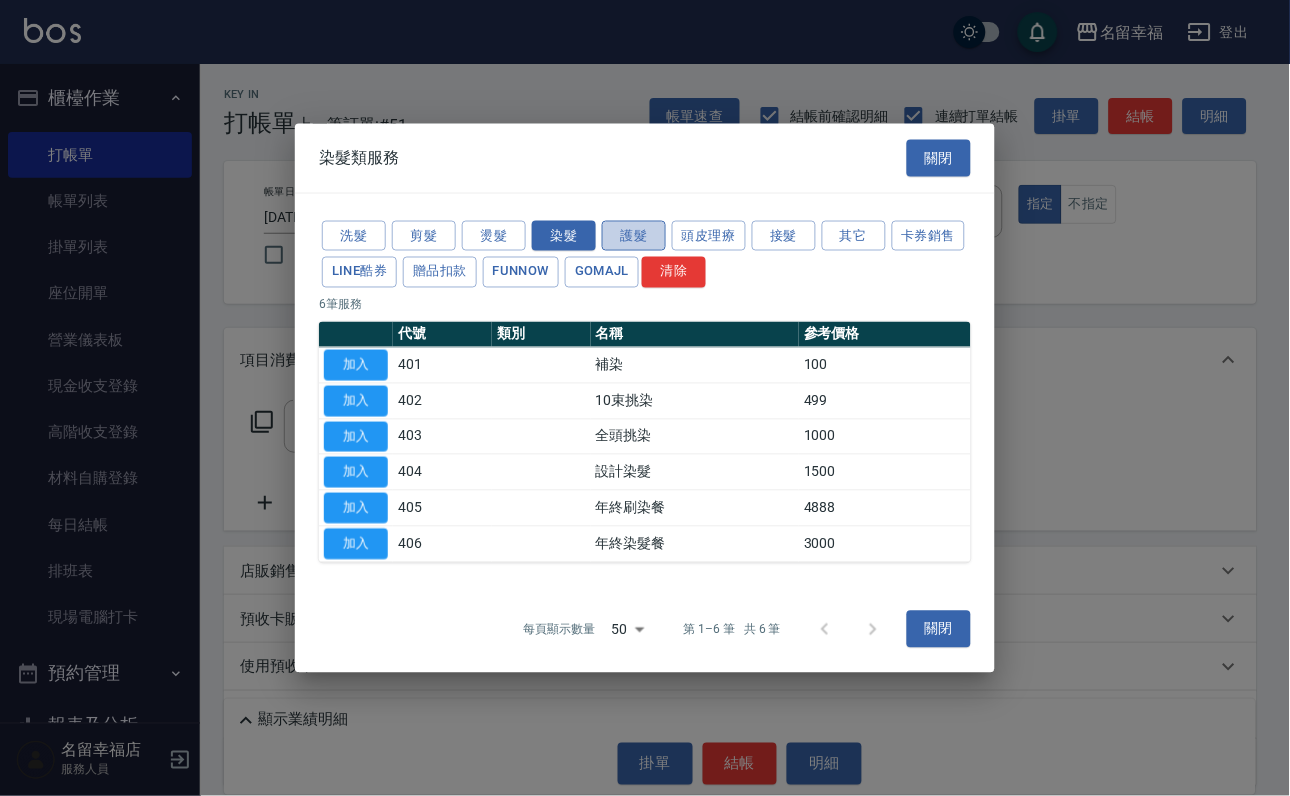 click on "護髮" at bounding box center [634, 235] 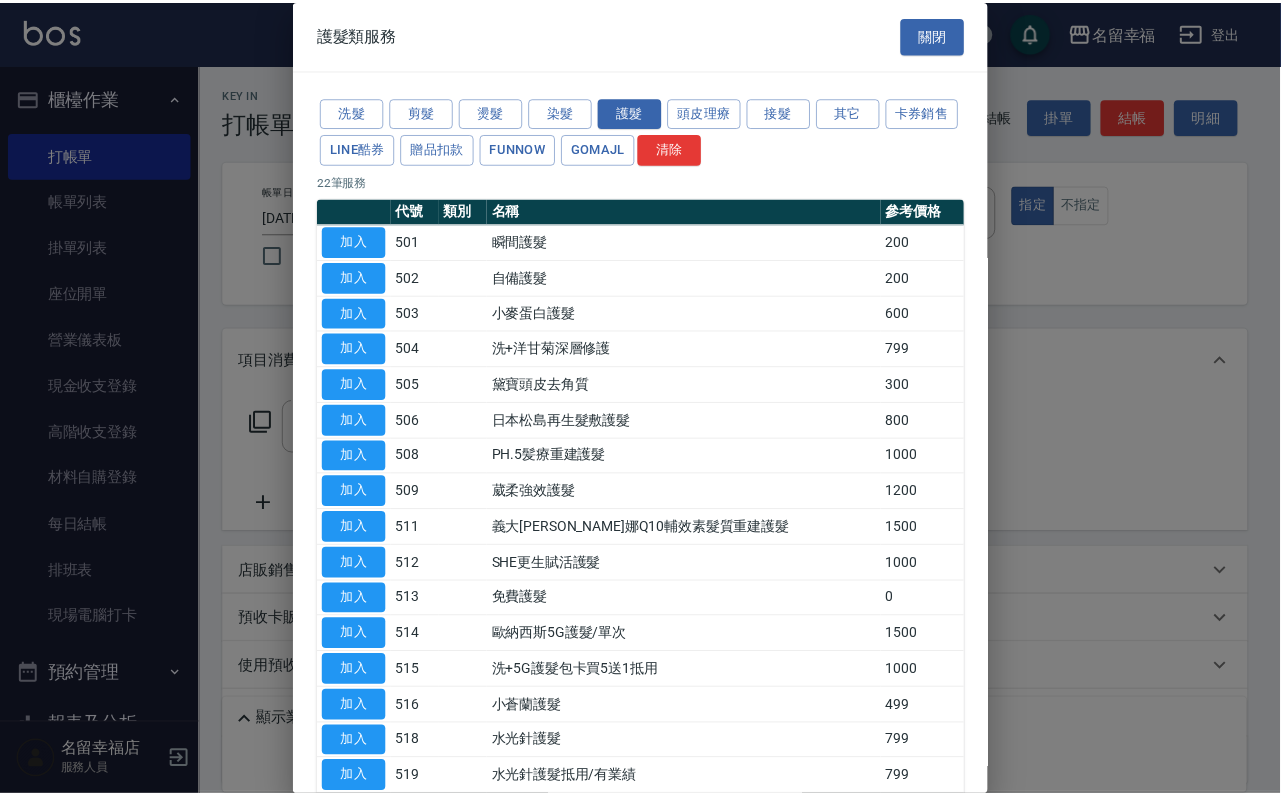 scroll, scrollTop: 150, scrollLeft: 0, axis: vertical 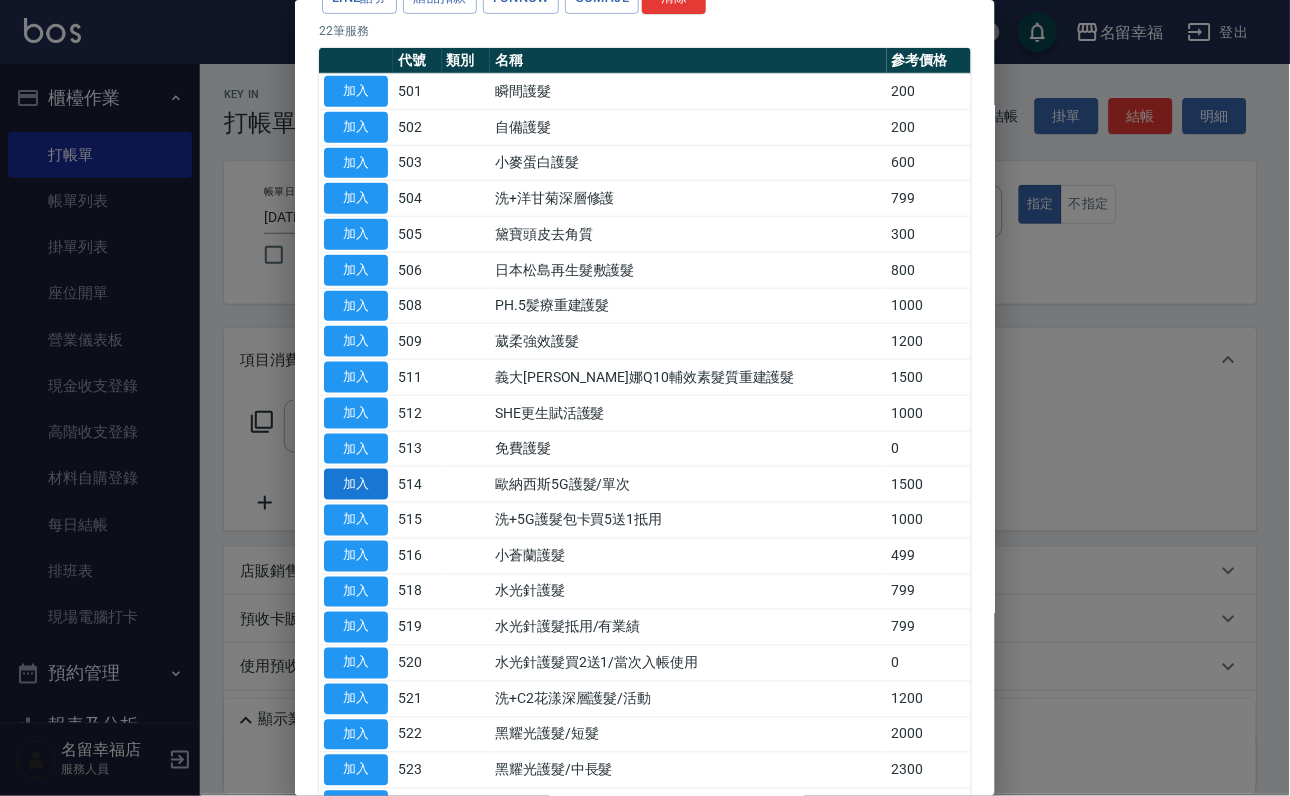 click on "加入" at bounding box center (356, 484) 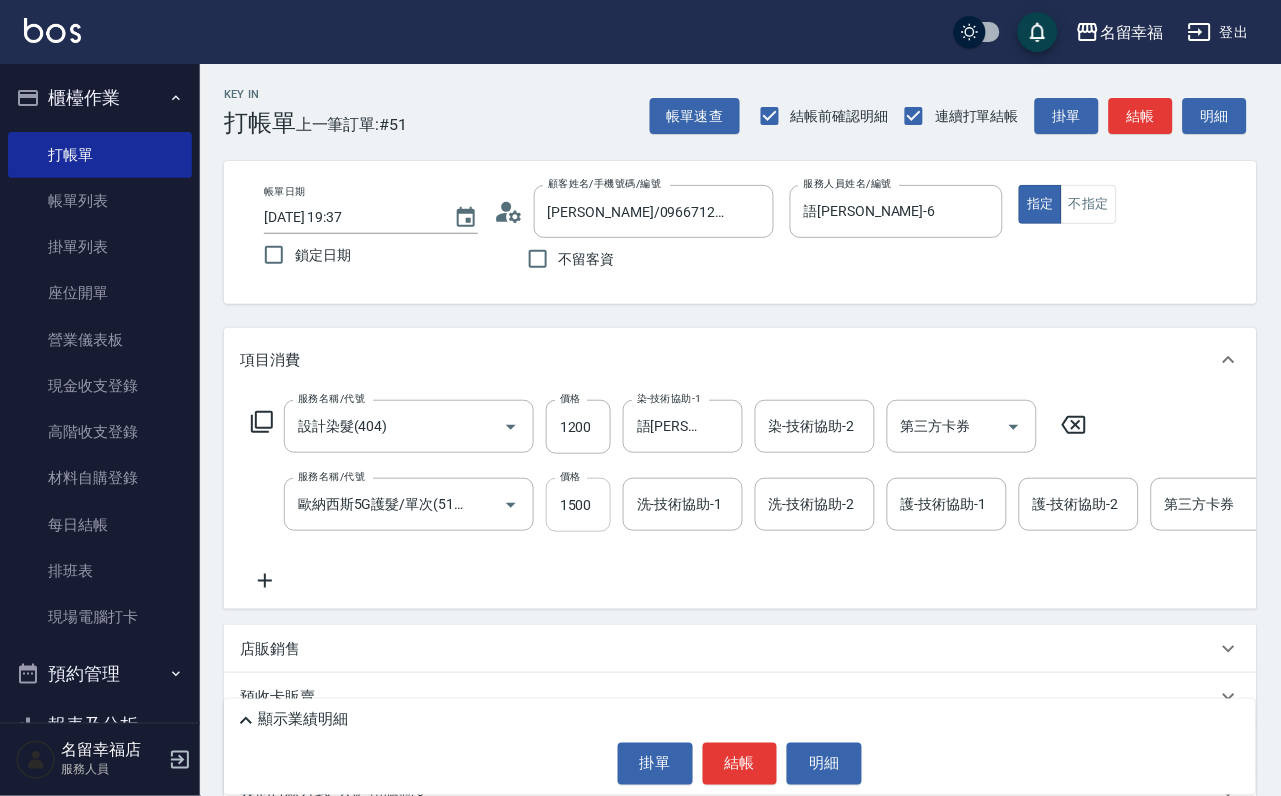 click on "1500" at bounding box center (578, 505) 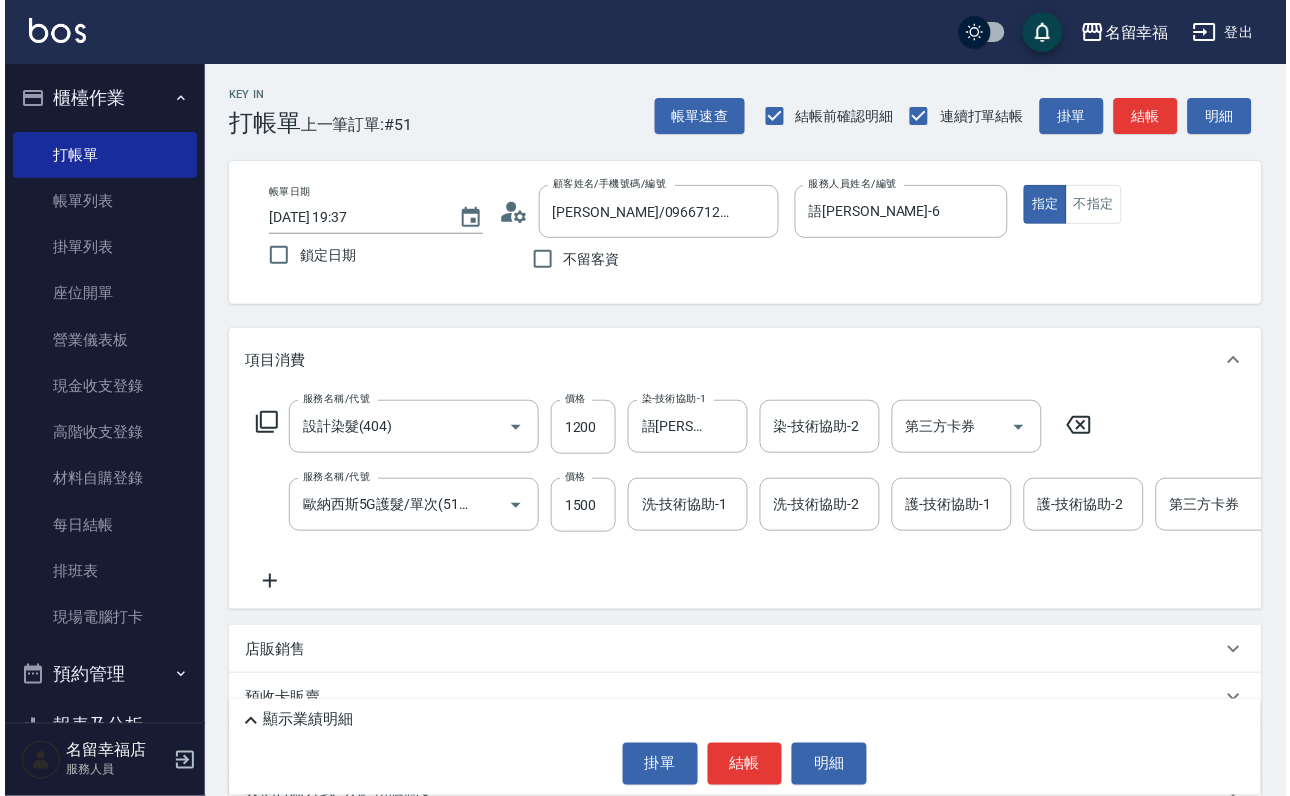 scroll, scrollTop: 0, scrollLeft: 0, axis: both 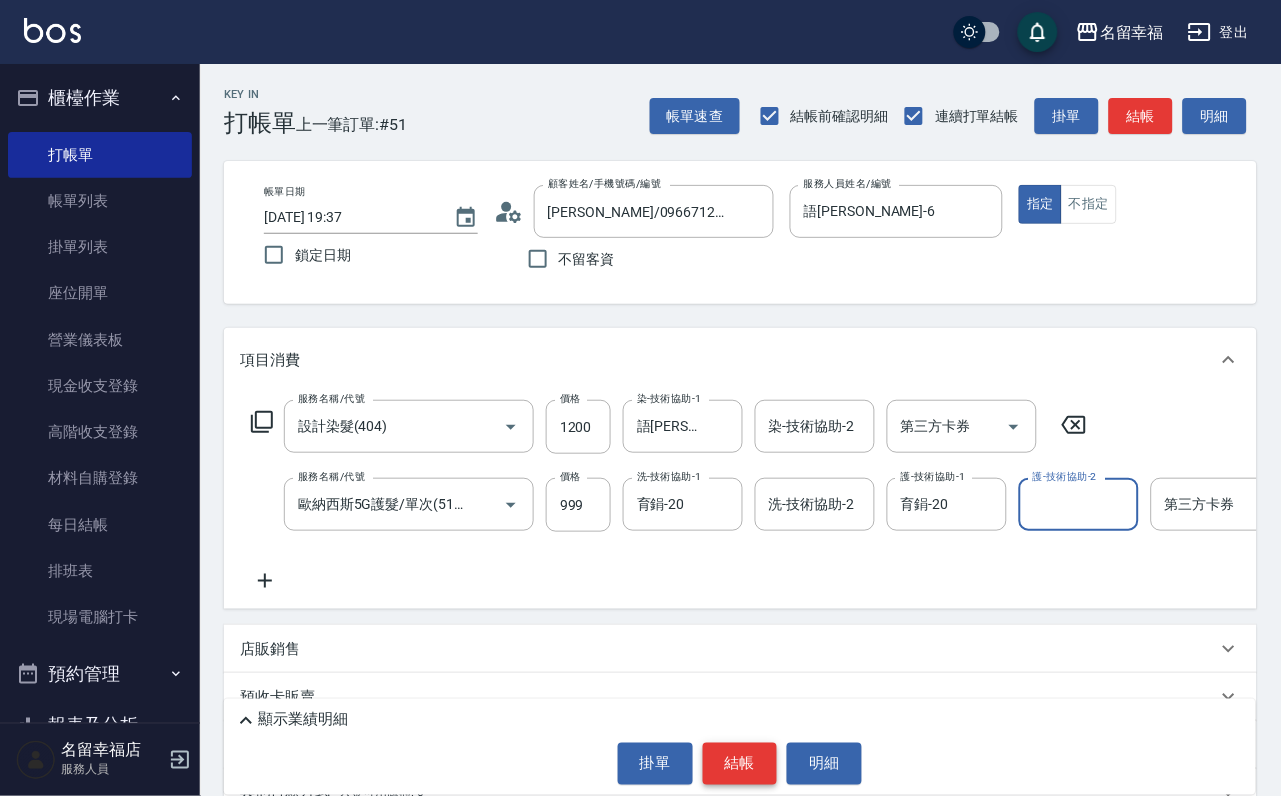 click on "結帳" at bounding box center (740, 764) 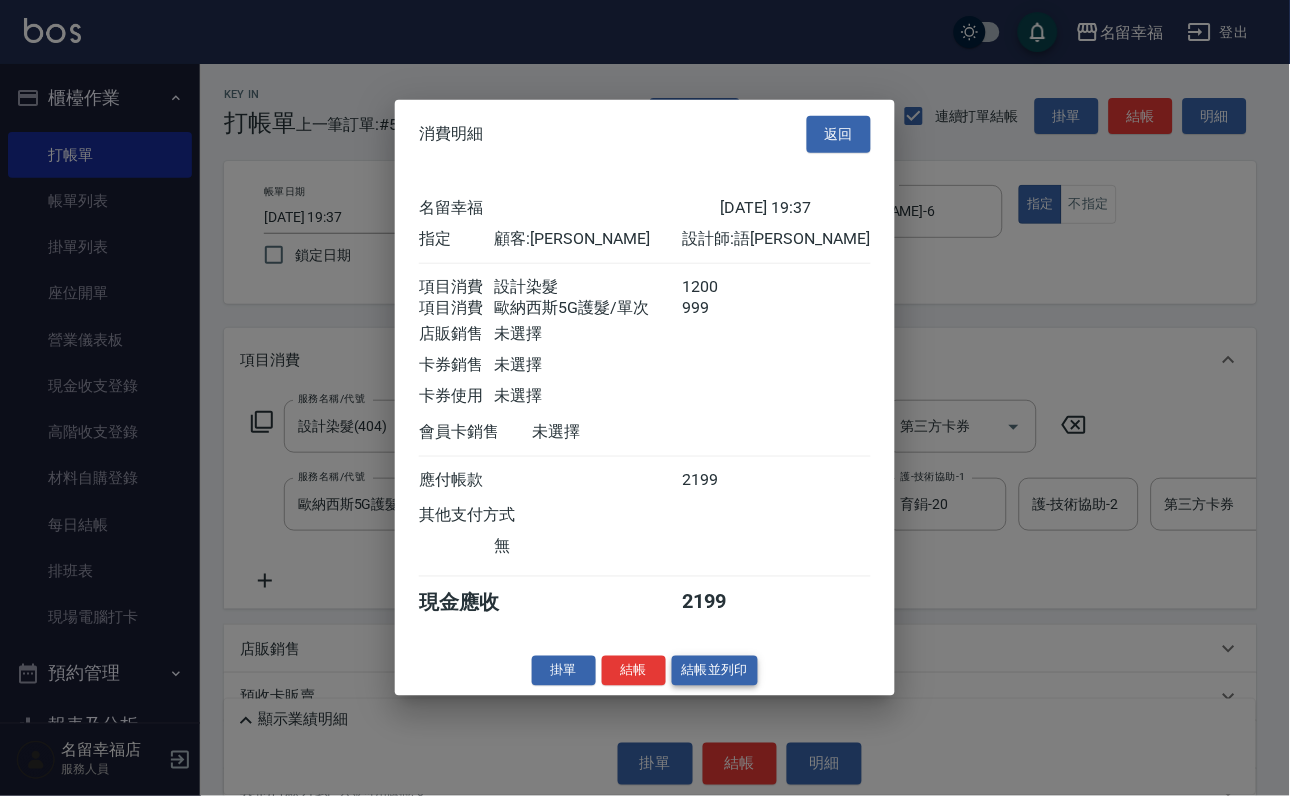 scroll, scrollTop: 322, scrollLeft: 0, axis: vertical 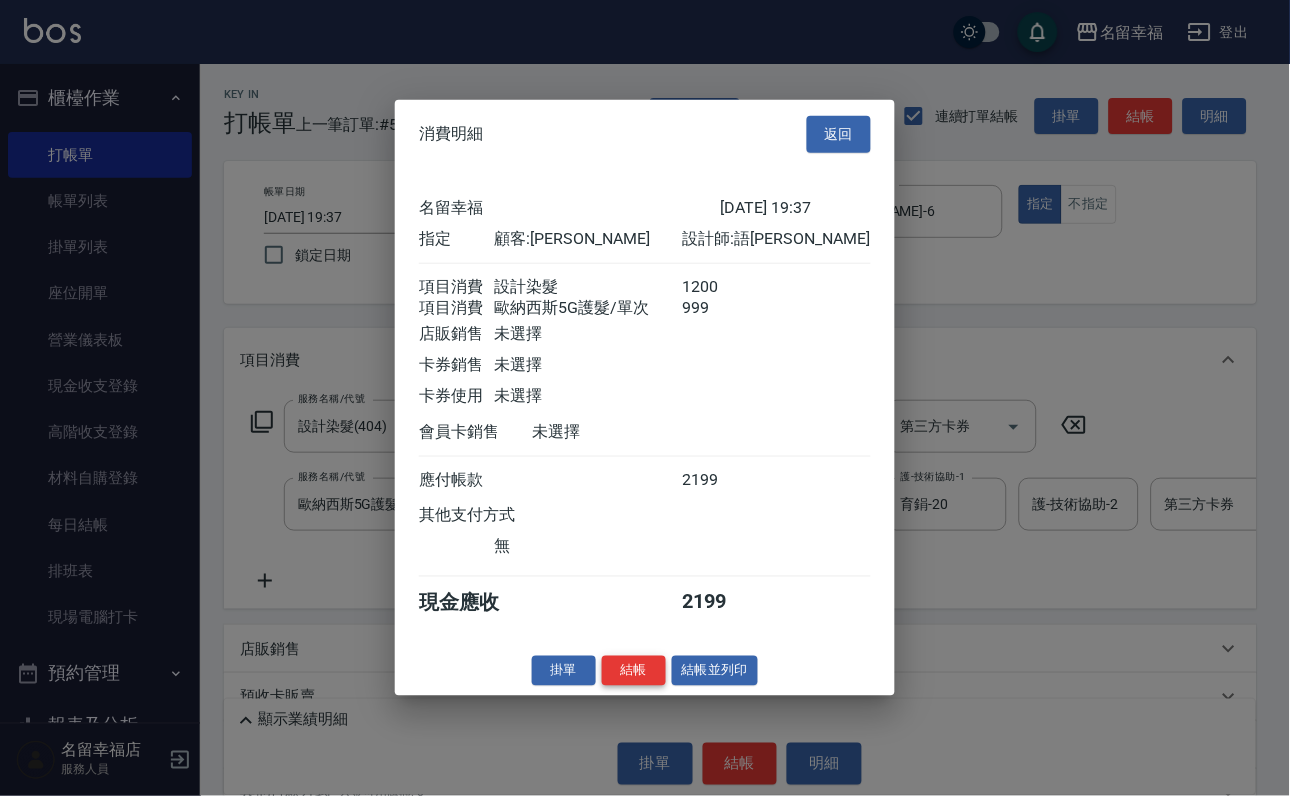click on "結帳" at bounding box center (634, 670) 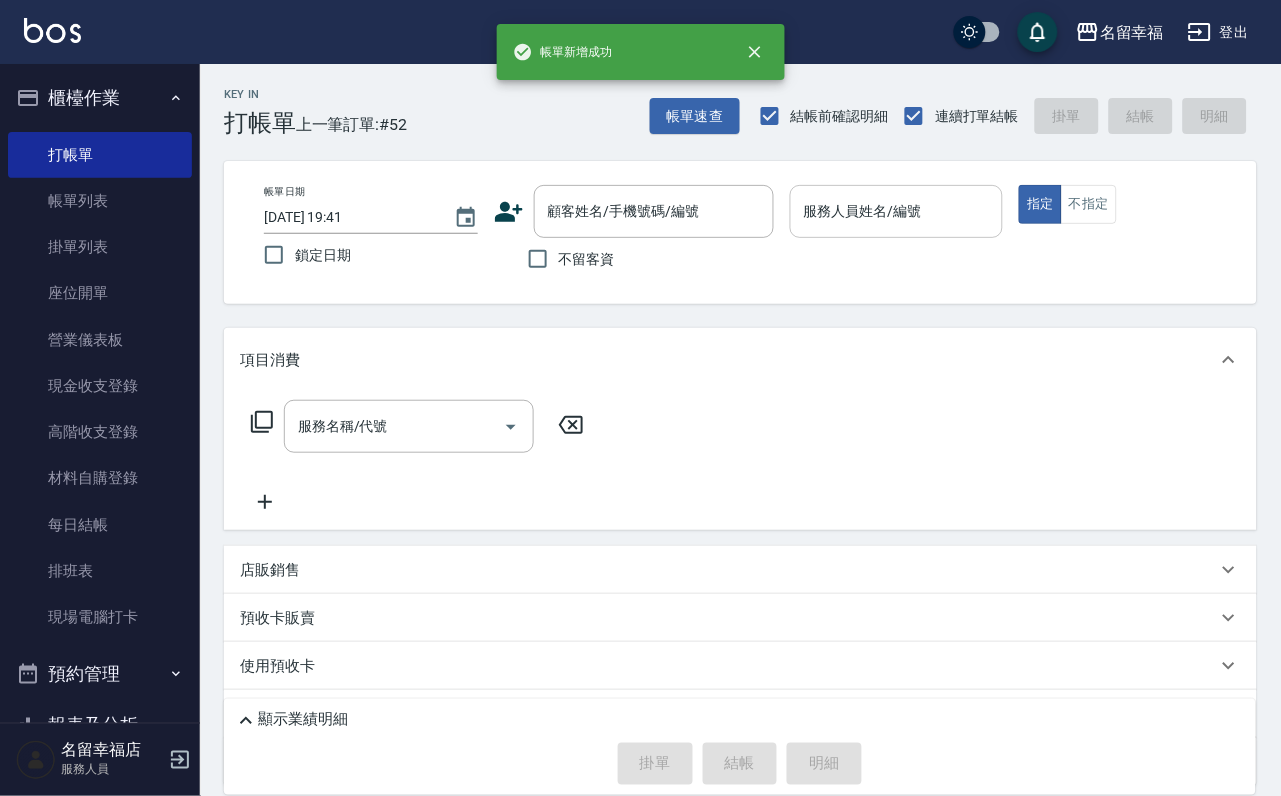 drag, startPoint x: 999, startPoint y: 210, endPoint x: 979, endPoint y: 220, distance: 22.36068 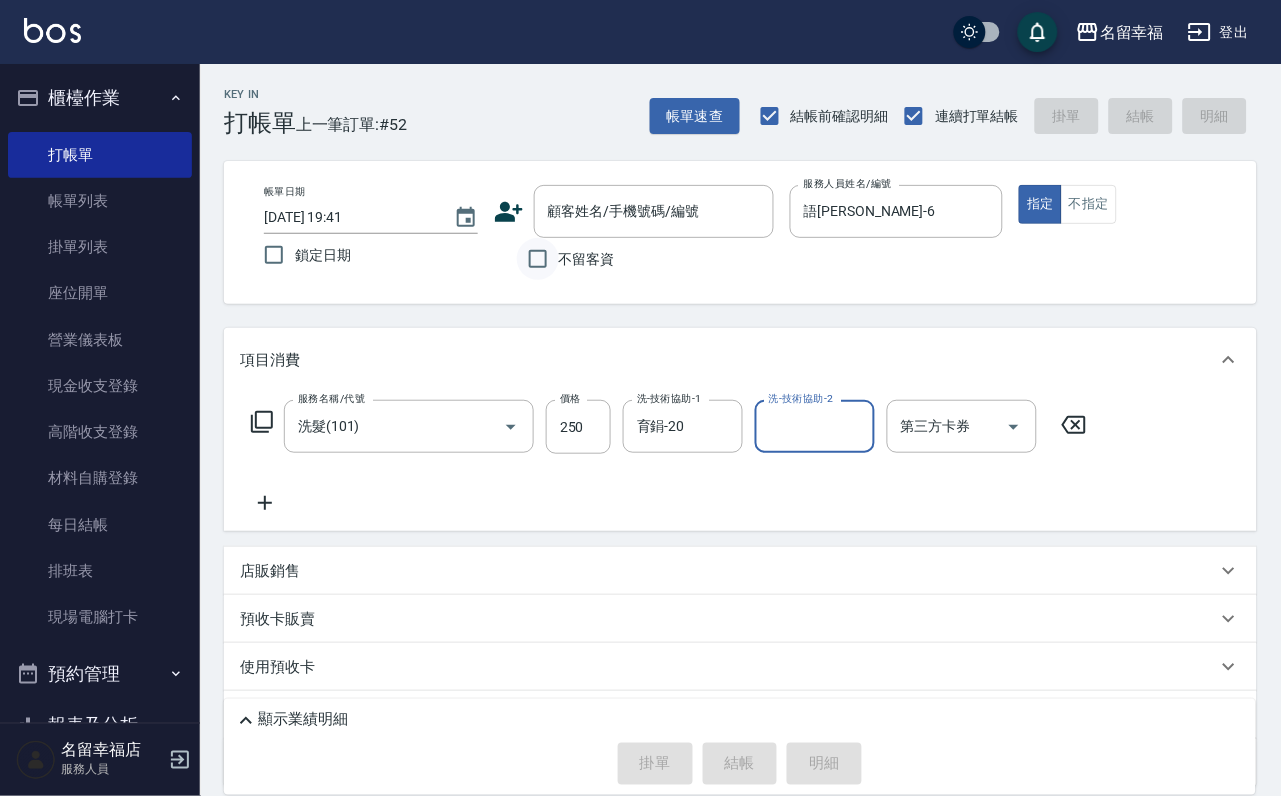 click on "不留客資" at bounding box center [538, 259] 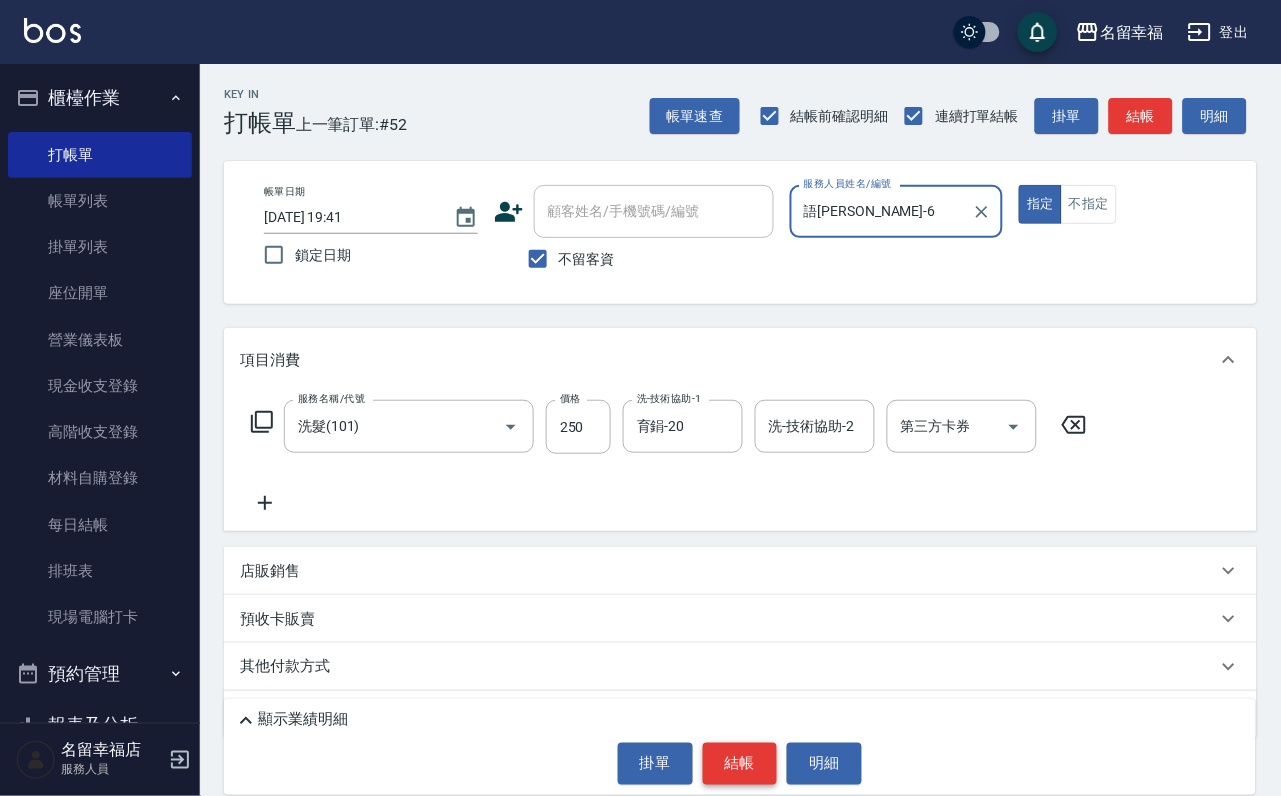 click on "結帳" at bounding box center (740, 764) 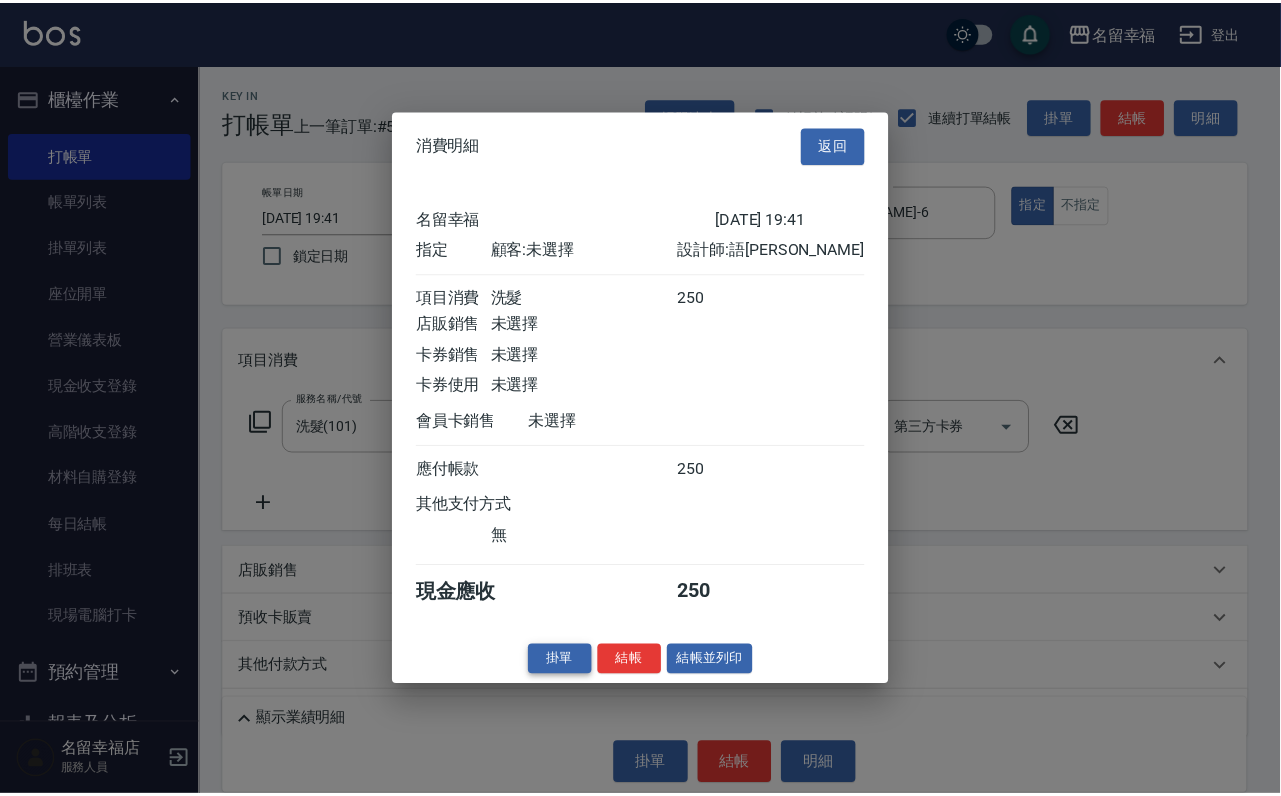 scroll, scrollTop: 247, scrollLeft: 0, axis: vertical 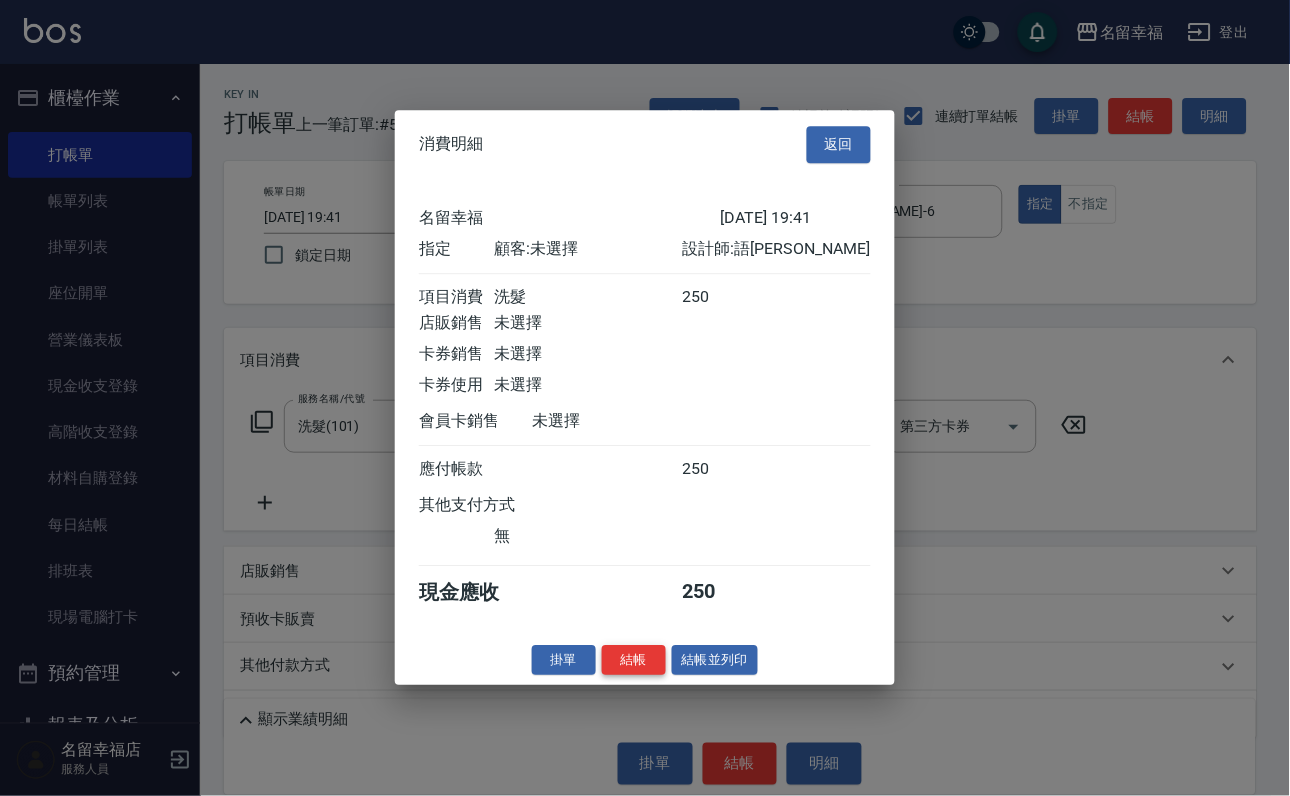 click on "結帳" at bounding box center [634, 660] 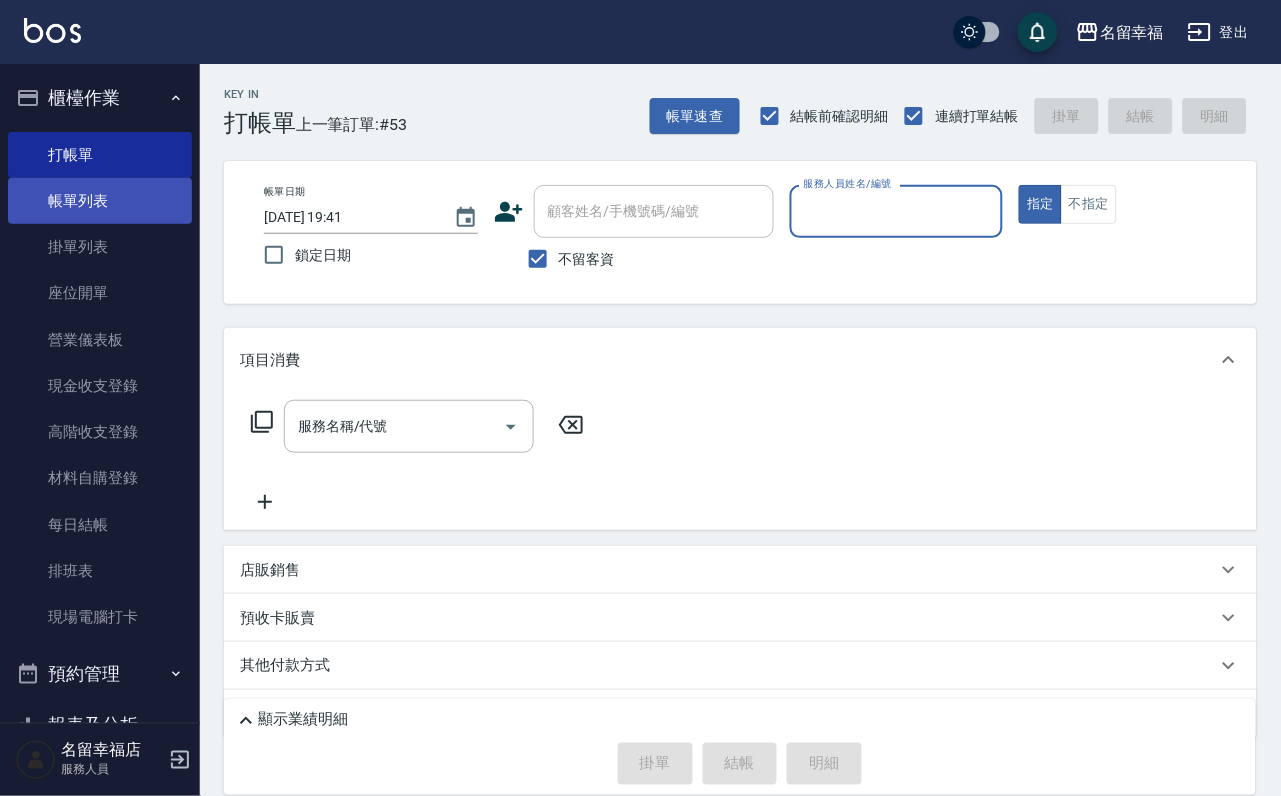click on "帳單列表" at bounding box center [100, 201] 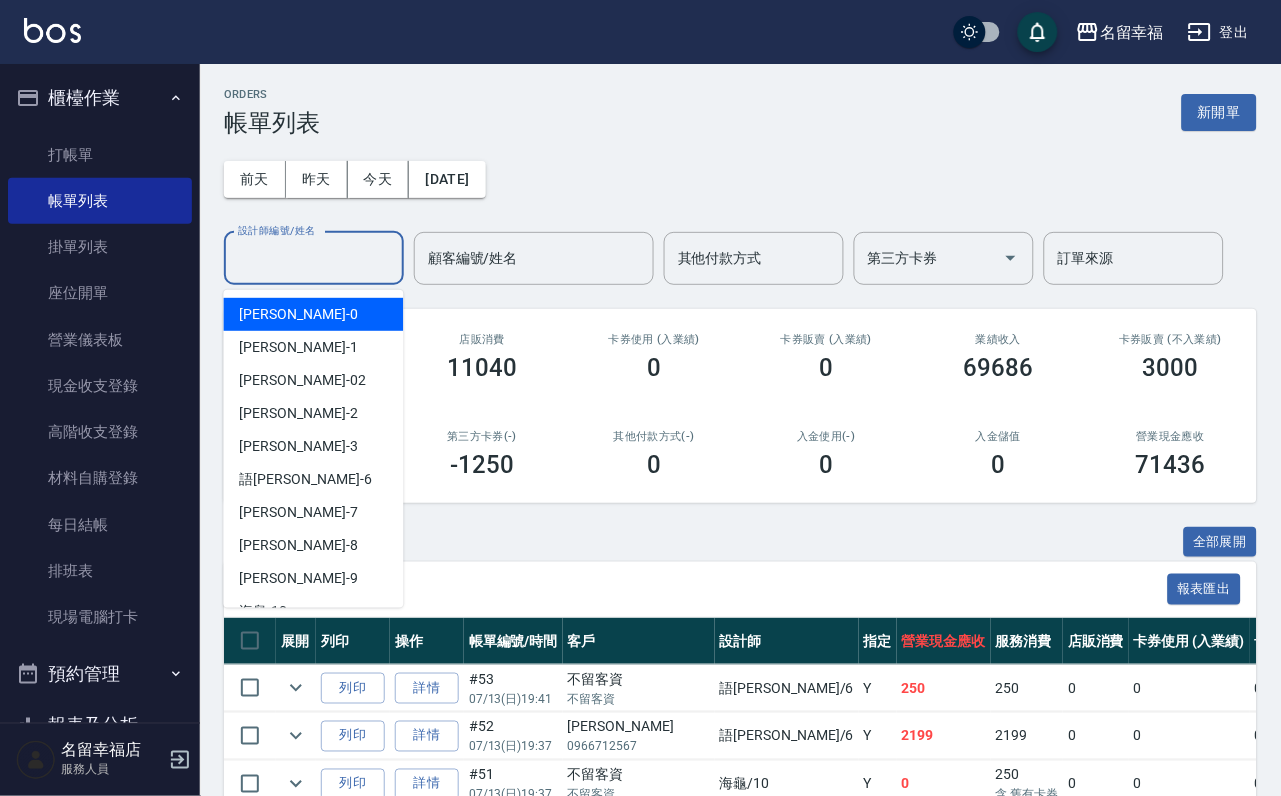 click on "設計師編號/姓名" at bounding box center (314, 258) 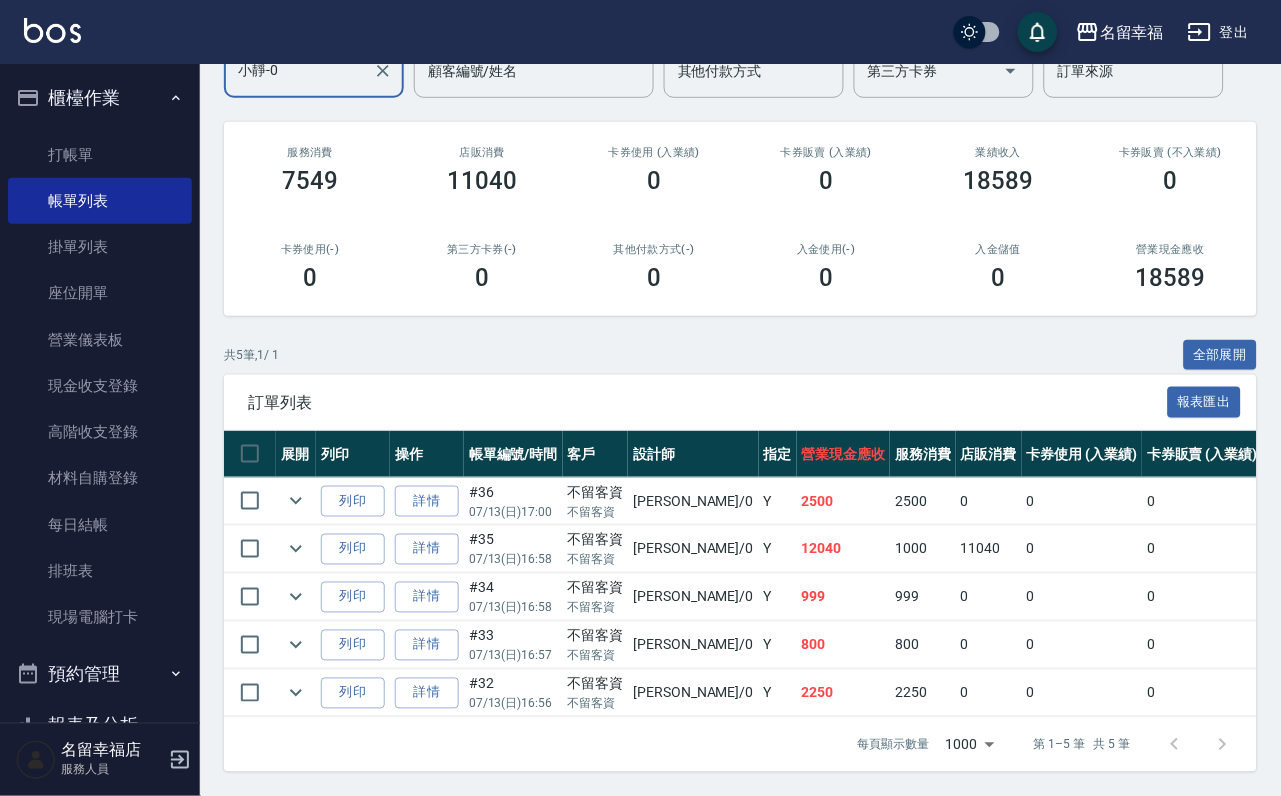 scroll, scrollTop: 357, scrollLeft: 0, axis: vertical 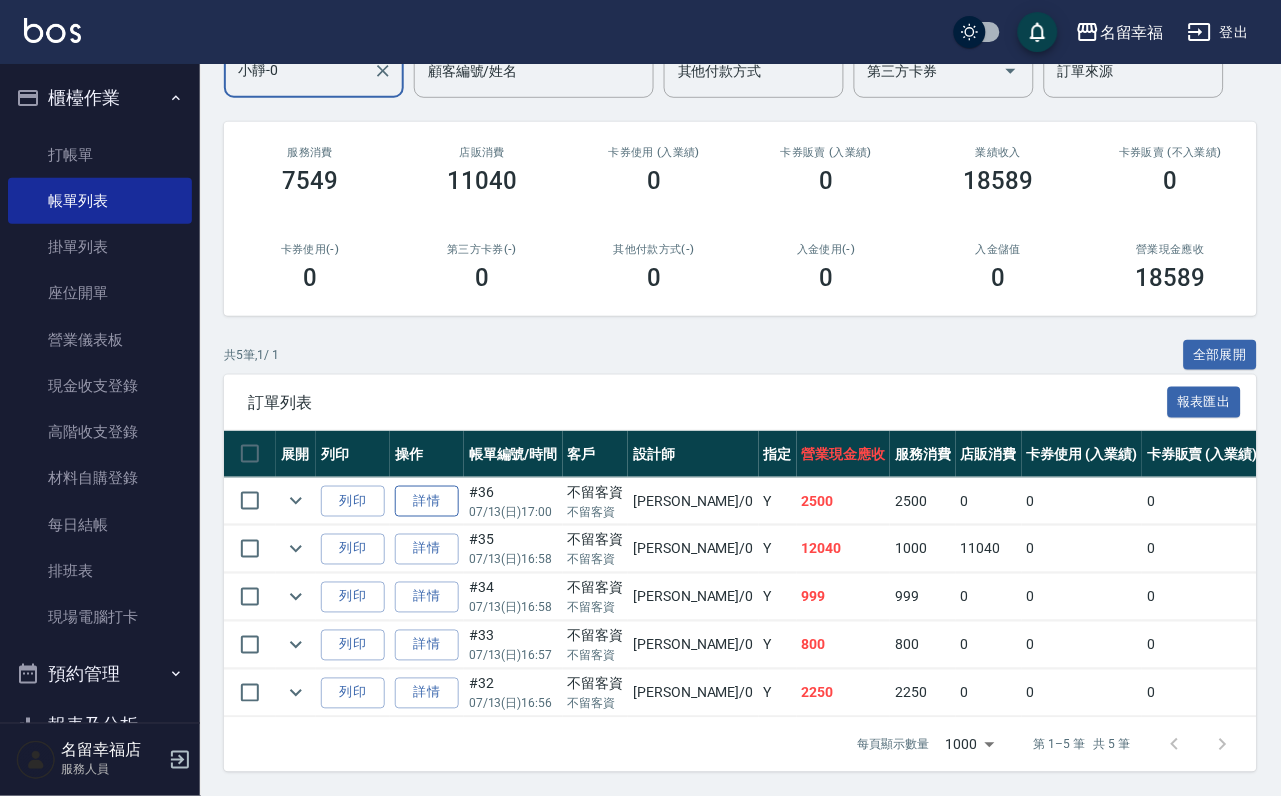click on "詳情" at bounding box center [427, 501] 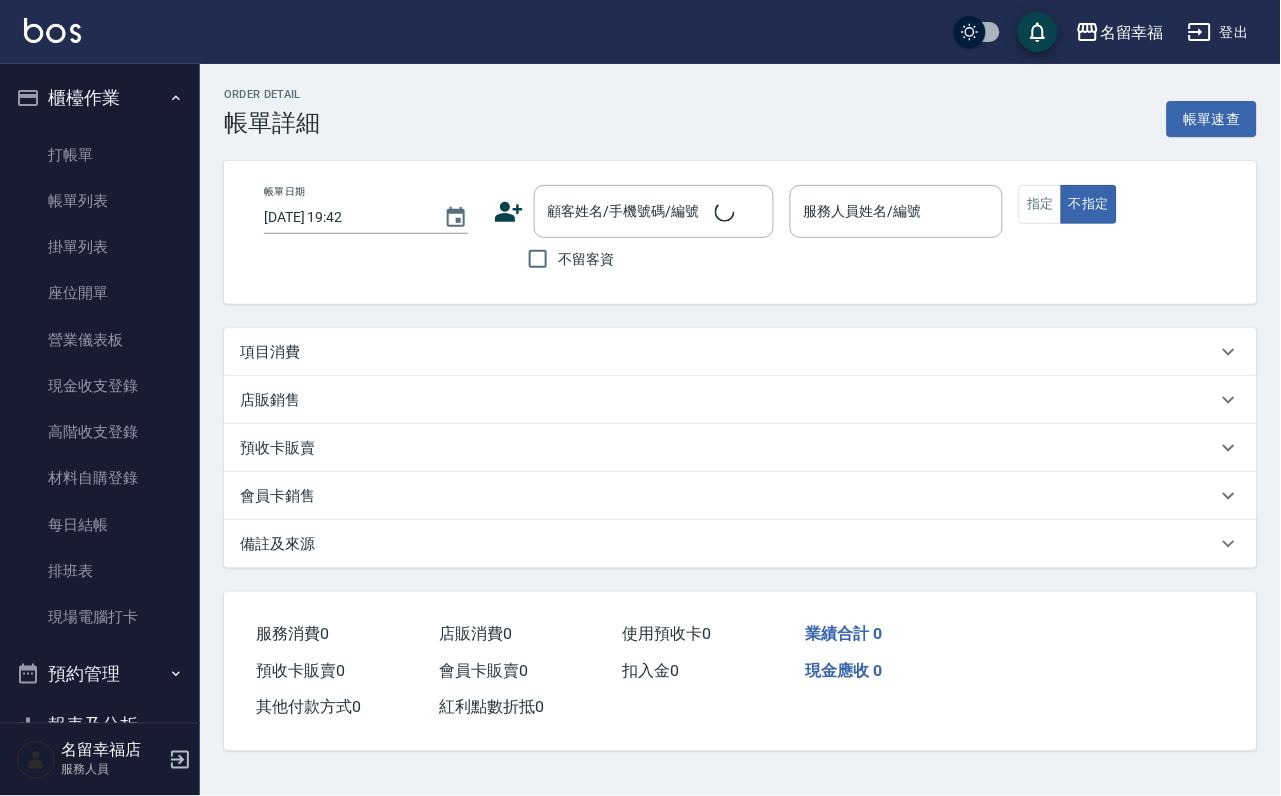 scroll, scrollTop: 0, scrollLeft: 0, axis: both 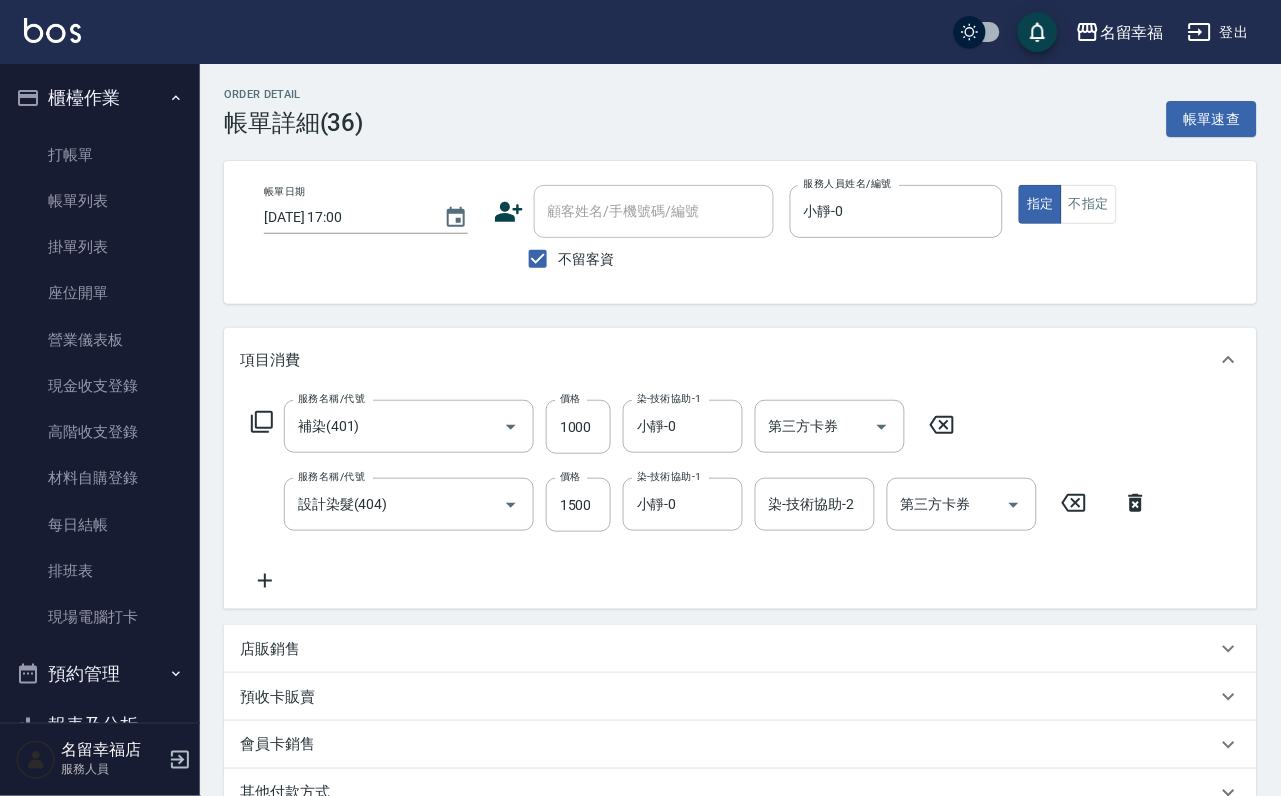click 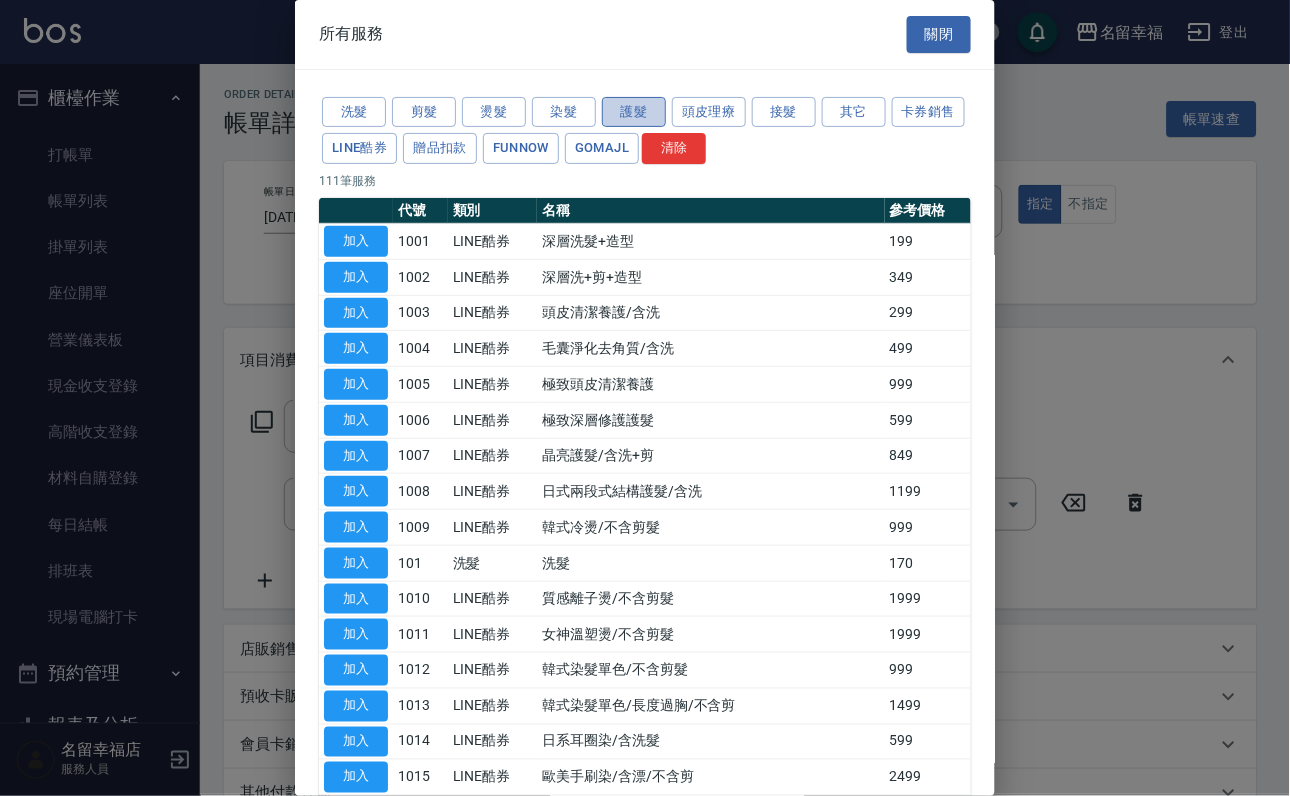 click on "護髮" at bounding box center (634, 112) 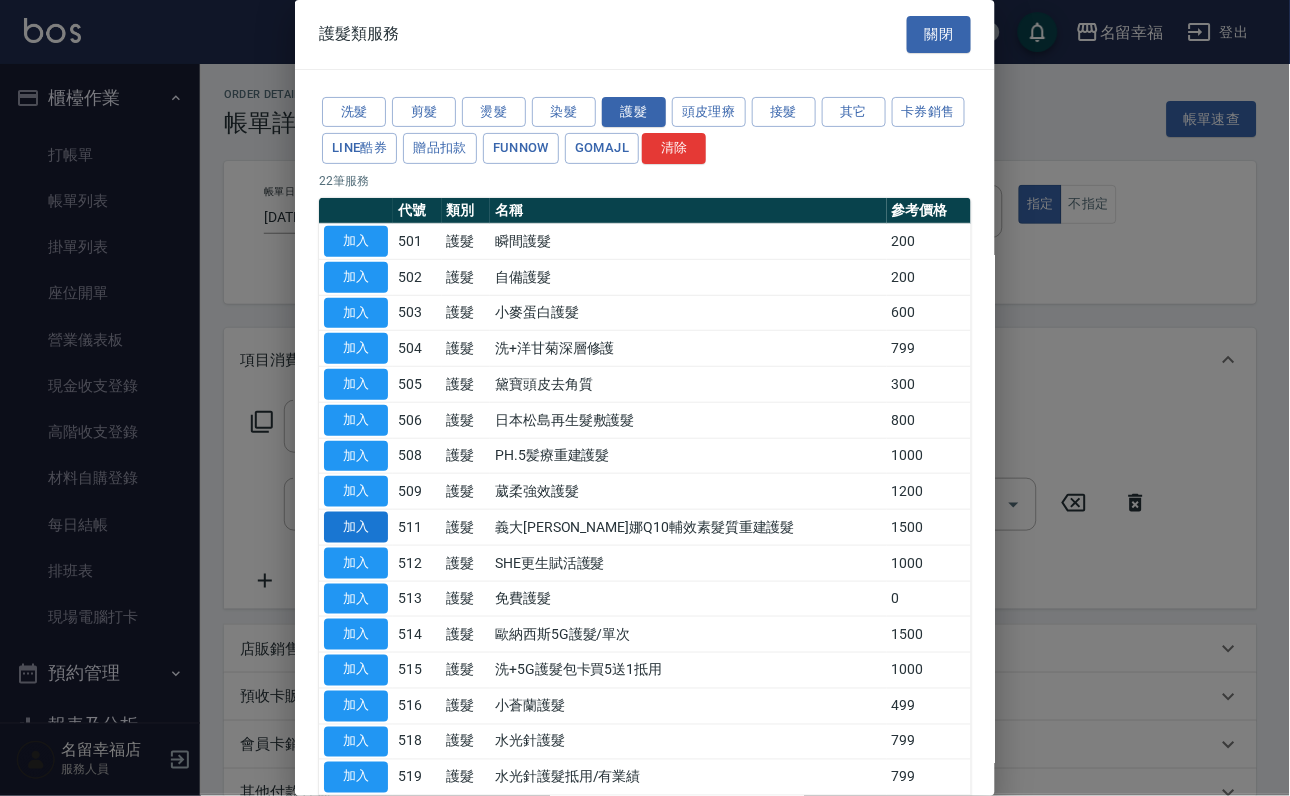 click on "加入" at bounding box center (356, 527) 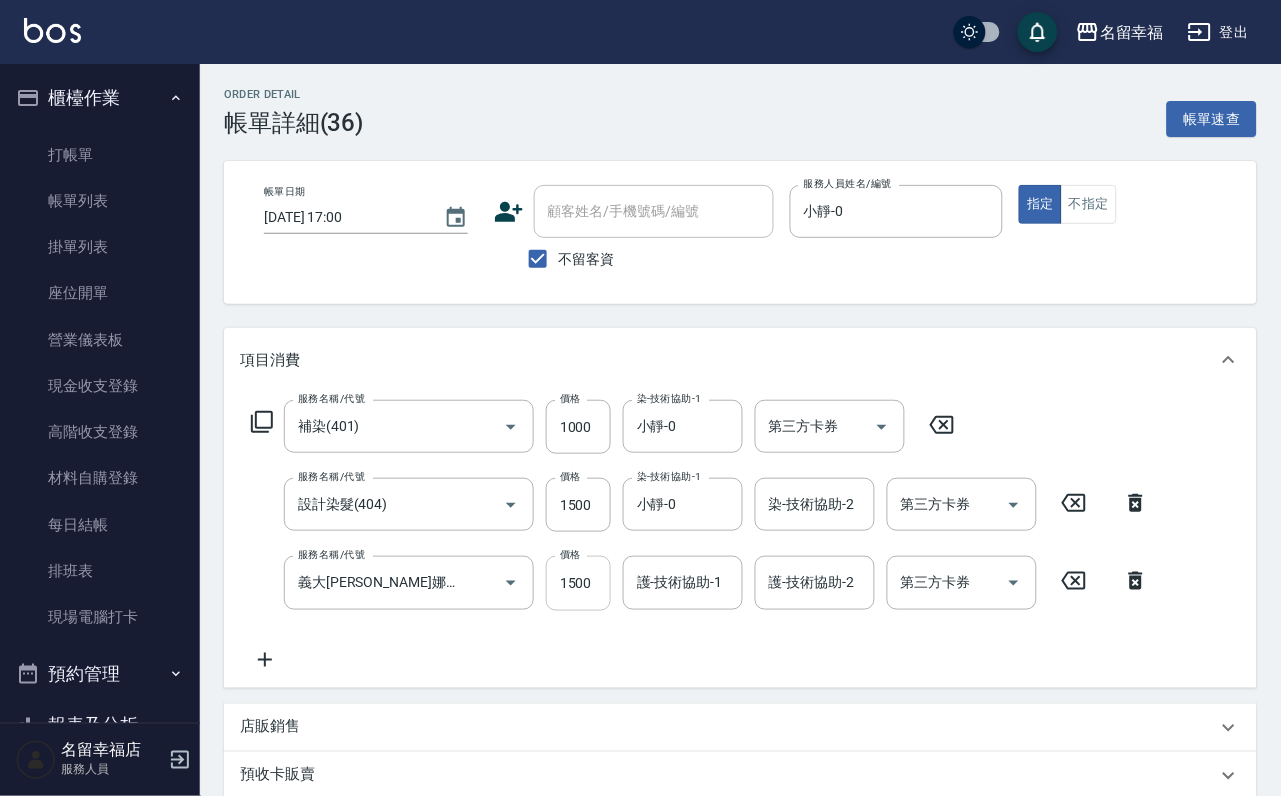 click on "1500" at bounding box center [578, 583] 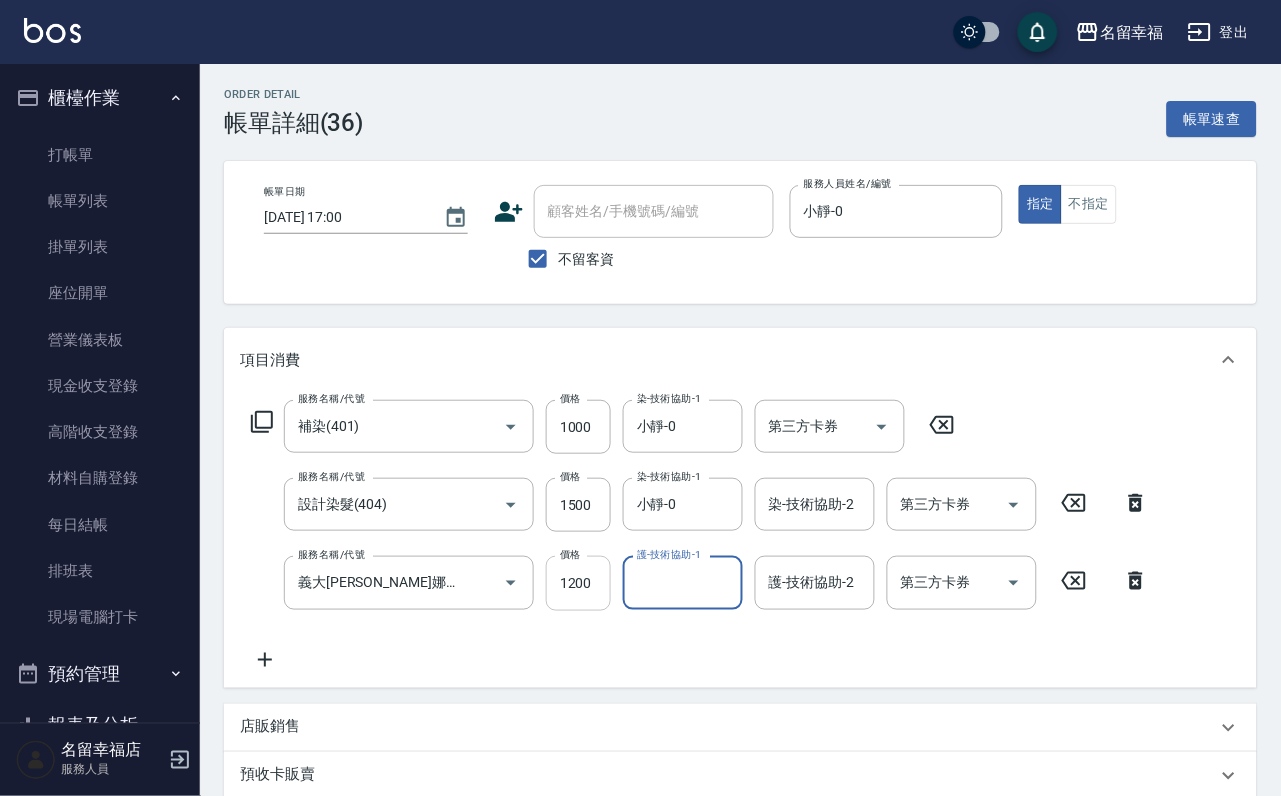 scroll, scrollTop: 0, scrollLeft: 0, axis: both 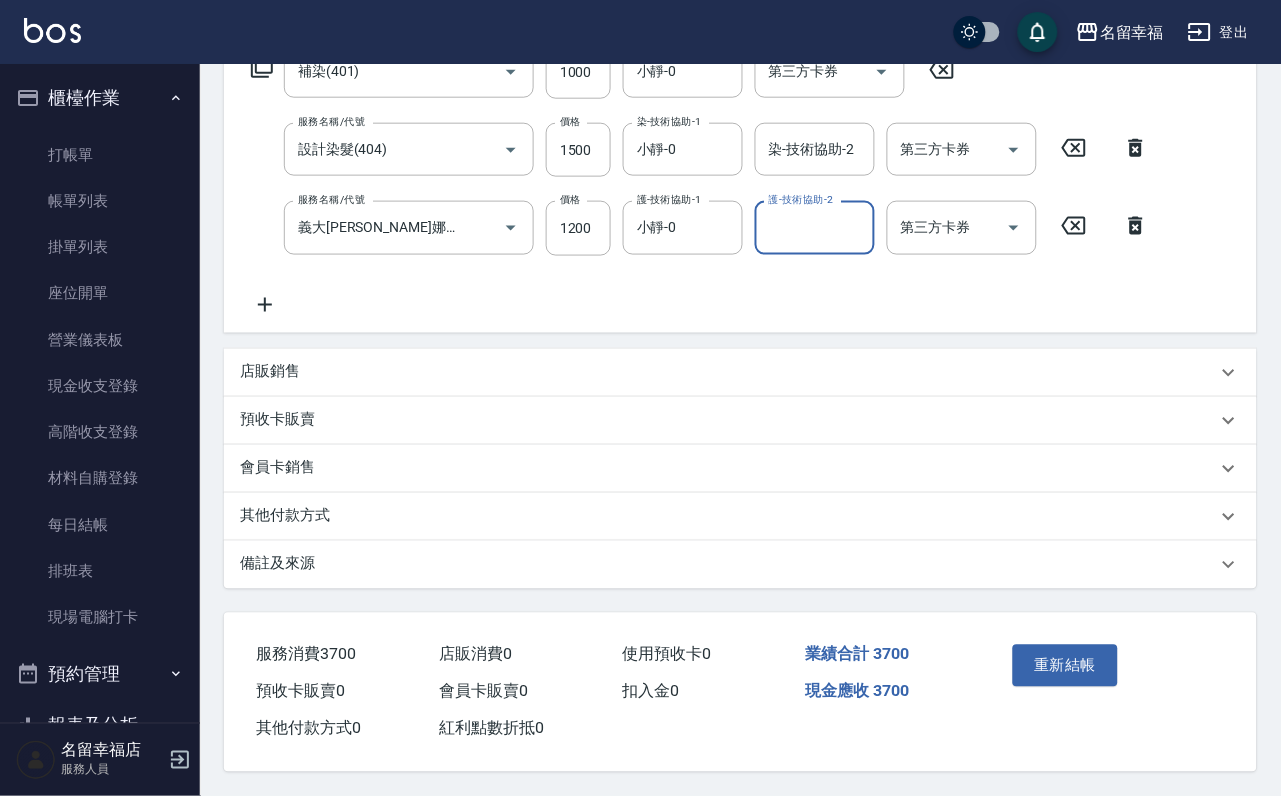 click on "重新結帳" at bounding box center (1056, 680) 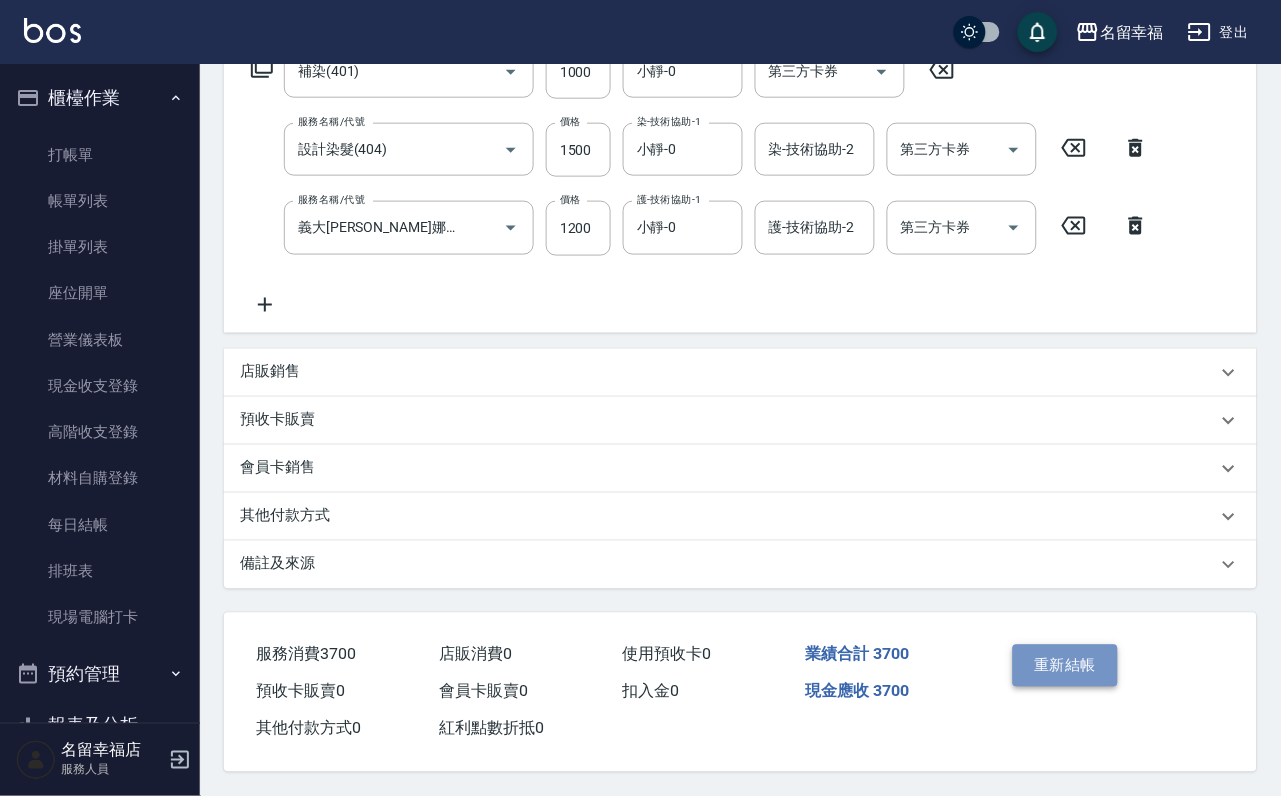 click on "重新結帳" at bounding box center [1066, 666] 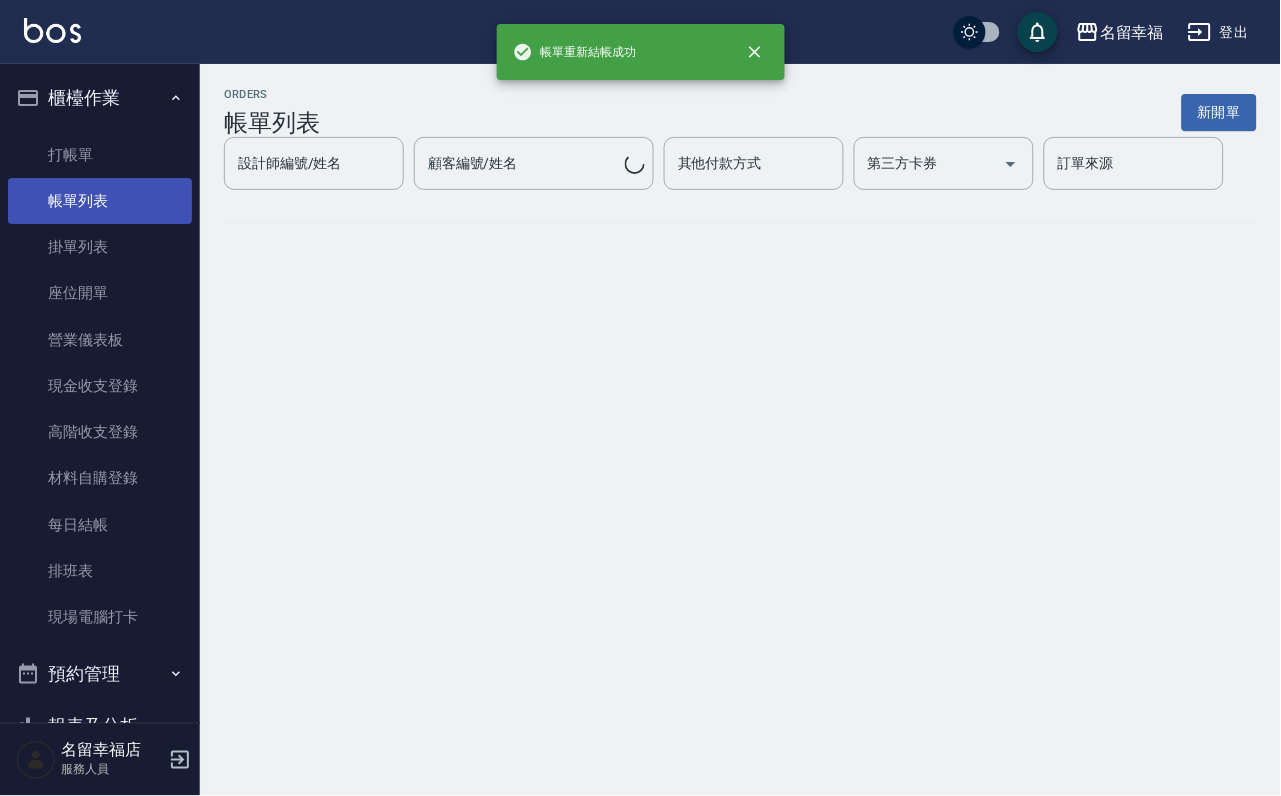 scroll, scrollTop: 0, scrollLeft: 0, axis: both 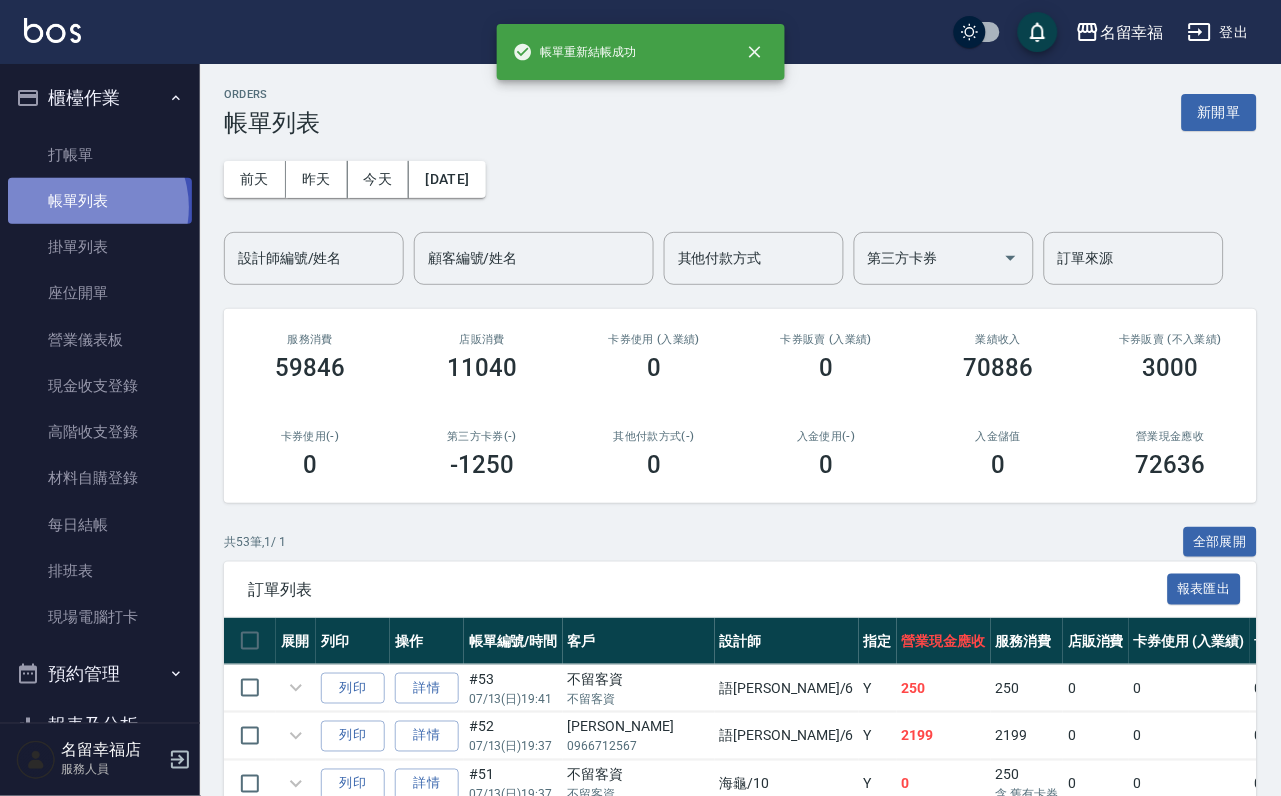 click on "帳單列表" at bounding box center [100, 201] 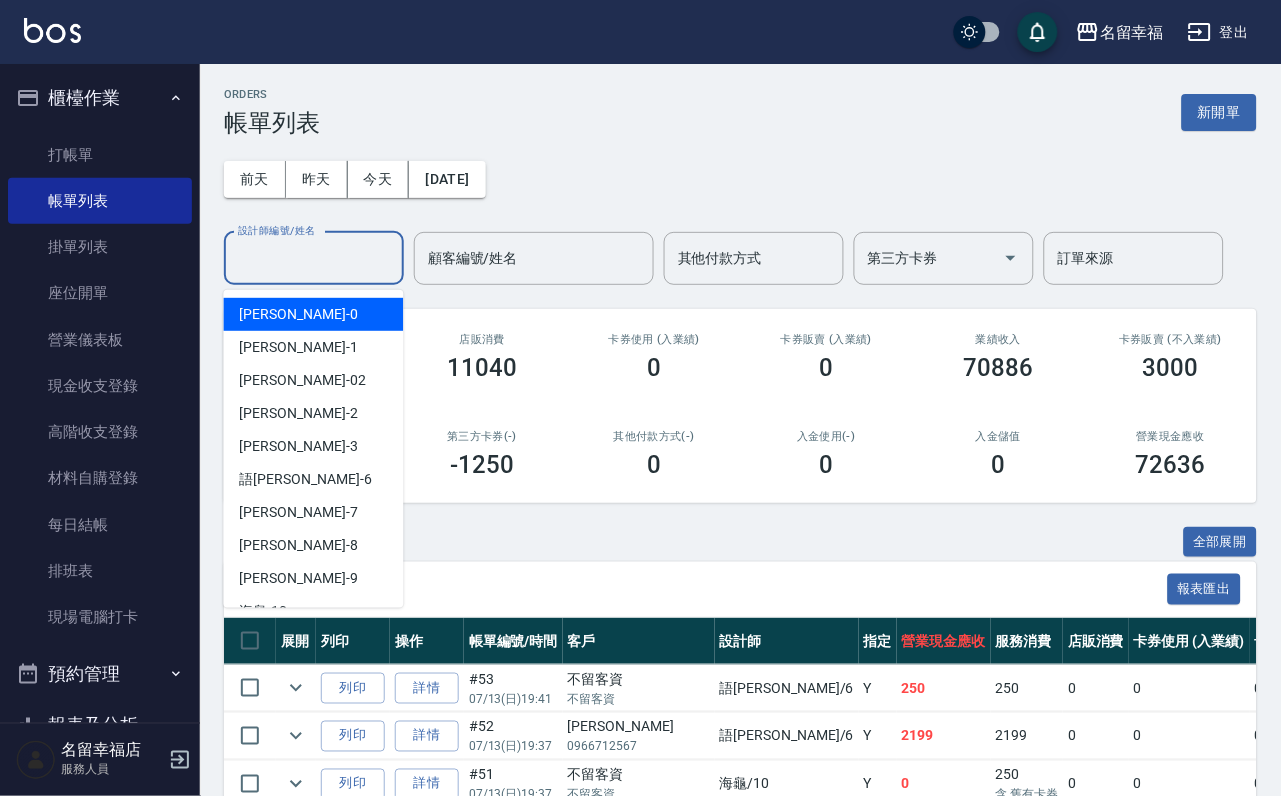 click on "設計師編號/姓名" at bounding box center [314, 258] 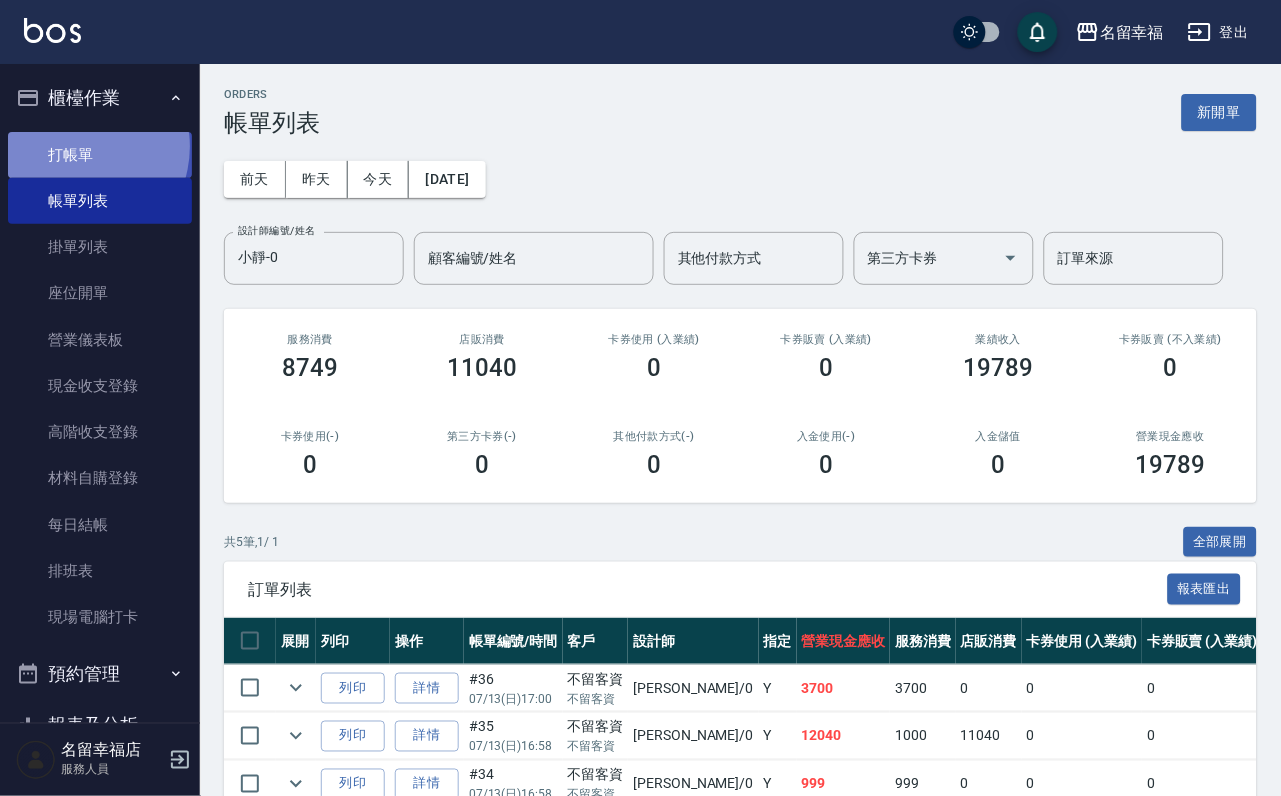click on "打帳單" at bounding box center [100, 155] 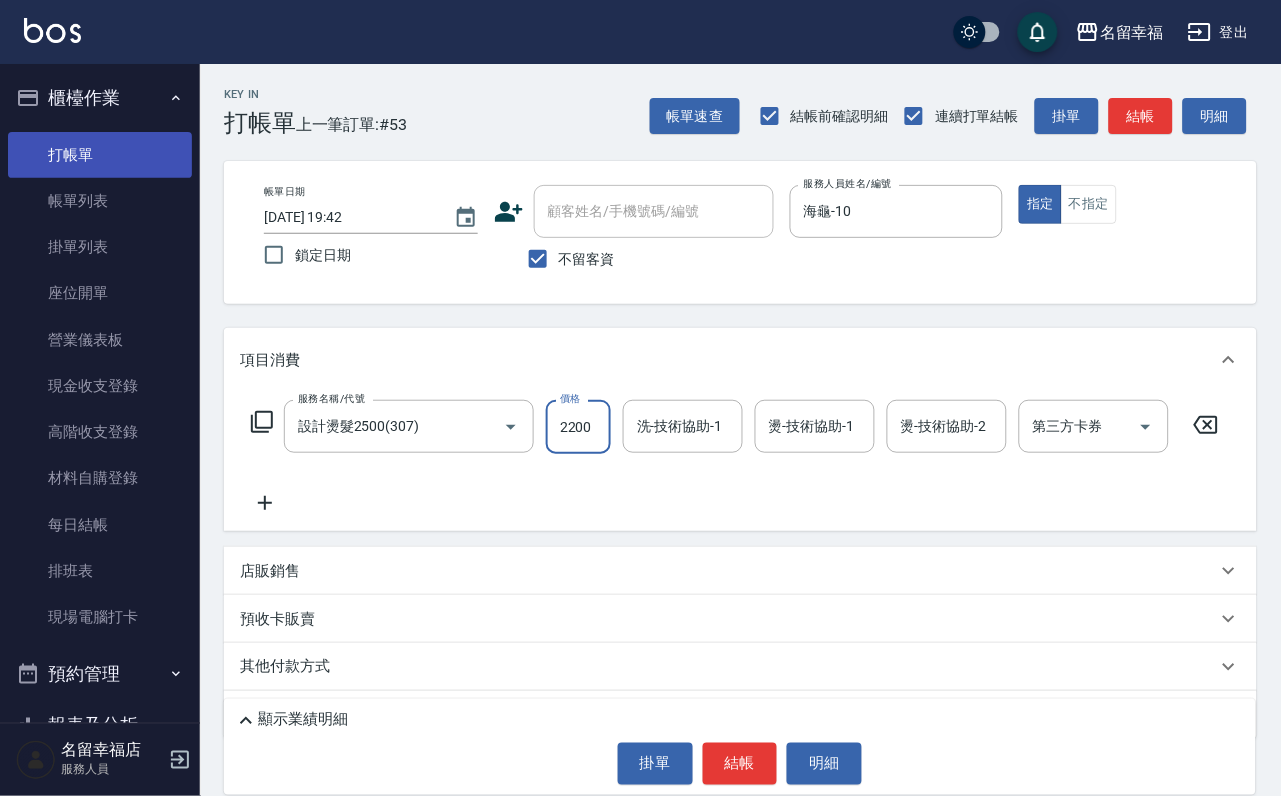 scroll, scrollTop: 0, scrollLeft: 1, axis: horizontal 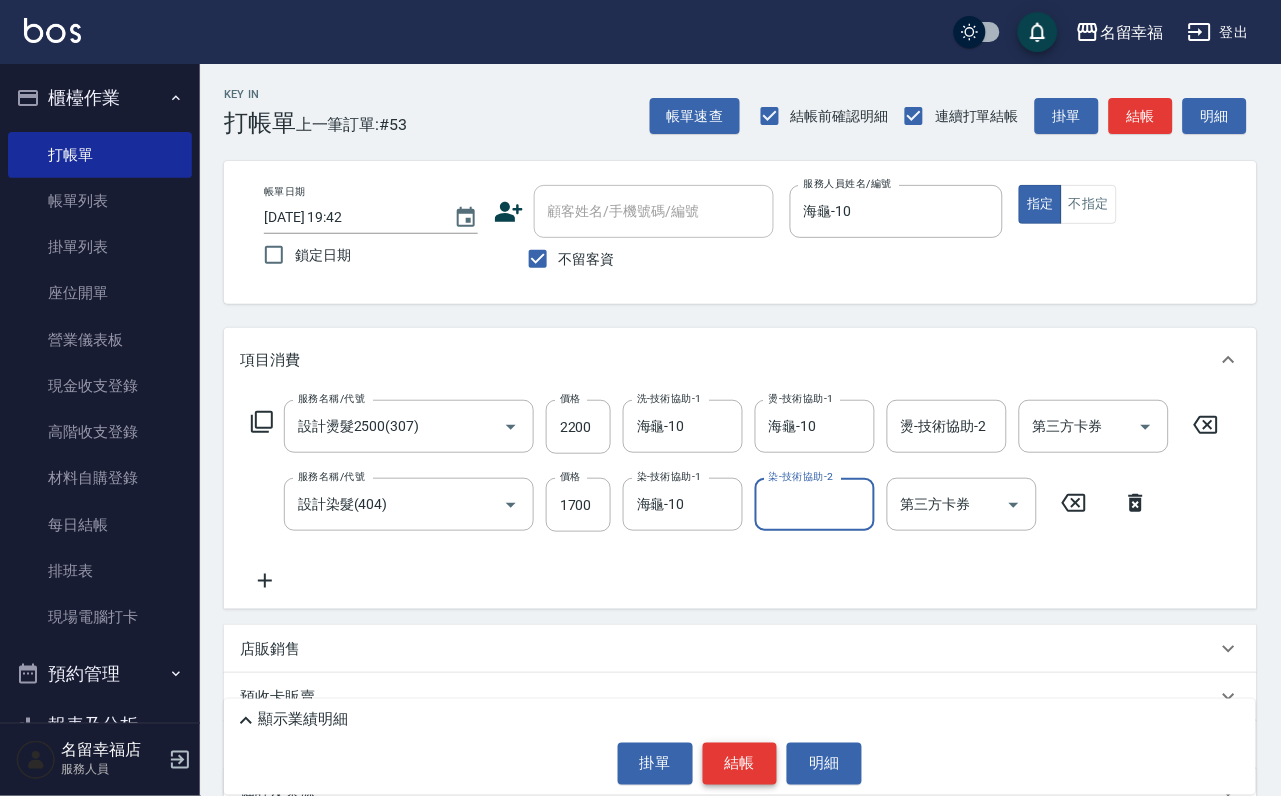 click on "結帳" at bounding box center (740, 764) 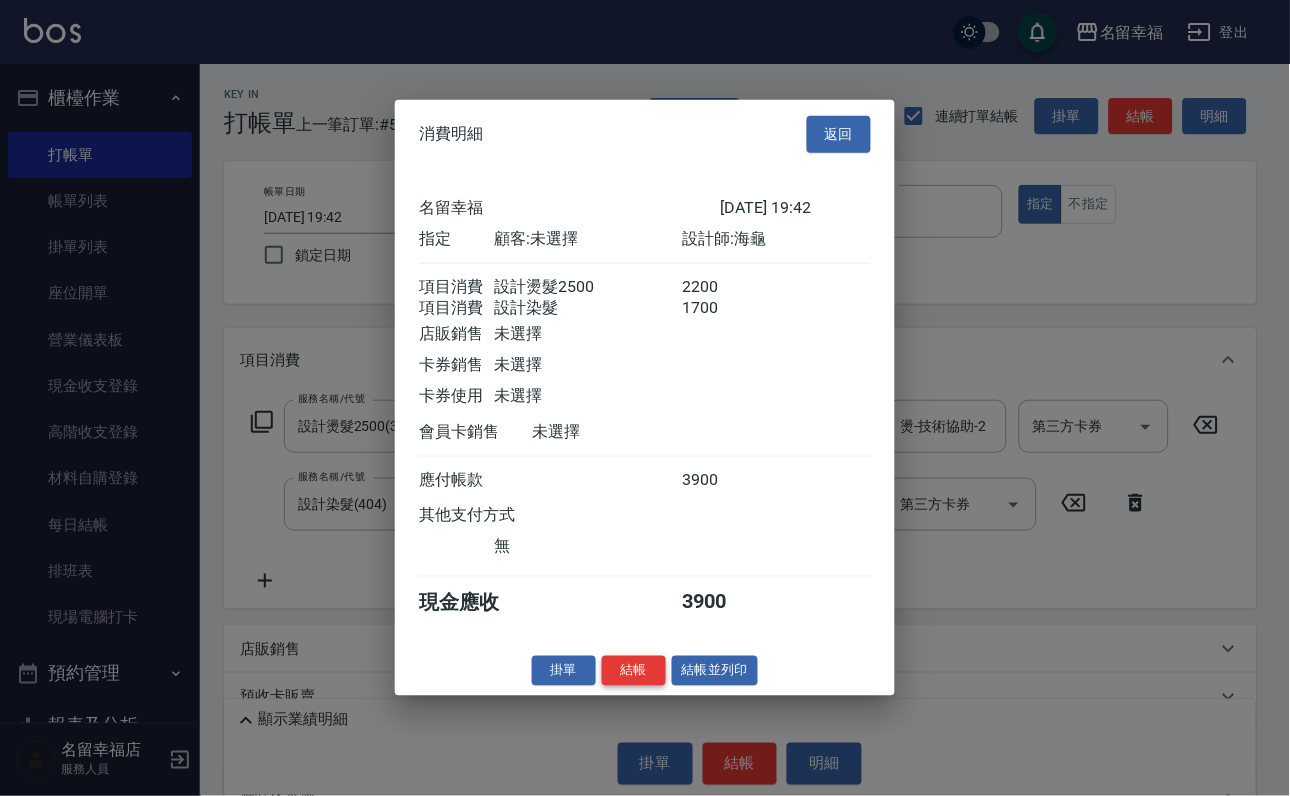 scroll, scrollTop: 322, scrollLeft: 0, axis: vertical 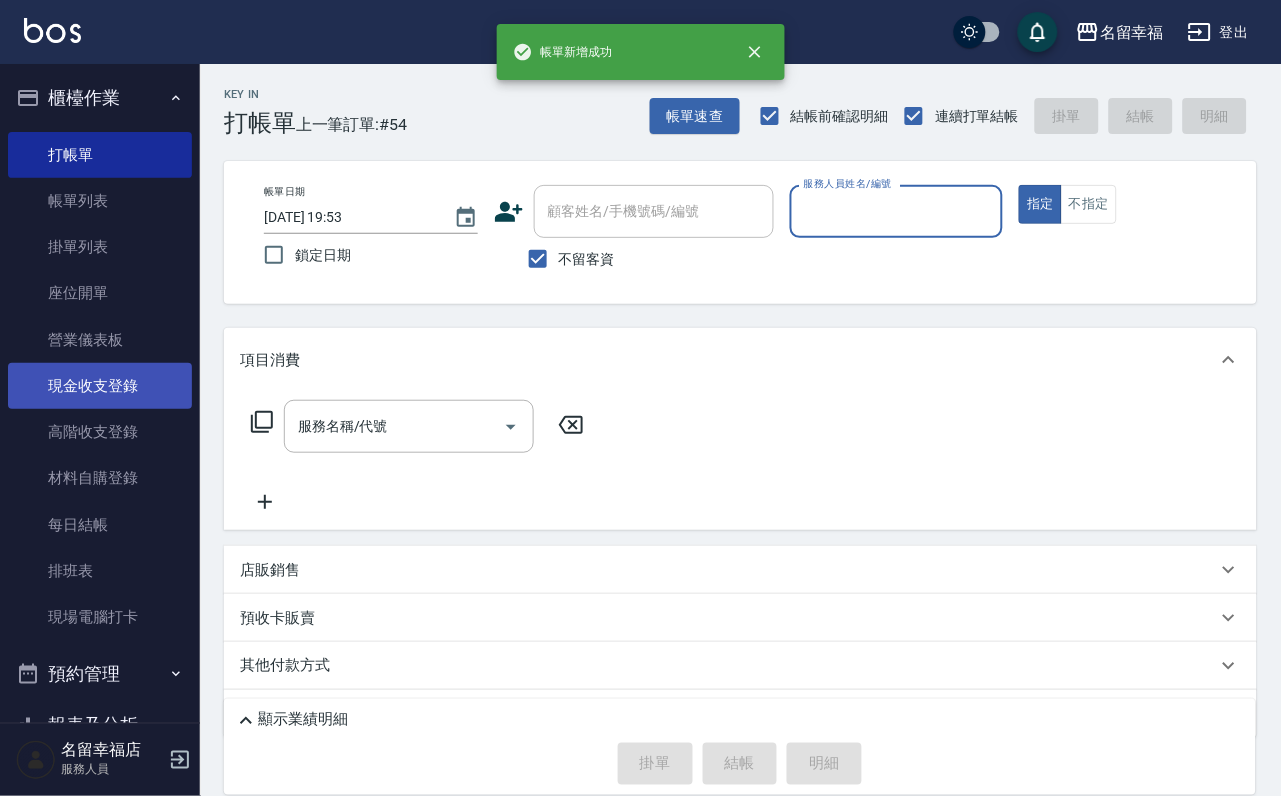 click on "現金收支登錄" at bounding box center (100, 386) 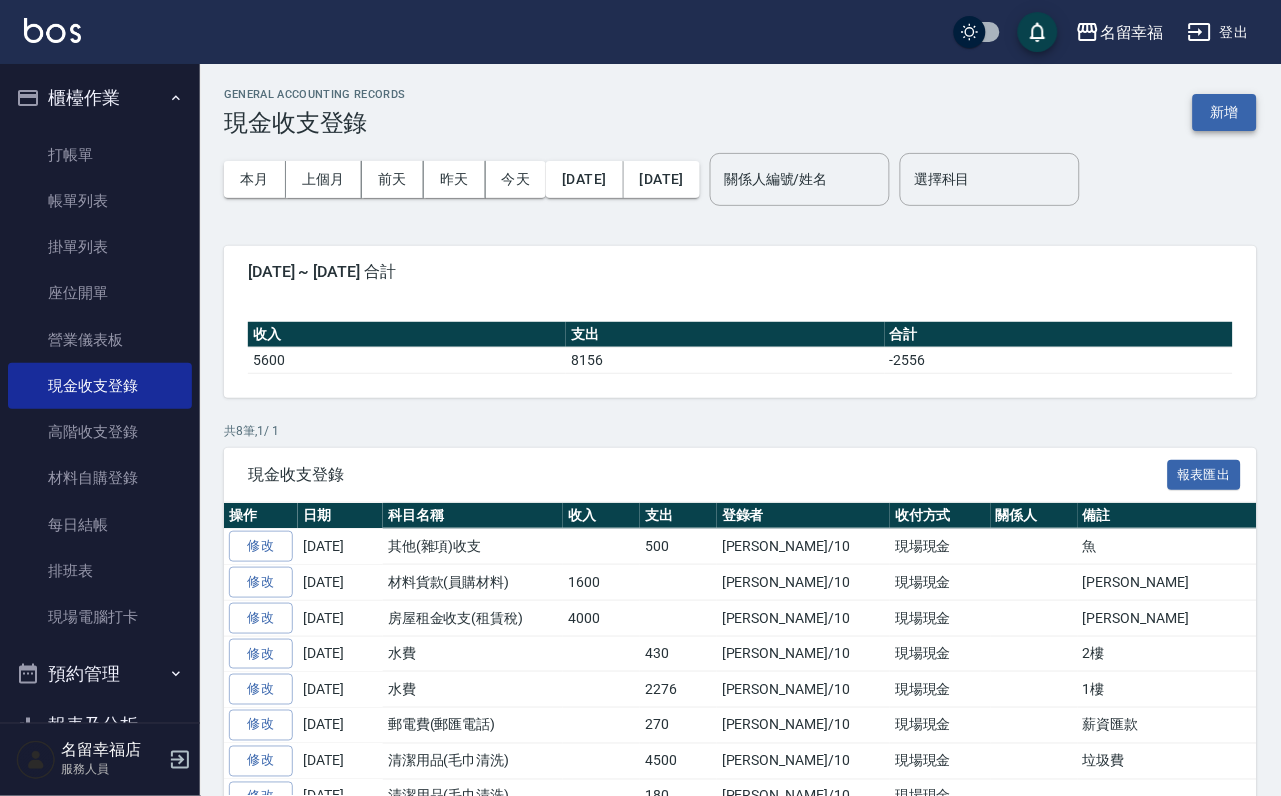 click on "新增" at bounding box center [1225, 112] 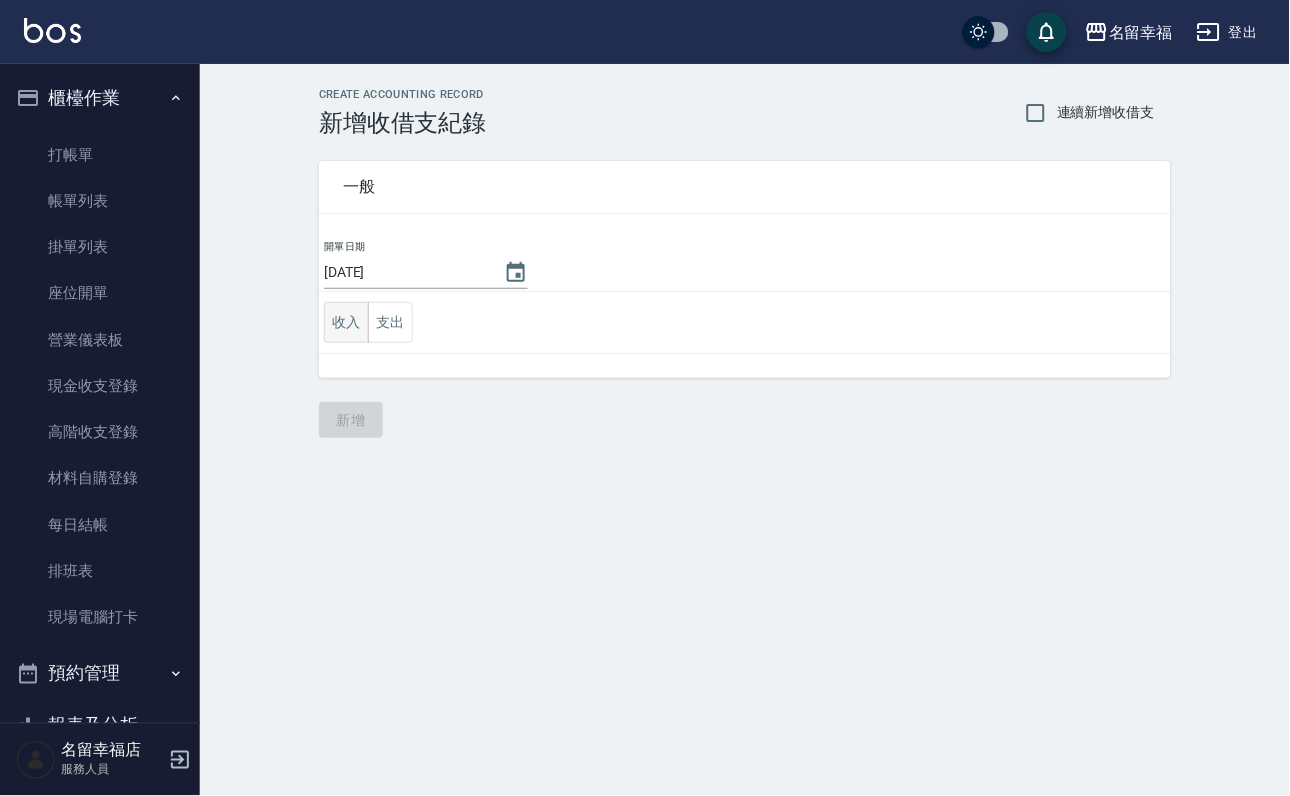click on "收入" at bounding box center (346, 322) 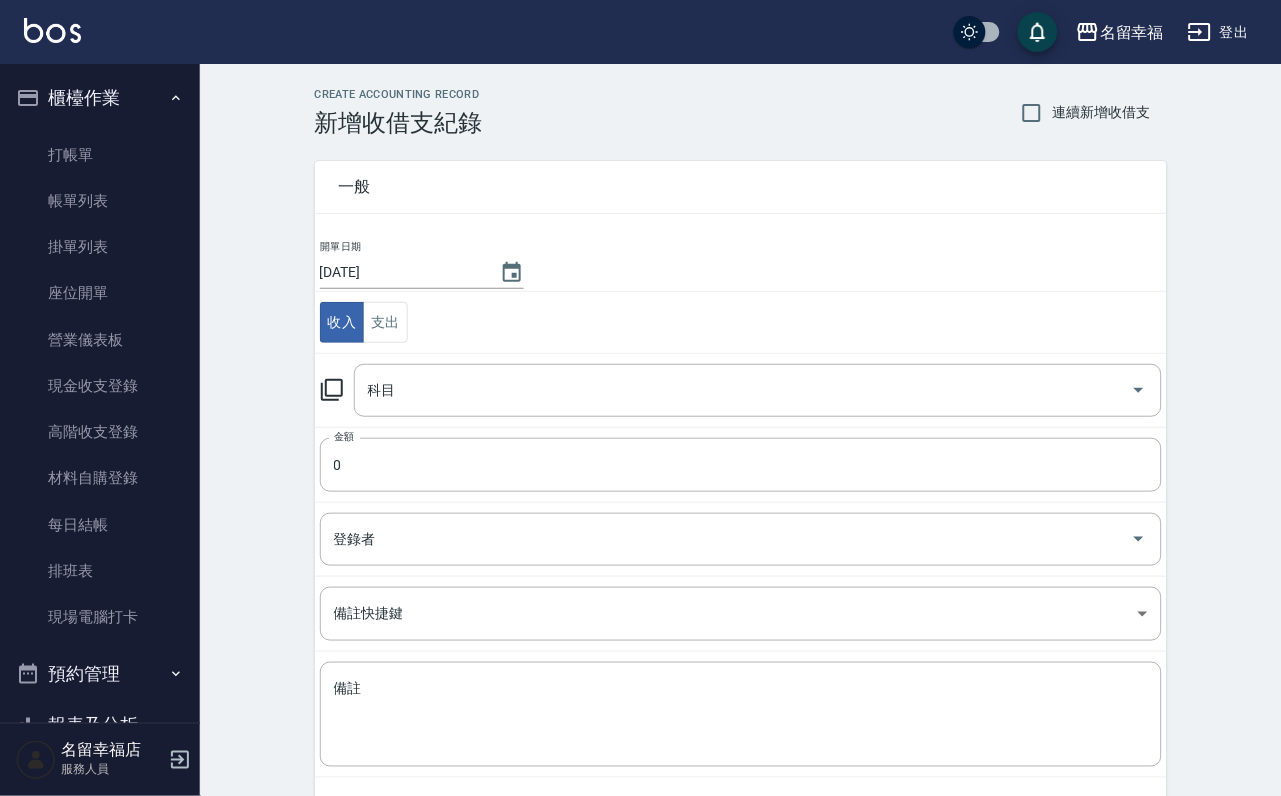 click 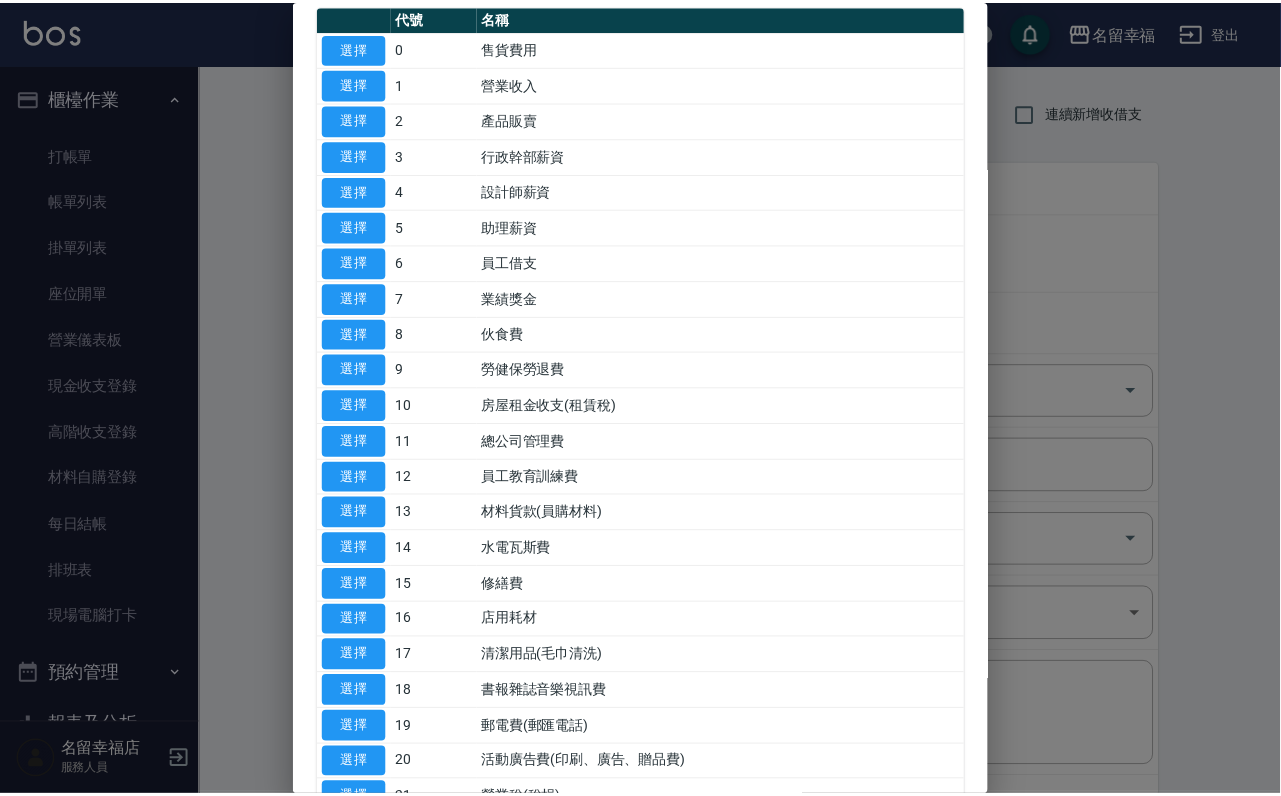 scroll, scrollTop: 150, scrollLeft: 0, axis: vertical 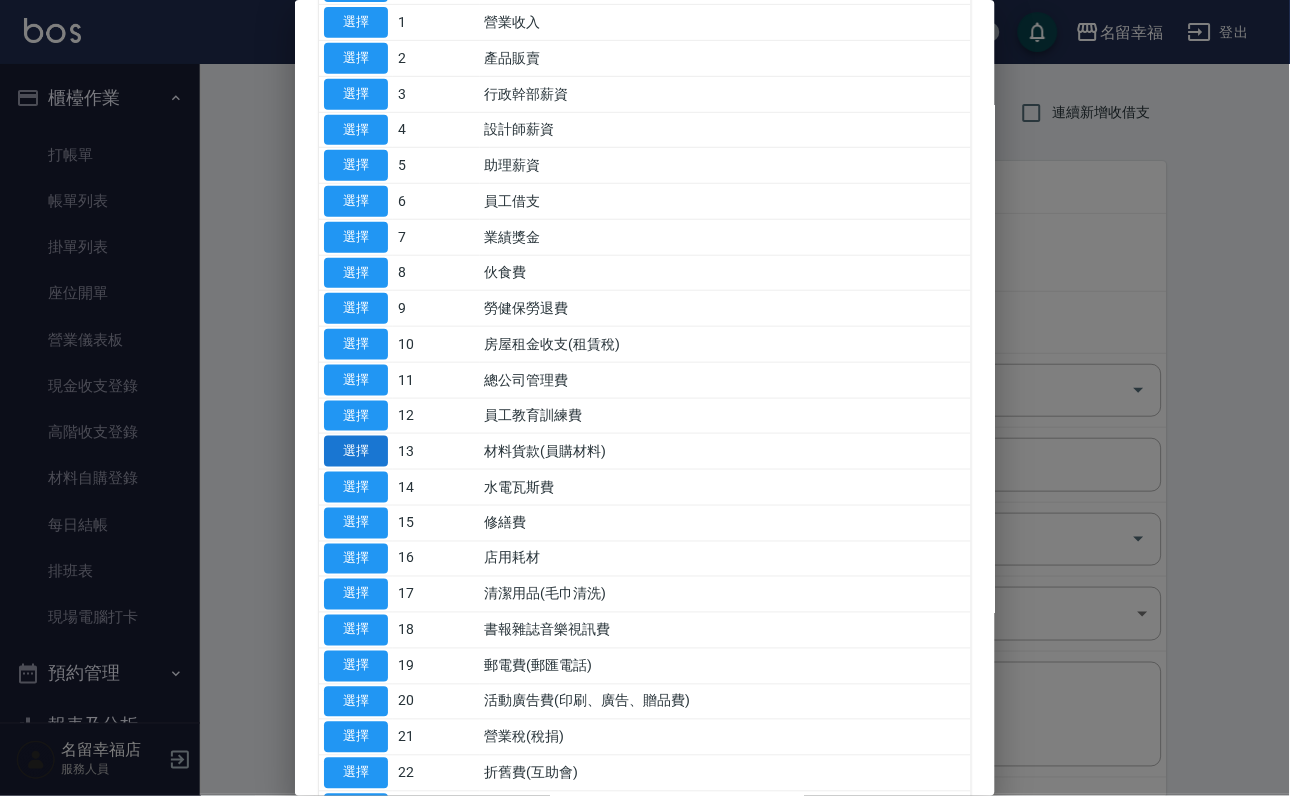 click on "選擇" at bounding box center [356, 451] 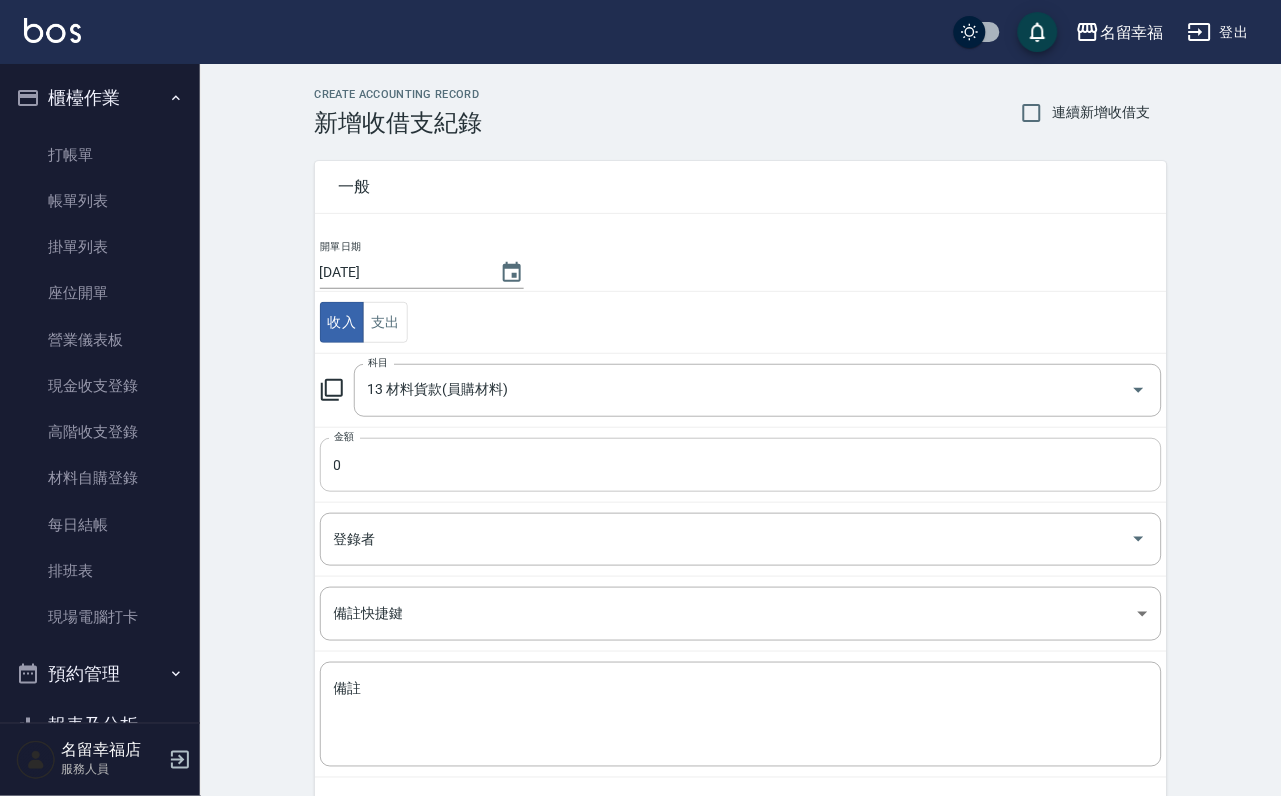 click on "0" at bounding box center (741, 465) 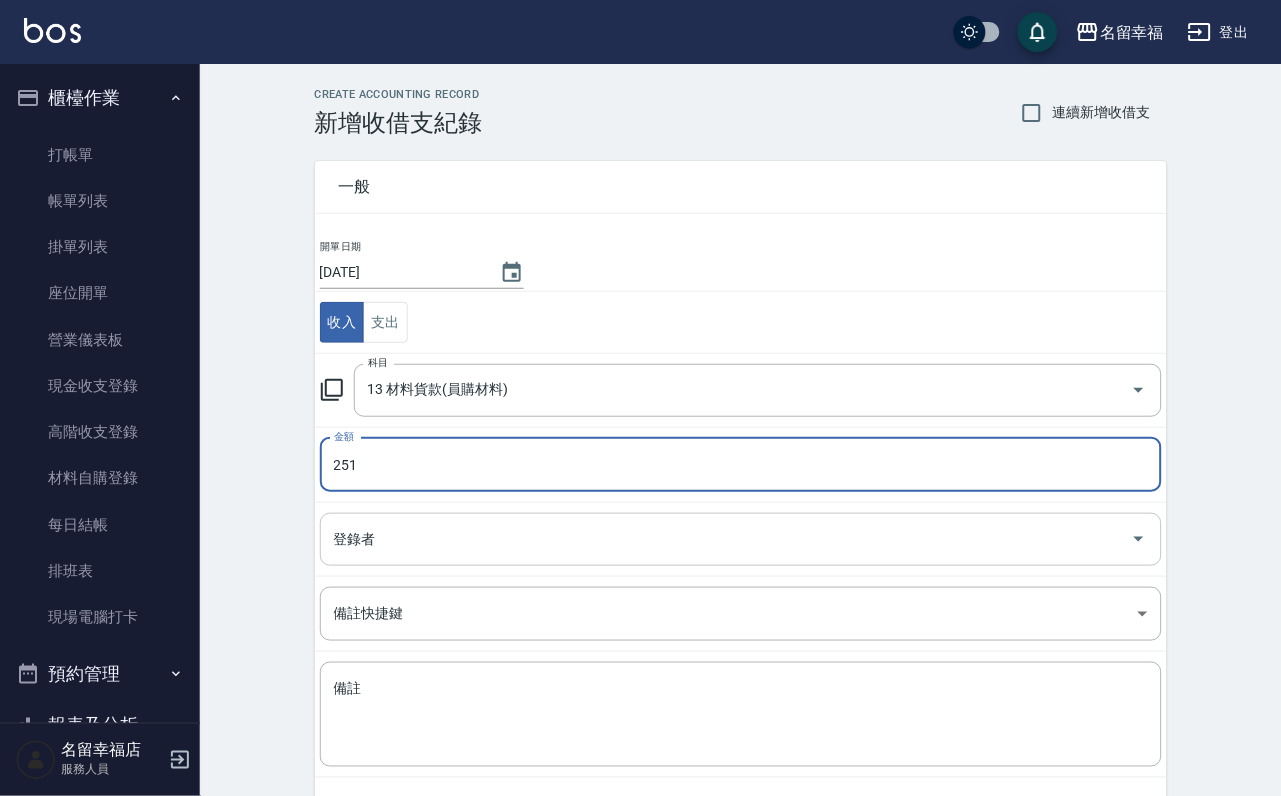 click on "登錄者" at bounding box center (726, 539) 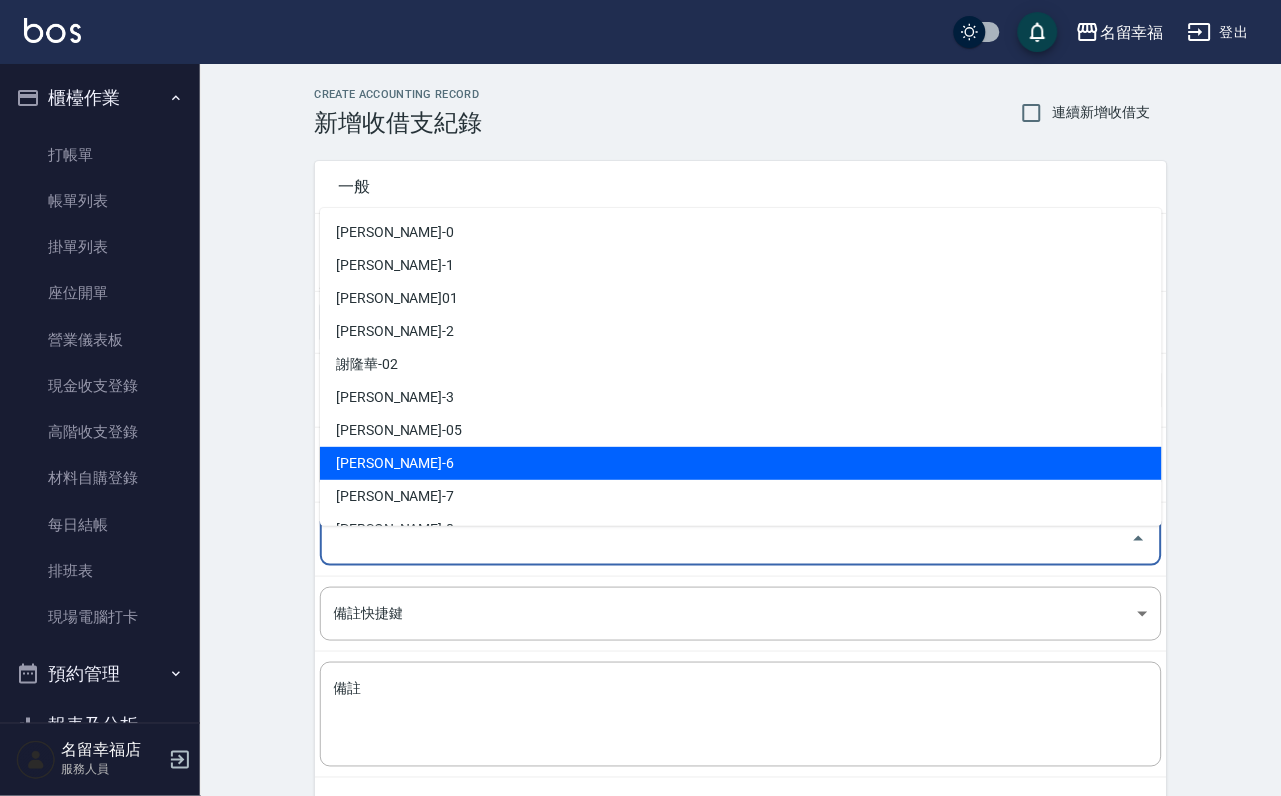 scroll, scrollTop: 150, scrollLeft: 0, axis: vertical 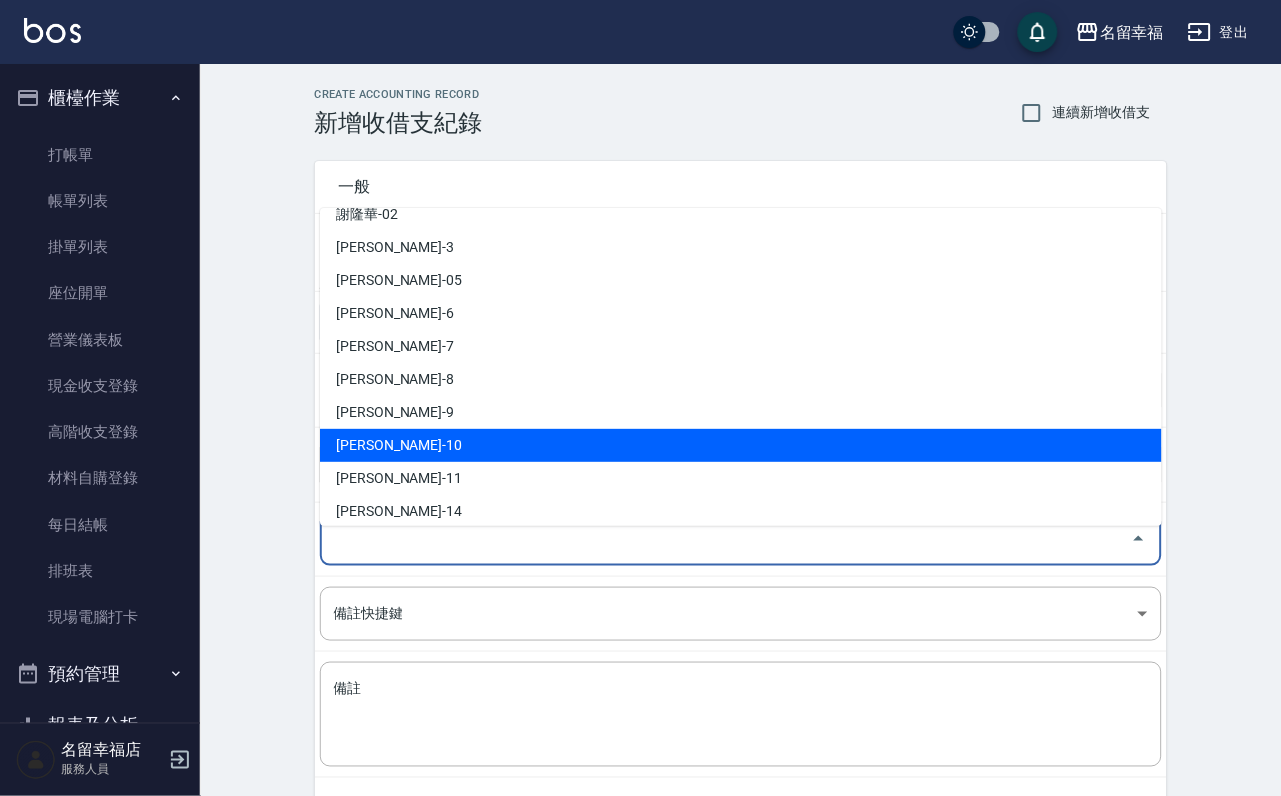 click on "[PERSON_NAME]-10" at bounding box center (741, 445) 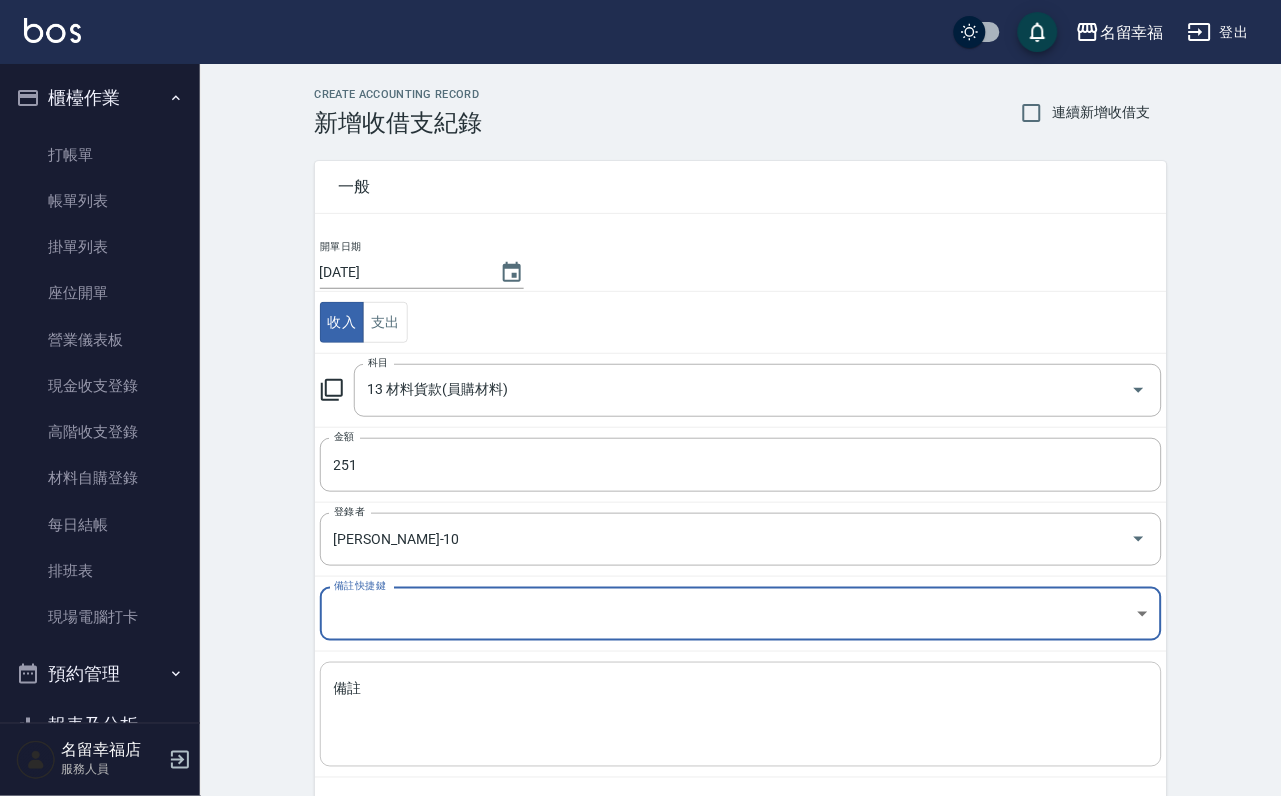 click on "備註" at bounding box center [741, 715] 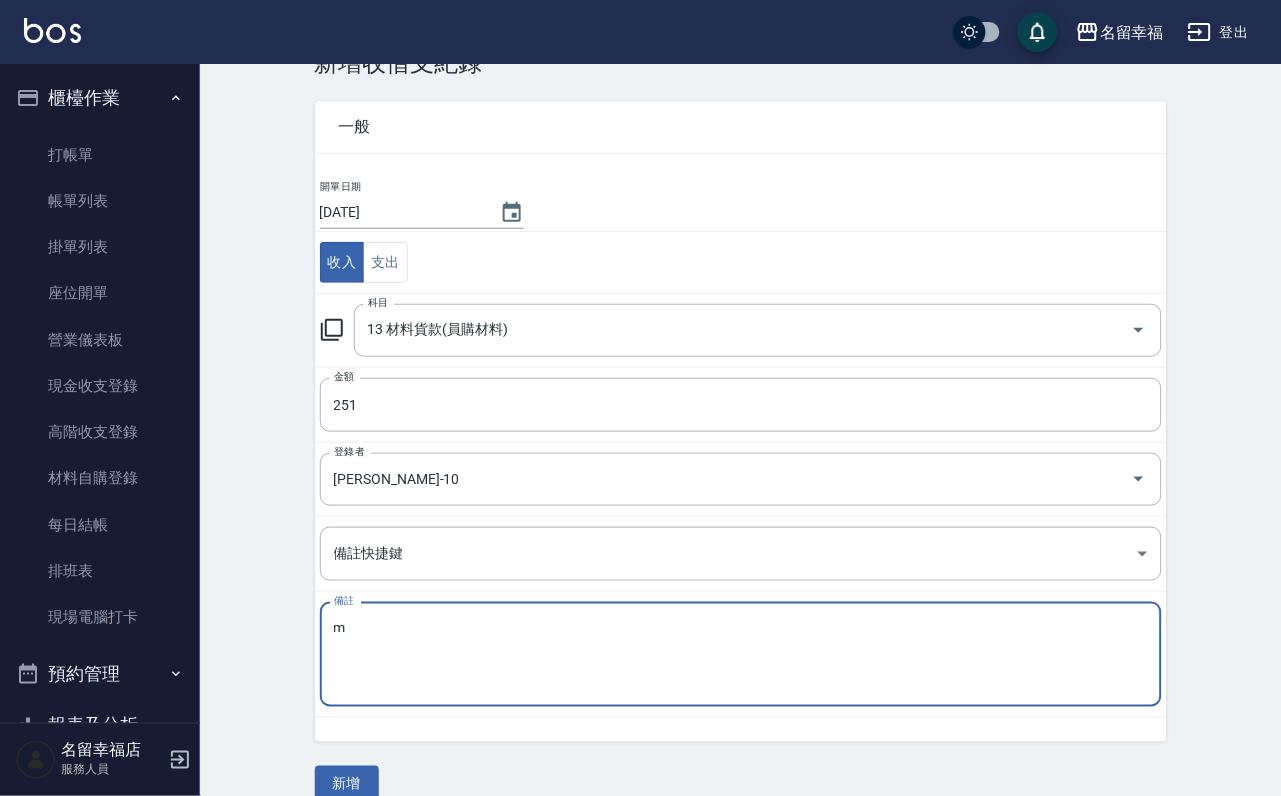 scroll, scrollTop: 108, scrollLeft: 0, axis: vertical 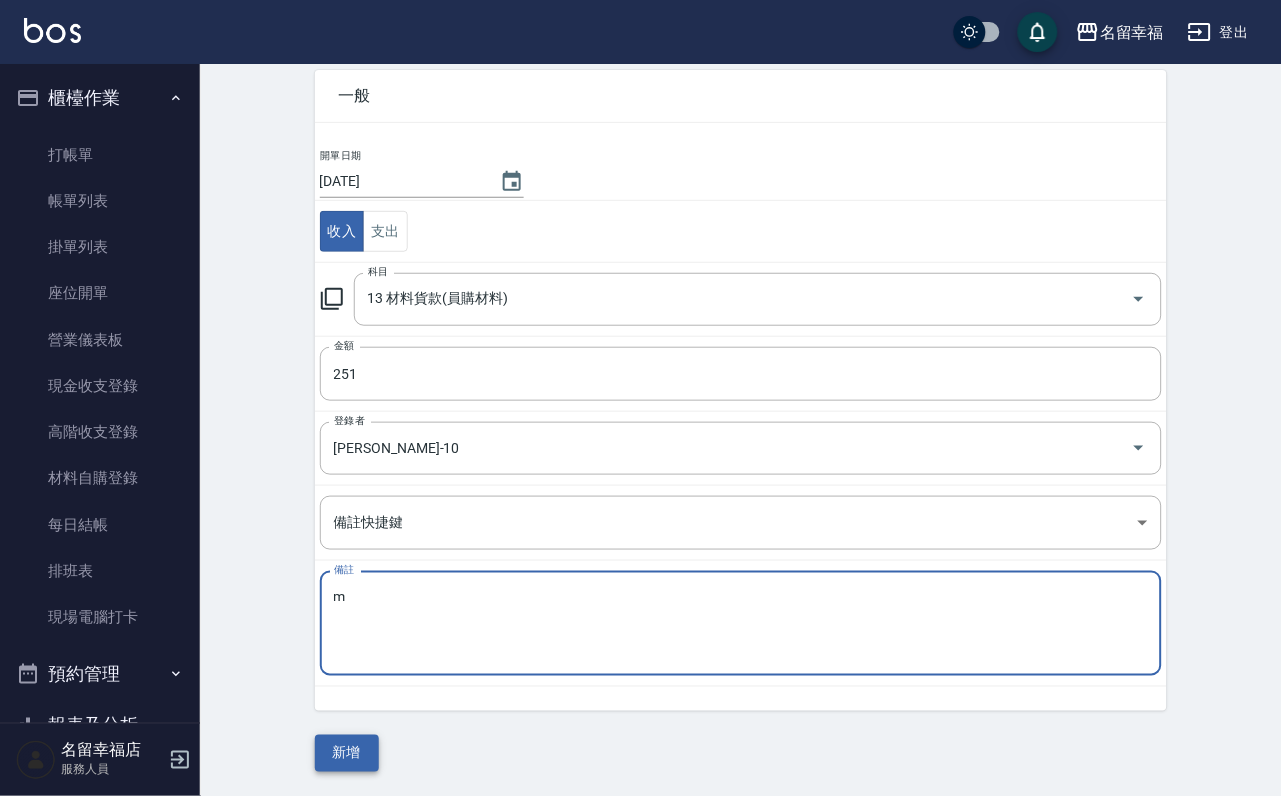 click on "新增" at bounding box center [347, 753] 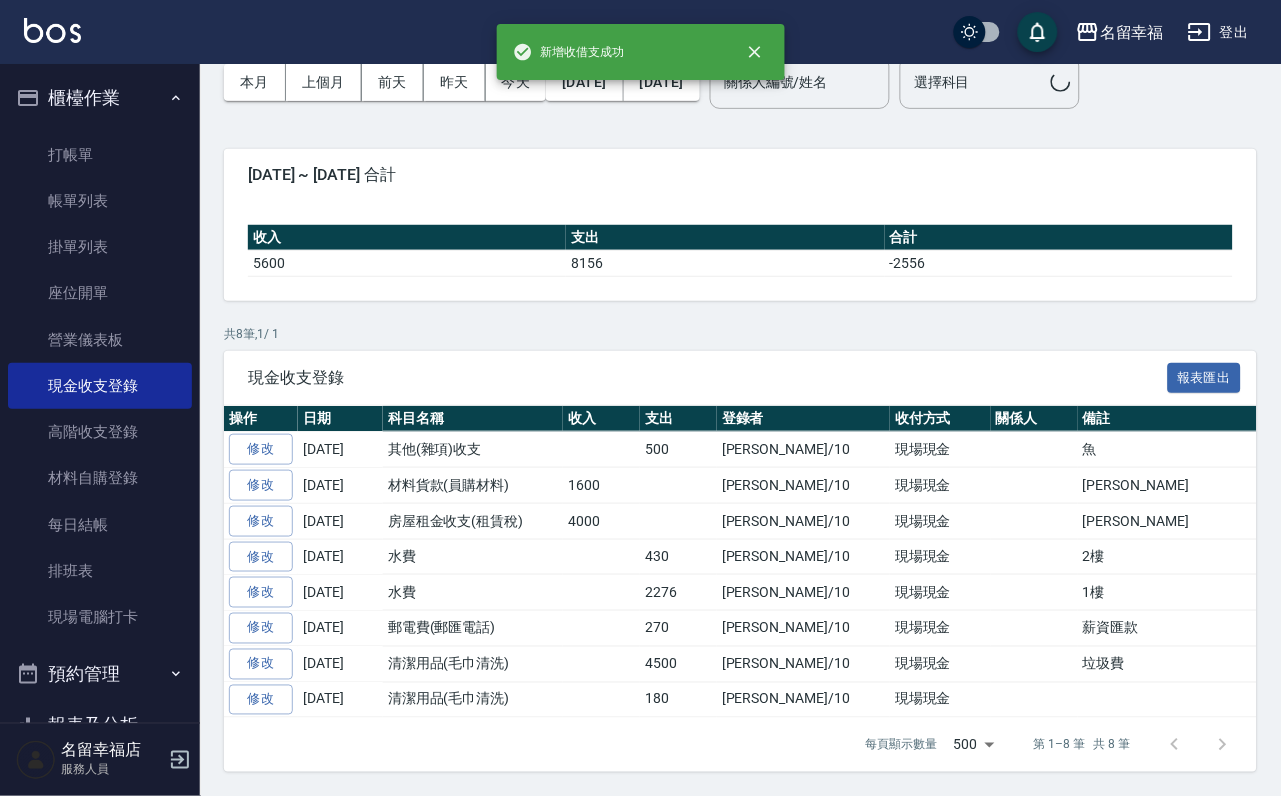 scroll, scrollTop: 0, scrollLeft: 0, axis: both 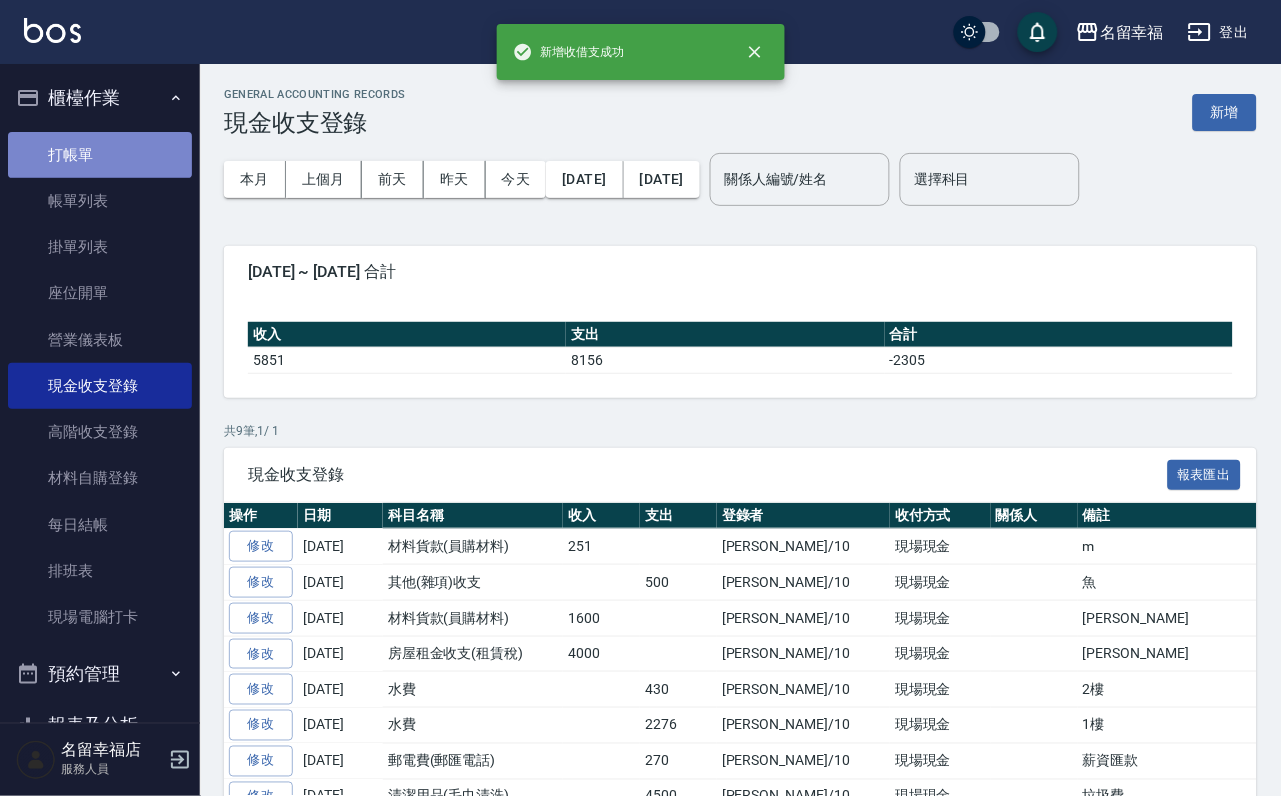 click on "打帳單" at bounding box center (100, 155) 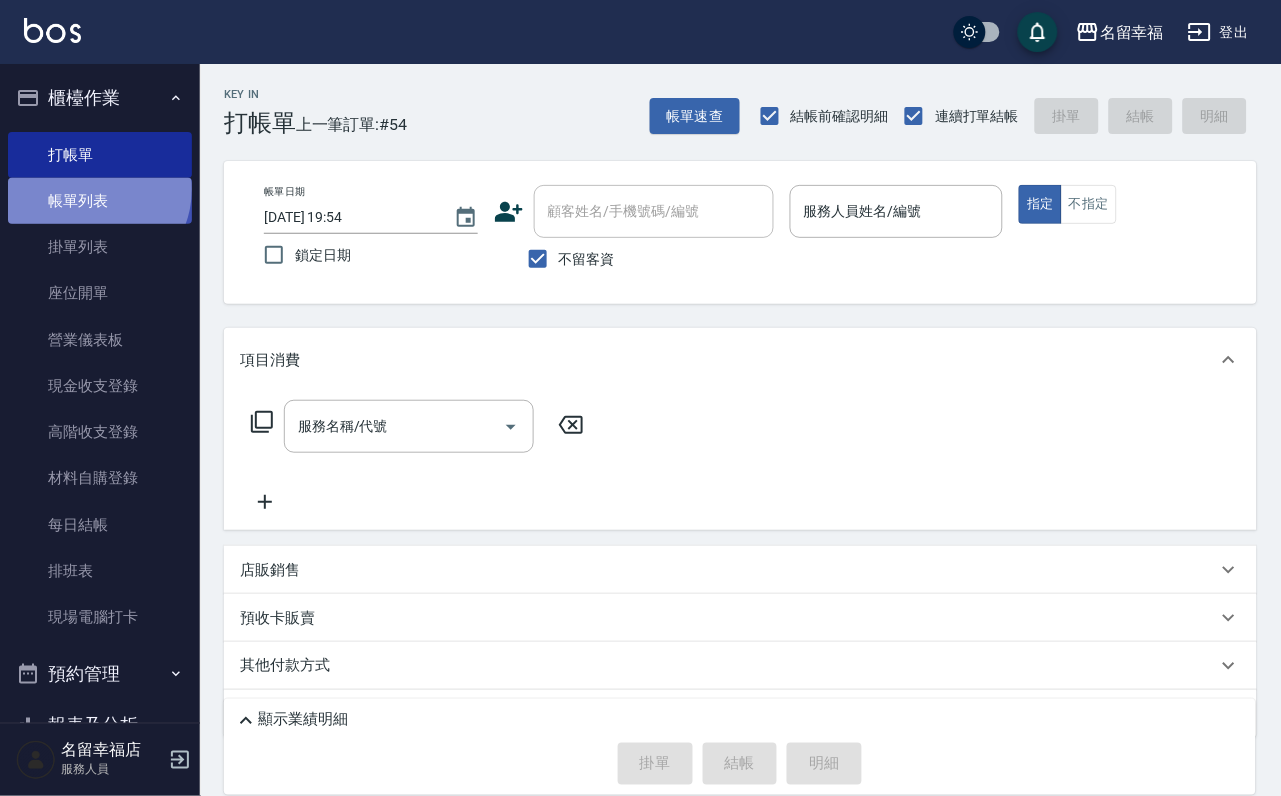 click on "帳單列表" at bounding box center (100, 201) 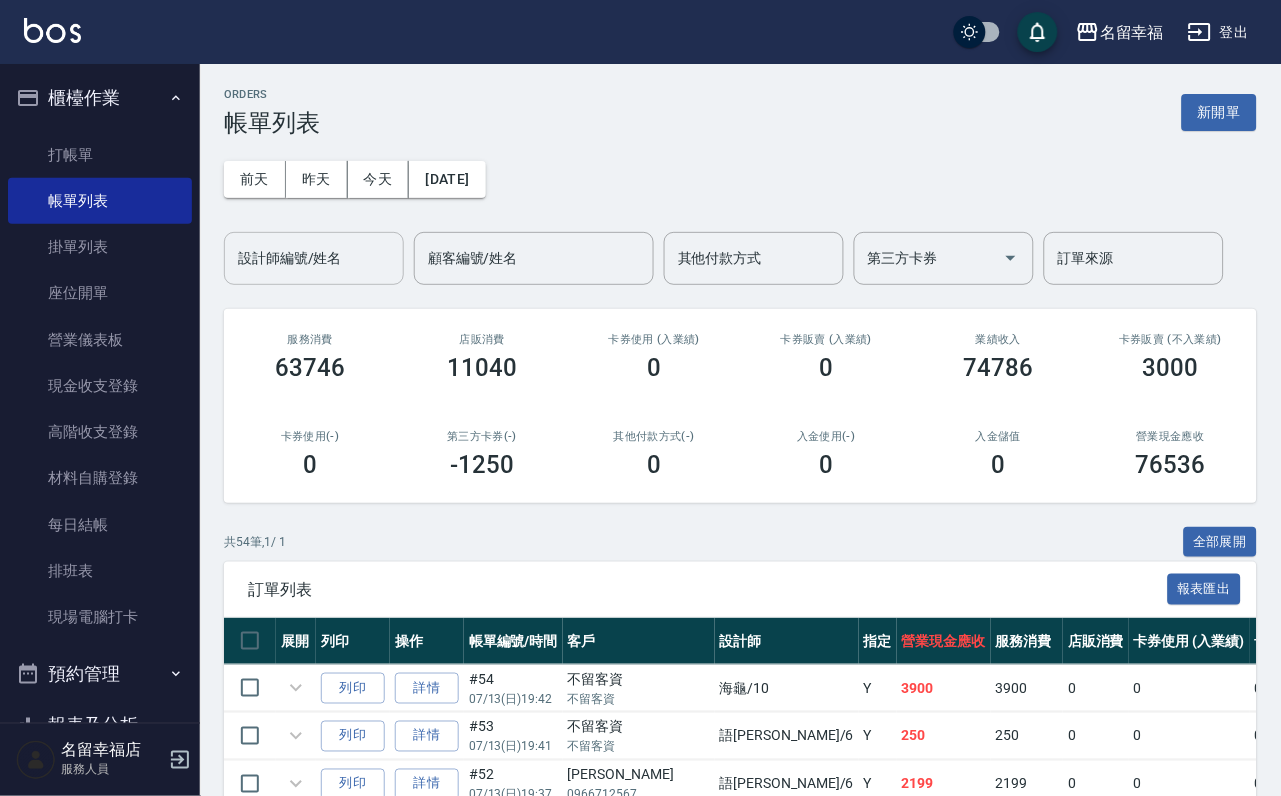 click on "設計師編號/姓名" at bounding box center [314, 258] 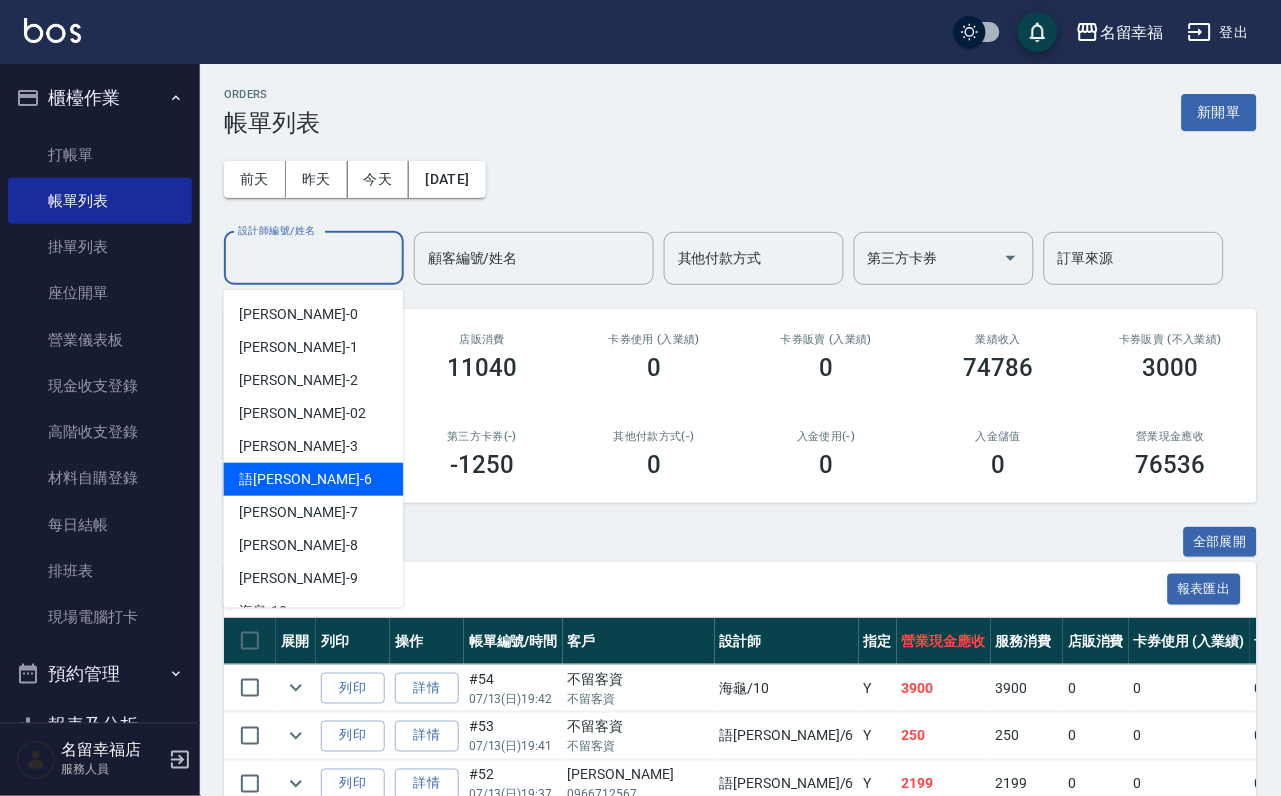 click on "語[PERSON_NAME] -6" at bounding box center (314, 479) 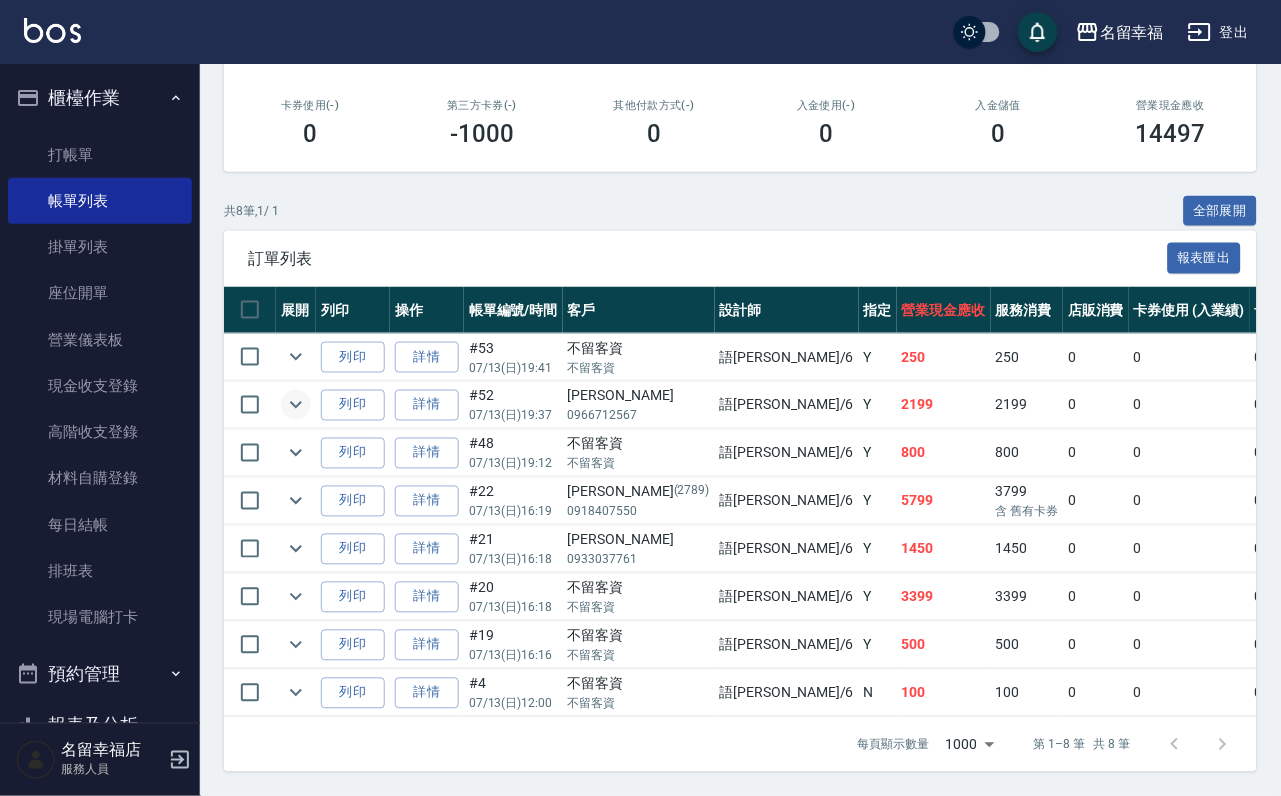 scroll, scrollTop: 0, scrollLeft: 0, axis: both 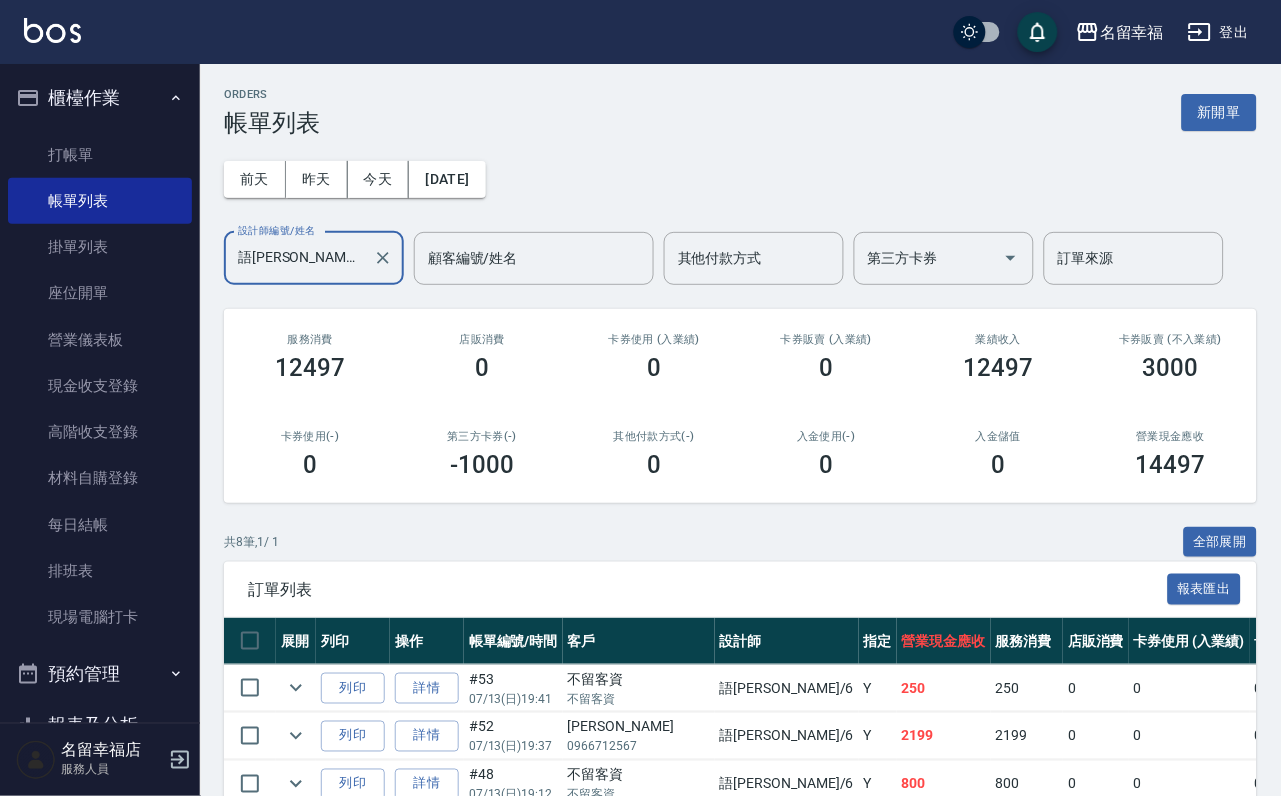 click on "語[PERSON_NAME]-6" at bounding box center (299, 258) 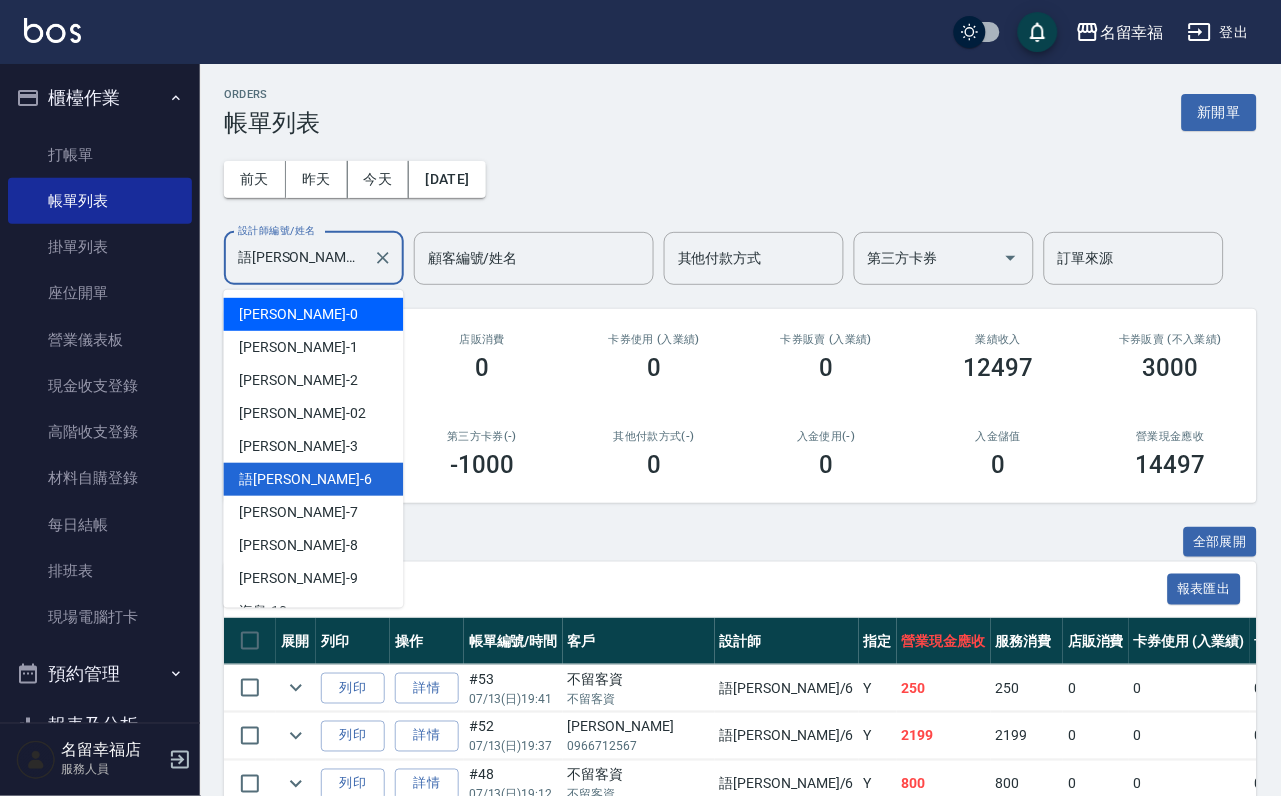 click on "小靜 -0" at bounding box center [314, 314] 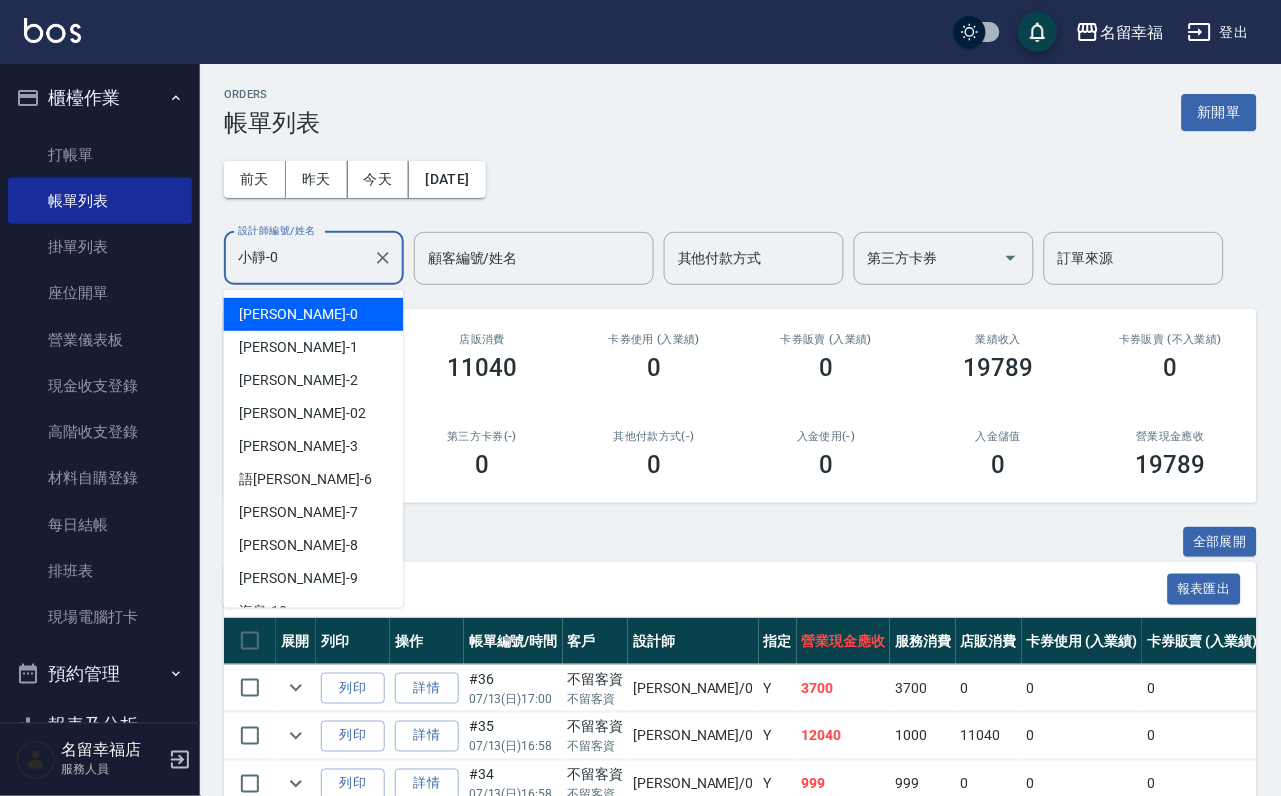 click on "小靜-0" at bounding box center (299, 258) 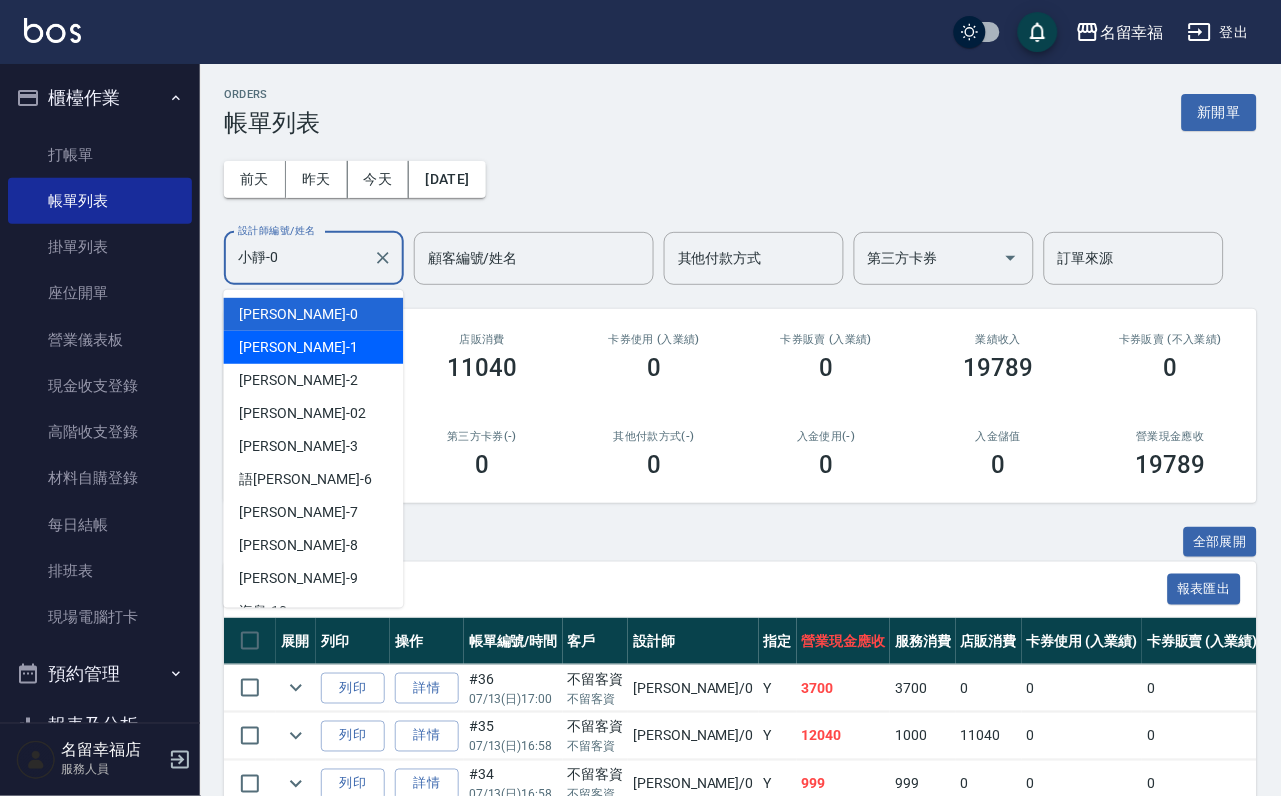 click on "[PERSON_NAME] -1" at bounding box center [314, 347] 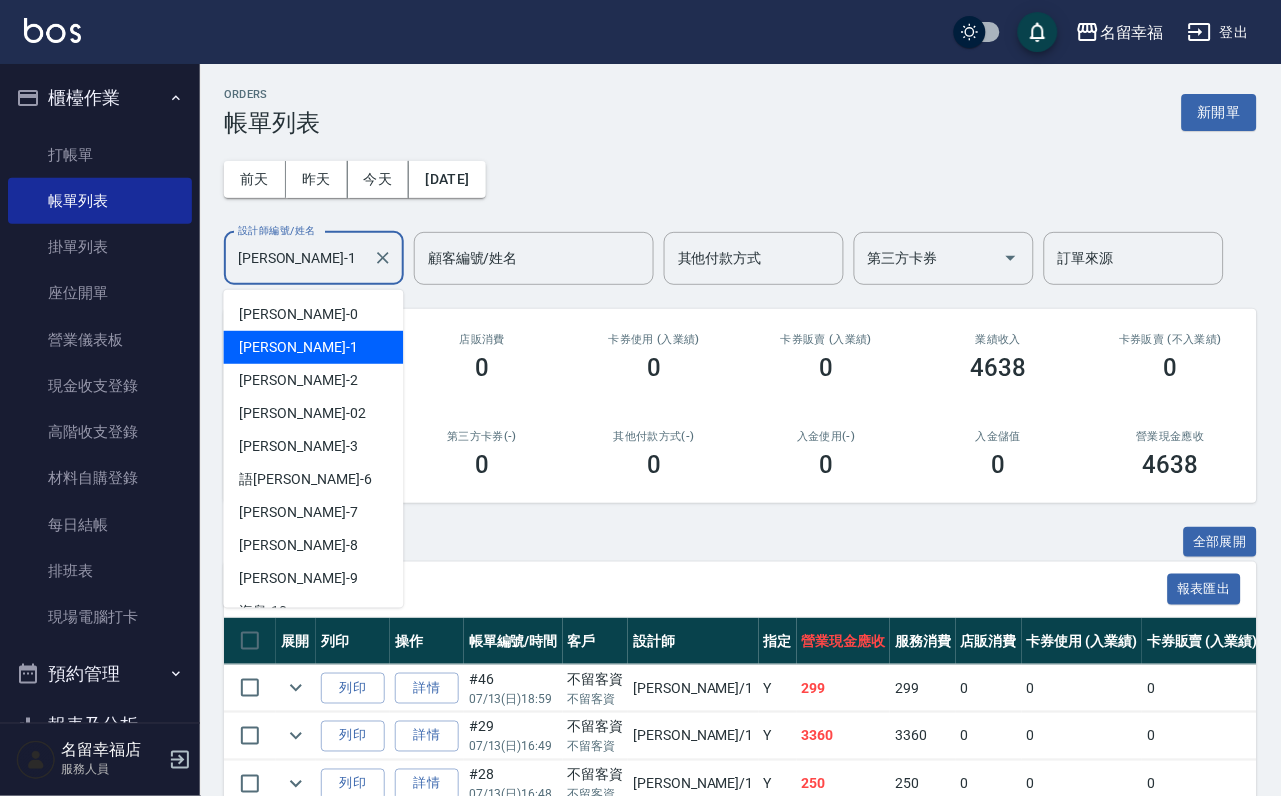 click on "[PERSON_NAME]-1" at bounding box center [299, 258] 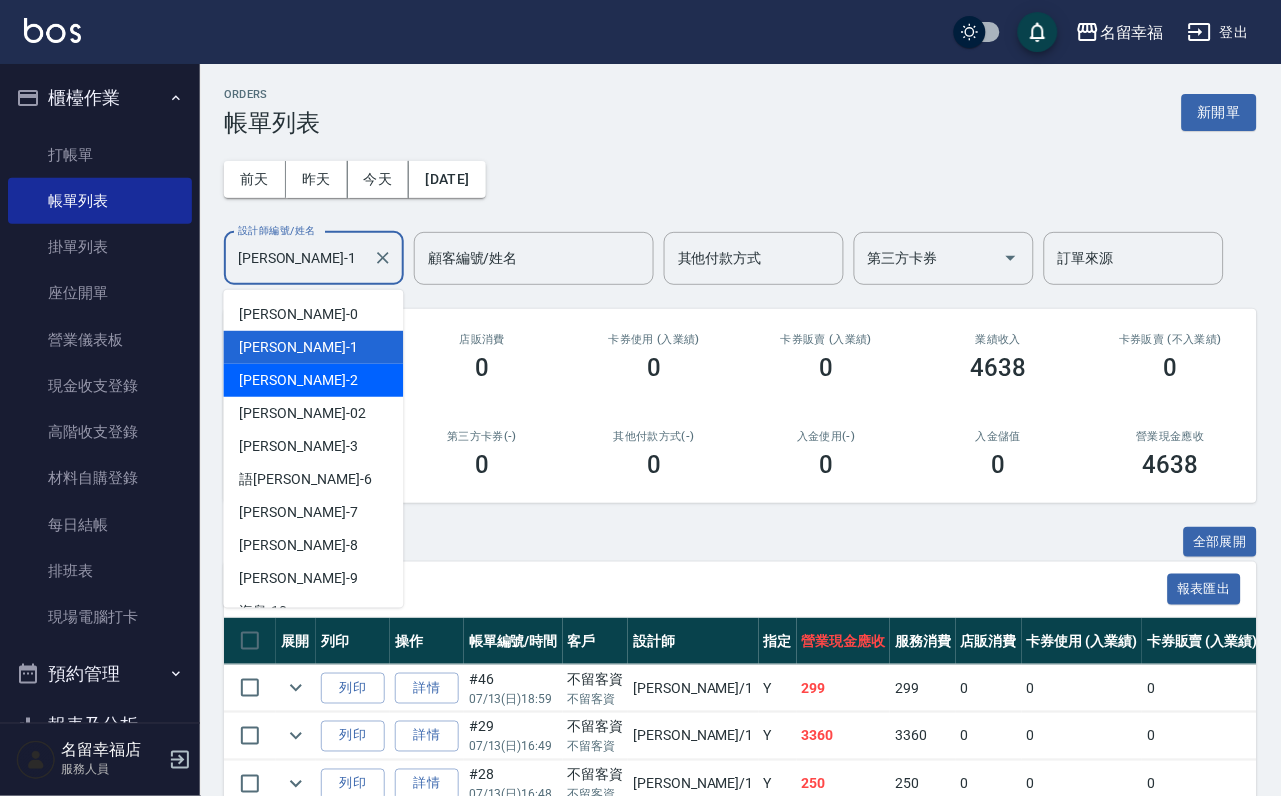 click on "[PERSON_NAME] -2" at bounding box center (314, 380) 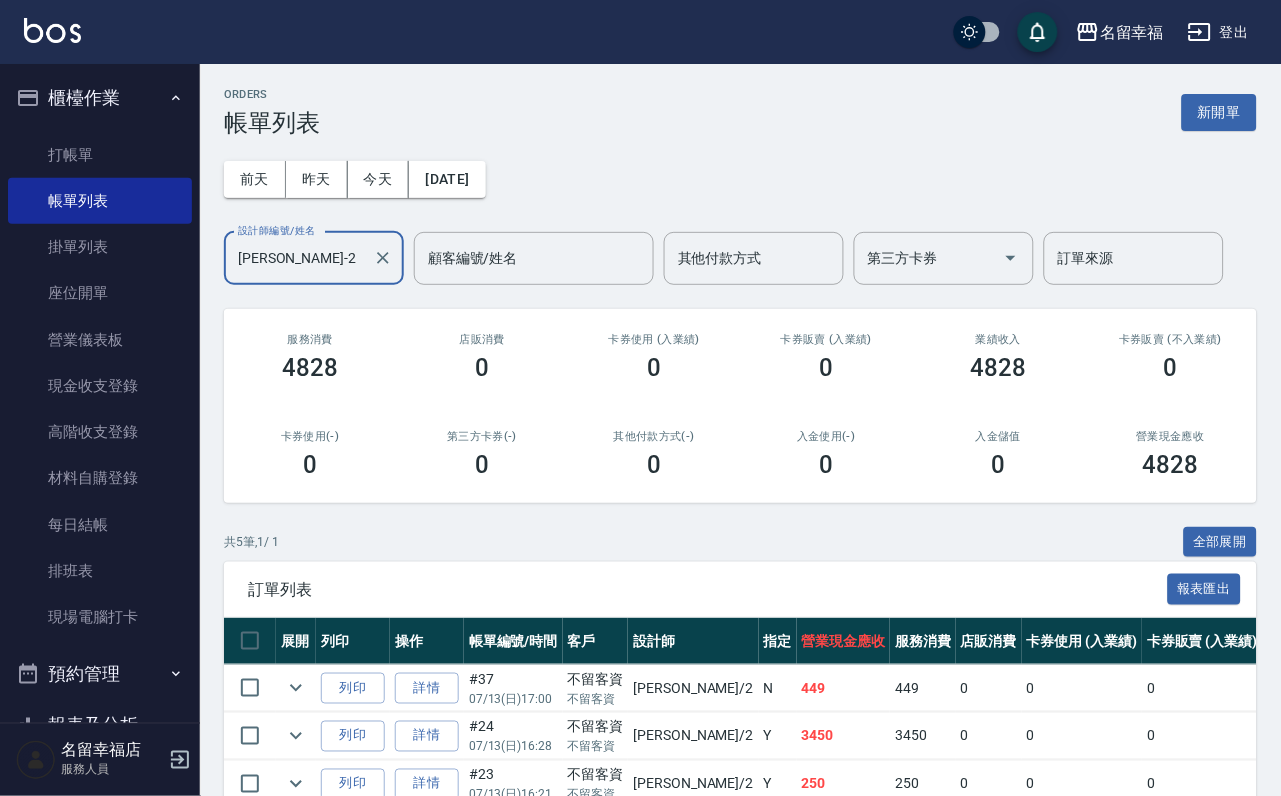 click on "[PERSON_NAME]-2" at bounding box center (299, 258) 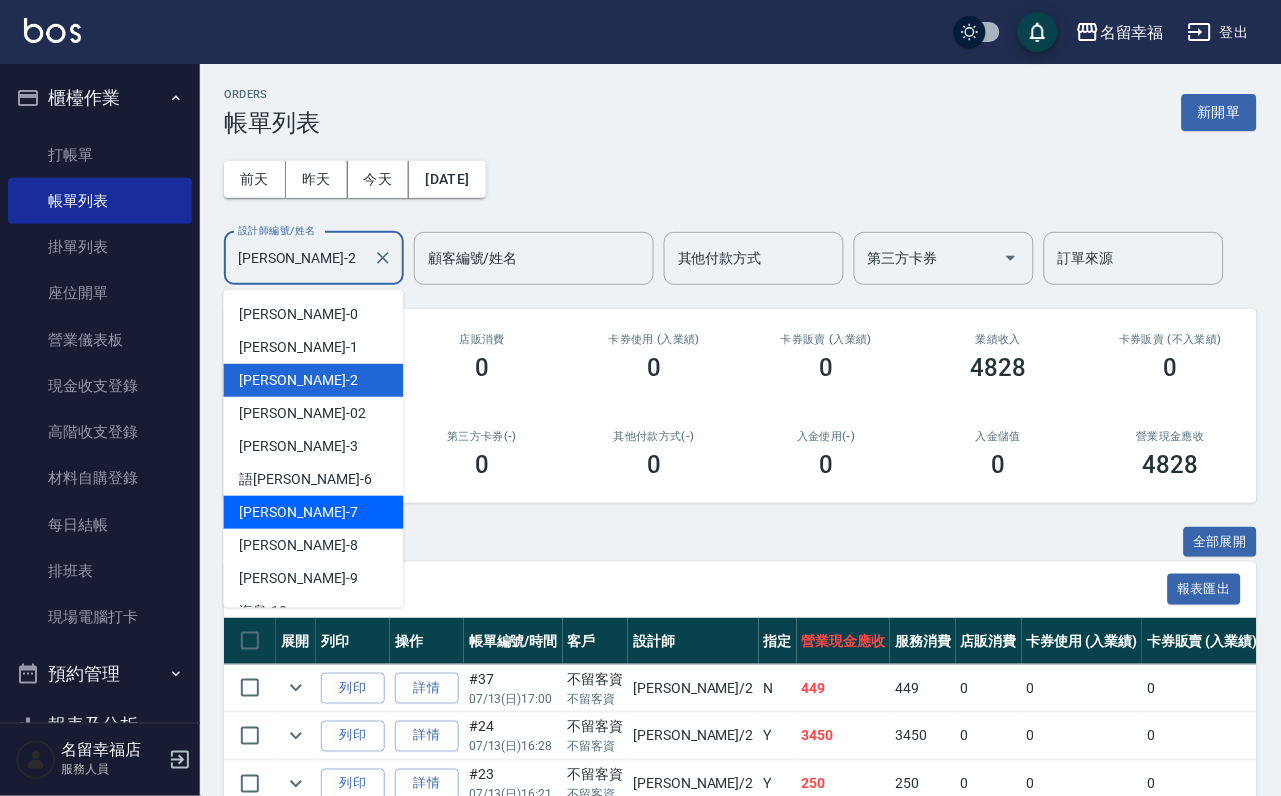 click on "[PERSON_NAME] -7" at bounding box center (314, 512) 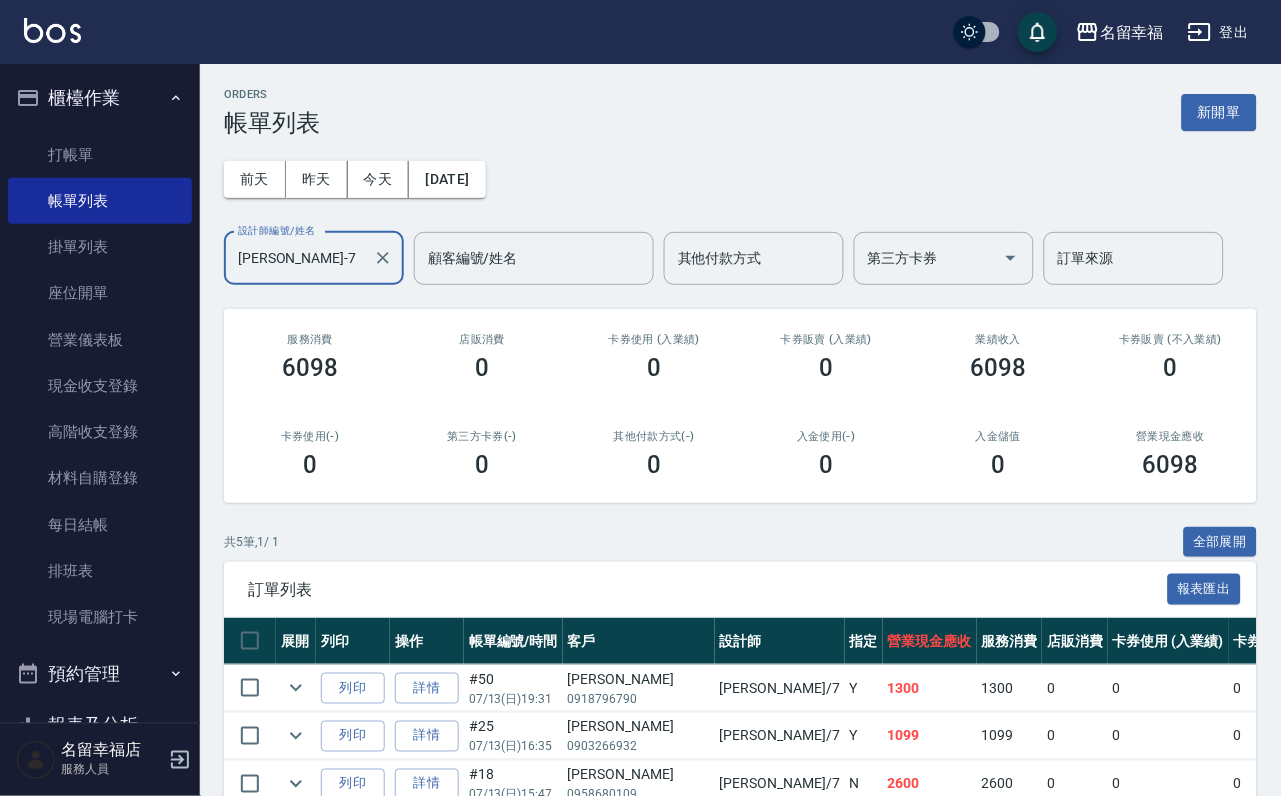 click on "[PERSON_NAME]-7" at bounding box center [299, 258] 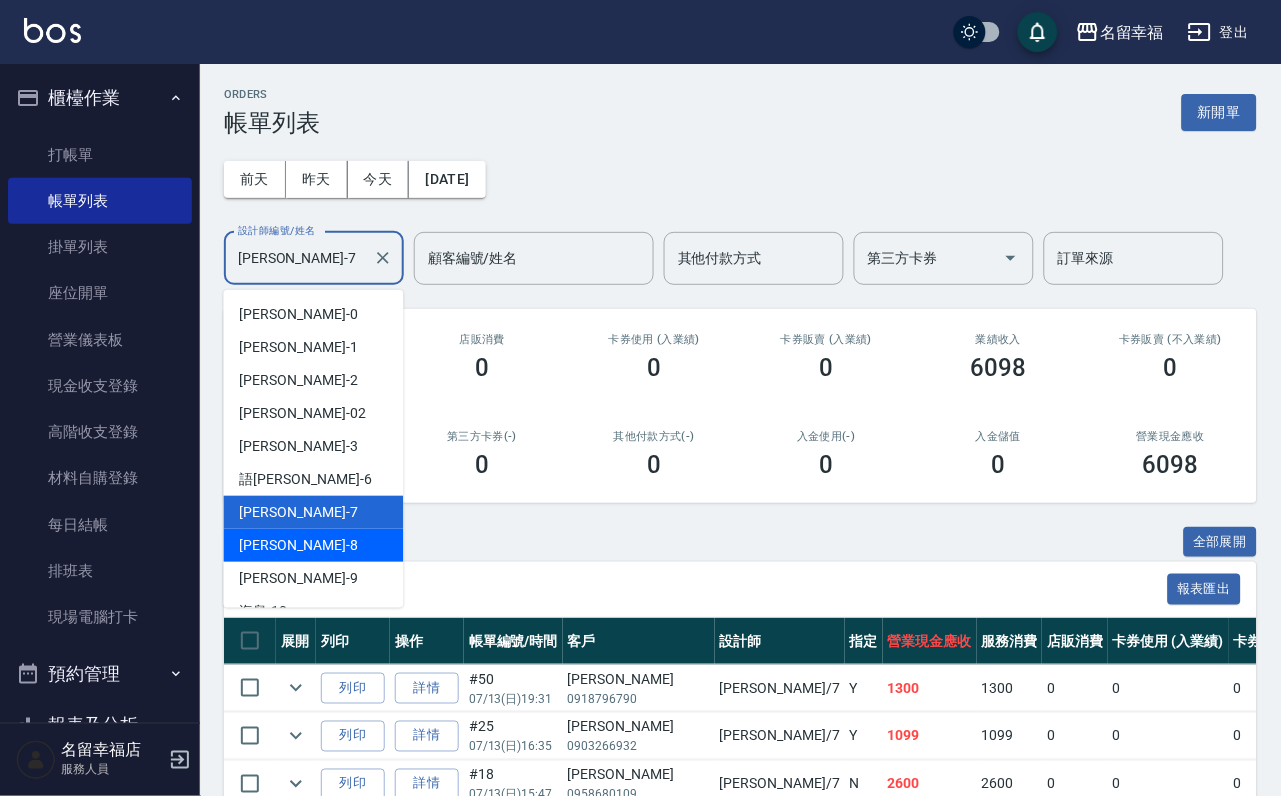 drag, startPoint x: 306, startPoint y: 546, endPoint x: 306, endPoint y: 530, distance: 16 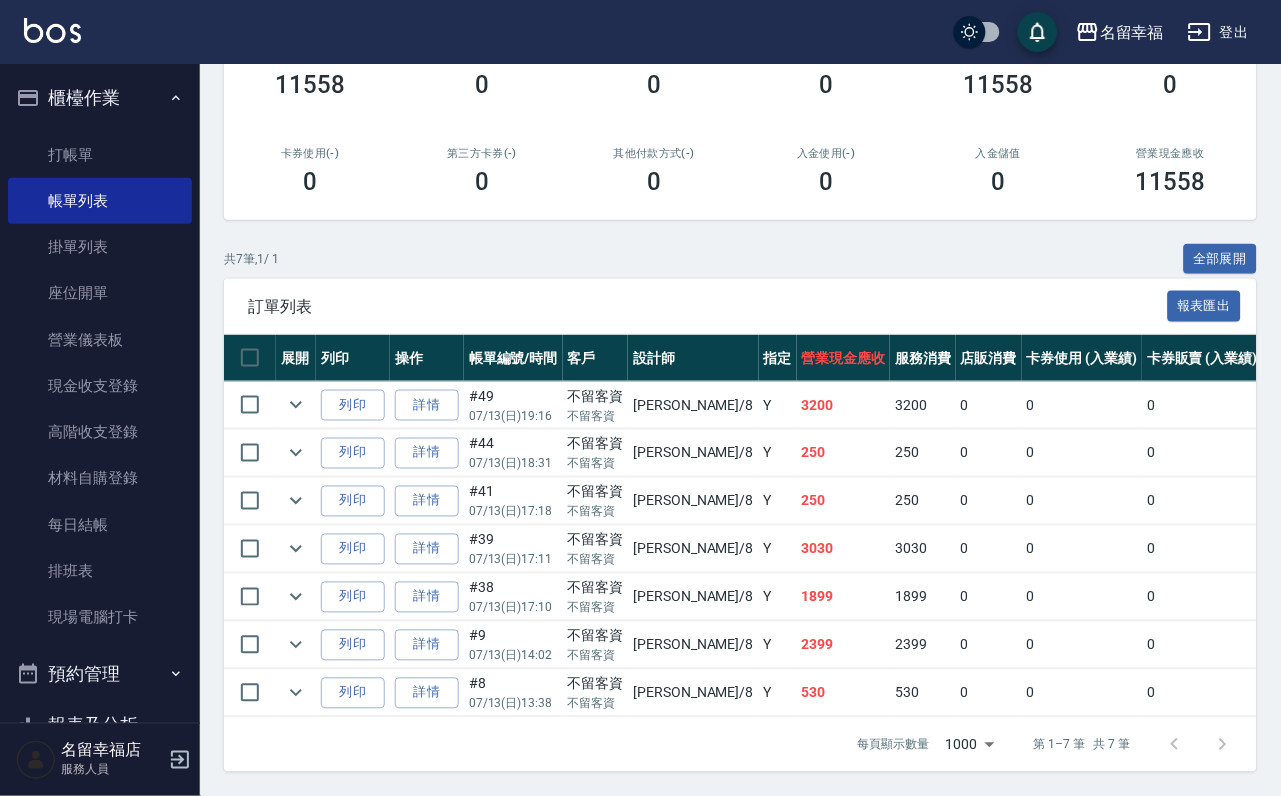 scroll, scrollTop: 150, scrollLeft: 0, axis: vertical 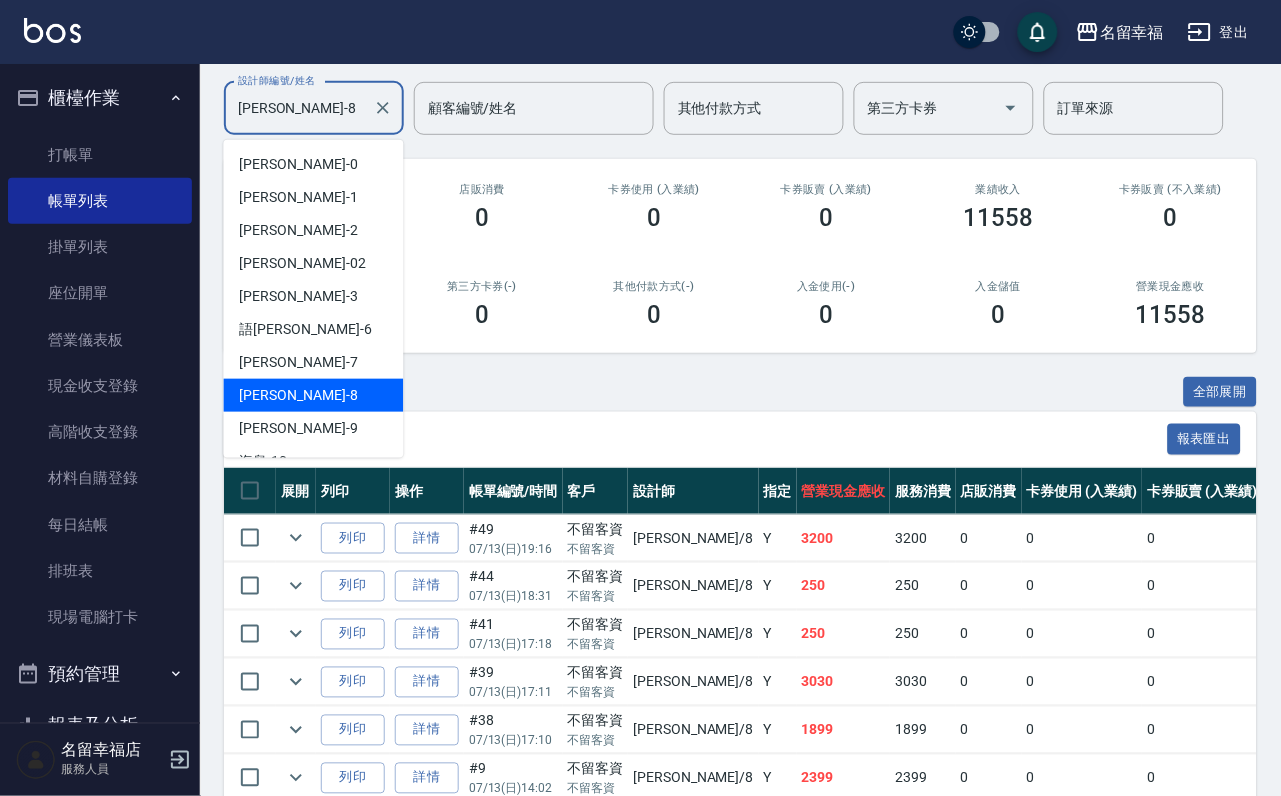 click on "[PERSON_NAME]-8" at bounding box center [299, 108] 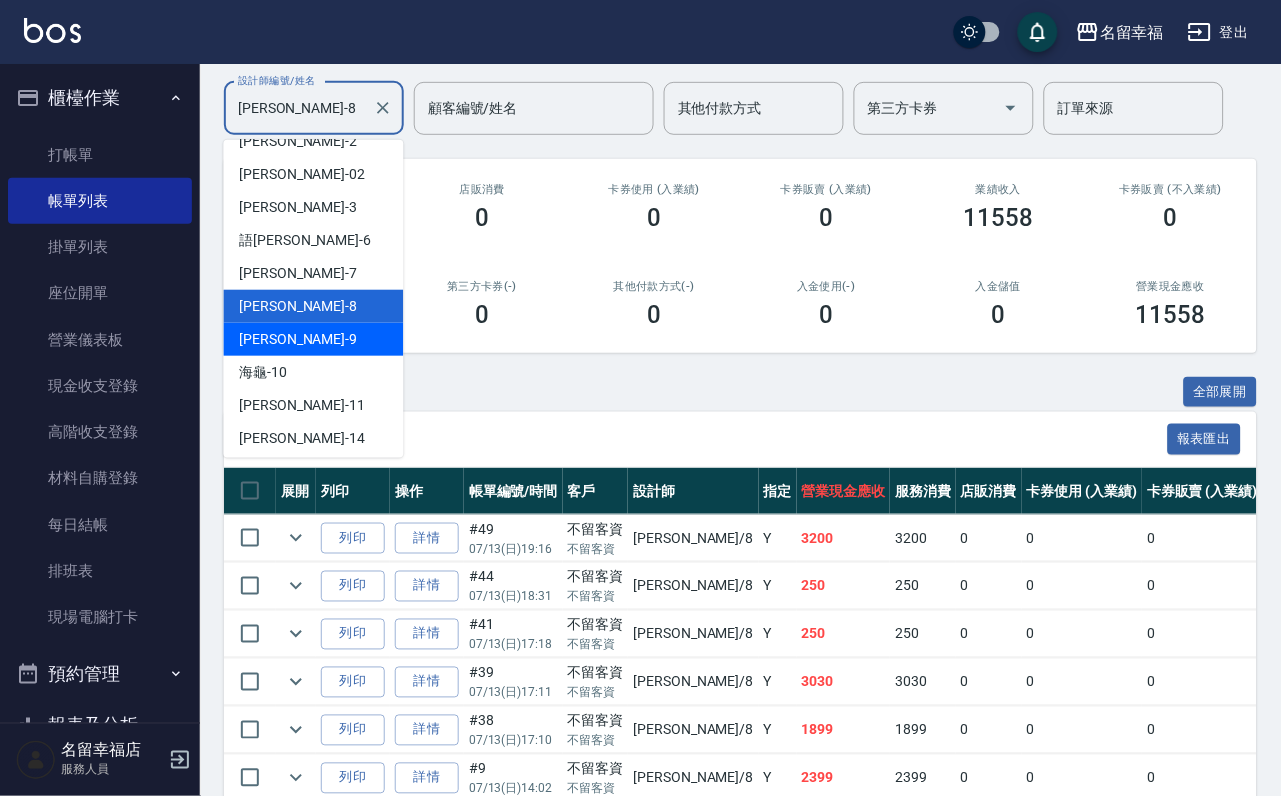 scroll, scrollTop: 150, scrollLeft: 0, axis: vertical 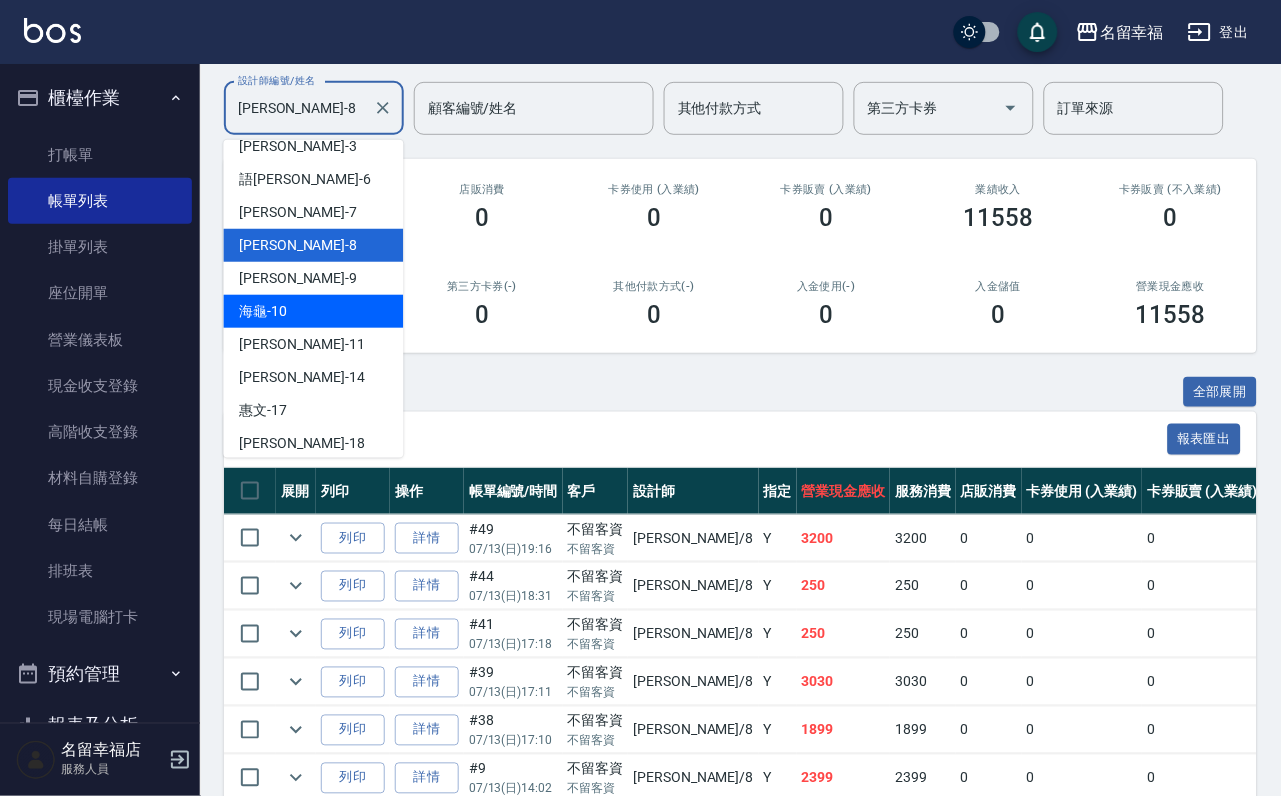 click on "海龜 -10" at bounding box center (314, 311) 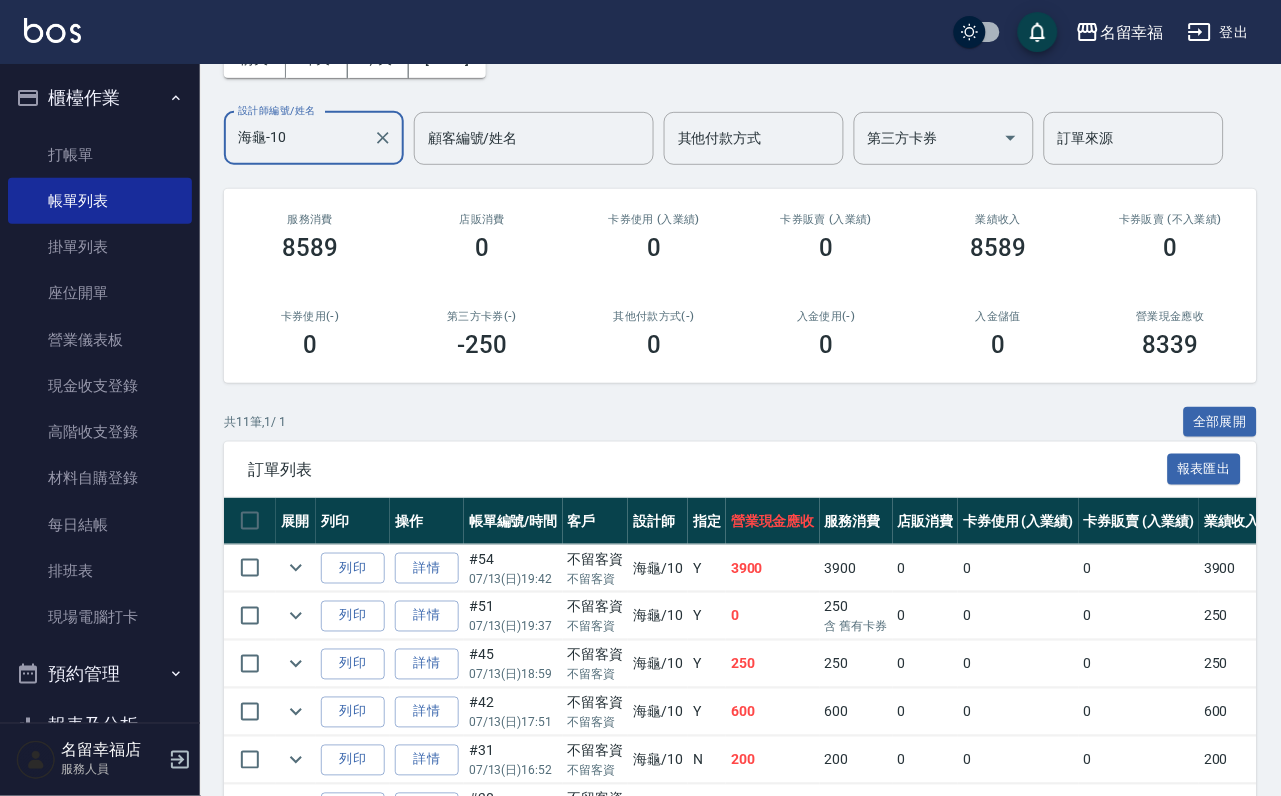 scroll, scrollTop: 300, scrollLeft: 0, axis: vertical 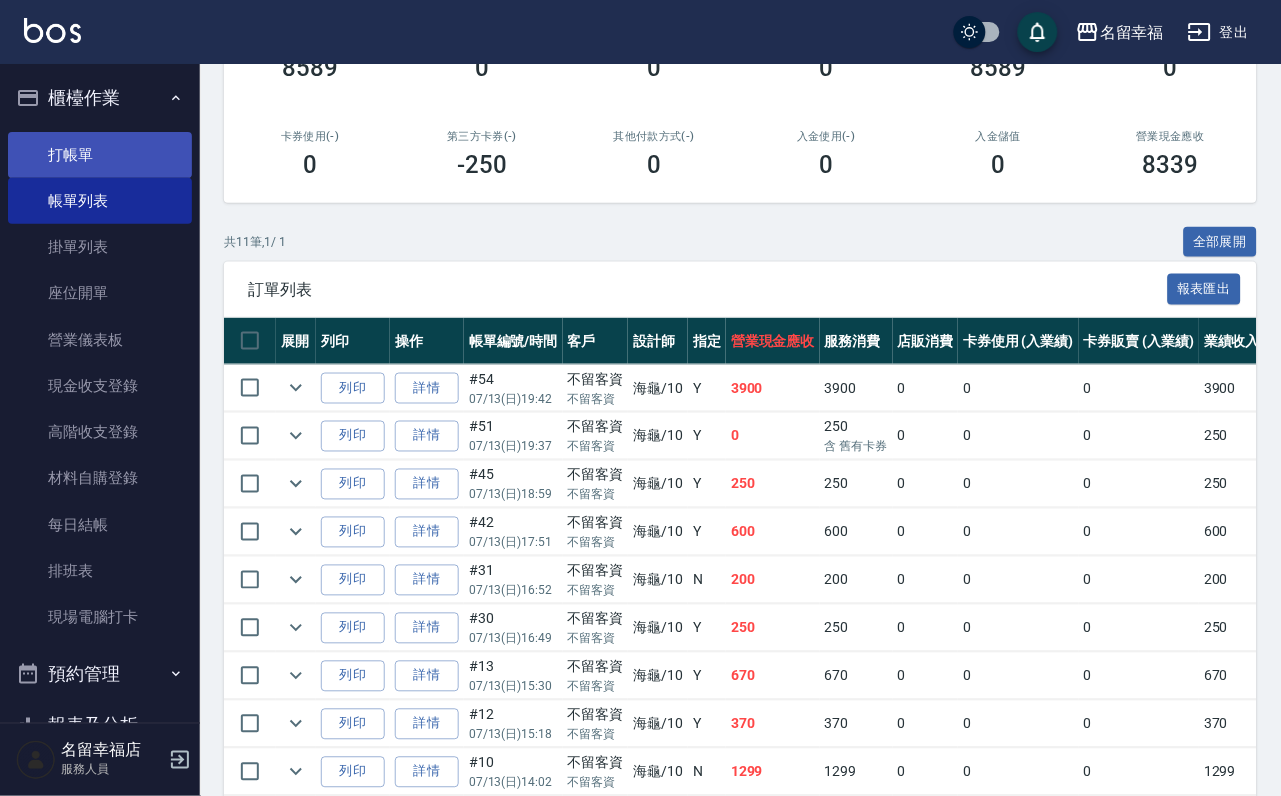 click on "打帳單" at bounding box center (100, 155) 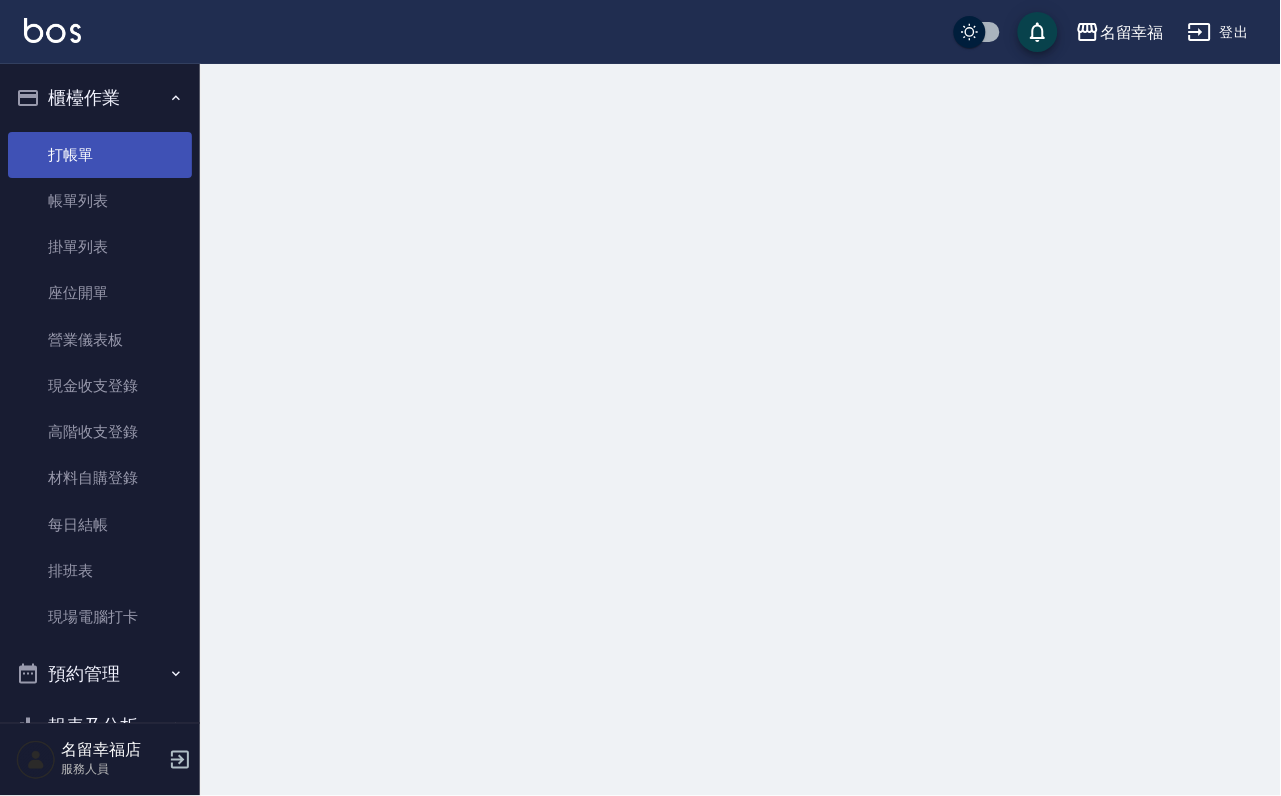 scroll, scrollTop: 0, scrollLeft: 0, axis: both 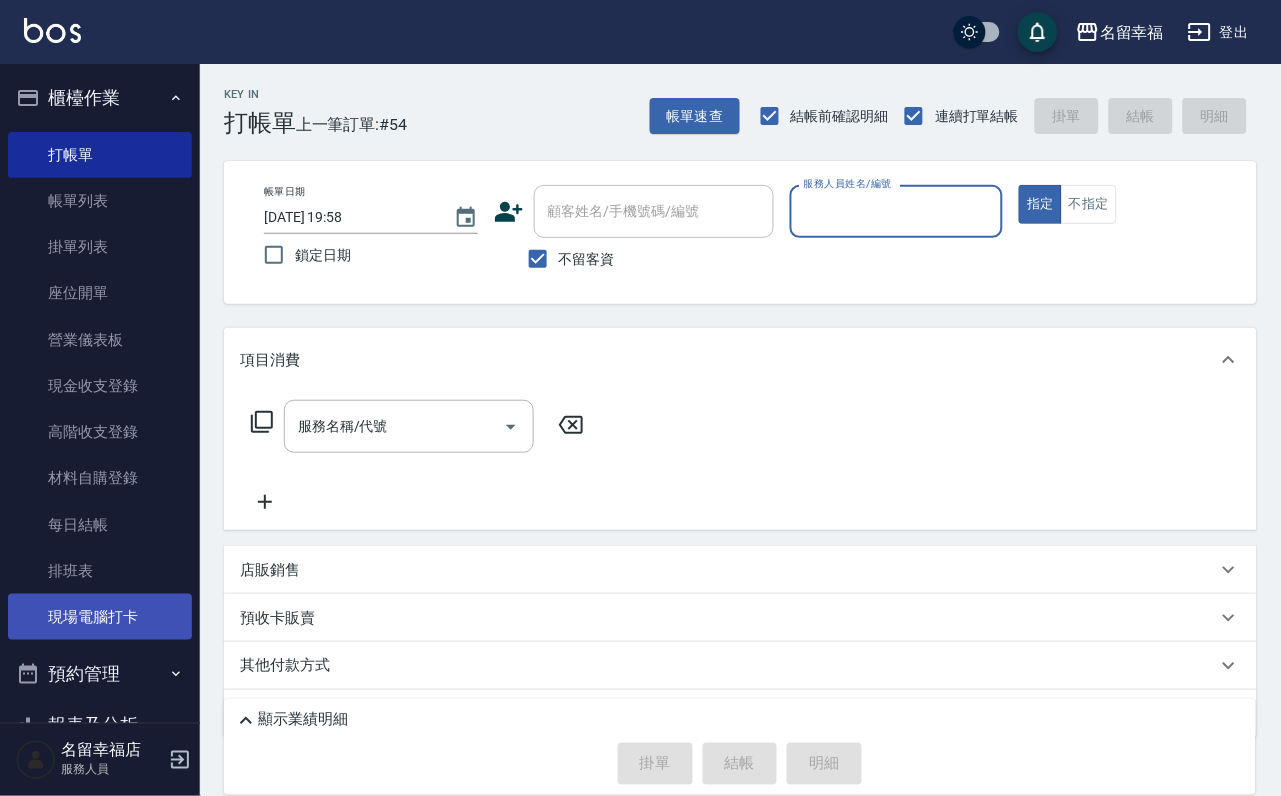 click on "現場電腦打卡" at bounding box center [100, 617] 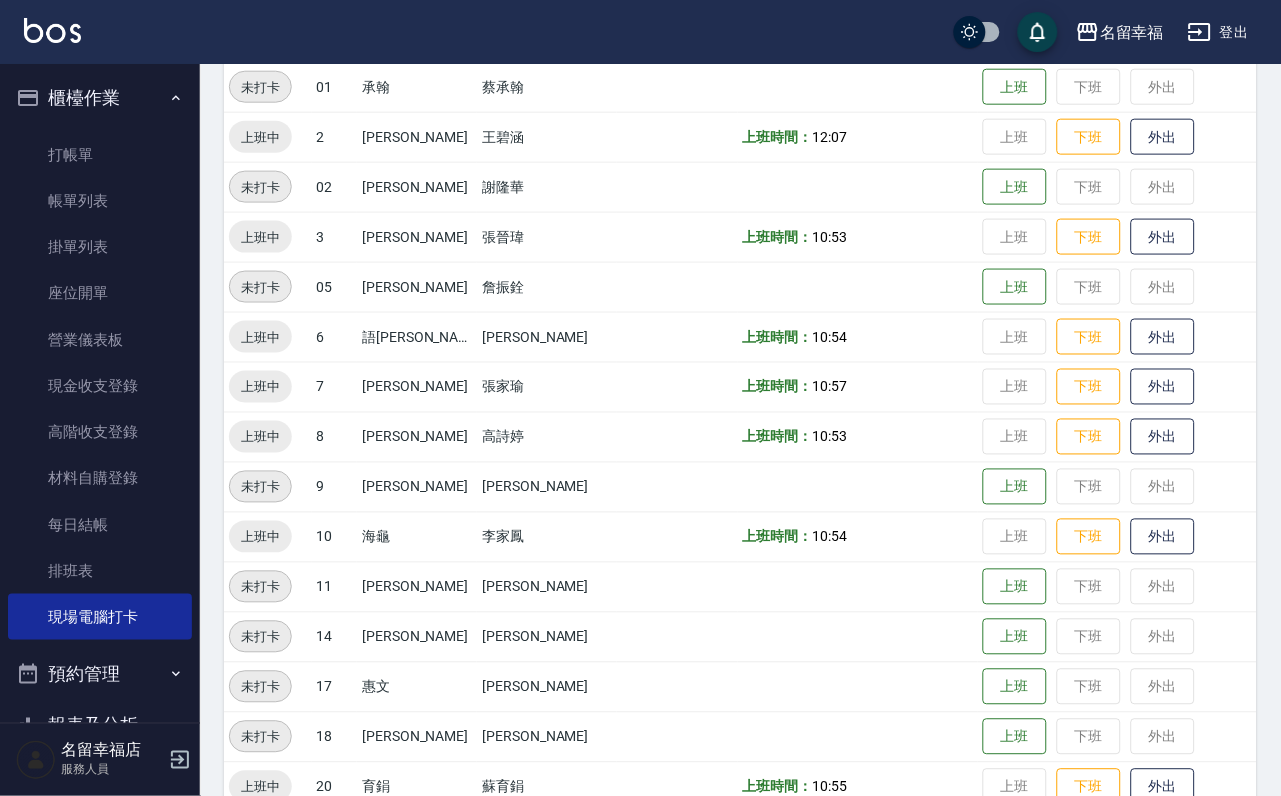 scroll, scrollTop: 600, scrollLeft: 0, axis: vertical 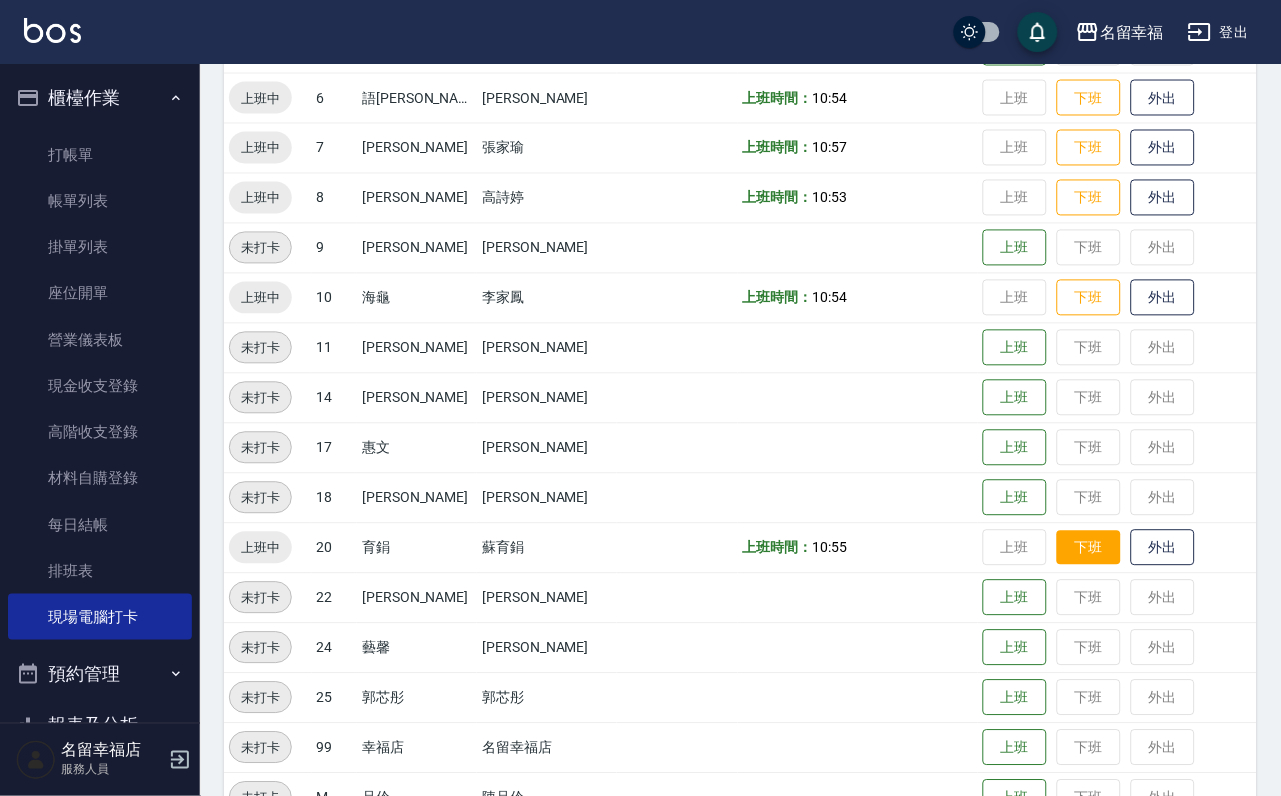 click on "下班" at bounding box center [1089, 548] 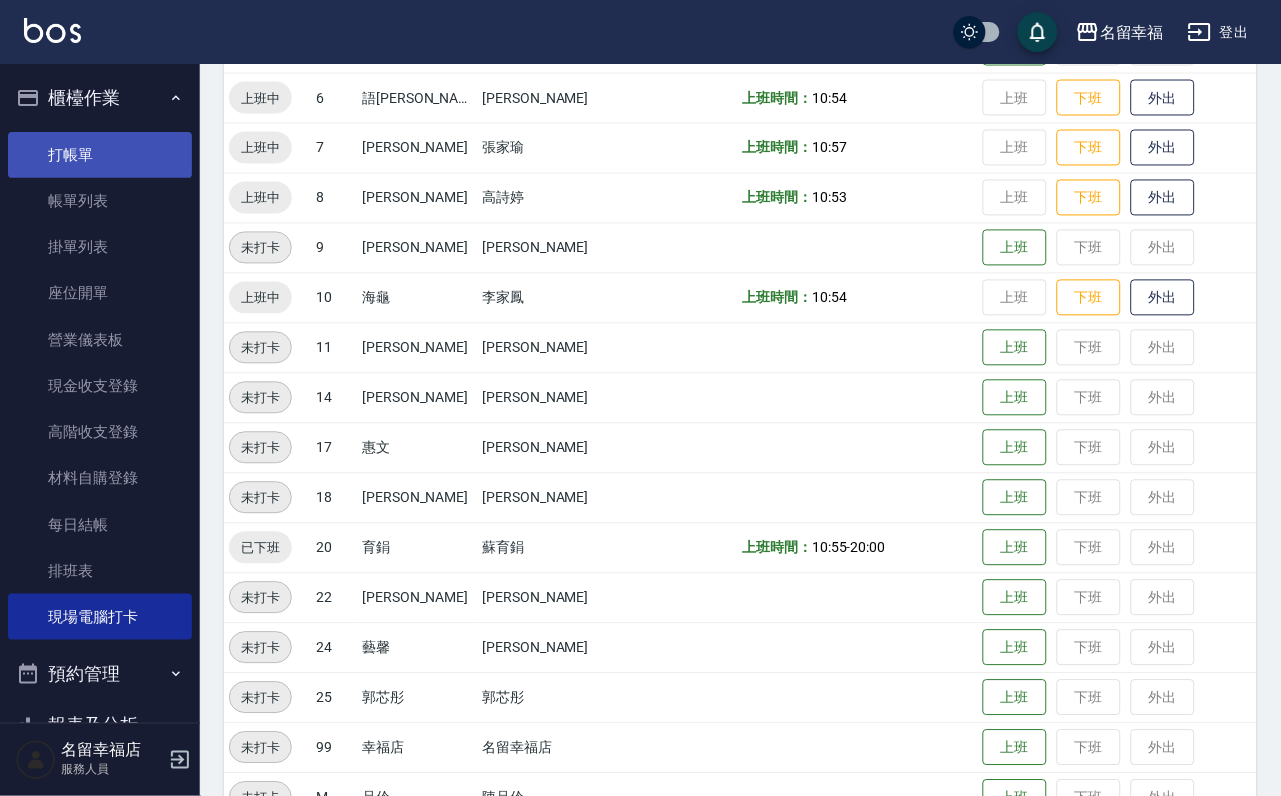 drag, startPoint x: 75, startPoint y: 188, endPoint x: 92, endPoint y: 158, distance: 34.48188 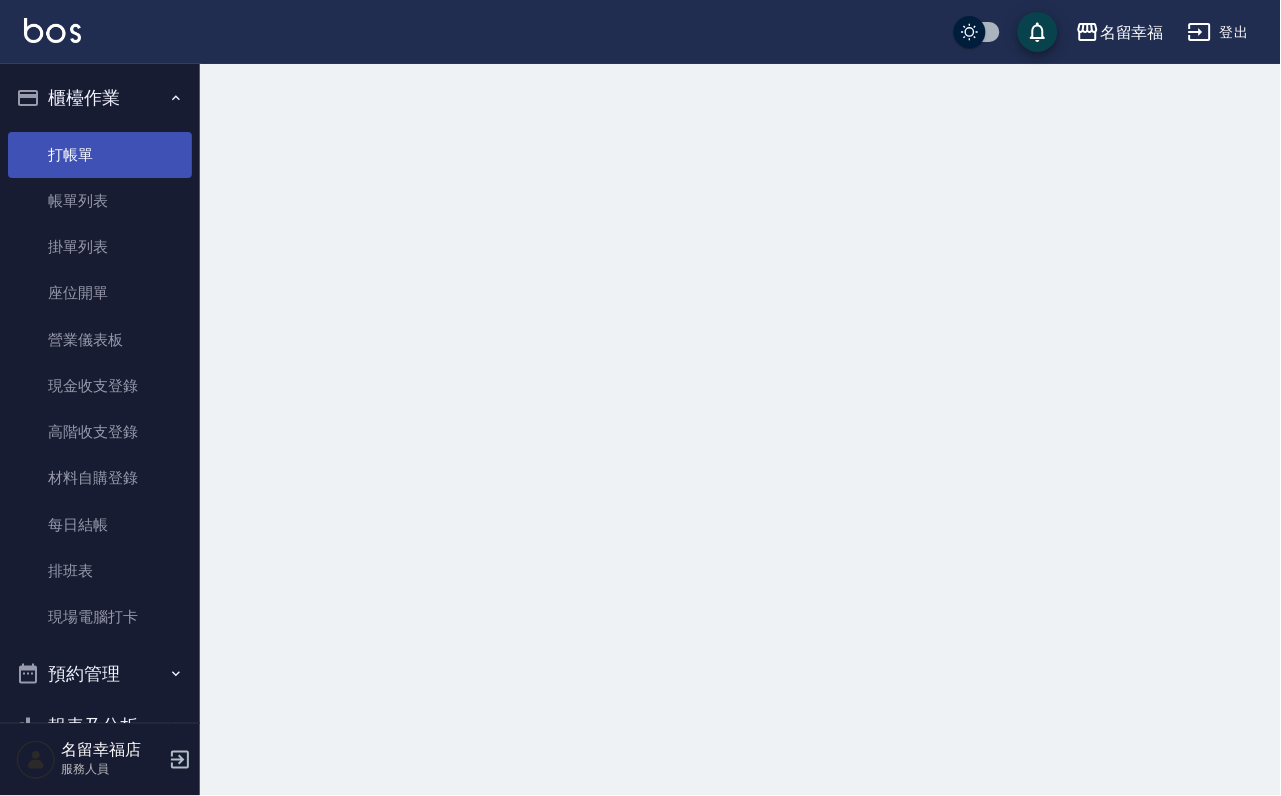 scroll, scrollTop: 0, scrollLeft: 0, axis: both 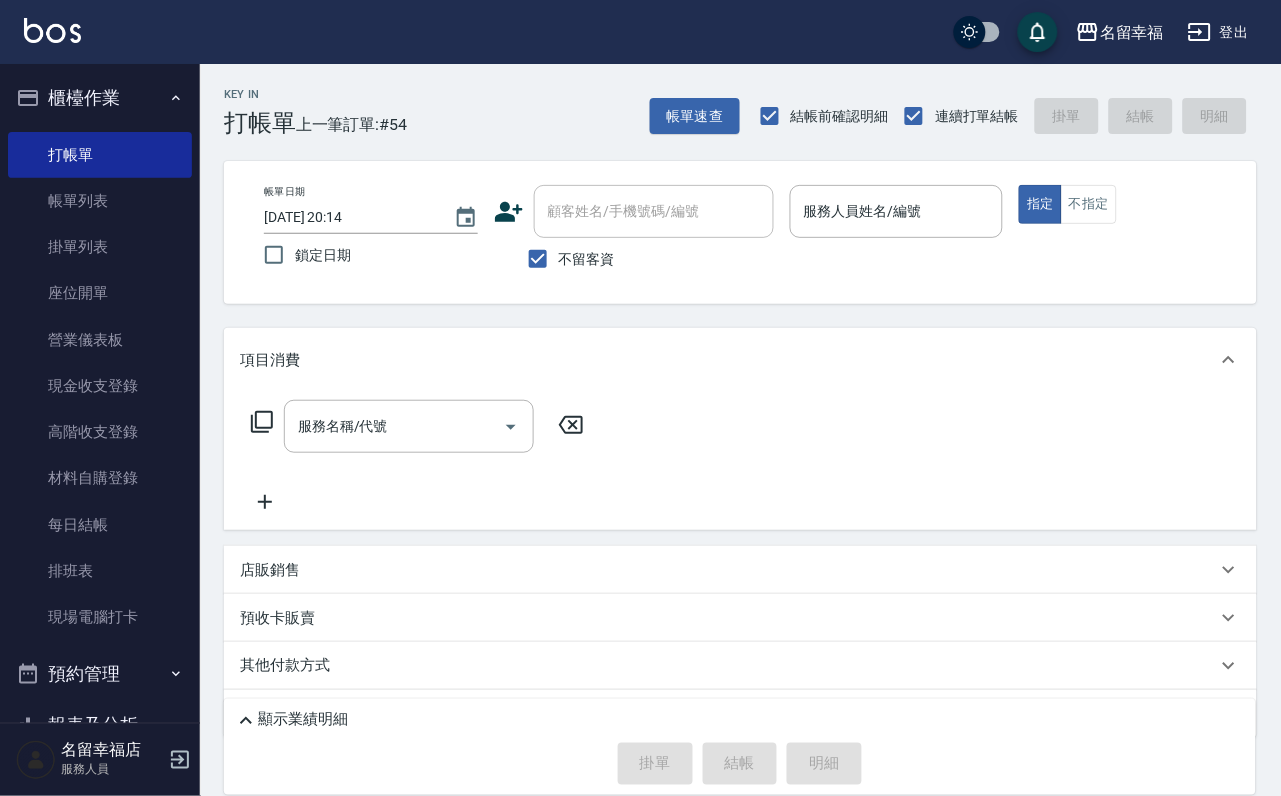 click on "不留客資" at bounding box center [587, 259] 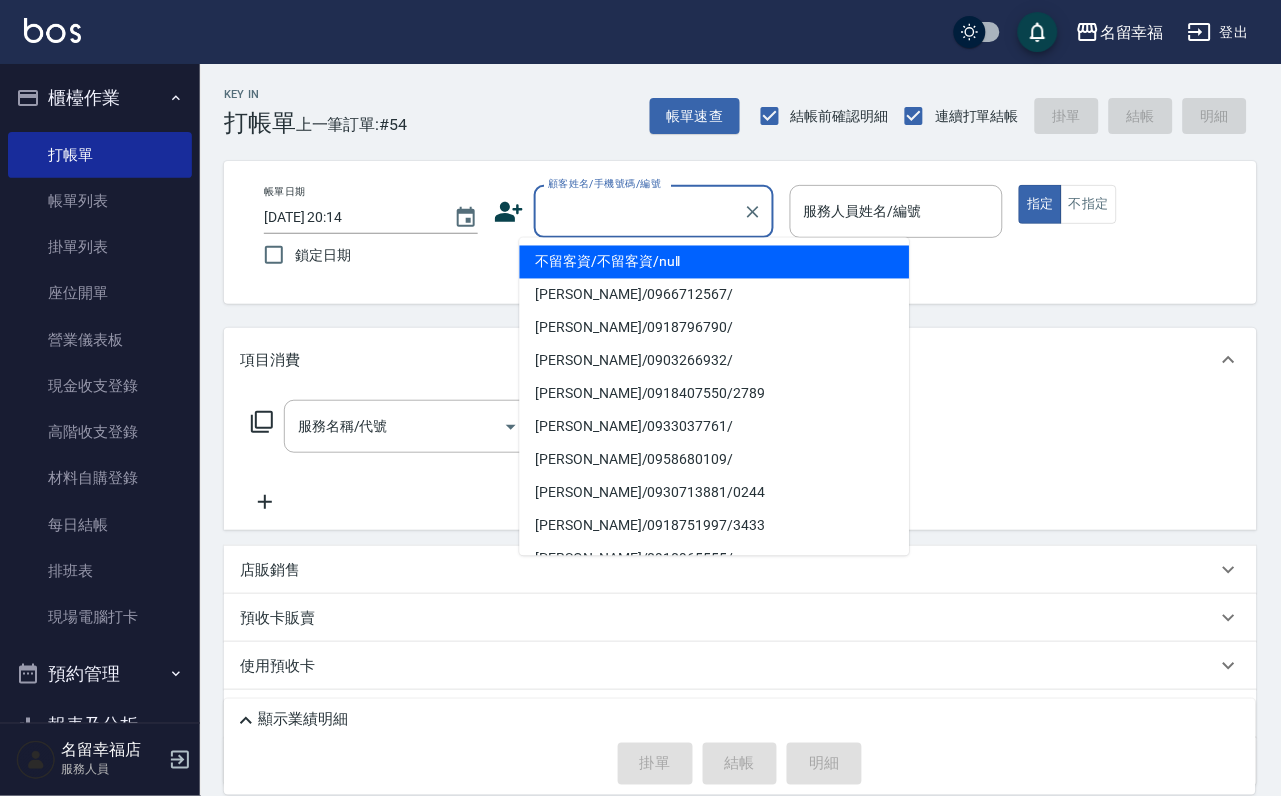 click on "顧客姓名/手機號碼/編號 顧客姓名/手機號碼/編號" at bounding box center (654, 211) 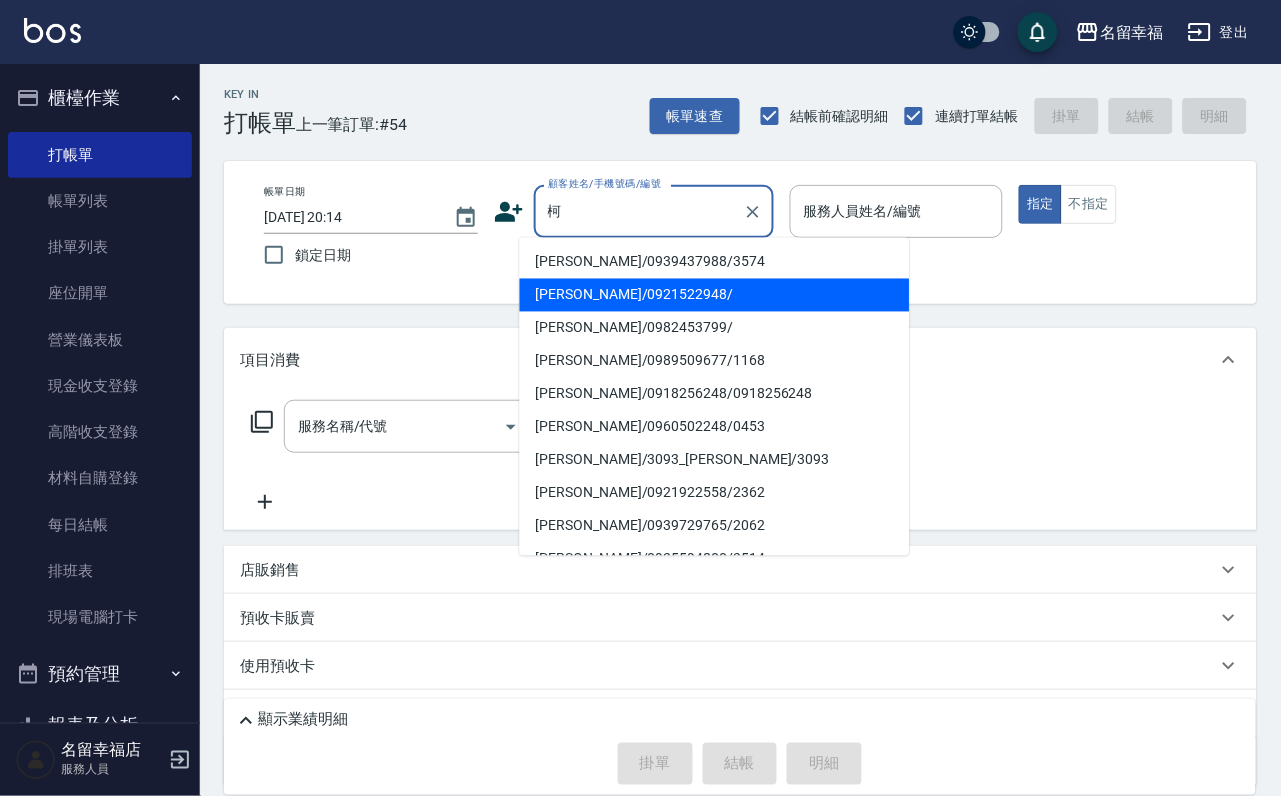 click on "[PERSON_NAME]/0921522948/" at bounding box center (715, 295) 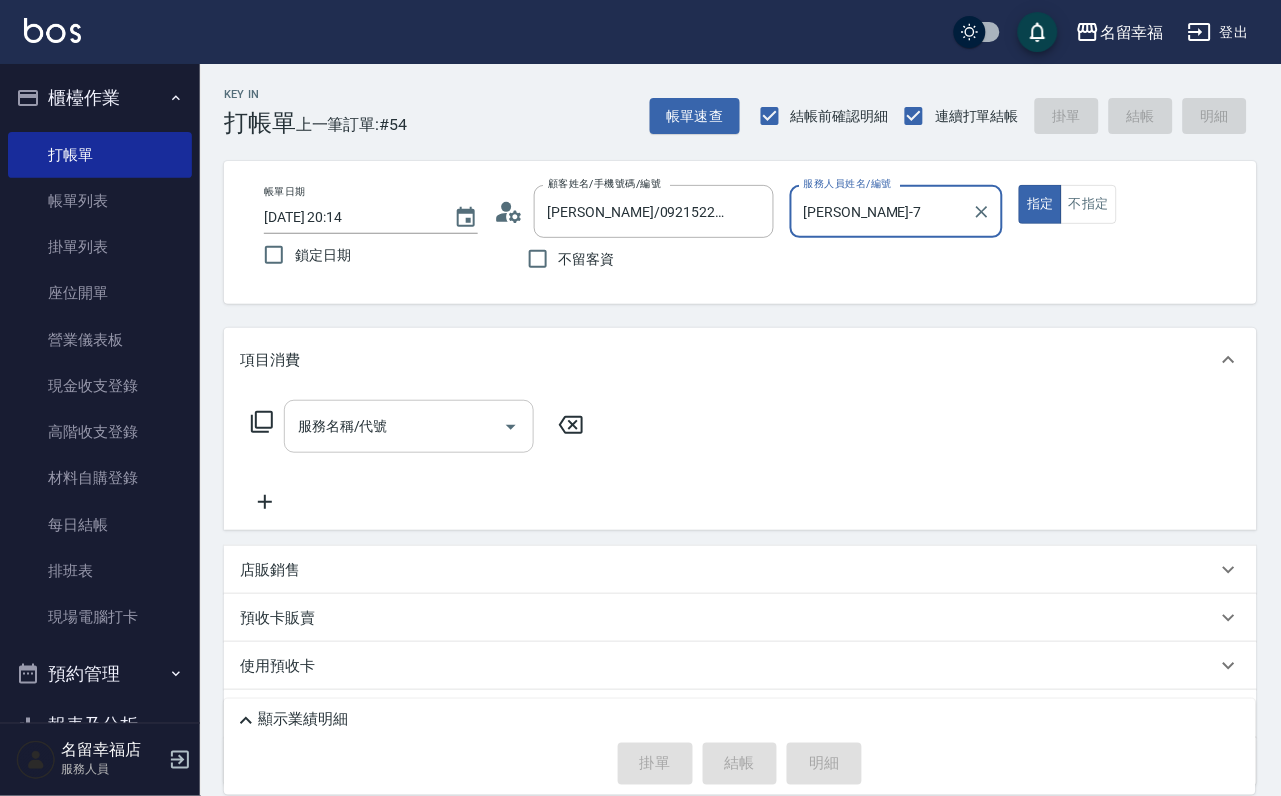 click on "服務名稱/代號" at bounding box center [394, 426] 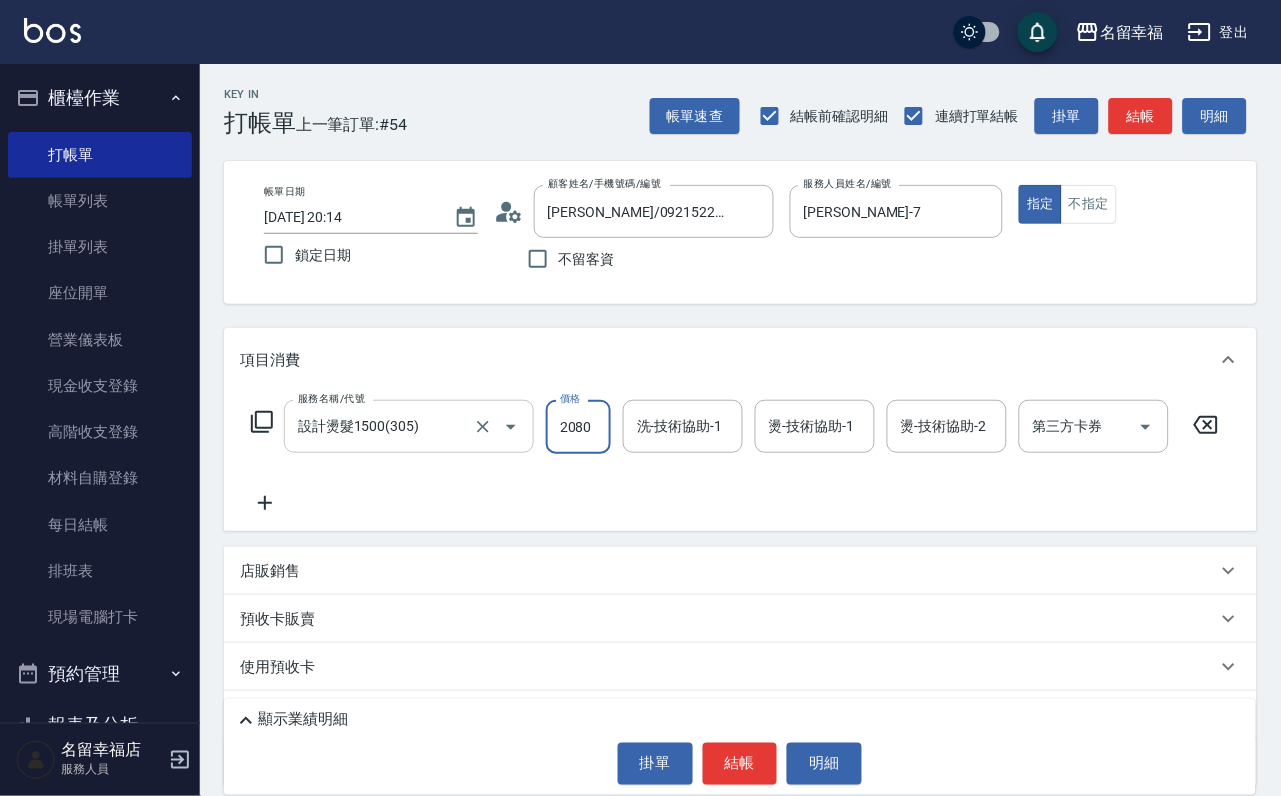 scroll, scrollTop: 0, scrollLeft: 1, axis: horizontal 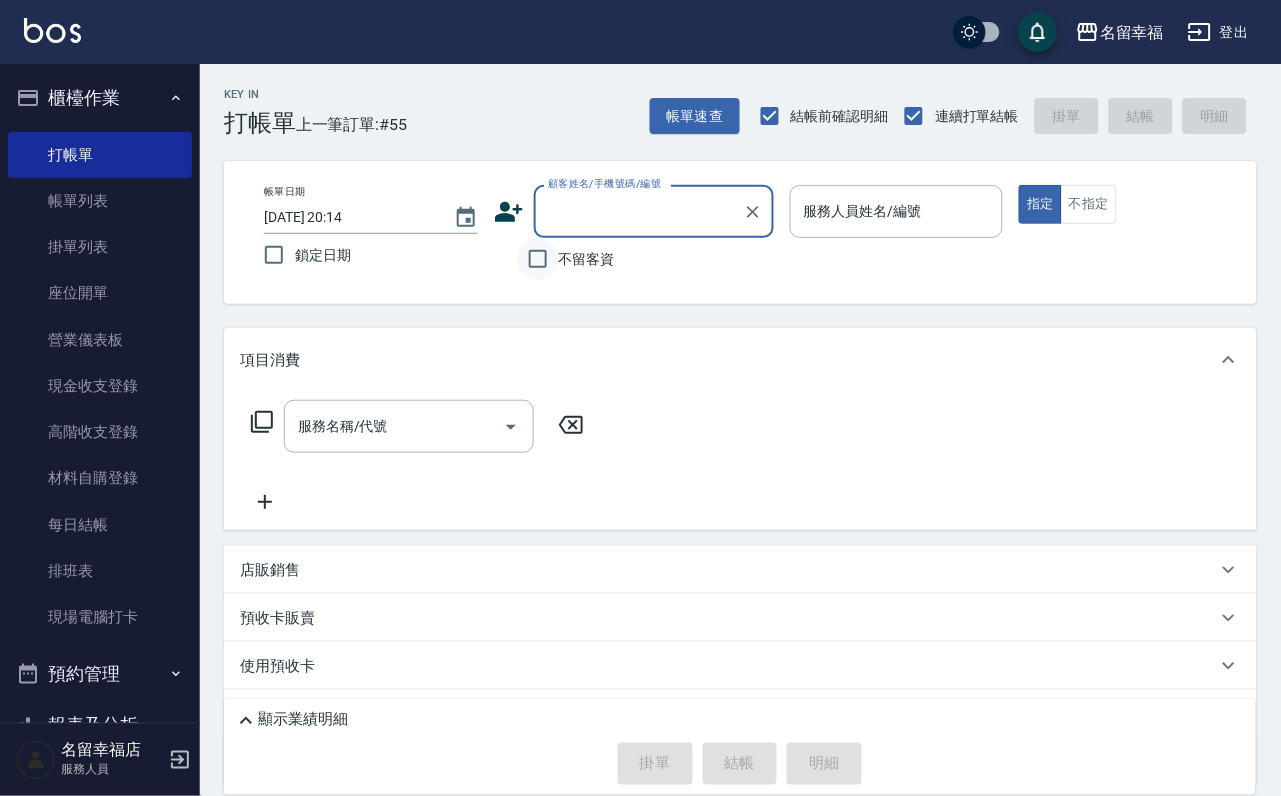 click on "不留客資" at bounding box center [538, 259] 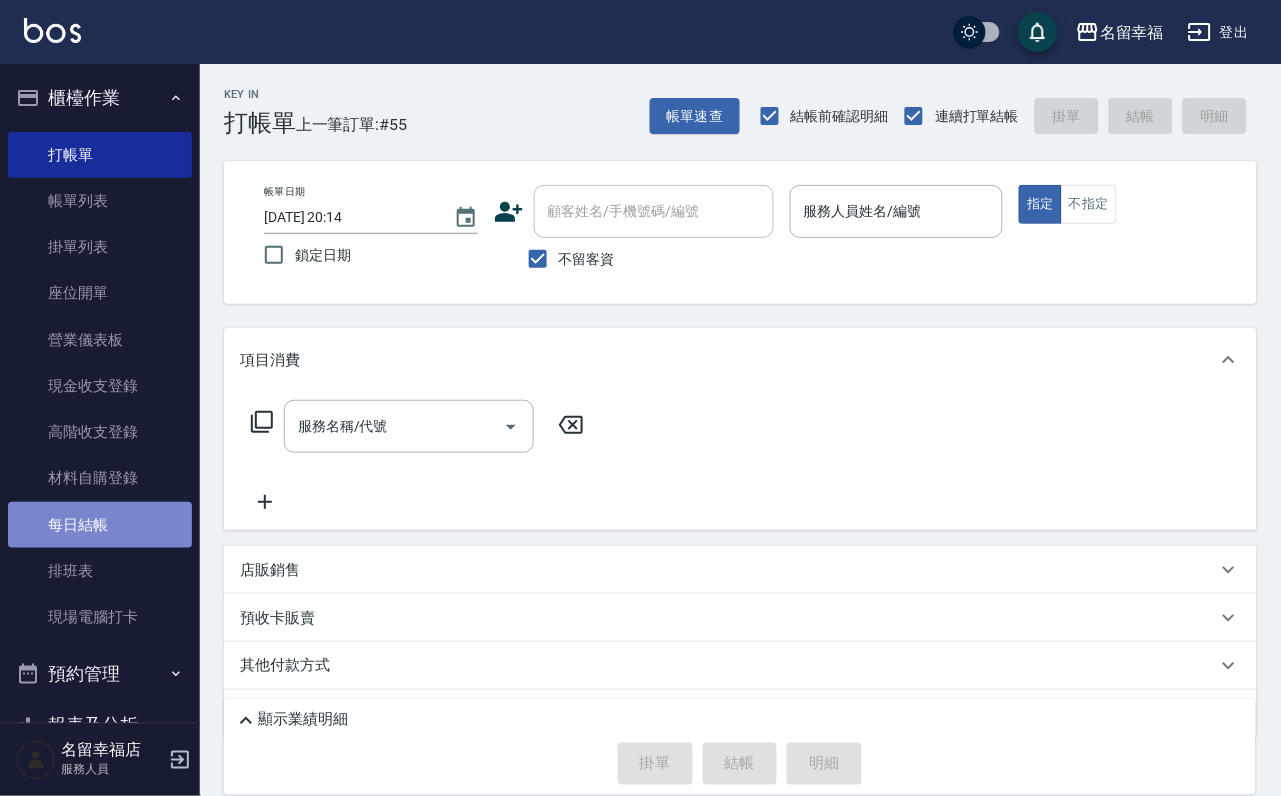 click on "每日結帳" at bounding box center (100, 525) 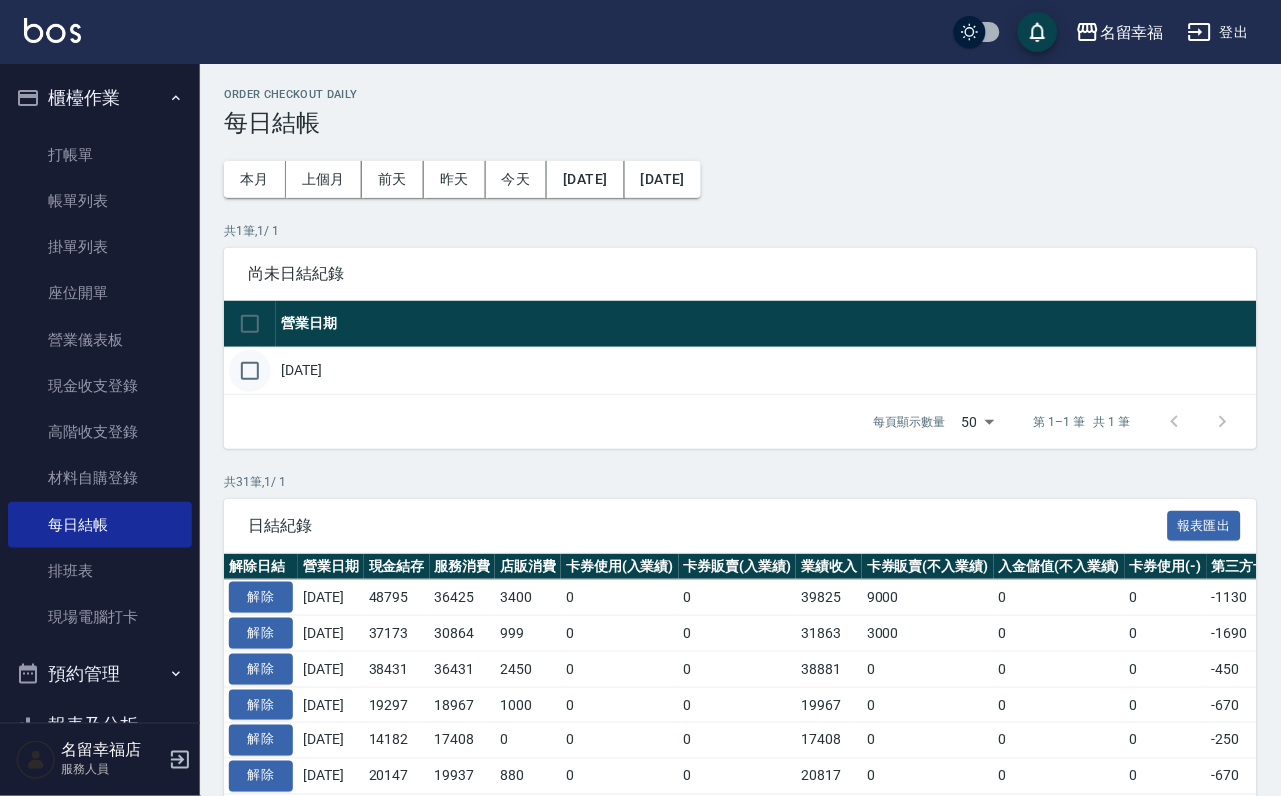 click at bounding box center [250, 371] 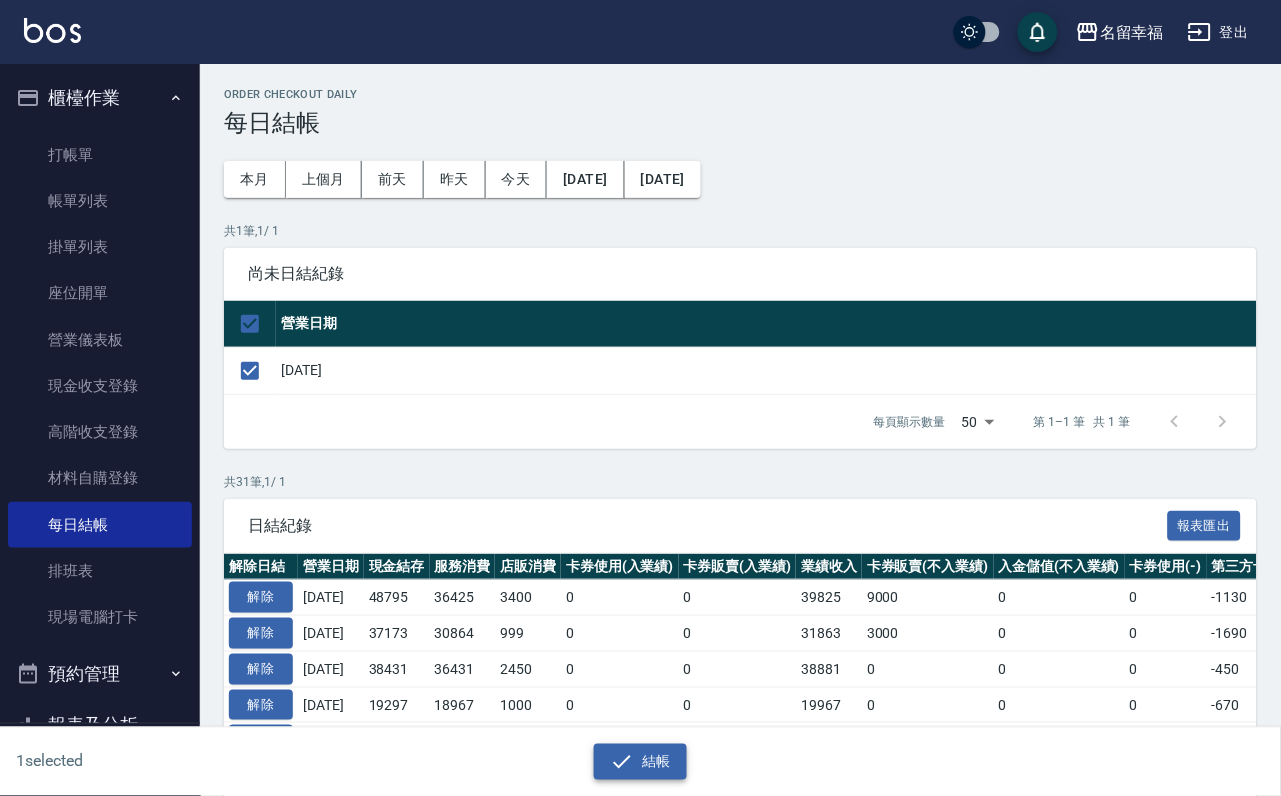 click 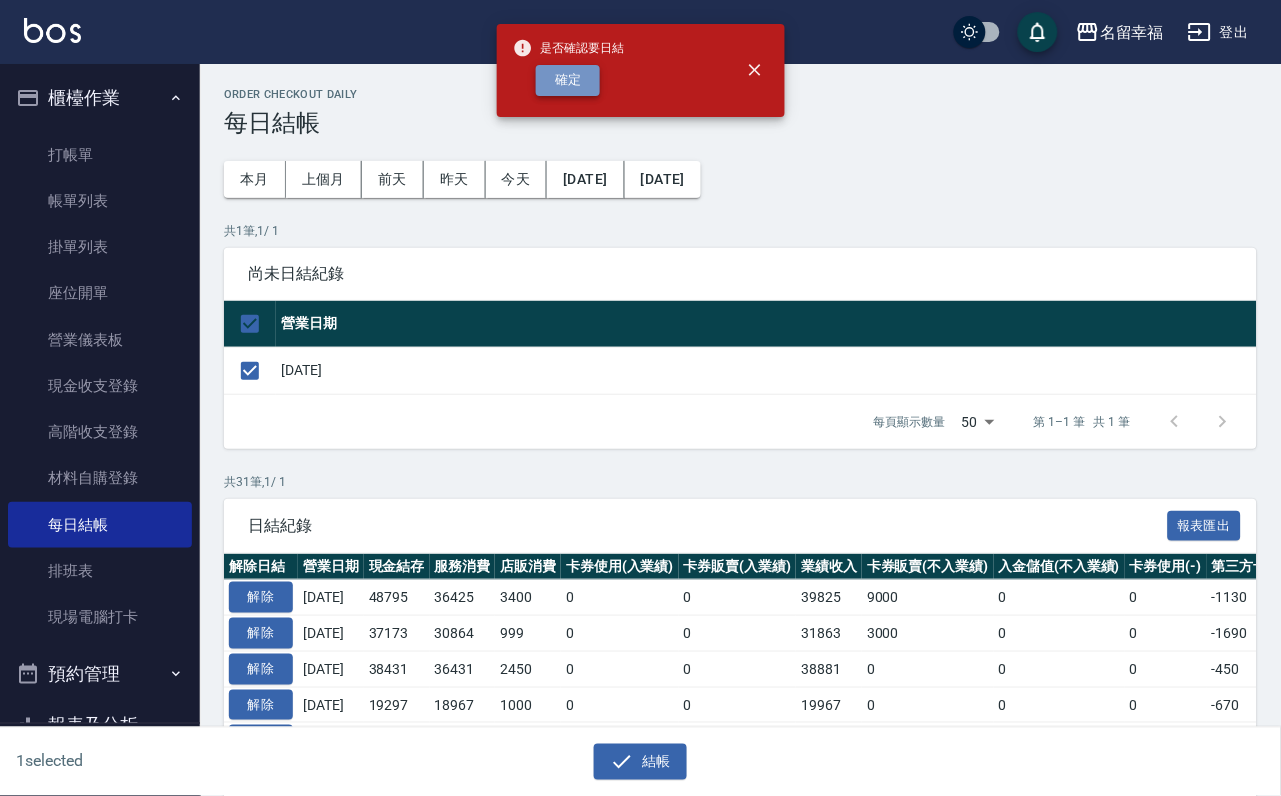click on "確定" at bounding box center [568, 80] 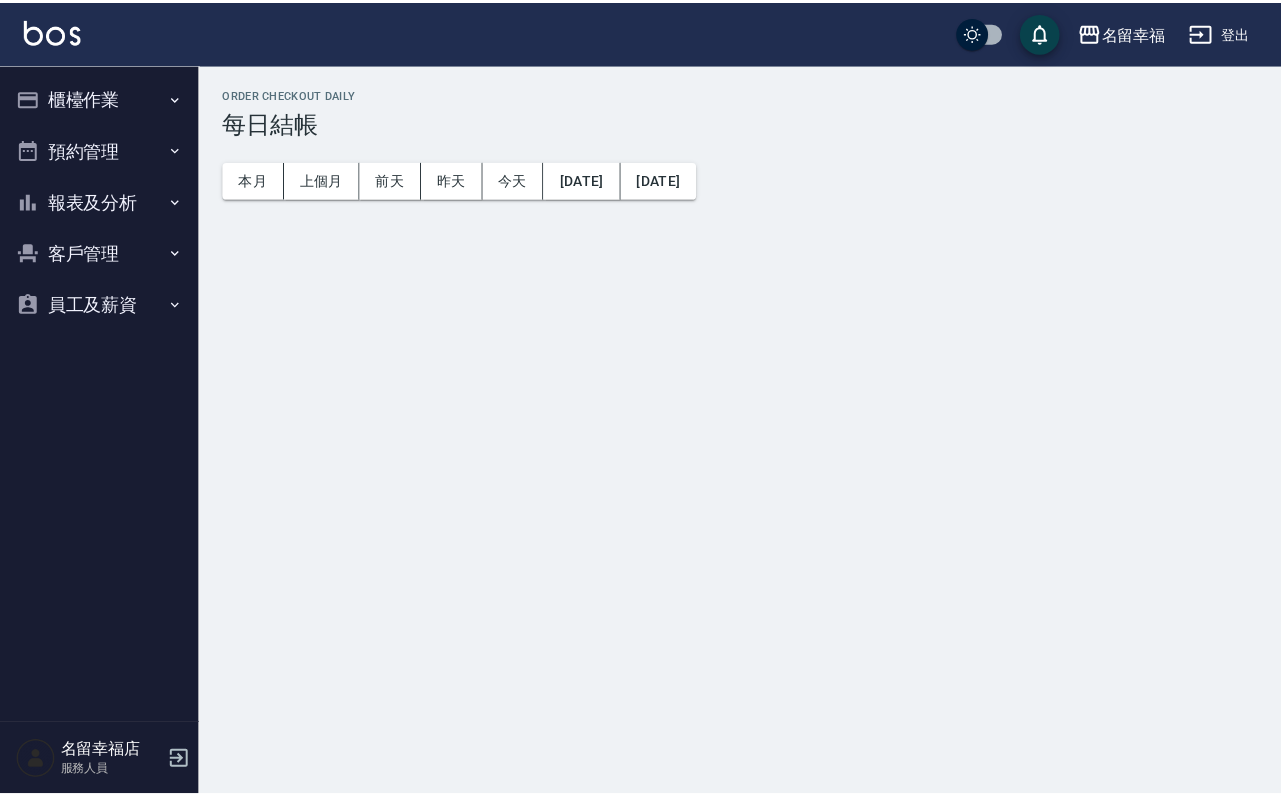scroll, scrollTop: 0, scrollLeft: 0, axis: both 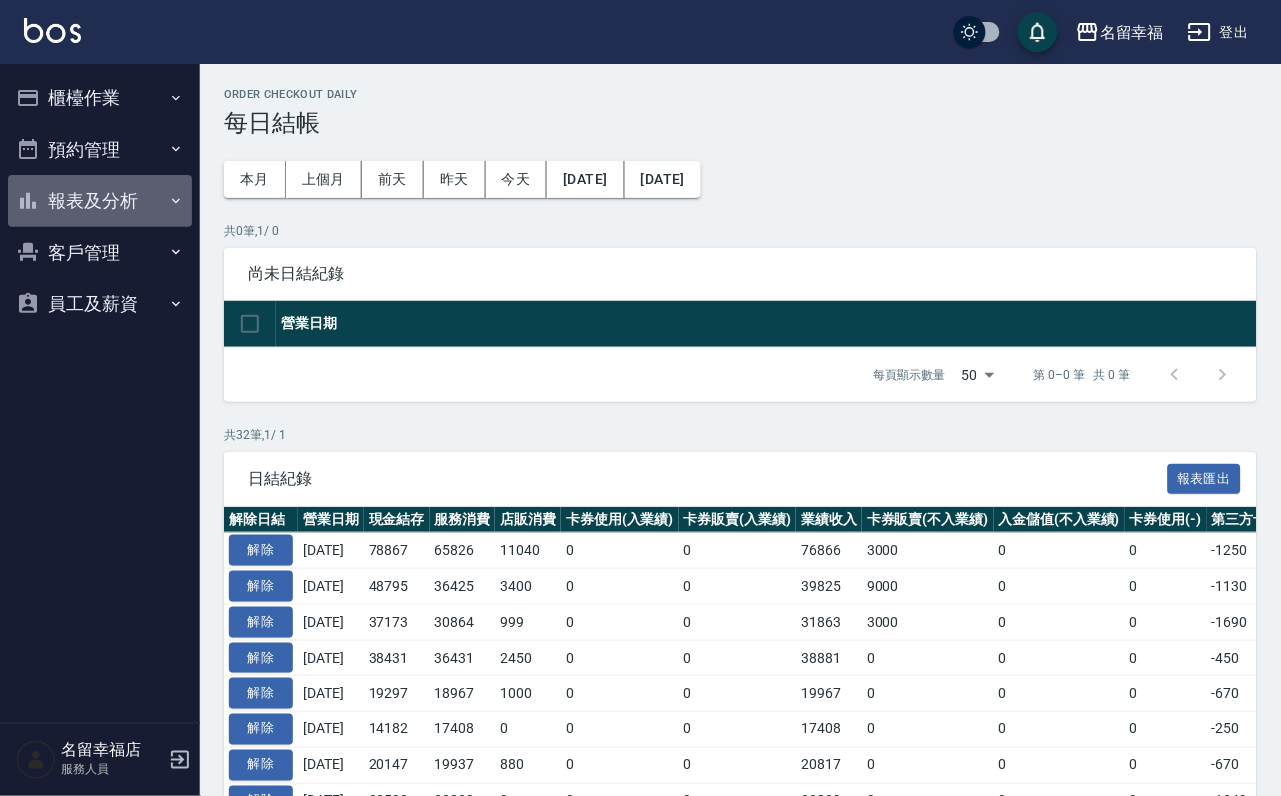 click on "報表及分析" at bounding box center (100, 201) 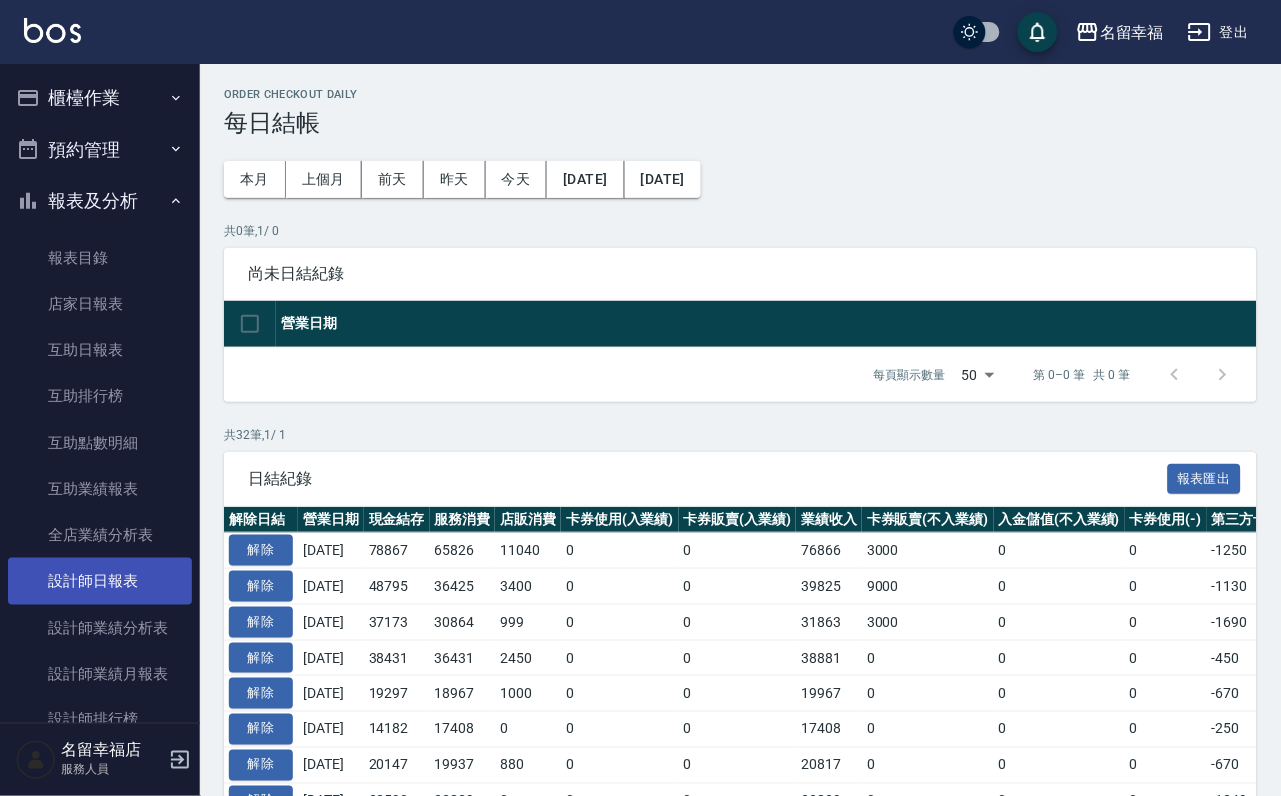 click on "設計師日報表" at bounding box center [100, 581] 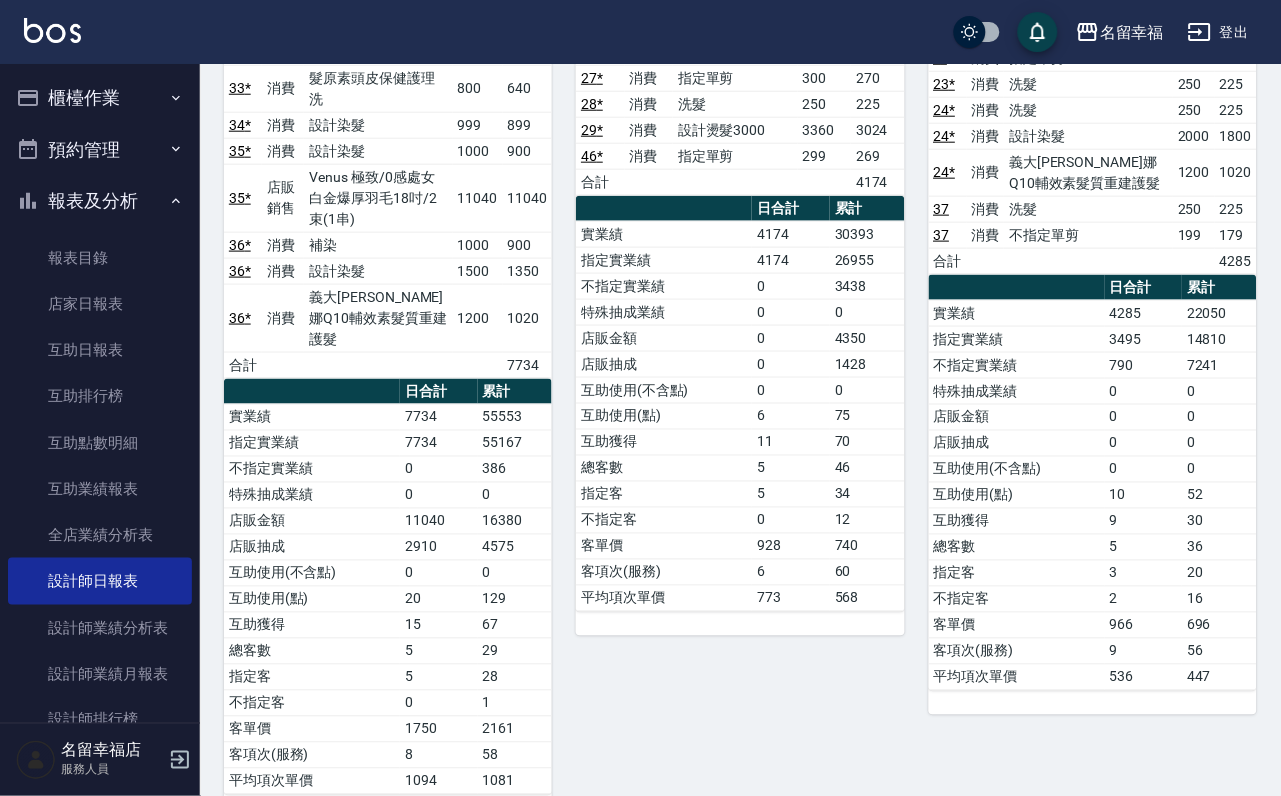 scroll, scrollTop: 0, scrollLeft: 0, axis: both 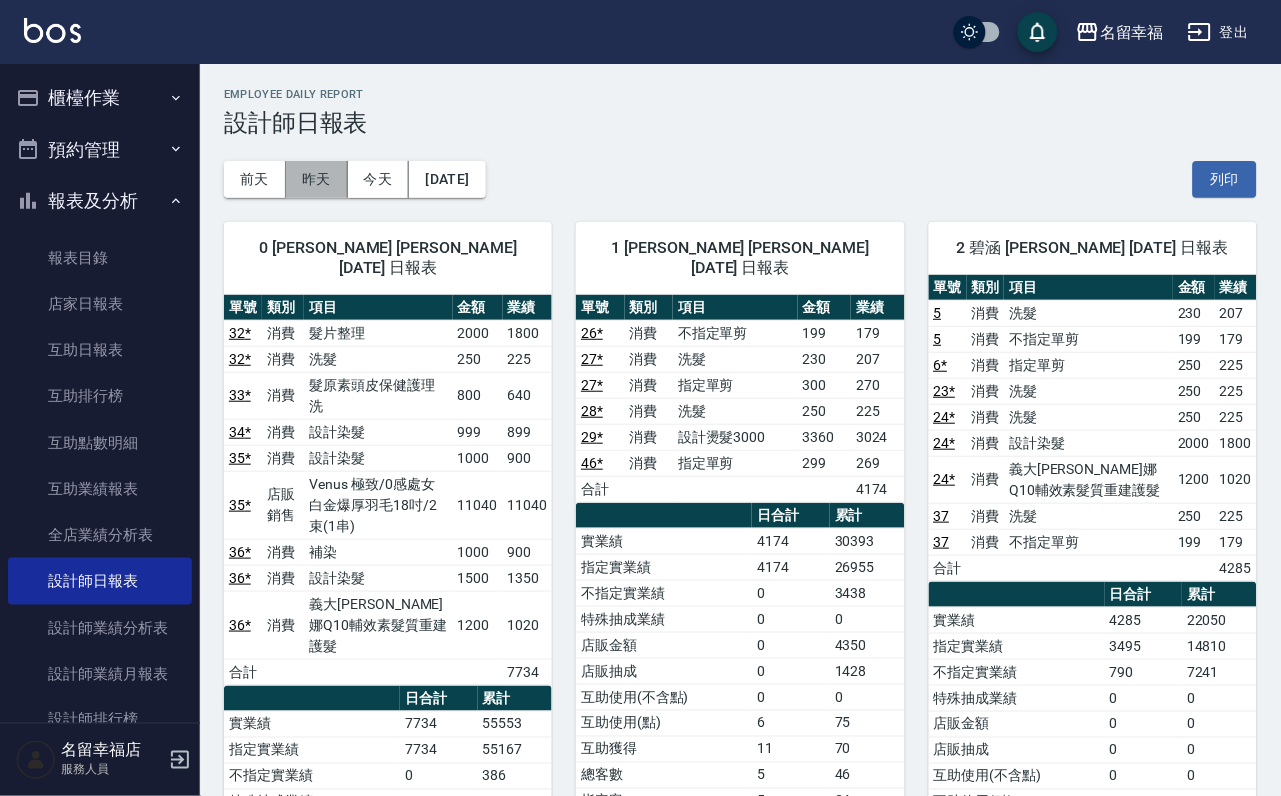 drag, startPoint x: 317, startPoint y: 180, endPoint x: 307, endPoint y: 183, distance: 10.440307 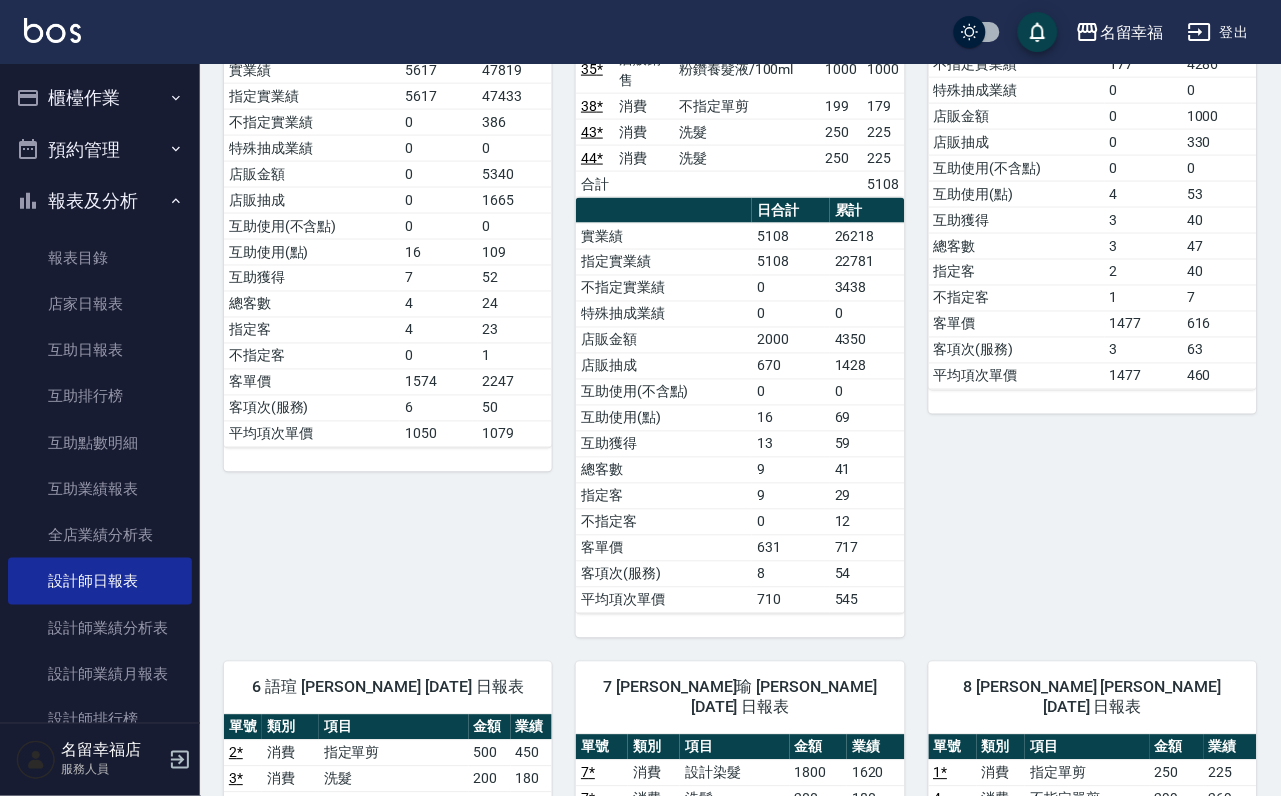 scroll, scrollTop: 0, scrollLeft: 0, axis: both 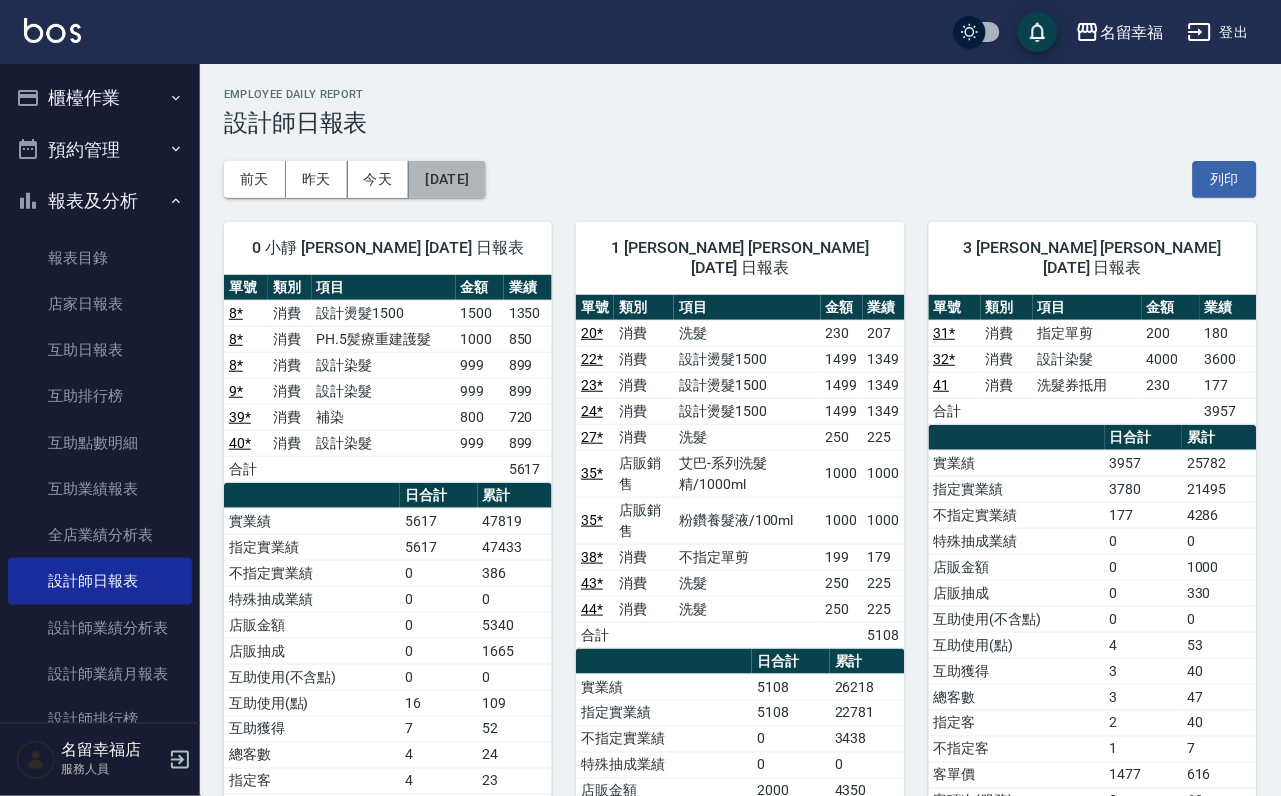 click on "[DATE]" at bounding box center (447, 179) 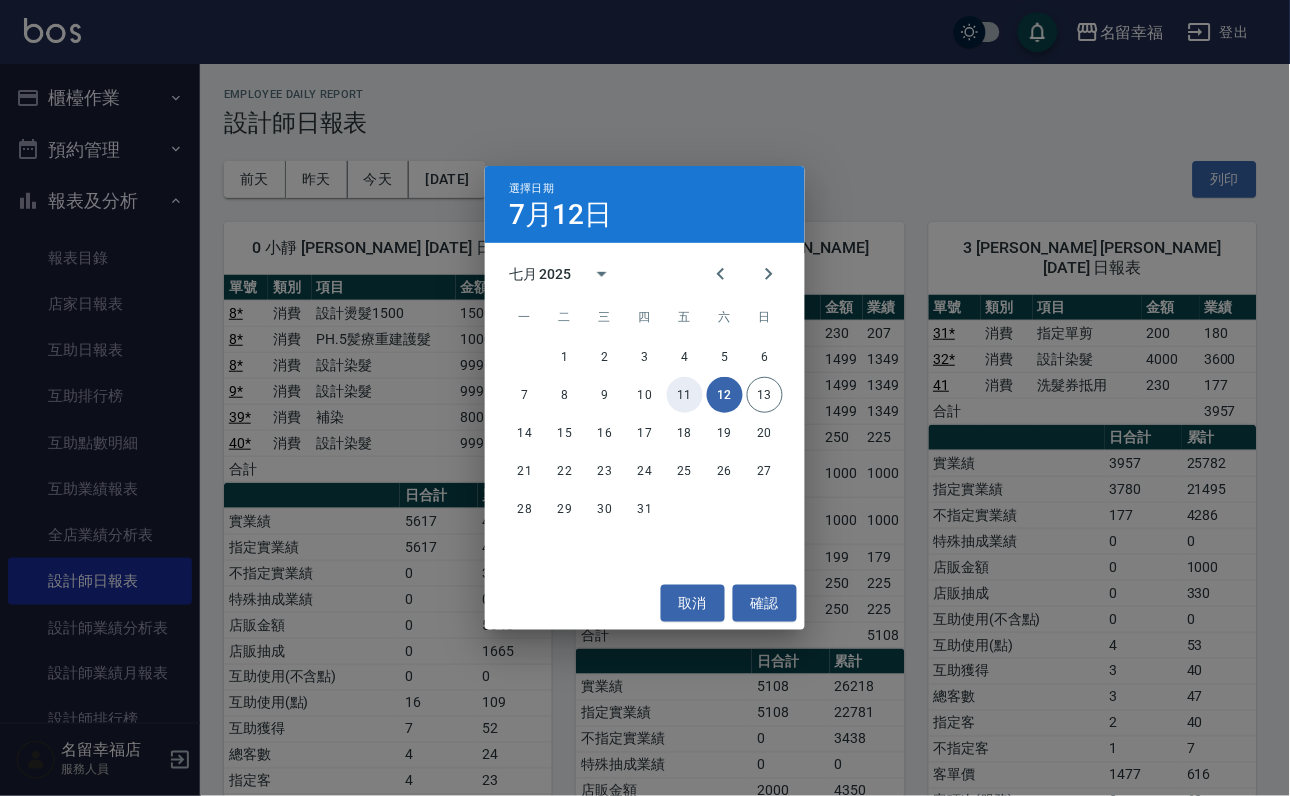 click on "11" at bounding box center (685, 395) 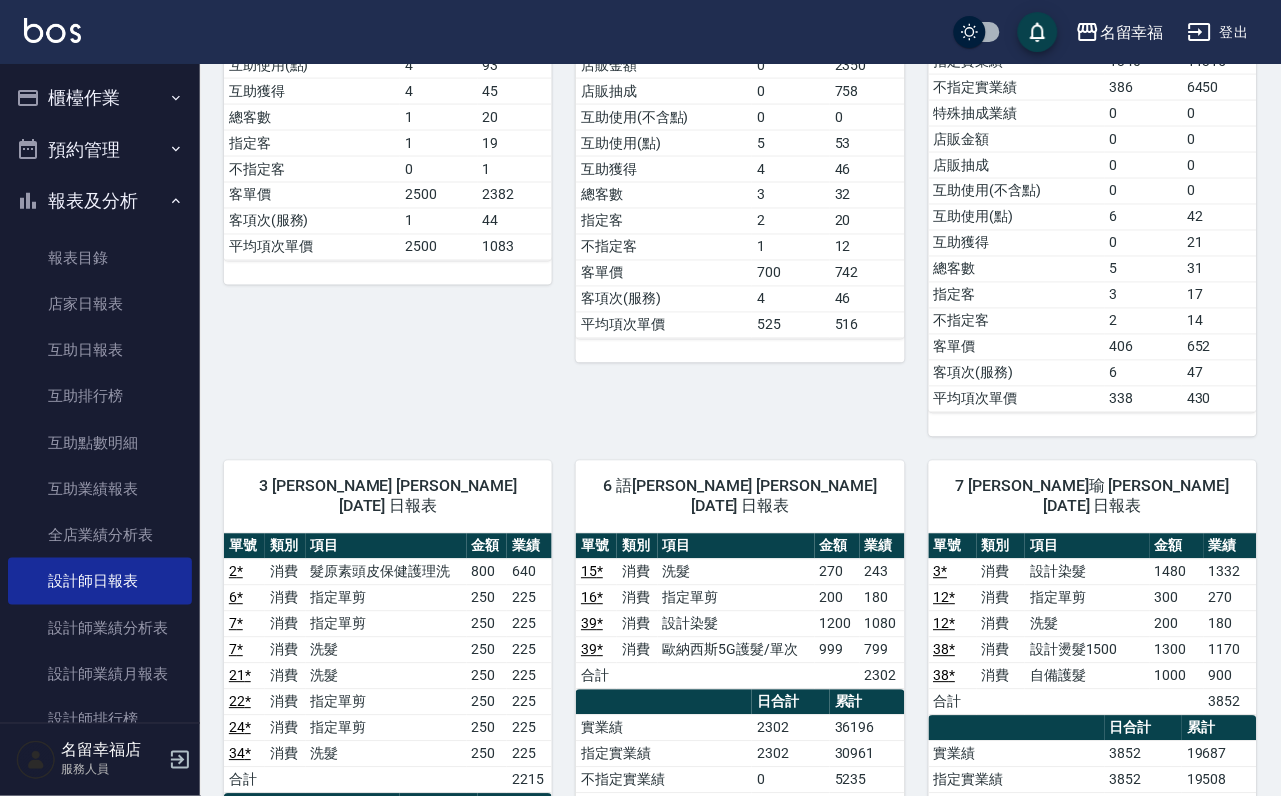 scroll, scrollTop: 0, scrollLeft: 0, axis: both 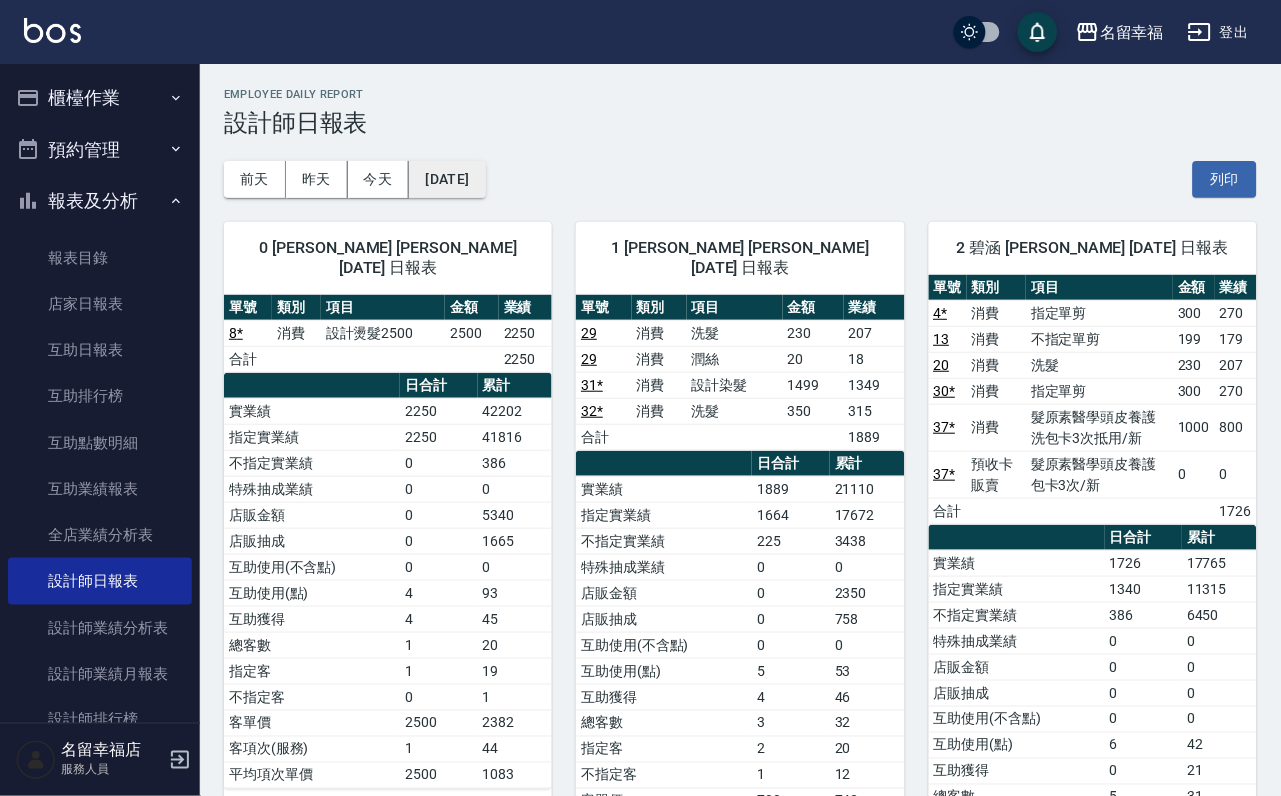 drag, startPoint x: 527, startPoint y: 154, endPoint x: 524, endPoint y: 170, distance: 16.27882 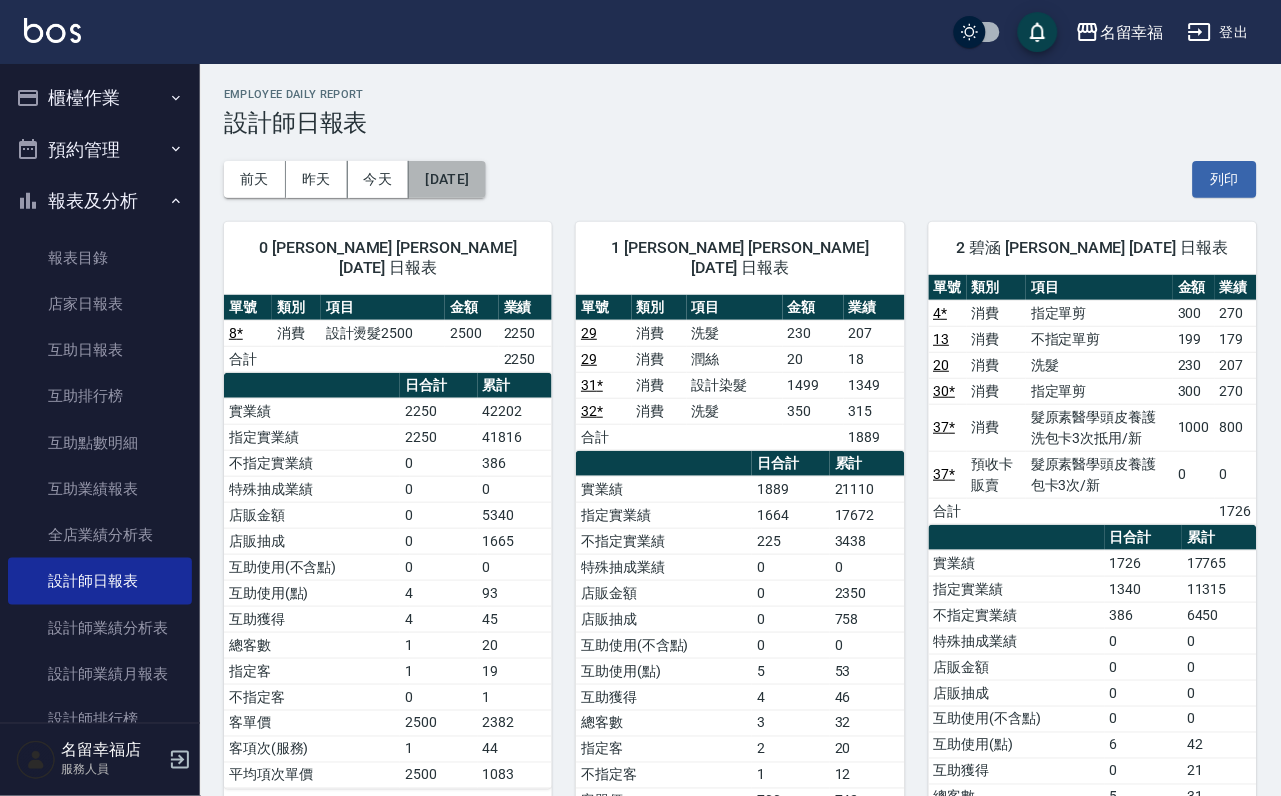 click on "[DATE]" at bounding box center (447, 179) 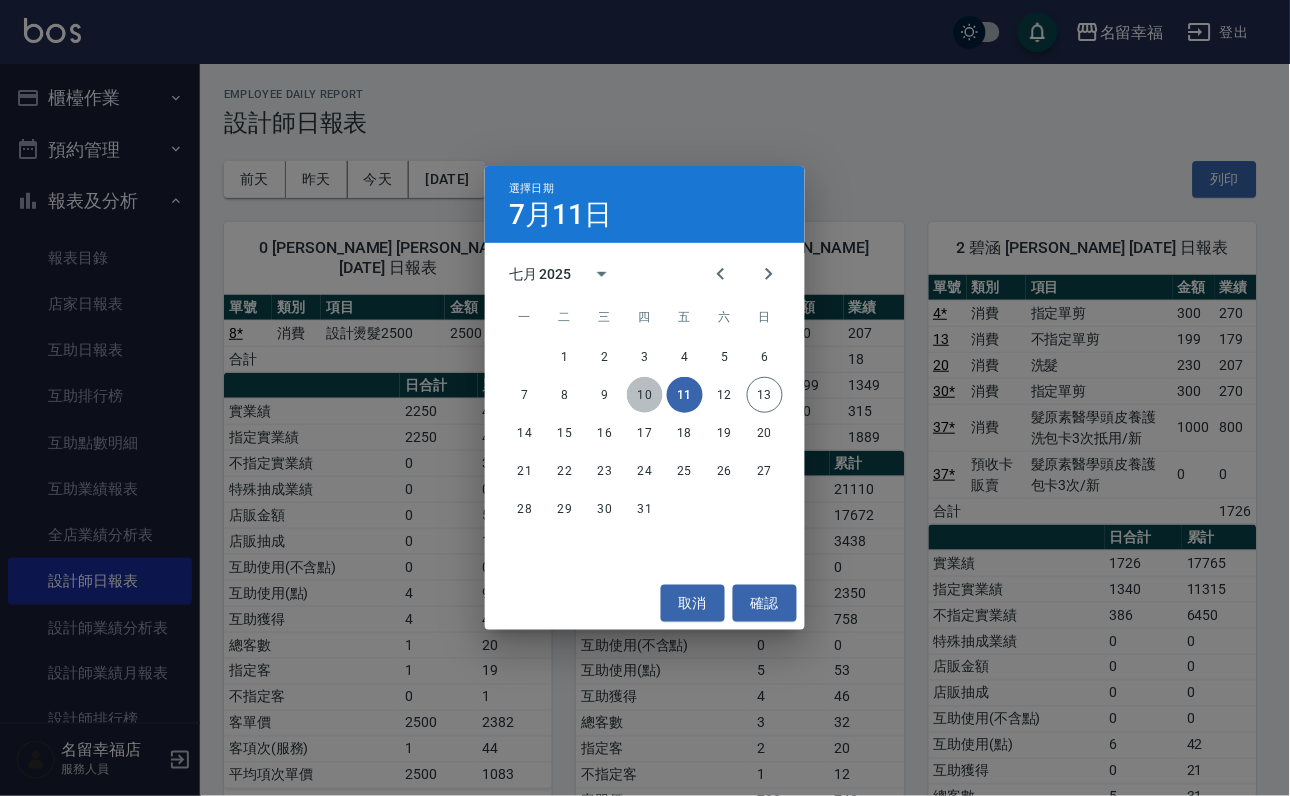 click on "10" at bounding box center (645, 395) 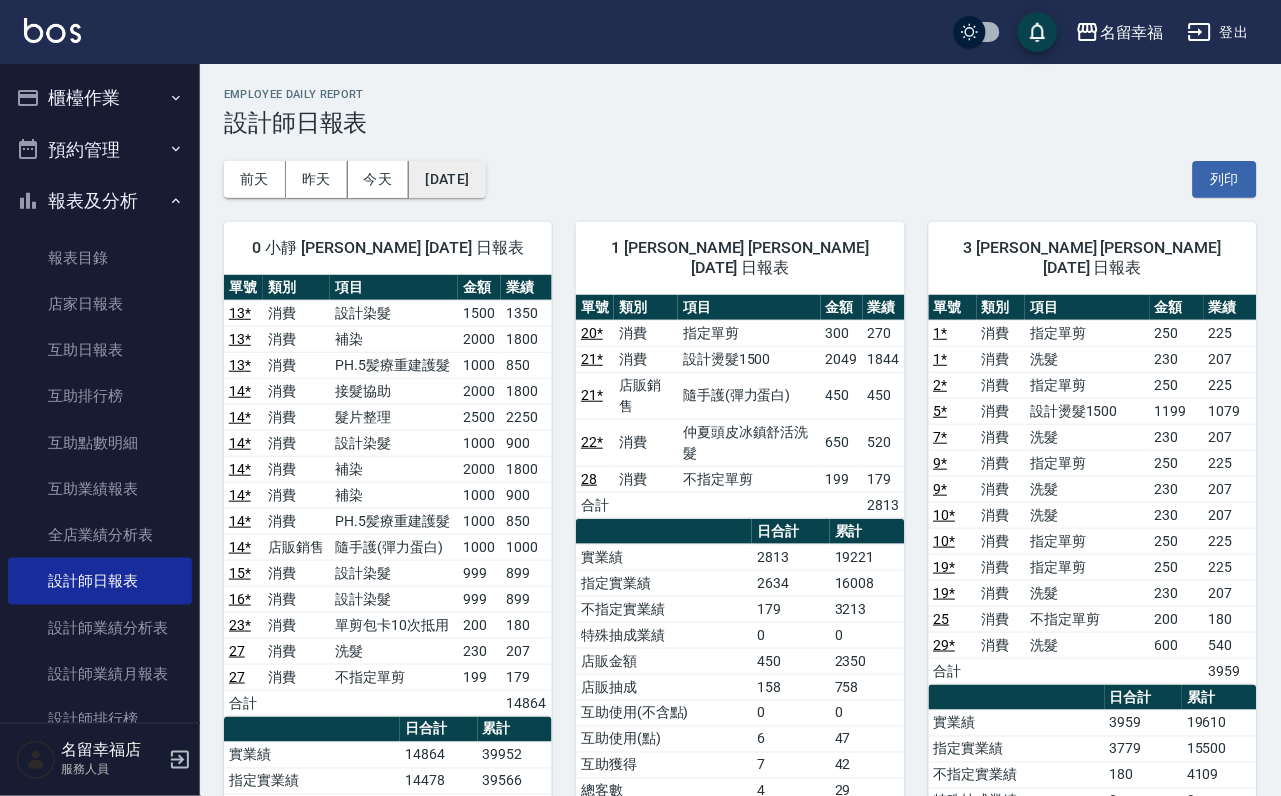 click on "[DATE]" at bounding box center [447, 179] 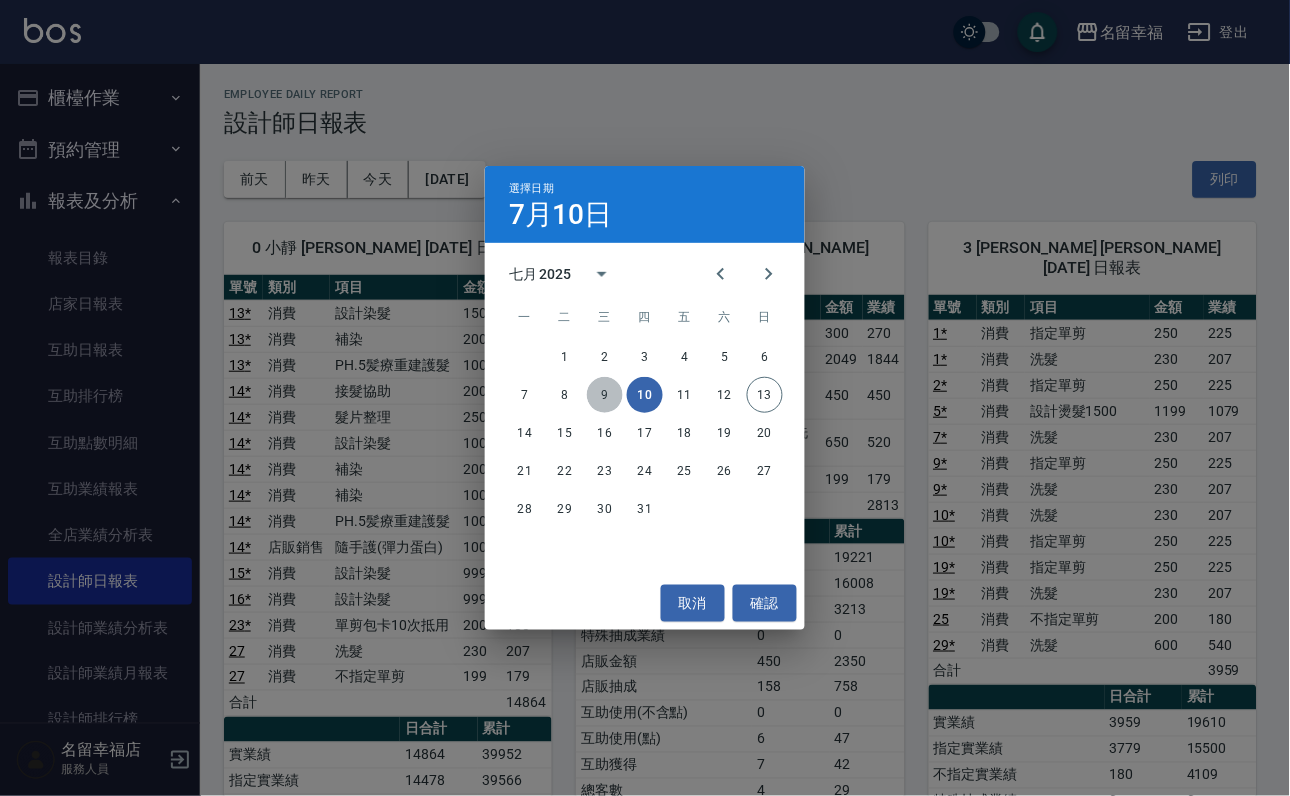 click on "9" at bounding box center (605, 395) 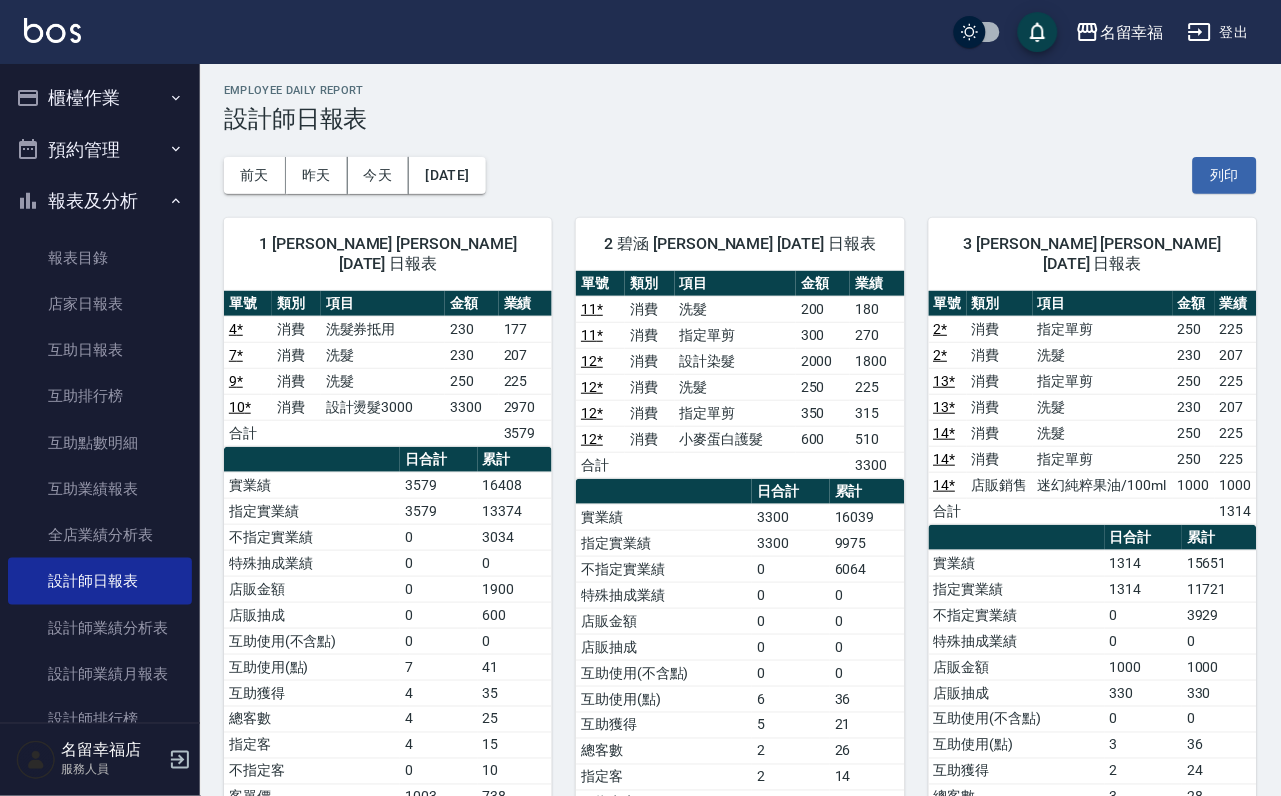 scroll, scrollTop: 0, scrollLeft: 0, axis: both 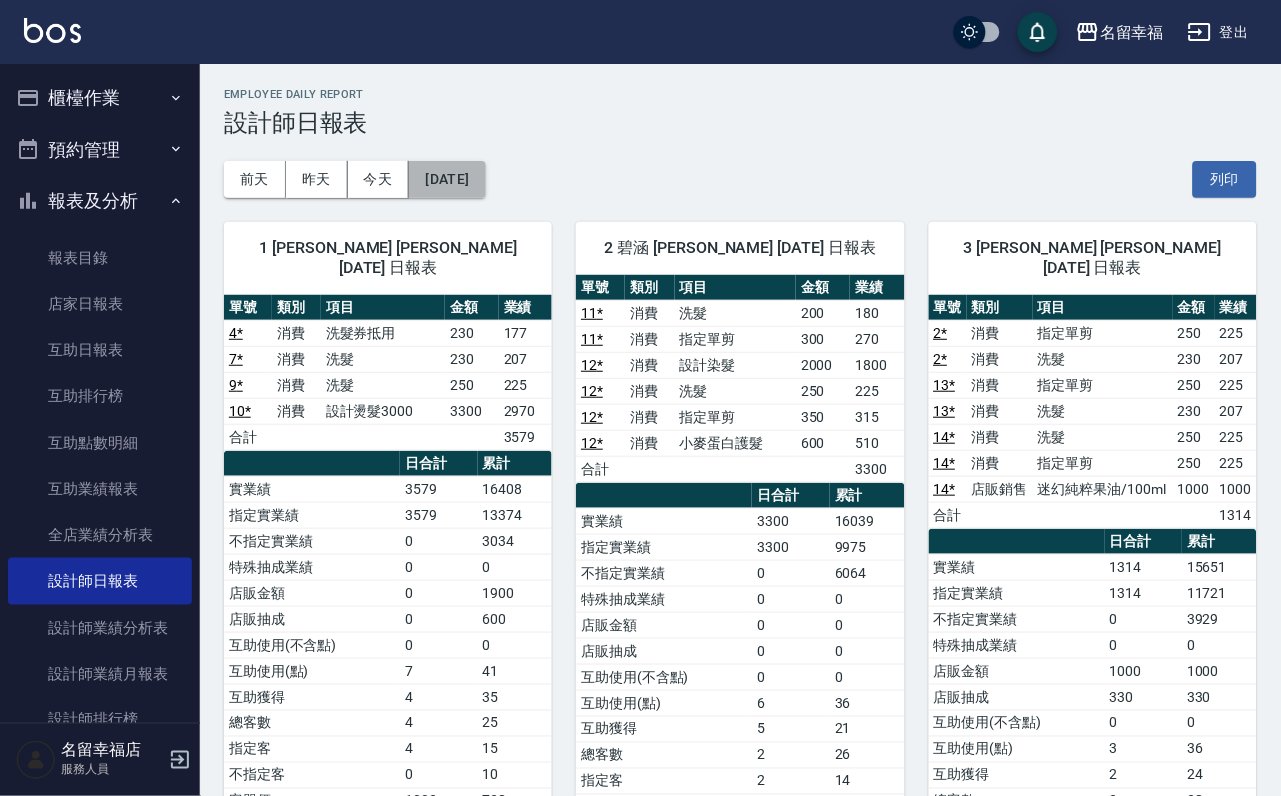 click on "[DATE]" at bounding box center (447, 179) 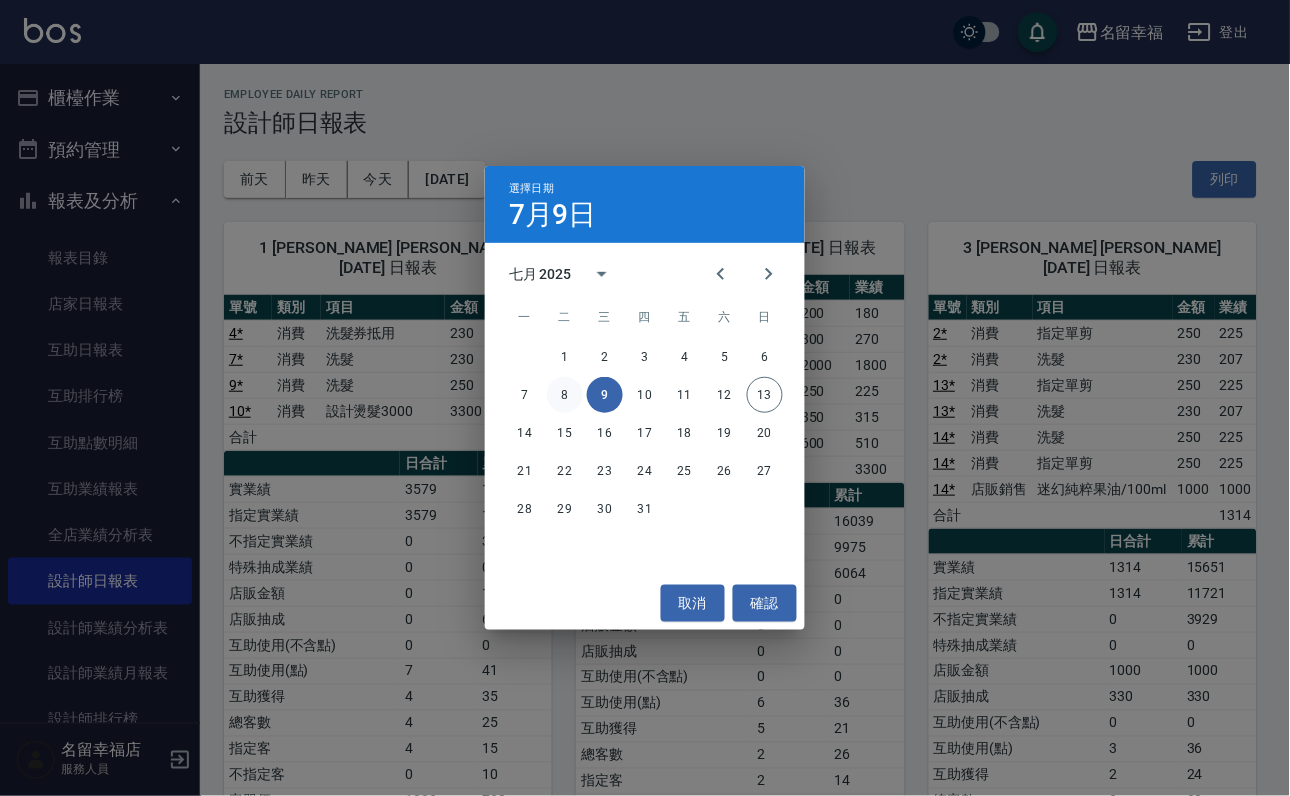click on "8" at bounding box center (565, 395) 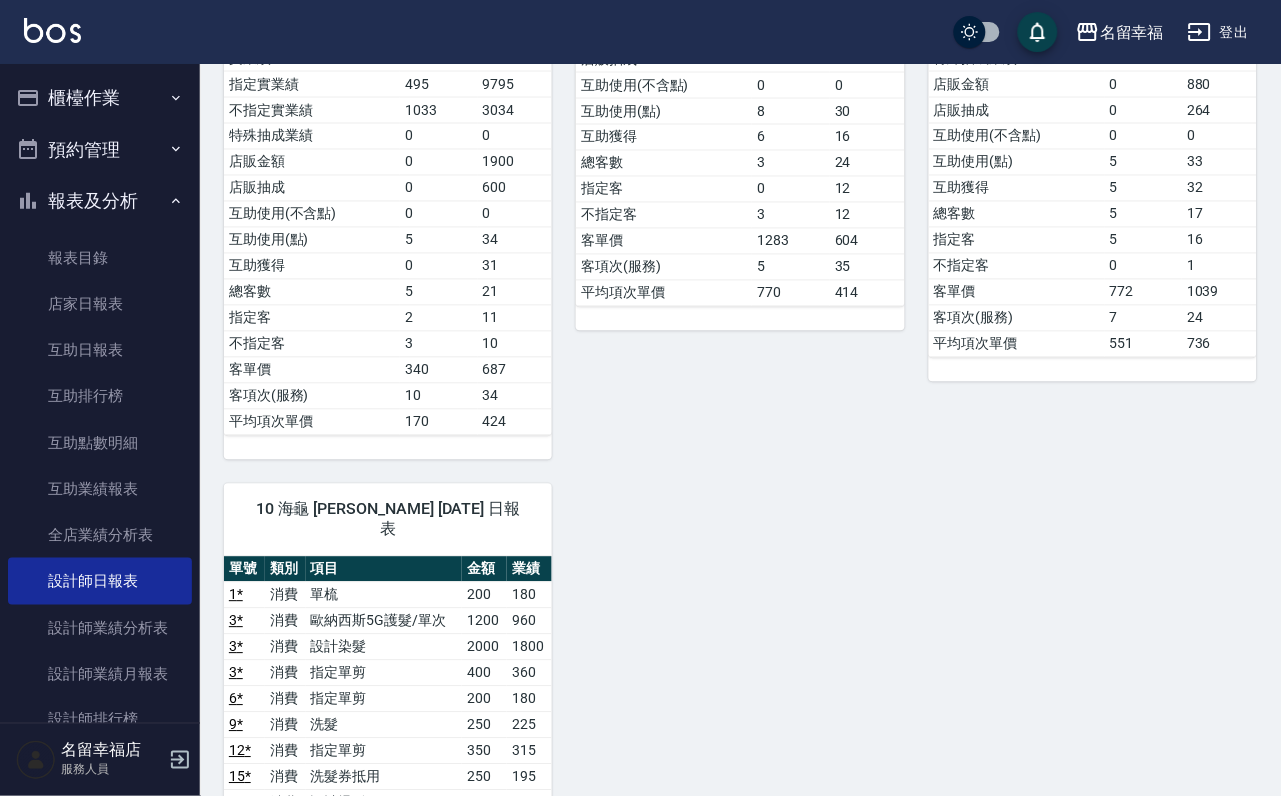 scroll, scrollTop: 0, scrollLeft: 0, axis: both 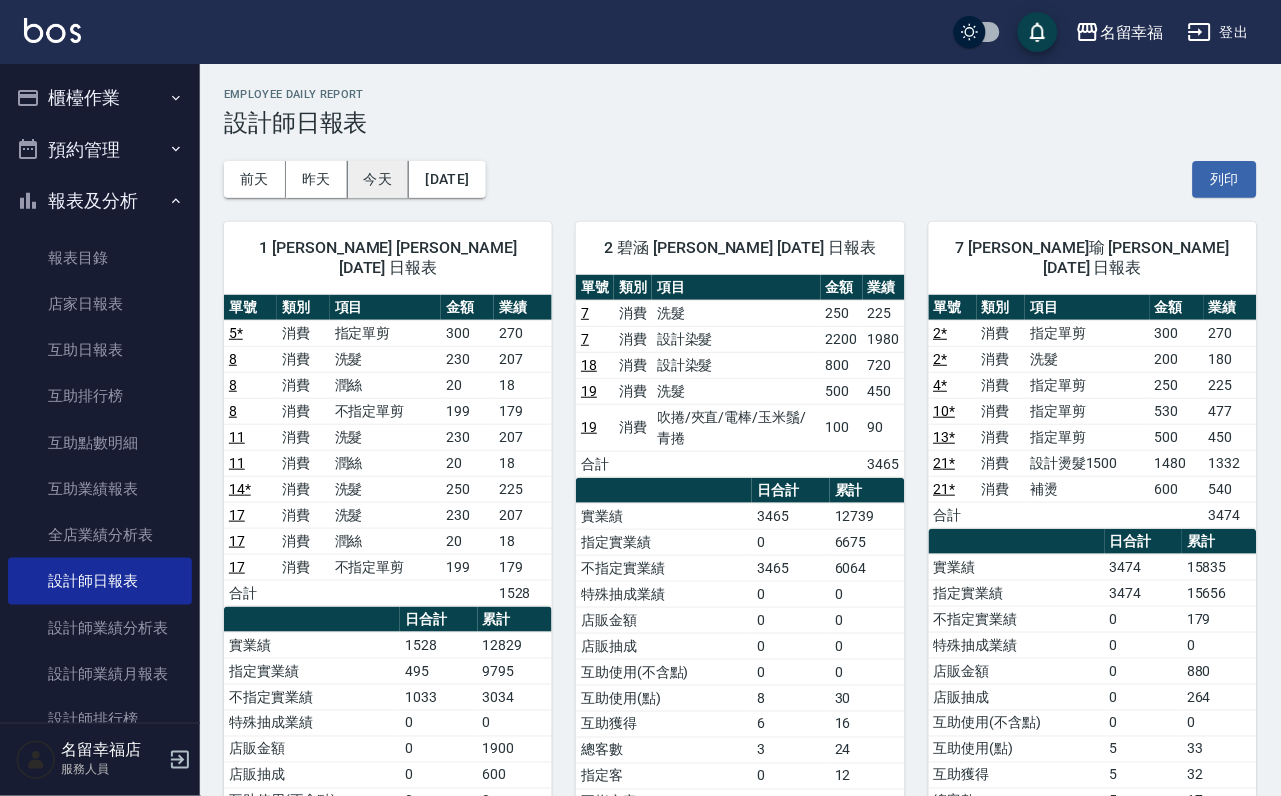 click on "今天" at bounding box center (379, 179) 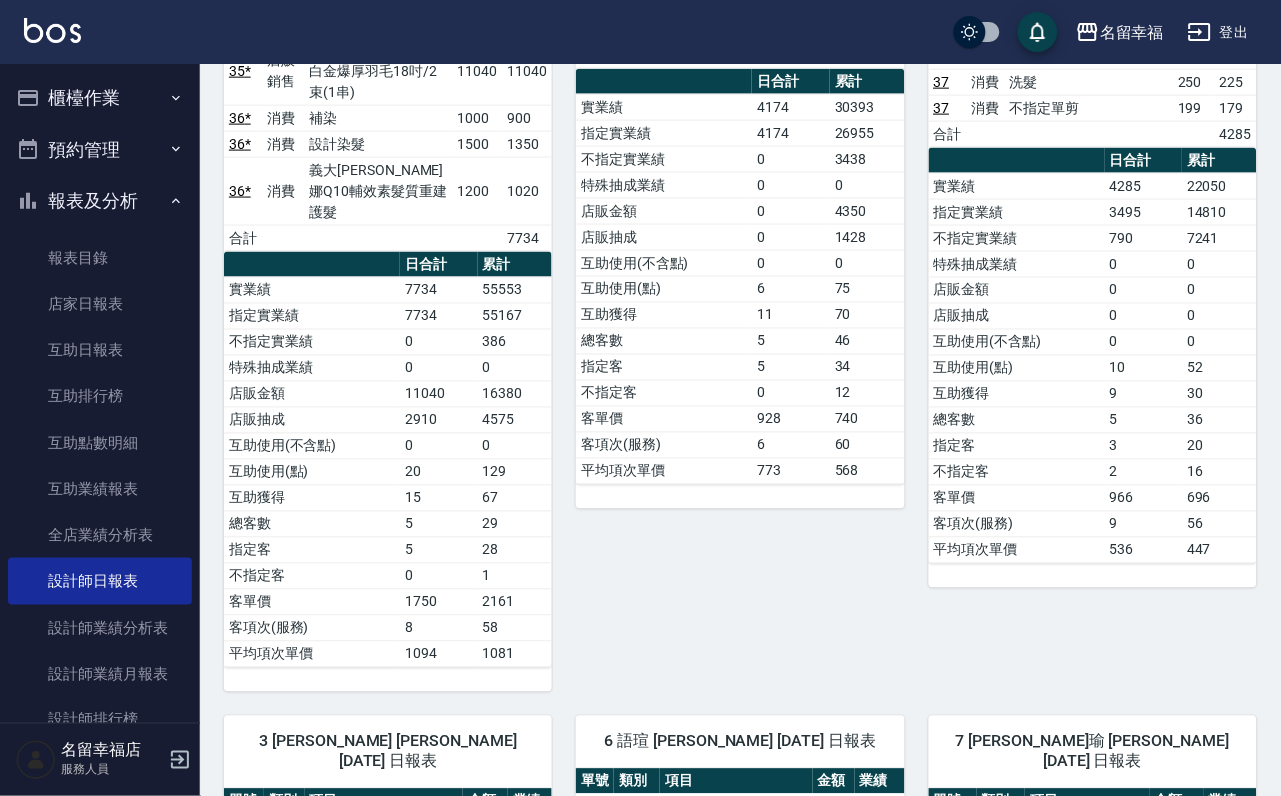 scroll, scrollTop: 424, scrollLeft: 0, axis: vertical 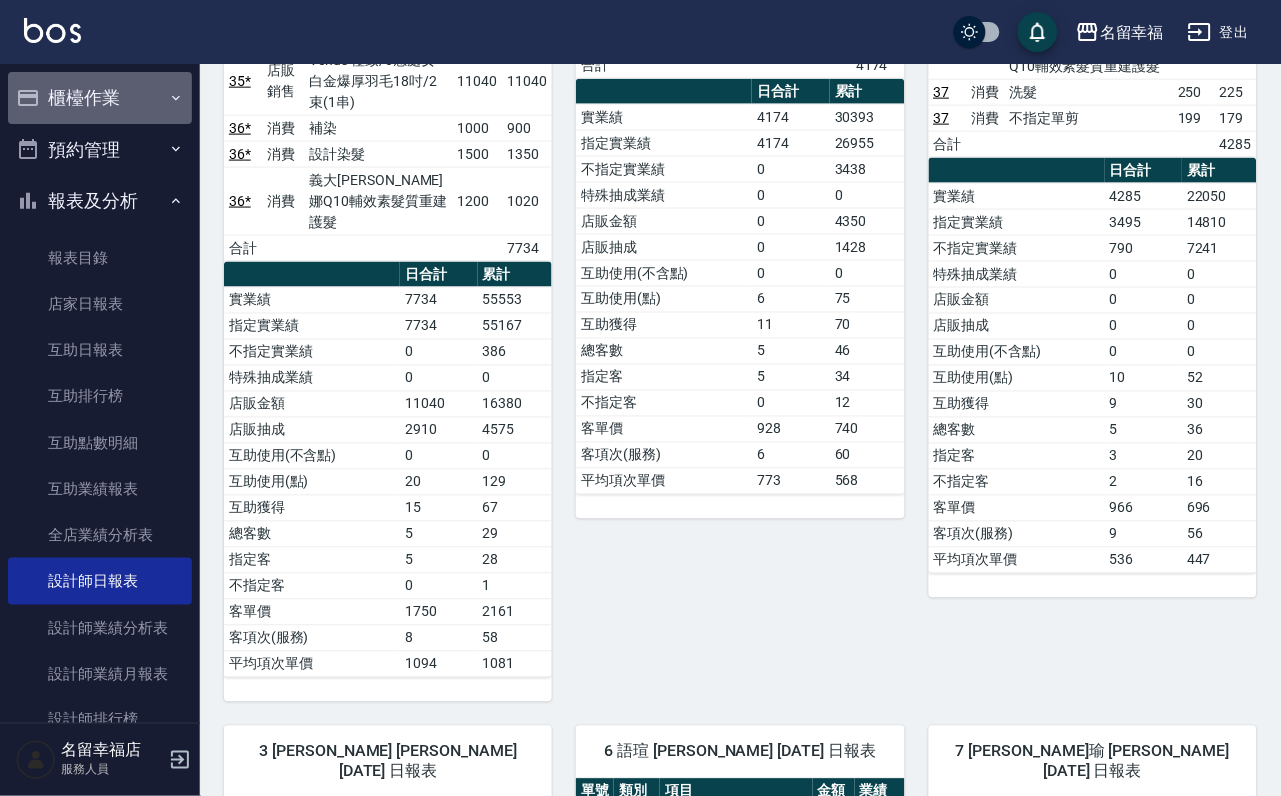 click on "櫃檯作業" at bounding box center [100, 98] 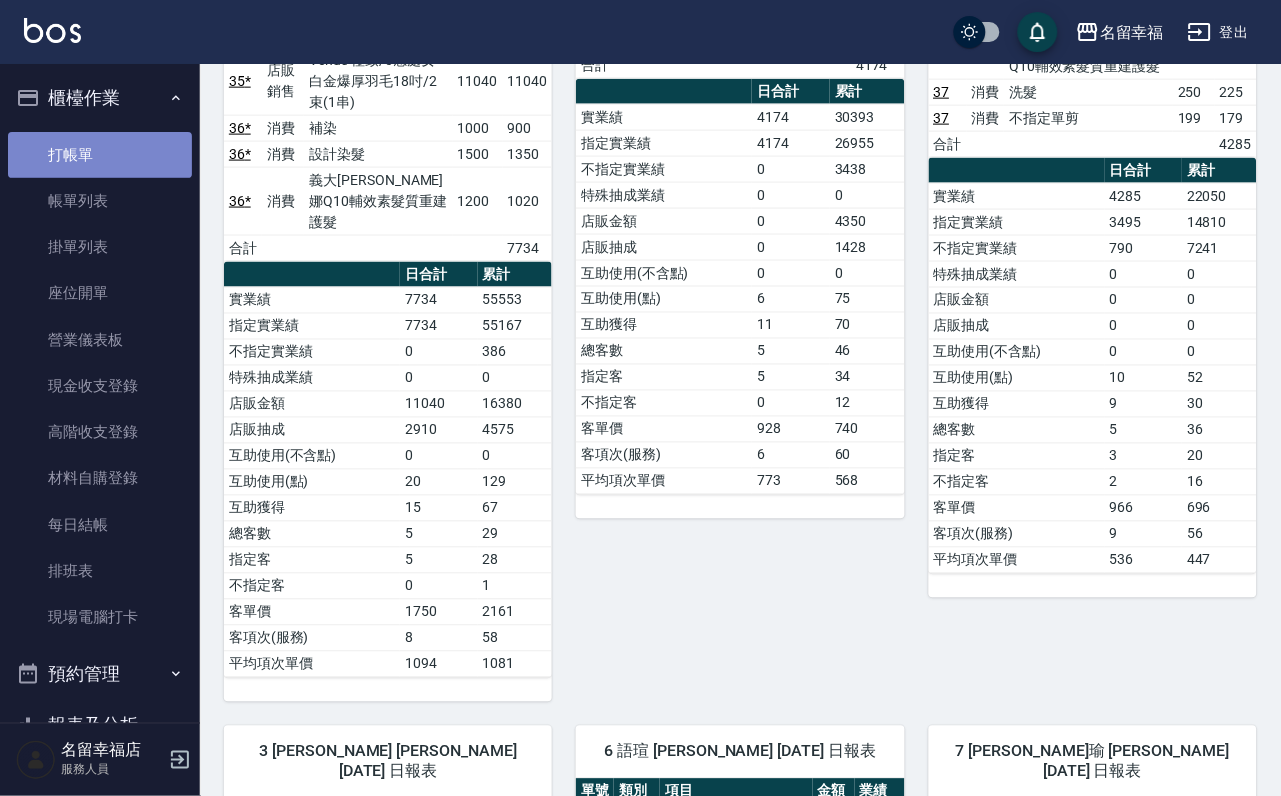 click on "打帳單" at bounding box center (100, 155) 